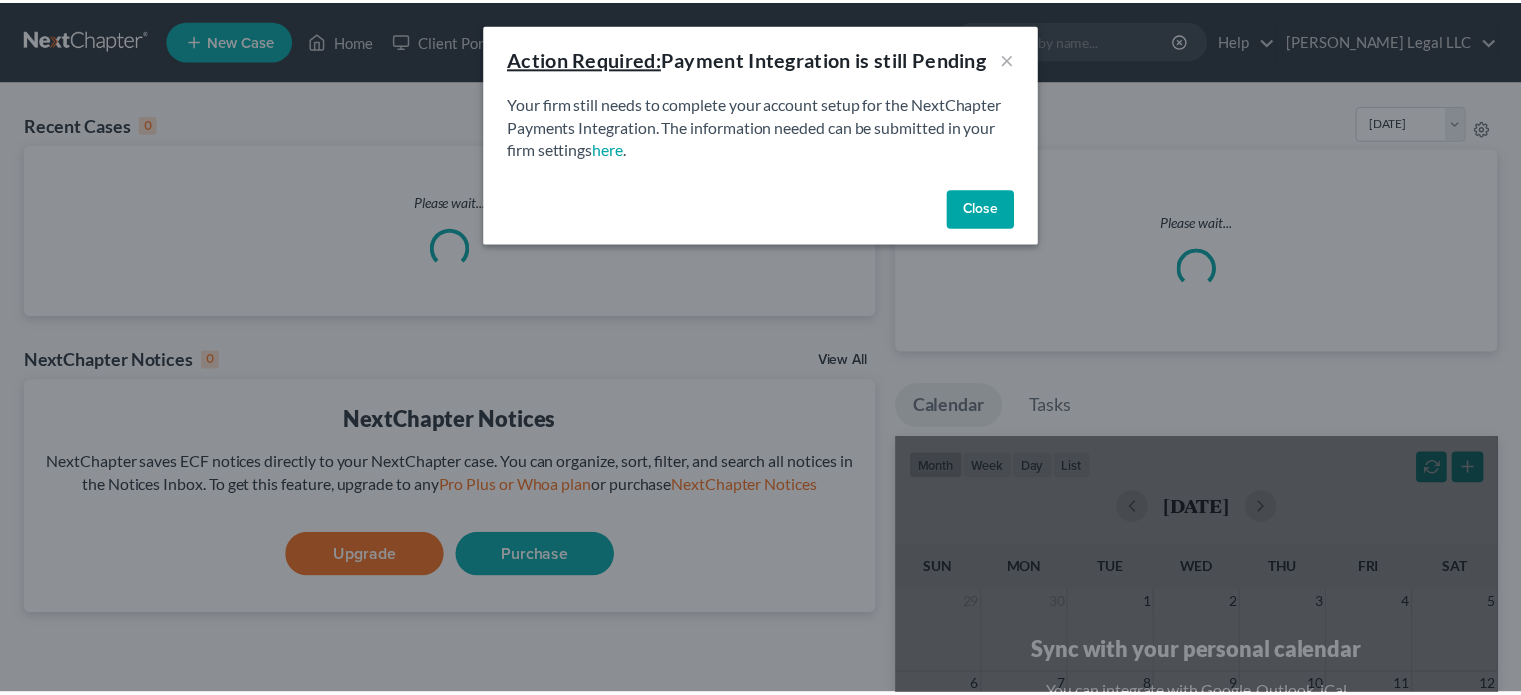 scroll, scrollTop: 0, scrollLeft: 0, axis: both 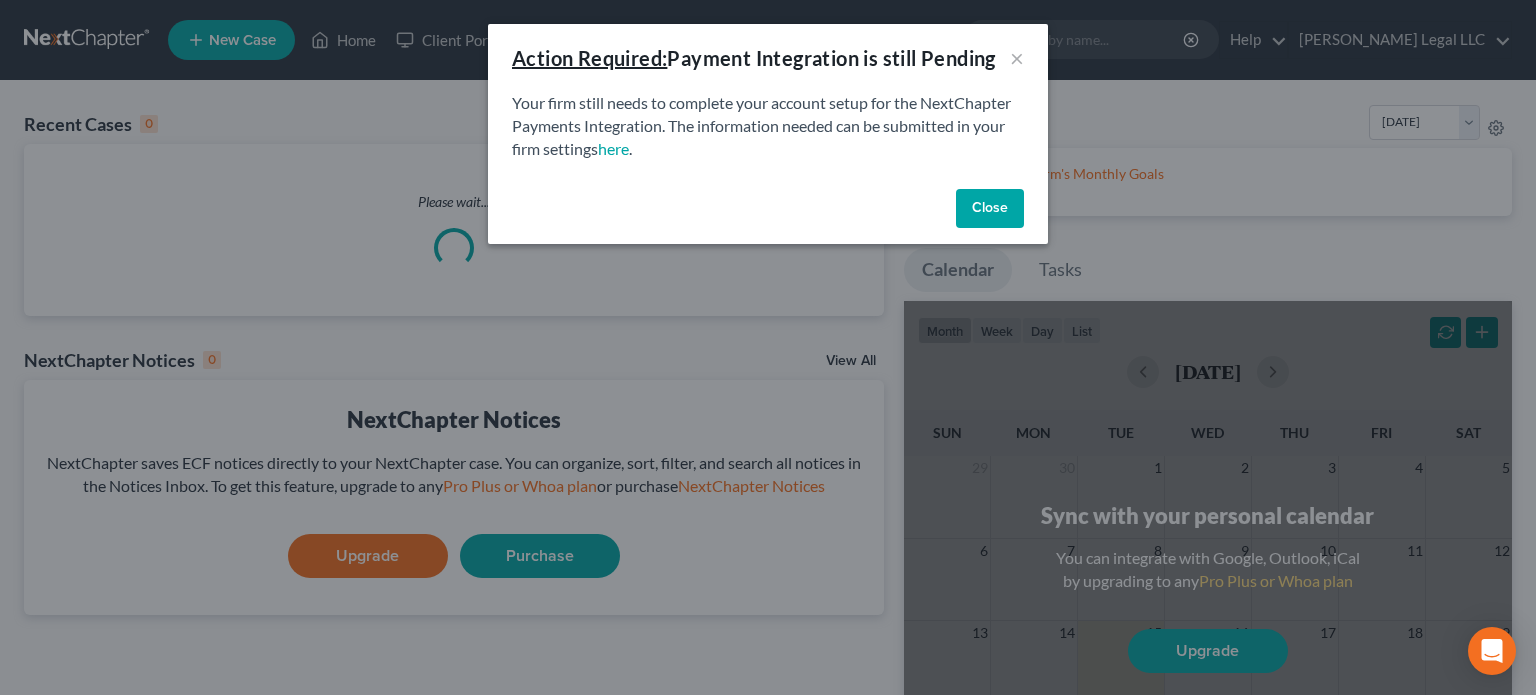 click on "Close" at bounding box center (990, 209) 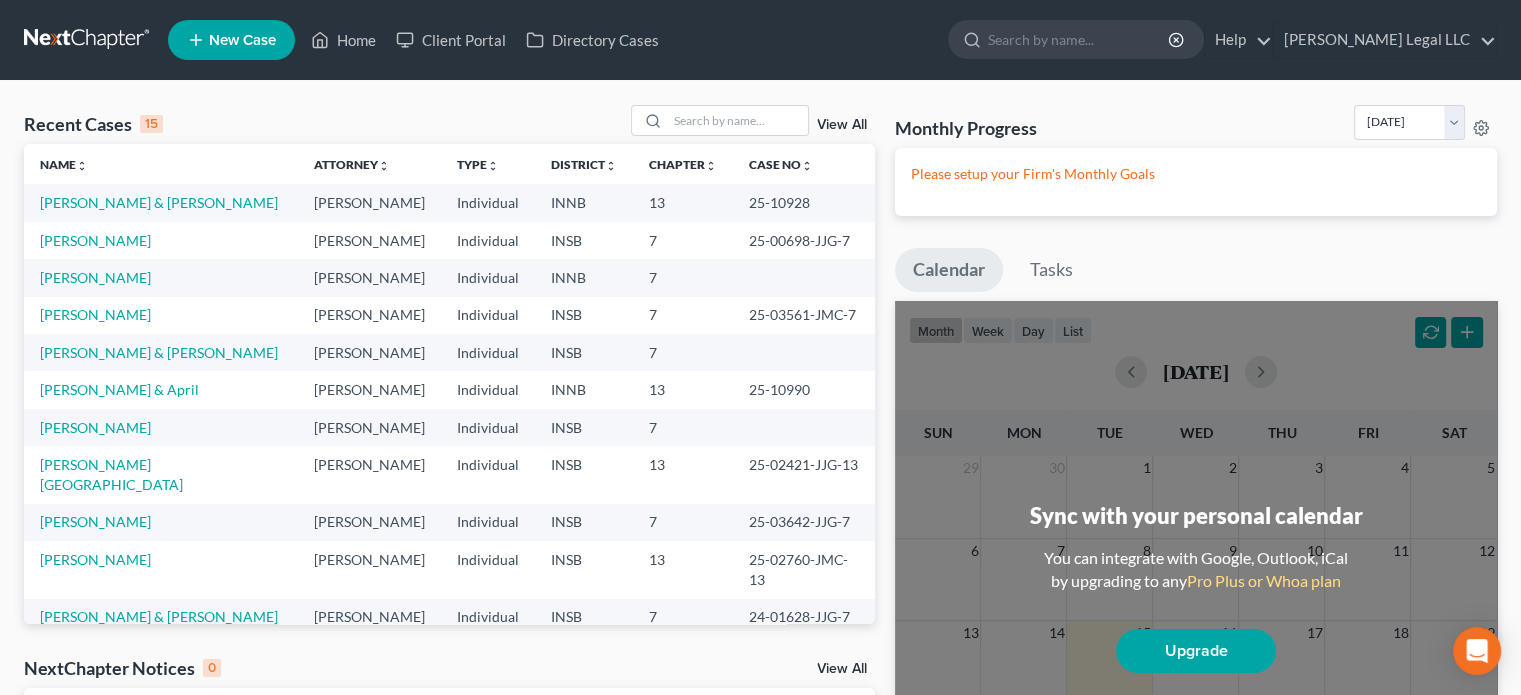 scroll, scrollTop: 0, scrollLeft: 0, axis: both 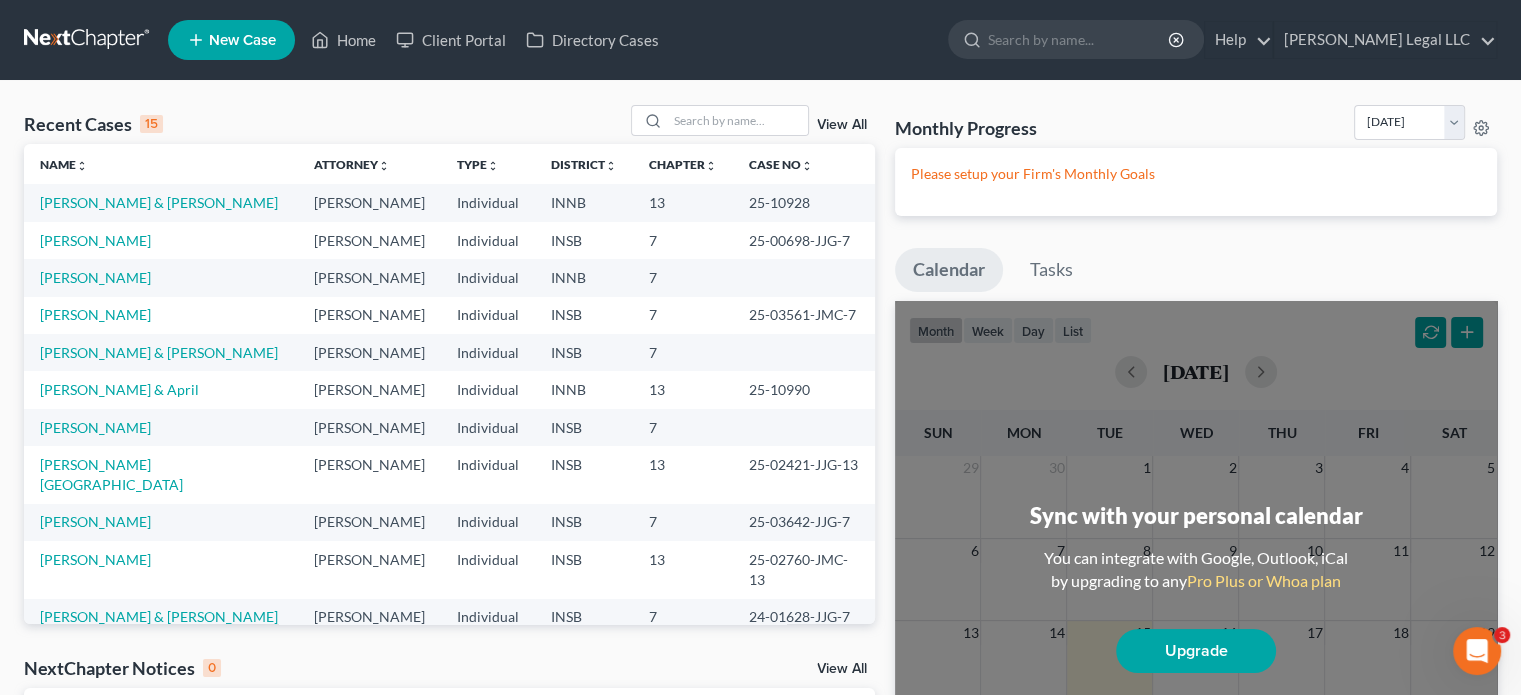 click on "New Case" at bounding box center [242, 40] 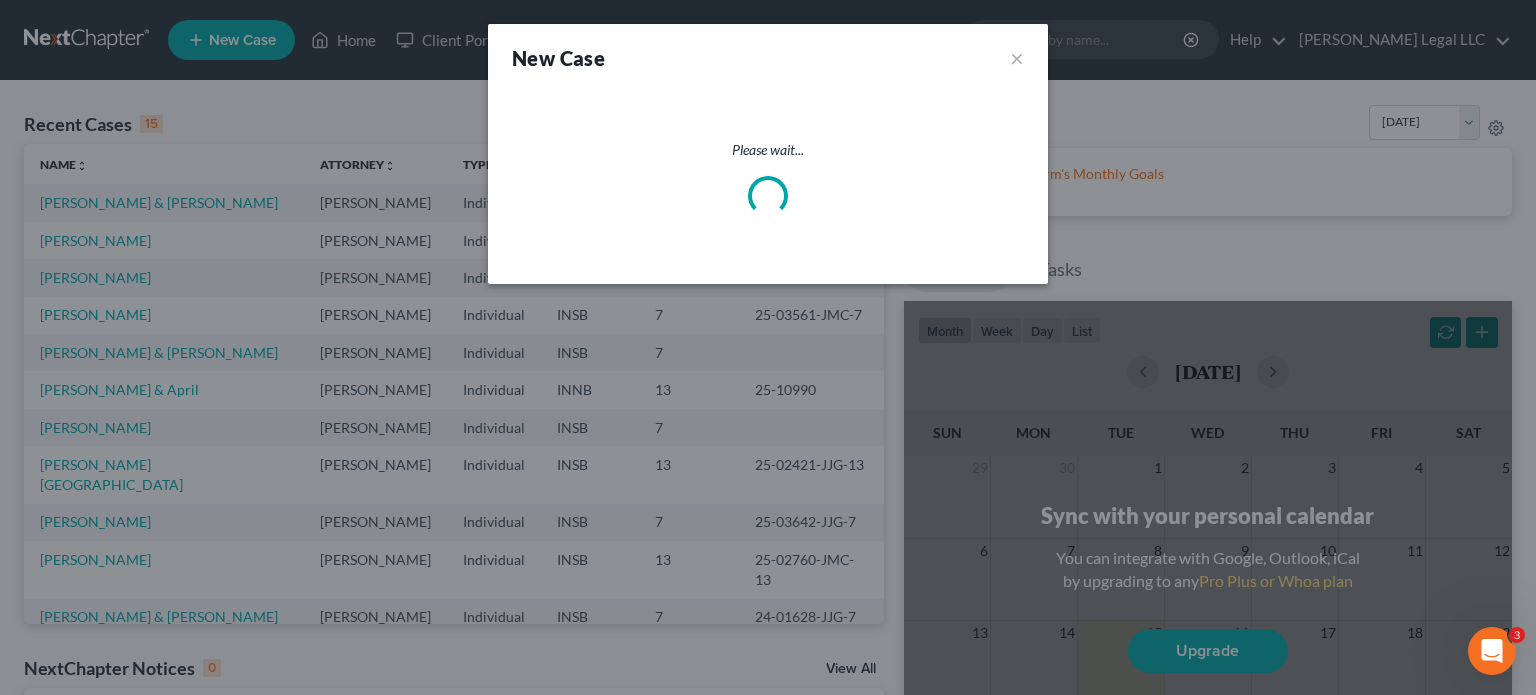 select on "28" 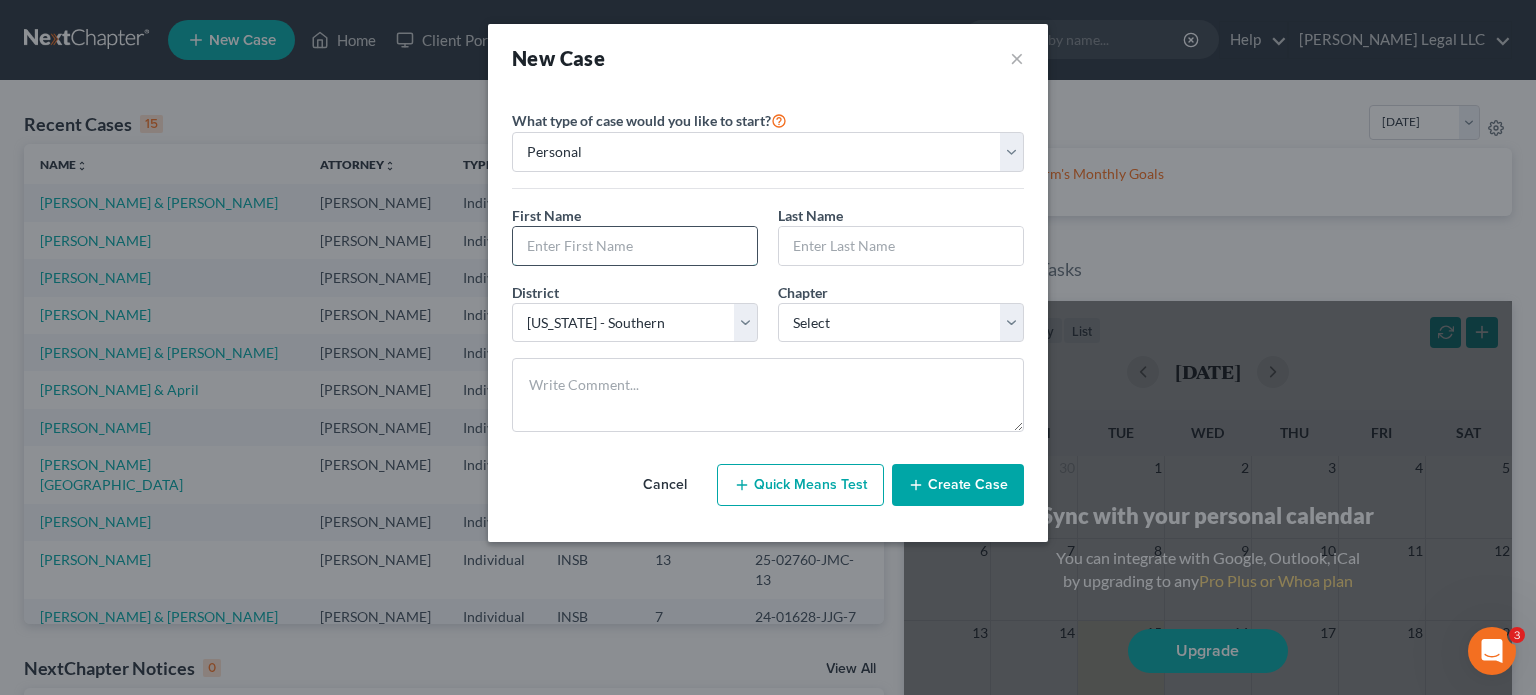 click at bounding box center (635, 246) 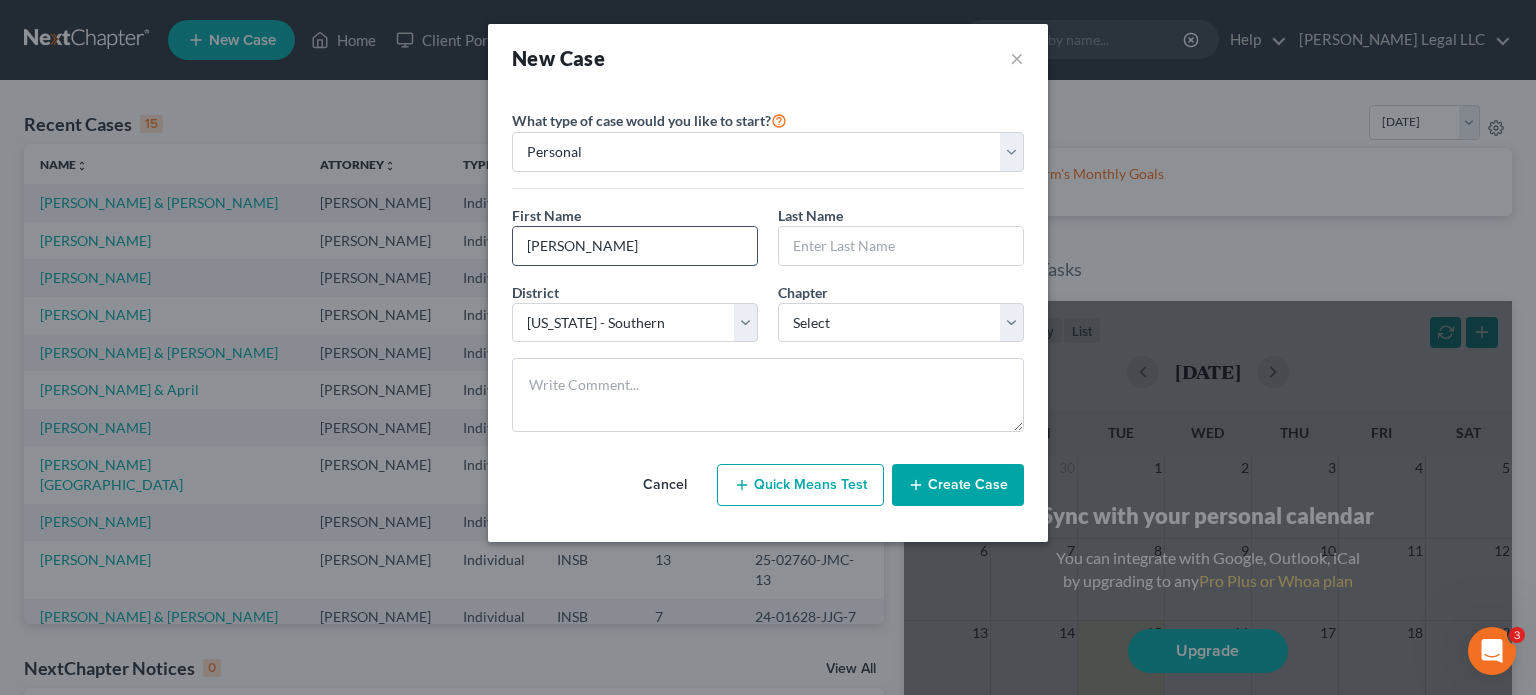 type on "[PERSON_NAME]" 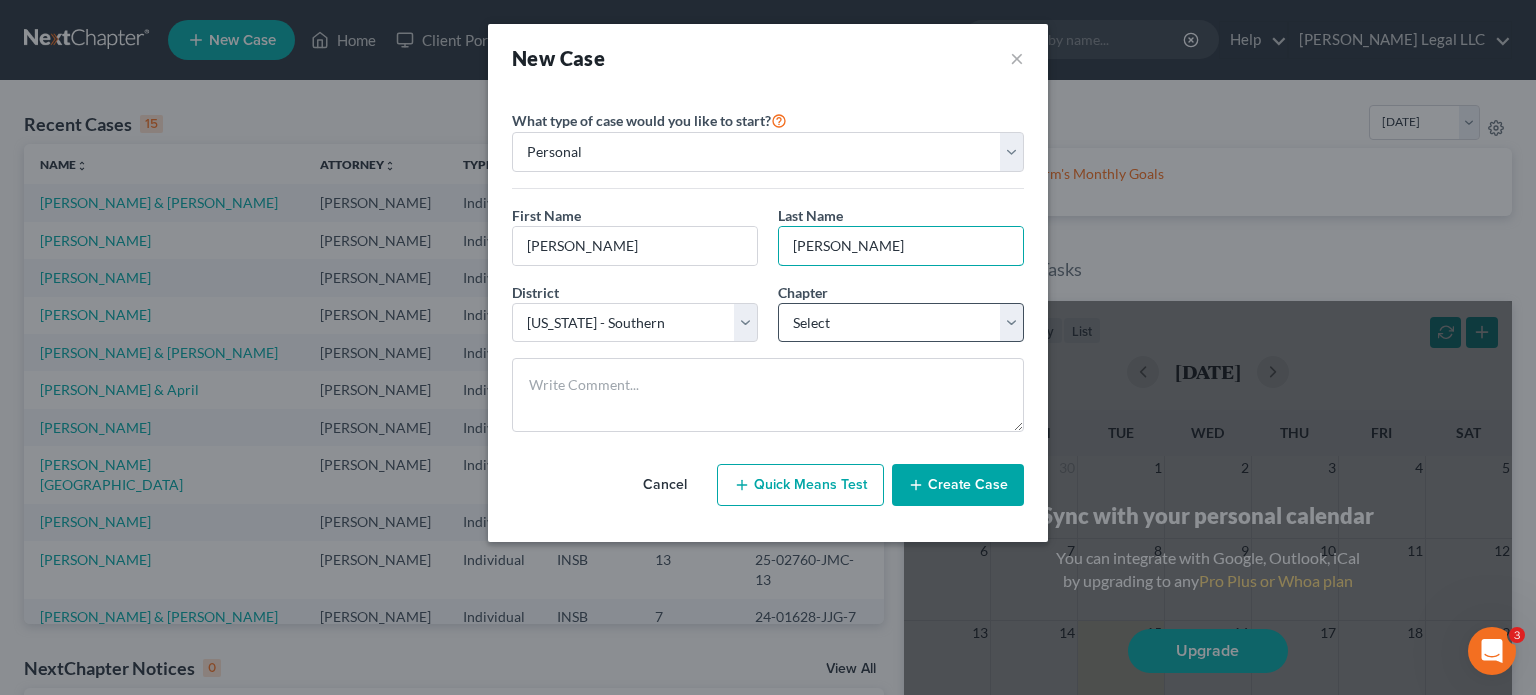 type on "[PERSON_NAME]" 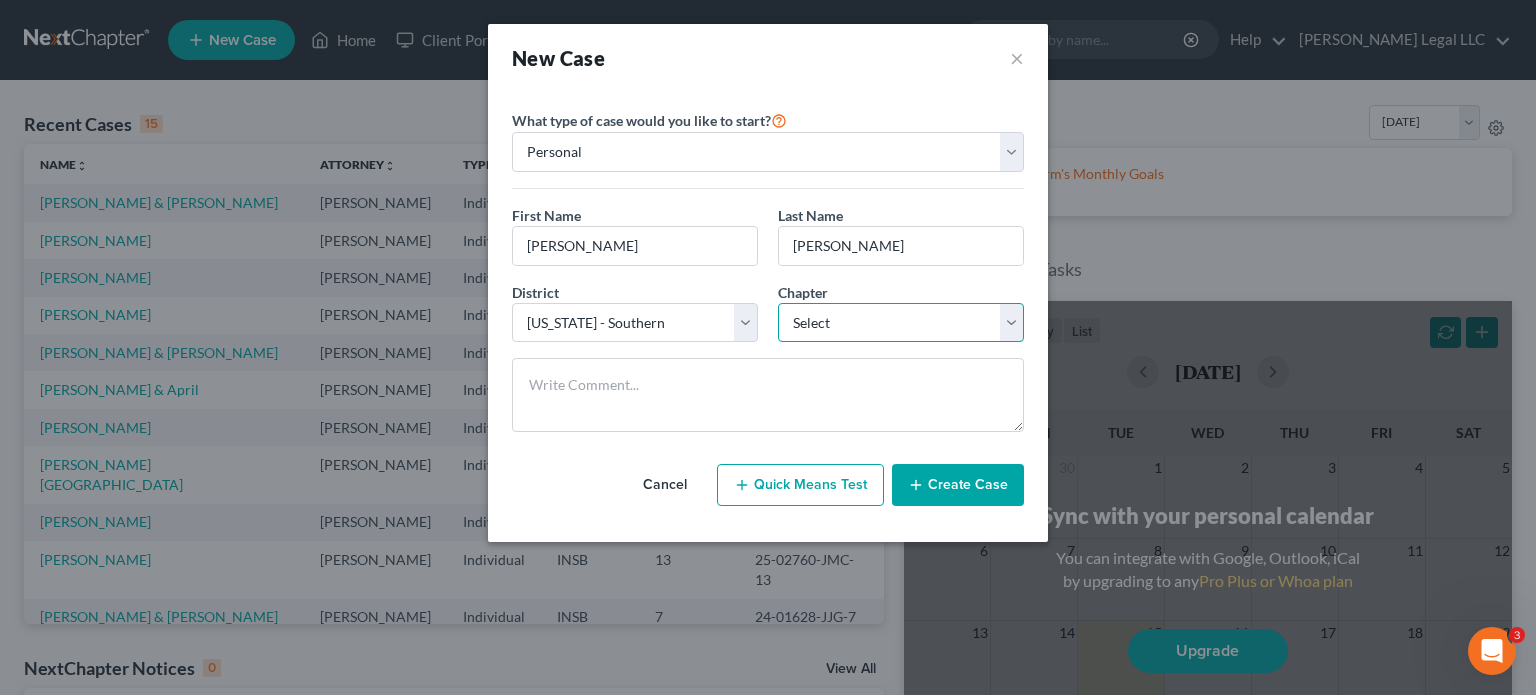 click on "Select 7 11 12 13" at bounding box center [901, 323] 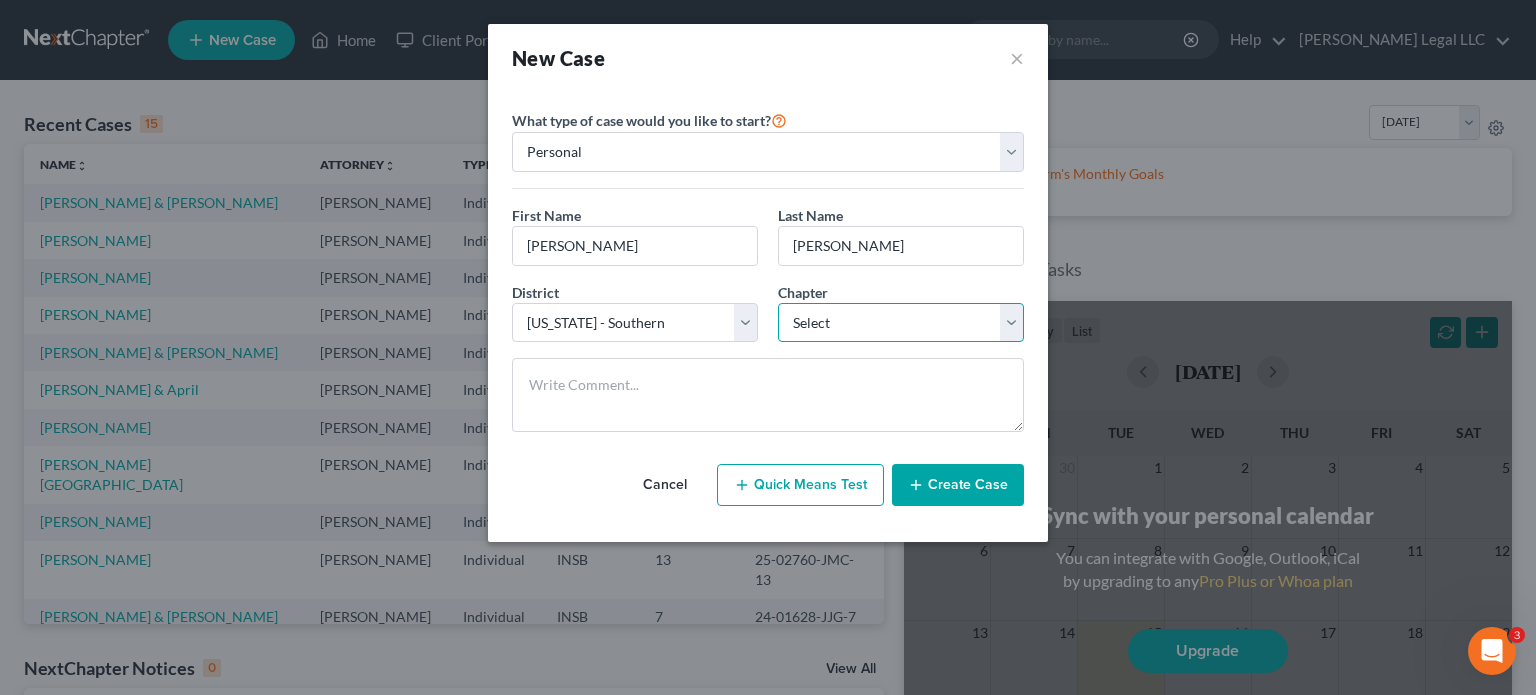click on "Select 7 11 12 13" at bounding box center (901, 323) 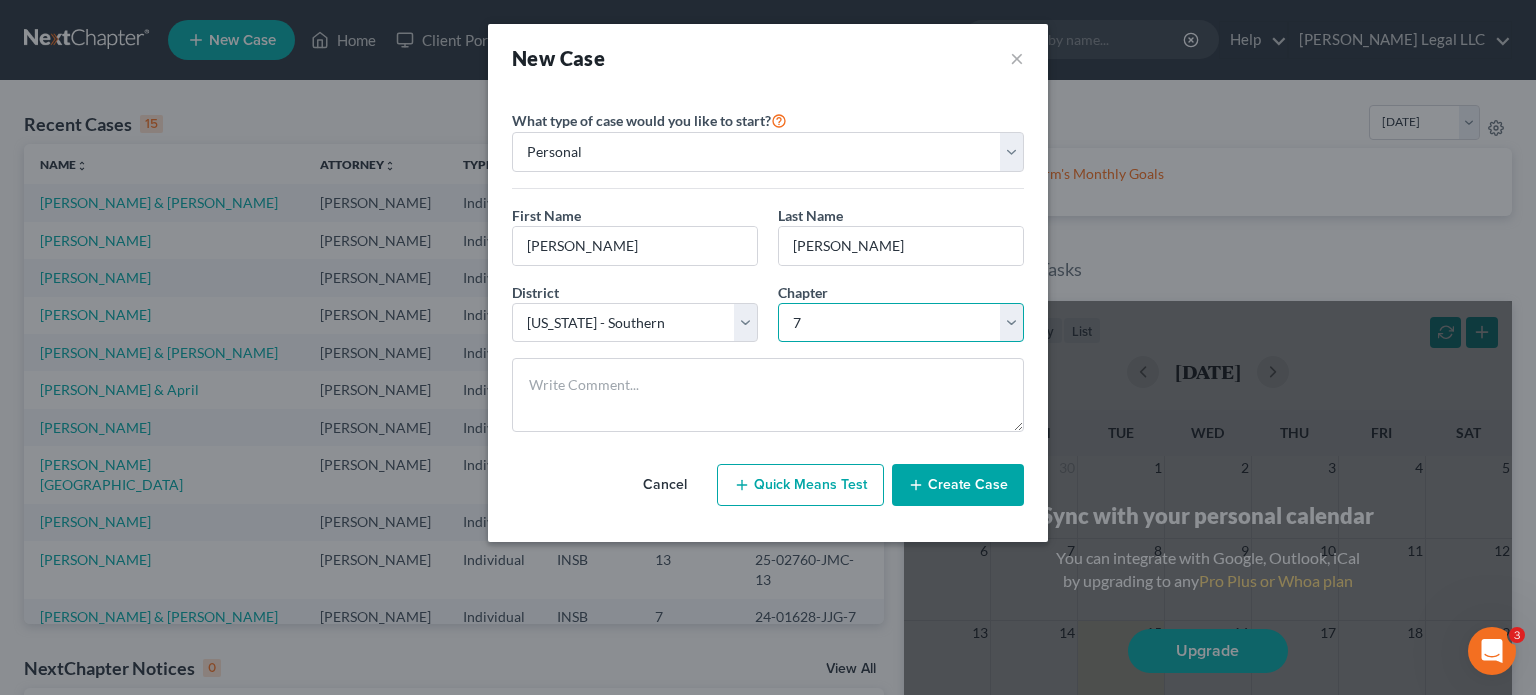 click on "Select 7 11 12 13" at bounding box center [901, 323] 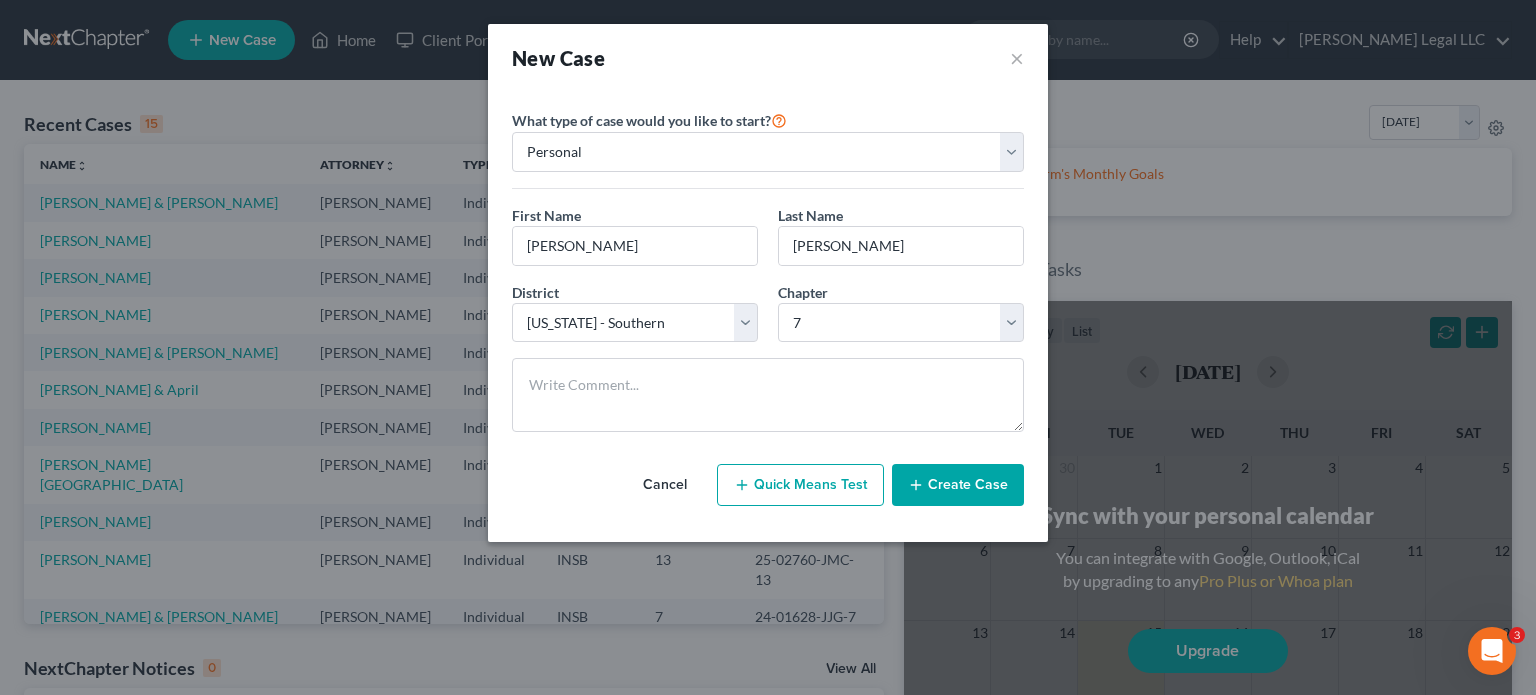 click on "Create Case" at bounding box center (958, 485) 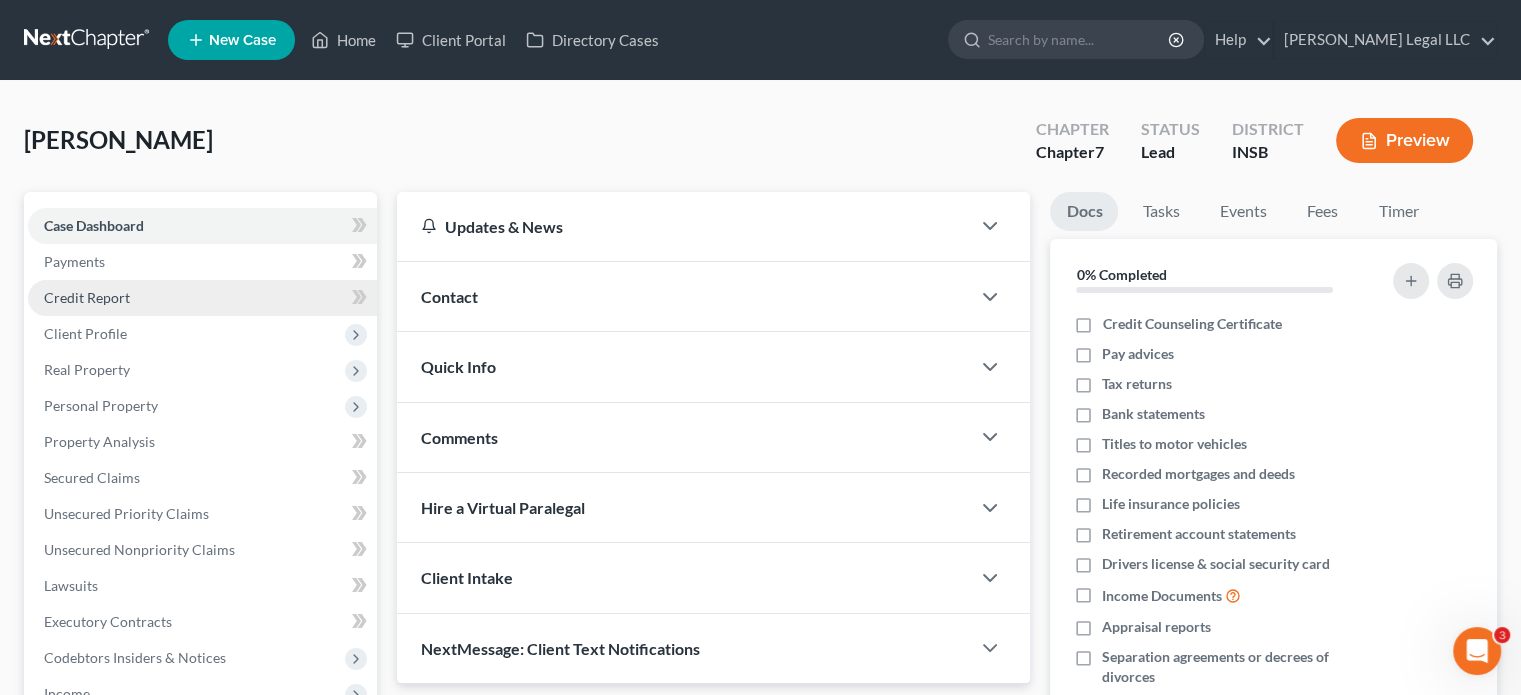 click on "Credit Report" at bounding box center (87, 297) 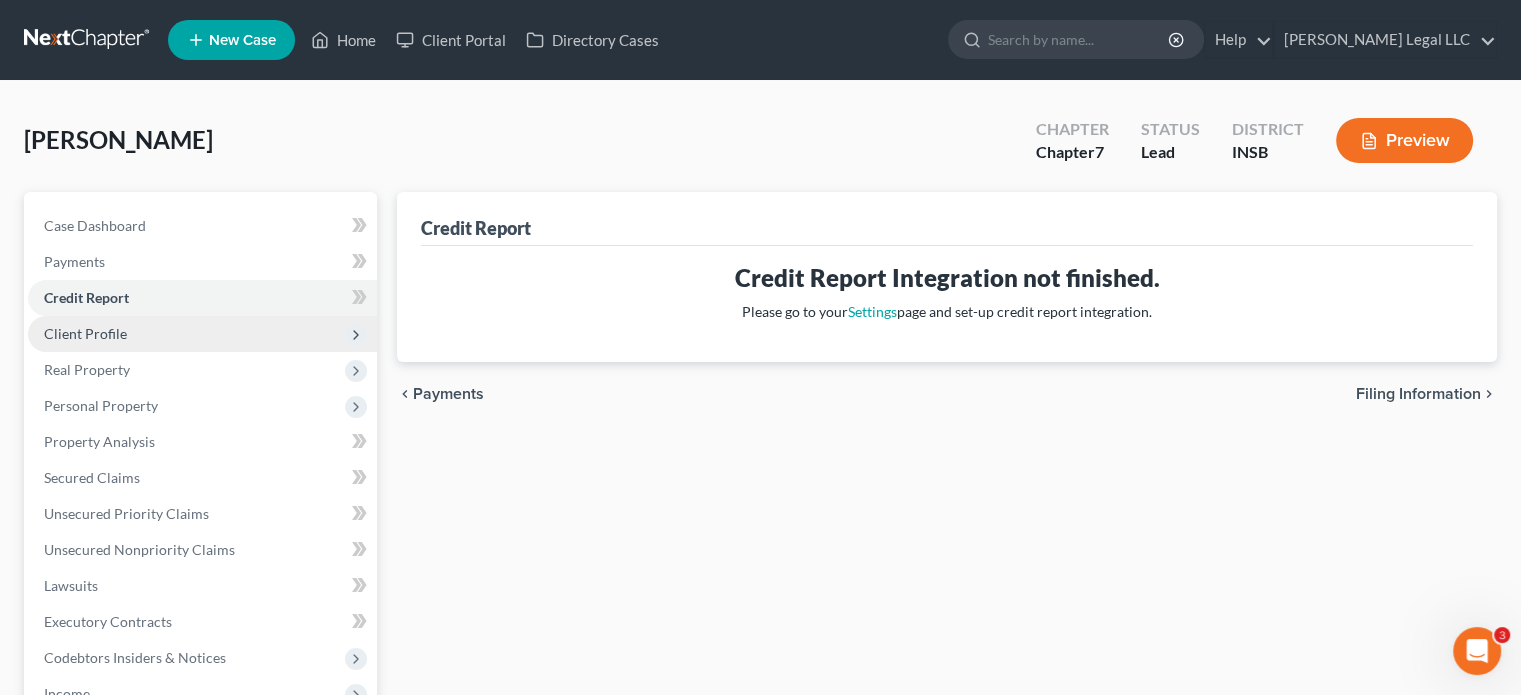 click on "Client Profile" at bounding box center [85, 333] 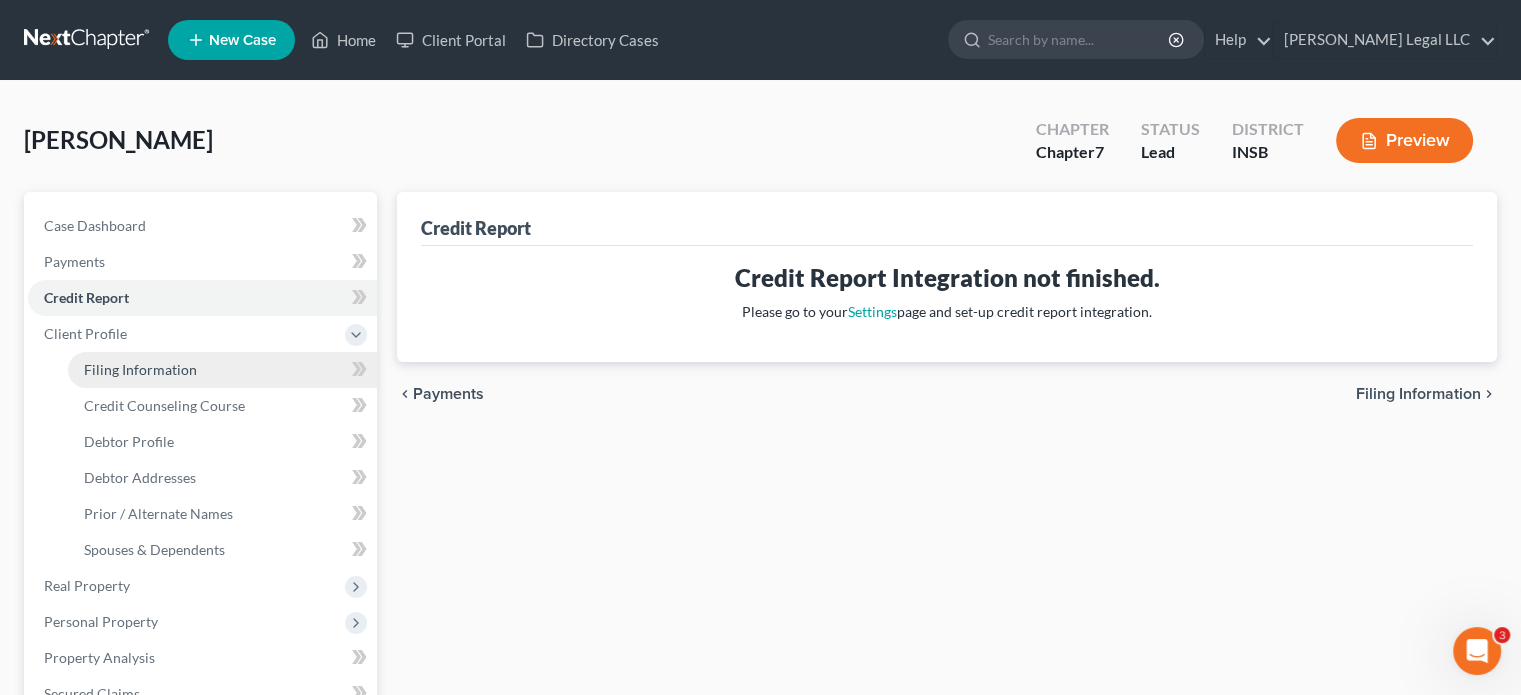 click on "Filing Information" at bounding box center [222, 370] 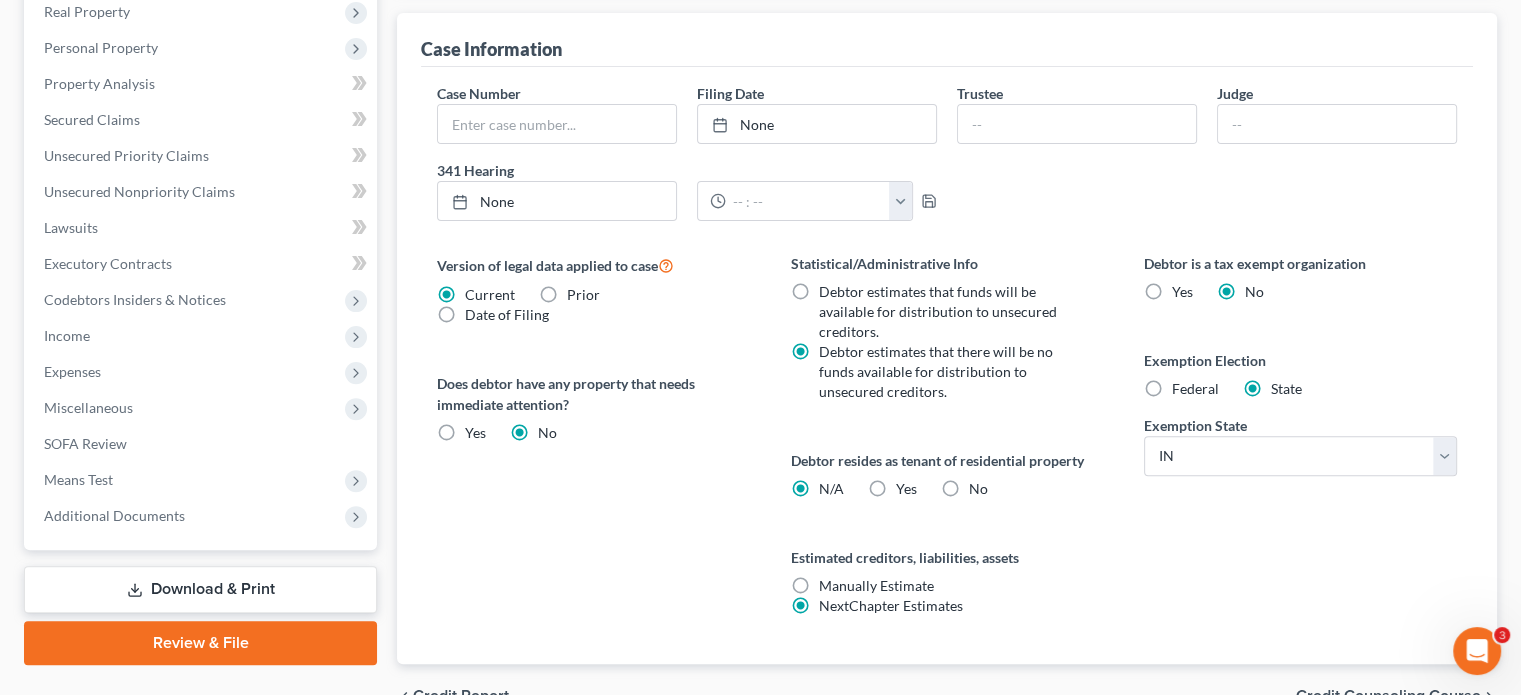 scroll, scrollTop: 600, scrollLeft: 0, axis: vertical 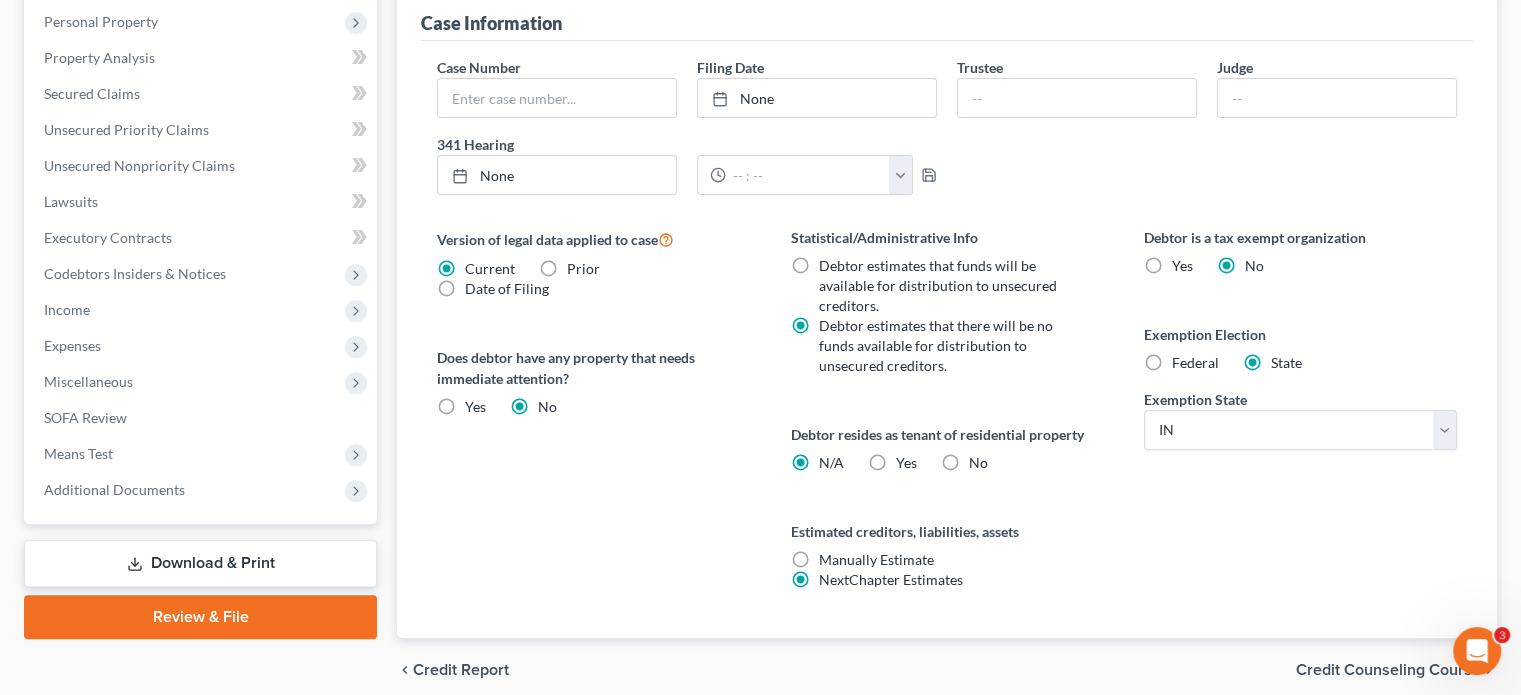 click on "No" at bounding box center [978, 463] 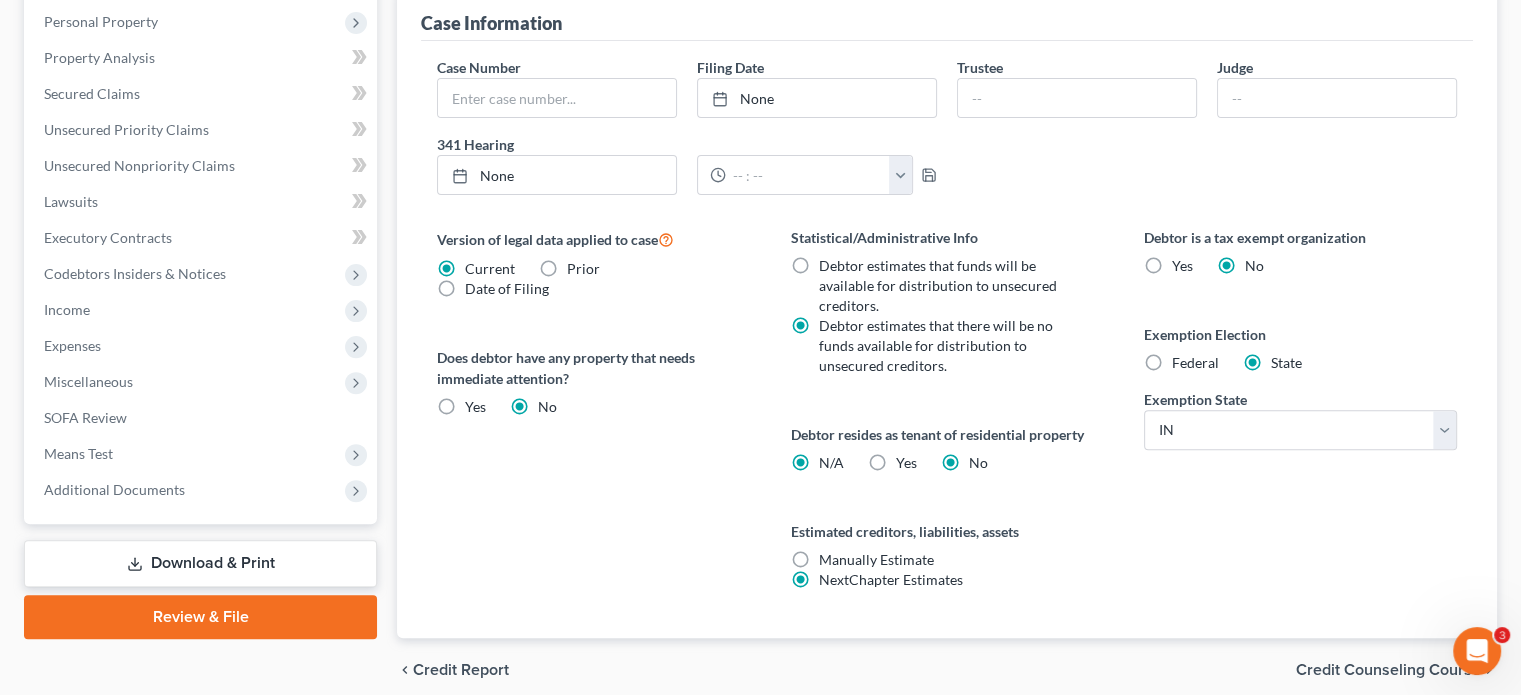 radio on "false" 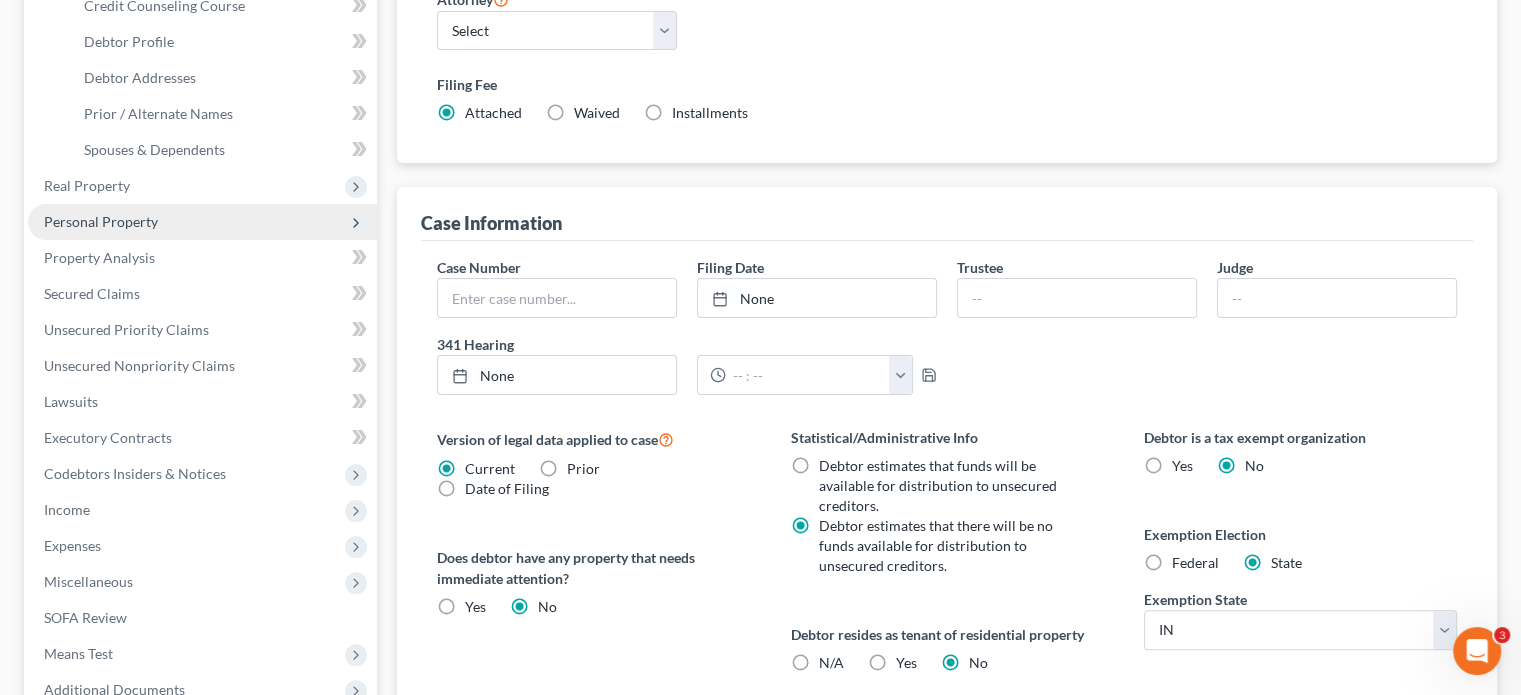 scroll, scrollTop: 200, scrollLeft: 0, axis: vertical 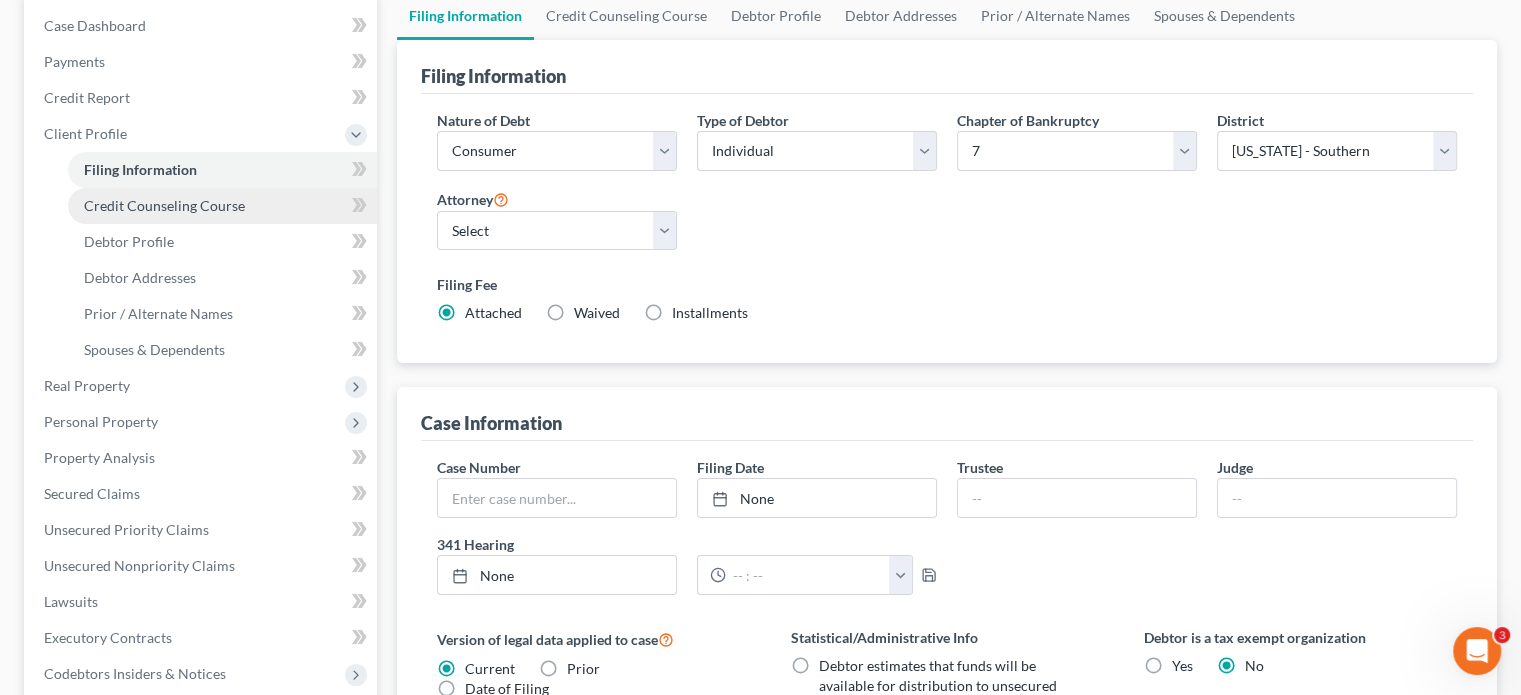 click on "Credit Counseling Course" at bounding box center [164, 205] 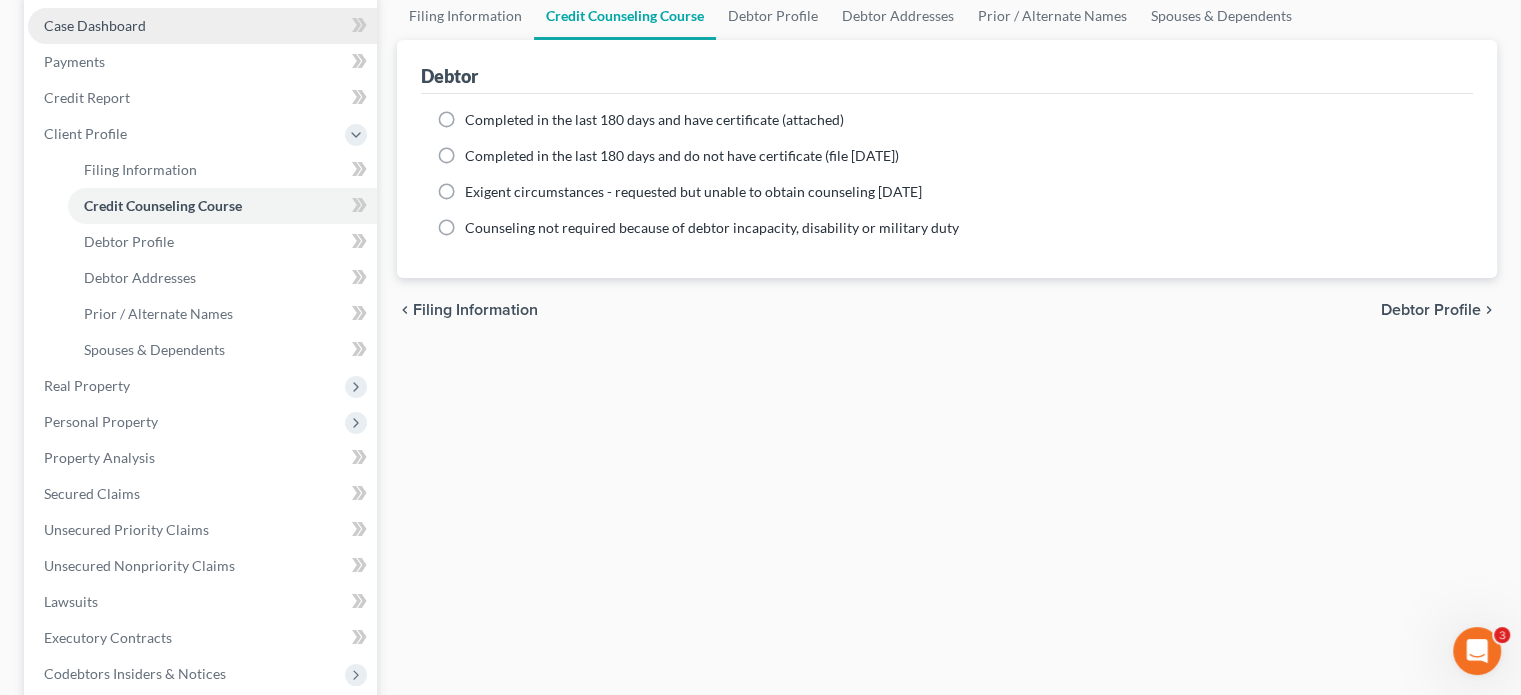 scroll, scrollTop: 0, scrollLeft: 0, axis: both 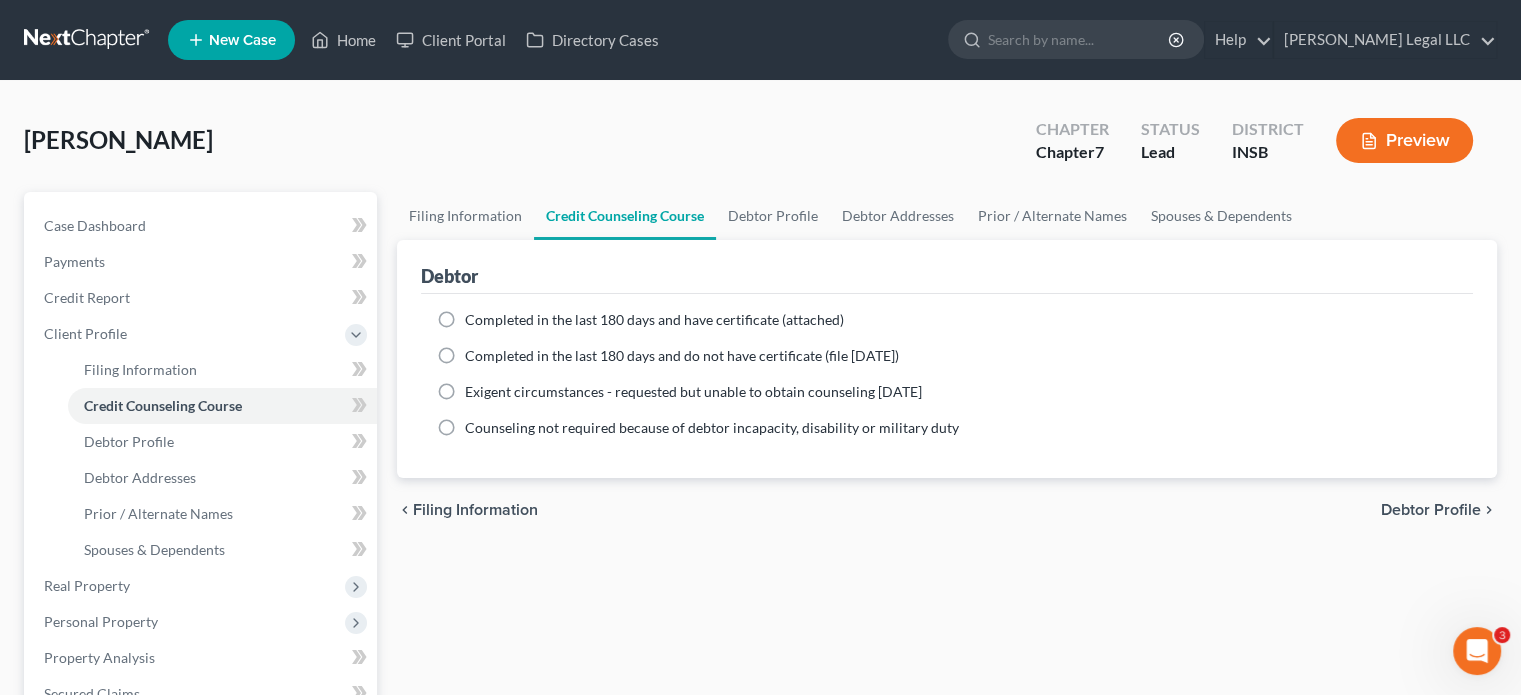 click on "Completed in the last 180 days and have certificate (attached)" at bounding box center [654, 320] 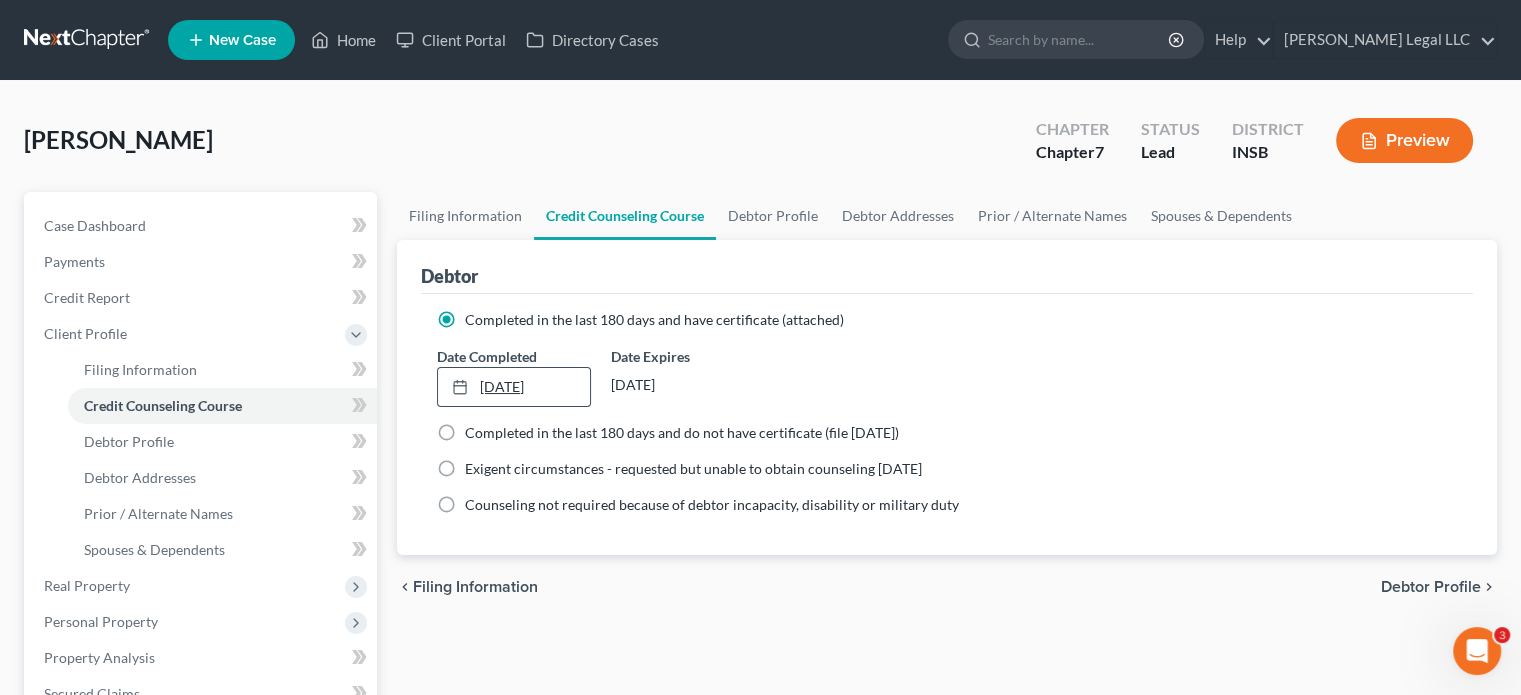type on "[DATE]" 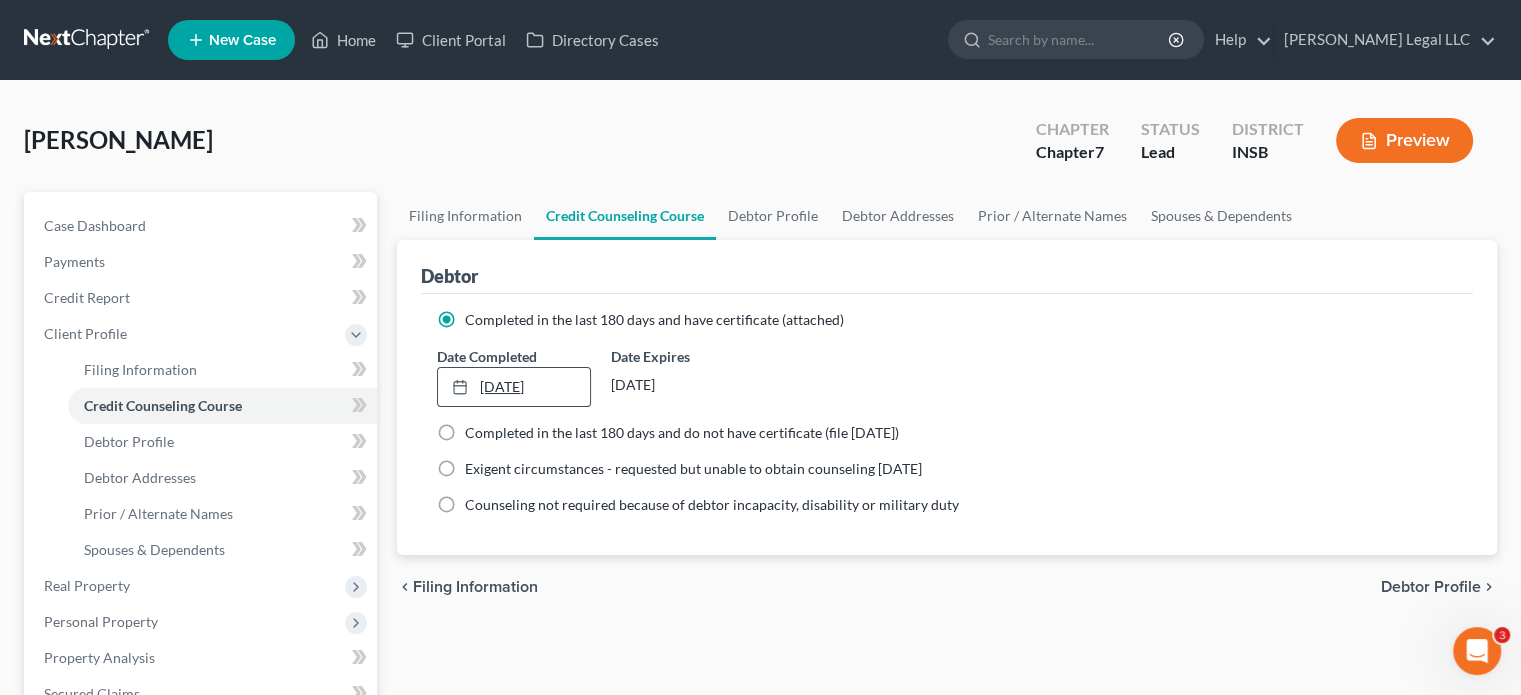 click on "[DATE]" at bounding box center [513, 387] 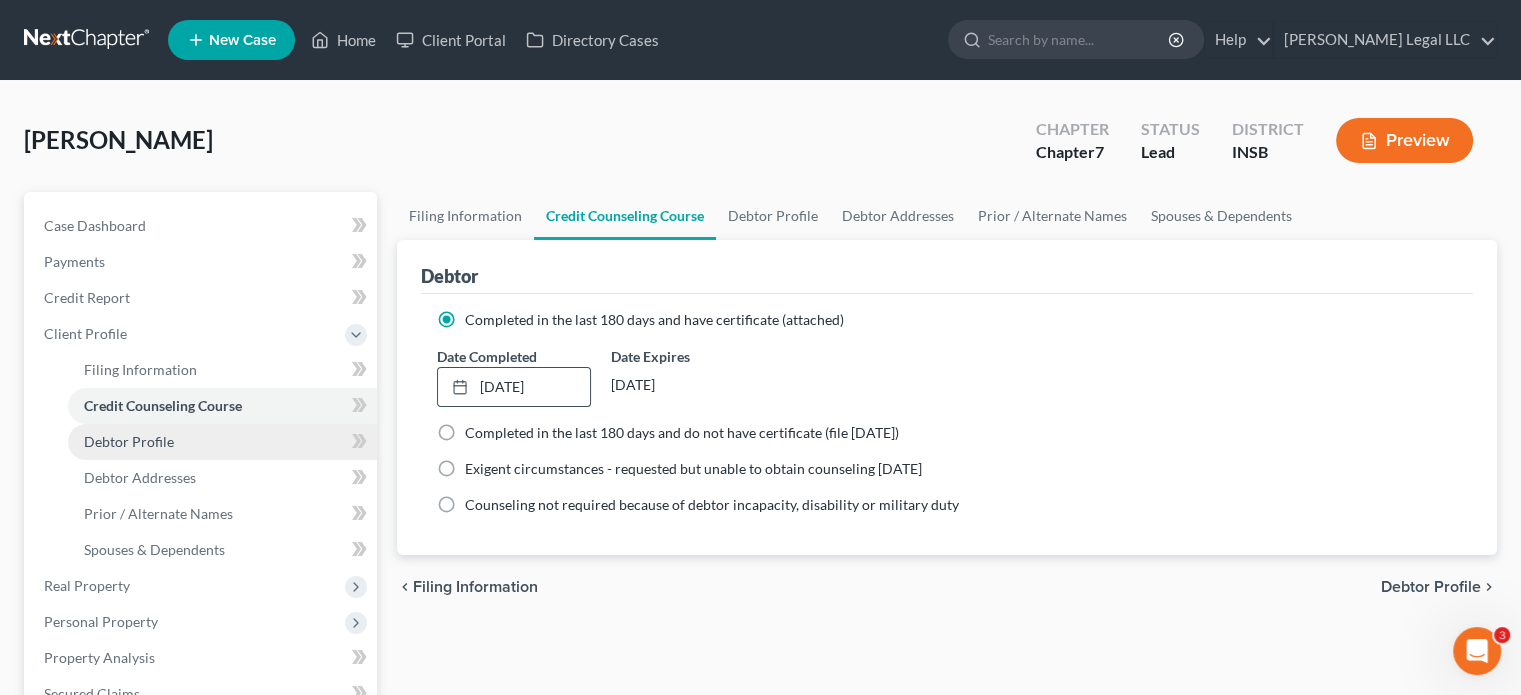 click on "Debtor Profile" at bounding box center (222, 442) 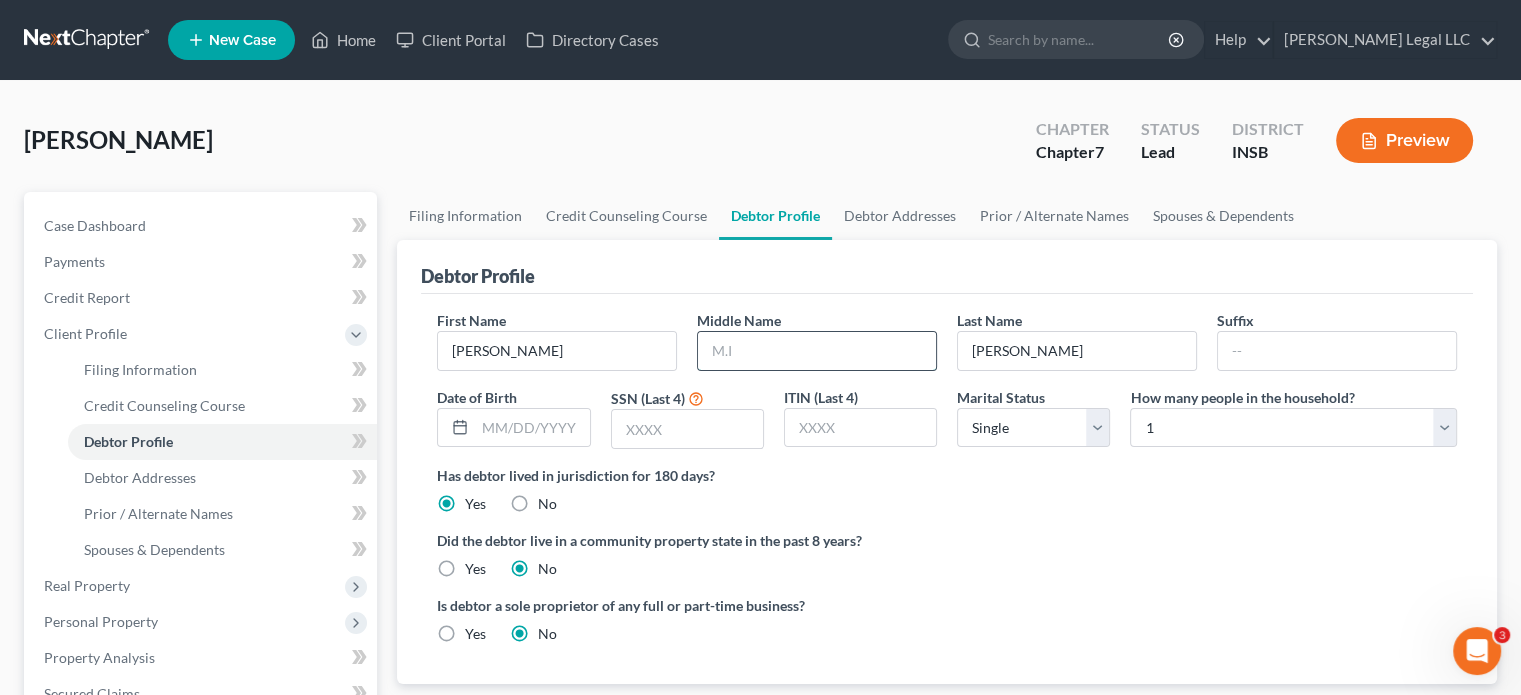 click at bounding box center [817, 351] 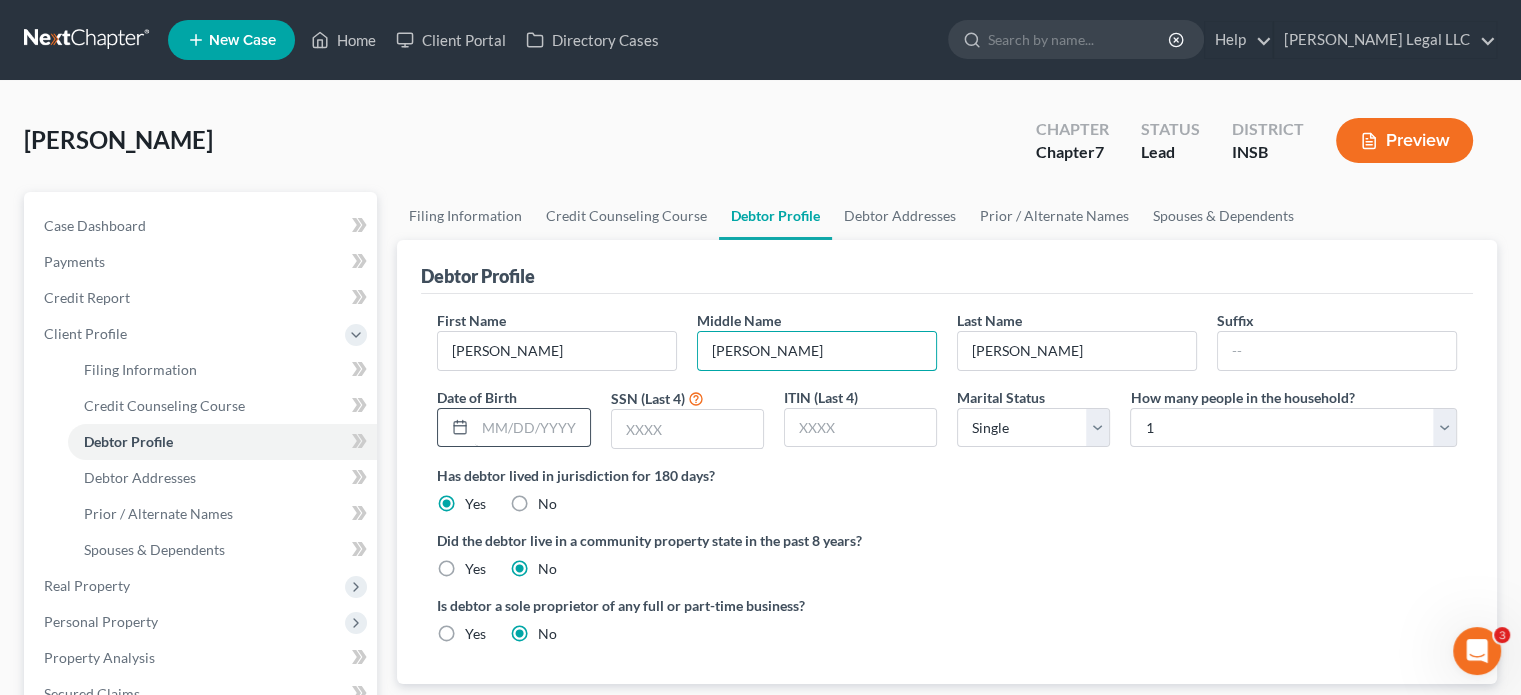 type on "[PERSON_NAME]" 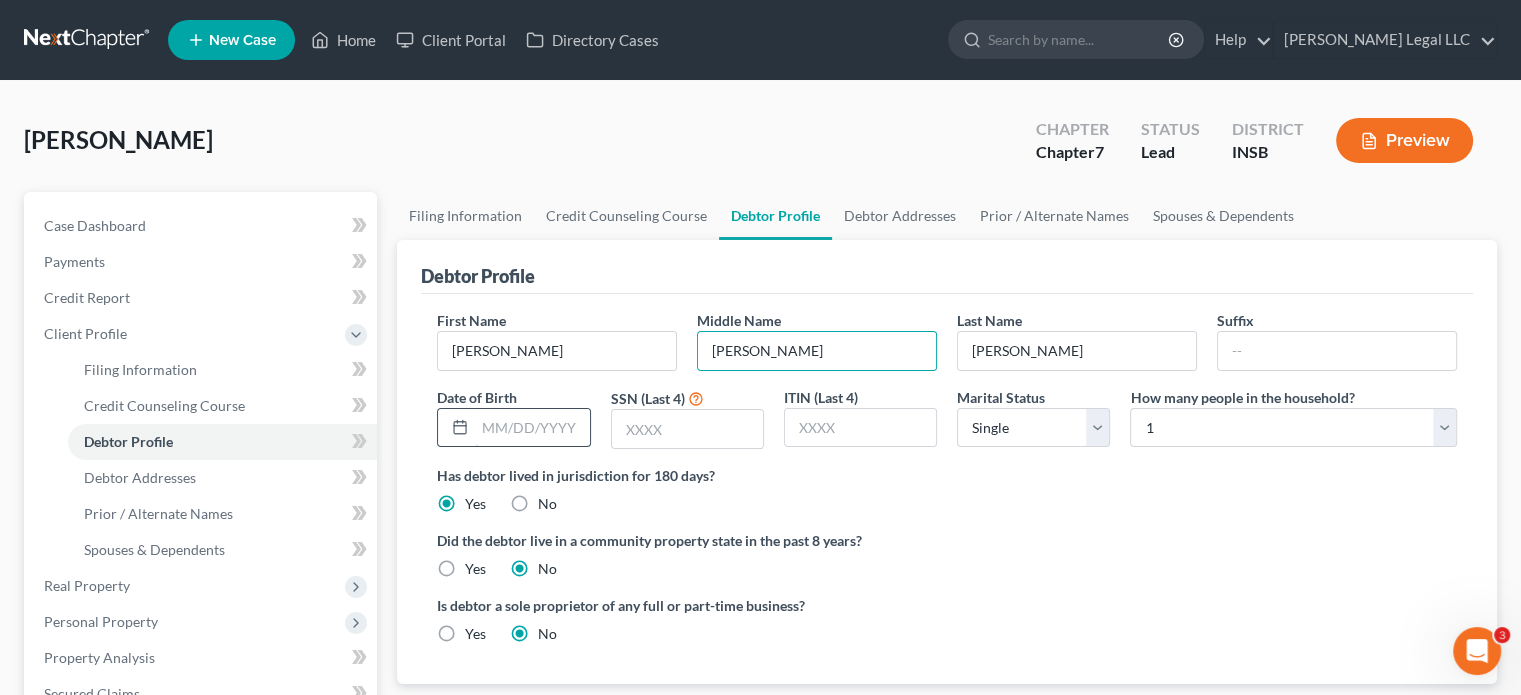click at bounding box center [532, 428] 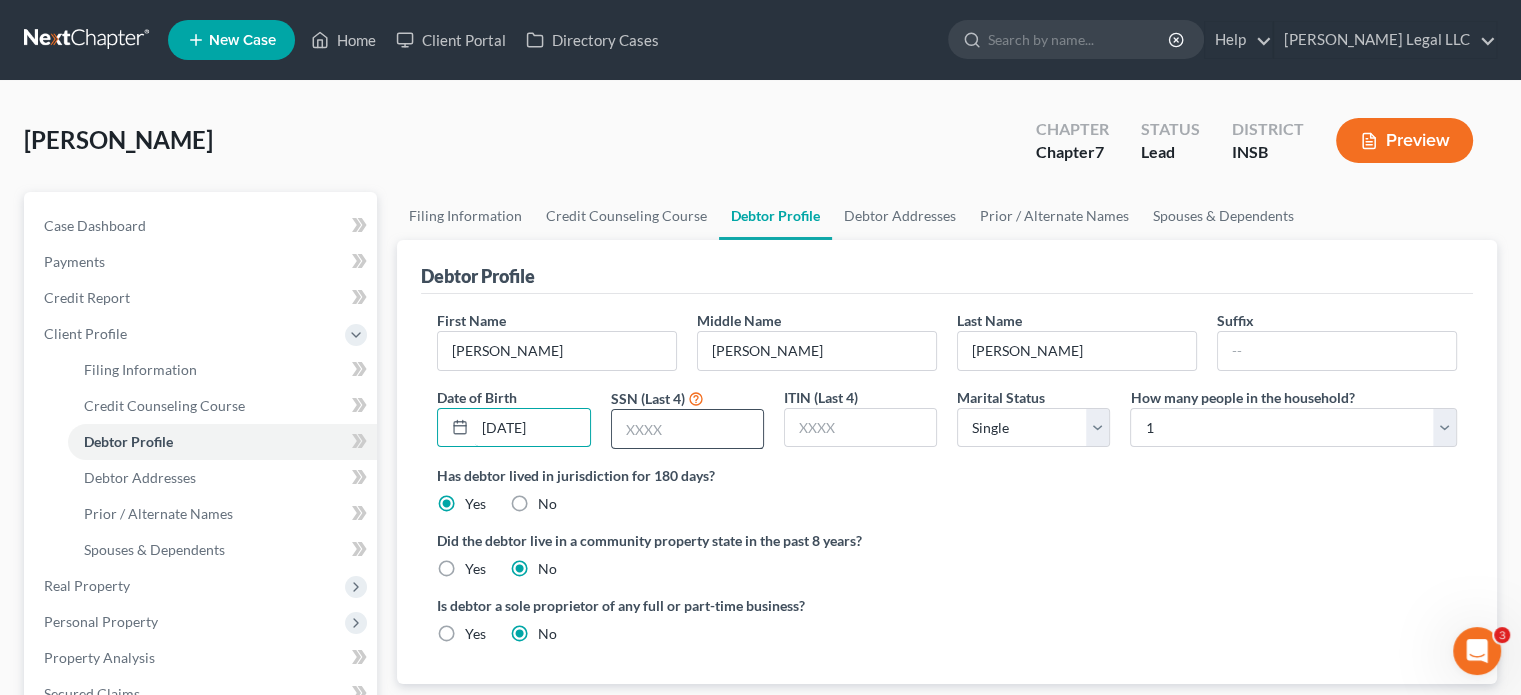 type on "[DATE]" 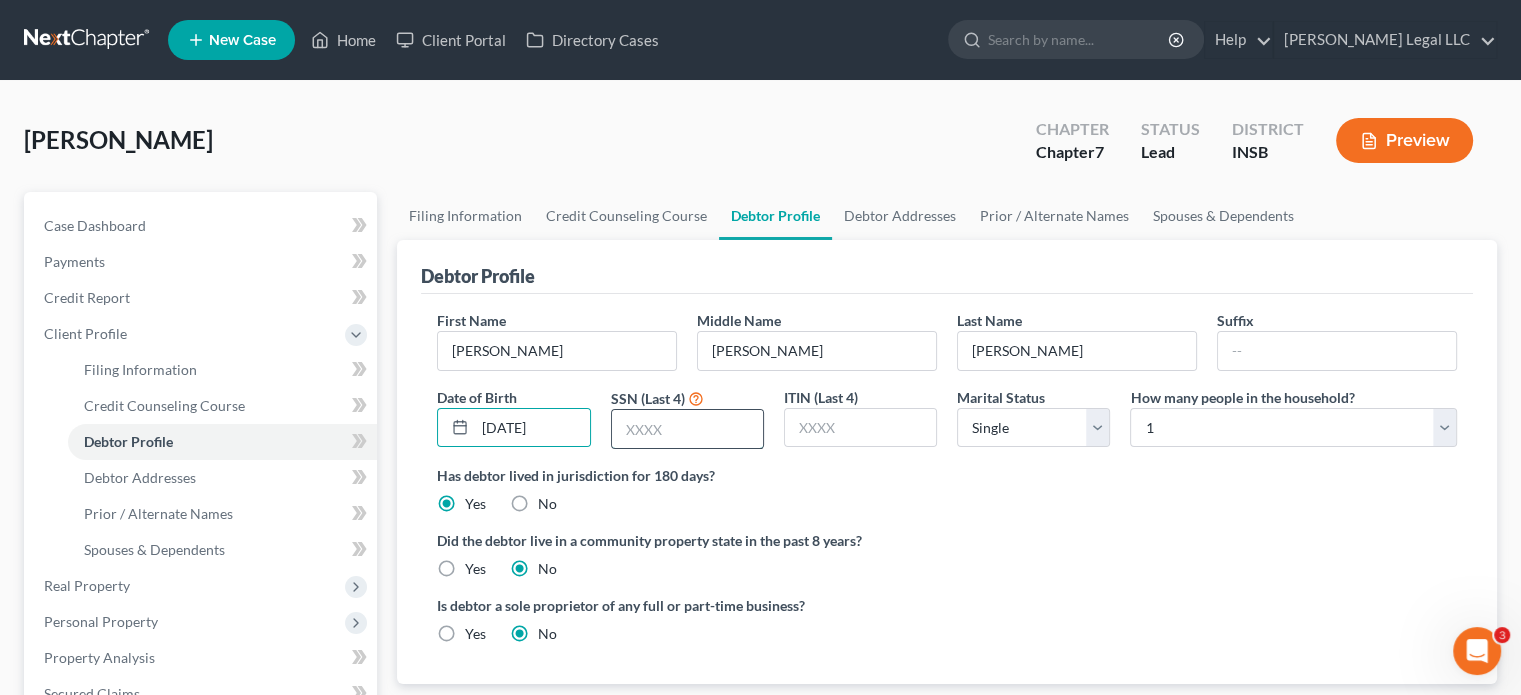 click at bounding box center (687, 429) 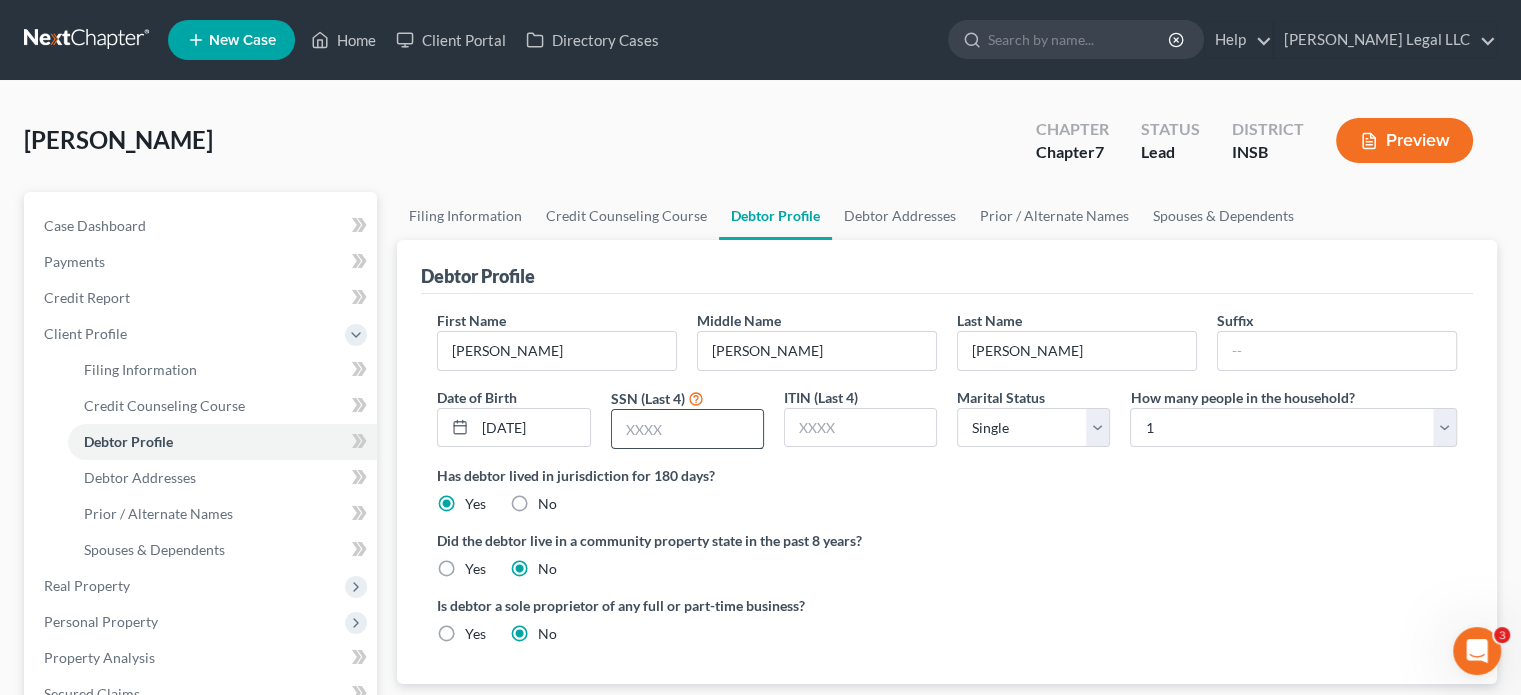 click at bounding box center (687, 429) 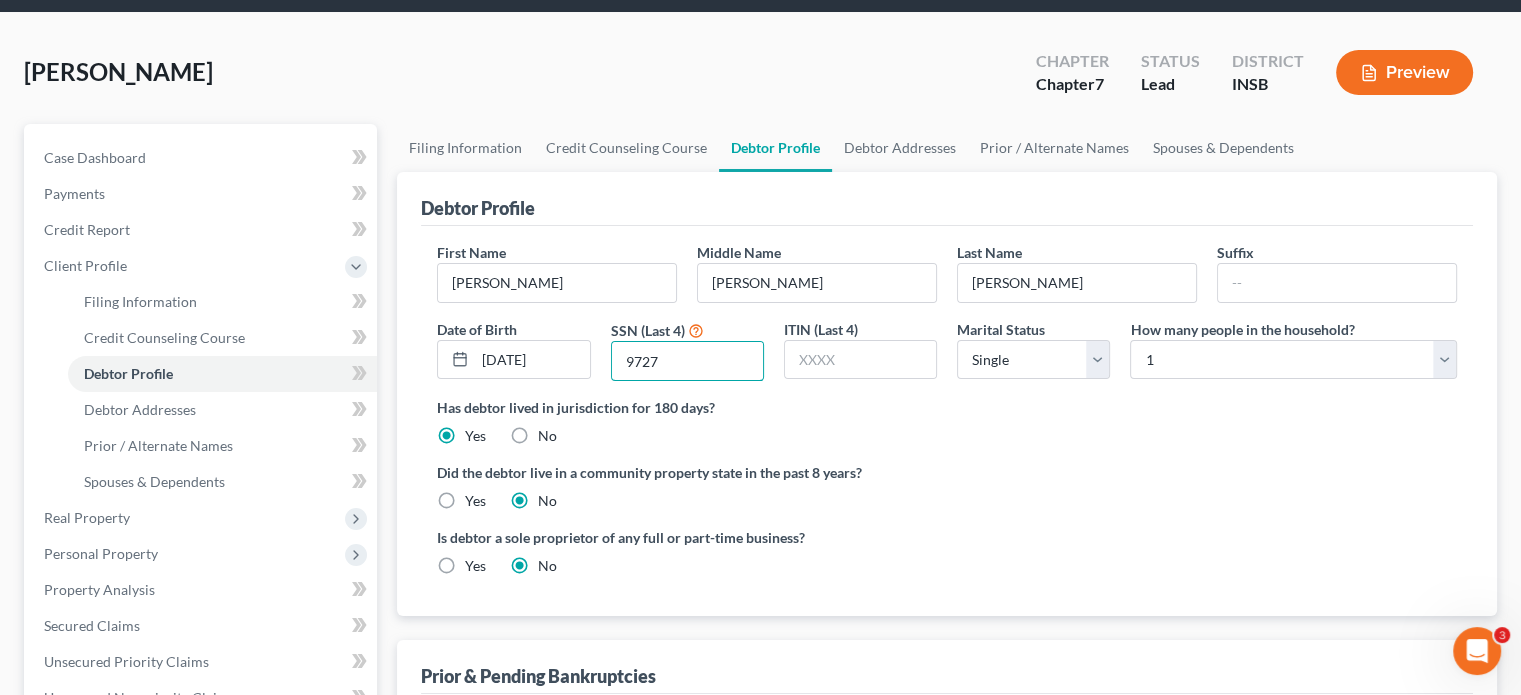 scroll, scrollTop: 200, scrollLeft: 0, axis: vertical 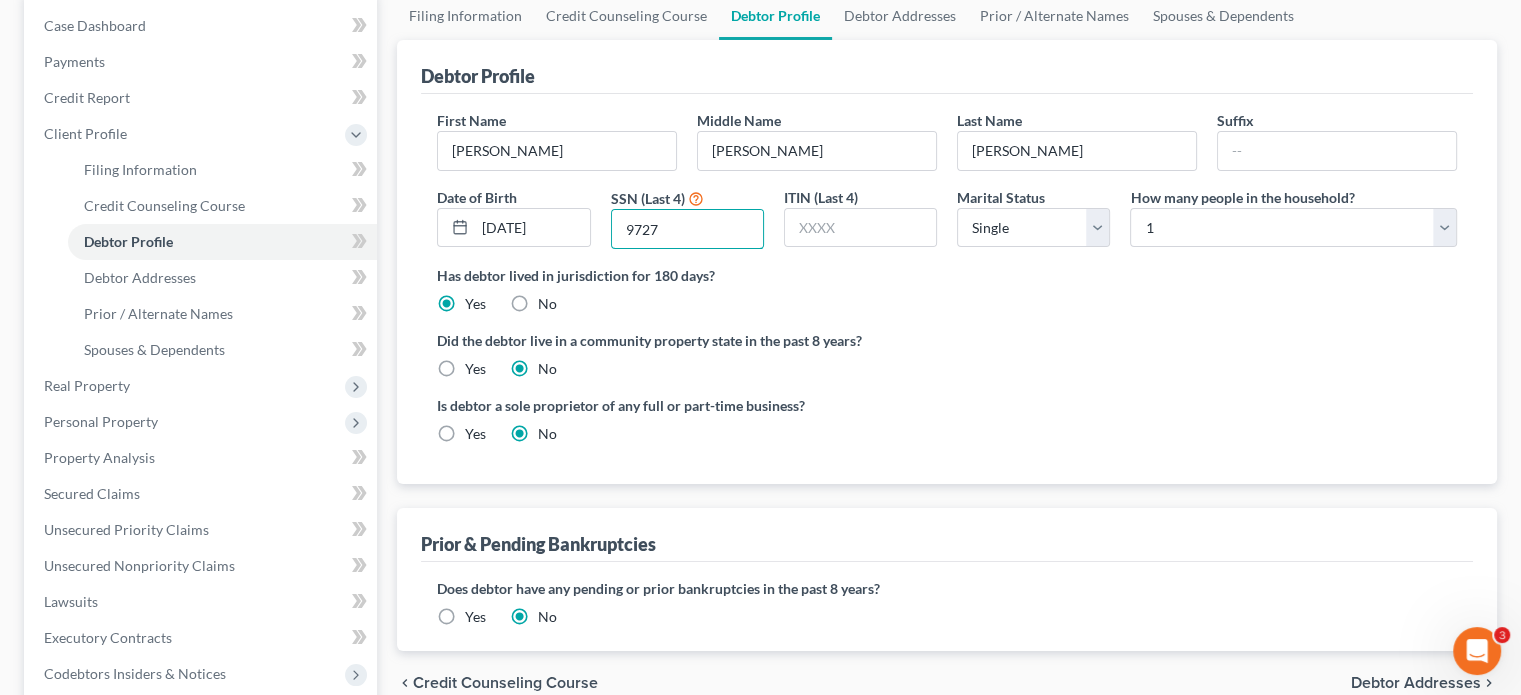 type on "9727" 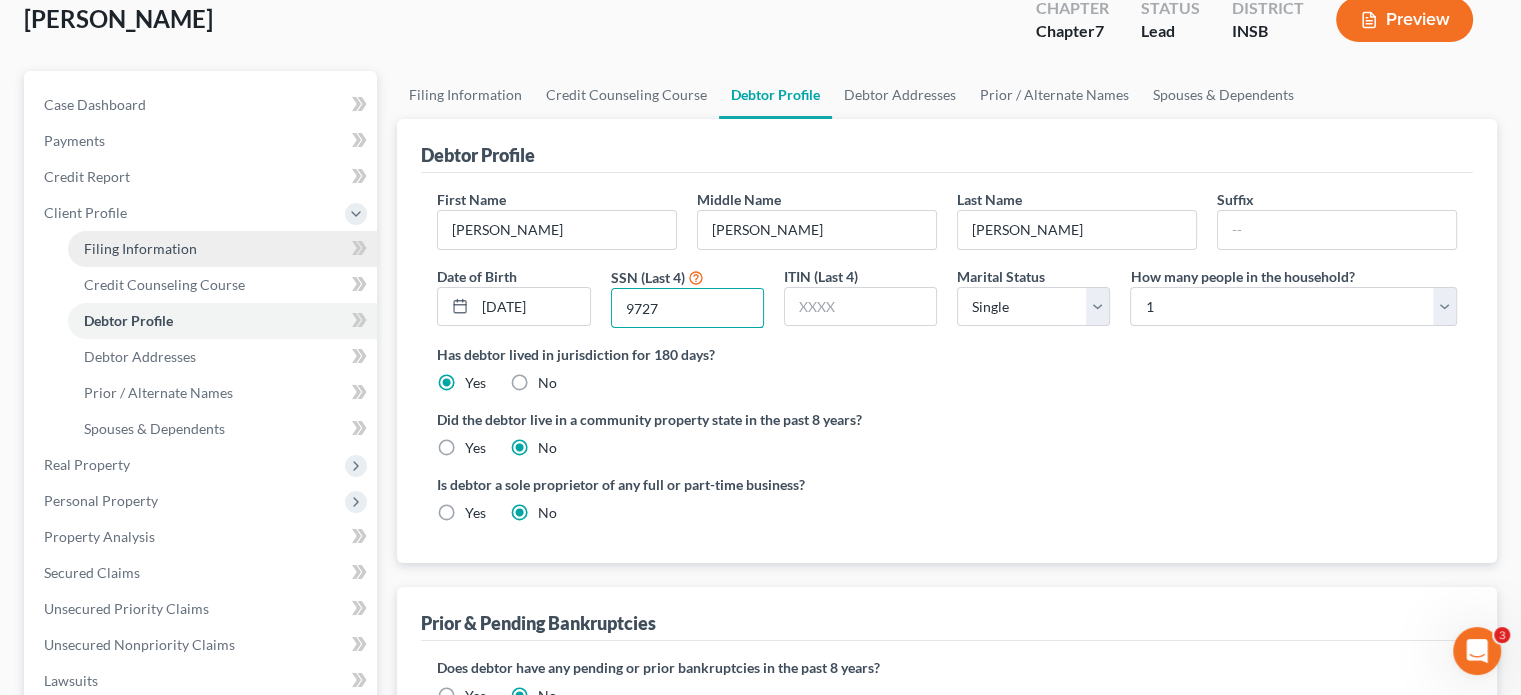 scroll, scrollTop: 0, scrollLeft: 0, axis: both 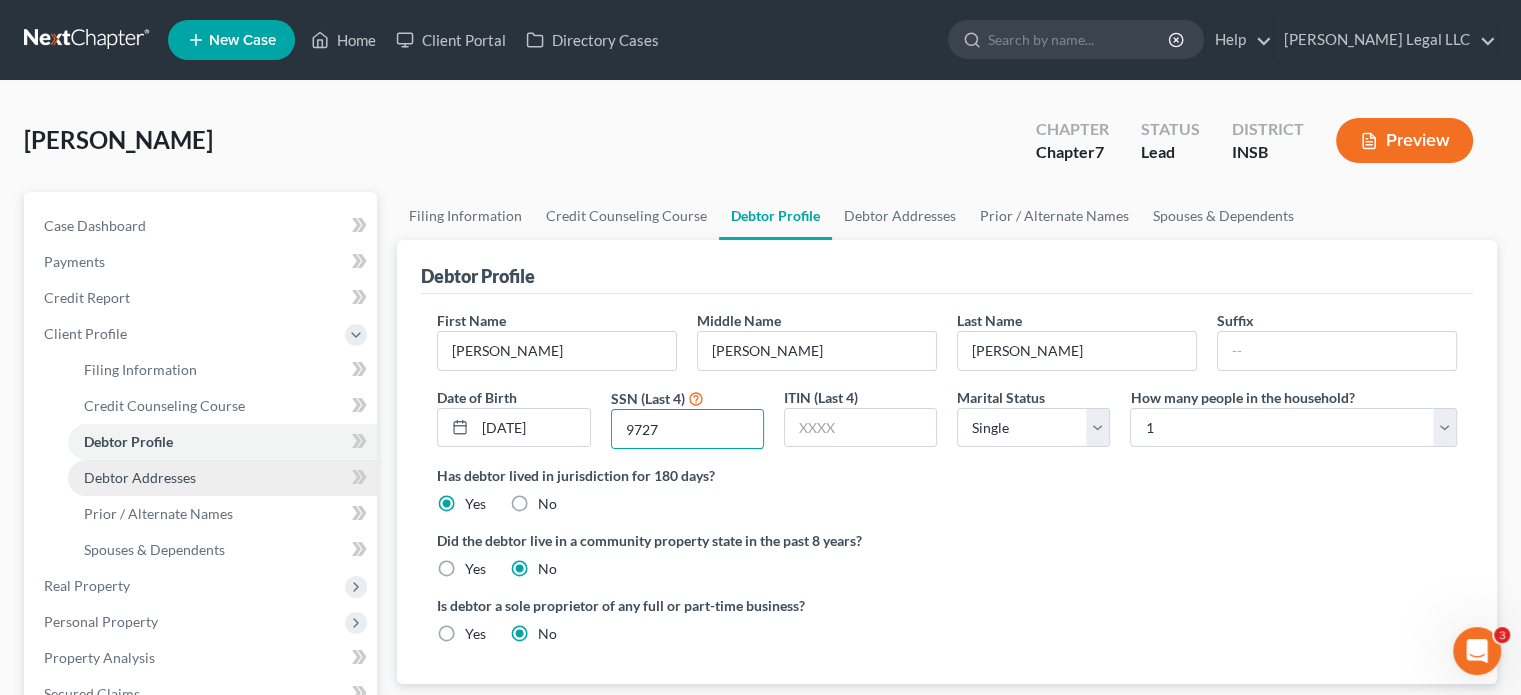 click on "Debtor Addresses" at bounding box center [140, 477] 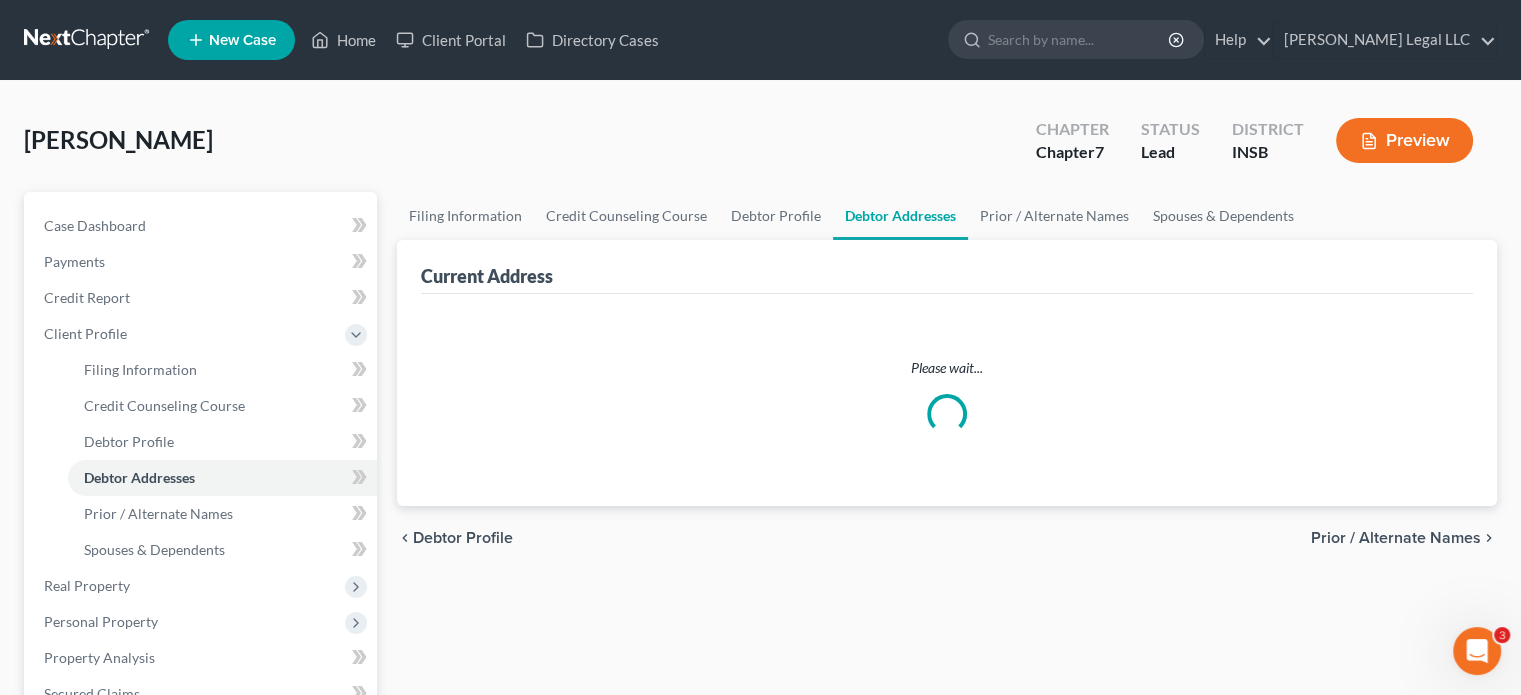 select on "0" 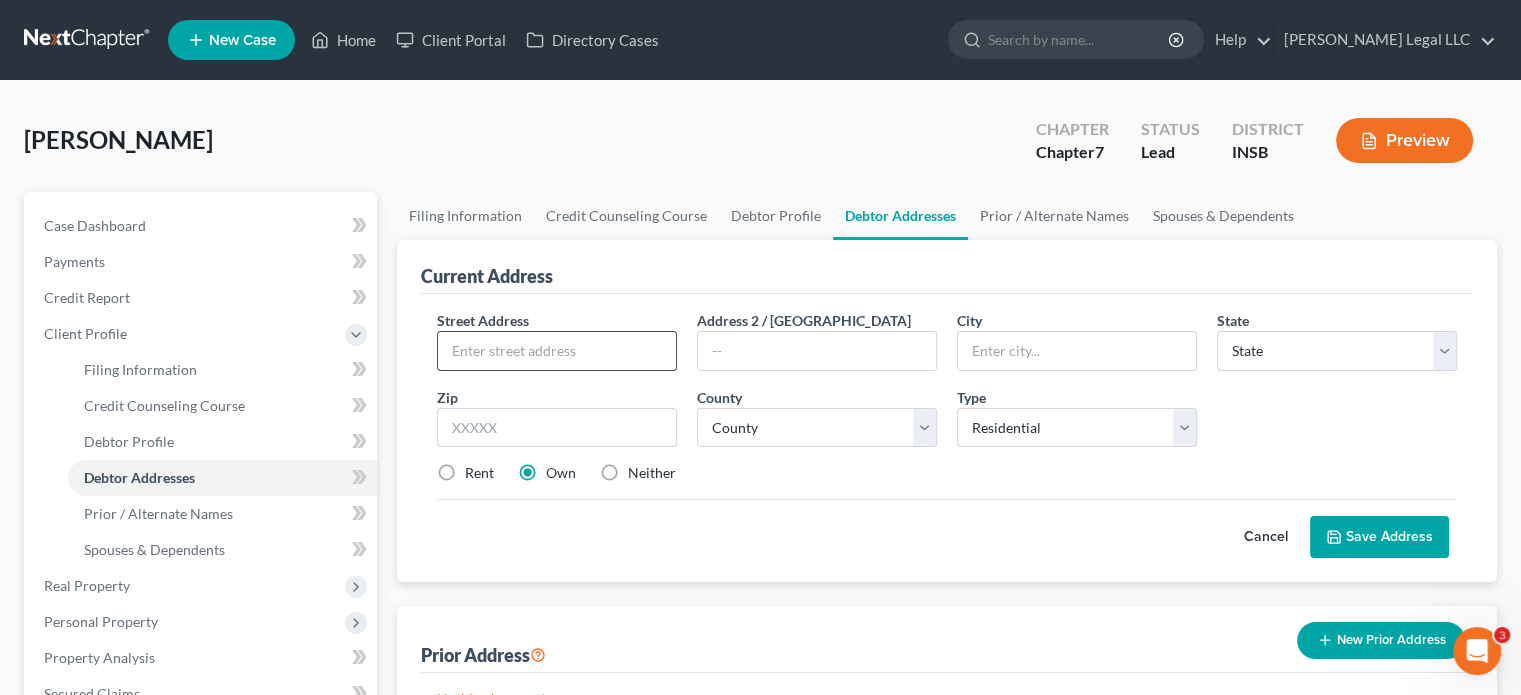 click at bounding box center (557, 351) 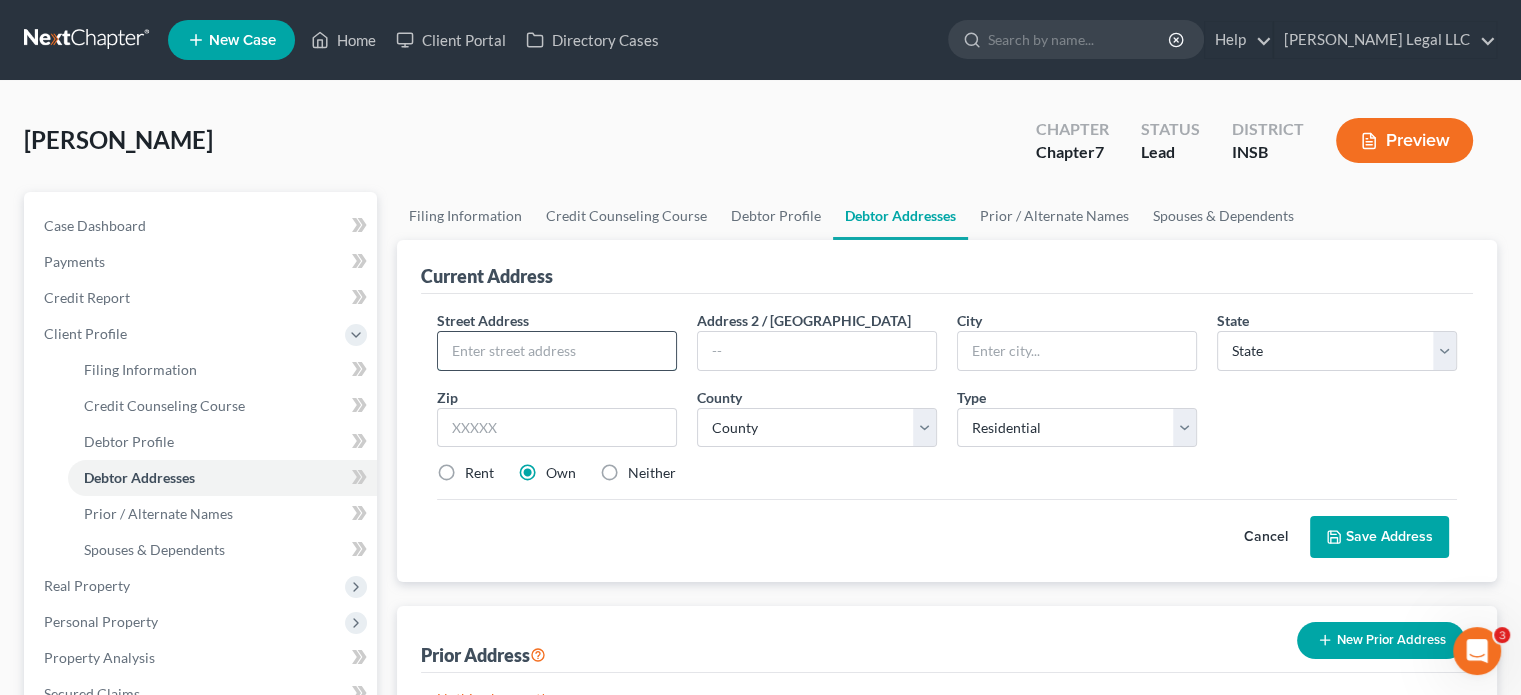 click at bounding box center (557, 351) 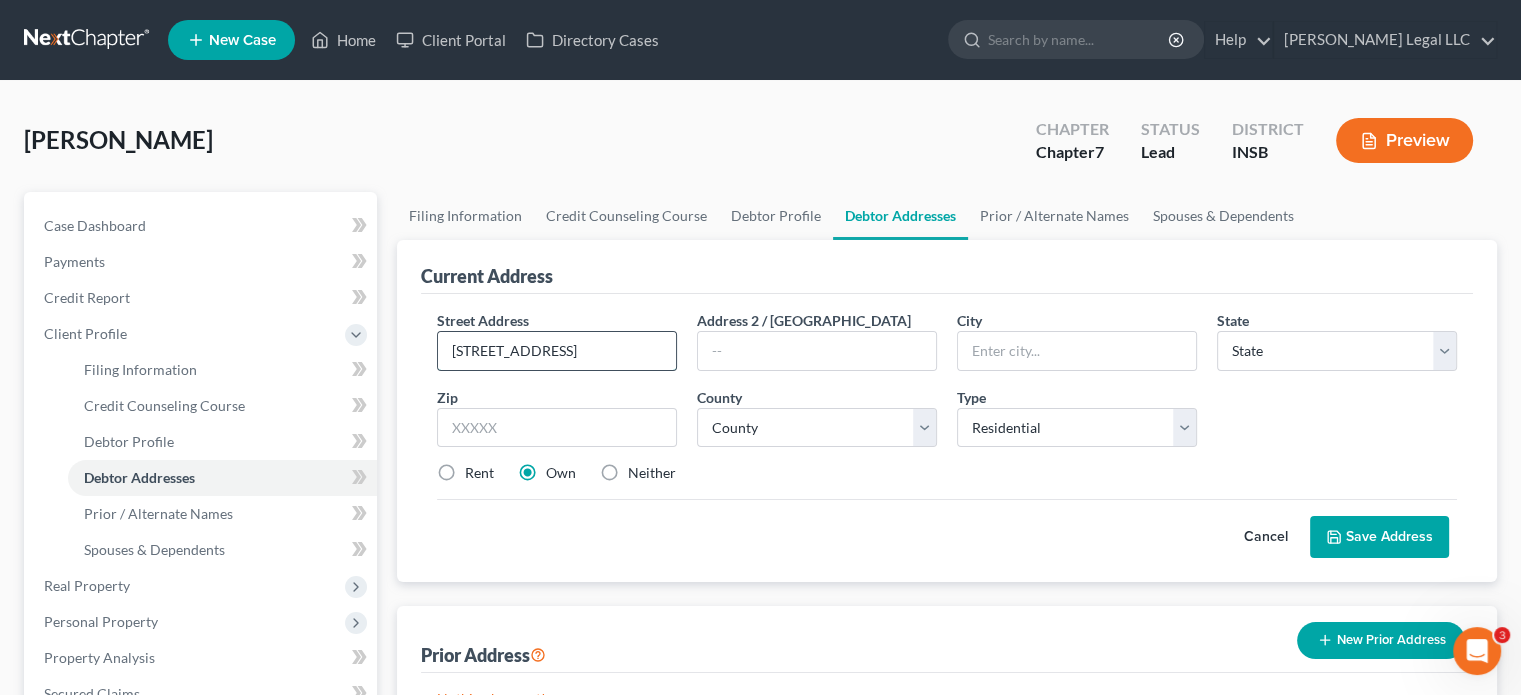 type on "[STREET_ADDRESS]" 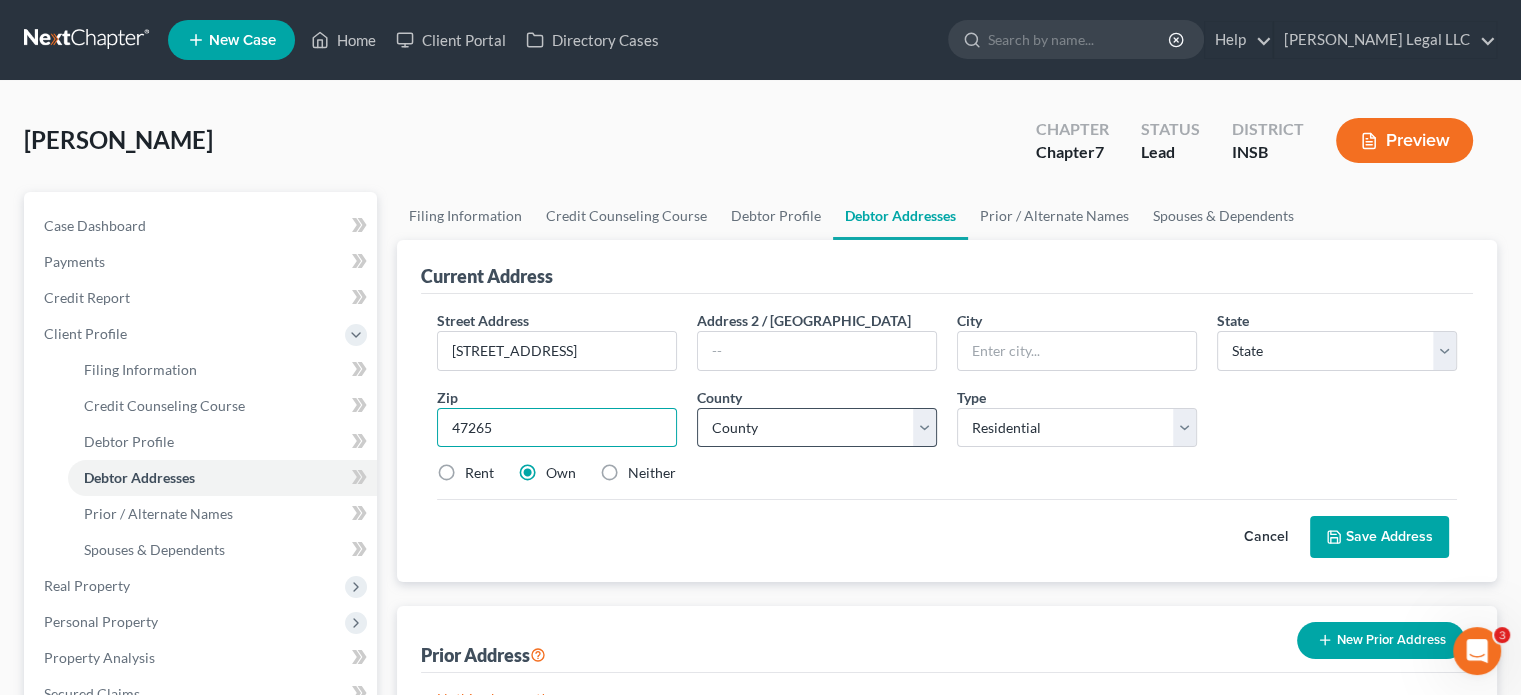 type on "47265" 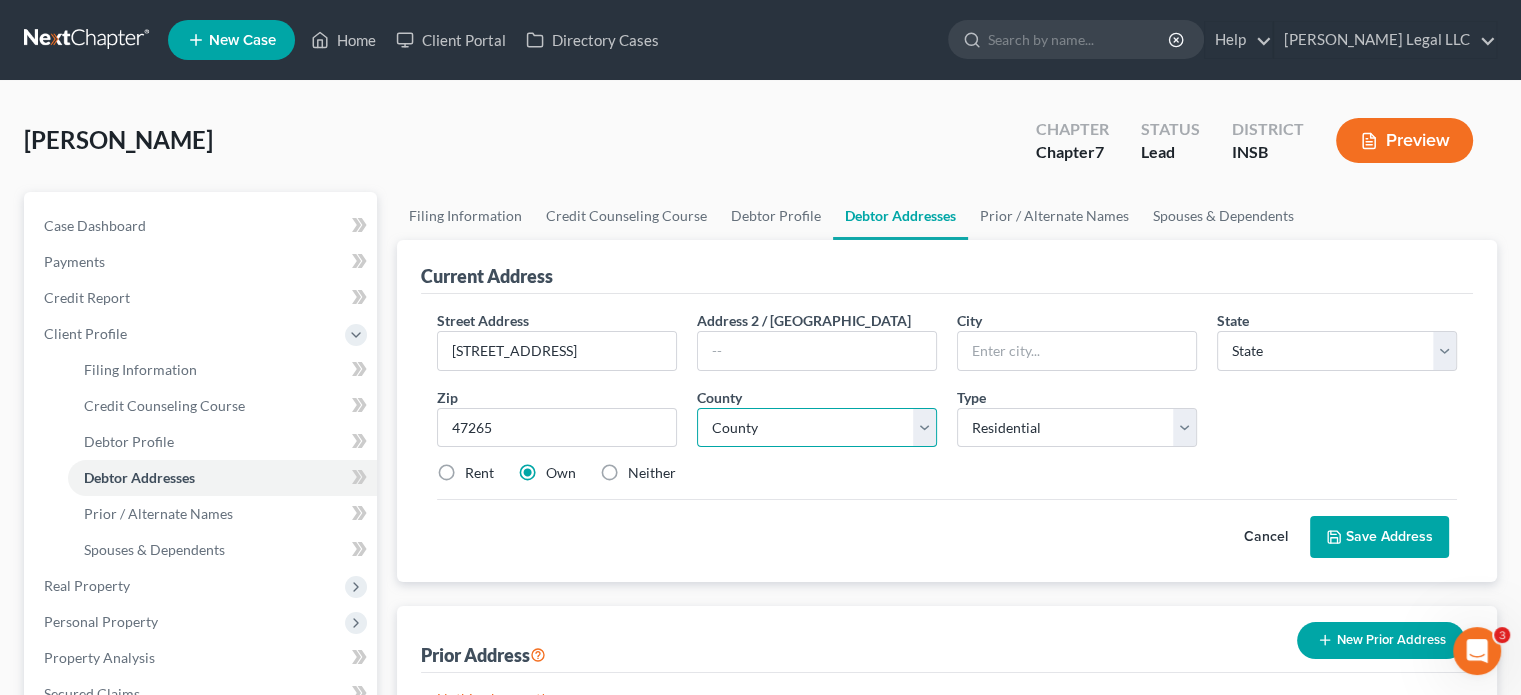 click on "County" at bounding box center (817, 428) 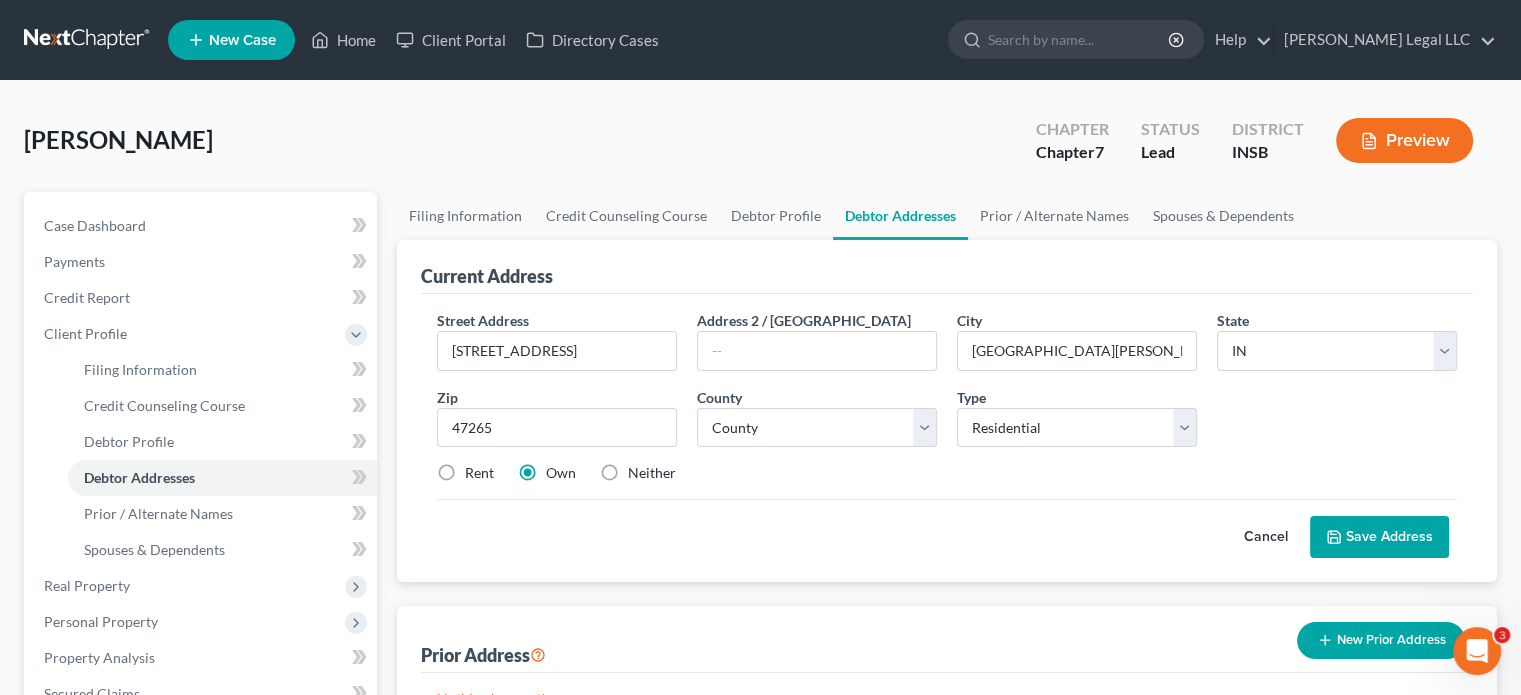 click on "Street Address
*
[STREET_ADDRESS][GEOGRAPHIC_DATA] 2 / [GEOGRAPHIC_DATA]
*
[GEOGRAPHIC_DATA][PERSON_NAME]
*
State [US_STATE] AK AR AZ CA CO CT DE DC [GEOGRAPHIC_DATA] [GEOGRAPHIC_DATA] GU HI ID IL IN IA [GEOGRAPHIC_DATA] [GEOGRAPHIC_DATA] LA ME MD [GEOGRAPHIC_DATA] [GEOGRAPHIC_DATA] [GEOGRAPHIC_DATA] [GEOGRAPHIC_DATA] [GEOGRAPHIC_DATA] MT [GEOGRAPHIC_DATA] [GEOGRAPHIC_DATA] [GEOGRAPHIC_DATA] [GEOGRAPHIC_DATA] NH [GEOGRAPHIC_DATA] [GEOGRAPHIC_DATA] [GEOGRAPHIC_DATA] [GEOGRAPHIC_DATA] [GEOGRAPHIC_DATA] OR [GEOGRAPHIC_DATA] PR RI SC SD [GEOGRAPHIC_DATA] [GEOGRAPHIC_DATA] [GEOGRAPHIC_DATA] VI [GEOGRAPHIC_DATA] [GEOGRAPHIC_DATA] [GEOGRAPHIC_DATA] WV [GEOGRAPHIC_DATA] WY
Zip
*
47265
County
*
County Type Select Residential Mailing Rental Business Rent Own Neither Save as Property Cancel Save Address" at bounding box center [947, 438] 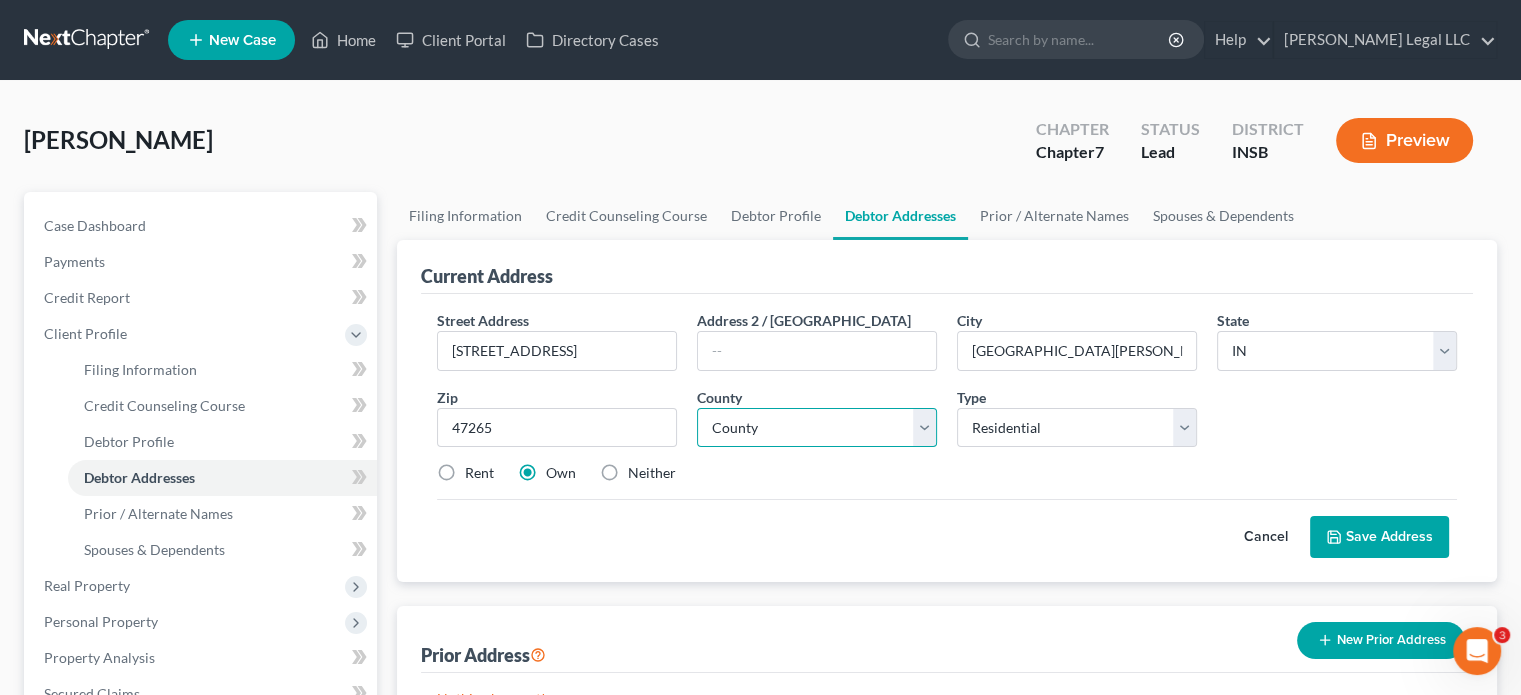 click on "County [GEOGRAPHIC_DATA] [GEOGRAPHIC_DATA] [GEOGRAPHIC_DATA] [GEOGRAPHIC_DATA] [GEOGRAPHIC_DATA] [GEOGRAPHIC_DATA] [GEOGRAPHIC_DATA] [GEOGRAPHIC_DATA] [GEOGRAPHIC_DATA] [GEOGRAPHIC_DATA] [GEOGRAPHIC_DATA] [GEOGRAPHIC_DATA] [GEOGRAPHIC_DATA] [GEOGRAPHIC_DATA] [GEOGRAPHIC_DATA] [GEOGRAPHIC_DATA] [GEOGRAPHIC_DATA] [US_STATE][GEOGRAPHIC_DATA] [GEOGRAPHIC_DATA] [GEOGRAPHIC_DATA] [GEOGRAPHIC_DATA] [GEOGRAPHIC_DATA] [GEOGRAPHIC_DATA] [GEOGRAPHIC_DATA] [GEOGRAPHIC_DATA] [GEOGRAPHIC_DATA] [GEOGRAPHIC_DATA] [GEOGRAPHIC_DATA] [GEOGRAPHIC_DATA] [GEOGRAPHIC_DATA] [GEOGRAPHIC_DATA] [GEOGRAPHIC_DATA] [GEOGRAPHIC_DATA] [GEOGRAPHIC_DATA] [GEOGRAPHIC_DATA] [GEOGRAPHIC_DATA] [GEOGRAPHIC_DATA] [GEOGRAPHIC_DATA] [GEOGRAPHIC_DATA] [GEOGRAPHIC_DATA] [GEOGRAPHIC_DATA] [GEOGRAPHIC_DATA] [GEOGRAPHIC_DATA] [GEOGRAPHIC_DATA] [GEOGRAPHIC_DATA] [GEOGRAPHIC_DATA] [GEOGRAPHIC_DATA] [GEOGRAPHIC_DATA] [GEOGRAPHIC_DATA] [GEOGRAPHIC_DATA] [GEOGRAPHIC_DATA] [GEOGRAPHIC_DATA] [GEOGRAPHIC_DATA] [GEOGRAPHIC_DATA] [GEOGRAPHIC_DATA] [GEOGRAPHIC_DATA] [GEOGRAPHIC_DATA] [US_STATE][GEOGRAPHIC_DATA] [GEOGRAPHIC_DATA] [GEOGRAPHIC_DATA] [GEOGRAPHIC_DATA] [GEOGRAPHIC_DATA] [GEOGRAPHIC_DATA] [GEOGRAPHIC_DATA] [GEOGRAPHIC_DATA] [GEOGRAPHIC_DATA] [GEOGRAPHIC_DATA] [GEOGRAPHIC_DATA] [GEOGRAPHIC_DATA] [GEOGRAPHIC_DATA]" at bounding box center (817, 428) 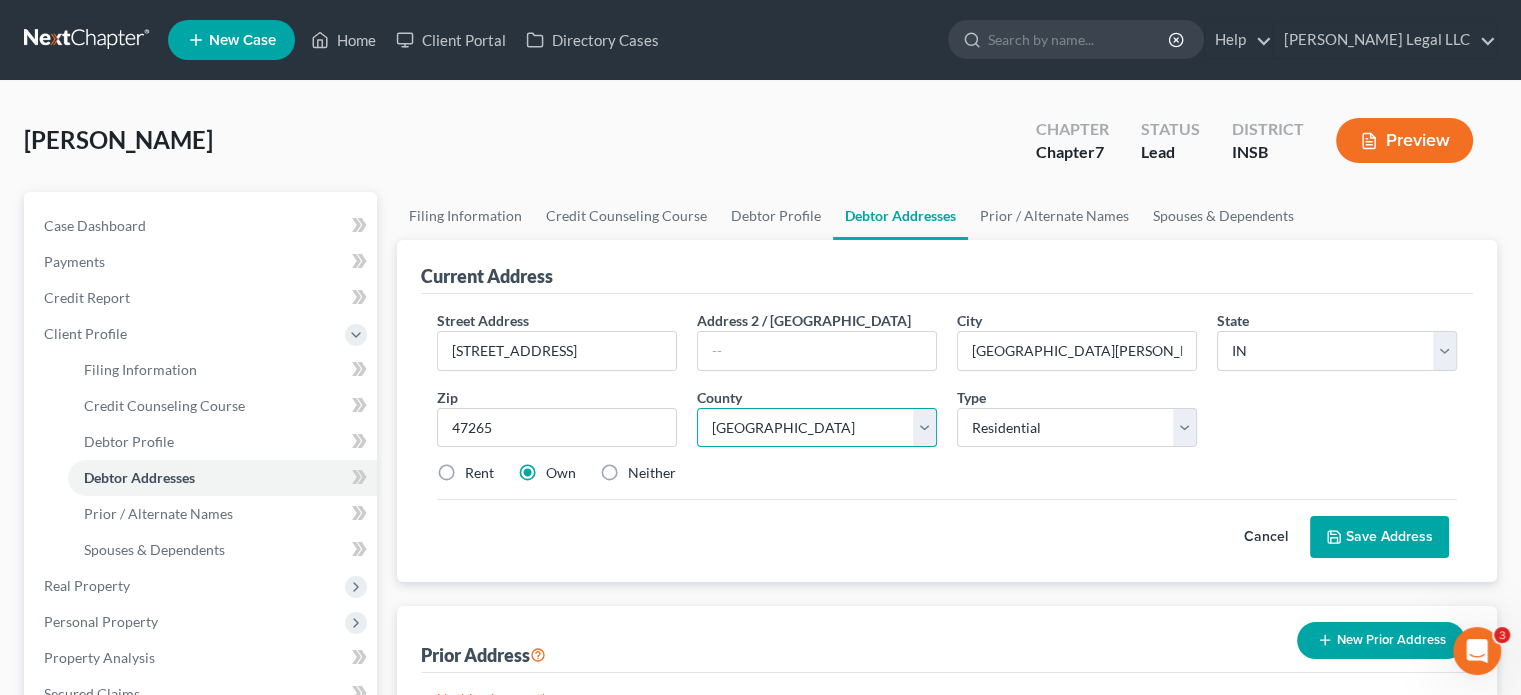 click on "County [GEOGRAPHIC_DATA] [GEOGRAPHIC_DATA] [GEOGRAPHIC_DATA] [GEOGRAPHIC_DATA] [GEOGRAPHIC_DATA] [GEOGRAPHIC_DATA] [GEOGRAPHIC_DATA] [GEOGRAPHIC_DATA] [GEOGRAPHIC_DATA] [GEOGRAPHIC_DATA] [GEOGRAPHIC_DATA] [GEOGRAPHIC_DATA] [GEOGRAPHIC_DATA] [GEOGRAPHIC_DATA] [GEOGRAPHIC_DATA] [GEOGRAPHIC_DATA] [GEOGRAPHIC_DATA] [US_STATE][GEOGRAPHIC_DATA] [GEOGRAPHIC_DATA] [GEOGRAPHIC_DATA] [GEOGRAPHIC_DATA] [GEOGRAPHIC_DATA] [GEOGRAPHIC_DATA] [GEOGRAPHIC_DATA] [GEOGRAPHIC_DATA] [GEOGRAPHIC_DATA] [GEOGRAPHIC_DATA] [GEOGRAPHIC_DATA] [GEOGRAPHIC_DATA] [GEOGRAPHIC_DATA] [GEOGRAPHIC_DATA] [GEOGRAPHIC_DATA] [GEOGRAPHIC_DATA] [GEOGRAPHIC_DATA] [GEOGRAPHIC_DATA] [GEOGRAPHIC_DATA] [GEOGRAPHIC_DATA] [GEOGRAPHIC_DATA] [GEOGRAPHIC_DATA] [GEOGRAPHIC_DATA] [GEOGRAPHIC_DATA] [GEOGRAPHIC_DATA] [GEOGRAPHIC_DATA] [GEOGRAPHIC_DATA] [GEOGRAPHIC_DATA] [GEOGRAPHIC_DATA] [GEOGRAPHIC_DATA] [GEOGRAPHIC_DATA] [GEOGRAPHIC_DATA] [GEOGRAPHIC_DATA] [GEOGRAPHIC_DATA] [GEOGRAPHIC_DATA] [GEOGRAPHIC_DATA] [GEOGRAPHIC_DATA] [GEOGRAPHIC_DATA] [GEOGRAPHIC_DATA] [GEOGRAPHIC_DATA] [US_STATE][GEOGRAPHIC_DATA] [GEOGRAPHIC_DATA] [GEOGRAPHIC_DATA] [GEOGRAPHIC_DATA] [GEOGRAPHIC_DATA] [GEOGRAPHIC_DATA] [GEOGRAPHIC_DATA] [GEOGRAPHIC_DATA] [GEOGRAPHIC_DATA] [GEOGRAPHIC_DATA] [GEOGRAPHIC_DATA] [GEOGRAPHIC_DATA] [GEOGRAPHIC_DATA]" at bounding box center (817, 428) 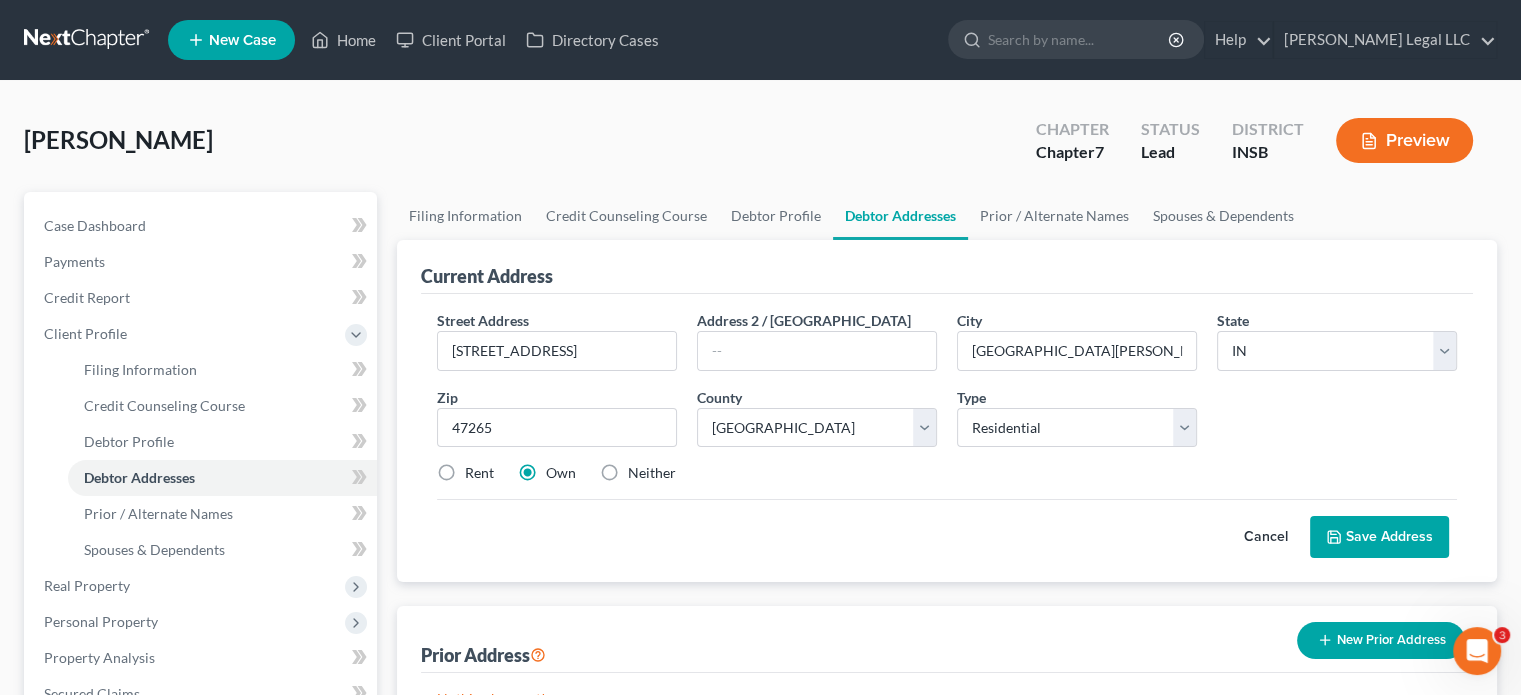 click on "Cancel Save Address" at bounding box center [947, 528] 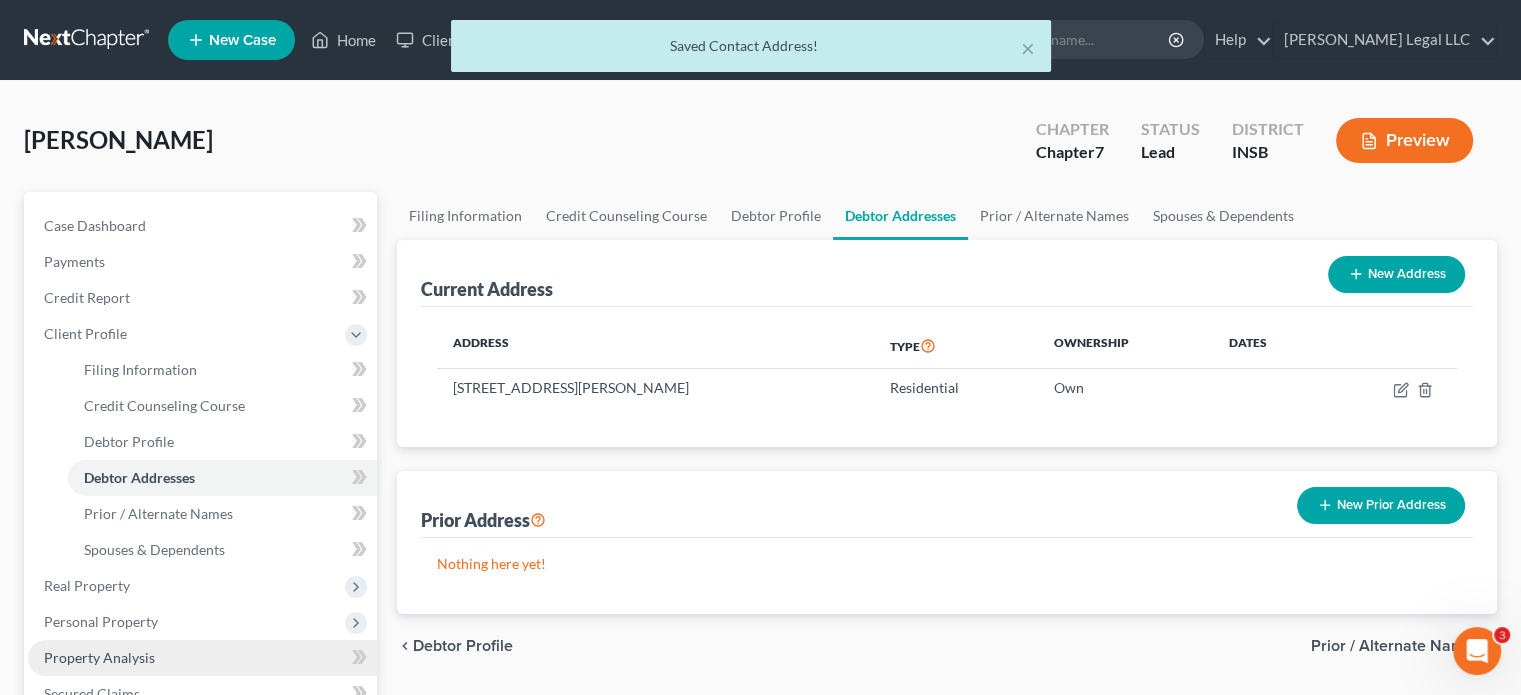 scroll, scrollTop: 200, scrollLeft: 0, axis: vertical 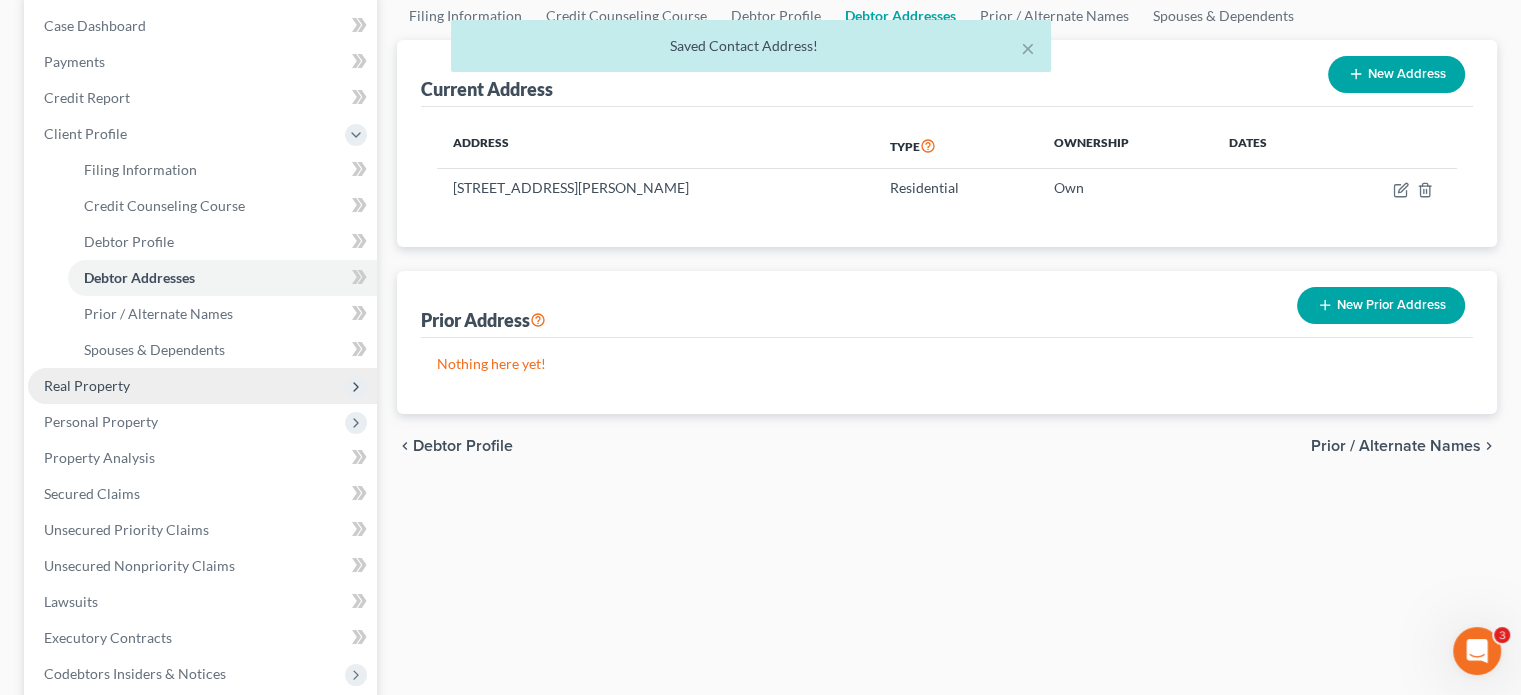 click on "Real Property" at bounding box center (87, 385) 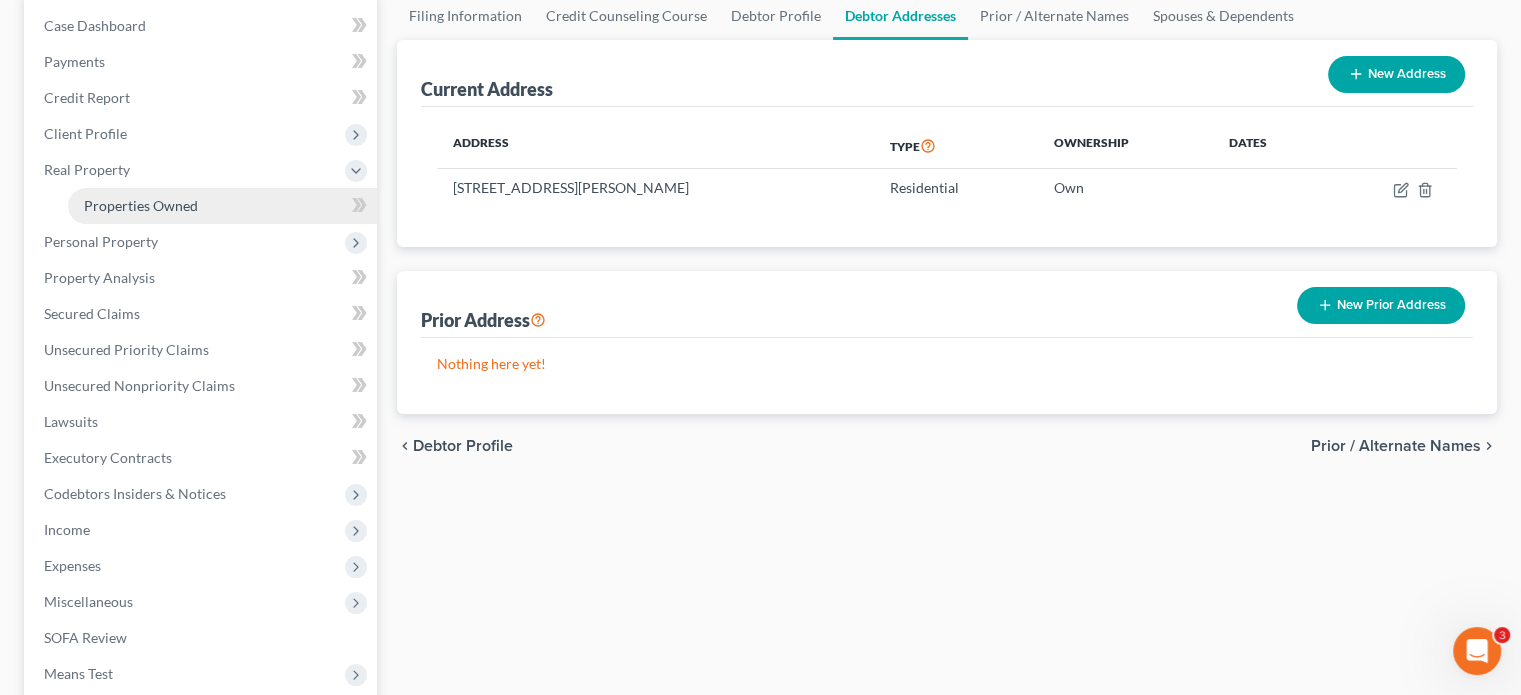 click on "Properties Owned" at bounding box center (141, 205) 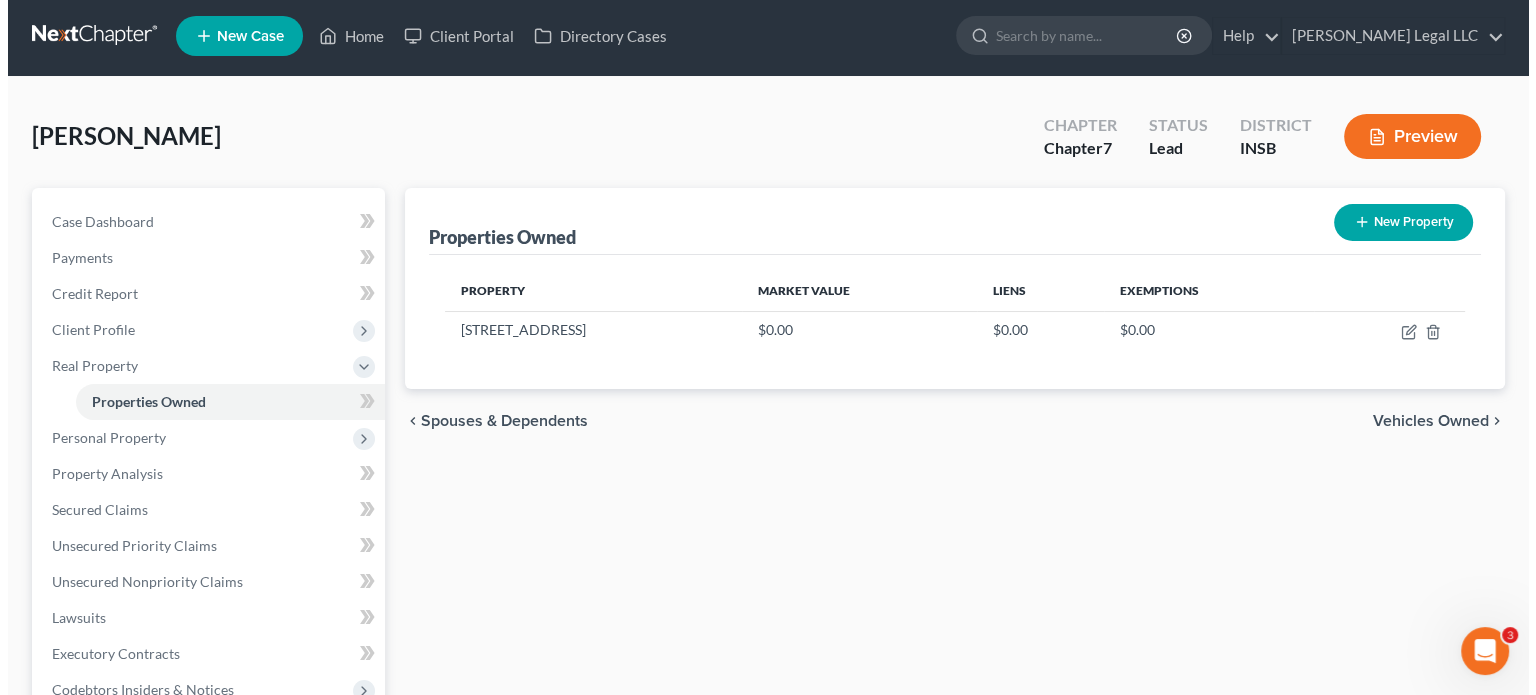 scroll, scrollTop: 0, scrollLeft: 0, axis: both 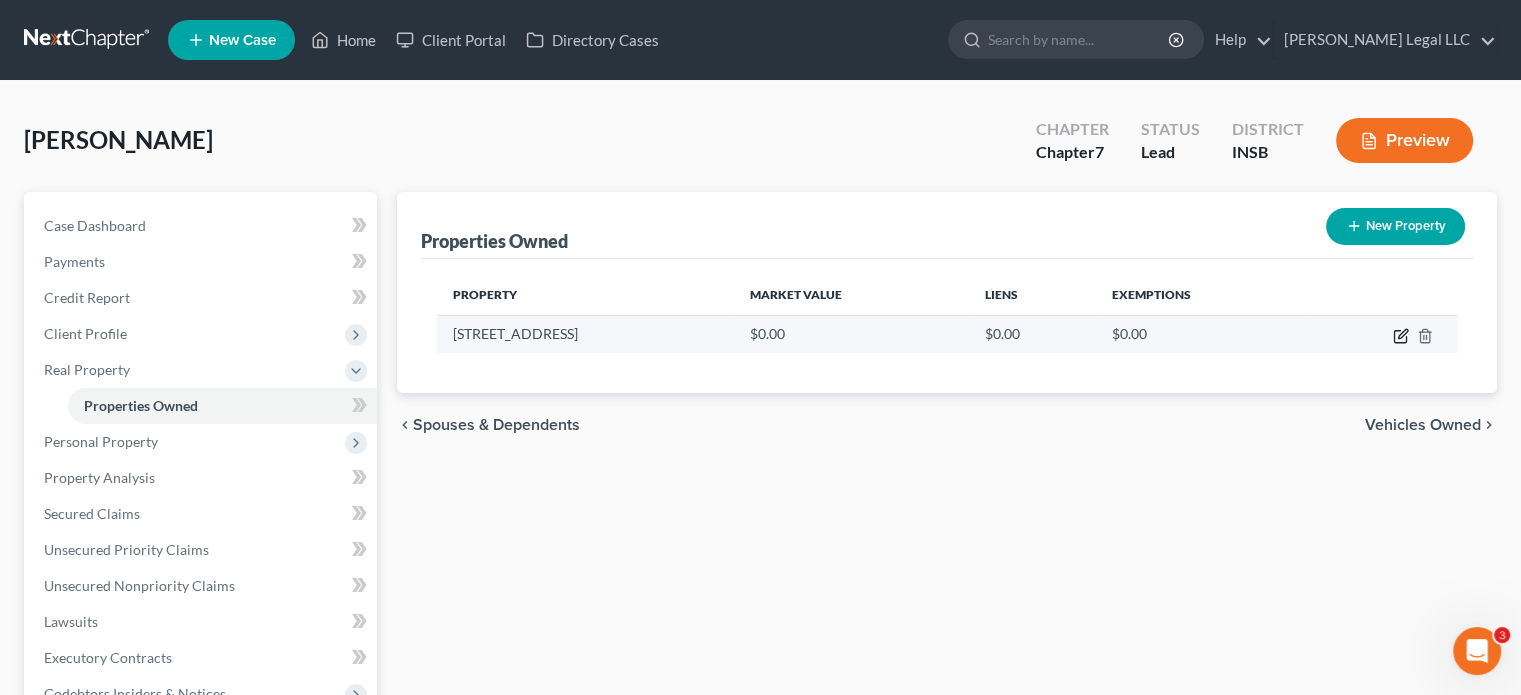 click 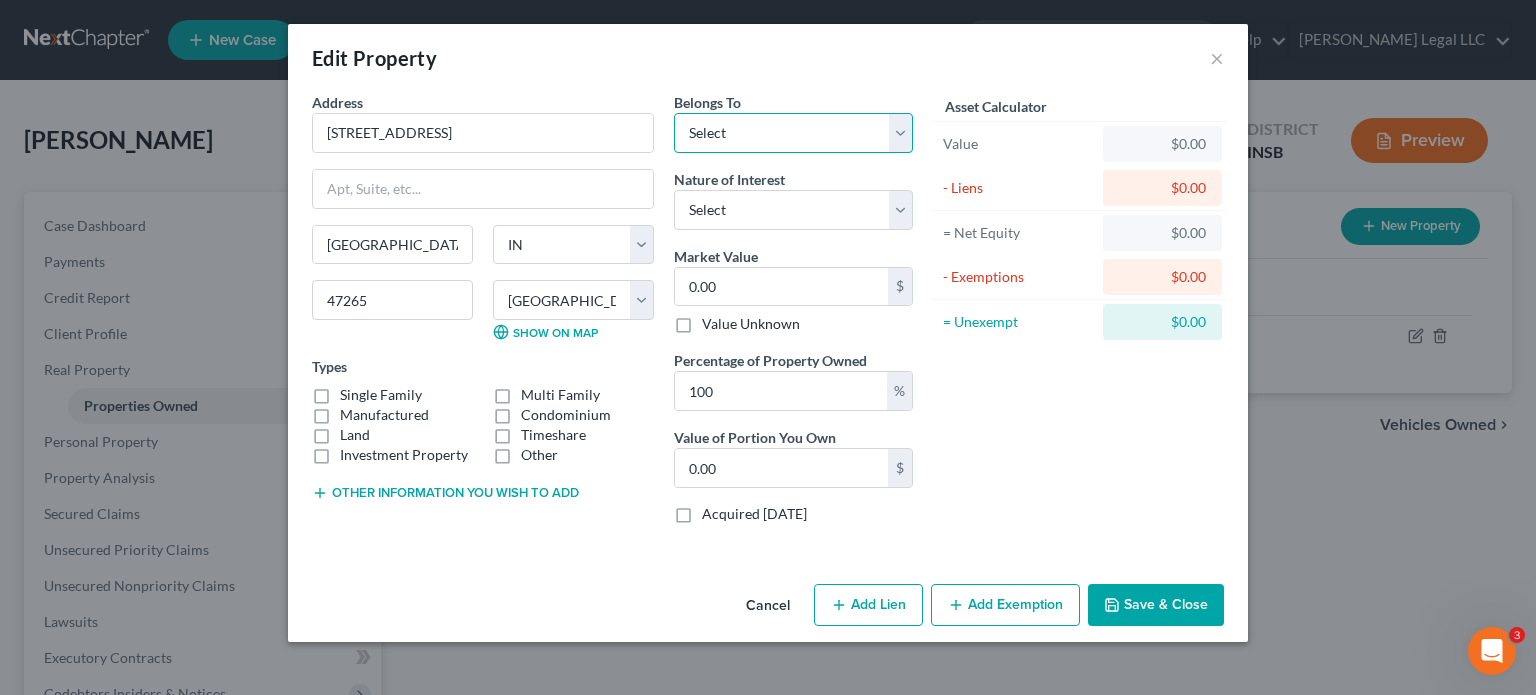drag, startPoint x: 730, startPoint y: 121, endPoint x: 731, endPoint y: 133, distance: 12.0415945 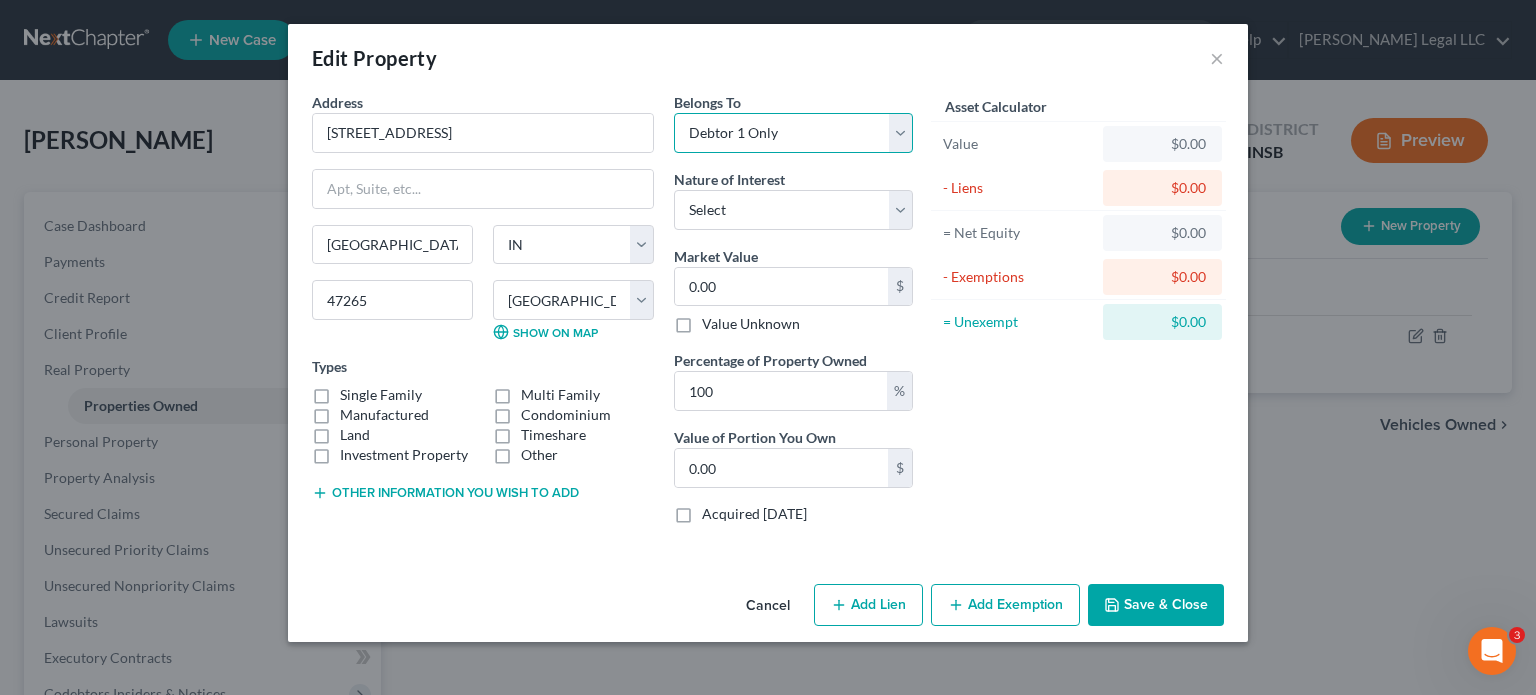 click on "Select Debtor 1 Only Debtor 2 Only Debtor 1 And Debtor 2 Only At Least One Of The Debtors And Another Community Property" at bounding box center (793, 133) 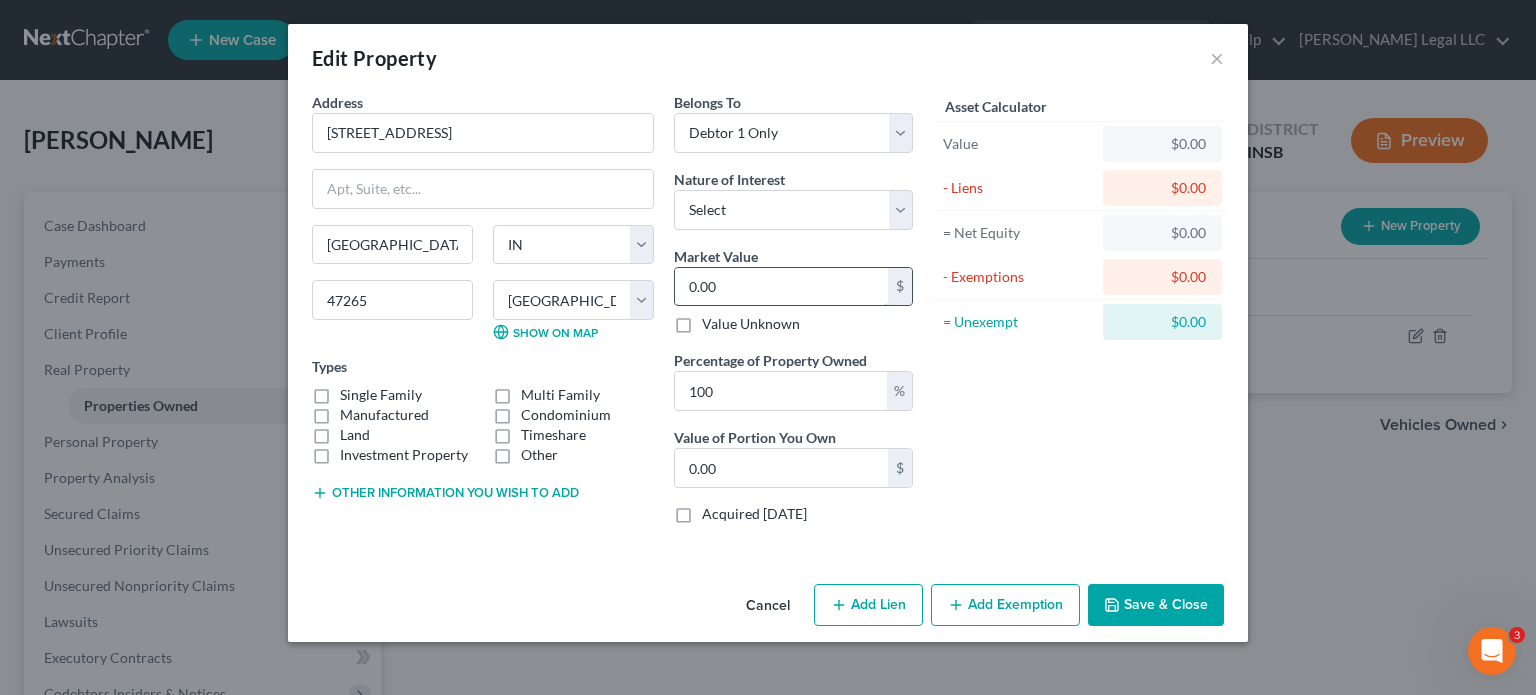 click on "0.00" at bounding box center [781, 287] 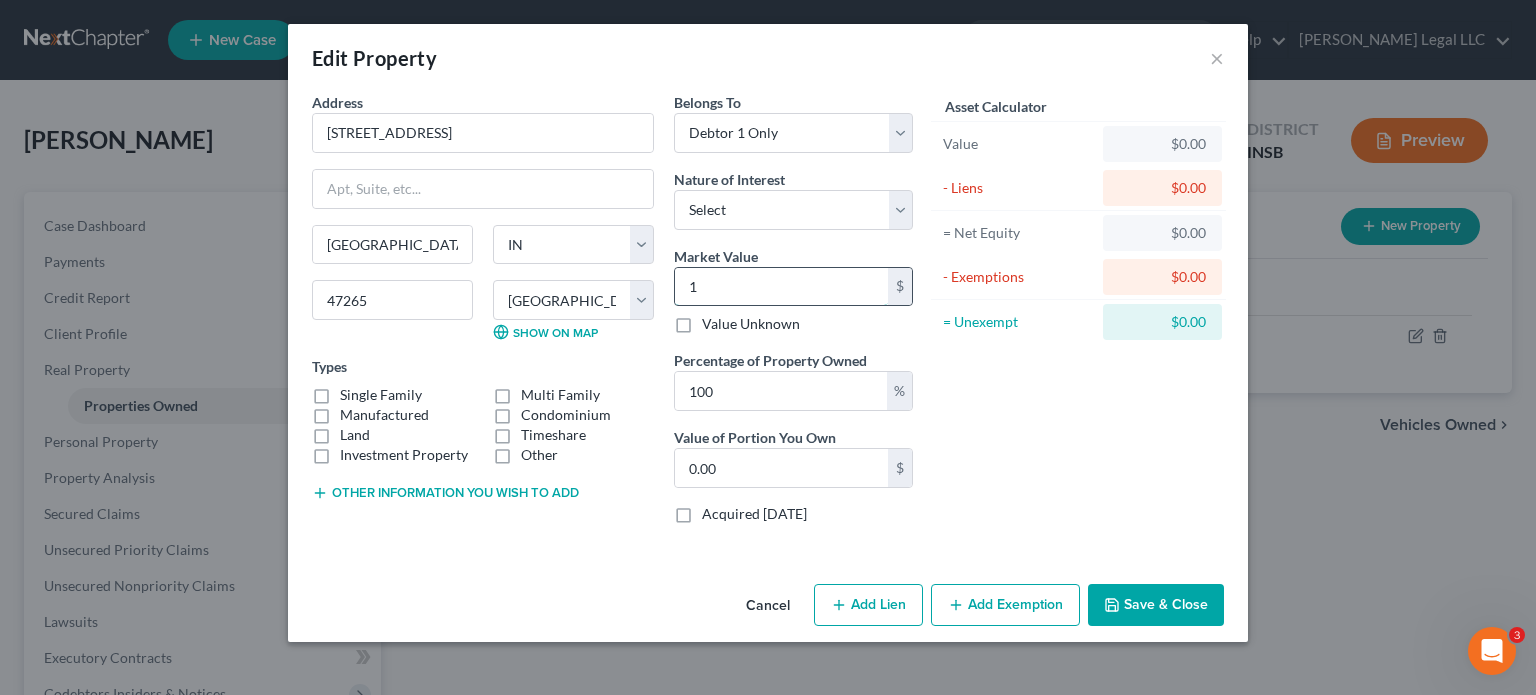 type on "1.00" 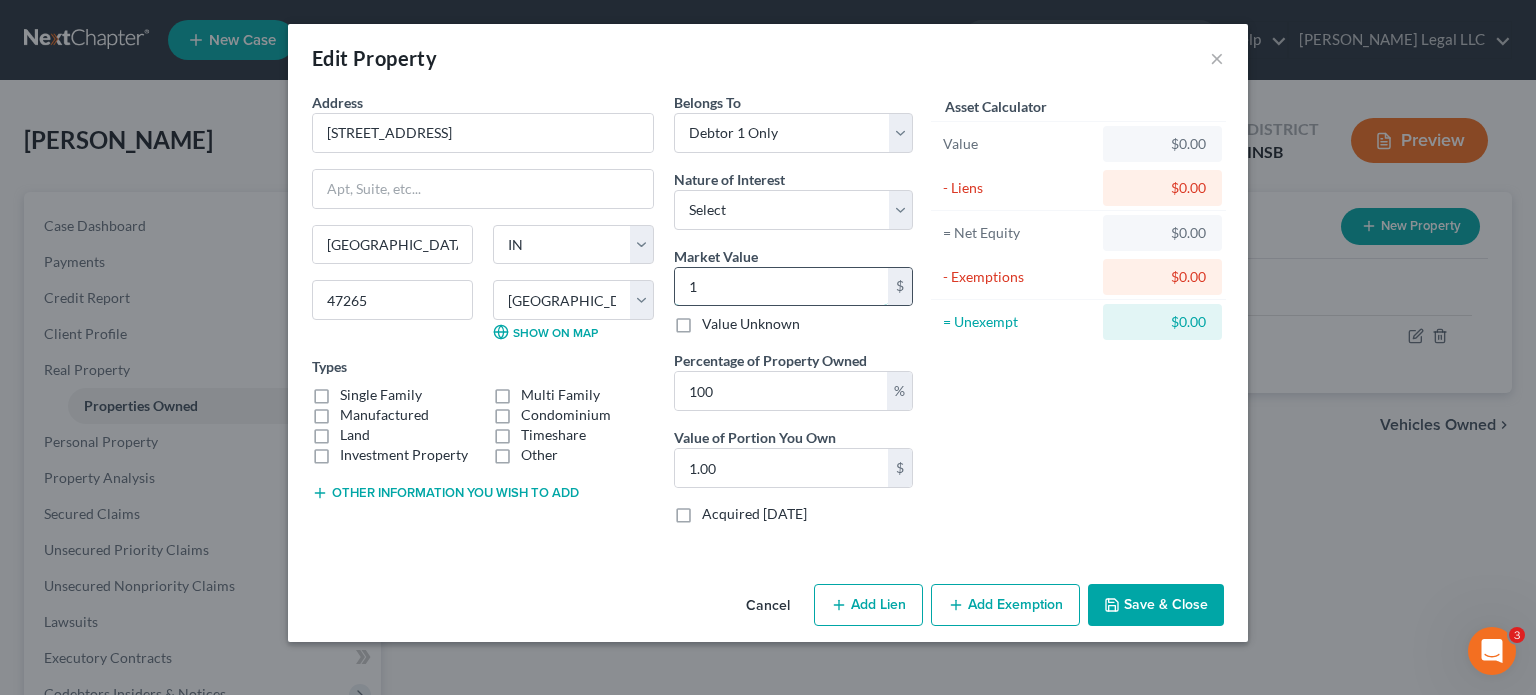 type on "14" 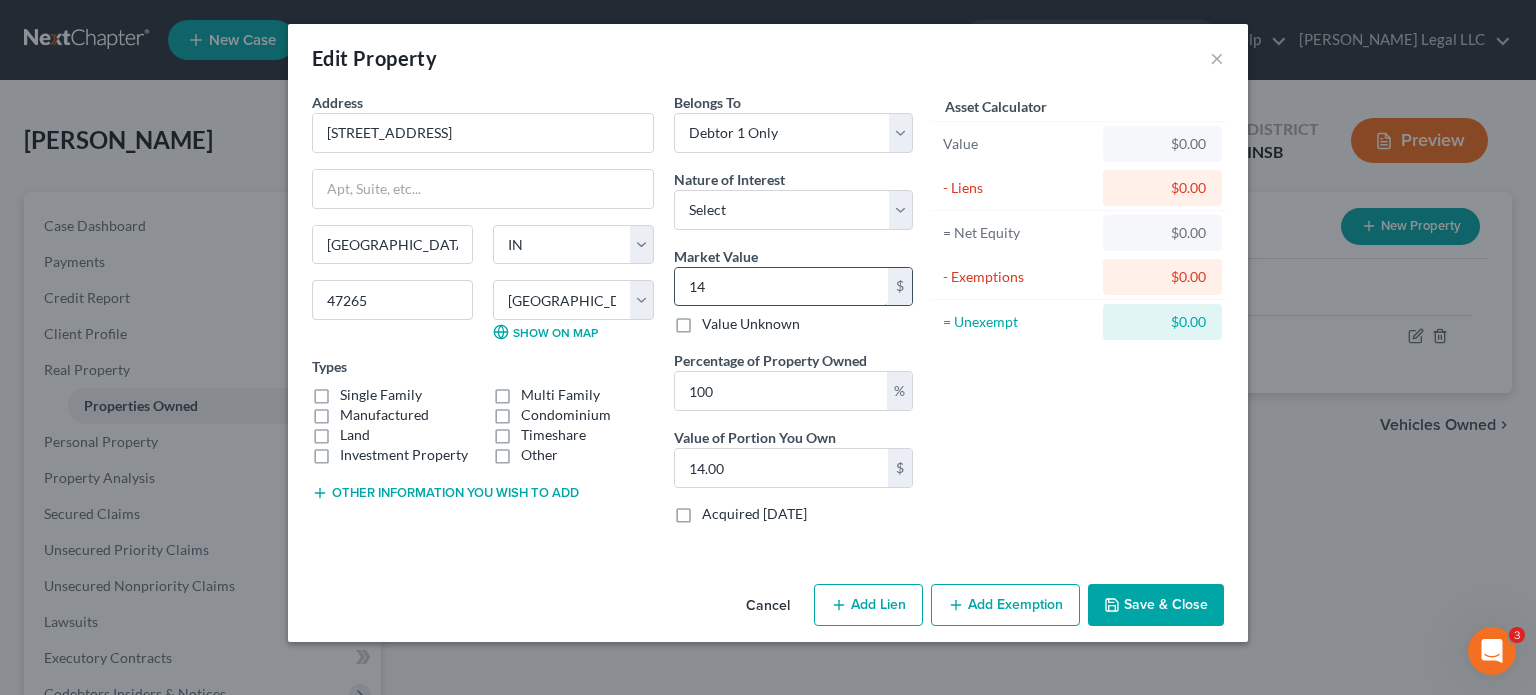 type on "140" 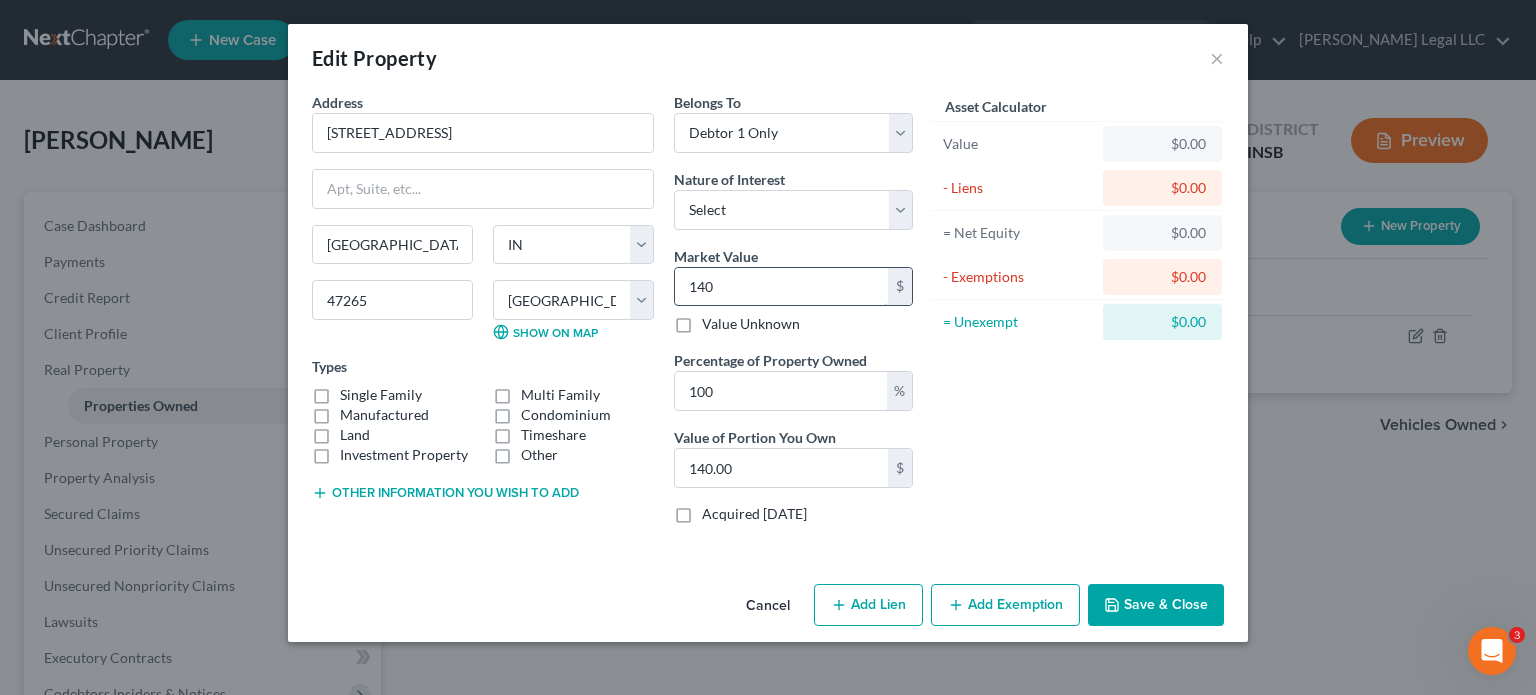 type on "1400" 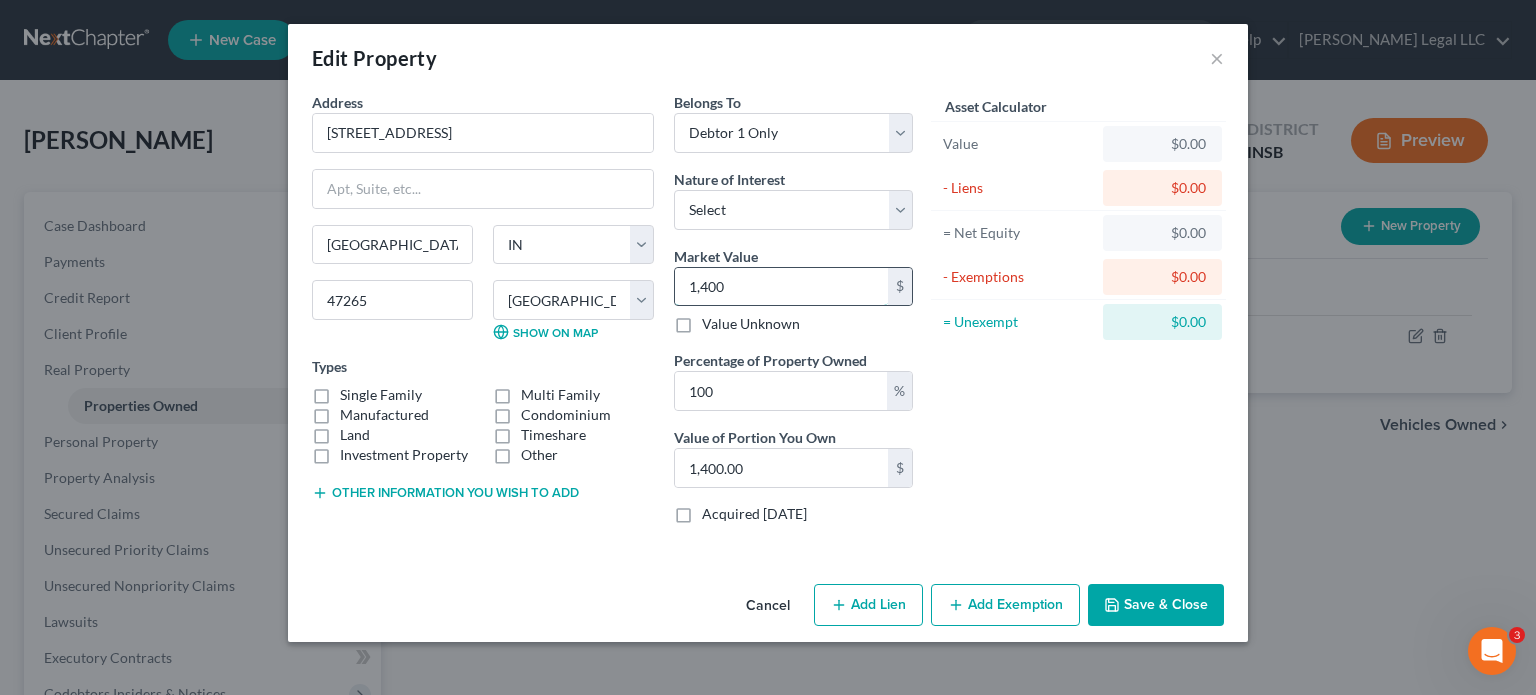 type on "1,4000" 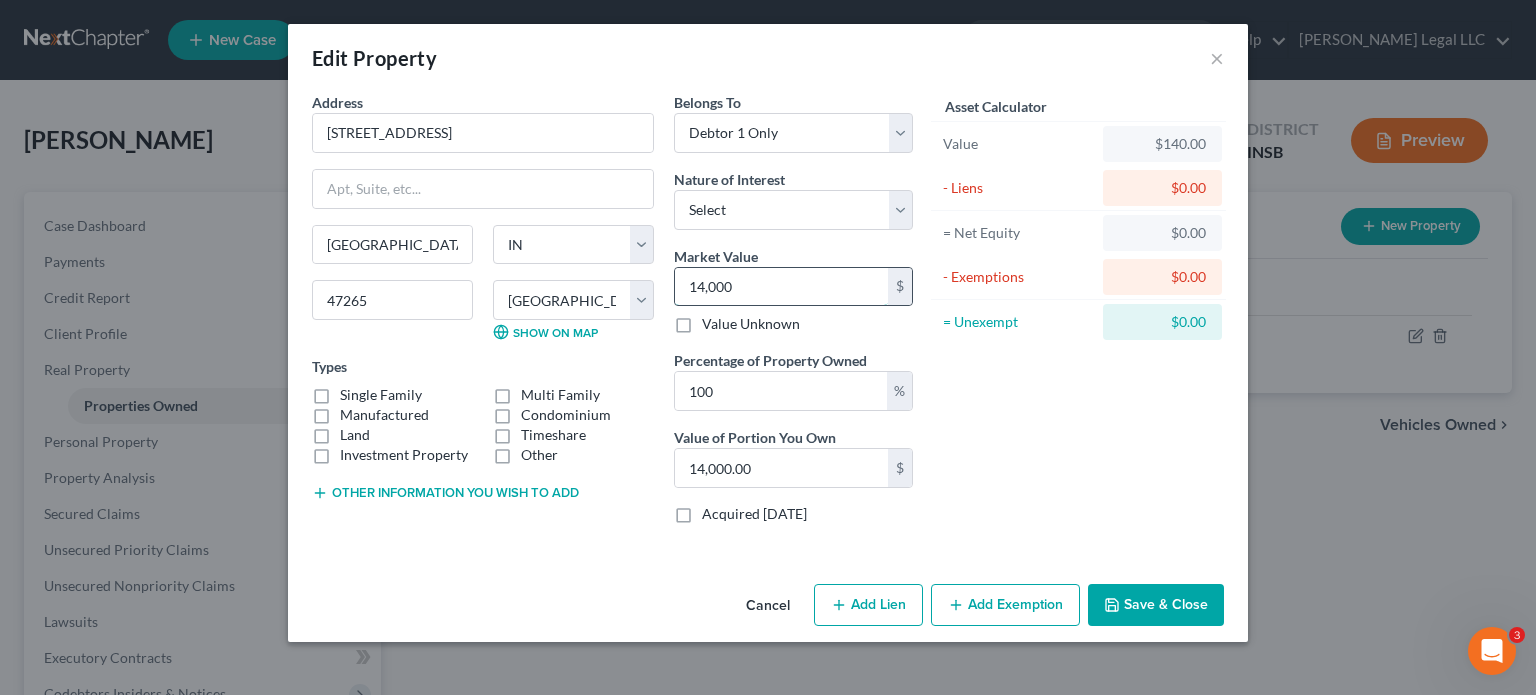 type on "14,0000" 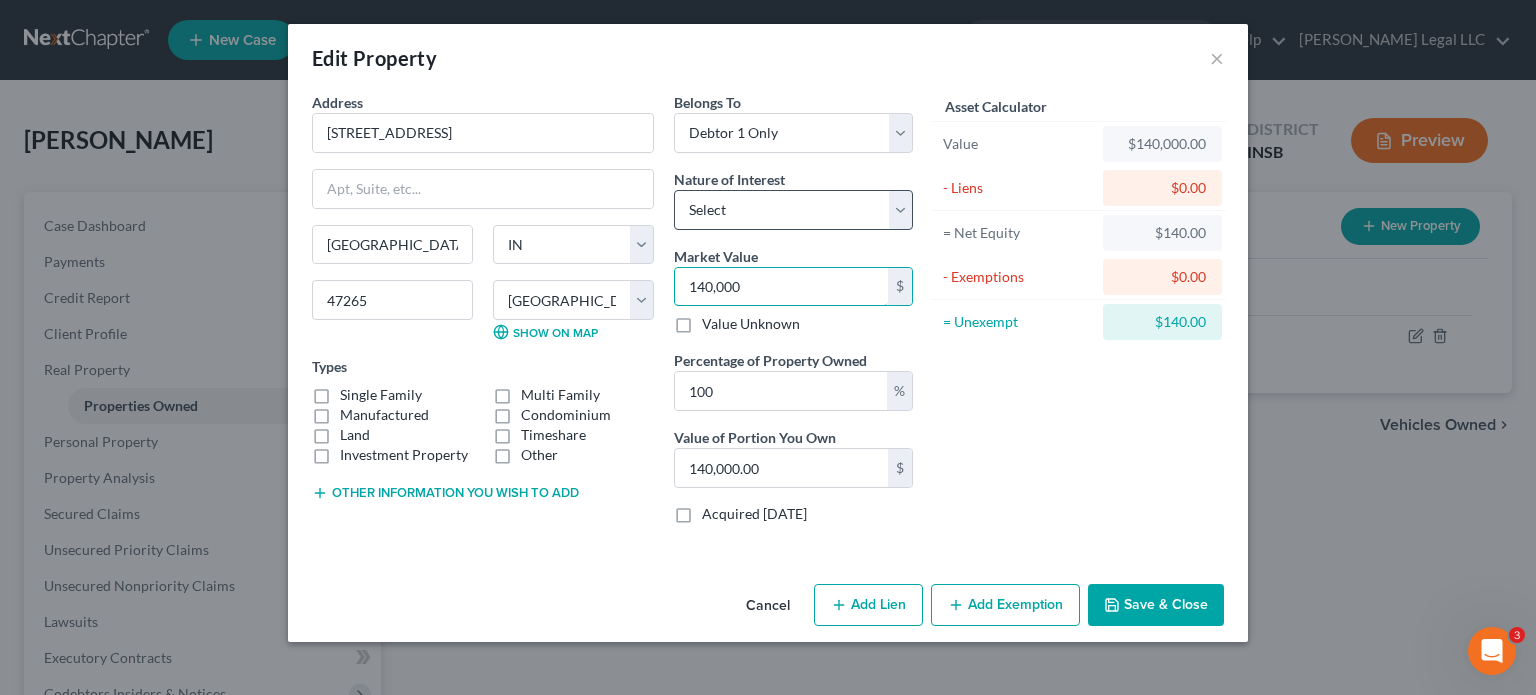 type on "140,000" 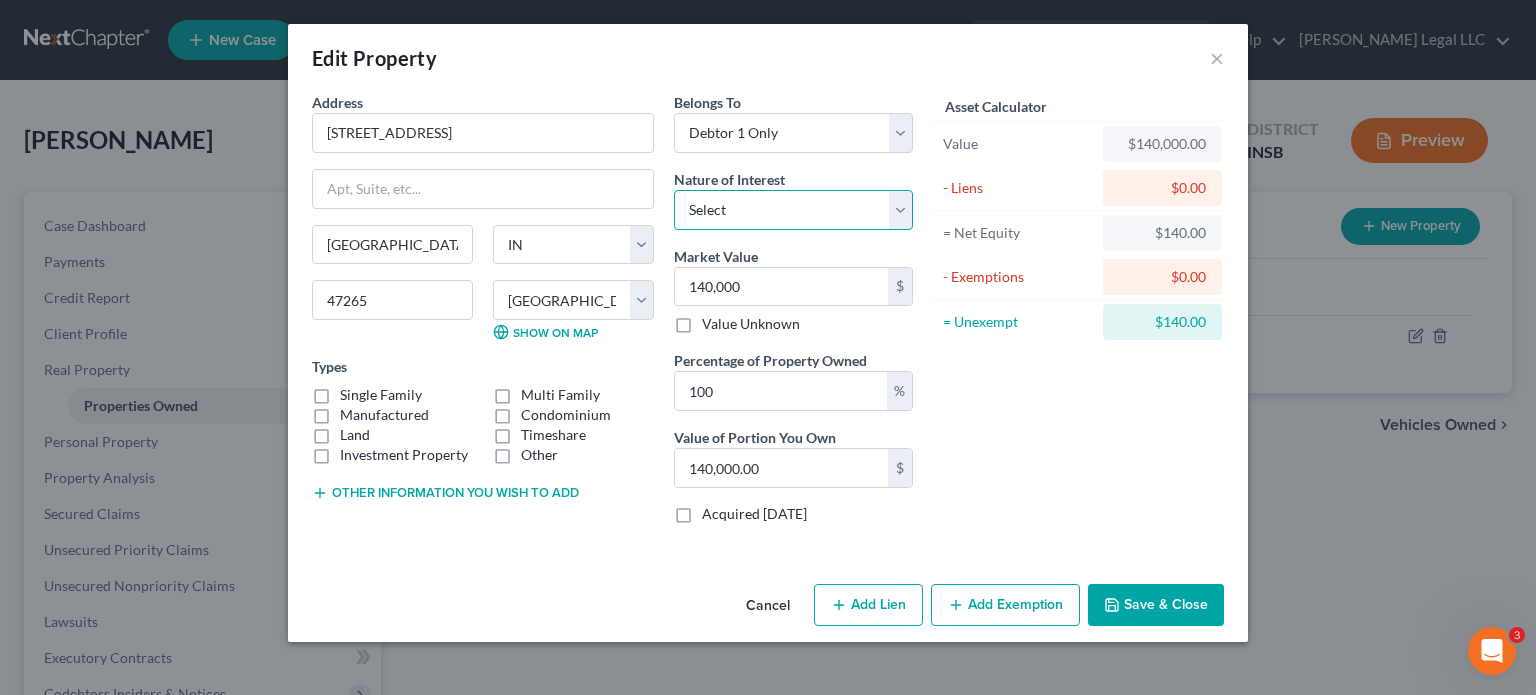 drag, startPoint x: 696, startPoint y: 218, endPoint x: 713, endPoint y: 226, distance: 18.788294 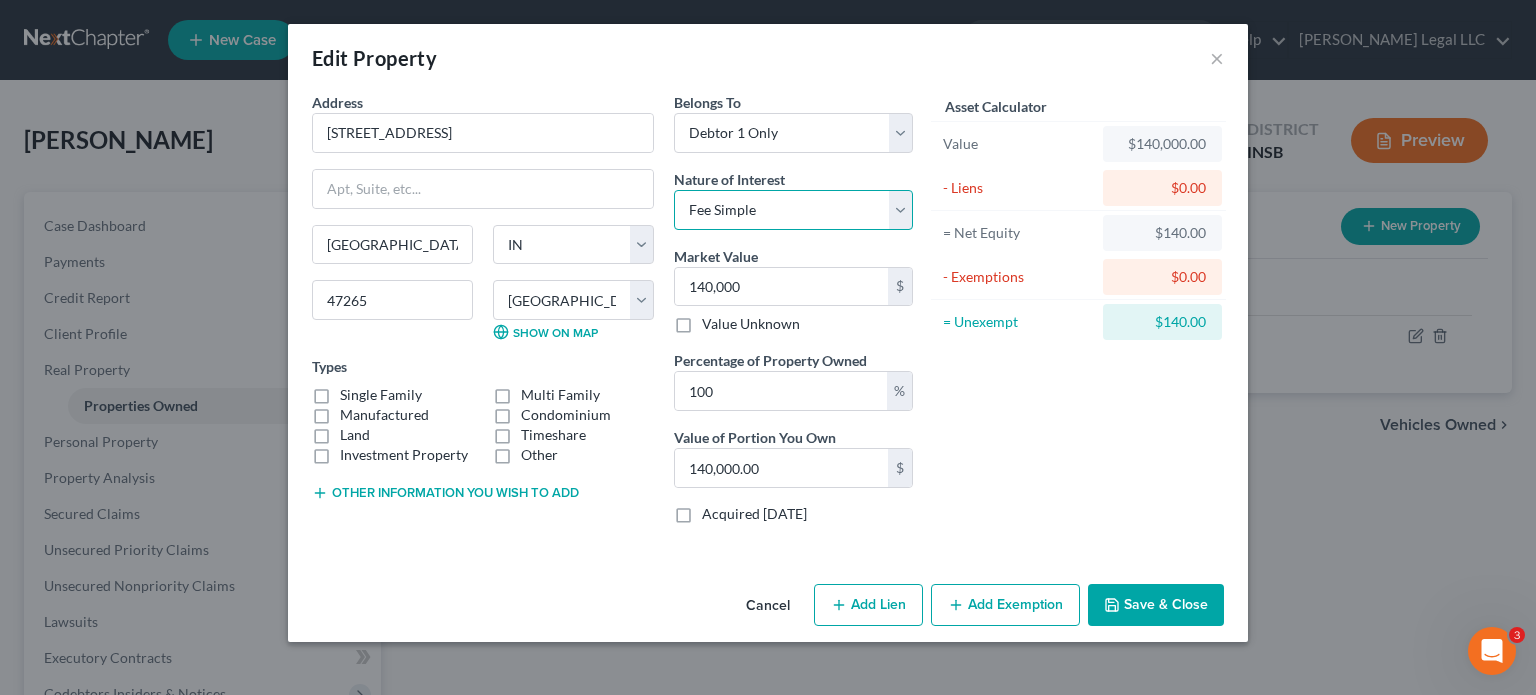 click on "Select Fee Simple Joint Tenant Life Estate Equitable Interest Future Interest Tenancy By The Entireties Tenants In Common Other" at bounding box center (793, 210) 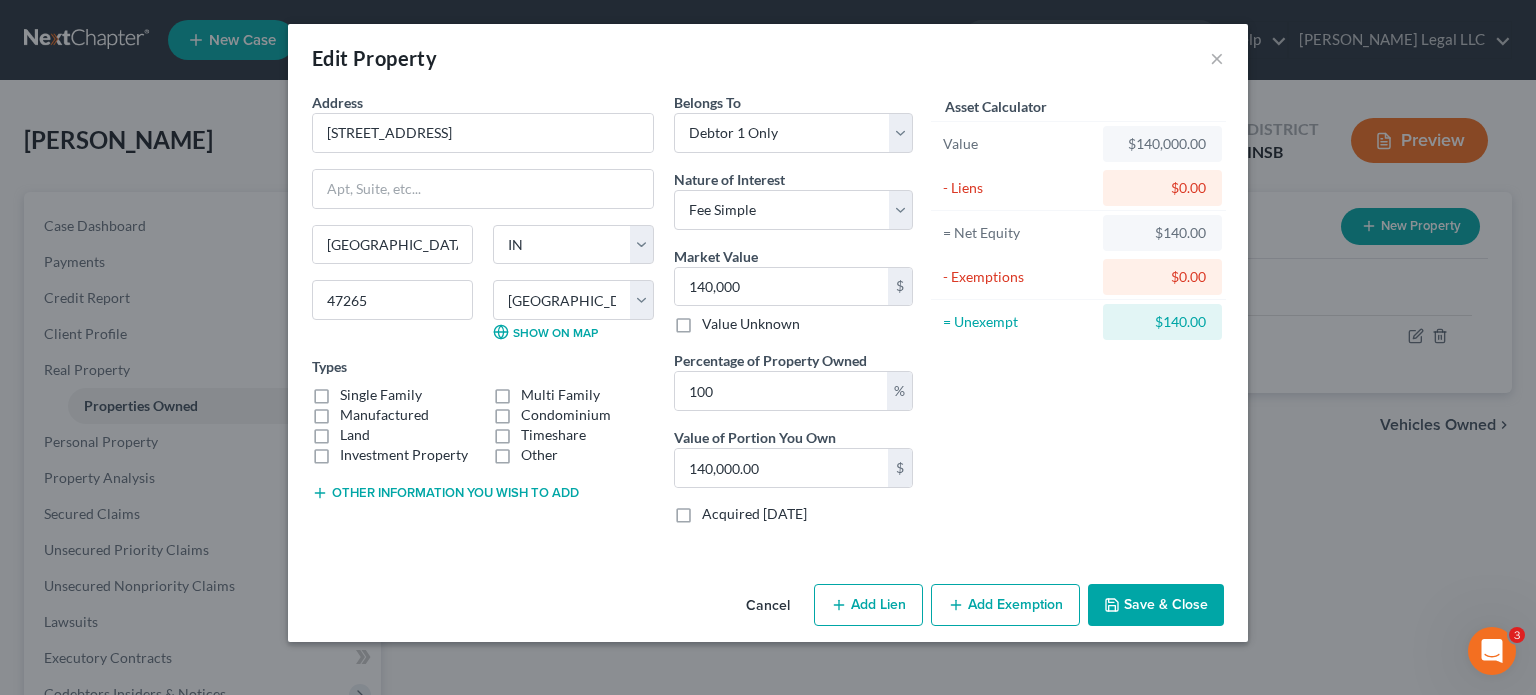 click on "Single Family" at bounding box center (381, 395) 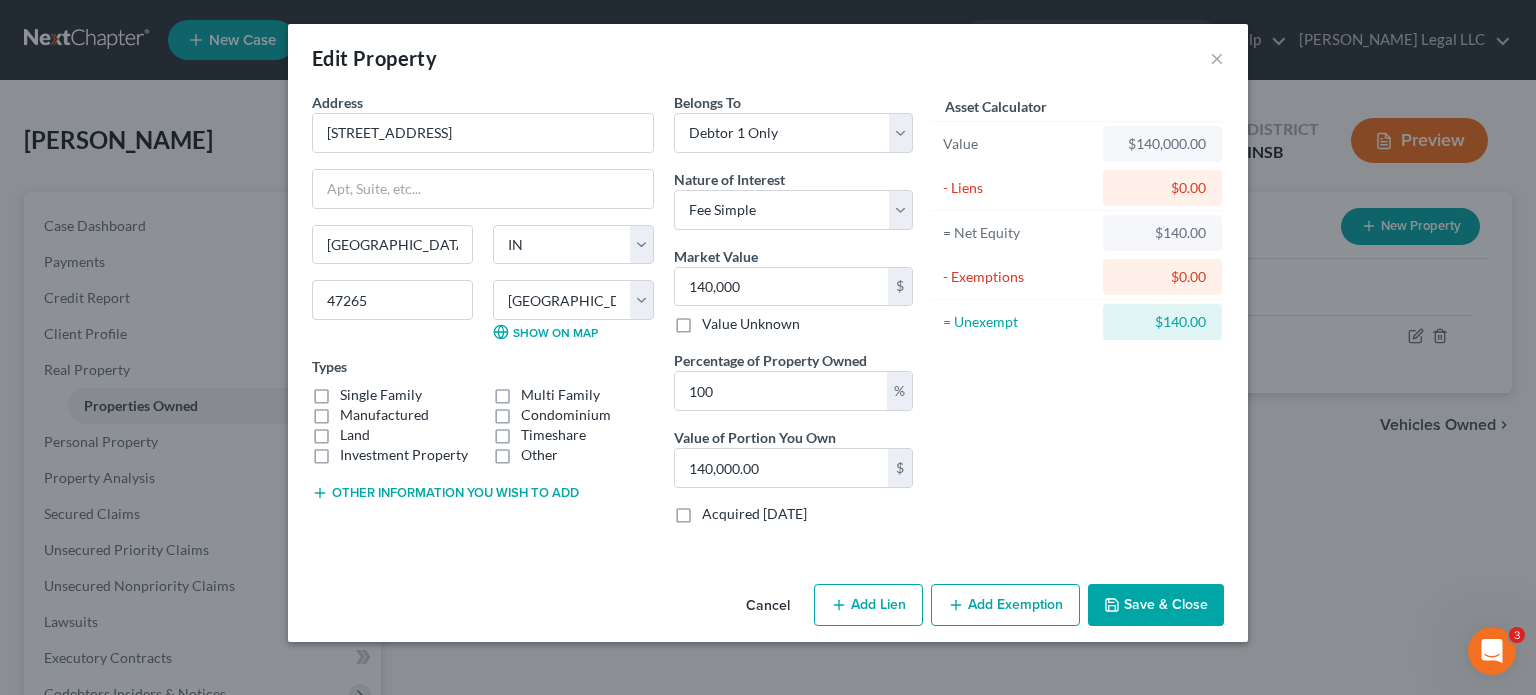 click on "Single Family" at bounding box center [354, 391] 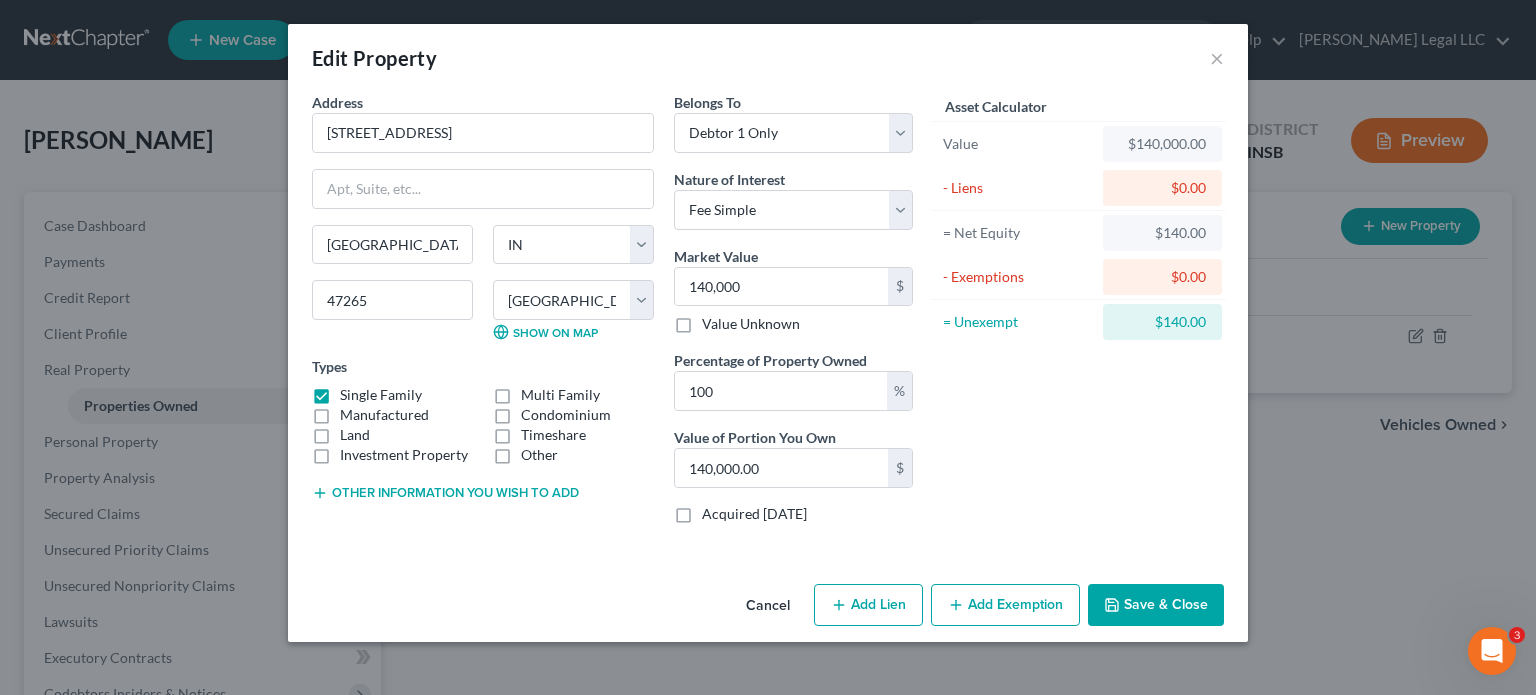 click 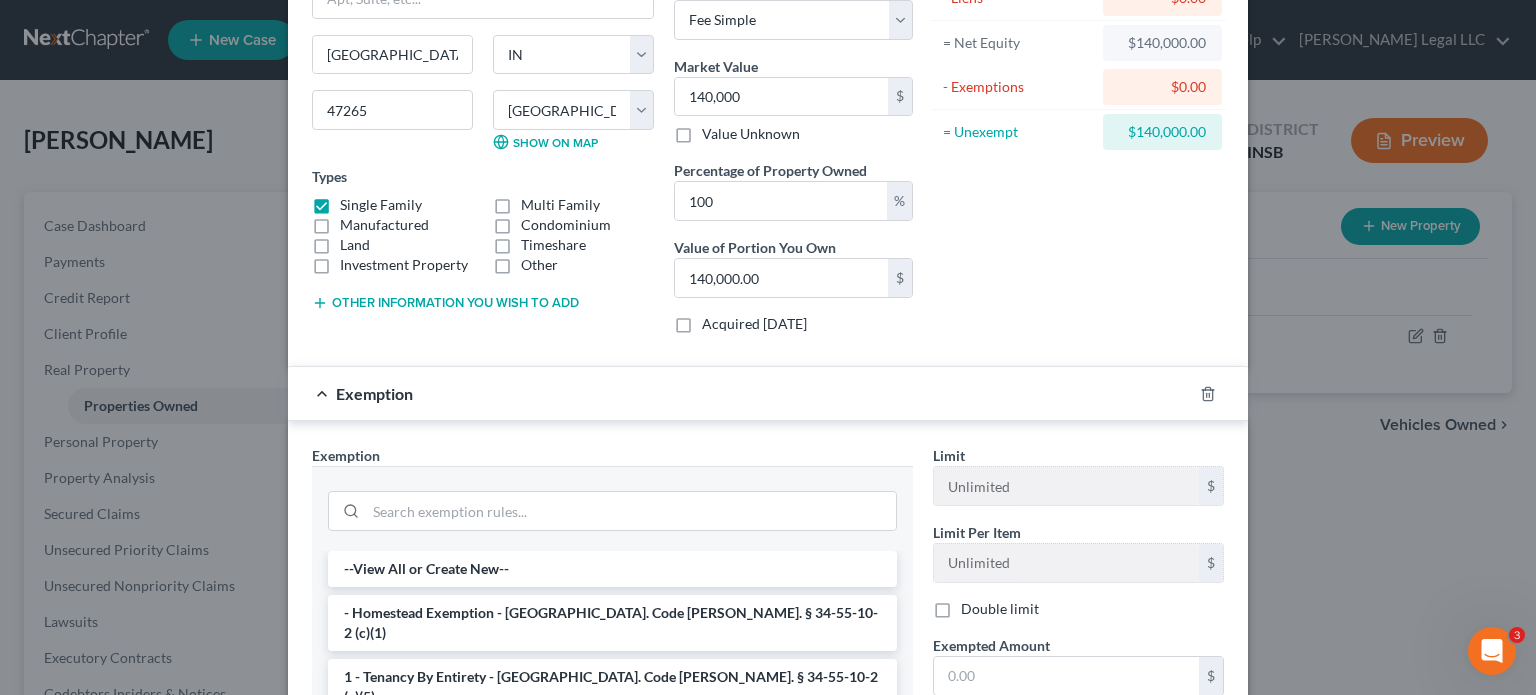 scroll, scrollTop: 400, scrollLeft: 0, axis: vertical 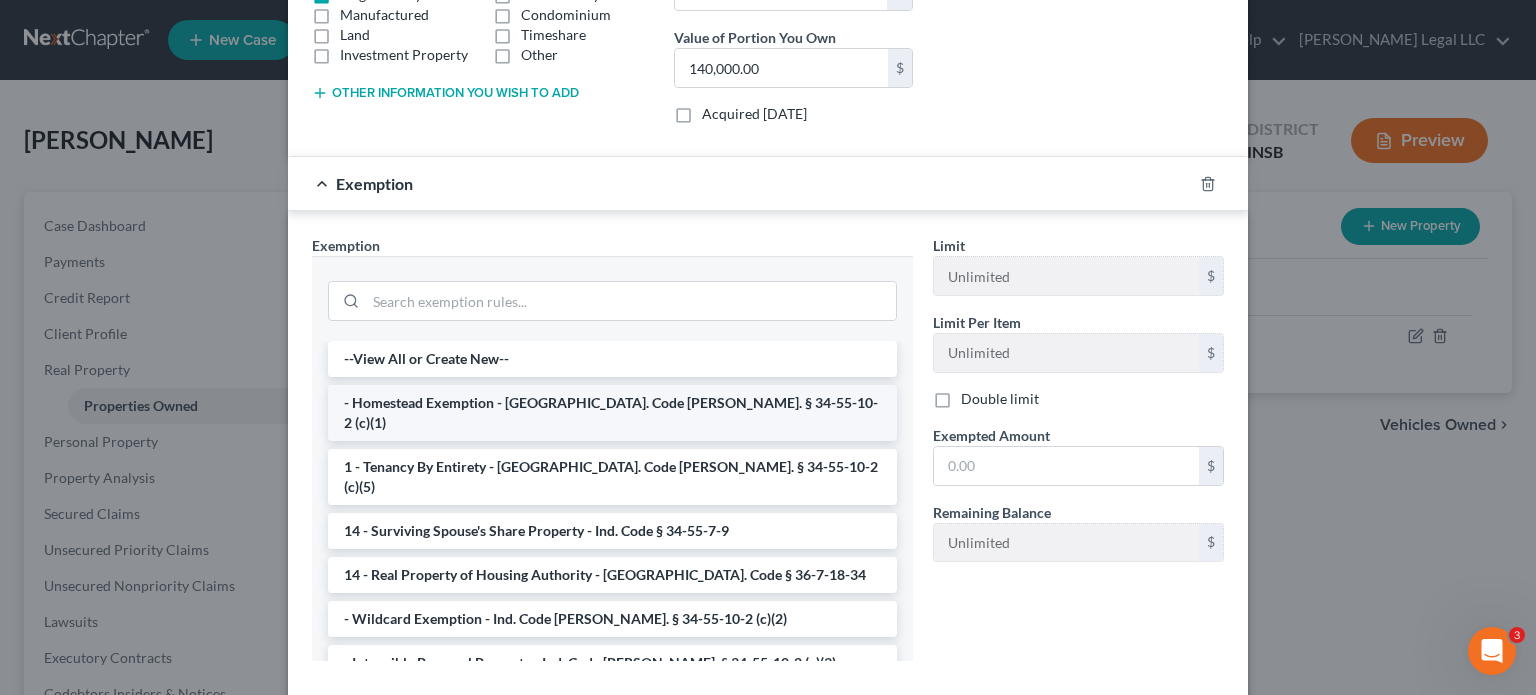 click on "- Homestead Exemption - [GEOGRAPHIC_DATA]. Code [PERSON_NAME]. § 34-55-10-2 (c)(1)" at bounding box center (612, 413) 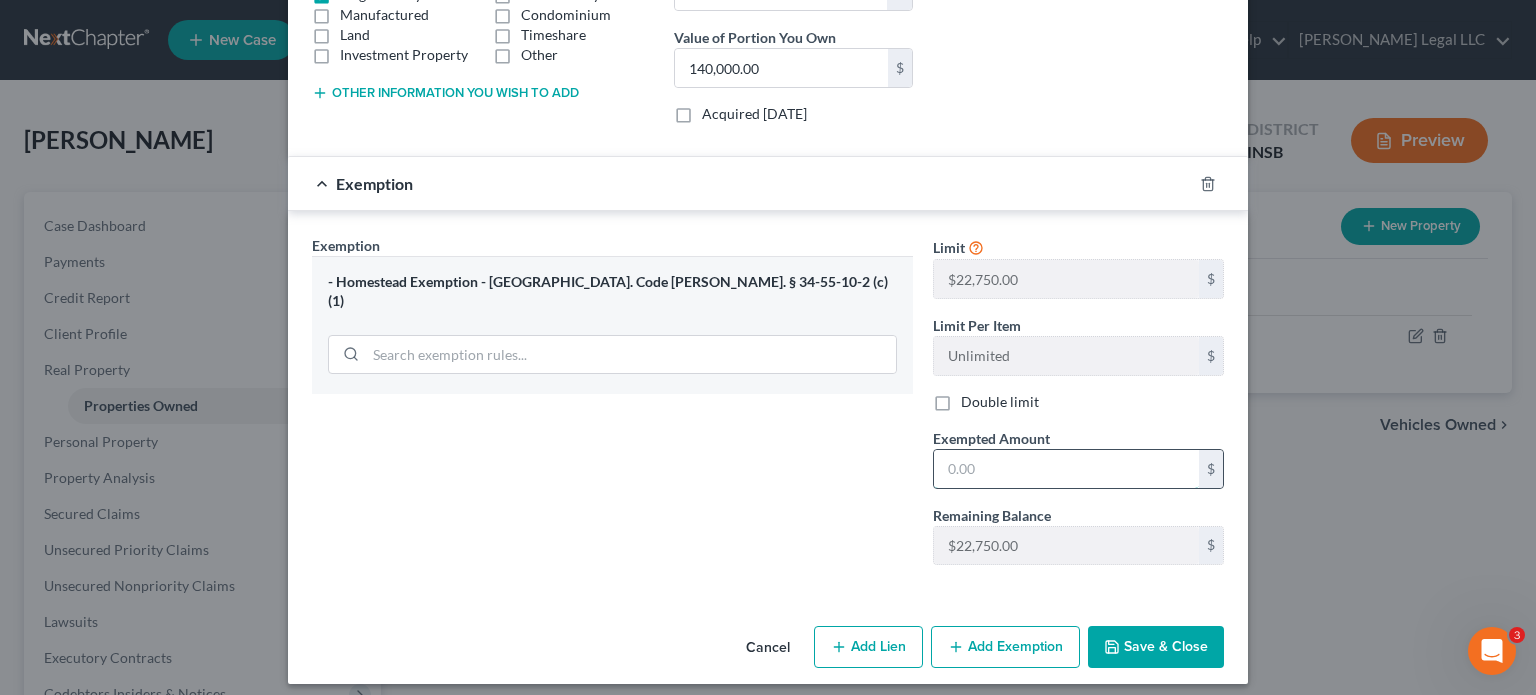 click at bounding box center (1066, 469) 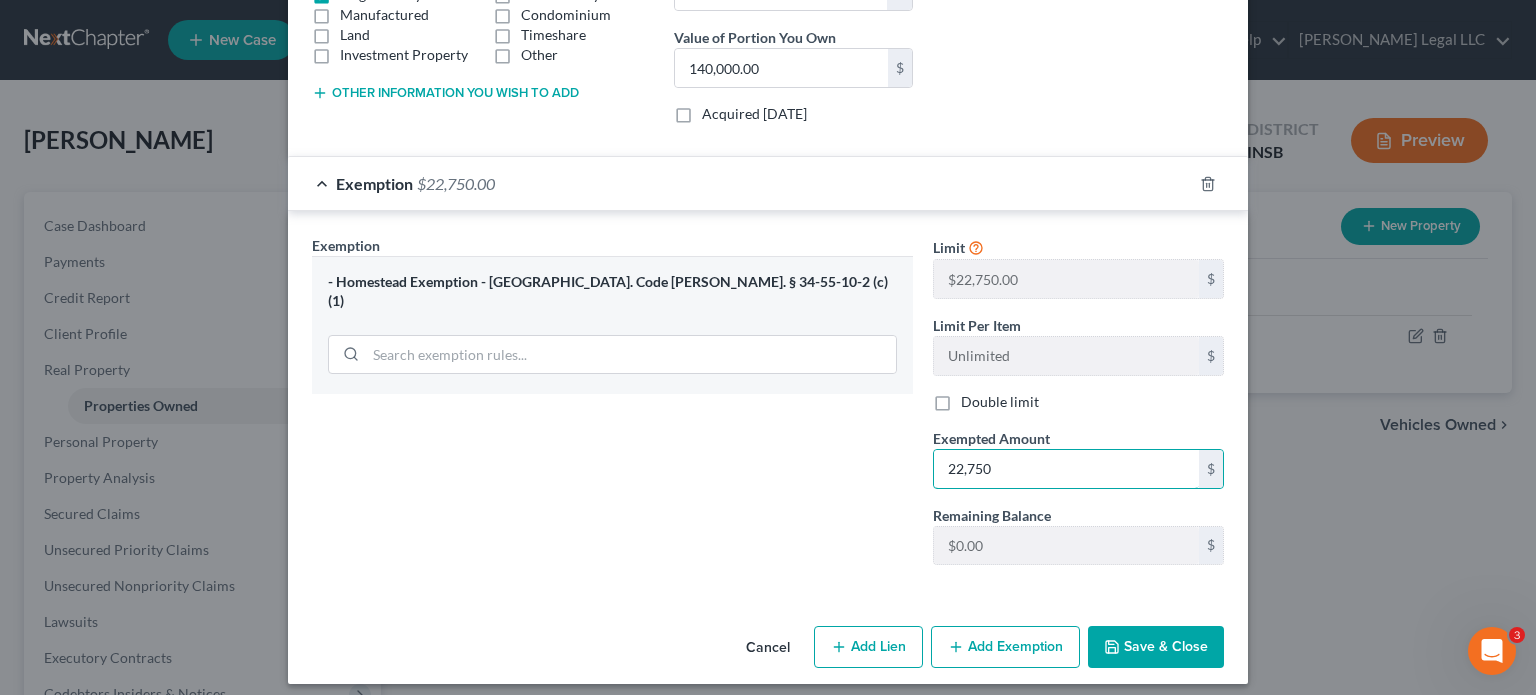 type on "22,750" 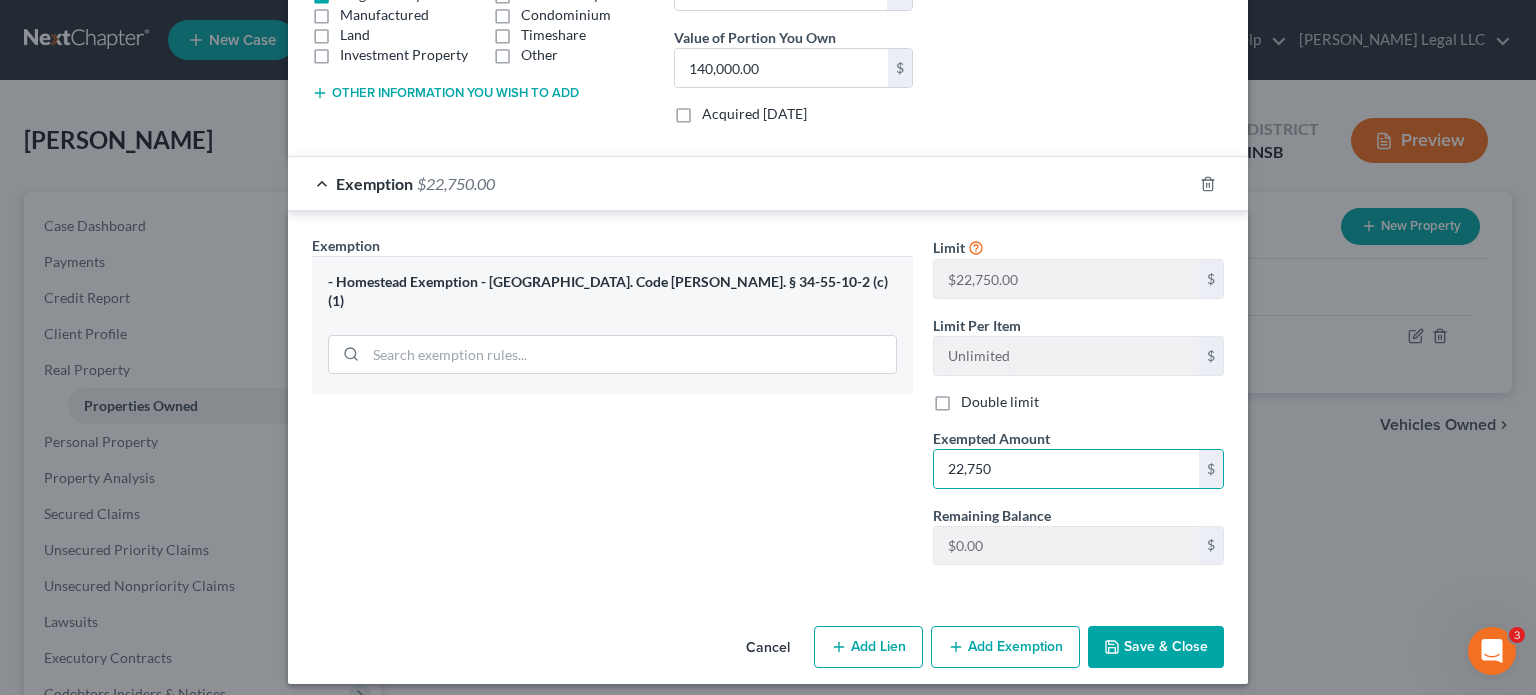 click on "Exemption Set must be selected for CA.
Exemption
*
- Homestead Exemption - [GEOGRAPHIC_DATA]. Code [PERSON_NAME]. § 34-55-10-2 (c)(1)" at bounding box center [612, 408] 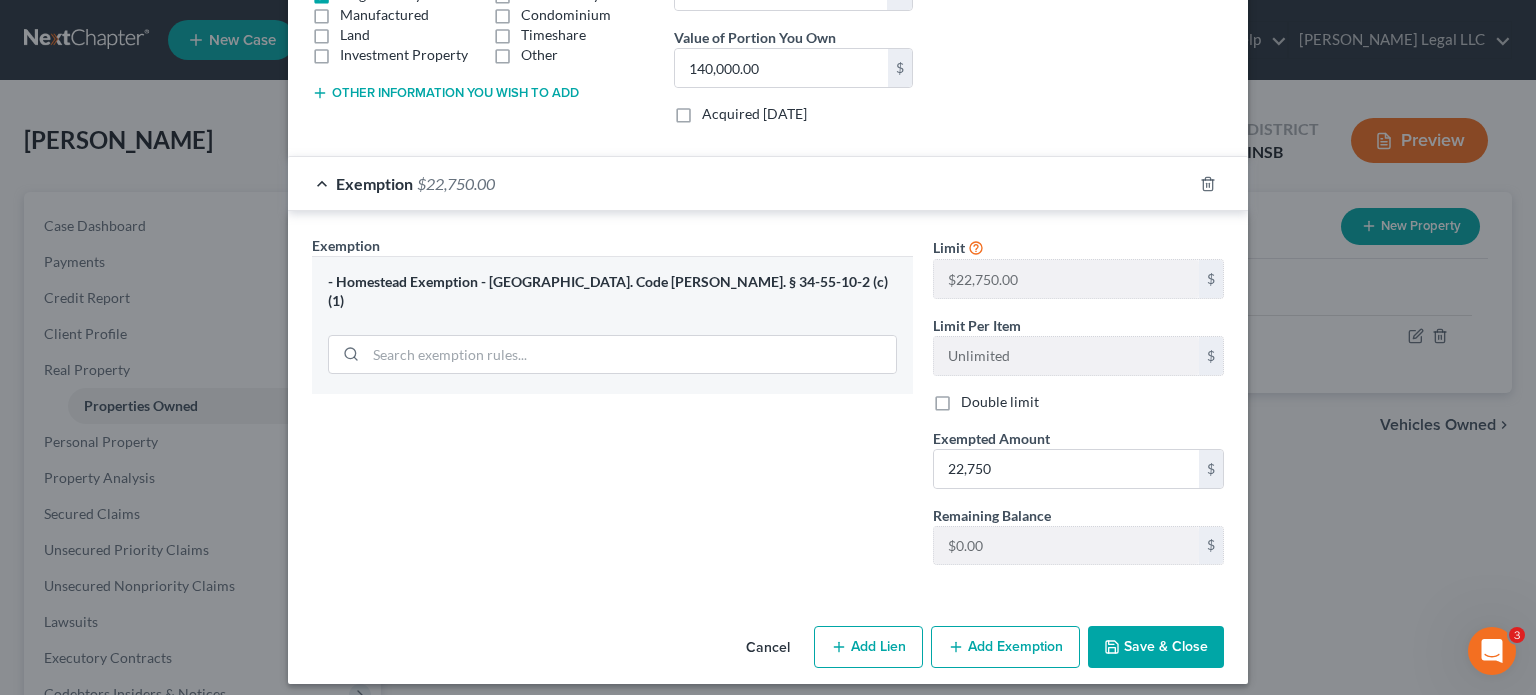 click on "Add Lien" at bounding box center (868, 647) 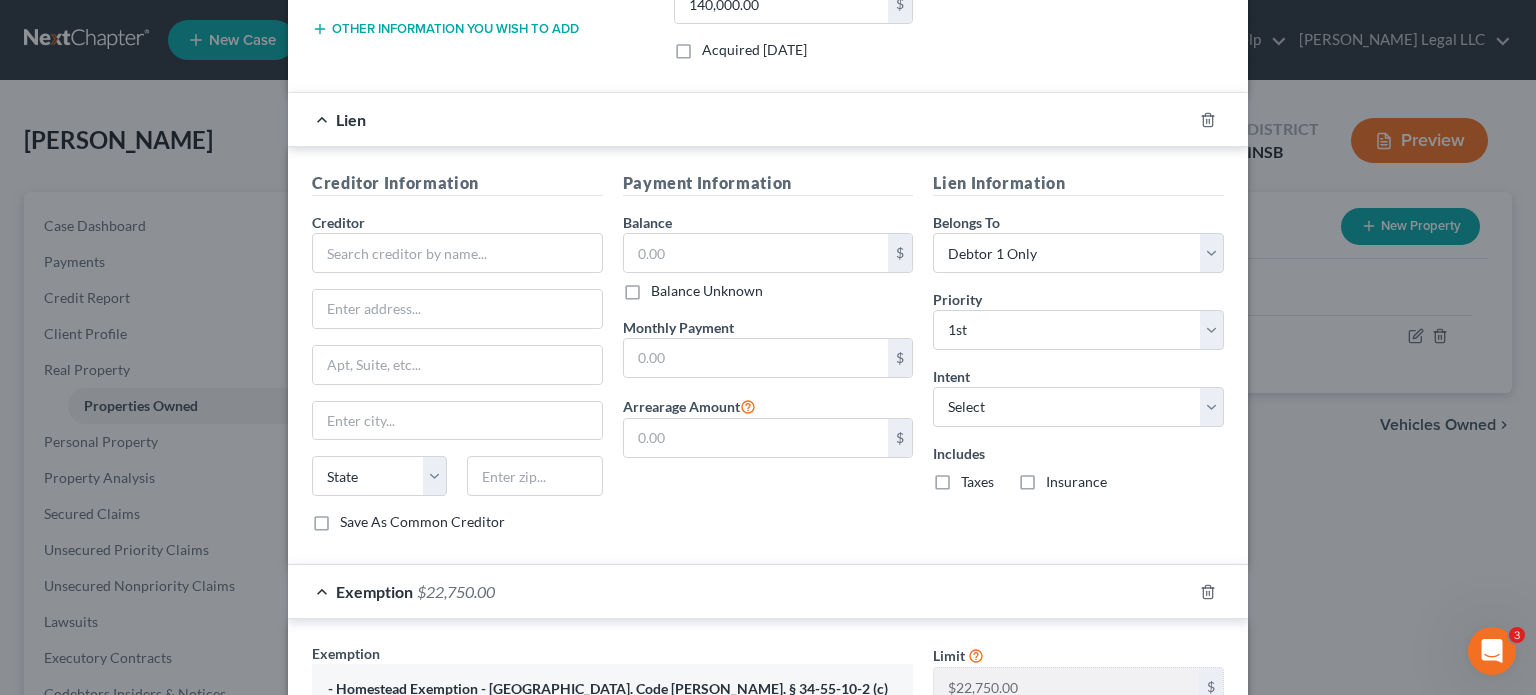 scroll, scrollTop: 600, scrollLeft: 0, axis: vertical 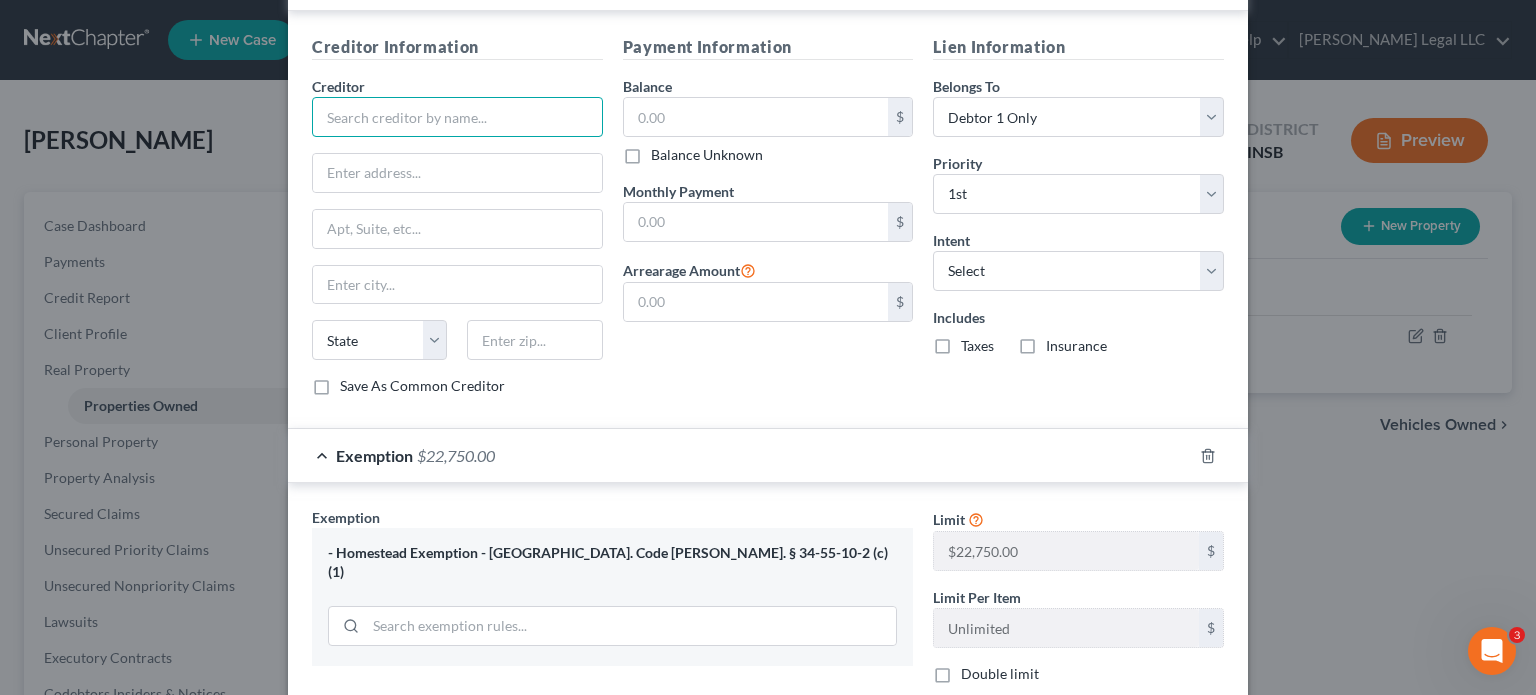 click at bounding box center (457, 117) 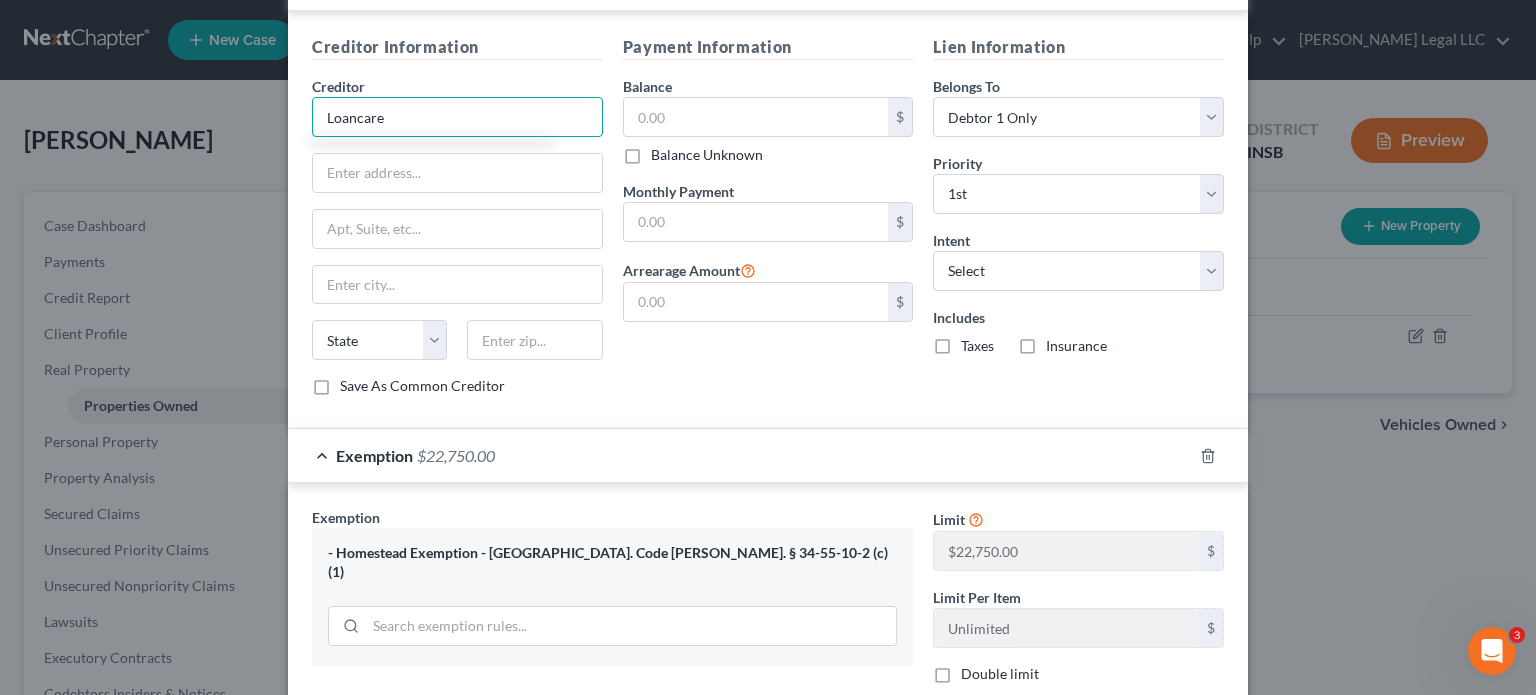 type on "Loancare" 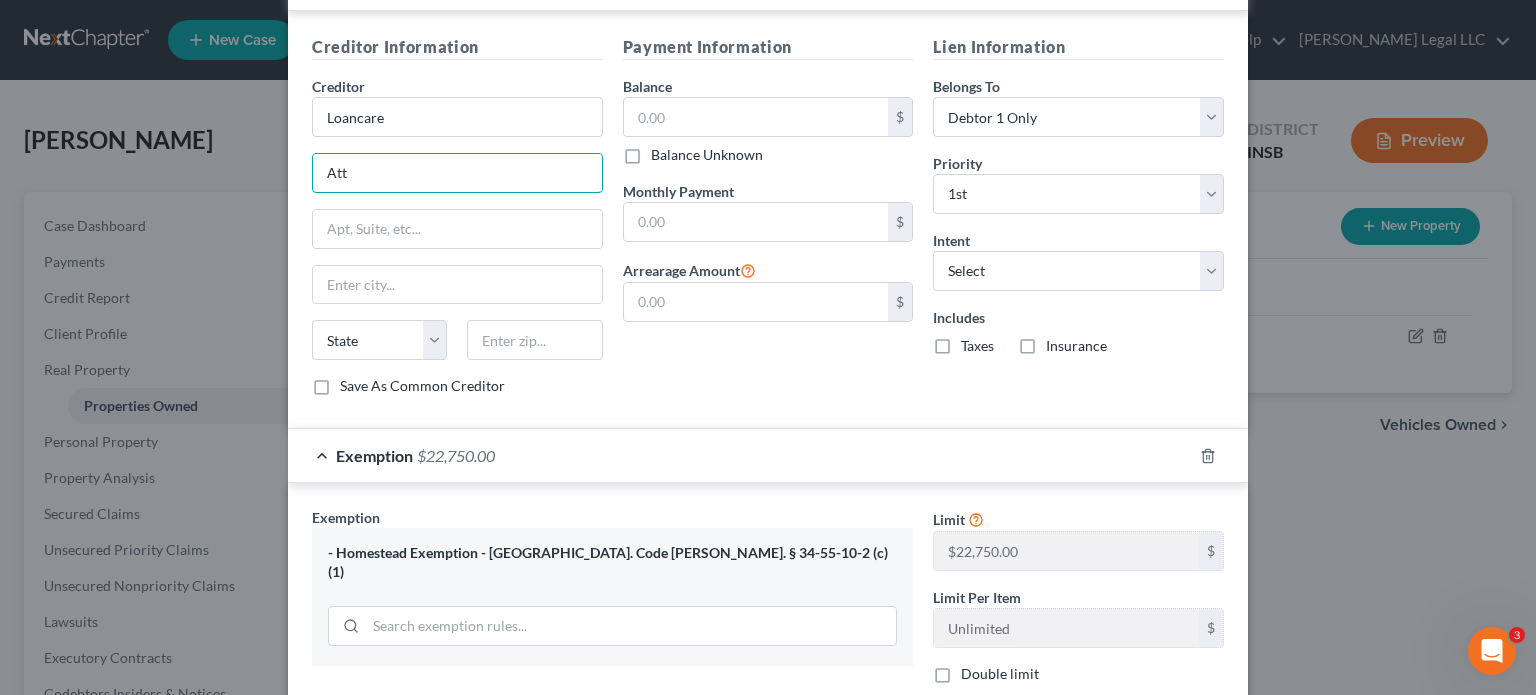 type on "Attn: Bankruptcy" 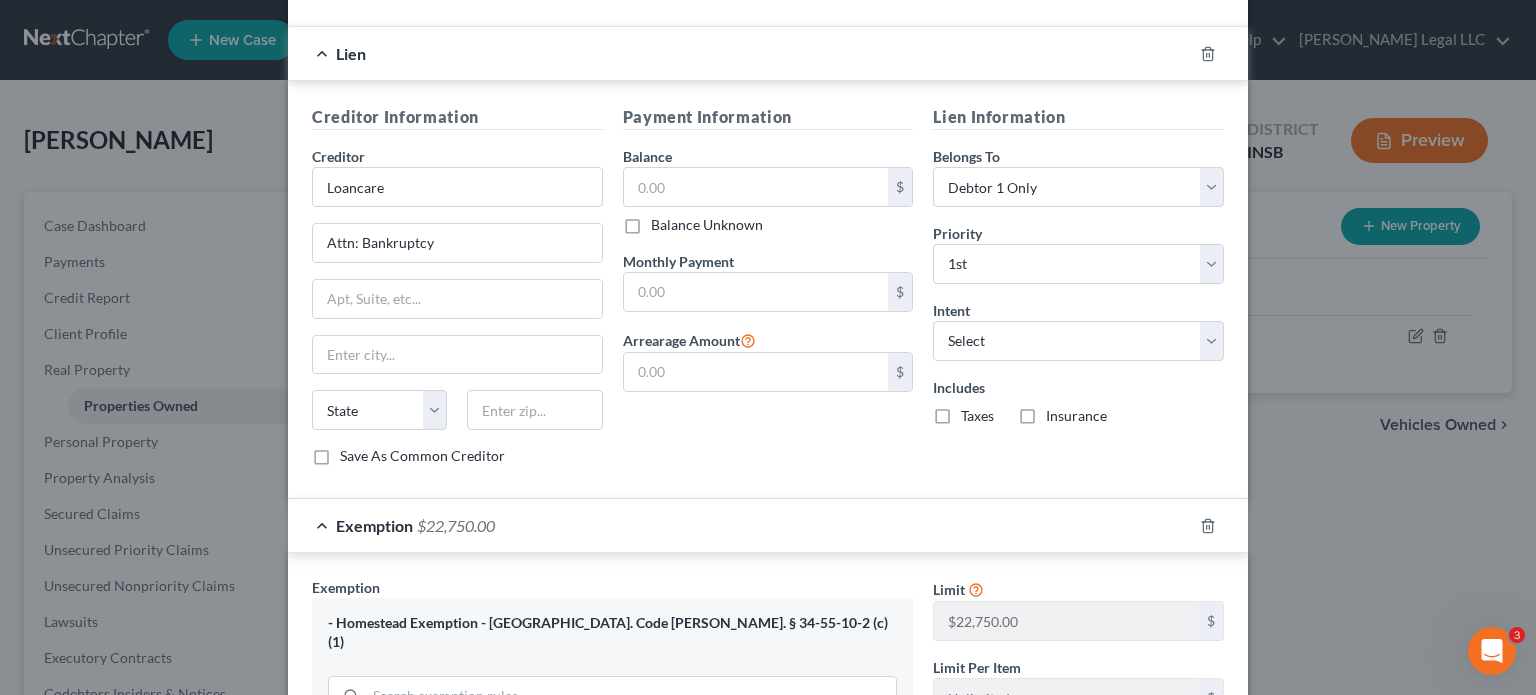 scroll, scrollTop: 400, scrollLeft: 0, axis: vertical 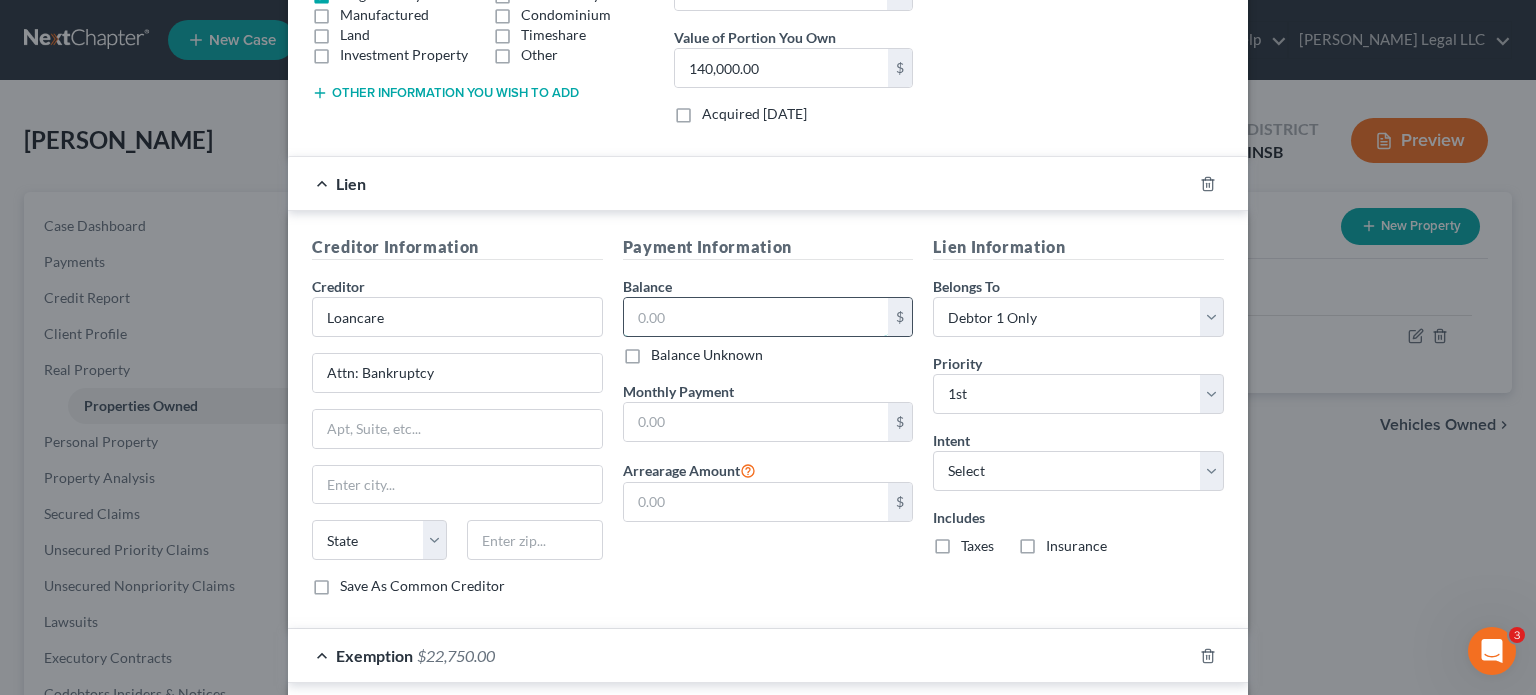 click at bounding box center (756, 317) 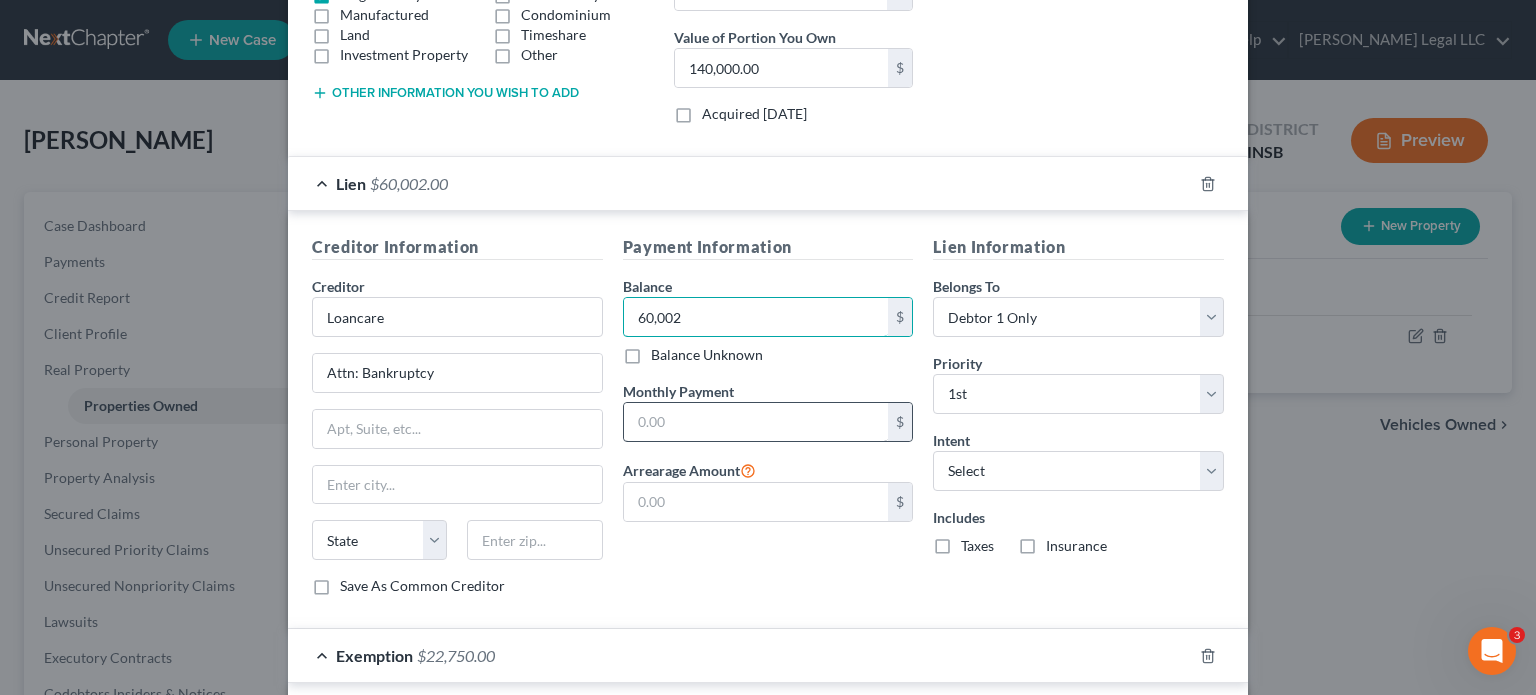 type on "60,002" 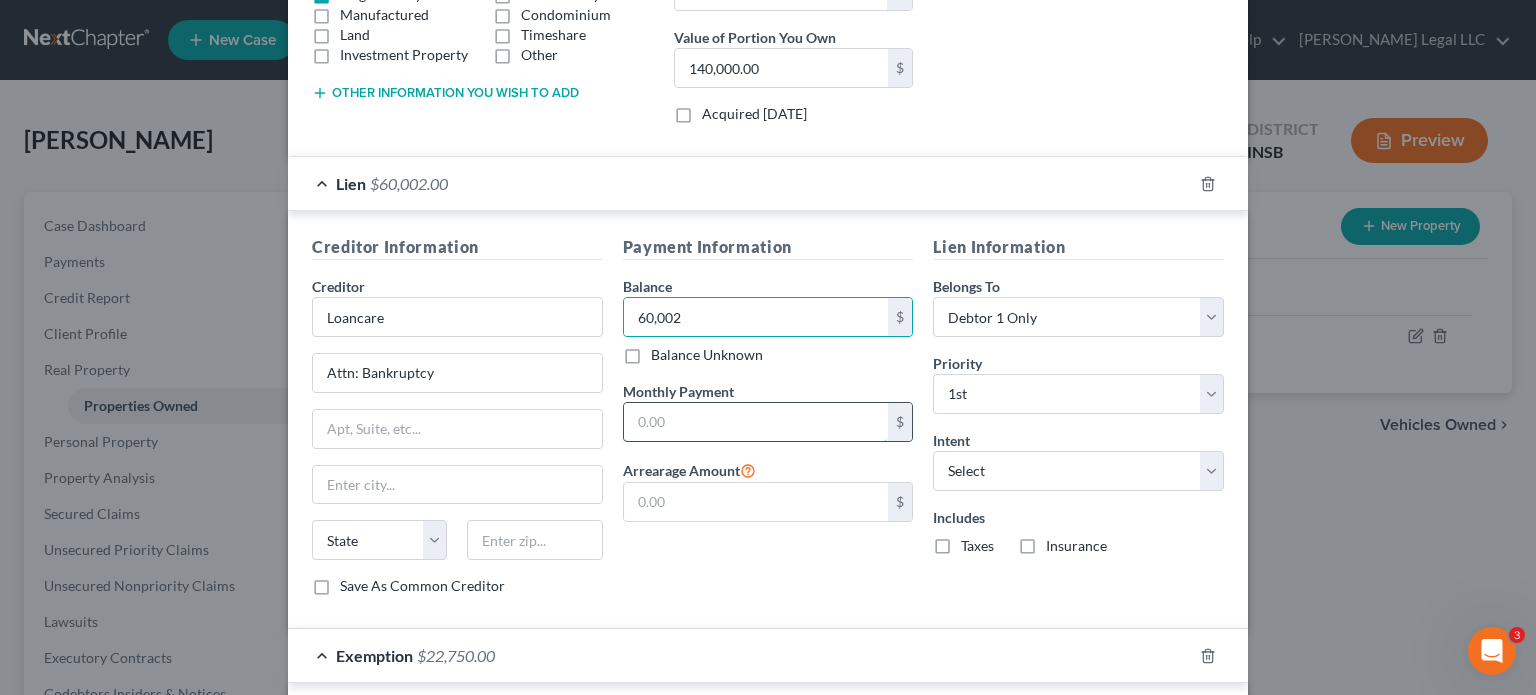 click at bounding box center [756, 422] 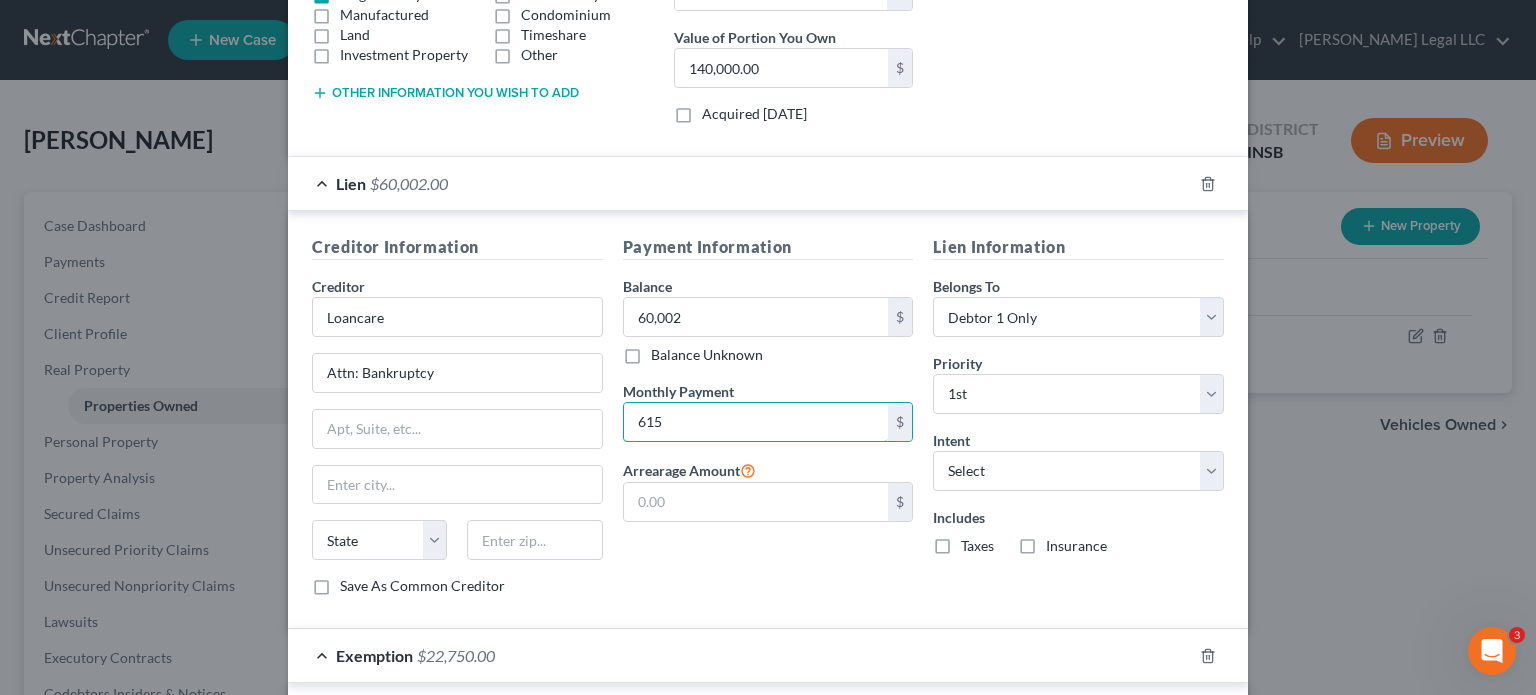 type on "615" 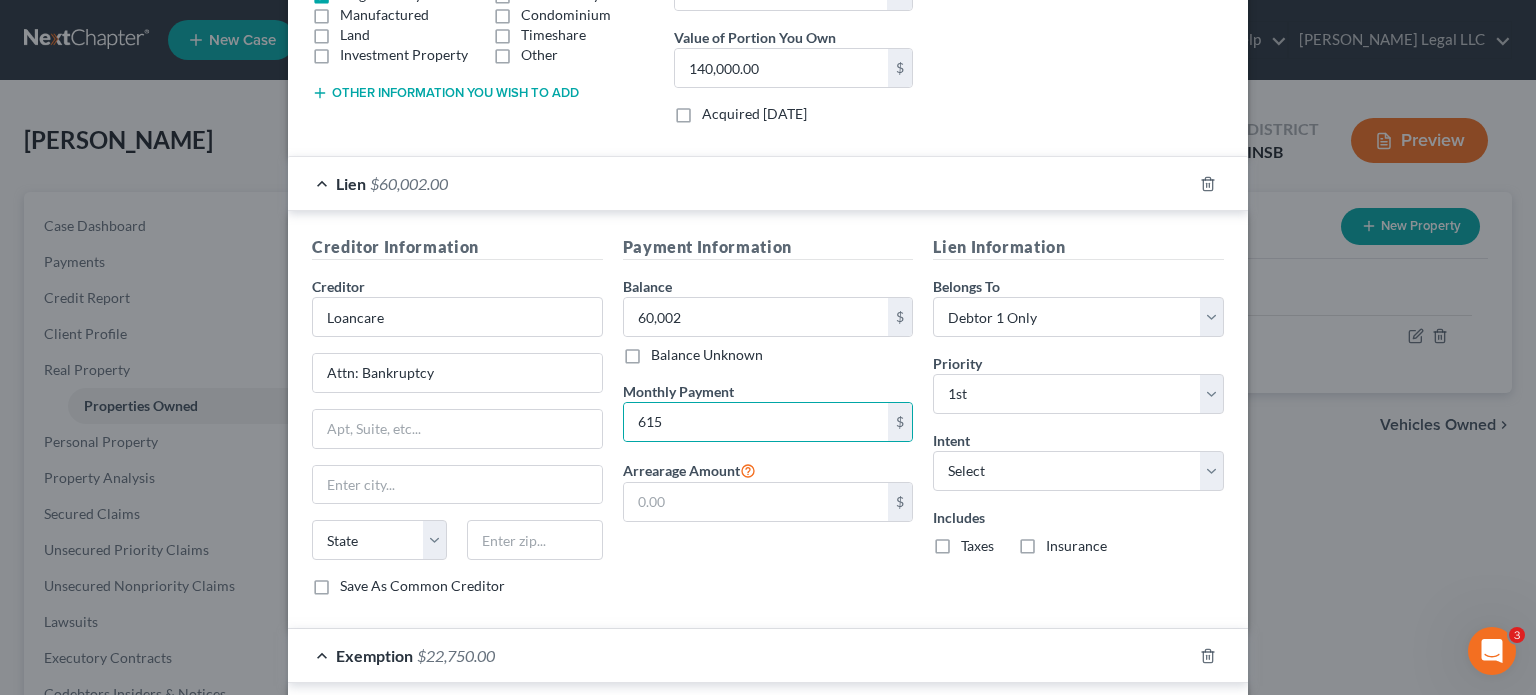 click on "Payment Information Balance
60,002.00 $
Balance Unknown
Balance Undetermined
60,002 $
Balance Unknown
Monthly Payment 615 $ Arrearage Amount  $" at bounding box center (768, 423) 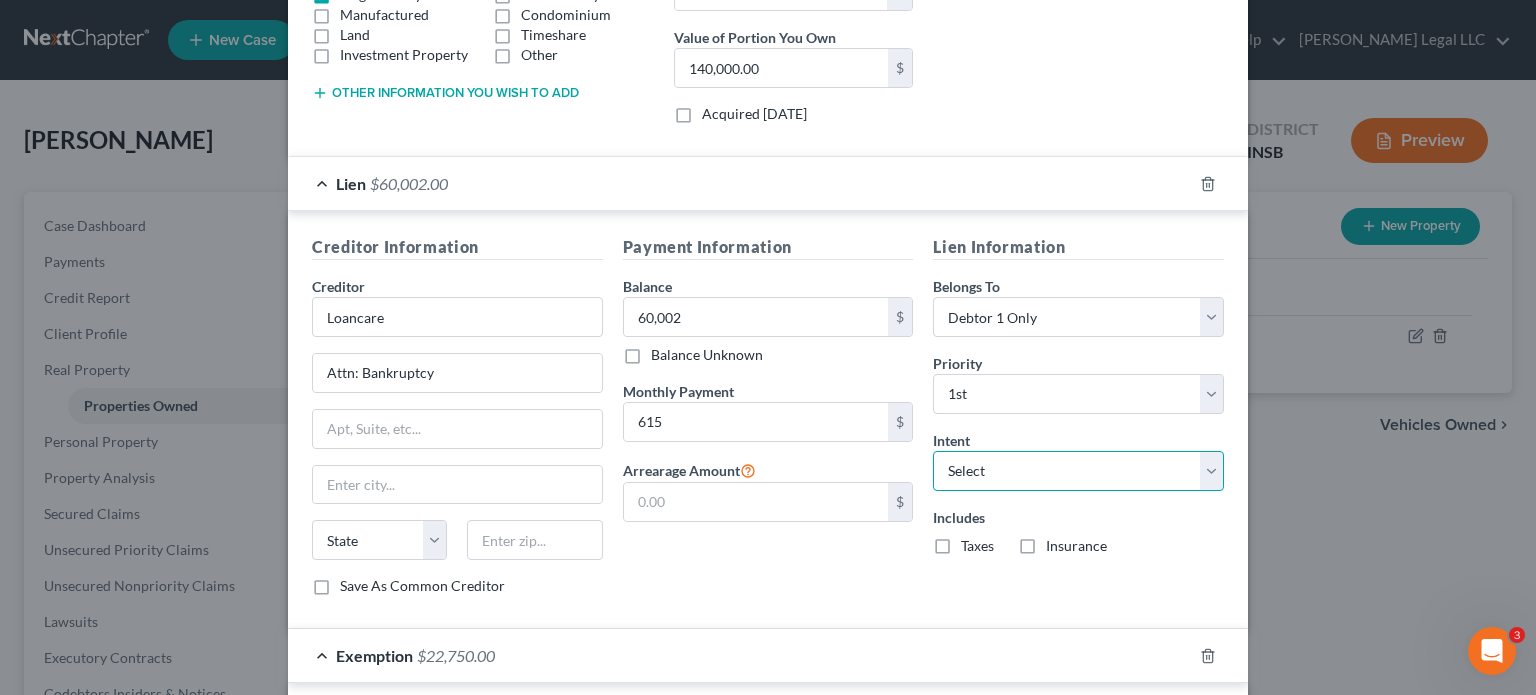 click on "Select Surrender Redeem Reaffirm Avoid Other" at bounding box center (1078, 471) 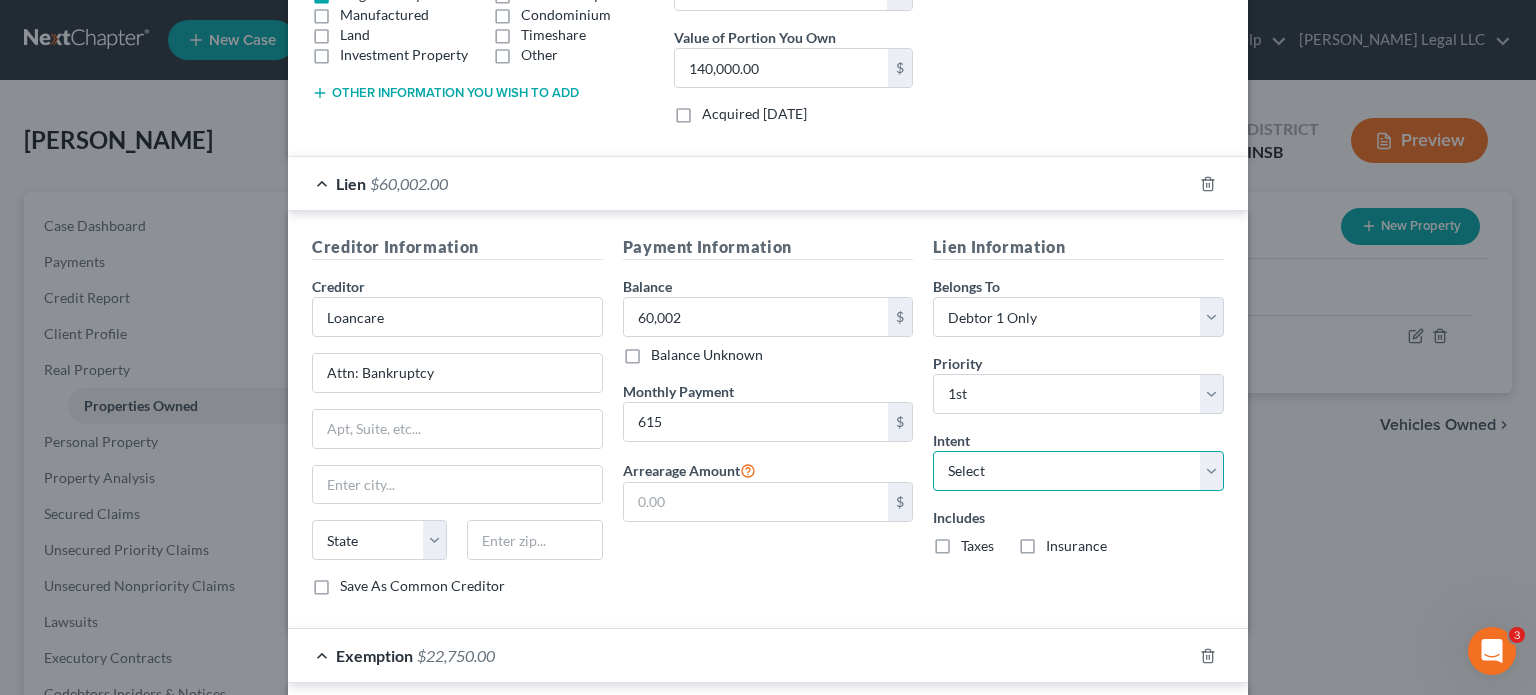 select on "0" 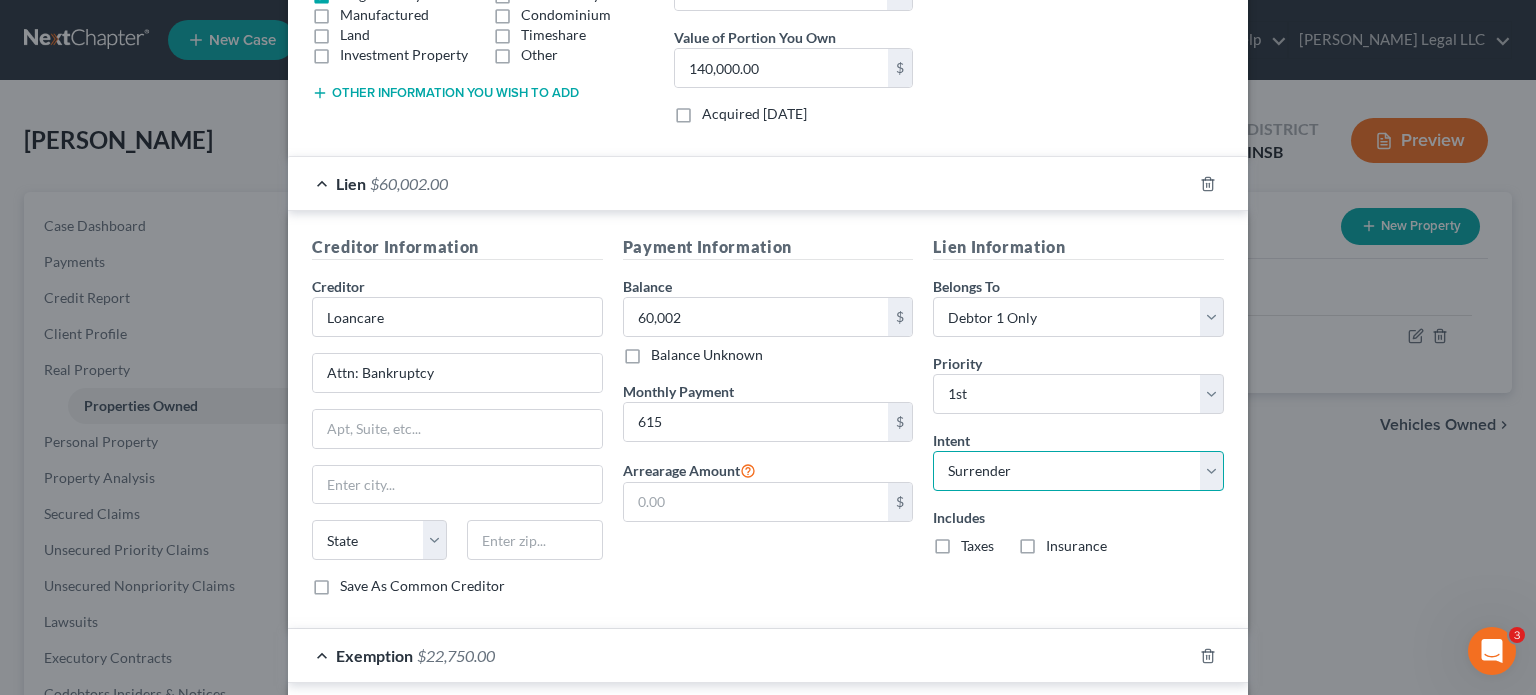 click on "Select Surrender Redeem Reaffirm Avoid Other" at bounding box center [1078, 471] 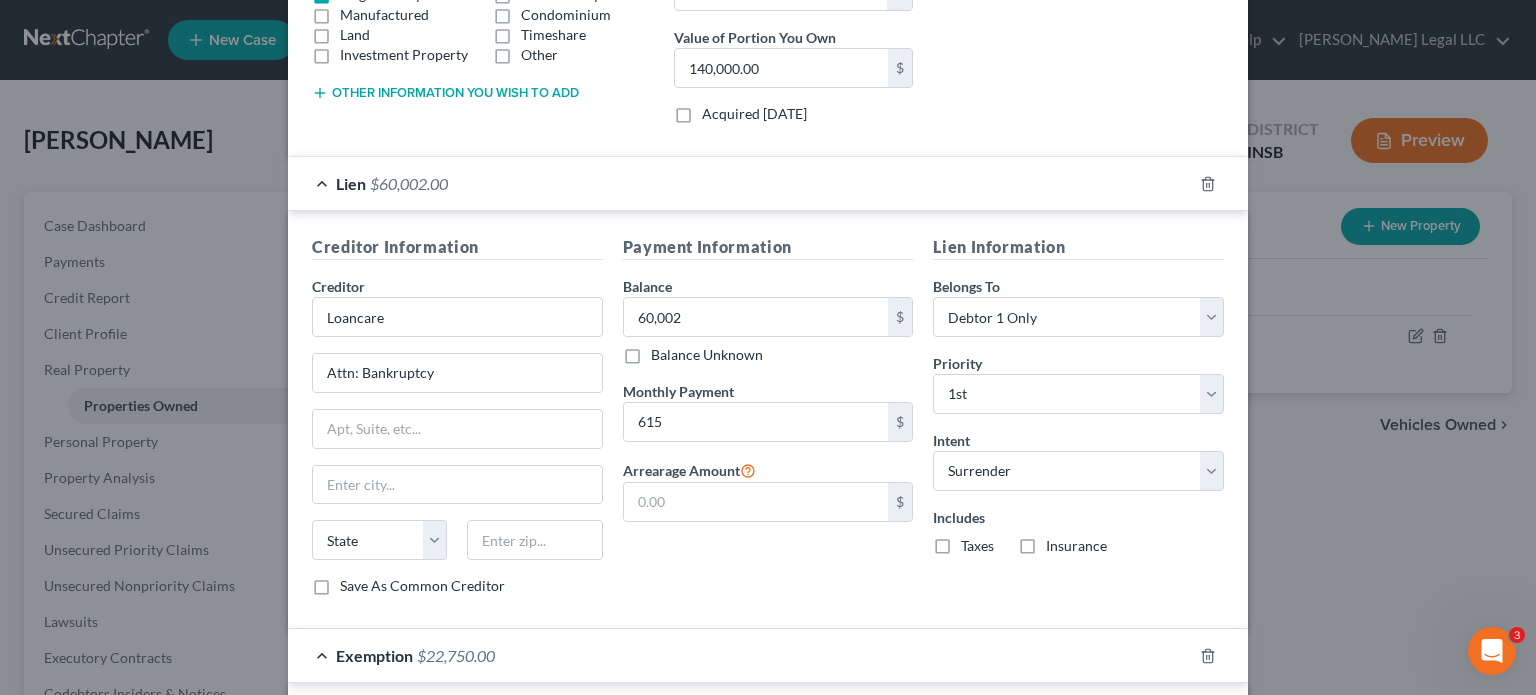 click on "Taxes" at bounding box center [977, 546] 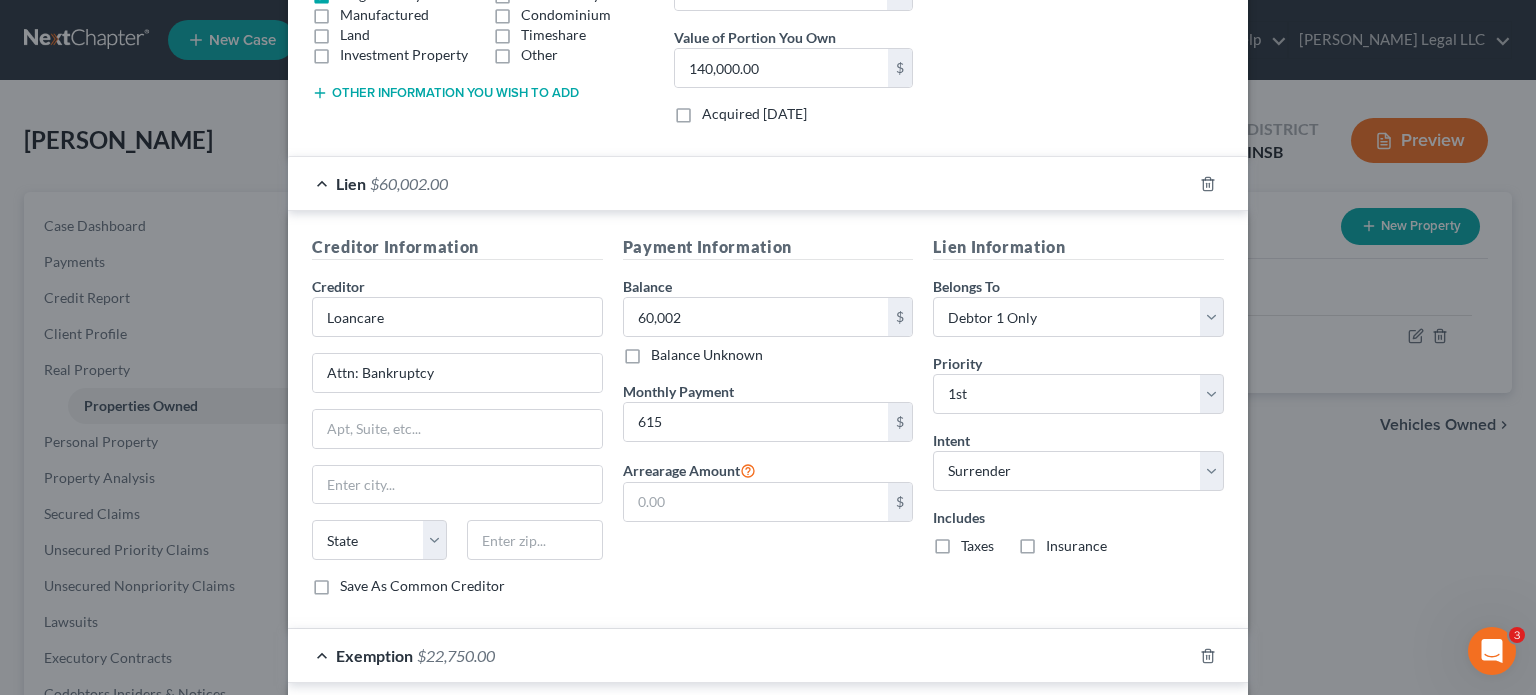 click on "Taxes" at bounding box center [975, 542] 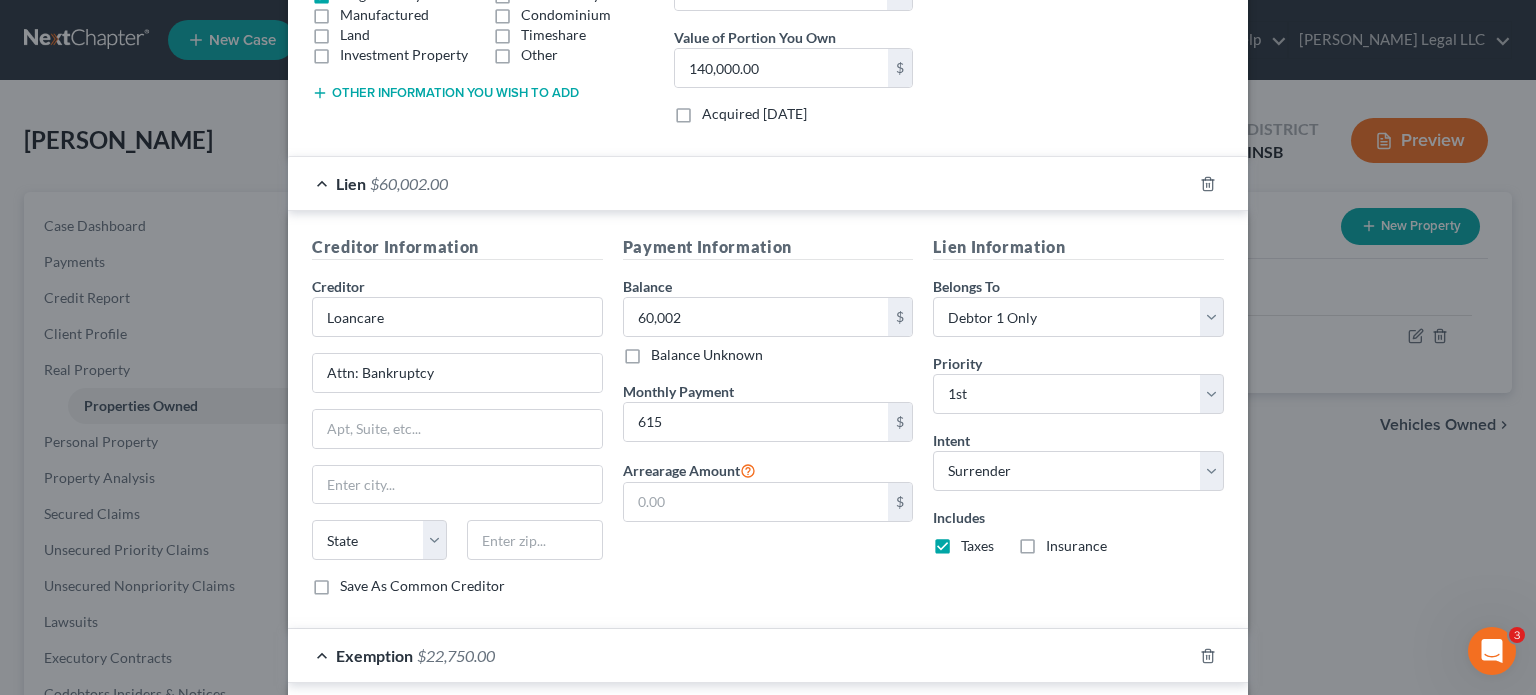 click on "Insurance" at bounding box center (1076, 546) 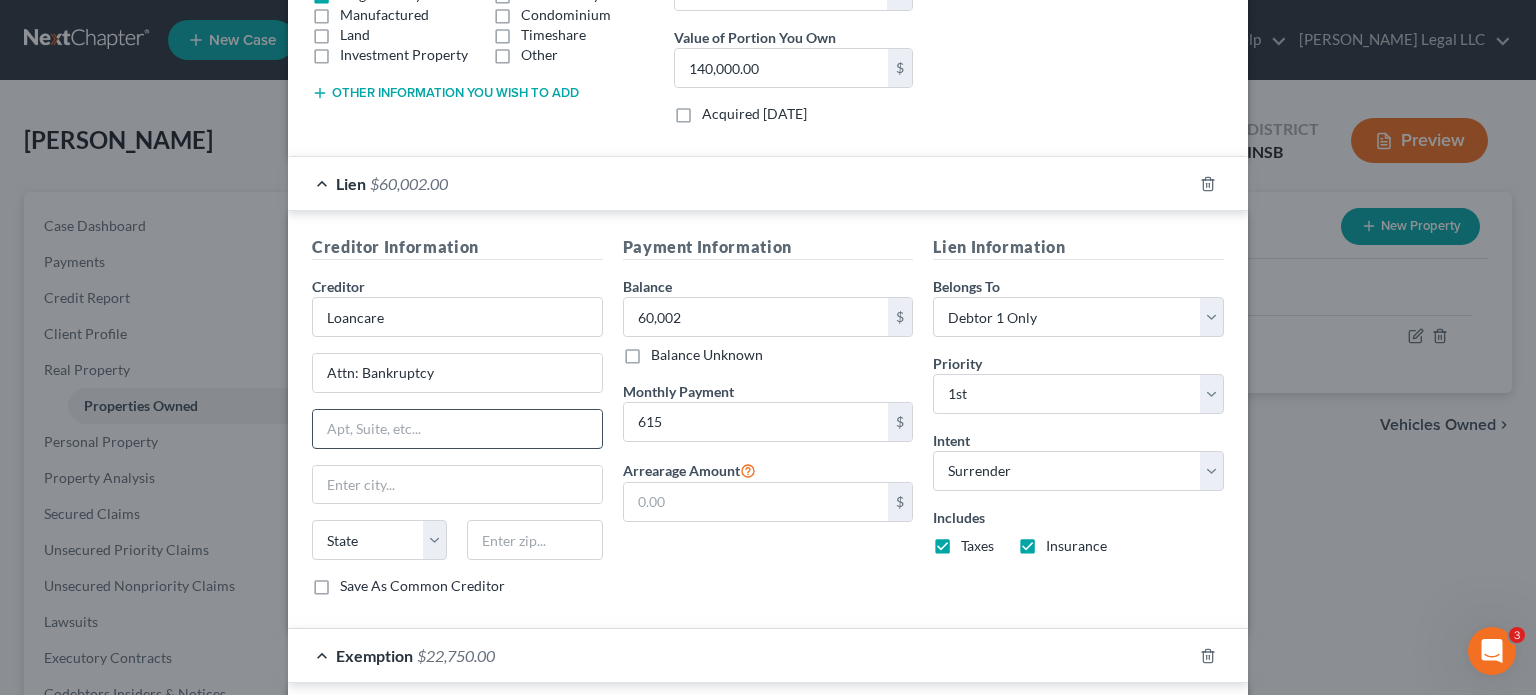 click at bounding box center [457, 429] 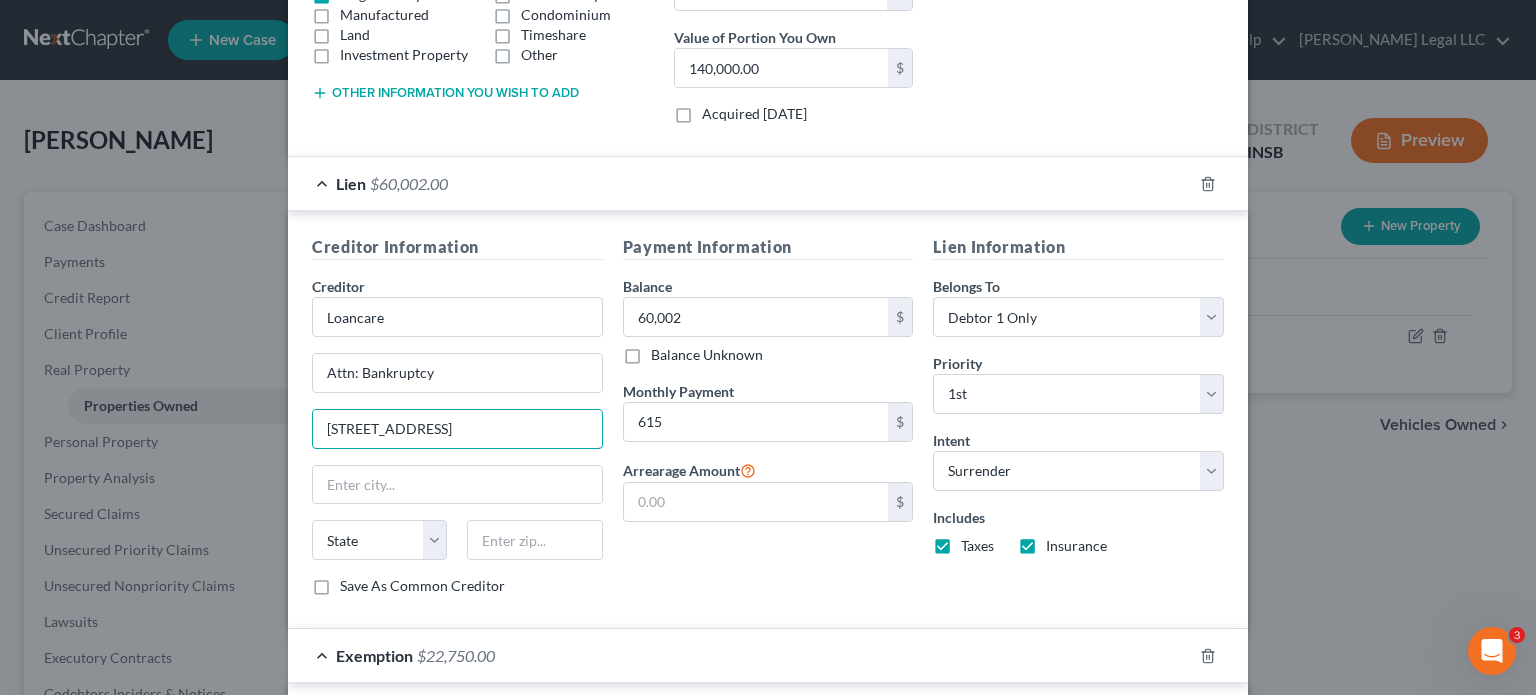 type on "[STREET_ADDRESS]" 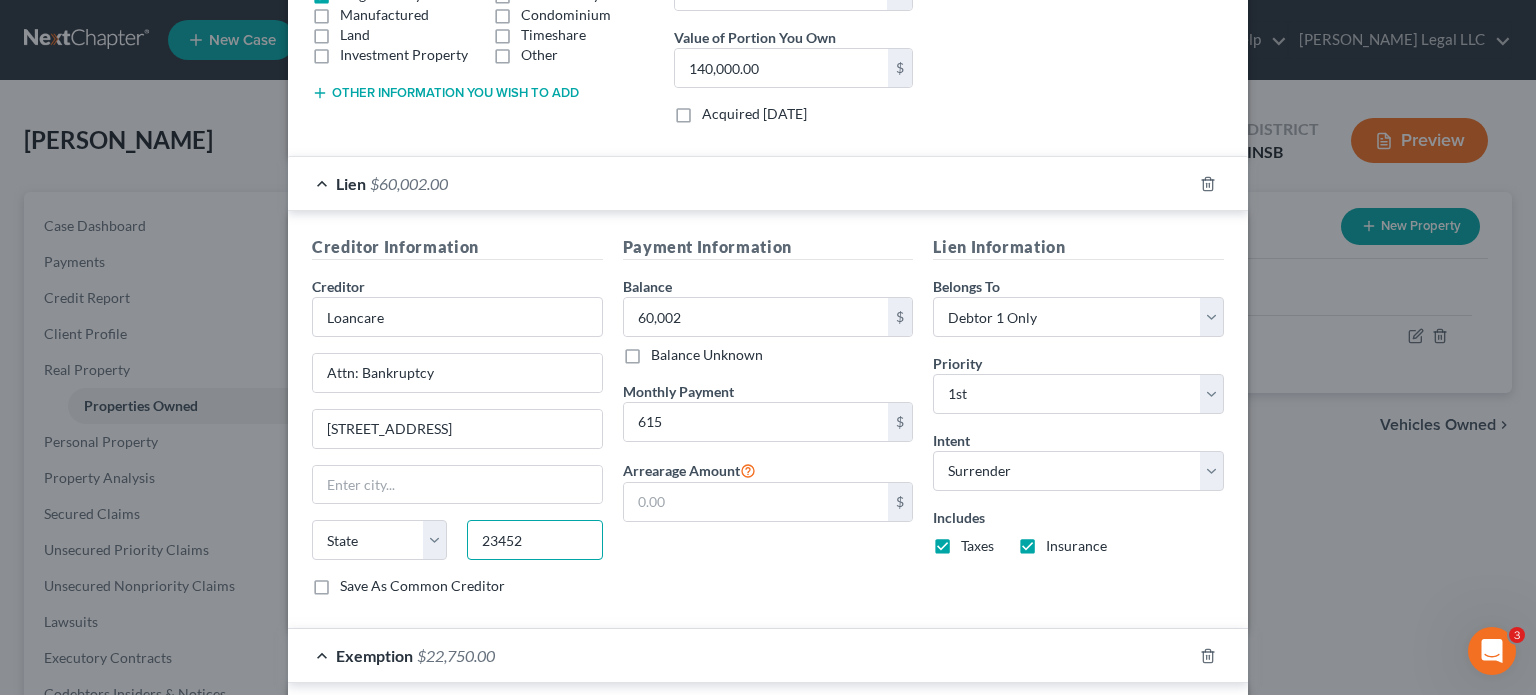 type on "23452" 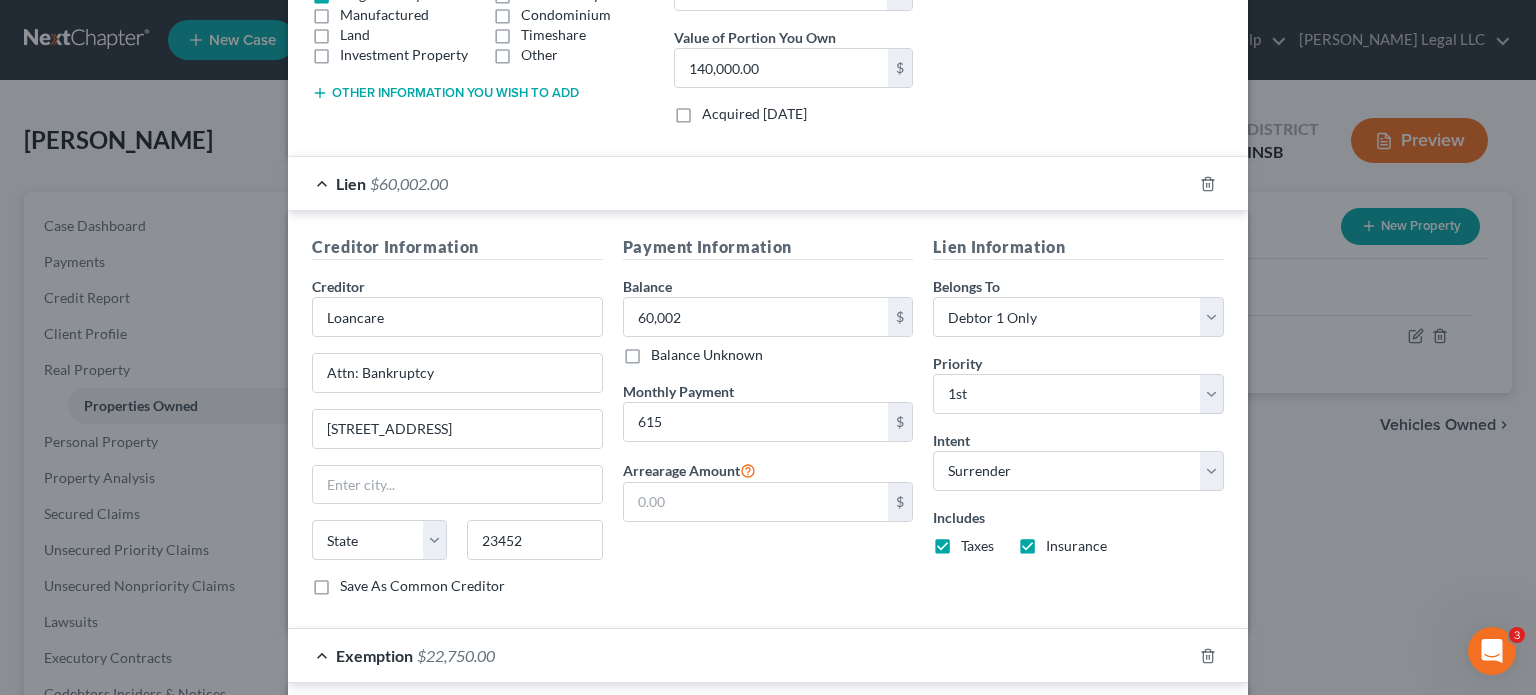 click on "Payment Information Balance
60,002.00 $
Balance Unknown
Balance Undetermined
60,002 $
Balance Unknown
Monthly Payment 615 $ Arrearage Amount  $" at bounding box center [768, 423] 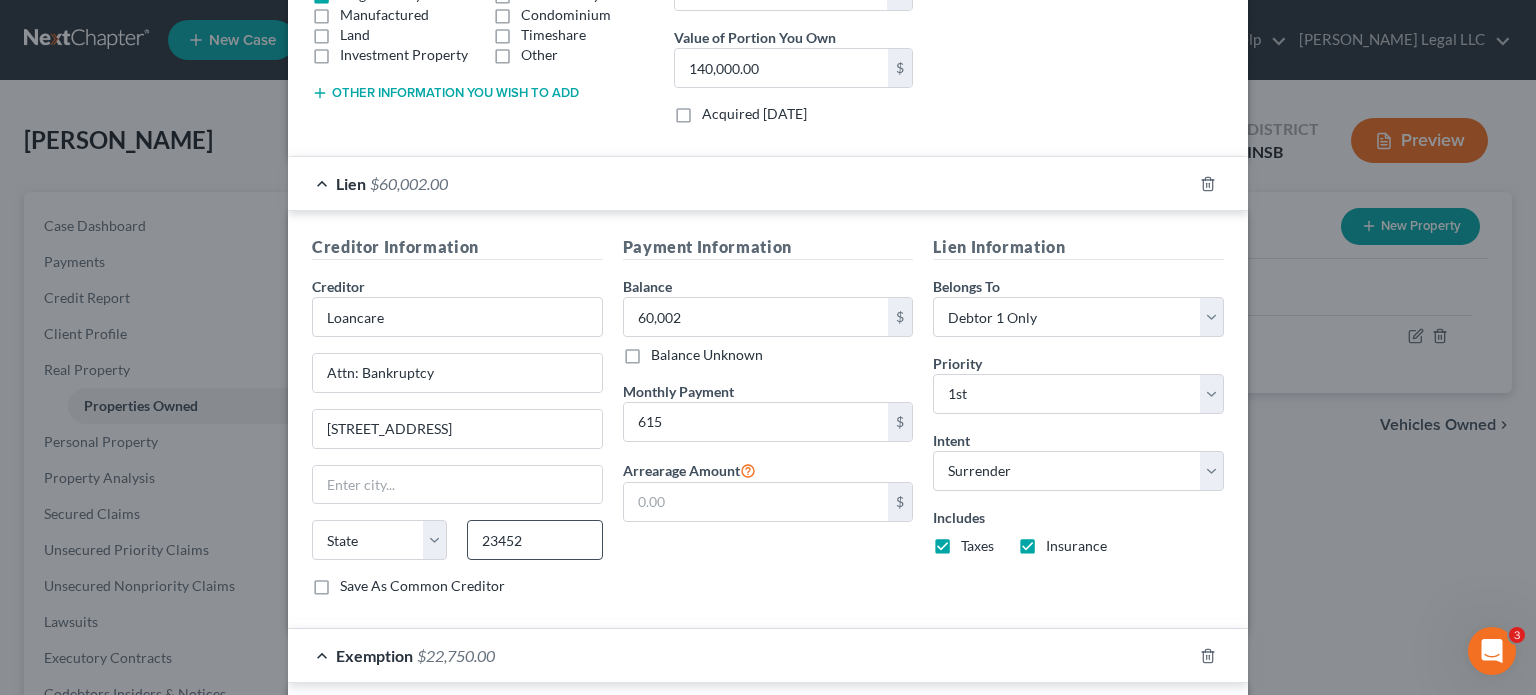 type on "[US_STATE][GEOGRAPHIC_DATA]" 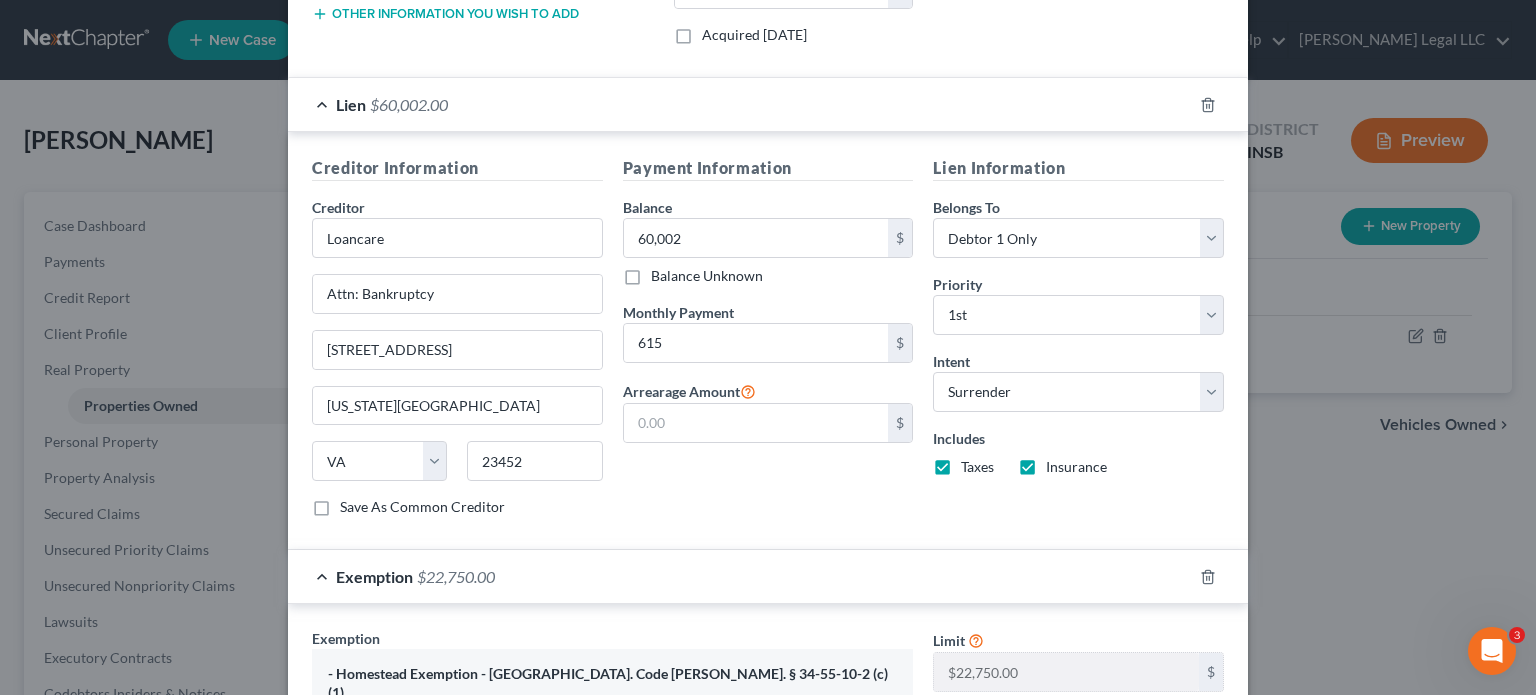 scroll, scrollTop: 279, scrollLeft: 0, axis: vertical 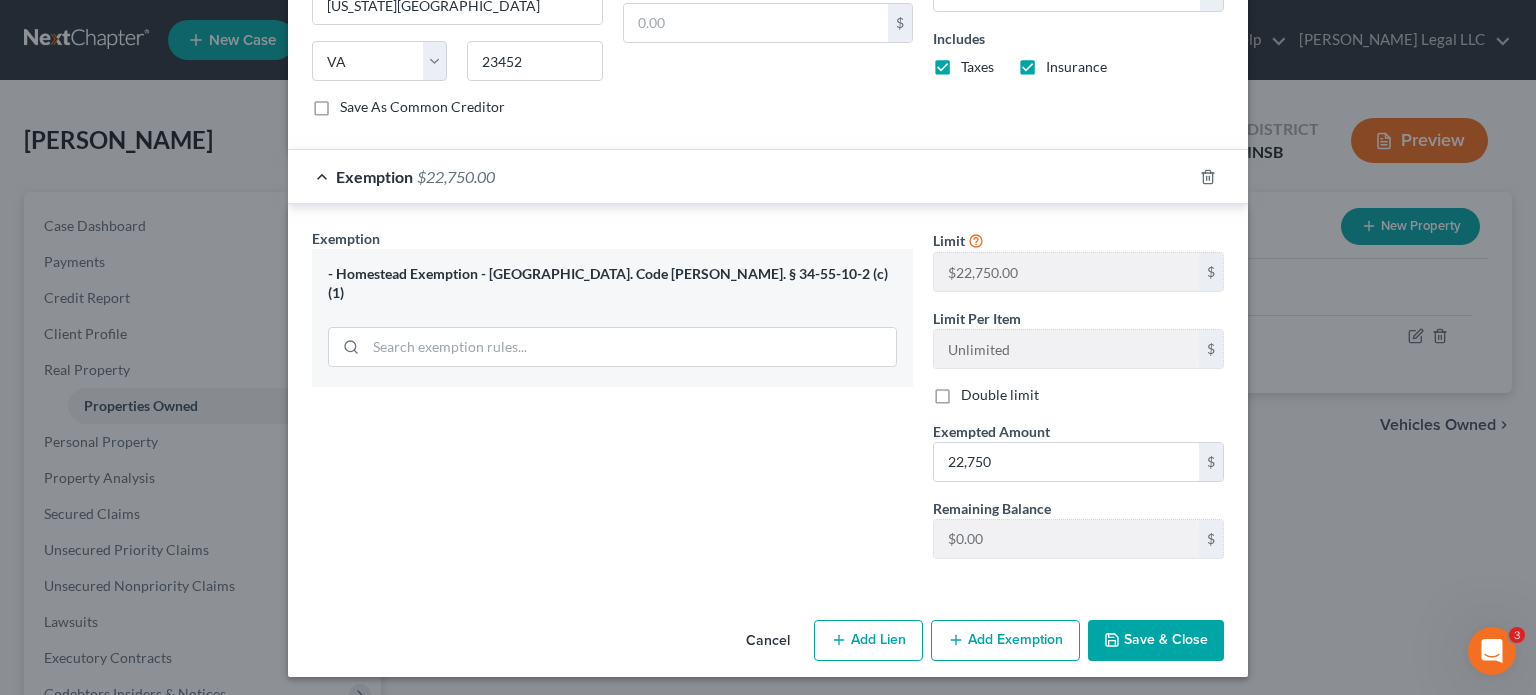 drag, startPoint x: 850, startPoint y: 625, endPoint x: 812, endPoint y: 619, distance: 38.470768 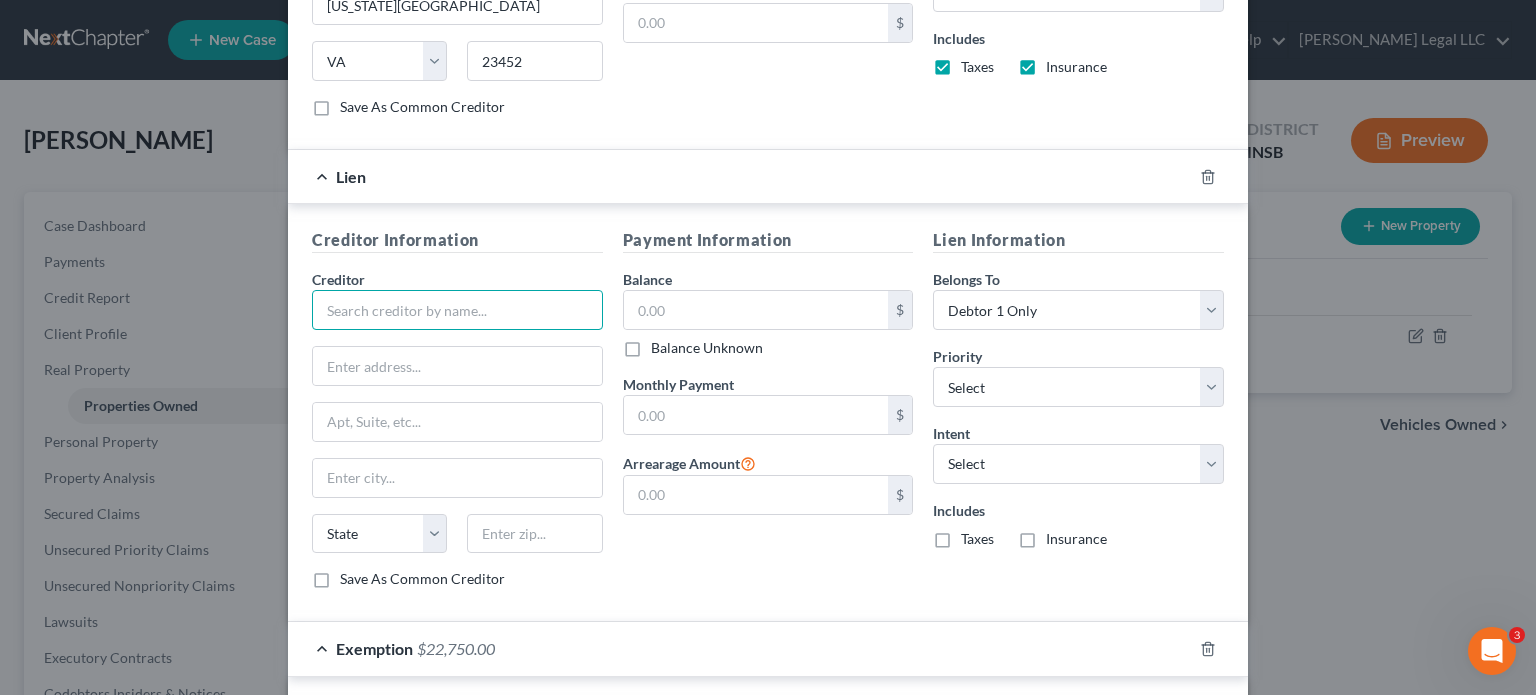 click at bounding box center [457, 310] 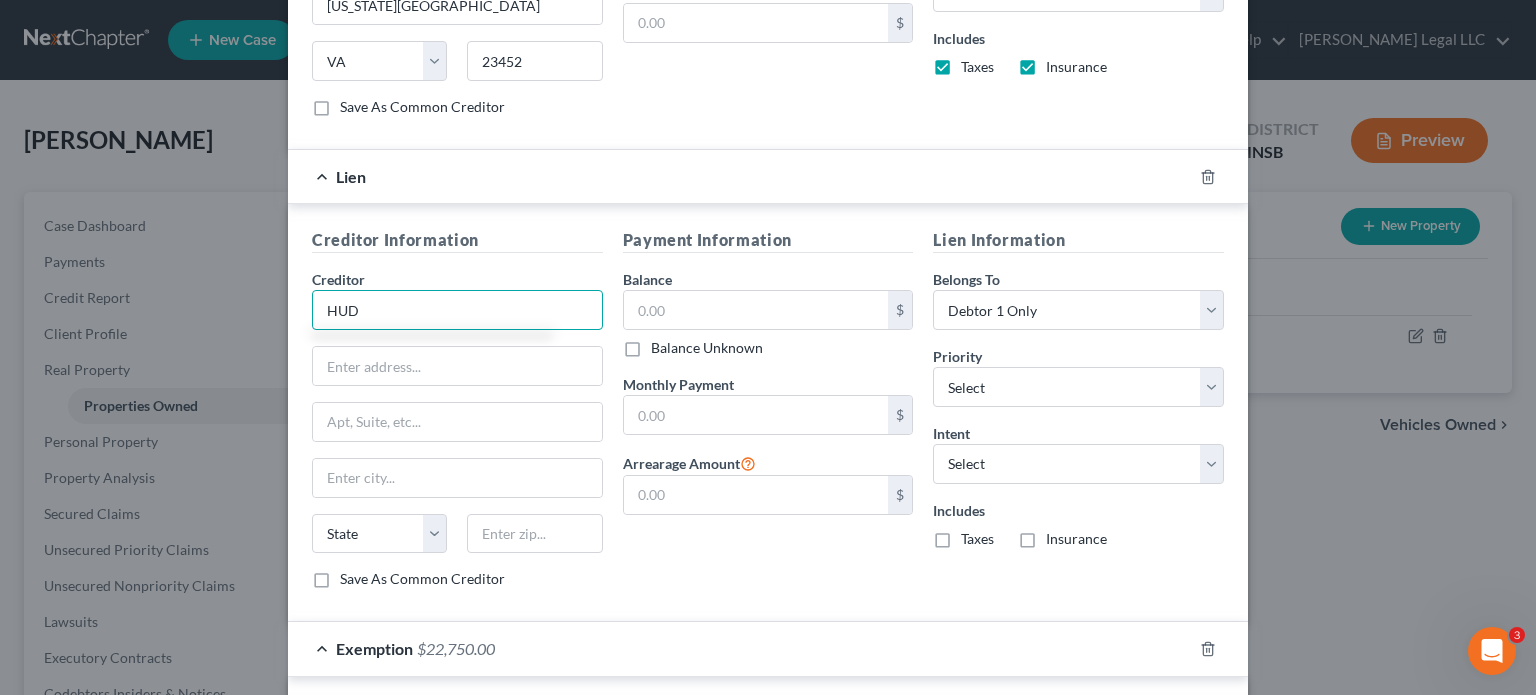 type on "HUD" 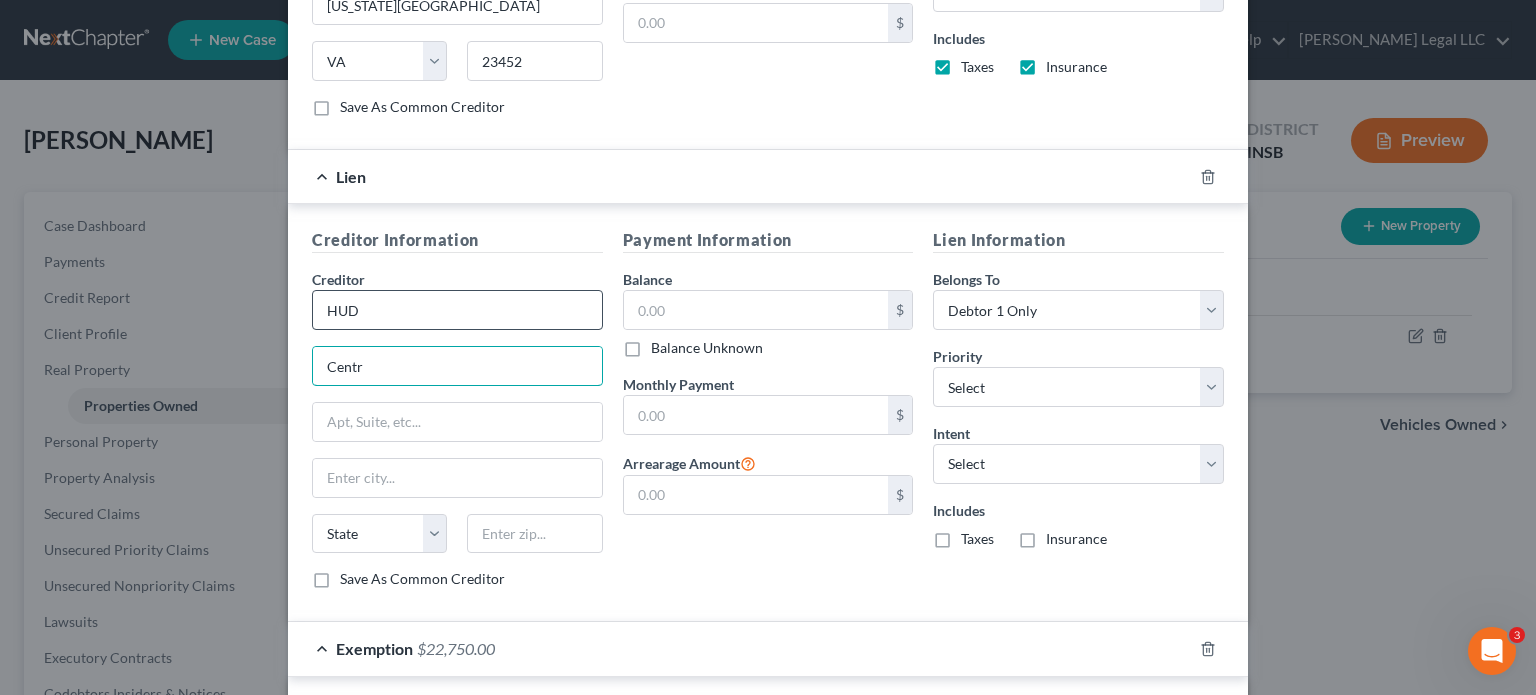 type on "Centralized Insolvency Operation" 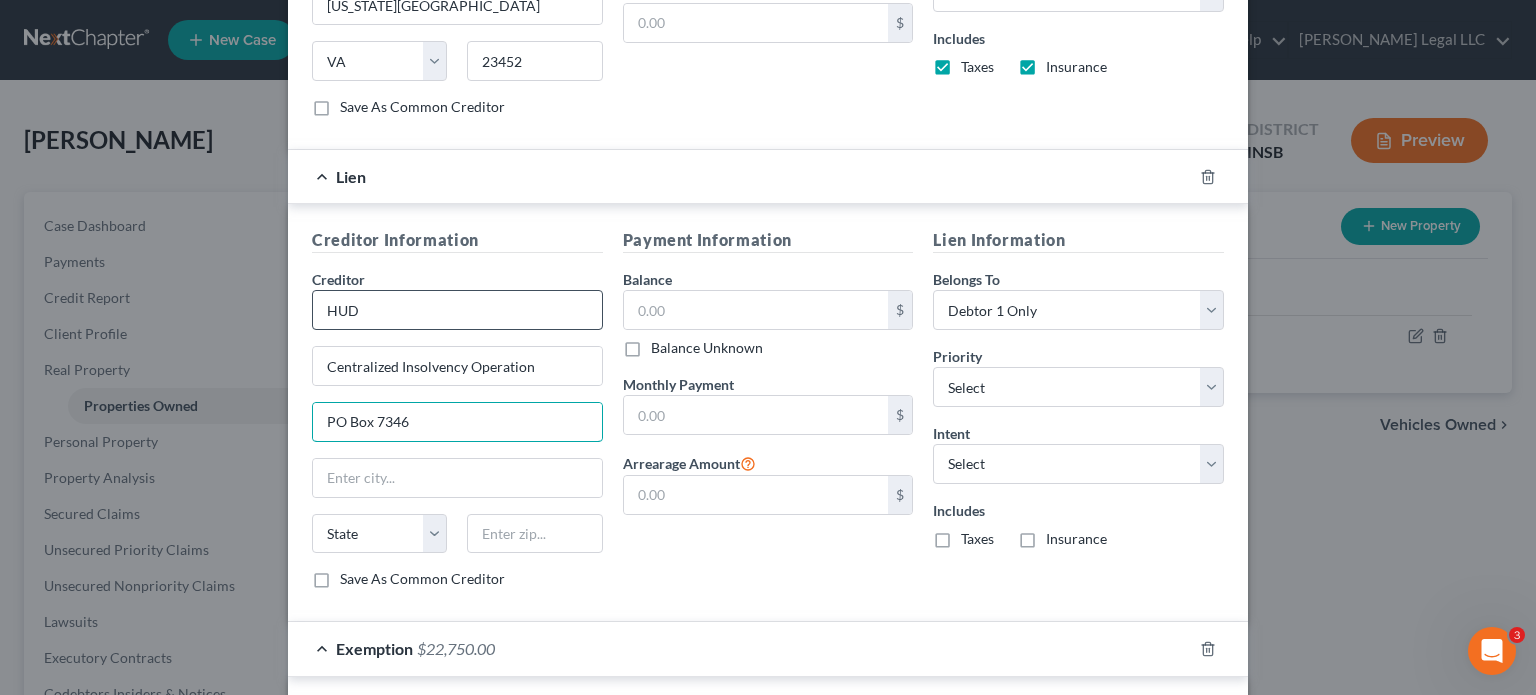 type on "PO Box 7346" 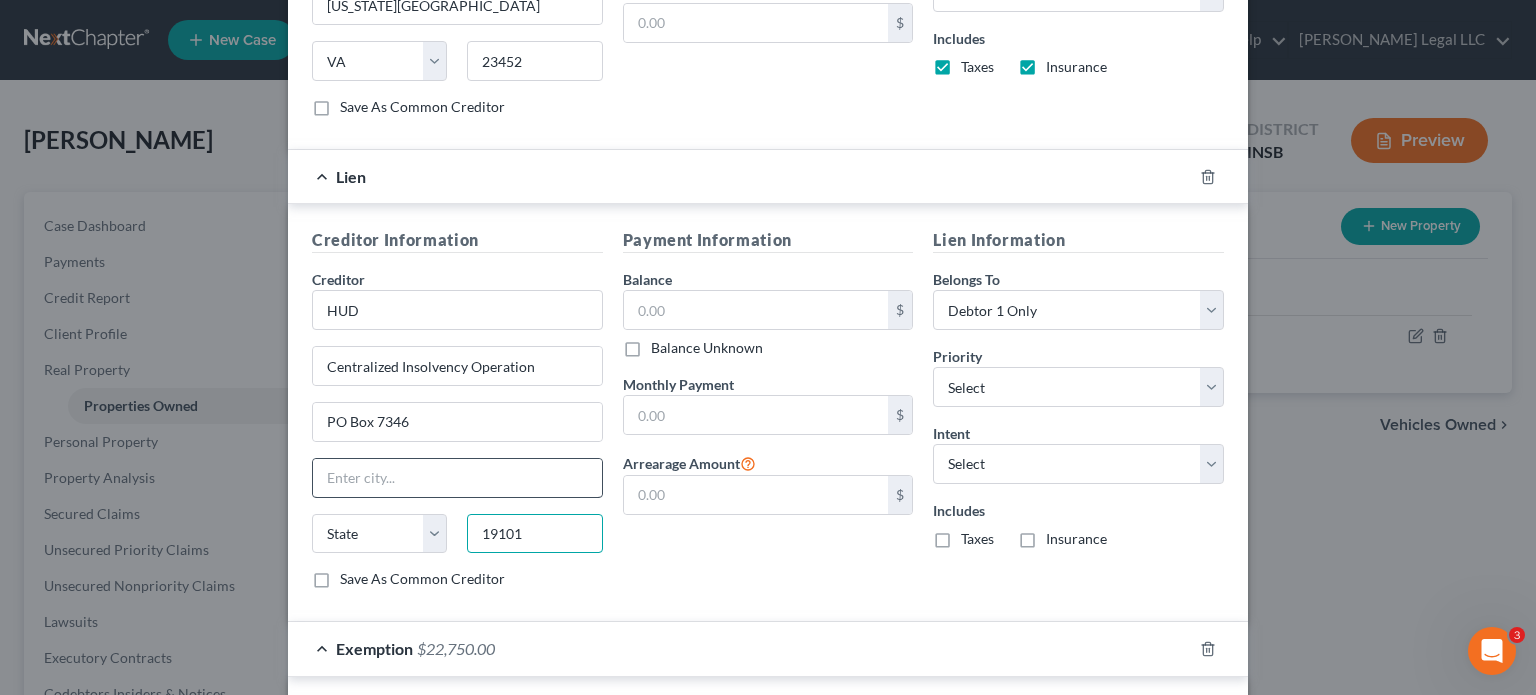 type on "19101" 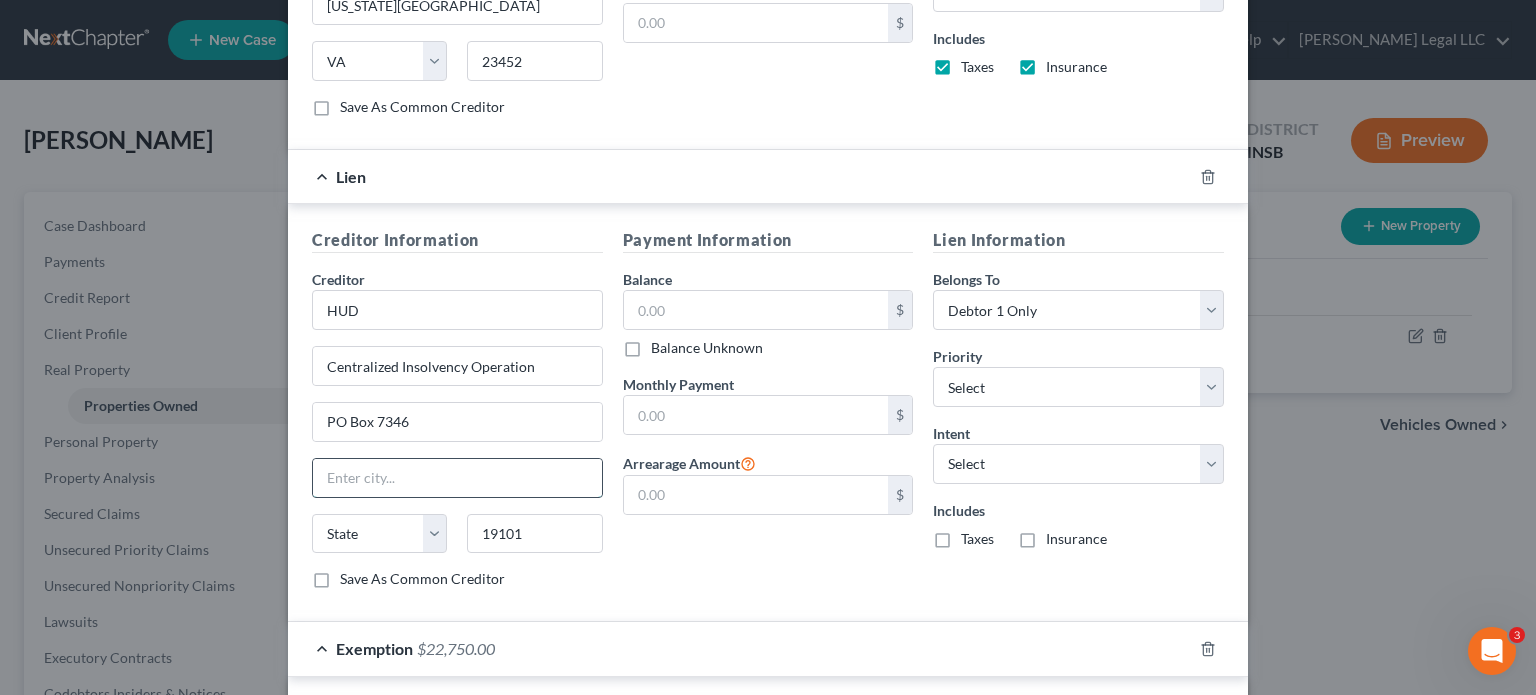 click at bounding box center [457, 478] 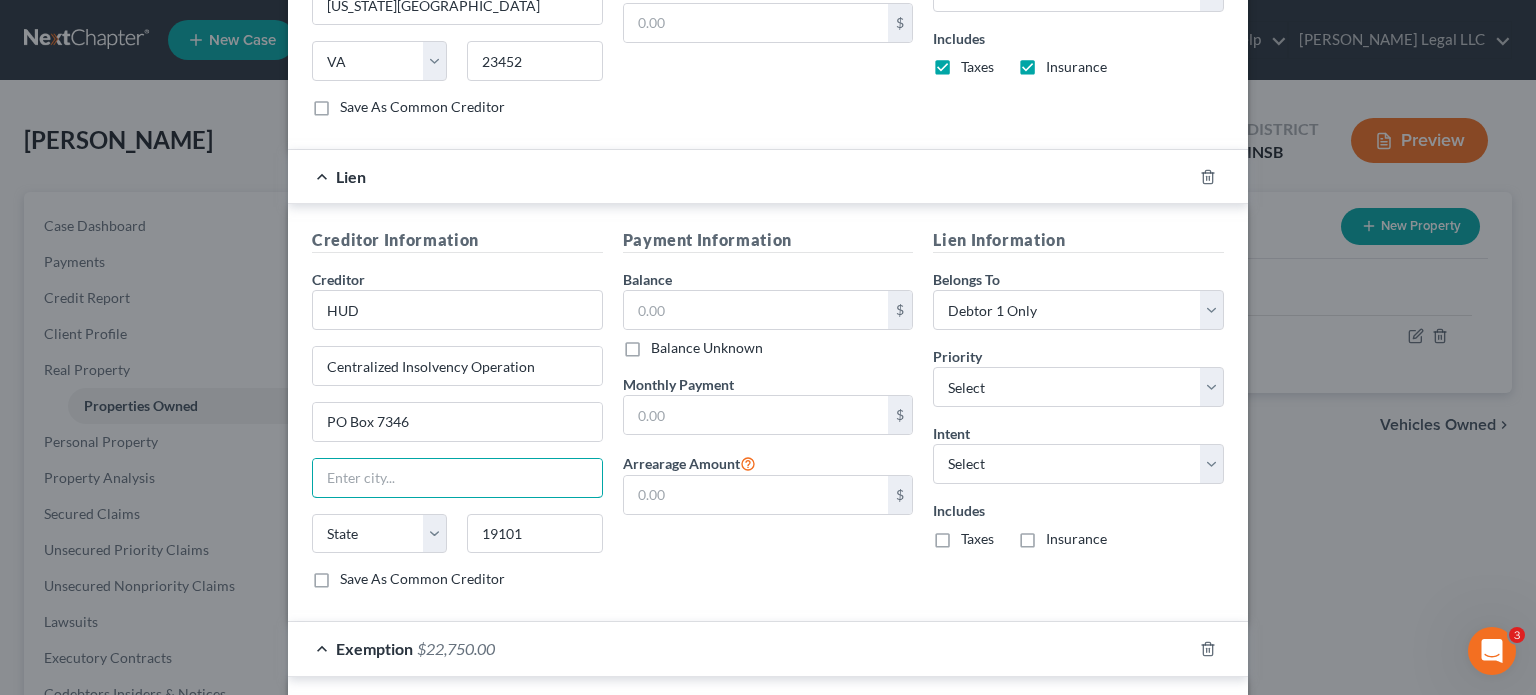 type on "[GEOGRAPHIC_DATA]" 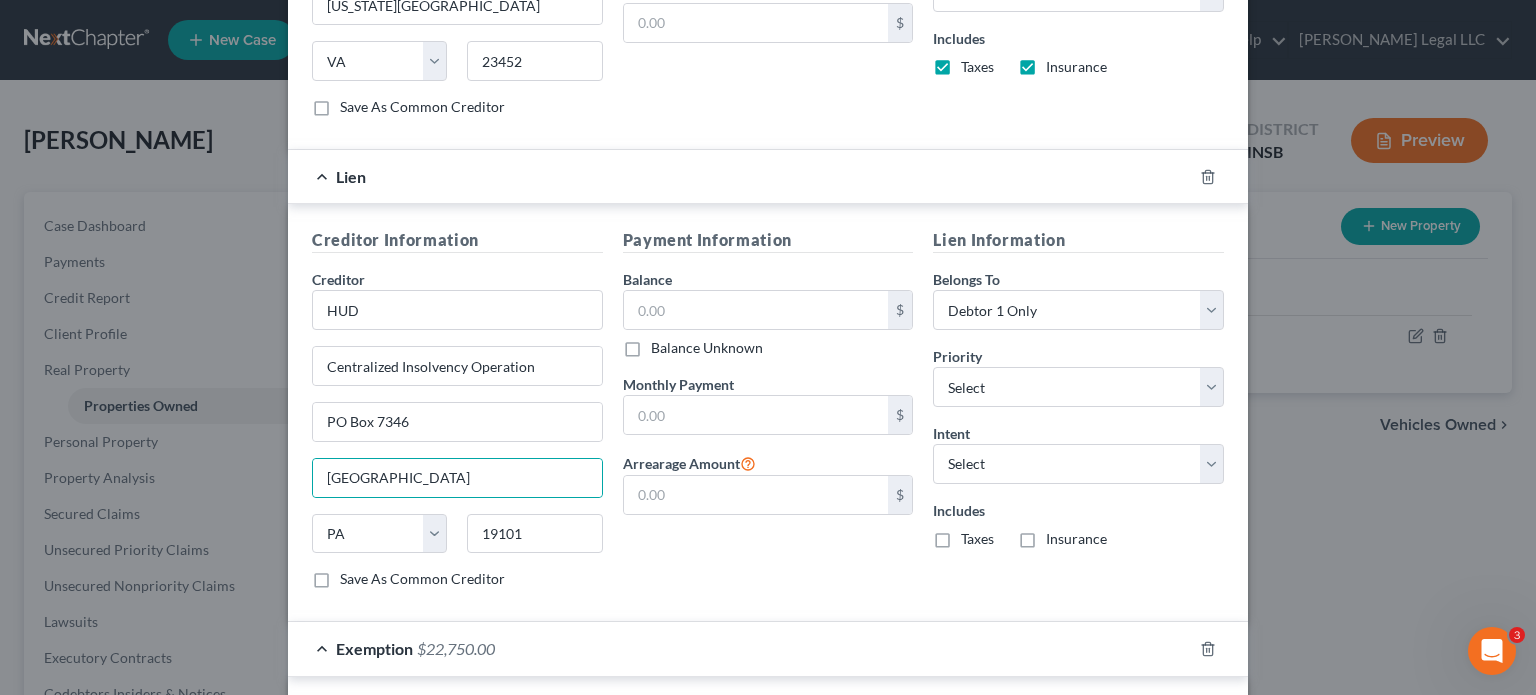 click on "Payment Information Balance
$
Balance Unknown
Balance Undetermined
$
Balance Unknown
Monthly Payment $ Arrearage Amount  $" at bounding box center [768, 416] 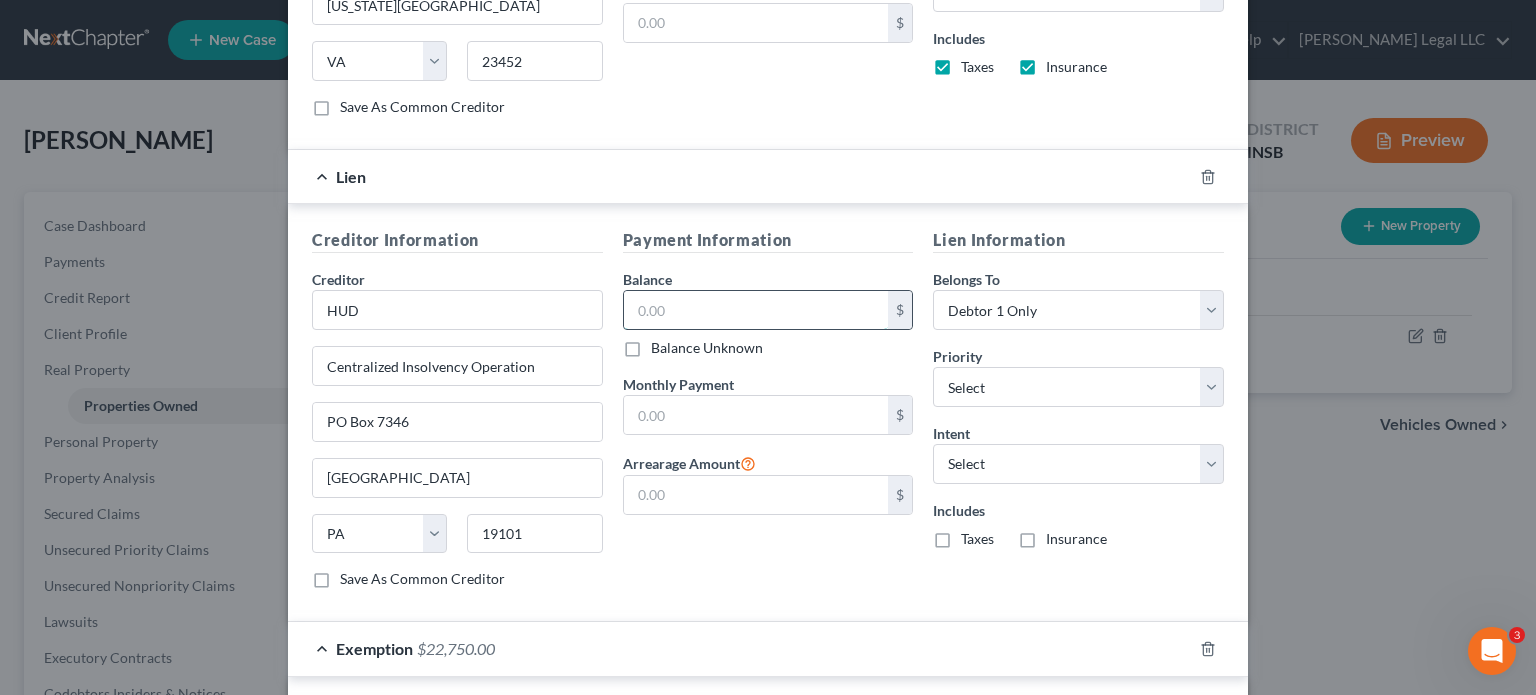 click at bounding box center [756, 310] 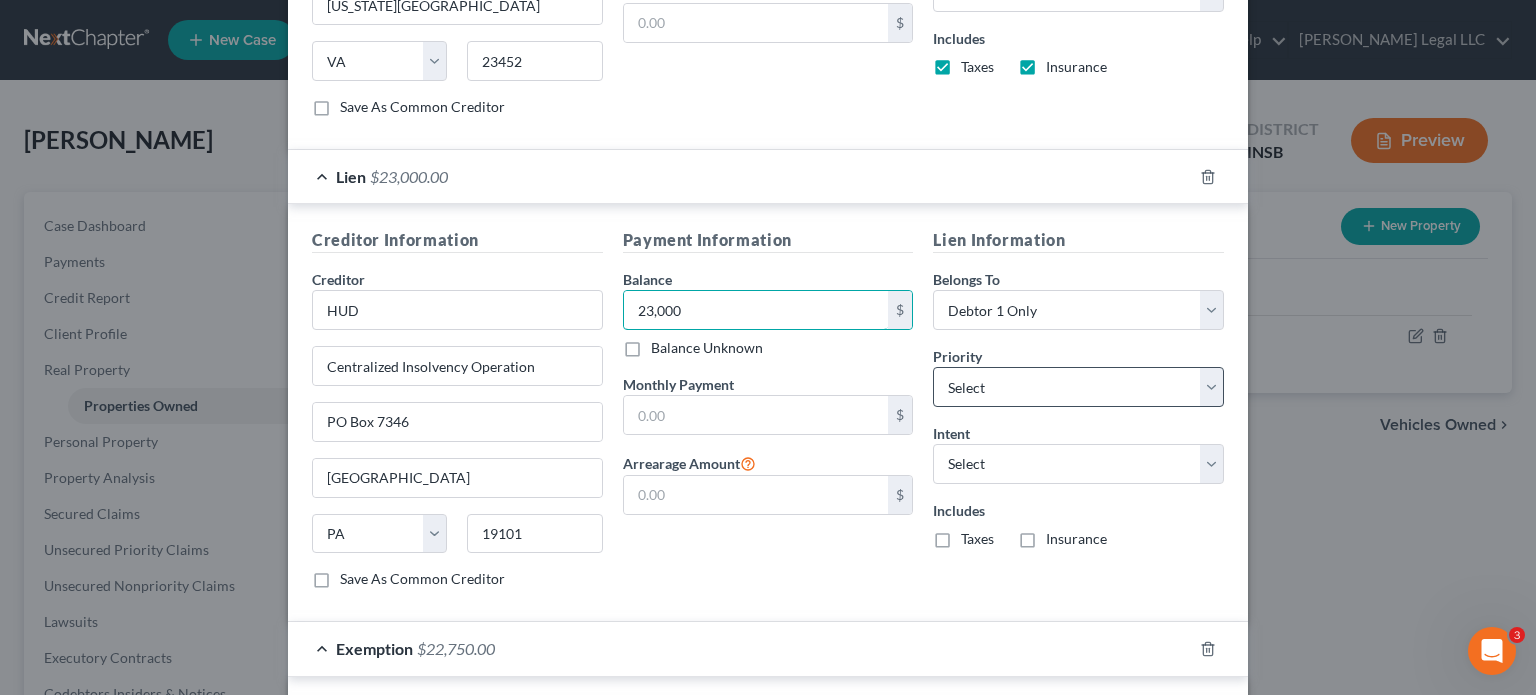 type on "23,000" 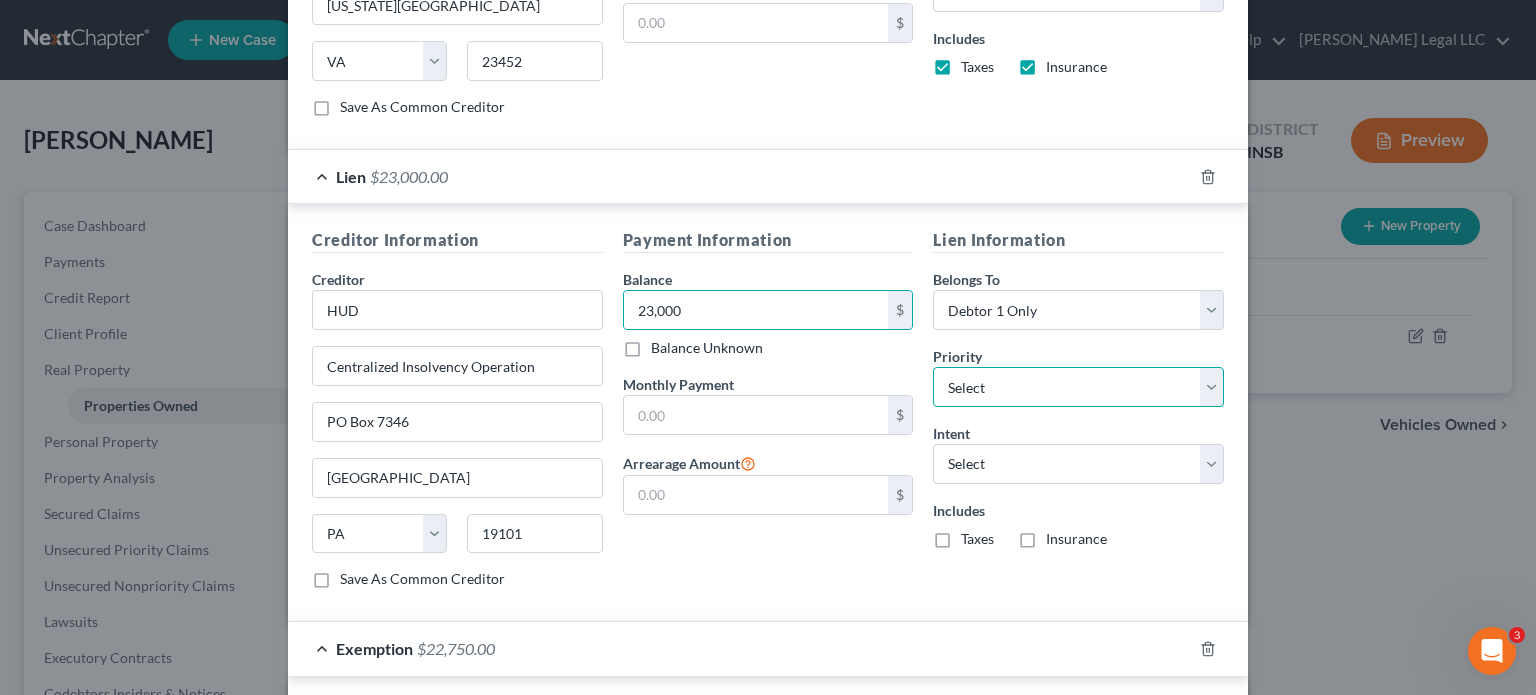 drag, startPoint x: 980, startPoint y: 384, endPoint x: 980, endPoint y: 396, distance: 12 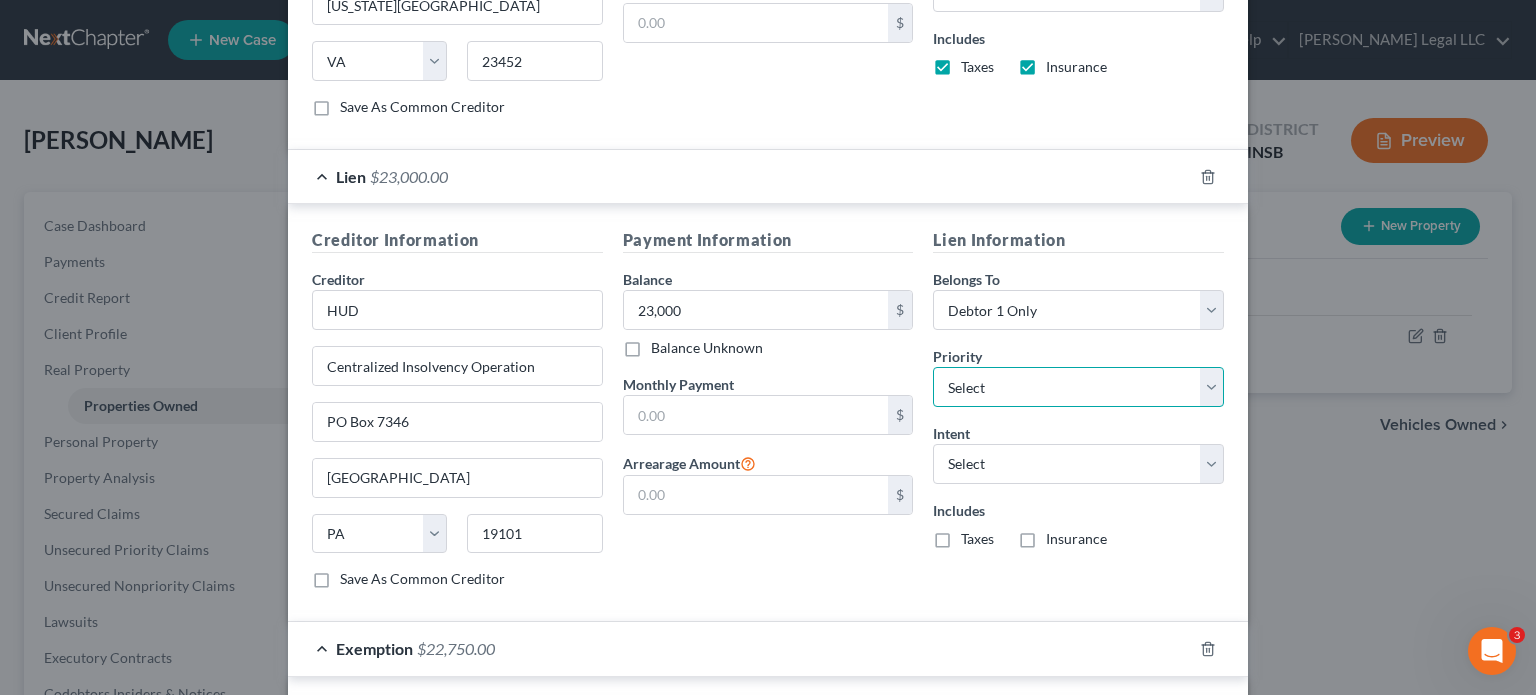 select on "0" 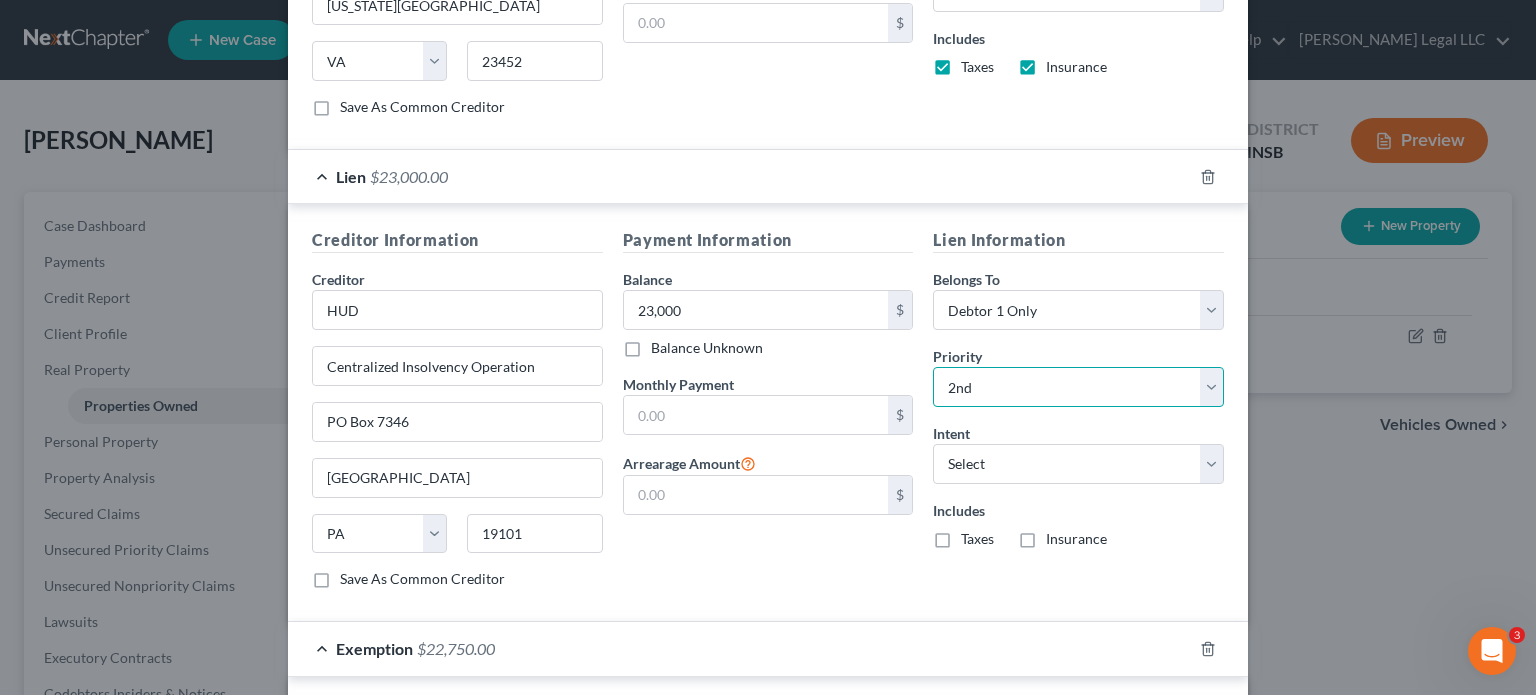 click on "Select 2nd 3rd 4th 5th 6th 7th 8th 9th 10th 11th 12th 13th 14th 15th 16th 17th 18th 19th 20th 21th 22th 23th 24th 25th 26th 27th 28th 29th 30th" at bounding box center [1078, 387] 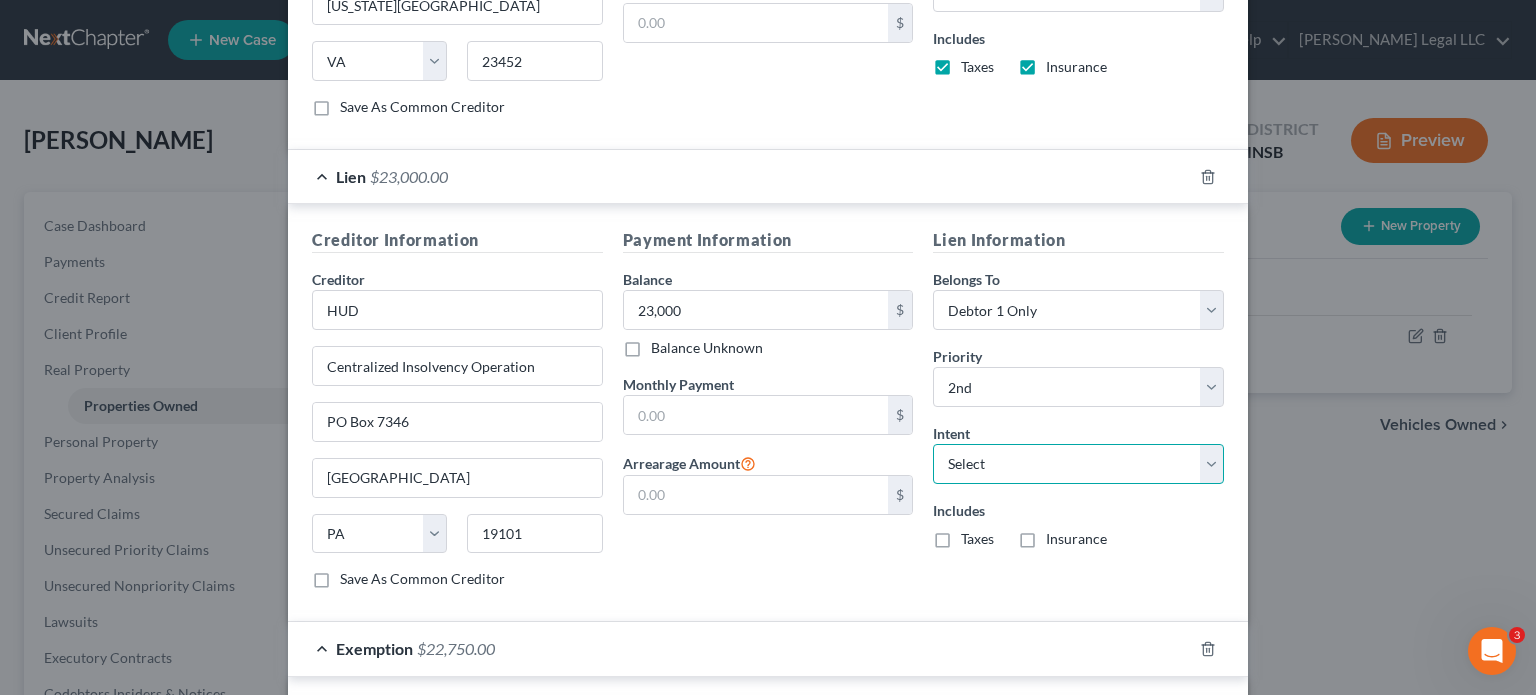 click on "Select Surrender Redeem Reaffirm Avoid Other" at bounding box center (1078, 464) 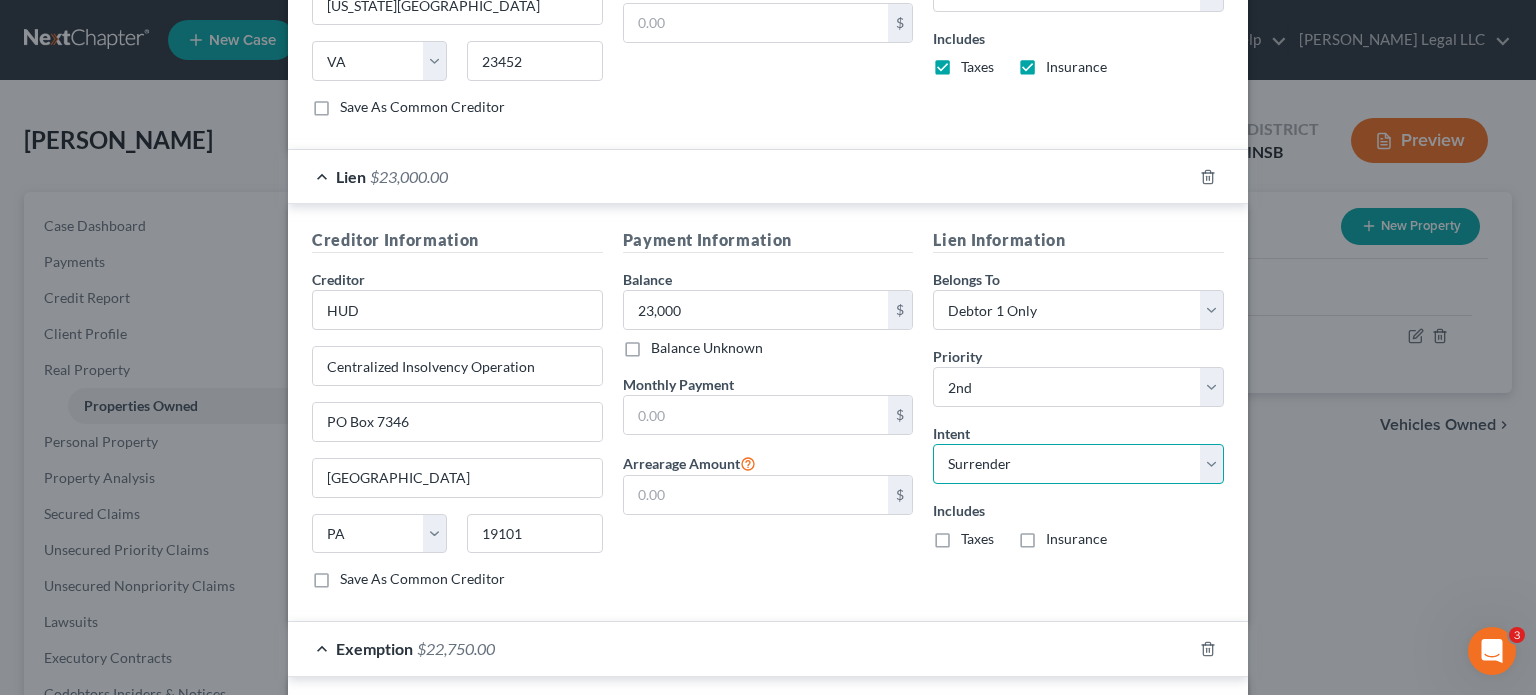 click on "Select Surrender Redeem Reaffirm Avoid Other" at bounding box center (1078, 464) 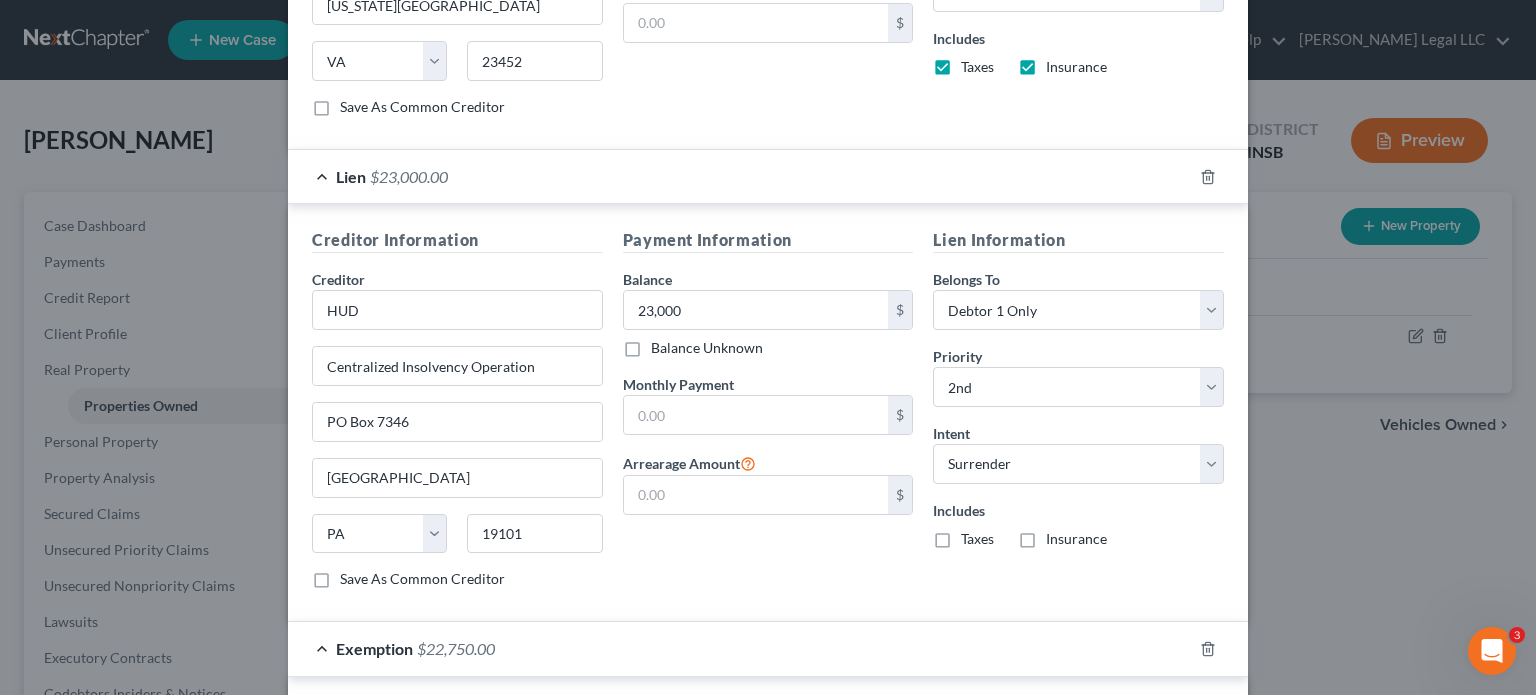click on "Payment Information Balance
23,000.00 $
Balance Unknown
Balance Undetermined
23,000 $
Balance Unknown
Monthly Payment $ Arrearage Amount  $" at bounding box center [768, 416] 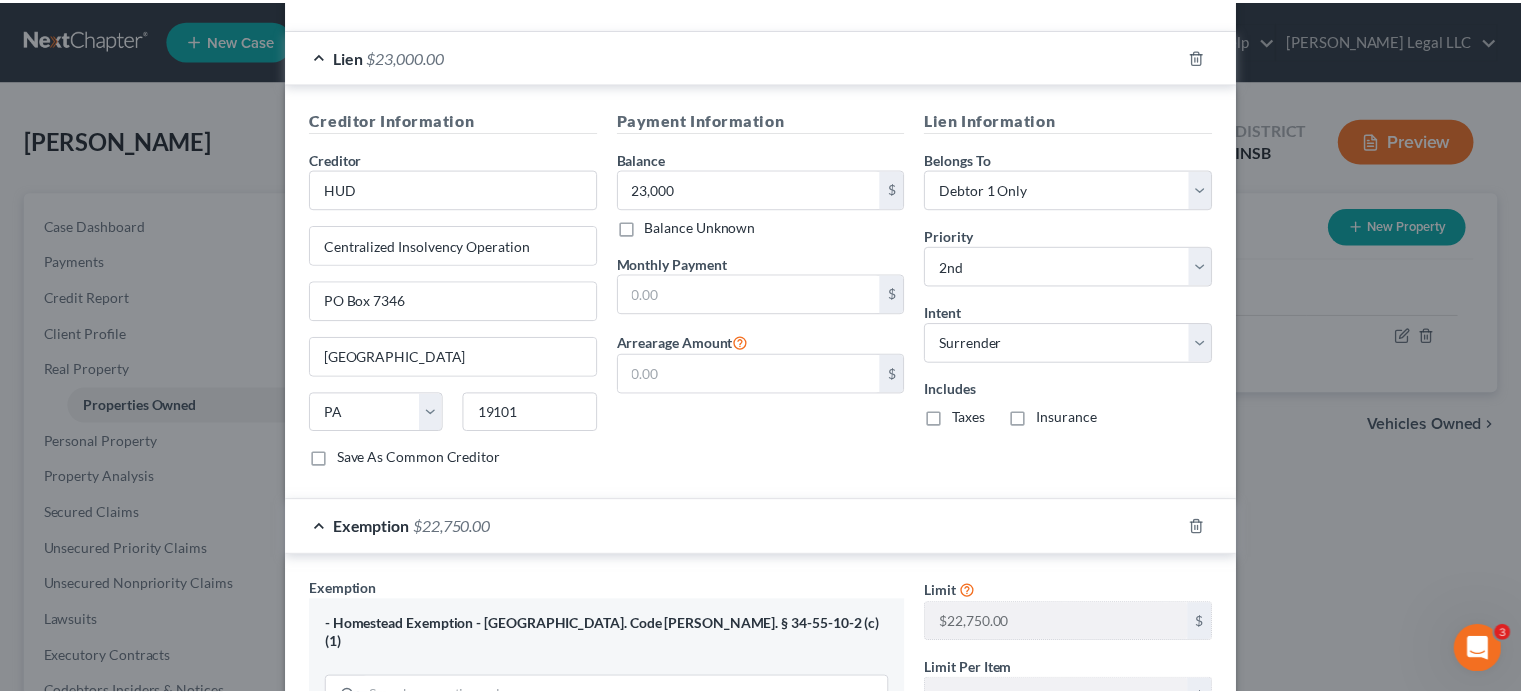 scroll, scrollTop: 1348, scrollLeft: 0, axis: vertical 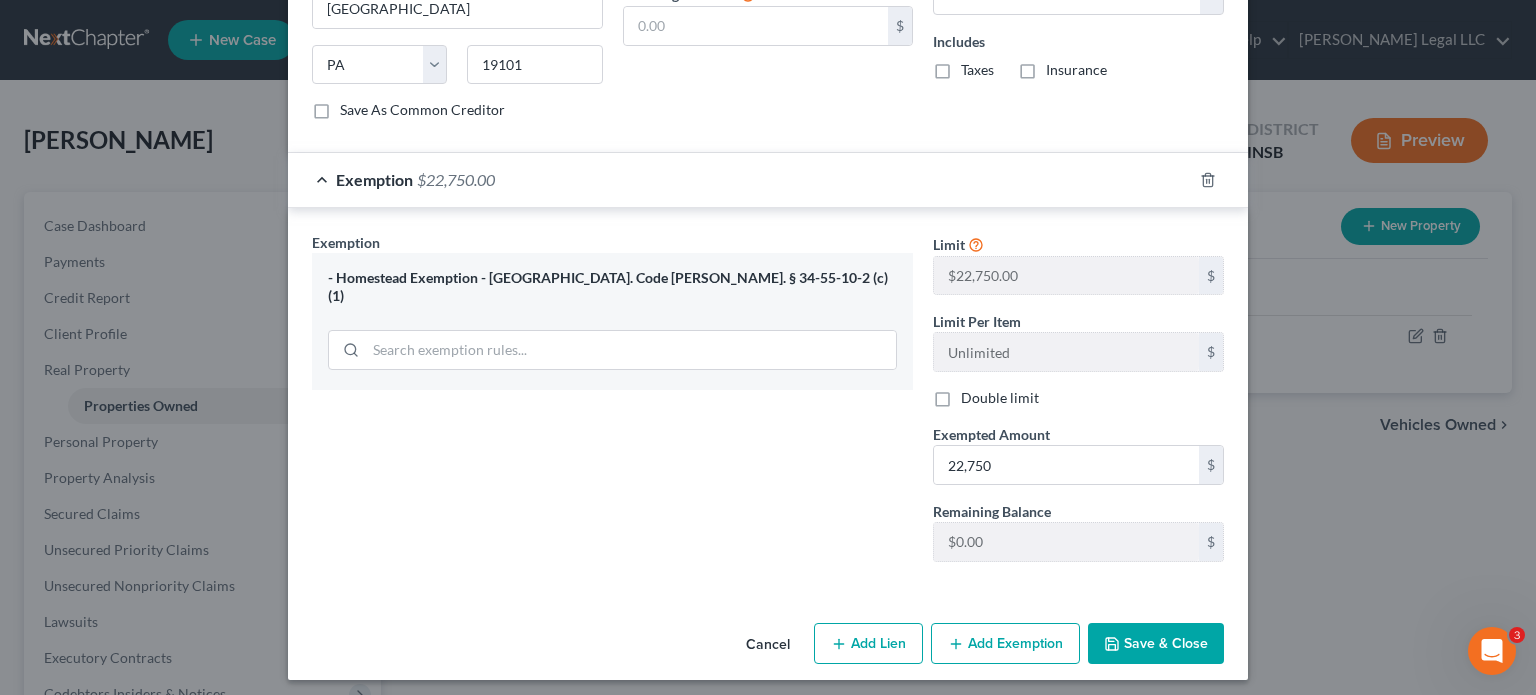 click on "Save & Close" at bounding box center [1156, 644] 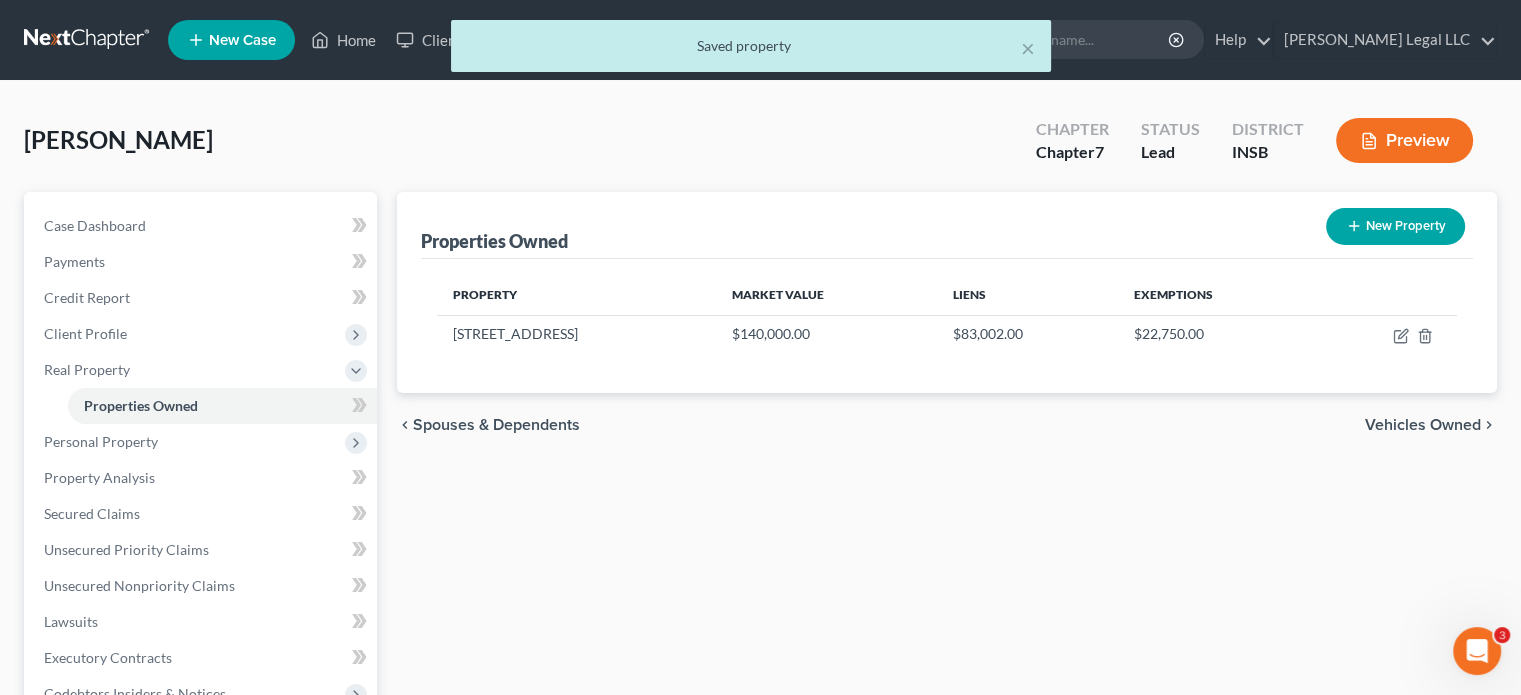drag, startPoint x: 911, startPoint y: 511, endPoint x: 910, endPoint y: 496, distance: 15.033297 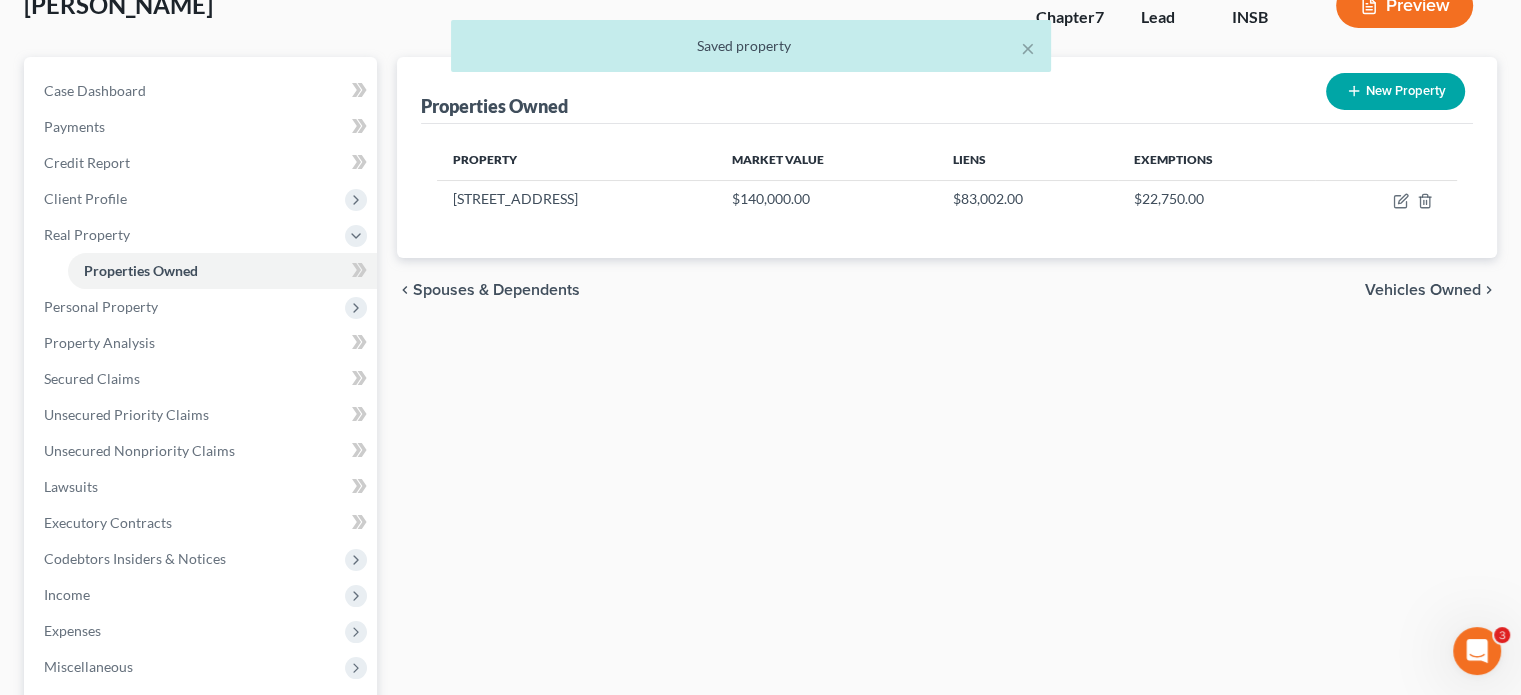 scroll, scrollTop: 100, scrollLeft: 0, axis: vertical 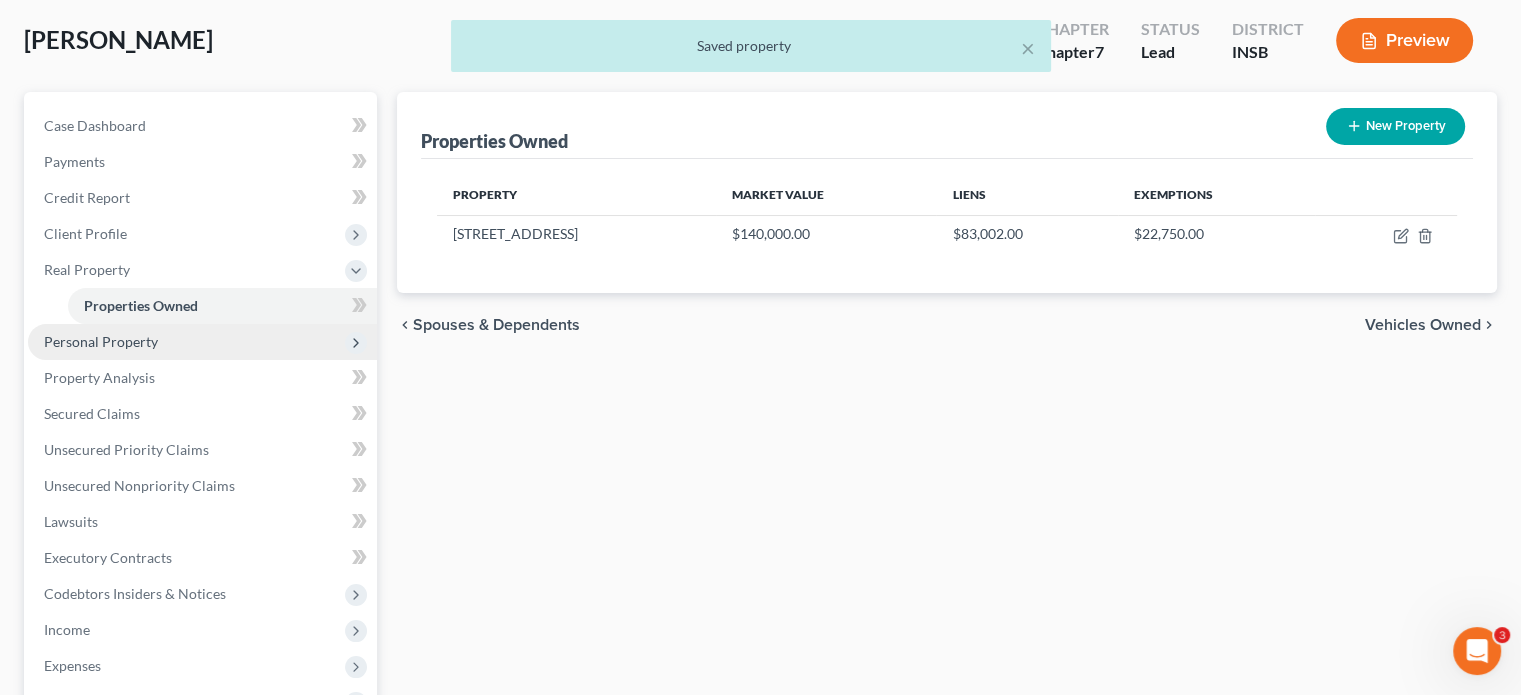 click on "Personal Property" at bounding box center [101, 341] 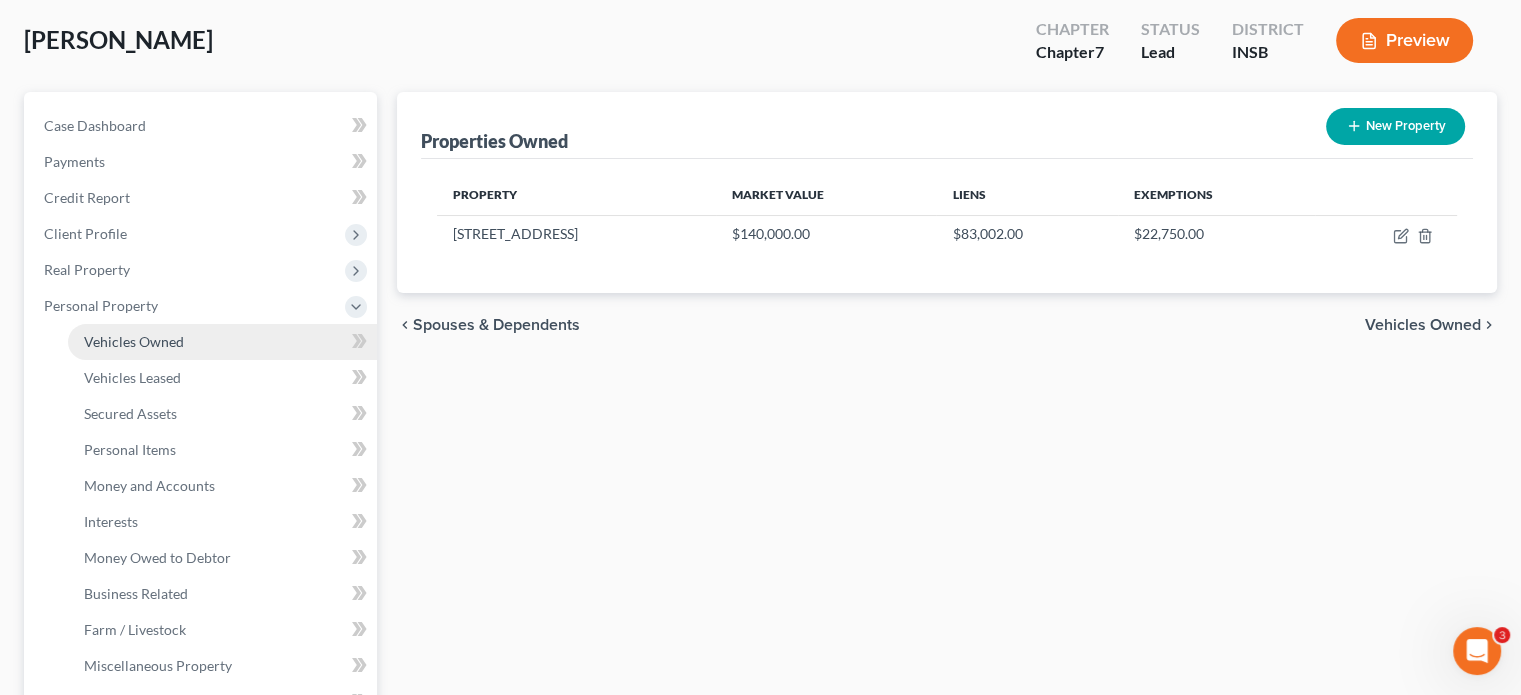 click on "Vehicles Owned" at bounding box center (134, 341) 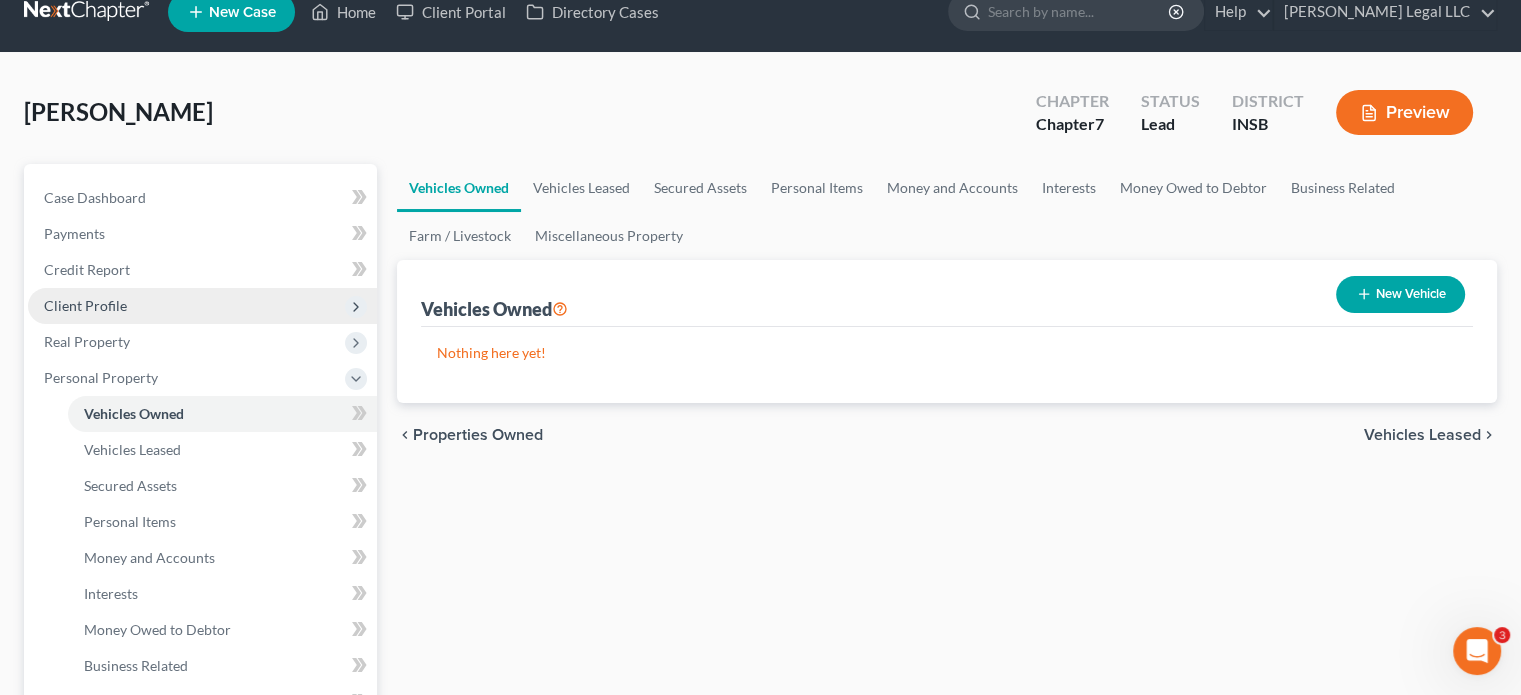 scroll, scrollTop: 0, scrollLeft: 0, axis: both 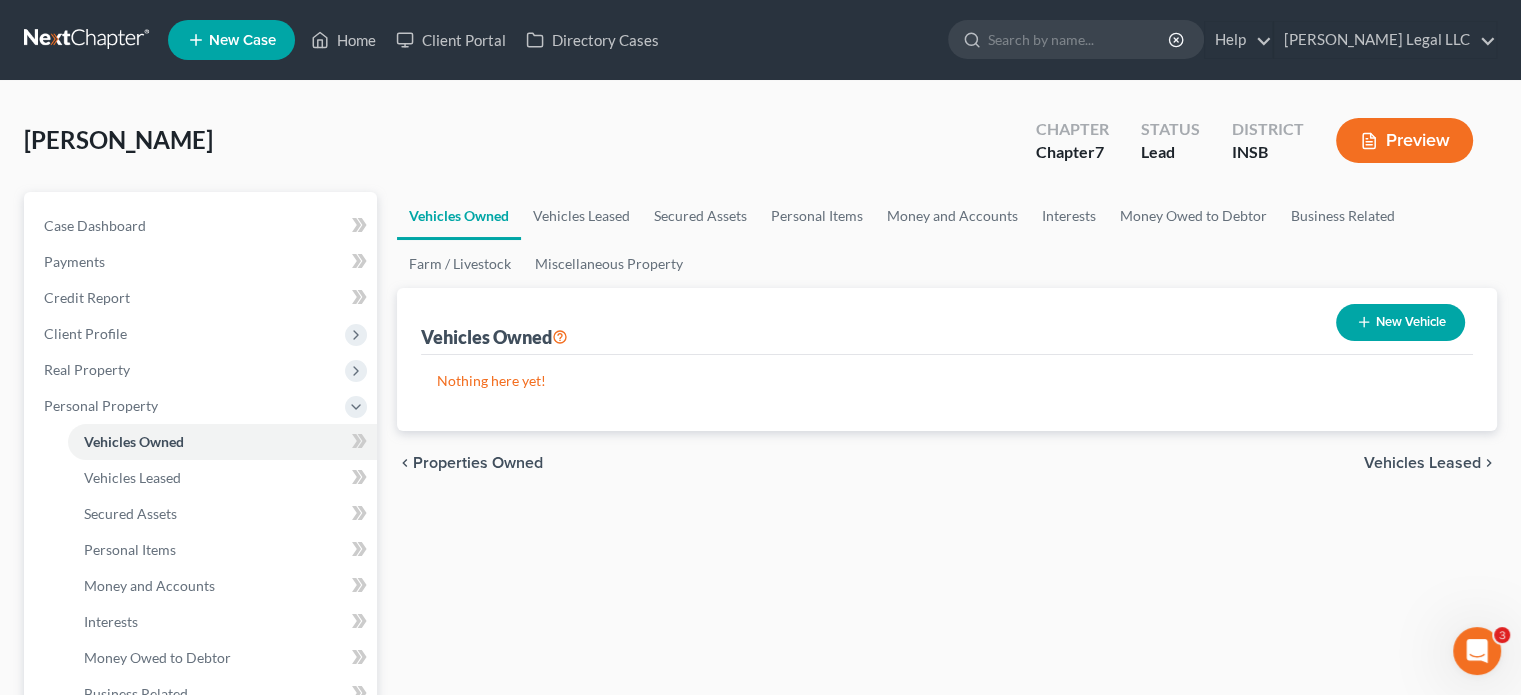 click on "New Vehicle" at bounding box center [1400, 322] 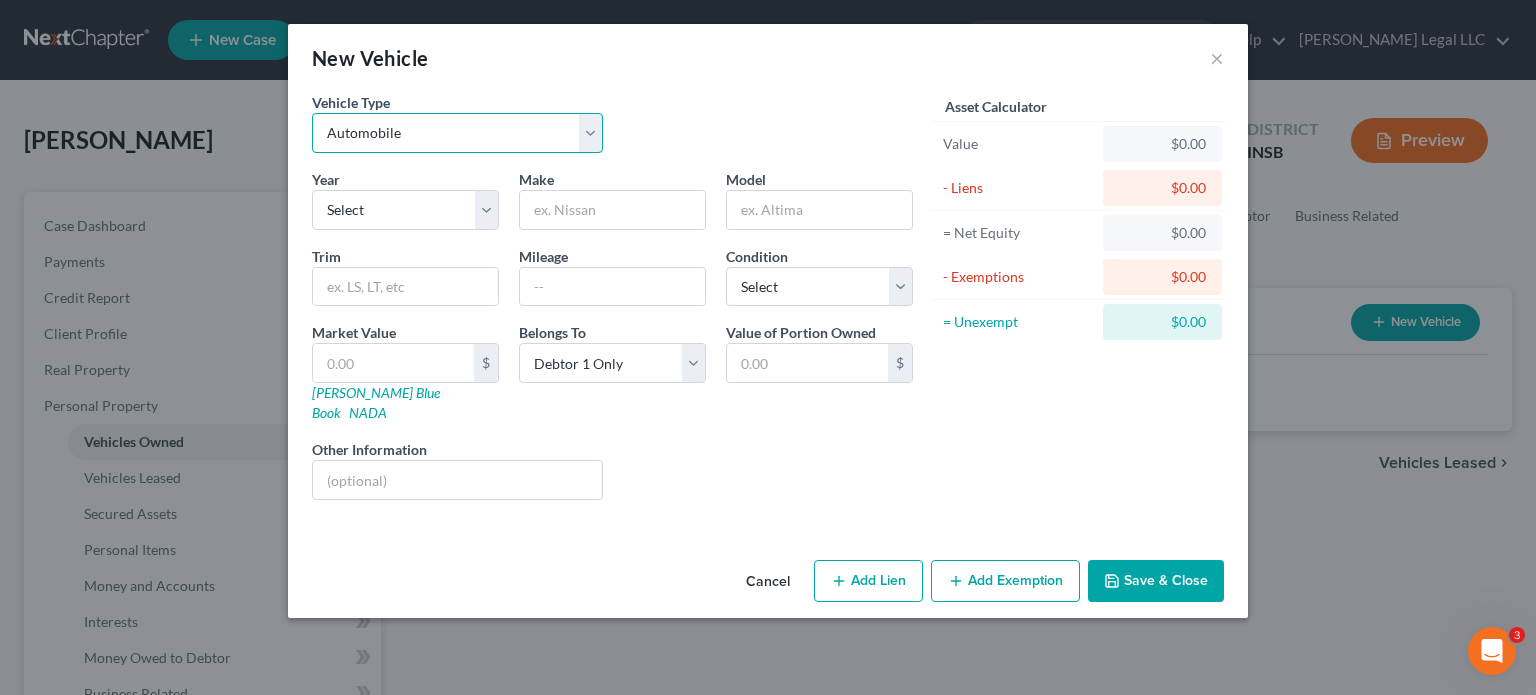 click on "Select Automobile Truck Trailer Watercraft Aircraft Motor Home Atv Other Vehicle" at bounding box center [457, 133] 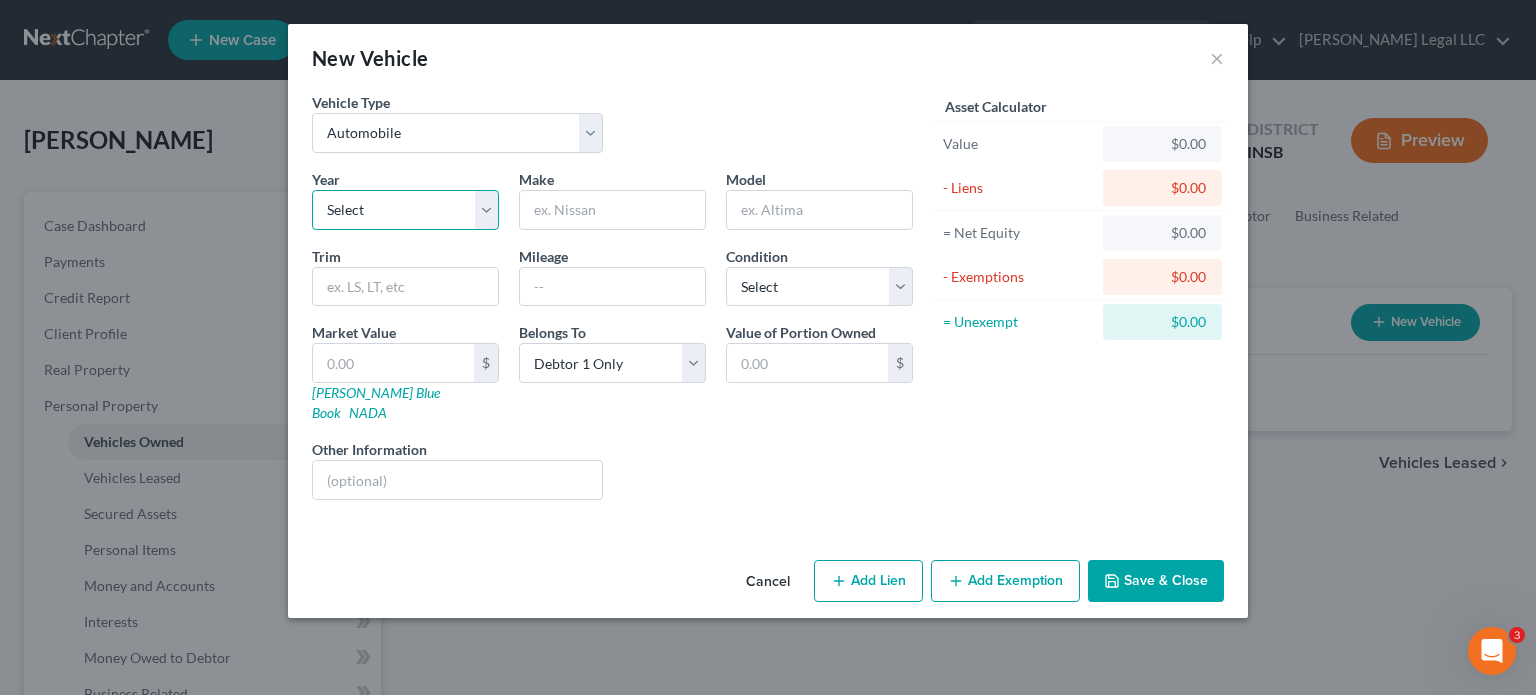 click on "Select 2026 2025 2024 2023 2022 2021 2020 2019 2018 2017 2016 2015 2014 2013 2012 2011 2010 2009 2008 2007 2006 2005 2004 2003 2002 2001 2000 1999 1998 1997 1996 1995 1994 1993 1992 1991 1990 1989 1988 1987 1986 1985 1984 1983 1982 1981 1980 1979 1978 1977 1976 1975 1974 1973 1972 1971 1970 1969 1968 1967 1966 1965 1964 1963 1962 1961 1960 1959 1958 1957 1956 1955 1954 1953 1952 1951 1950 1949 1948 1947 1946 1945 1944 1943 1942 1941 1940 1939 1938 1937 1936 1935 1934 1933 1932 1931 1930 1929 1928 1927 1926 1925 1924 1923 1922 1921 1920 1919 1918 1917 1916 1915 1914 1913 1912 1911 1910 1909 1908 1907 1906 1905 1904 1903 1902 1901" at bounding box center [405, 210] 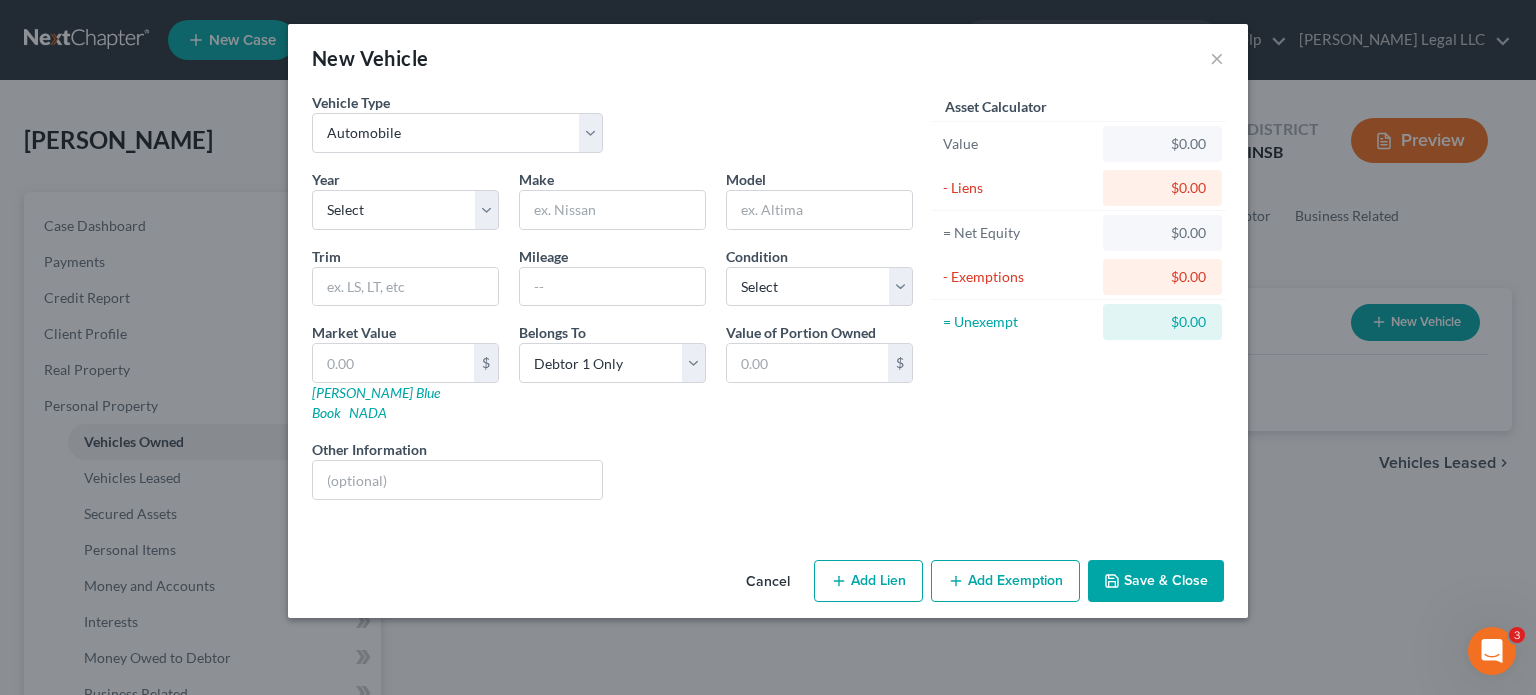 click on "New Vehicle ×" at bounding box center (768, 58) 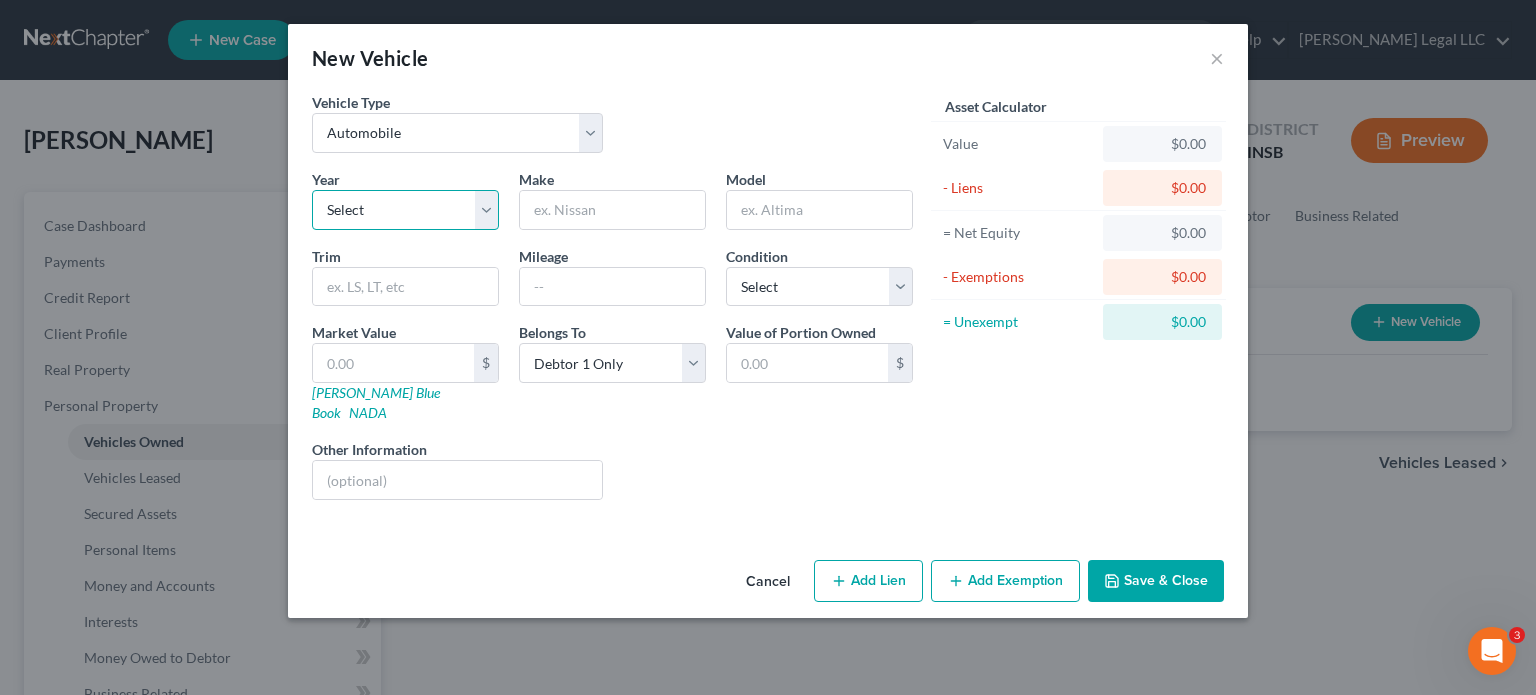 click on "Select 2026 2025 2024 2023 2022 2021 2020 2019 2018 2017 2016 2015 2014 2013 2012 2011 2010 2009 2008 2007 2006 2005 2004 2003 2002 2001 2000 1999 1998 1997 1996 1995 1994 1993 1992 1991 1990 1989 1988 1987 1986 1985 1984 1983 1982 1981 1980 1979 1978 1977 1976 1975 1974 1973 1972 1971 1970 1969 1968 1967 1966 1965 1964 1963 1962 1961 1960 1959 1958 1957 1956 1955 1954 1953 1952 1951 1950 1949 1948 1947 1946 1945 1944 1943 1942 1941 1940 1939 1938 1937 1936 1935 1934 1933 1932 1931 1930 1929 1928 1927 1926 1925 1924 1923 1922 1921 1920 1919 1918 1917 1916 1915 1914 1913 1912 1911 1910 1909 1908 1907 1906 1905 1904 1903 1902 1901" at bounding box center (405, 210) 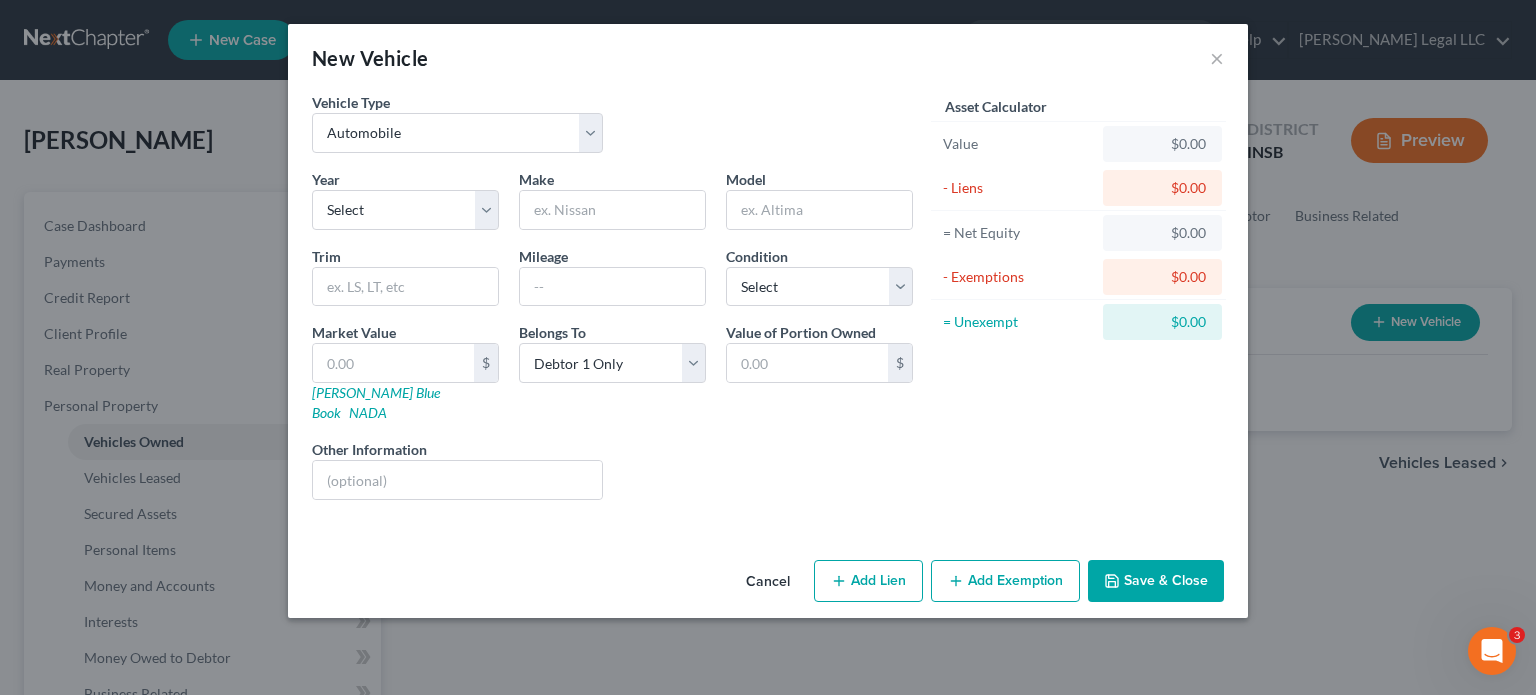 click on "Vehicle Type Select Automobile Truck Trailer Watercraft Aircraft Motor Home Atv Other Vehicle" at bounding box center [612, 130] 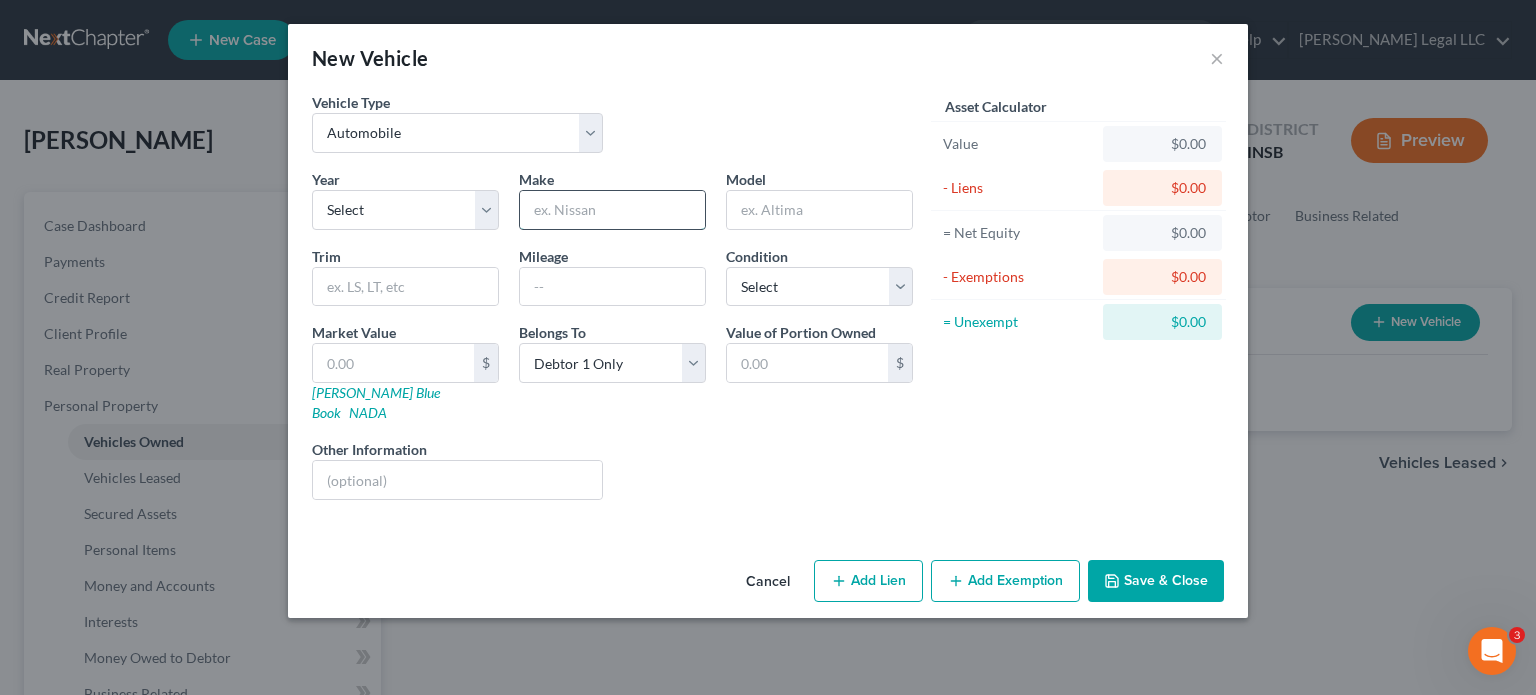 click at bounding box center (612, 210) 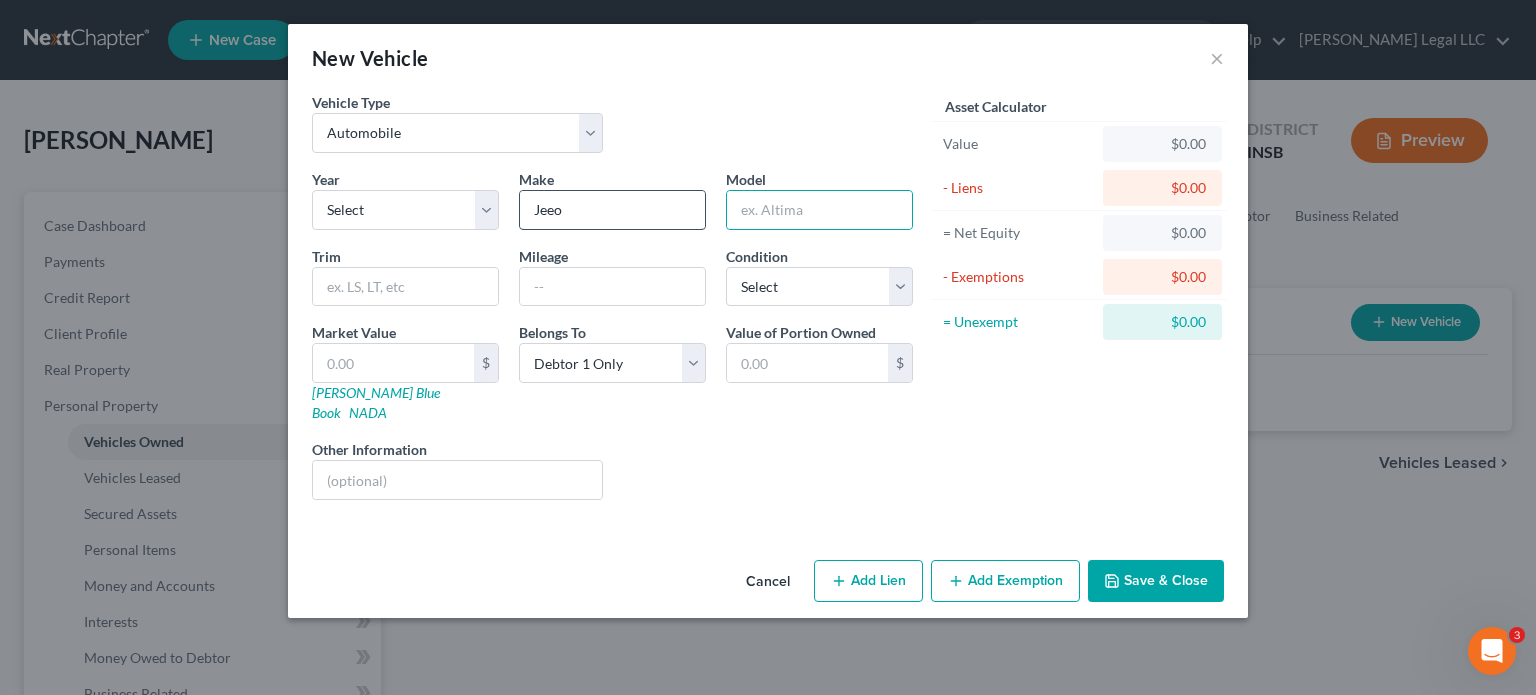 click on "Jeeo" at bounding box center [612, 210] 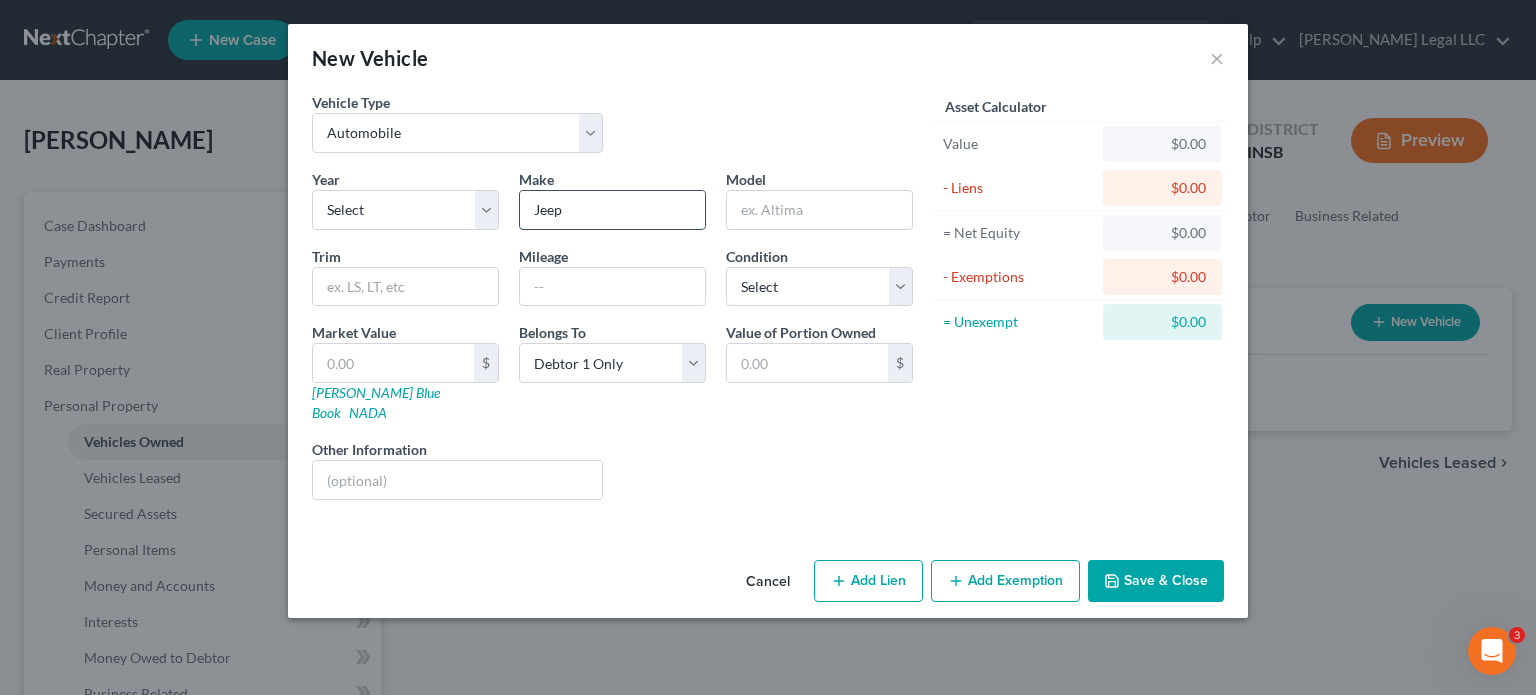 type on "Jeep" 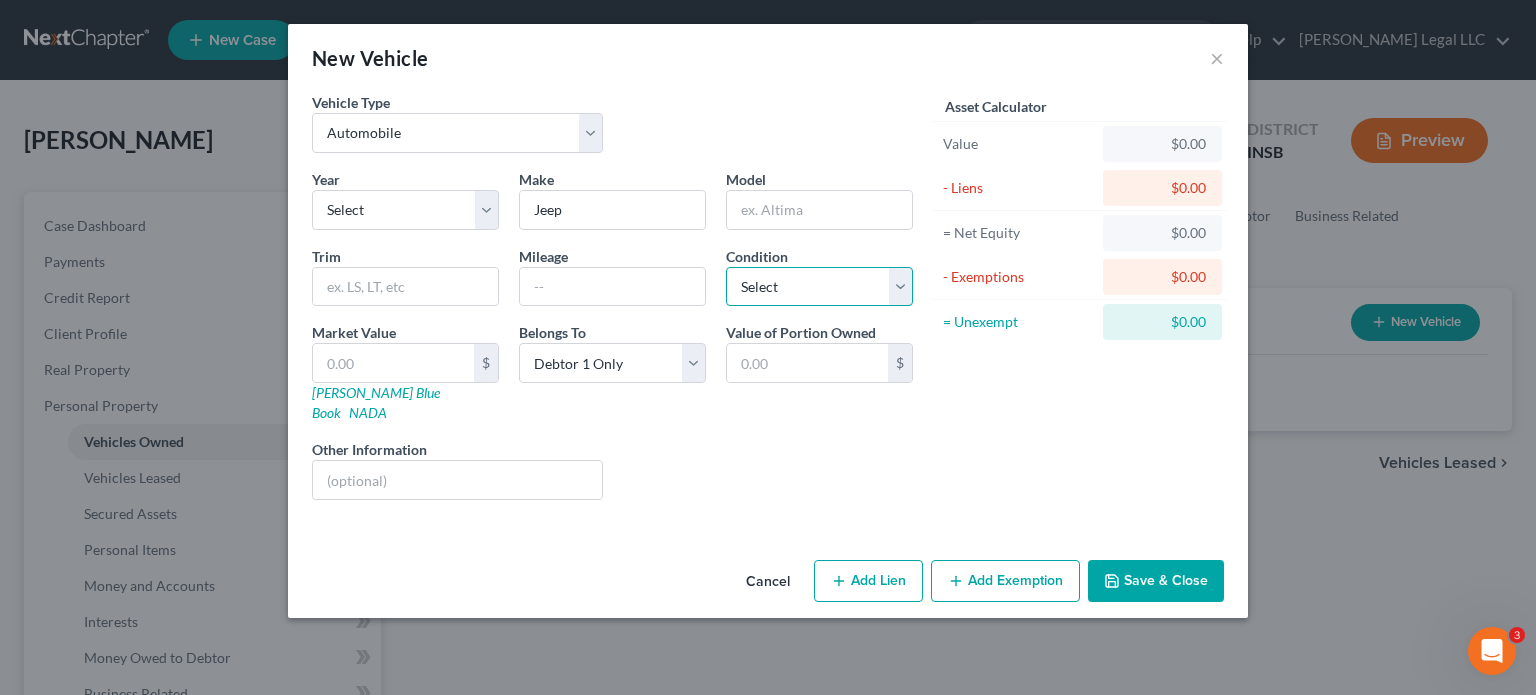 click on "Select Excellent Very Good Good Fair Poor" at bounding box center (819, 287) 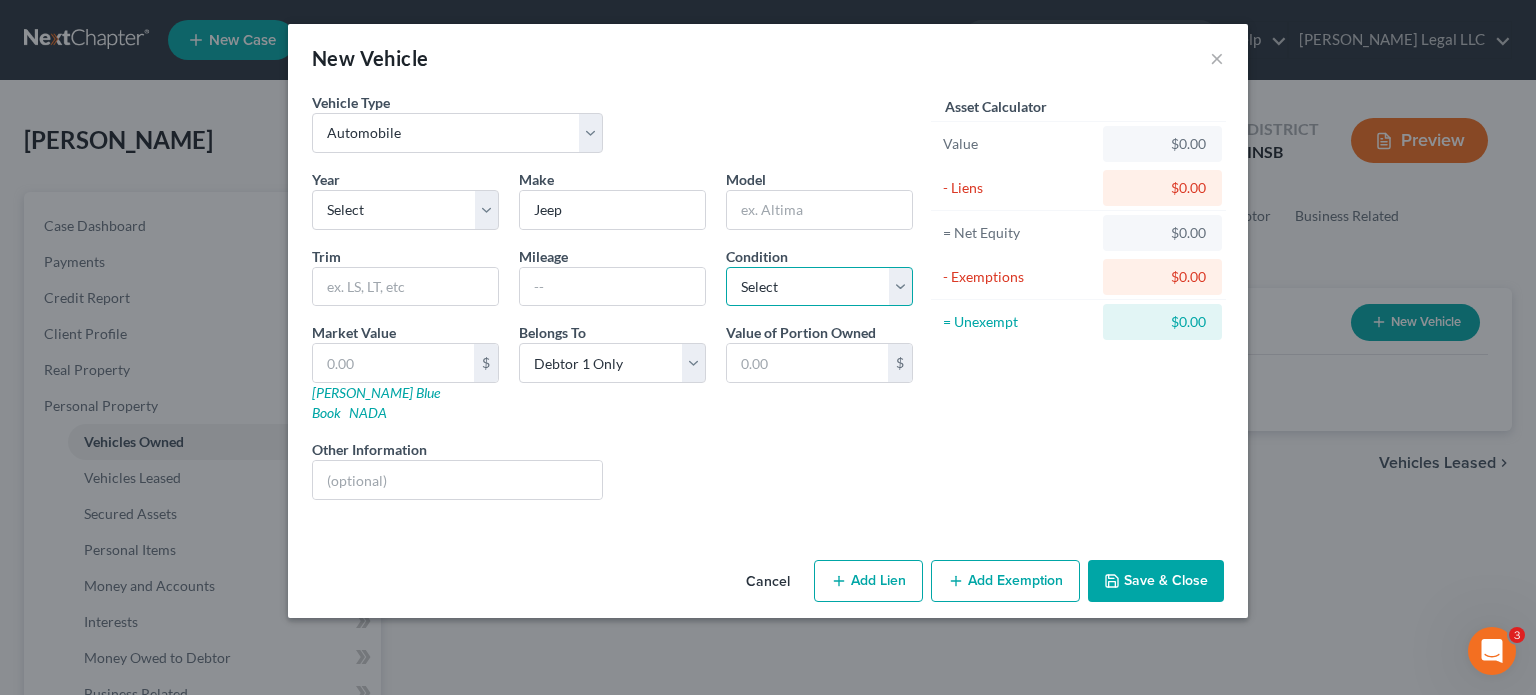 select on "4" 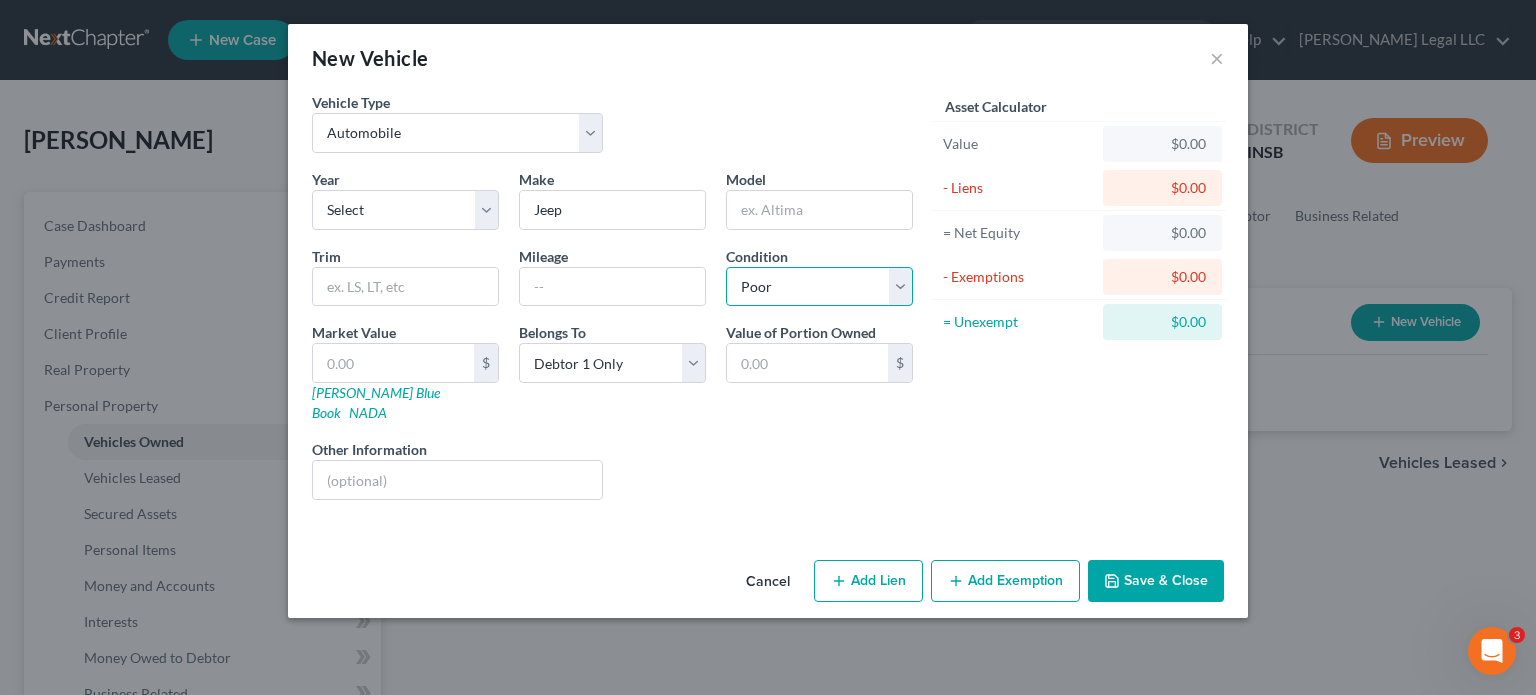 click on "Select Excellent Very Good Good Fair Poor" at bounding box center (819, 287) 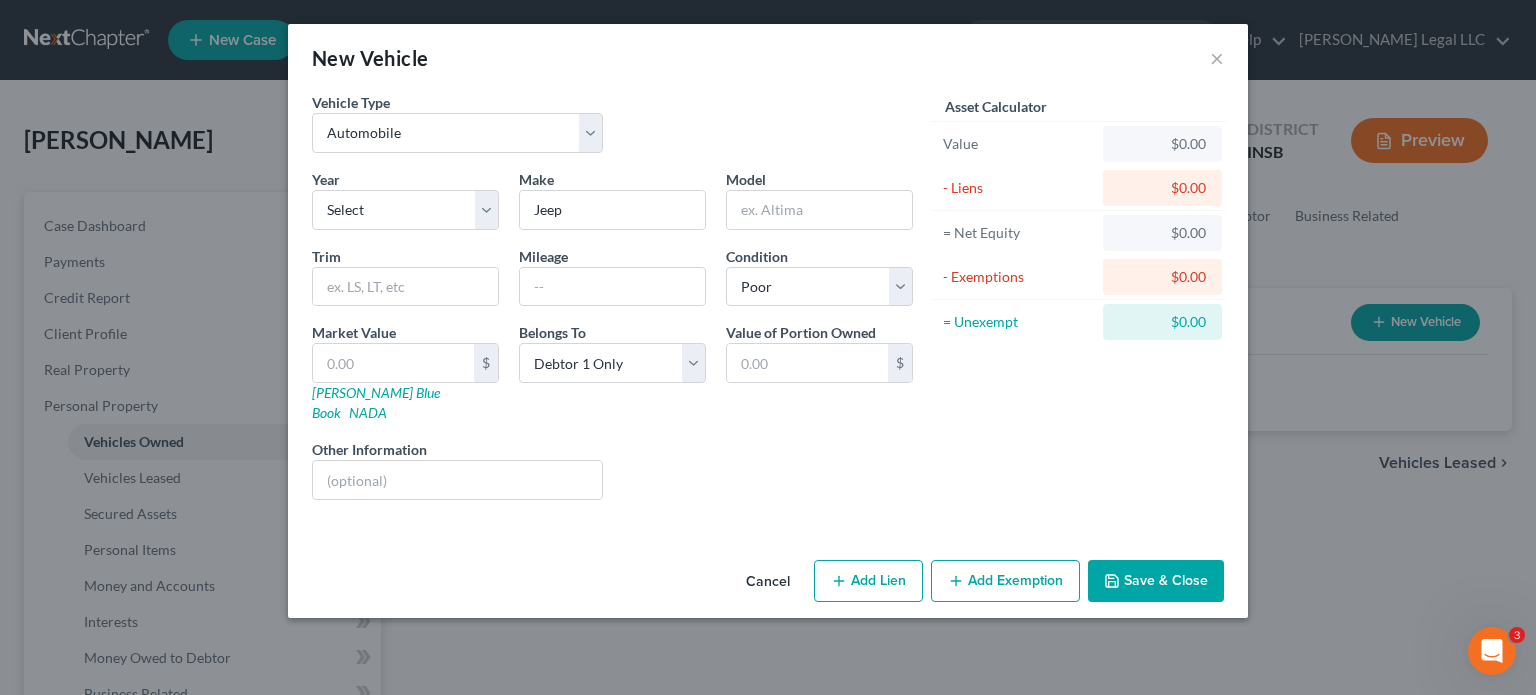 click on "Market Value $ [PERSON_NAME] Blue Book NADA" at bounding box center [405, 372] 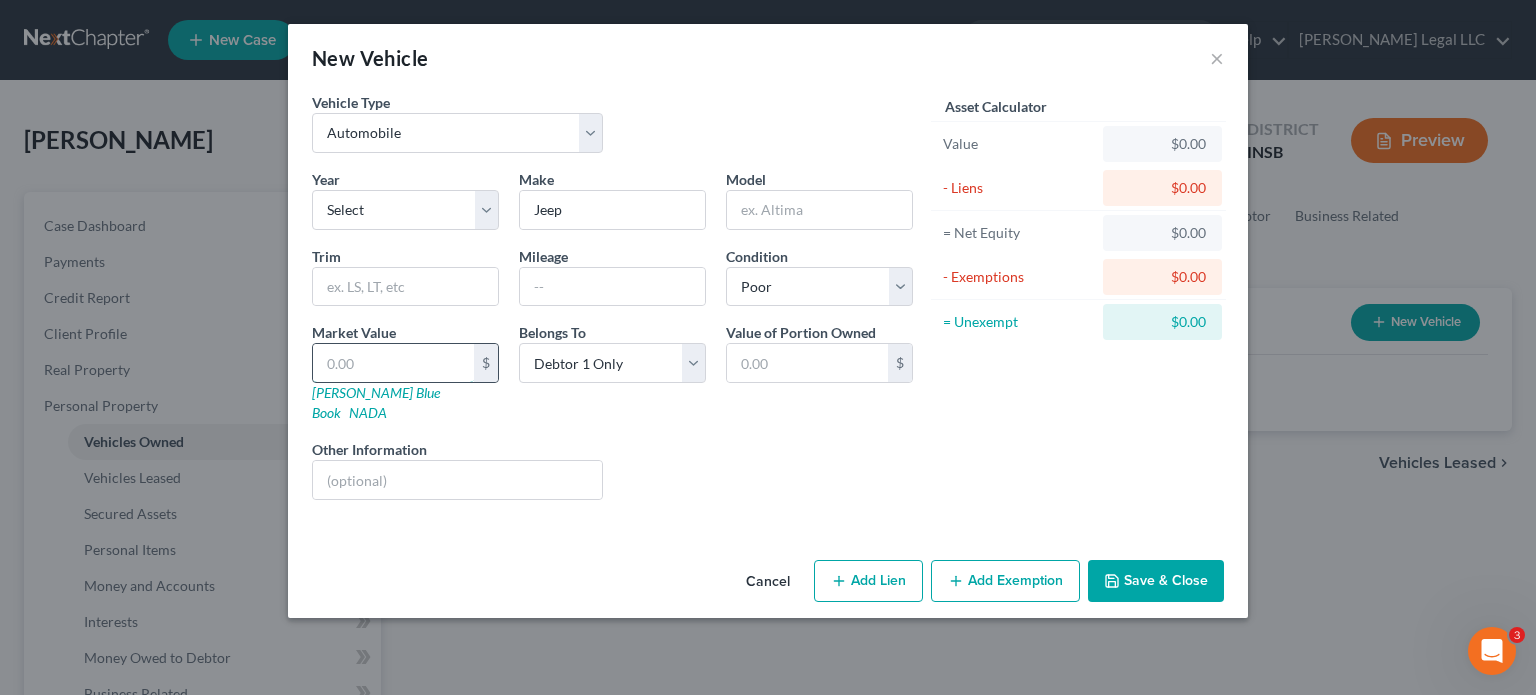 click at bounding box center [393, 363] 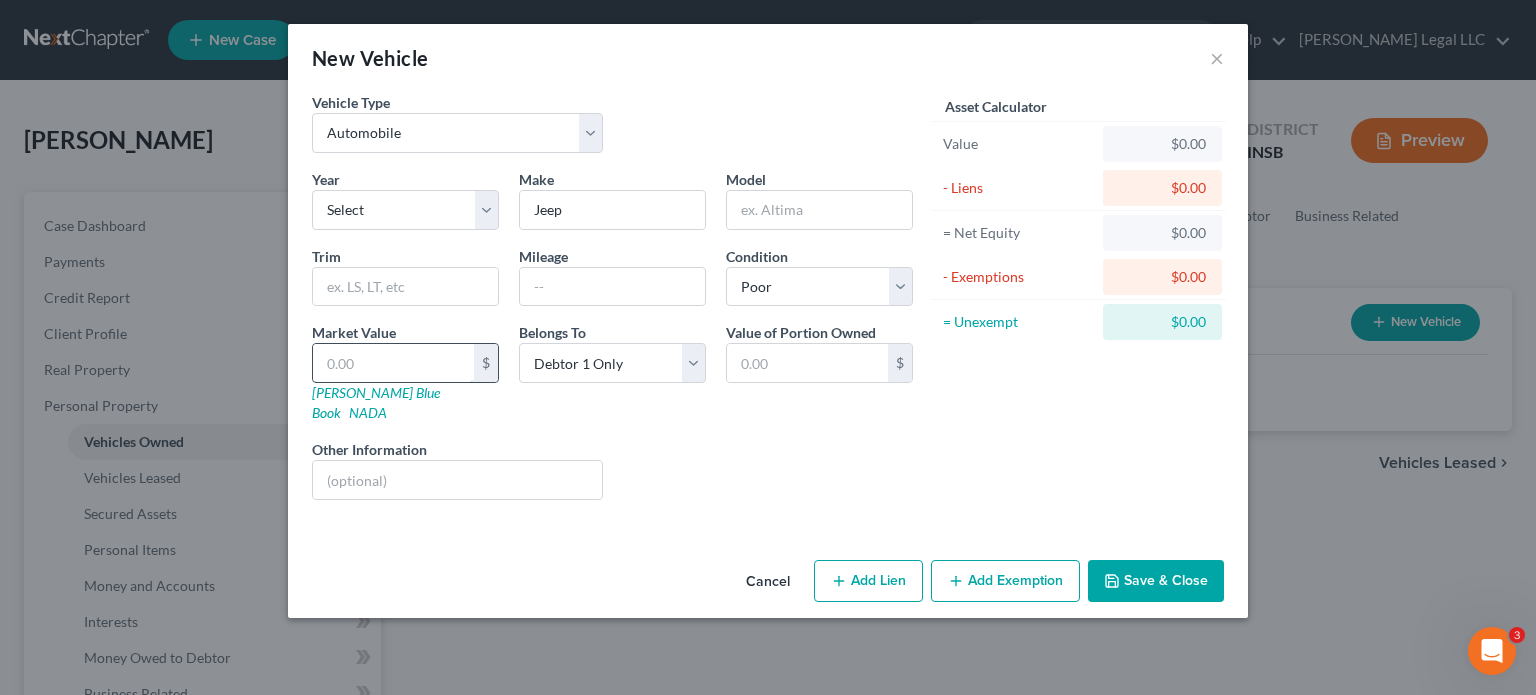 type on "5" 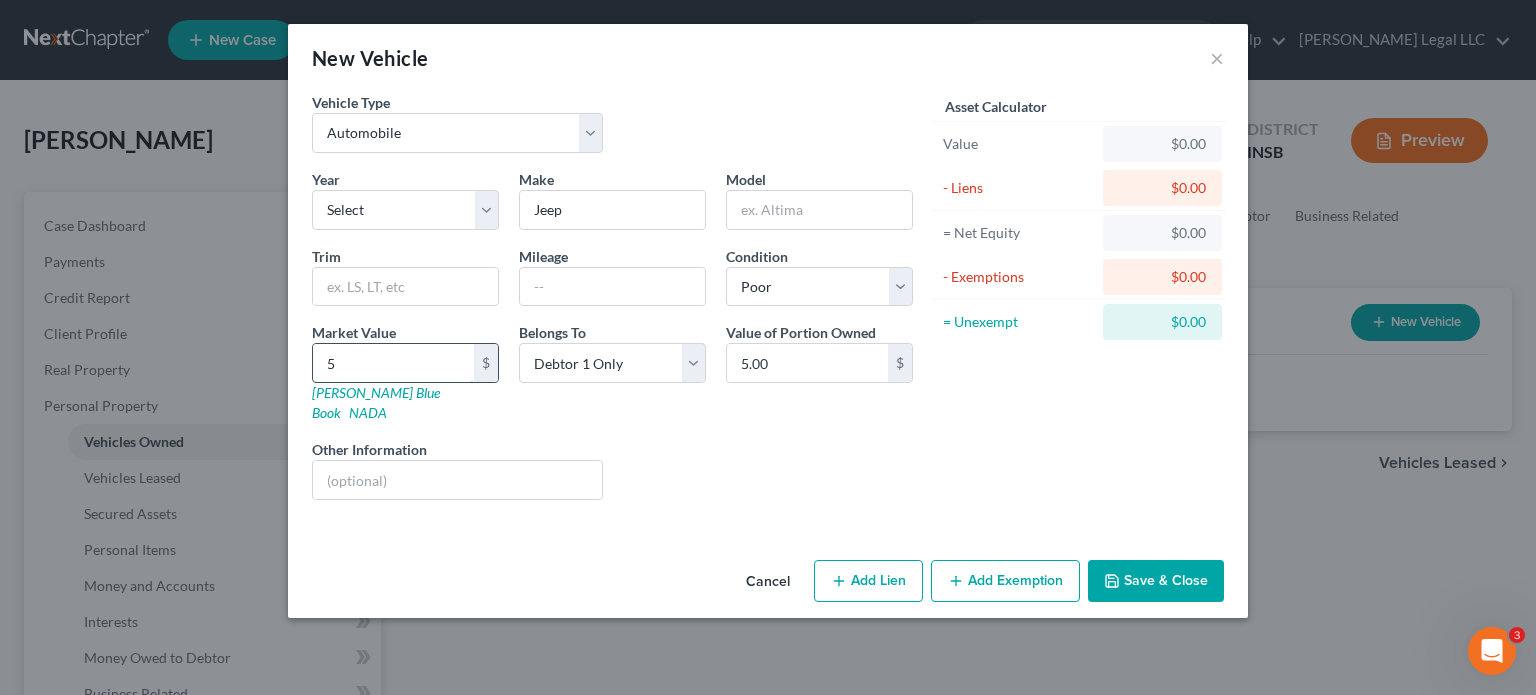 type on "50" 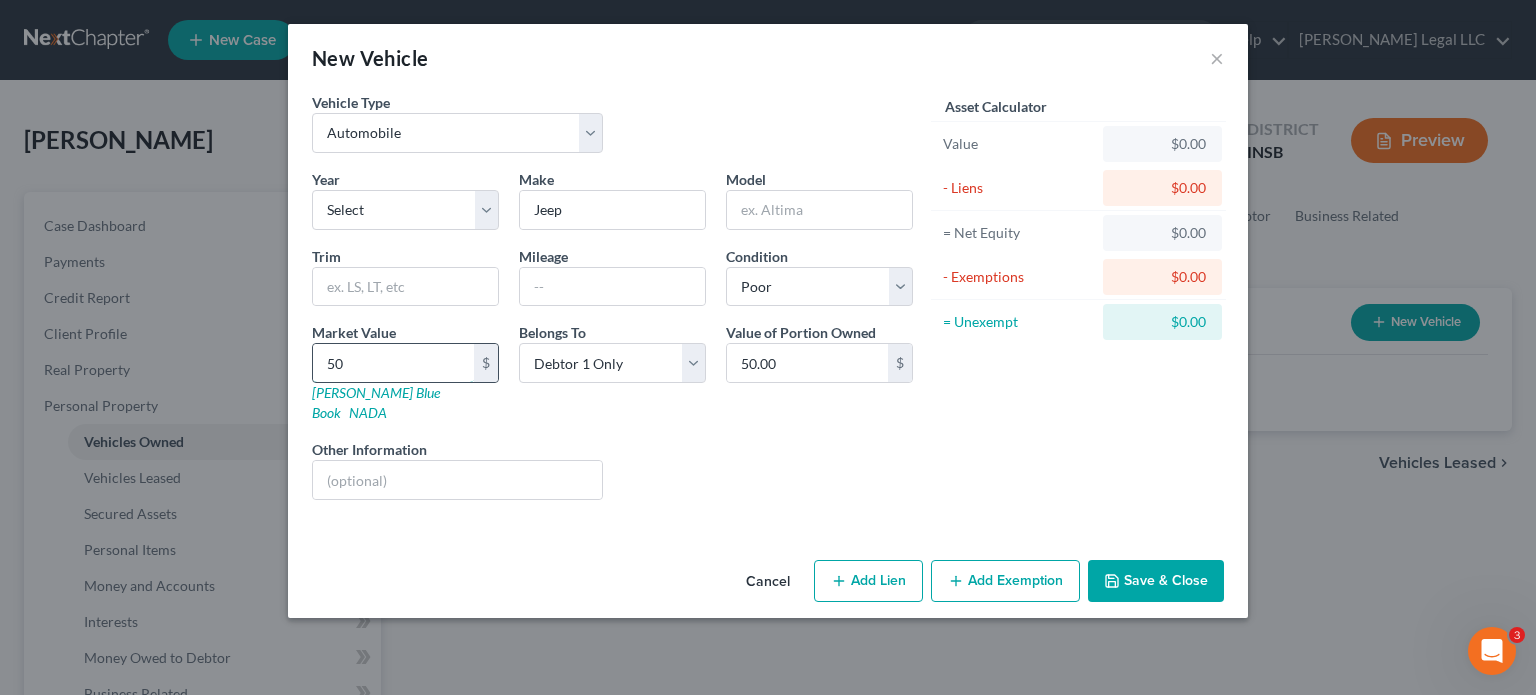 type on "500" 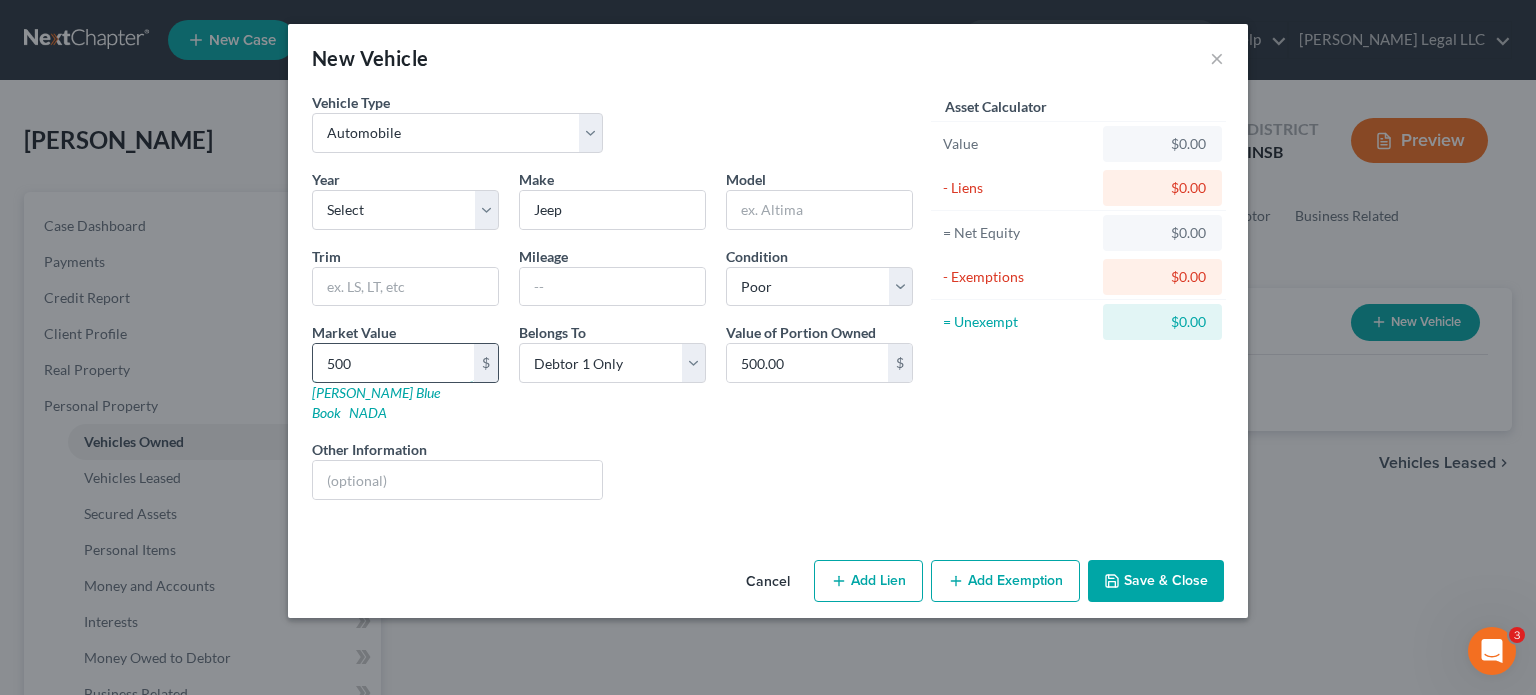 type on "5000" 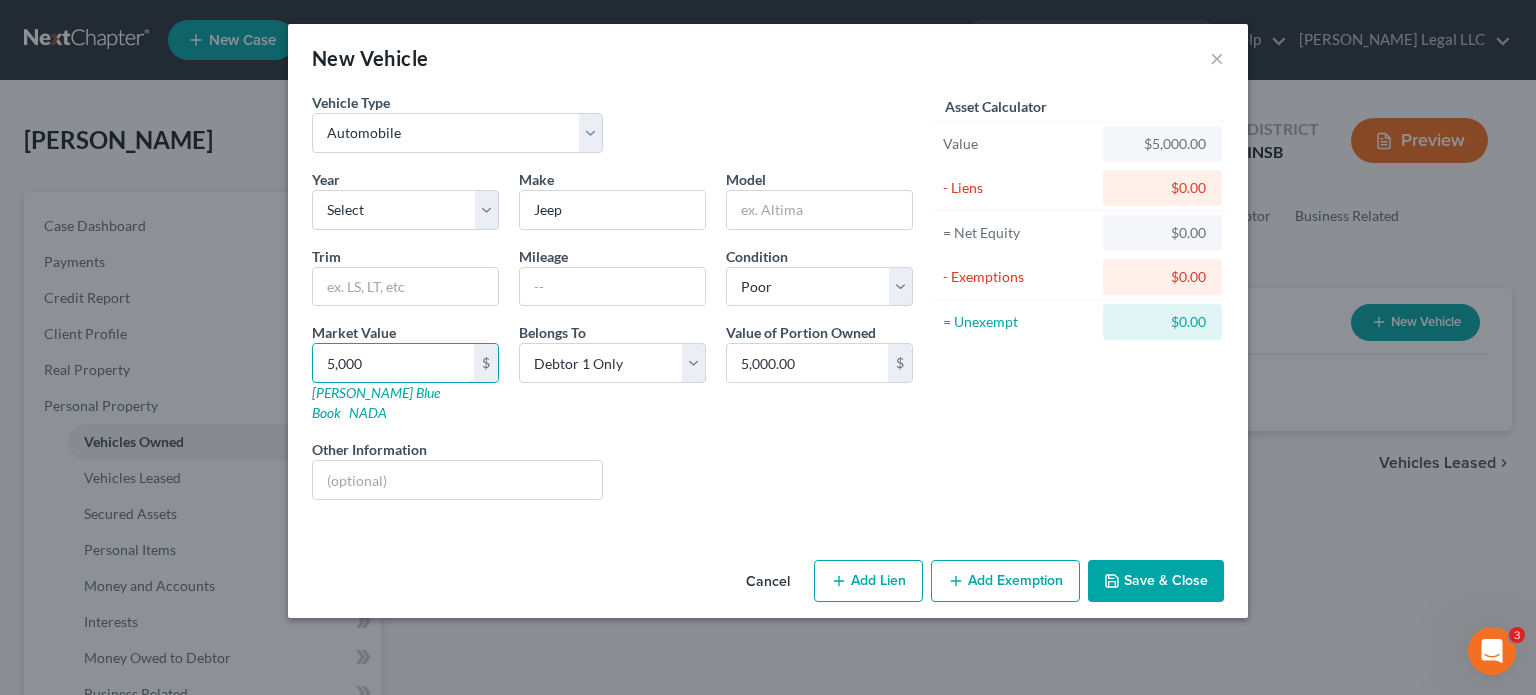 type on "5,000" 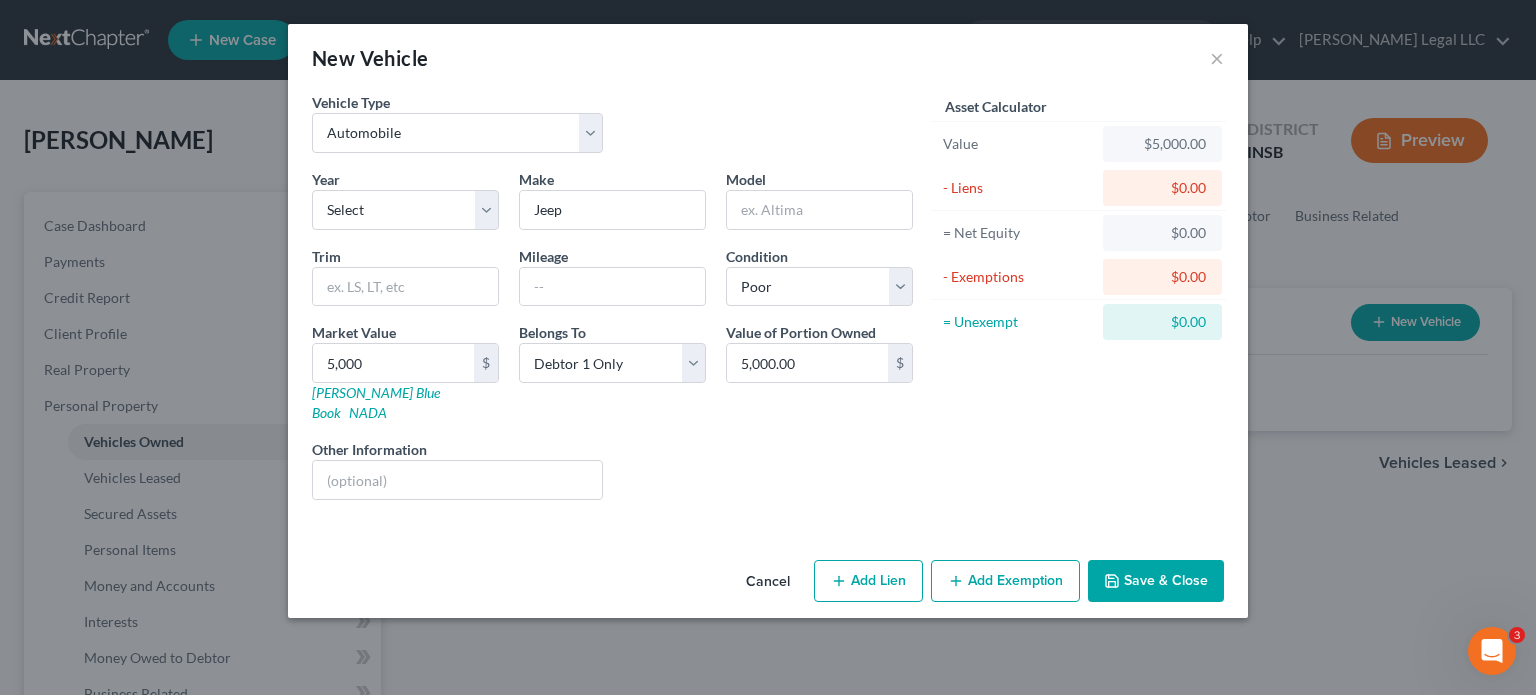 drag, startPoint x: 631, startPoint y: 439, endPoint x: 798, endPoint y: 482, distance: 172.4471 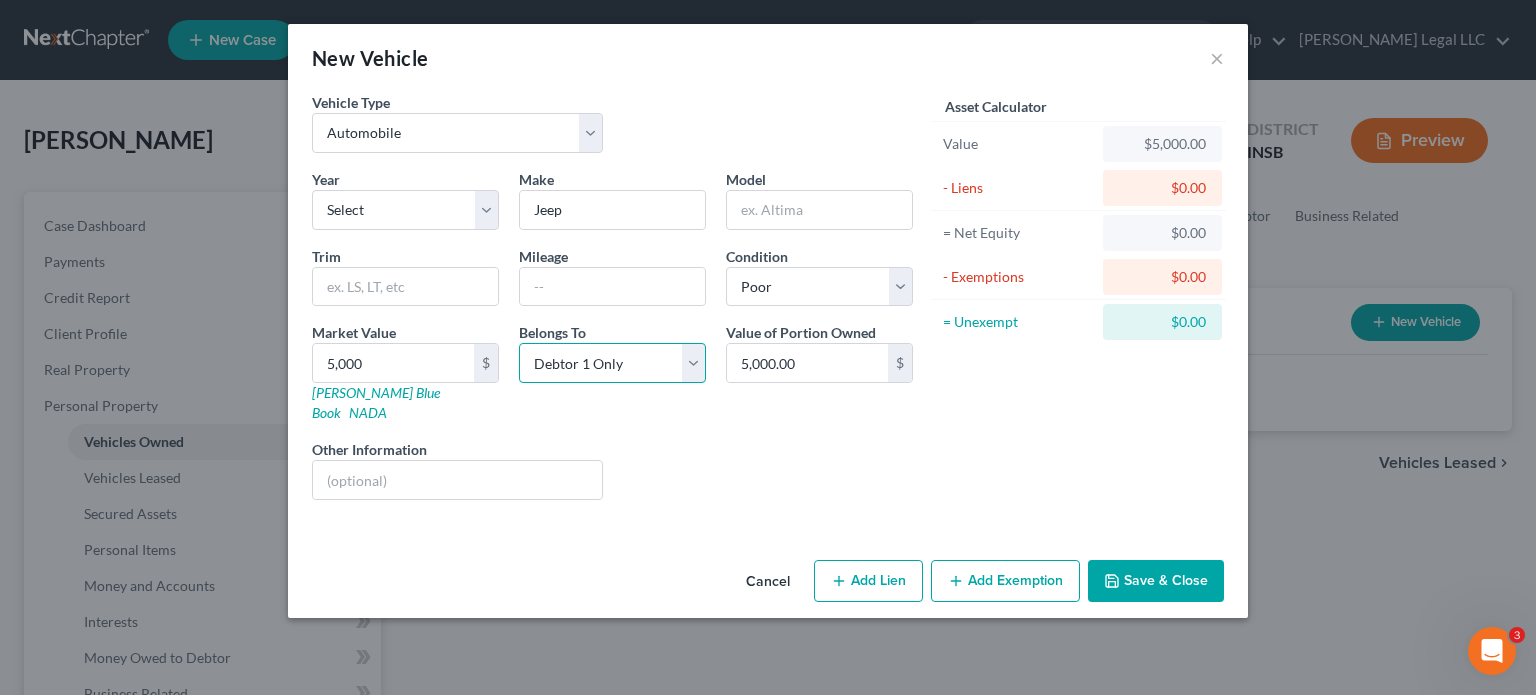 click on "Select Debtor 1 Only Debtor 2 Only Debtor 1 And Debtor 2 Only At Least One Of The Debtors And Another Community Property" at bounding box center [612, 363] 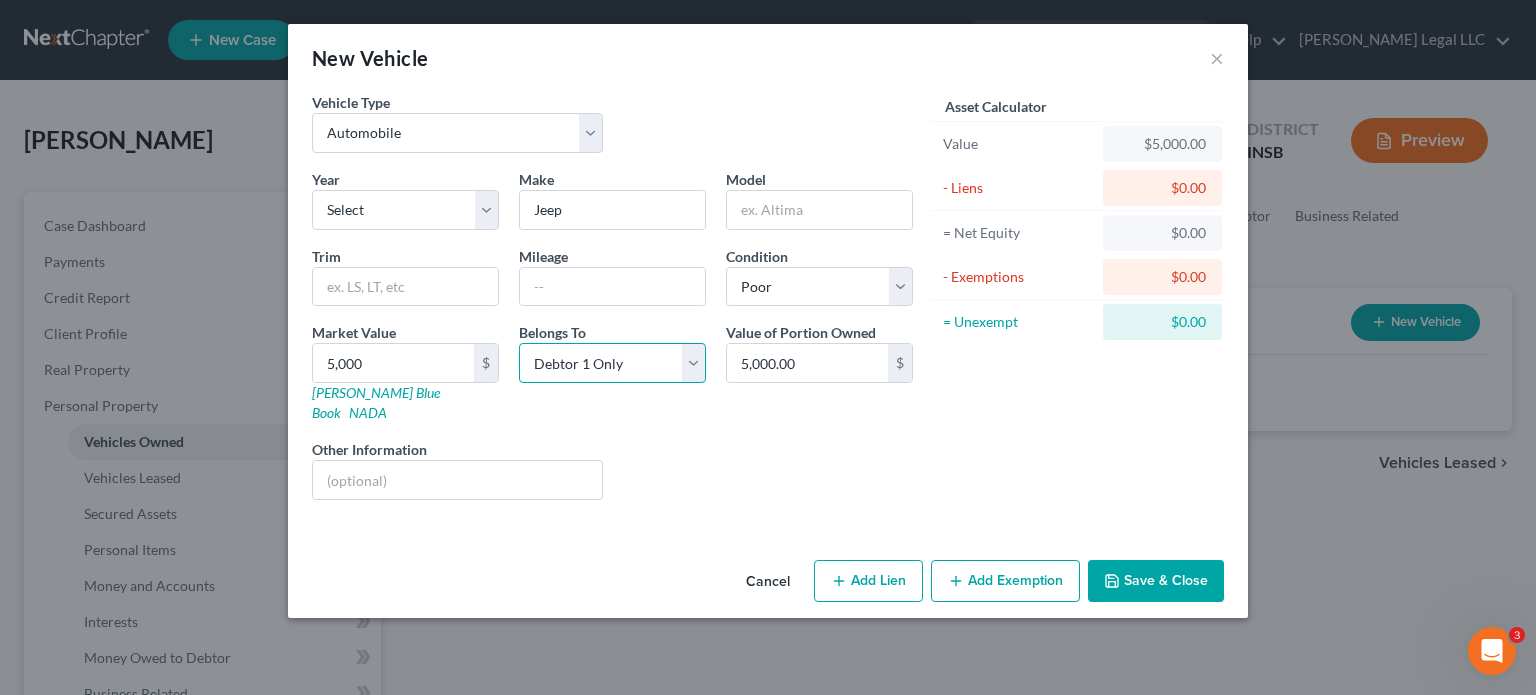 select on "3" 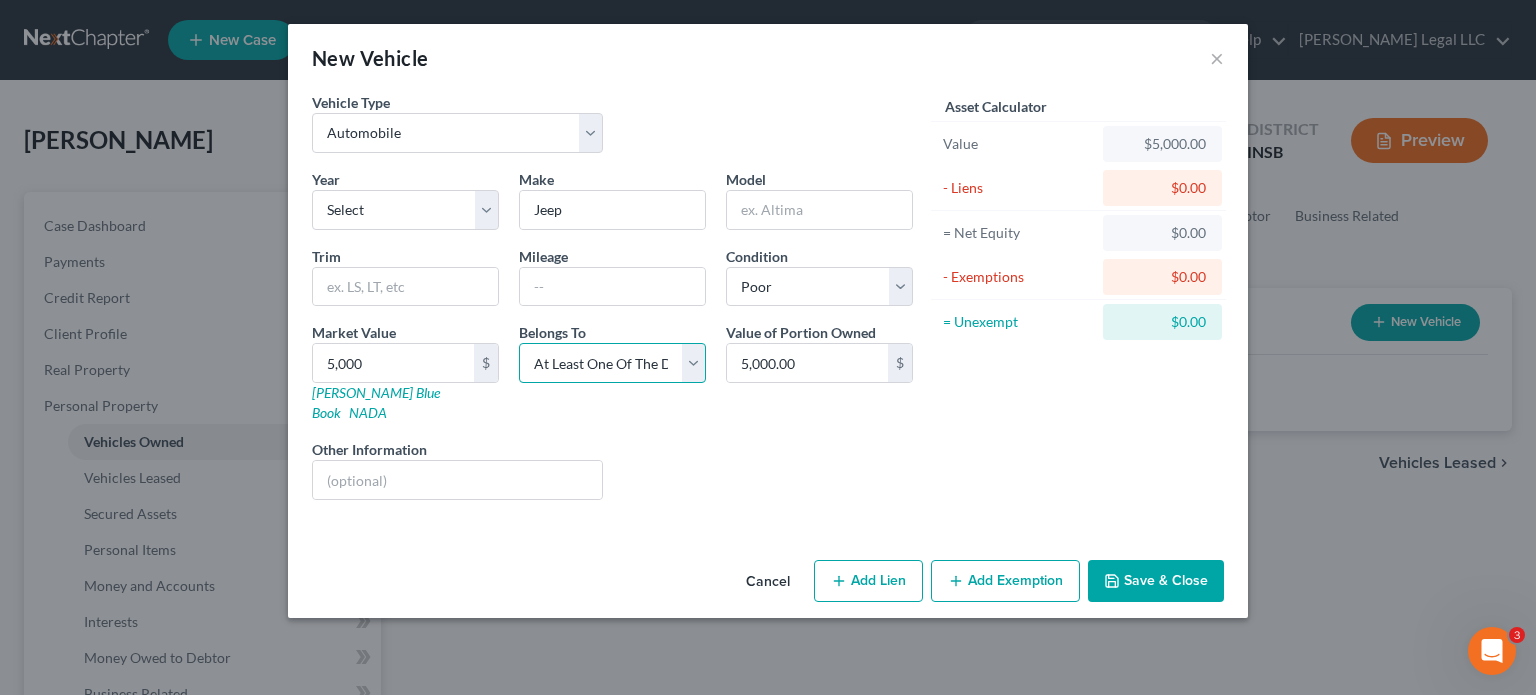 click on "Select Debtor 1 Only Debtor 2 Only Debtor 1 And Debtor 2 Only At Least One Of The Debtors And Another Community Property" at bounding box center (612, 363) 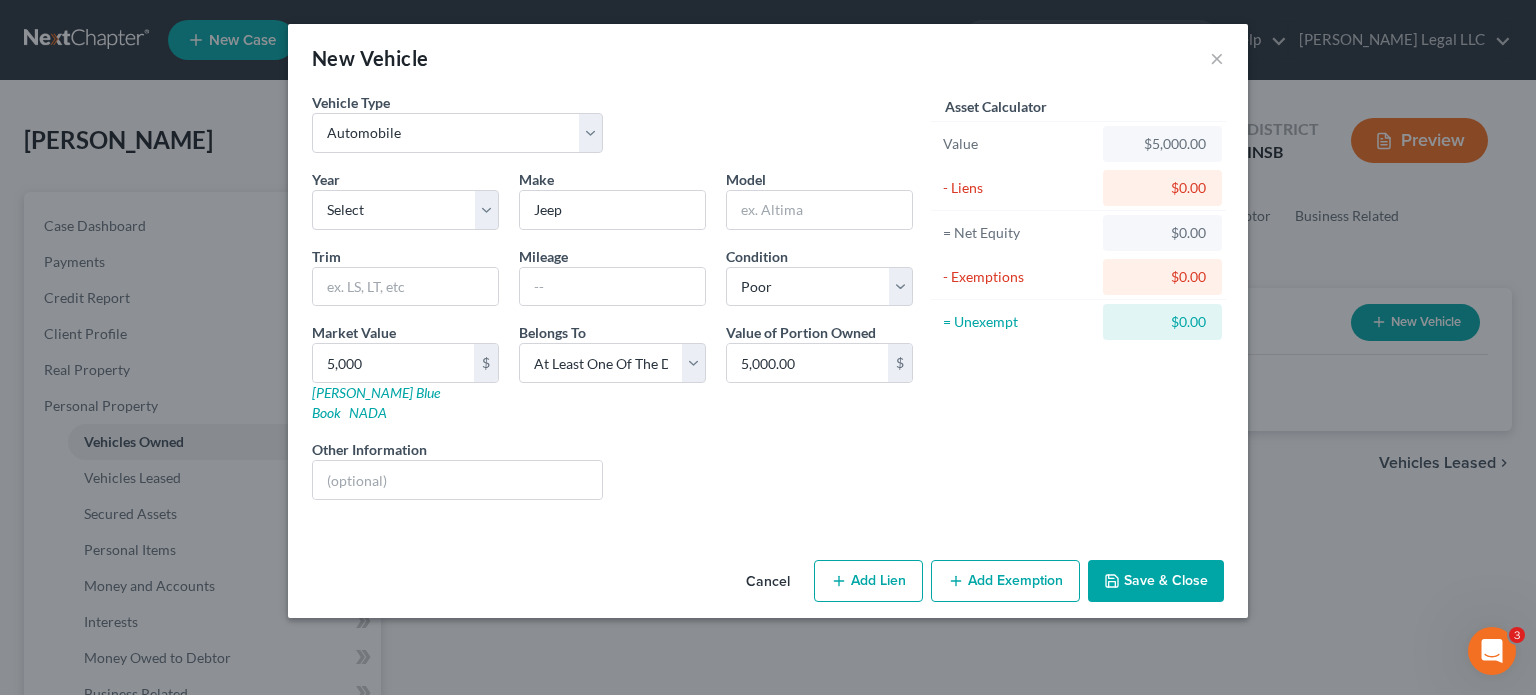 click on "Liens
Select" at bounding box center [768, 469] 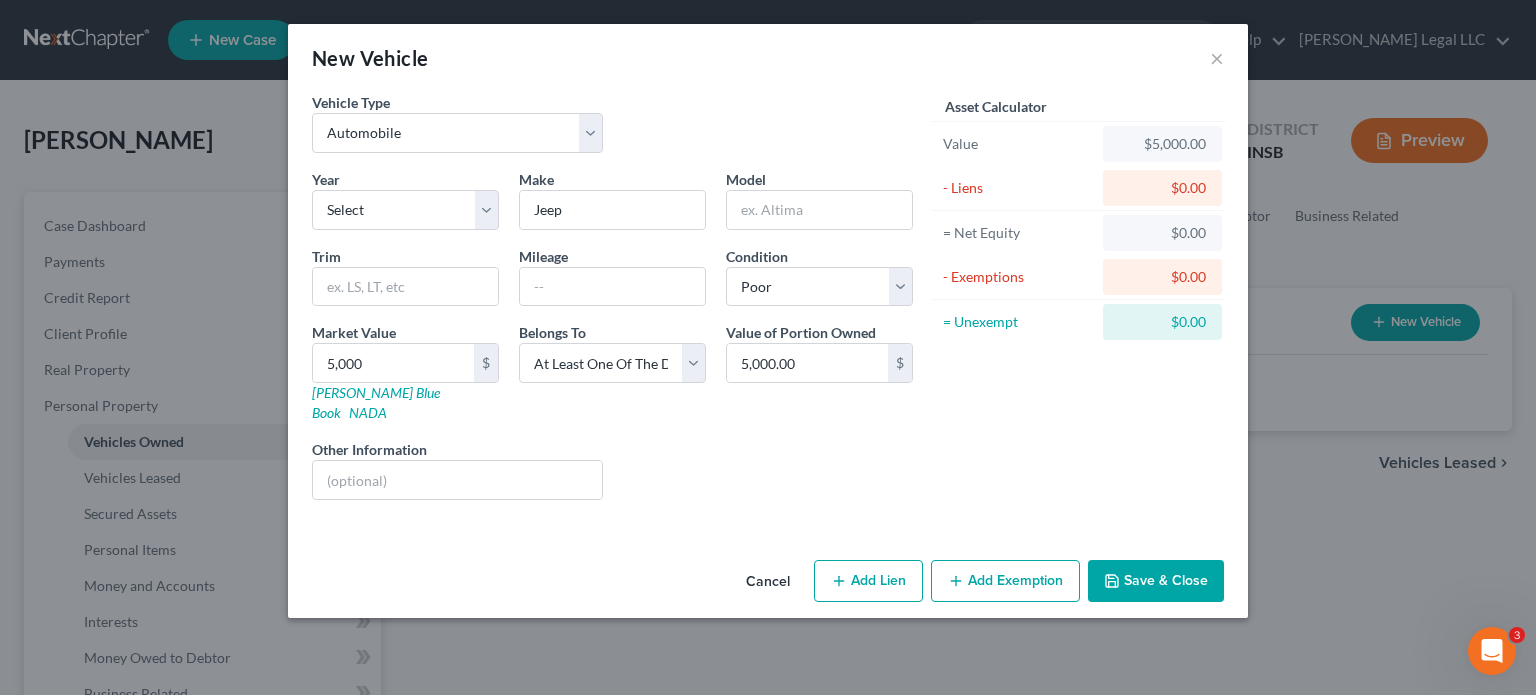 click on "Save & Close" at bounding box center (1156, 581) 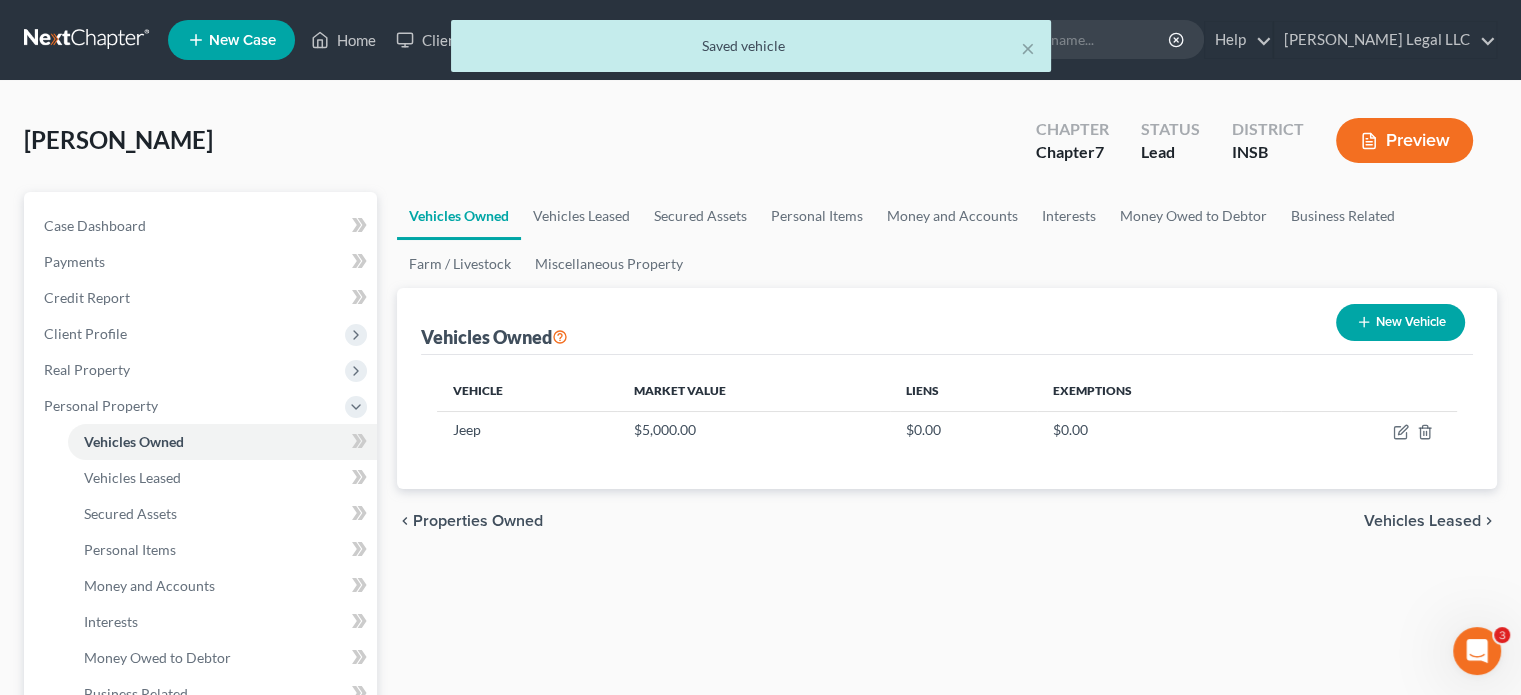 click on "chevron_left
Properties Owned
Vehicles Leased
chevron_right" at bounding box center [947, 521] 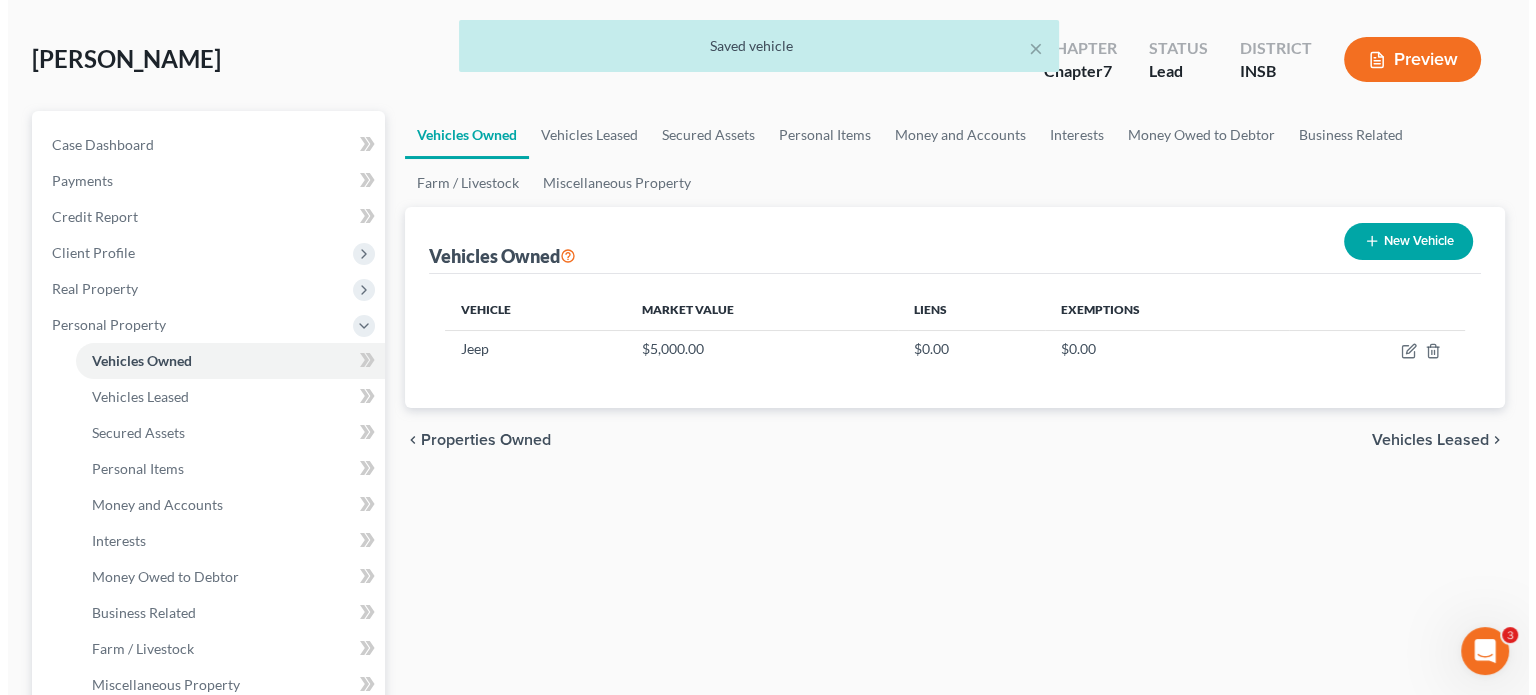 scroll, scrollTop: 200, scrollLeft: 0, axis: vertical 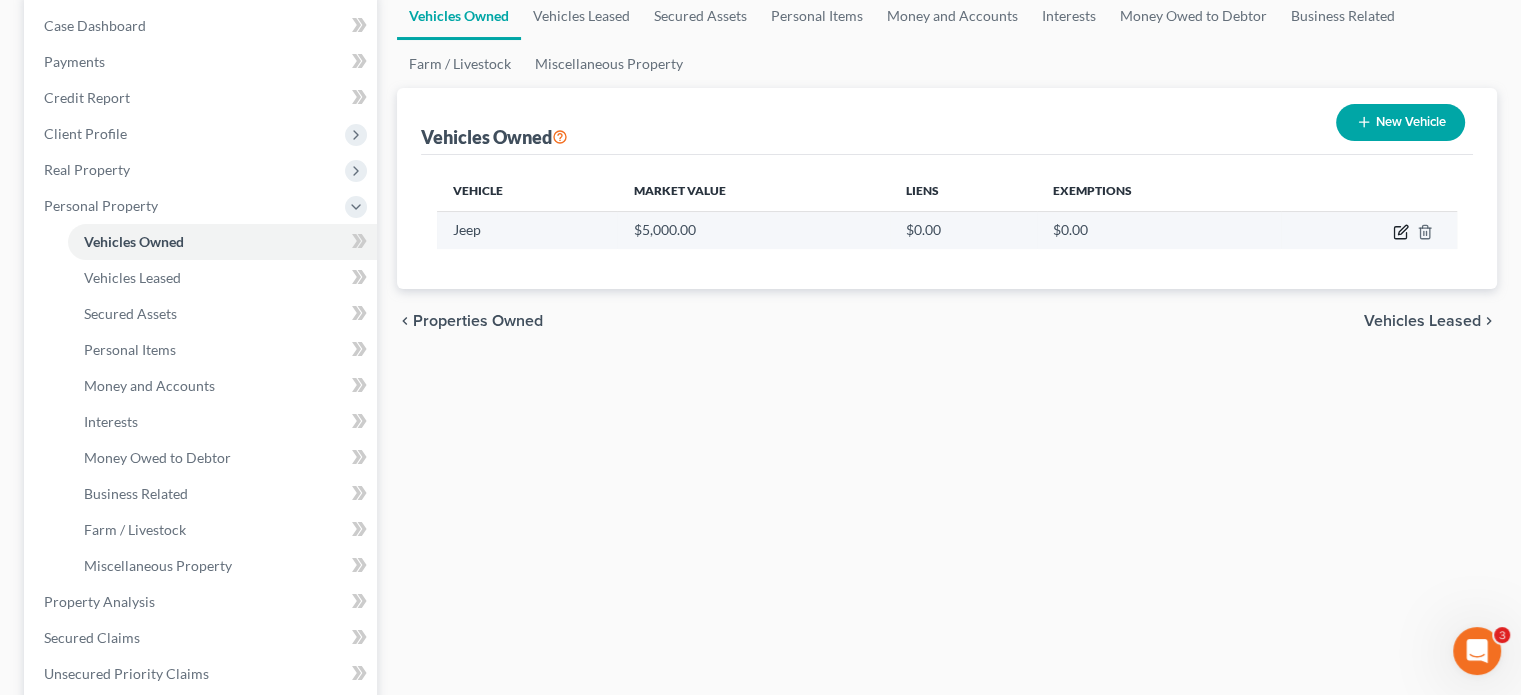 click 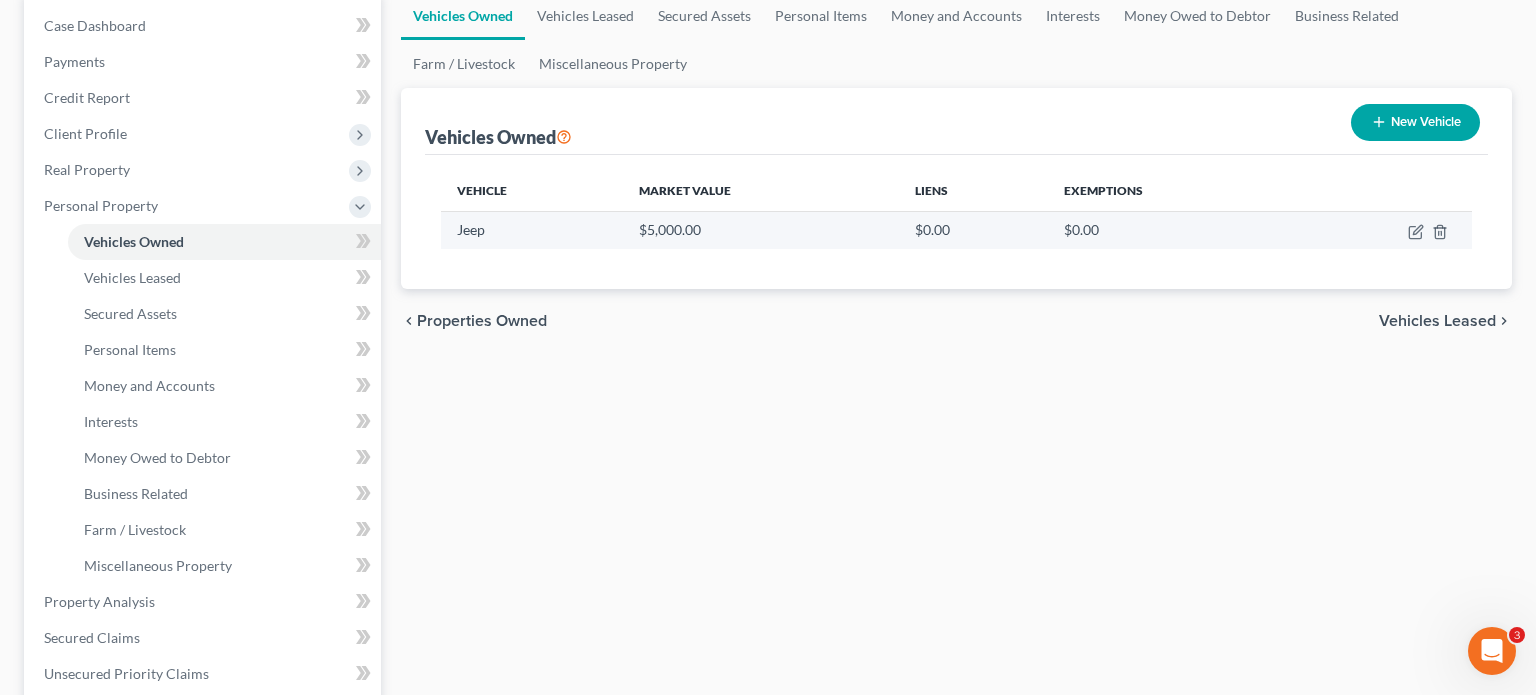 select on "0" 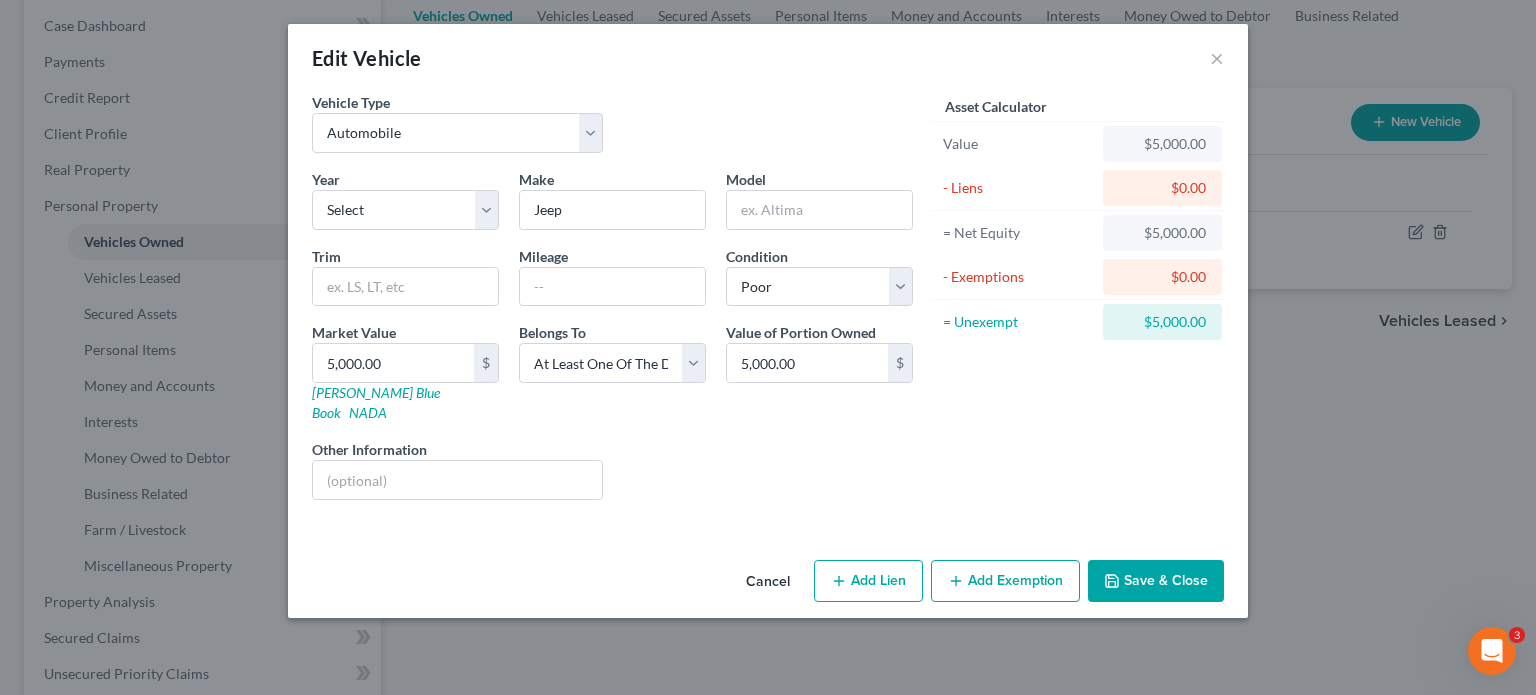click on "Add Lien" at bounding box center (868, 581) 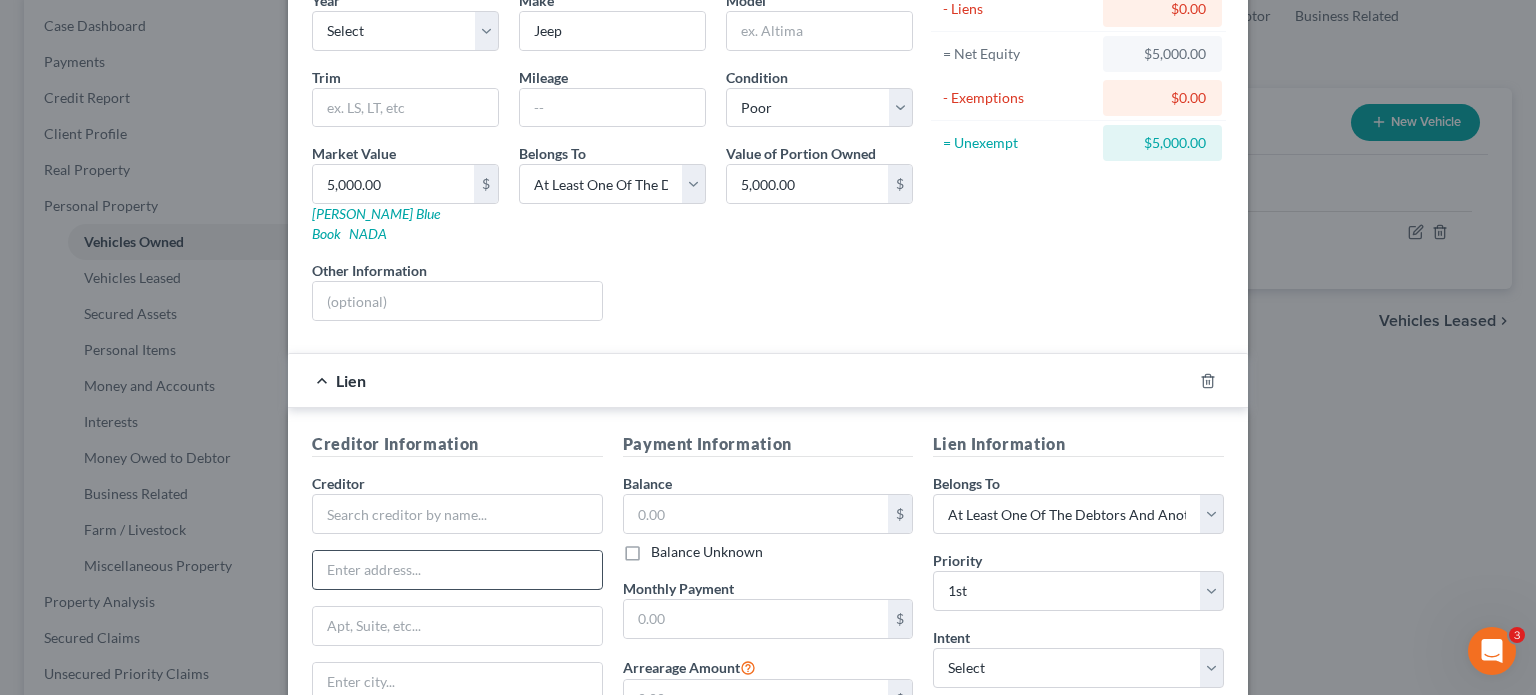 scroll, scrollTop: 300, scrollLeft: 0, axis: vertical 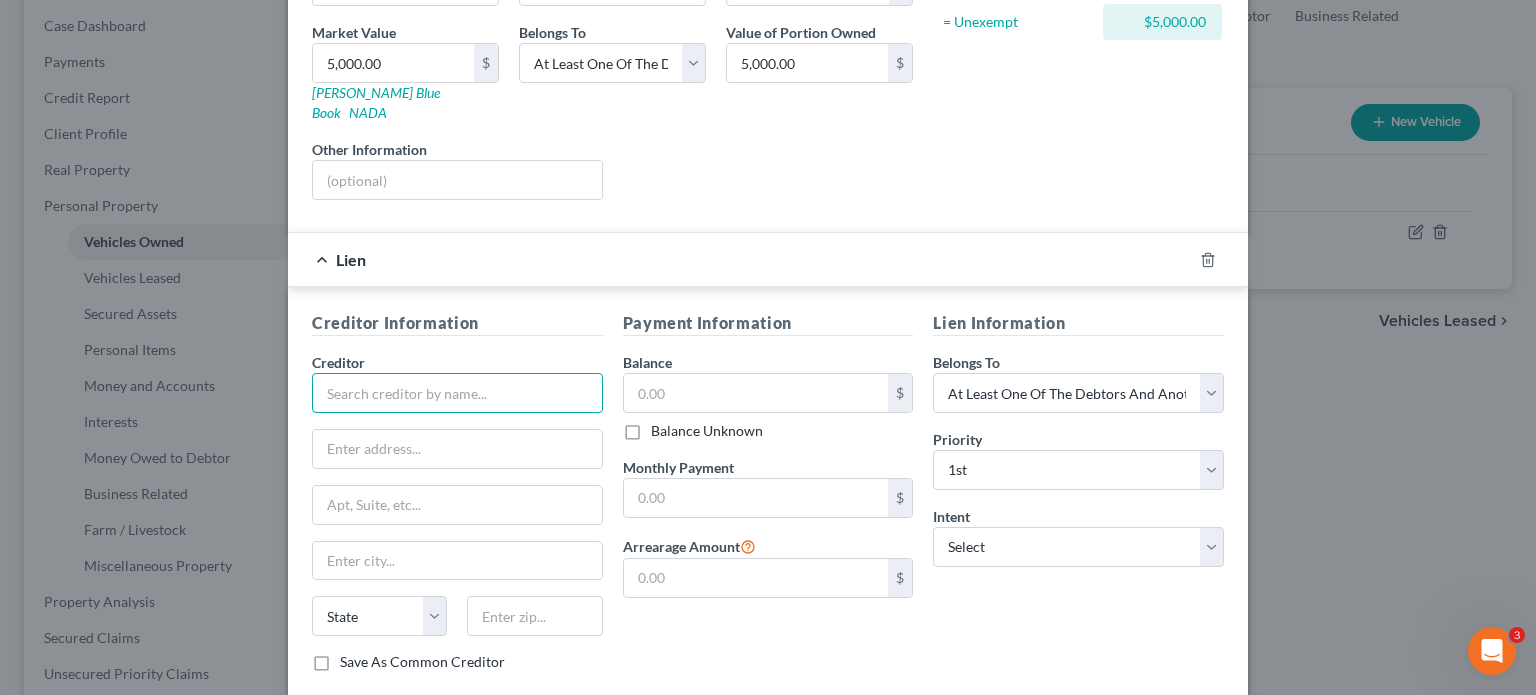 click at bounding box center [457, 393] 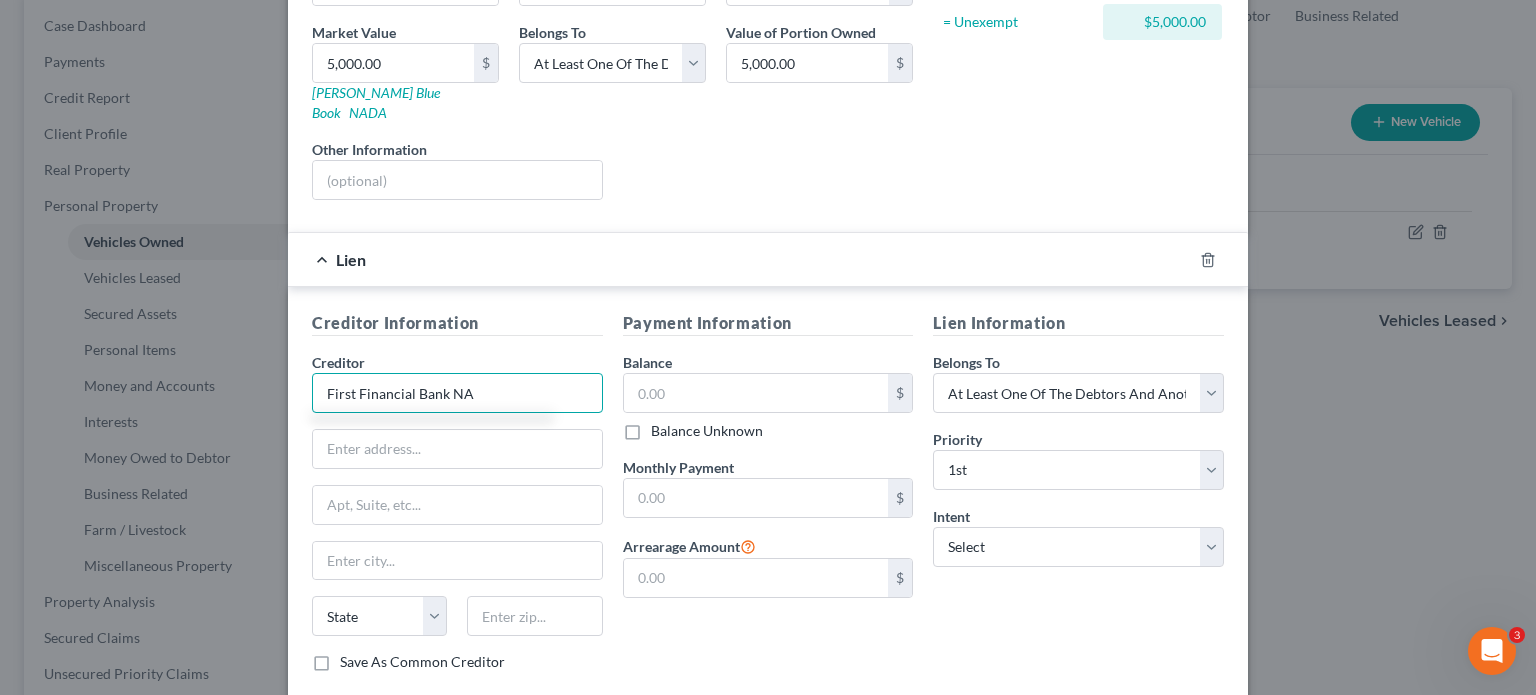 type on "First Financial Bank NA" 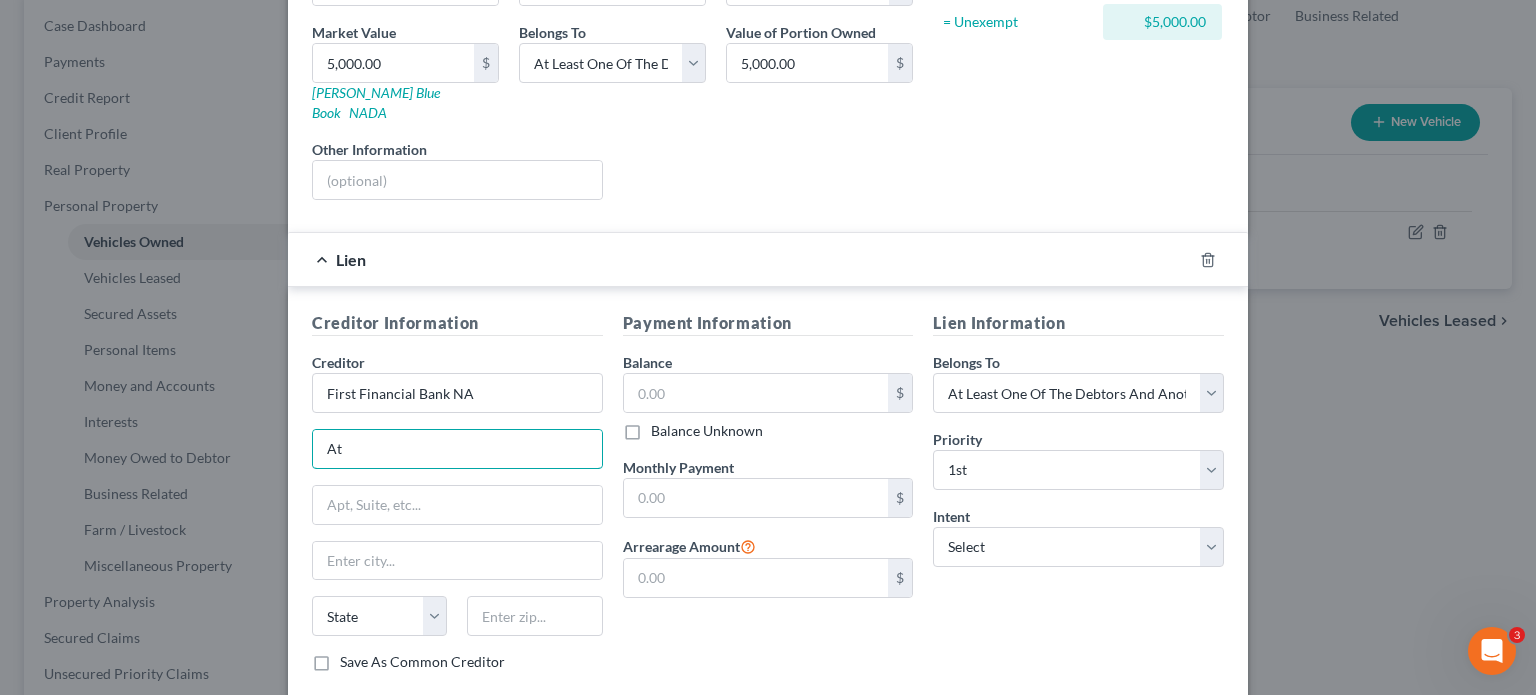 type on "Attn: Bankruptcy" 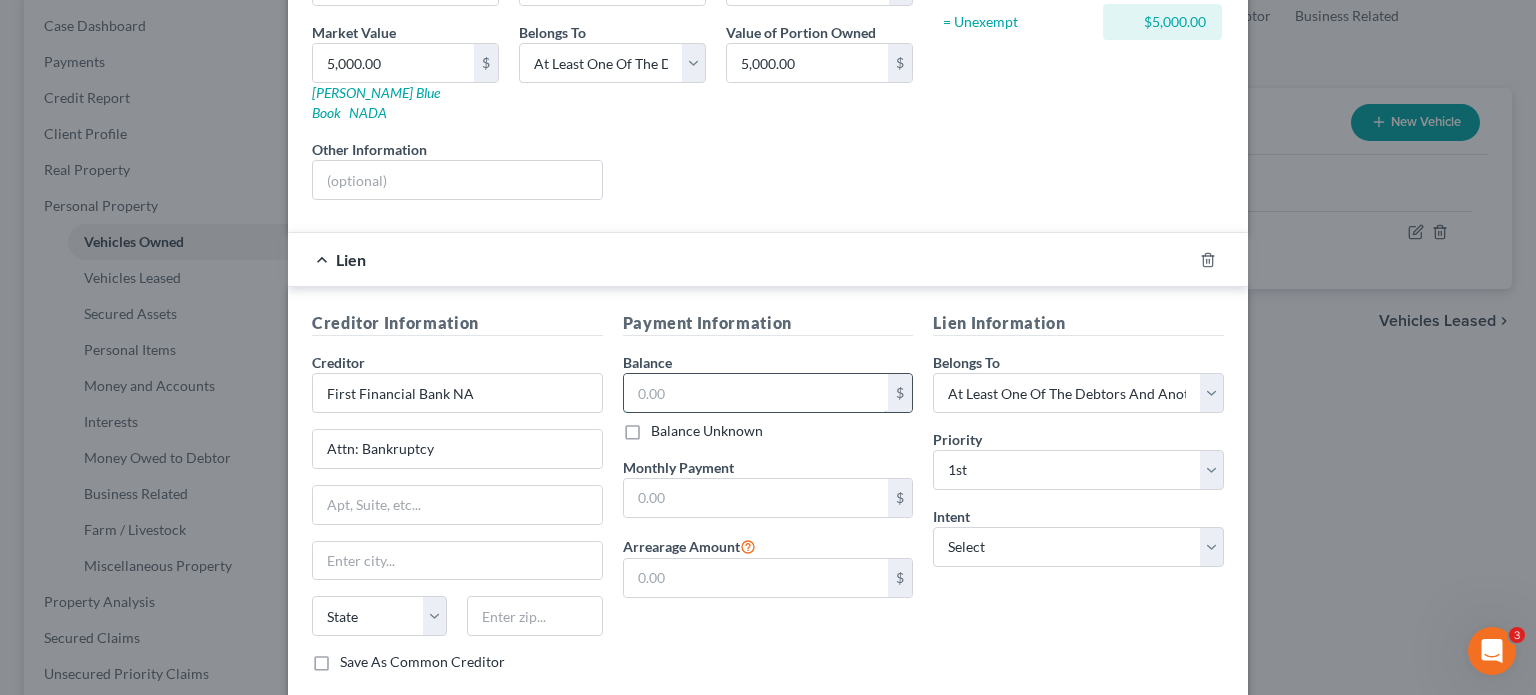 click at bounding box center [756, 393] 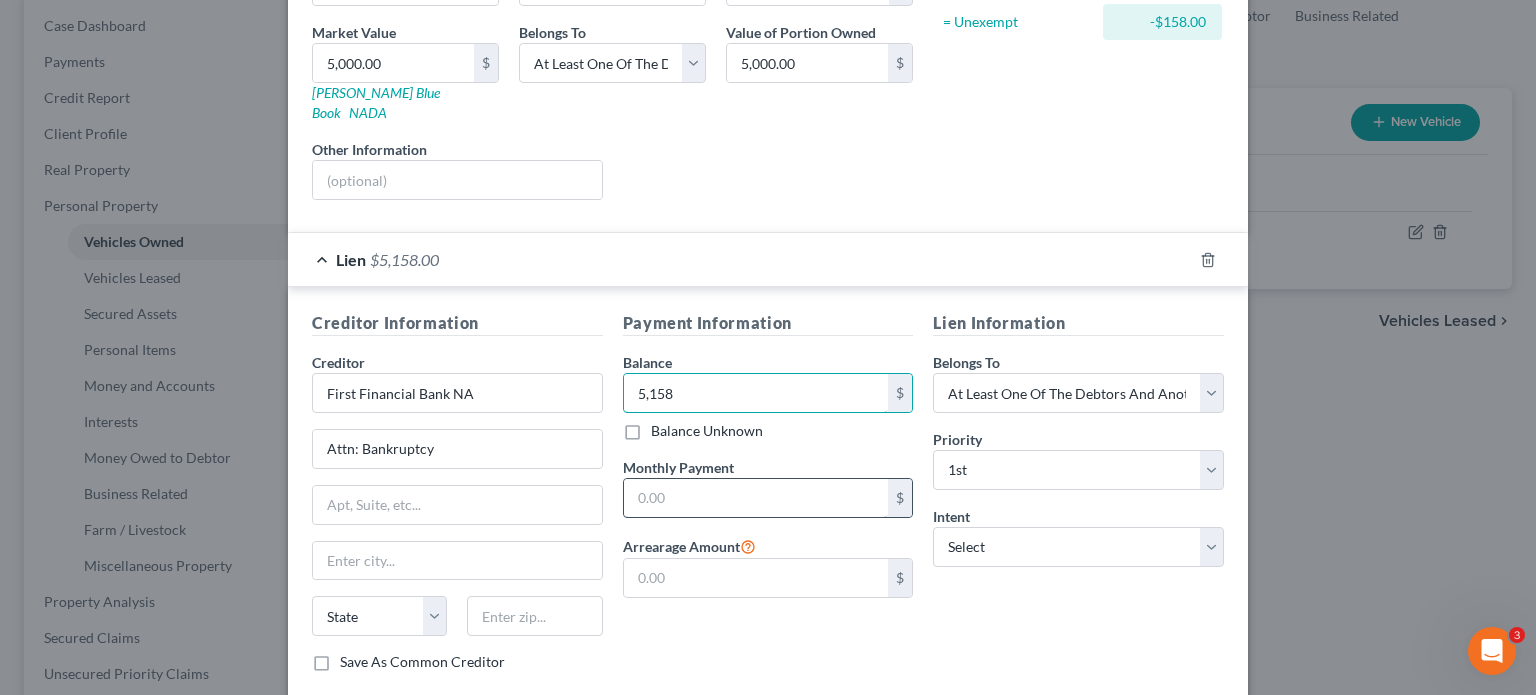 type on "5,158" 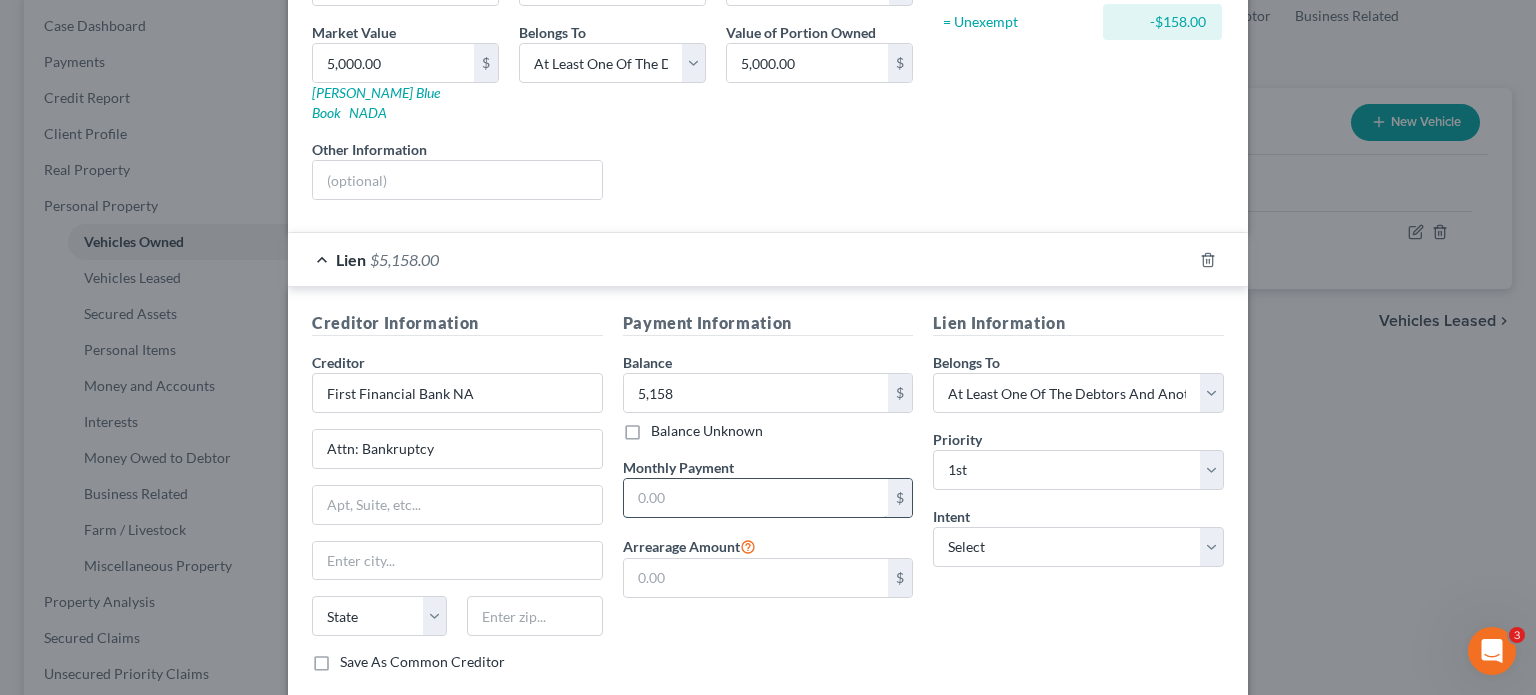 click at bounding box center (756, 498) 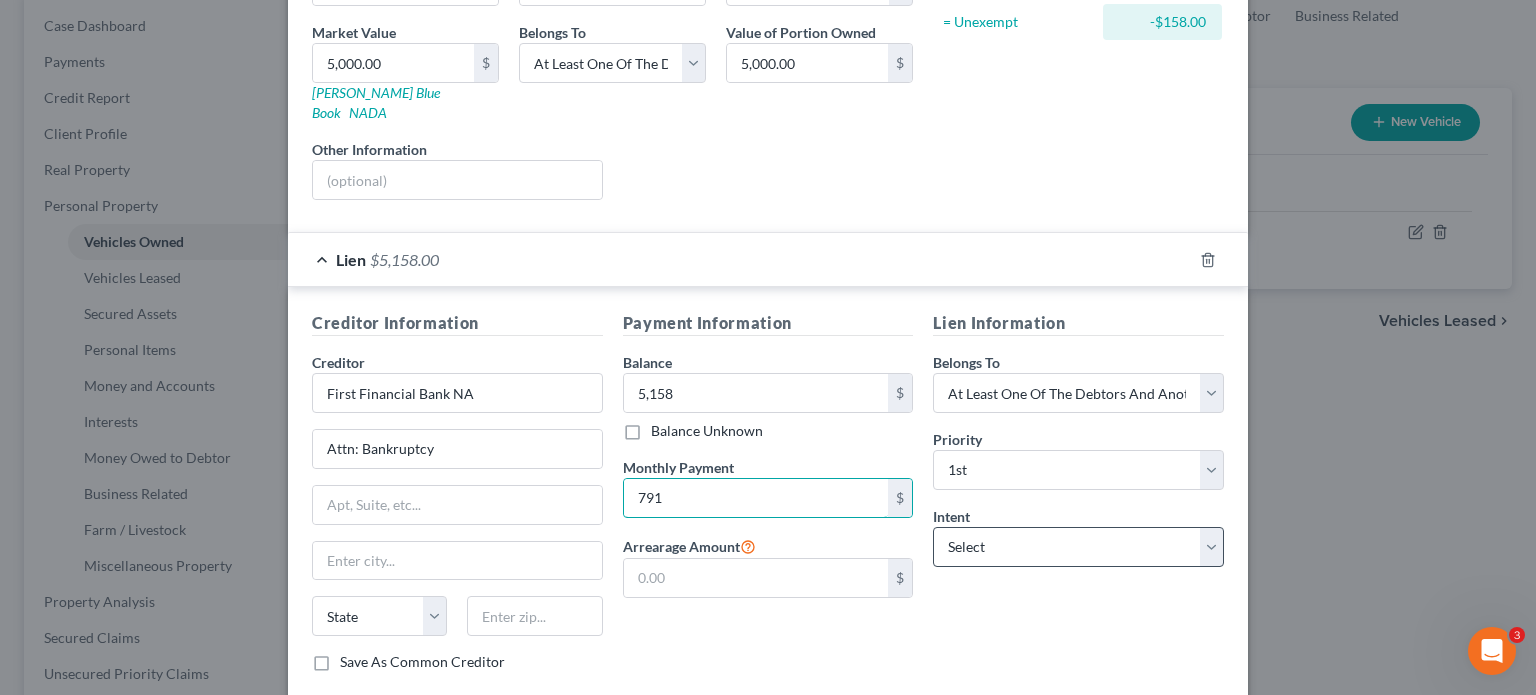 type on "791" 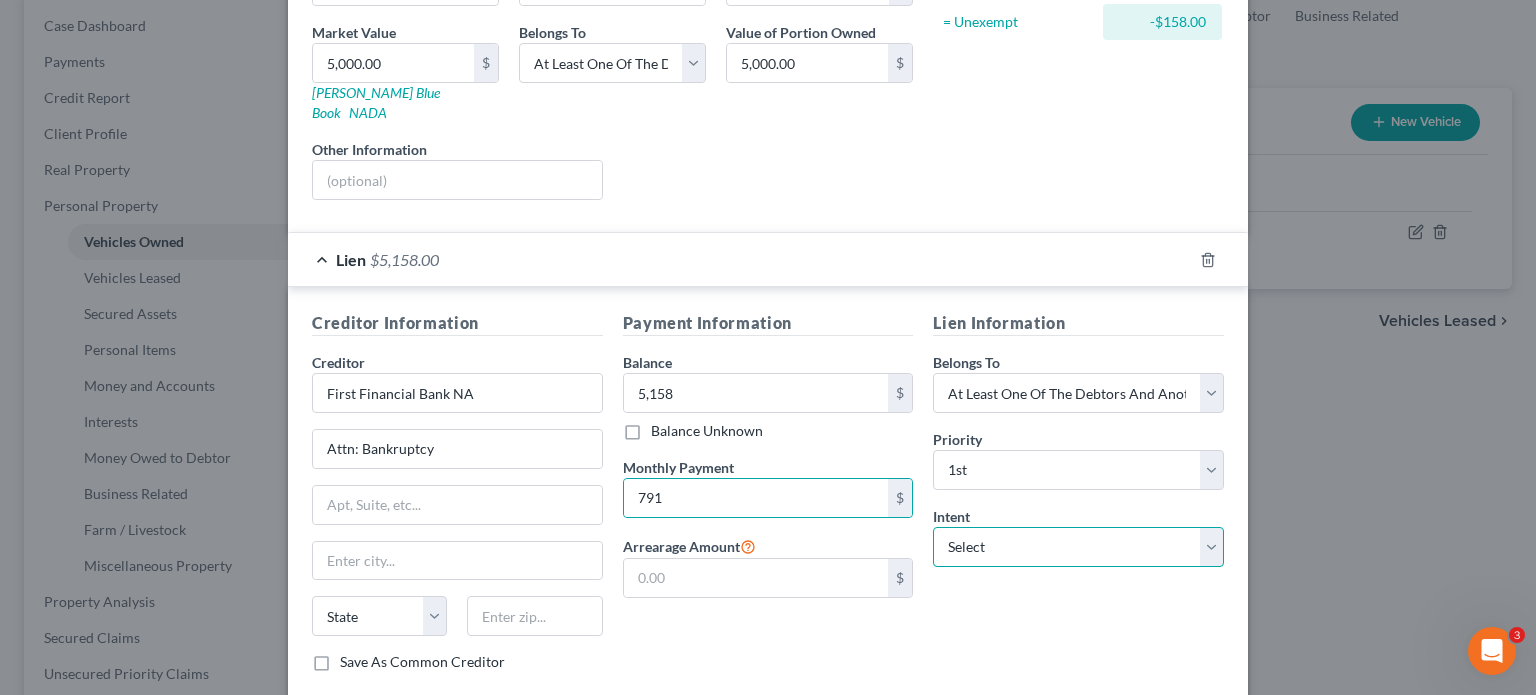 click on "Select Surrender Redeem Reaffirm Avoid Other" at bounding box center (1078, 547) 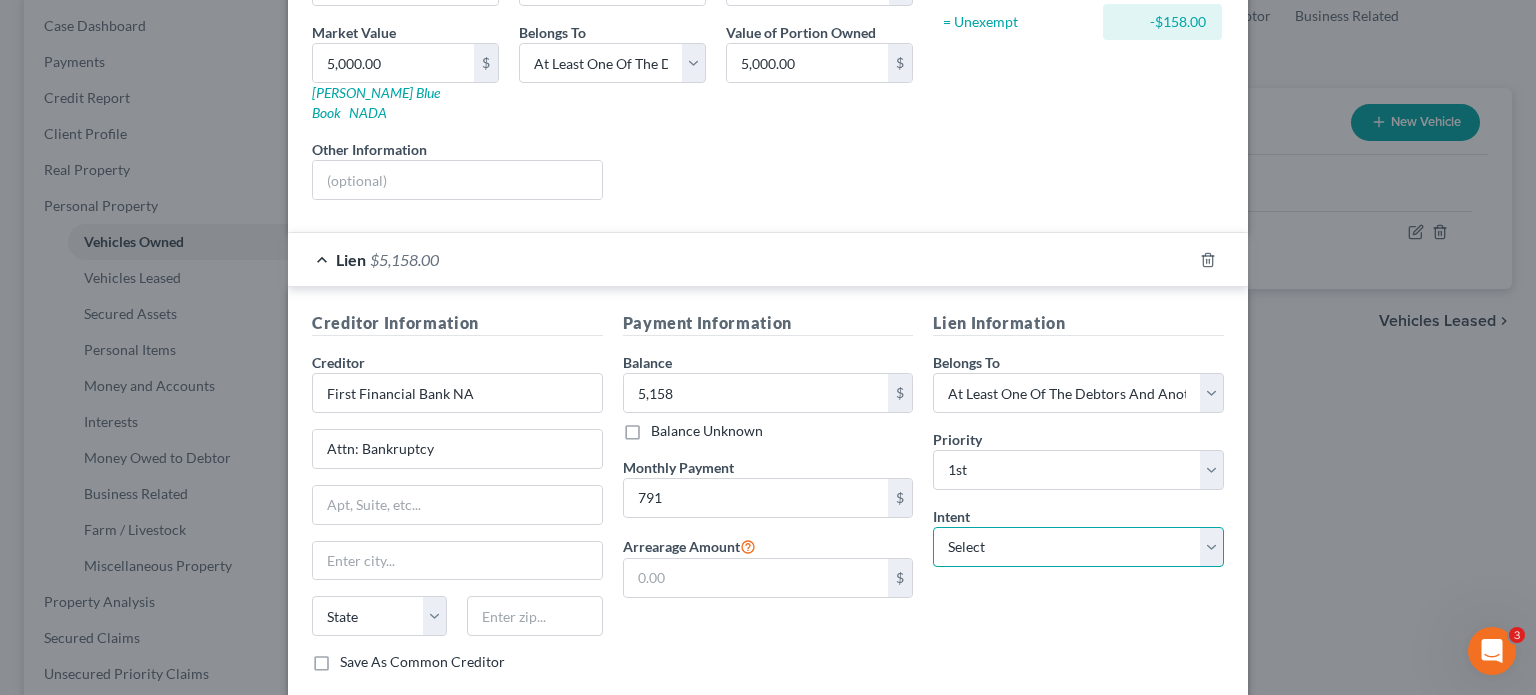 select on "0" 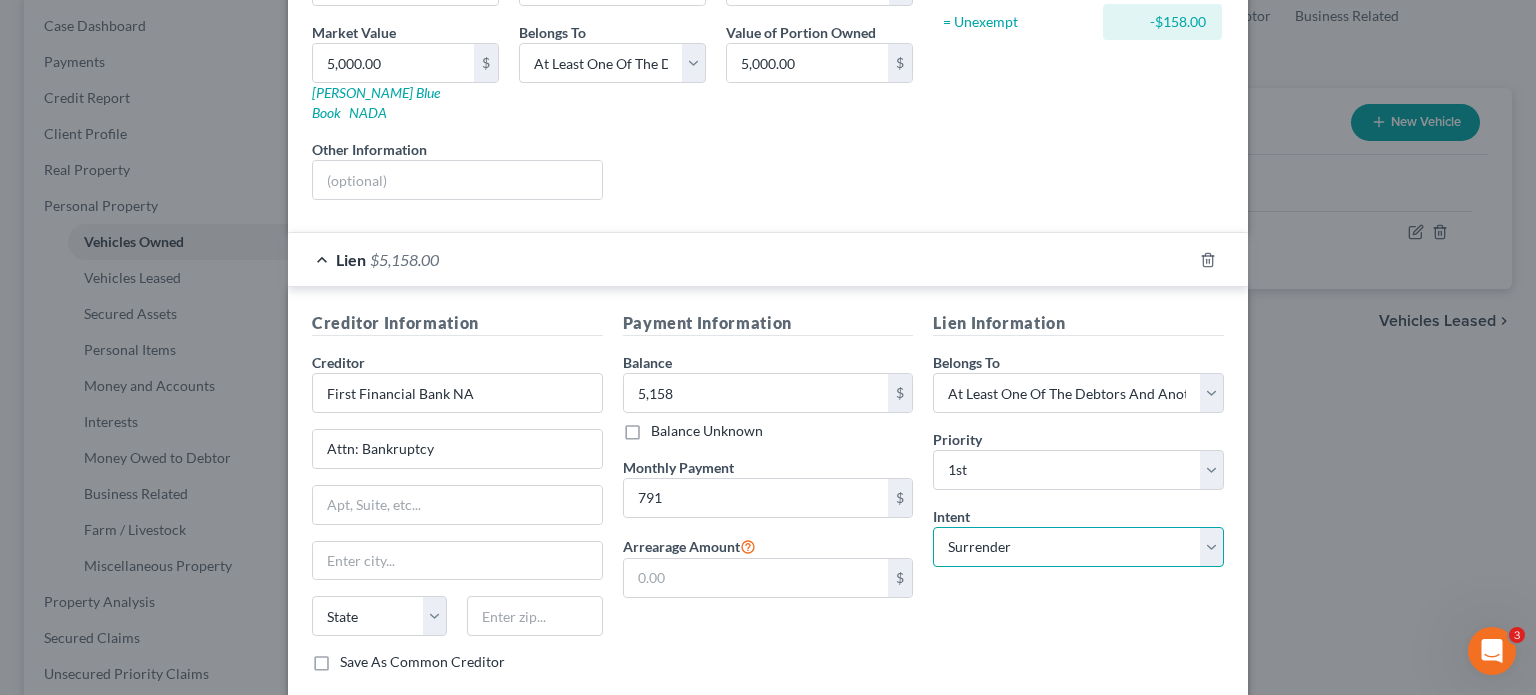 click on "Select Surrender Redeem Reaffirm Avoid Other" at bounding box center [1078, 547] 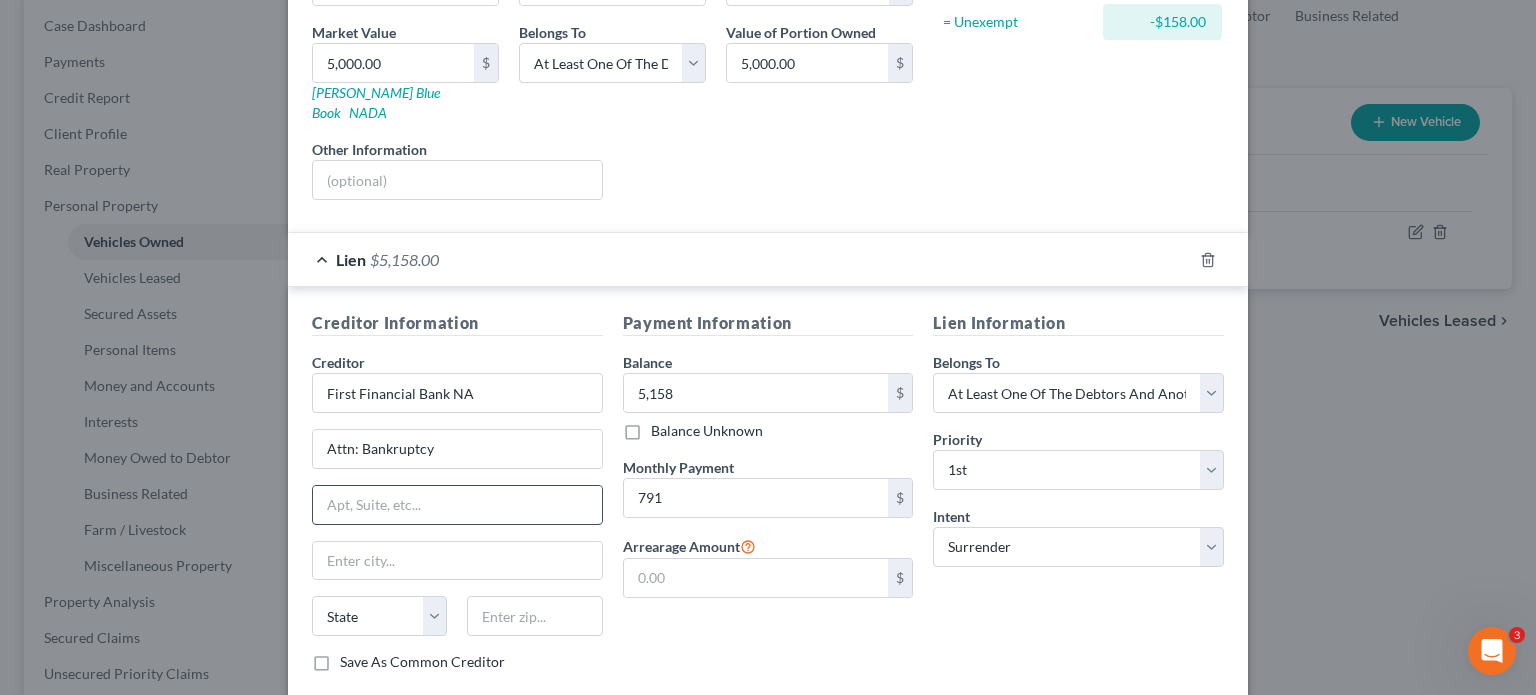 click at bounding box center [457, 505] 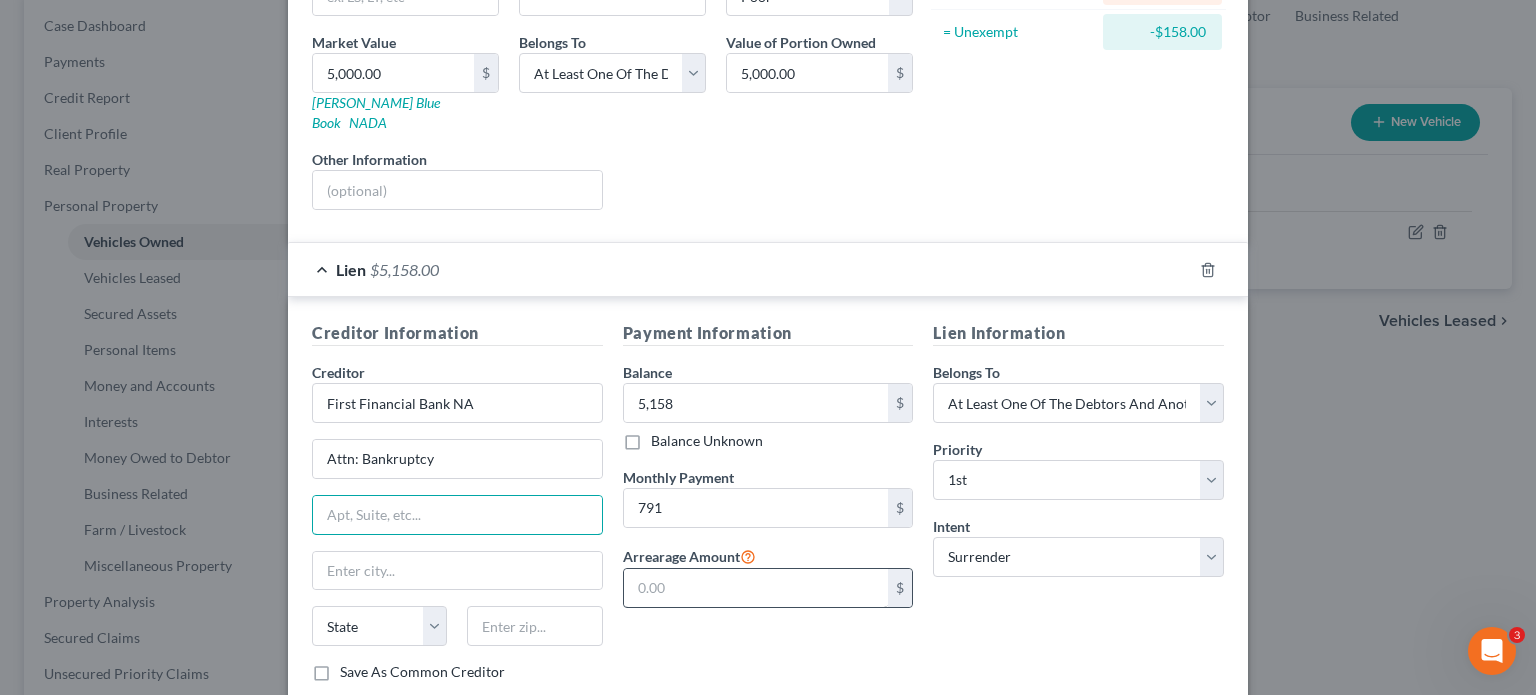 scroll, scrollTop: 94, scrollLeft: 0, axis: vertical 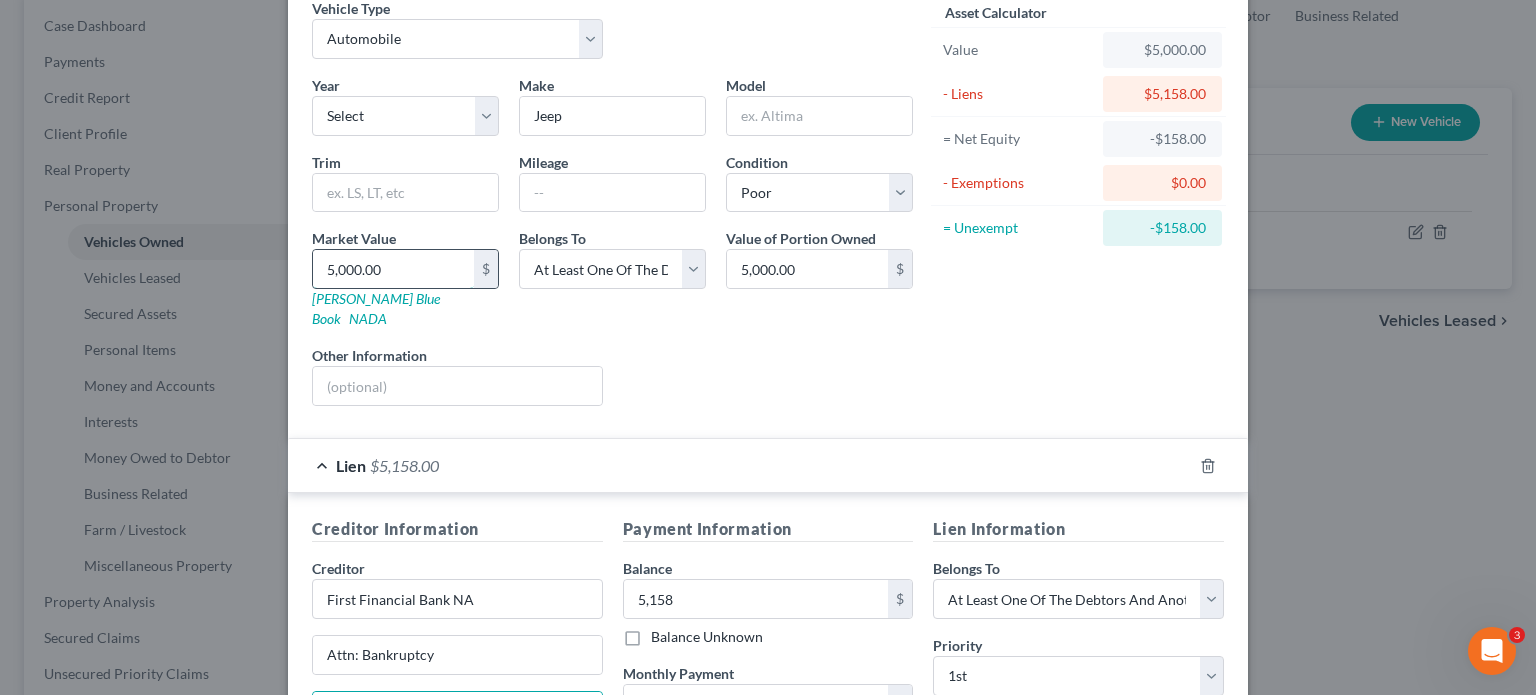 click on "5,000.00" at bounding box center (393, 269) 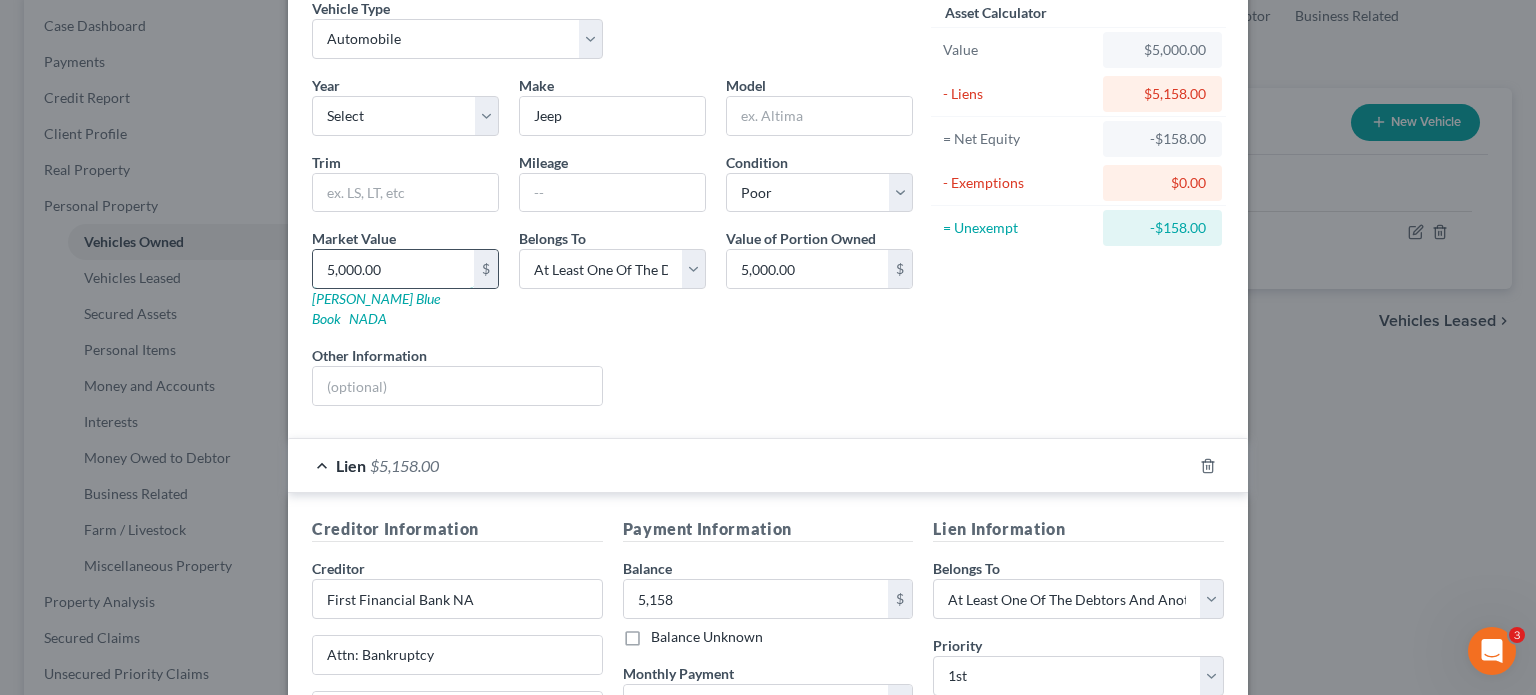 click on "5,000.00" at bounding box center [393, 269] 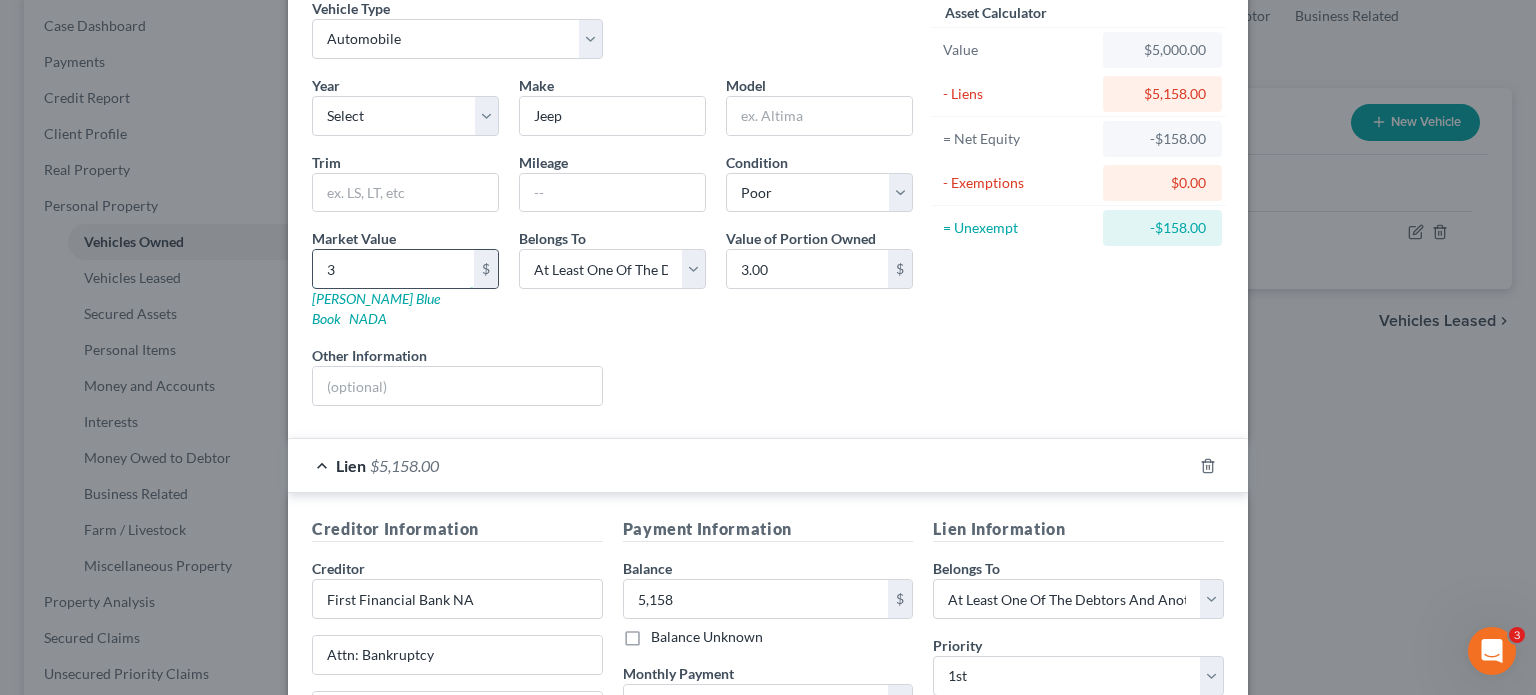 type on "30" 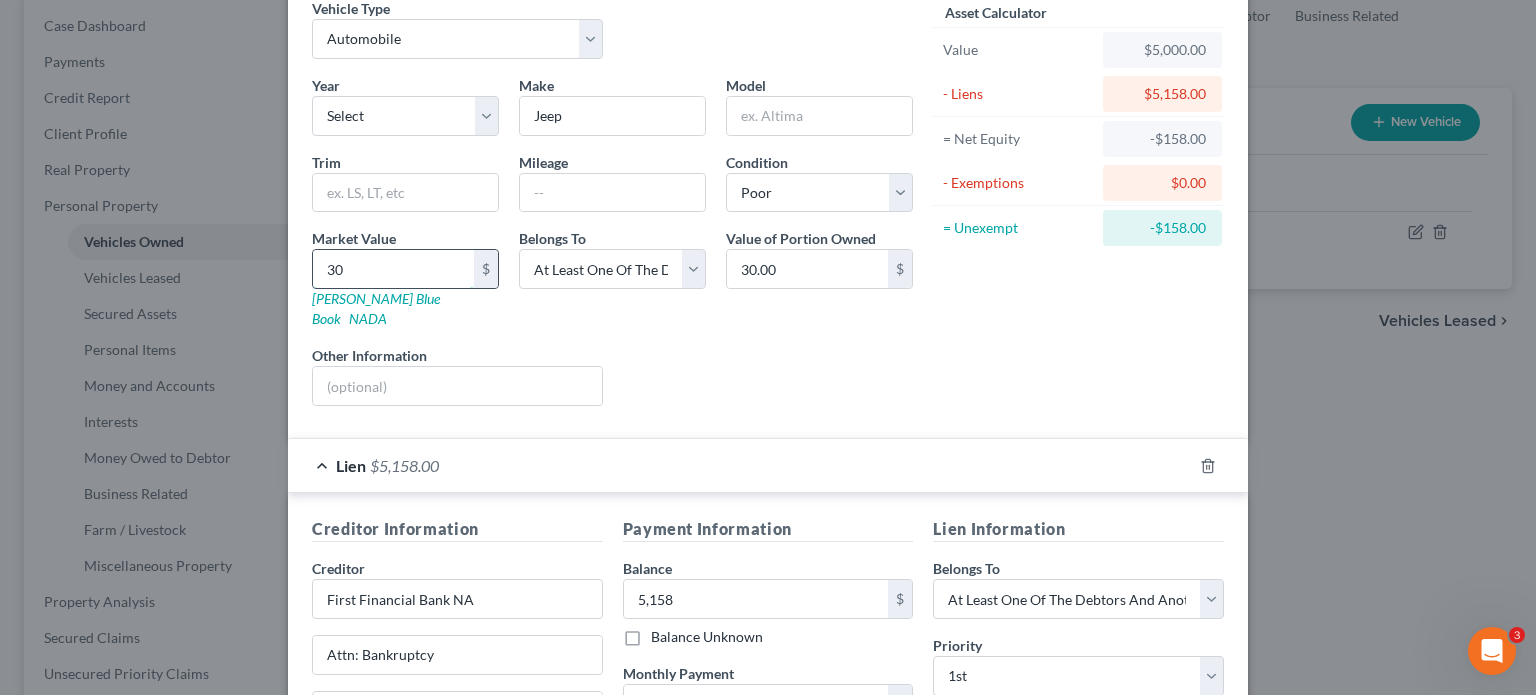 type on "300" 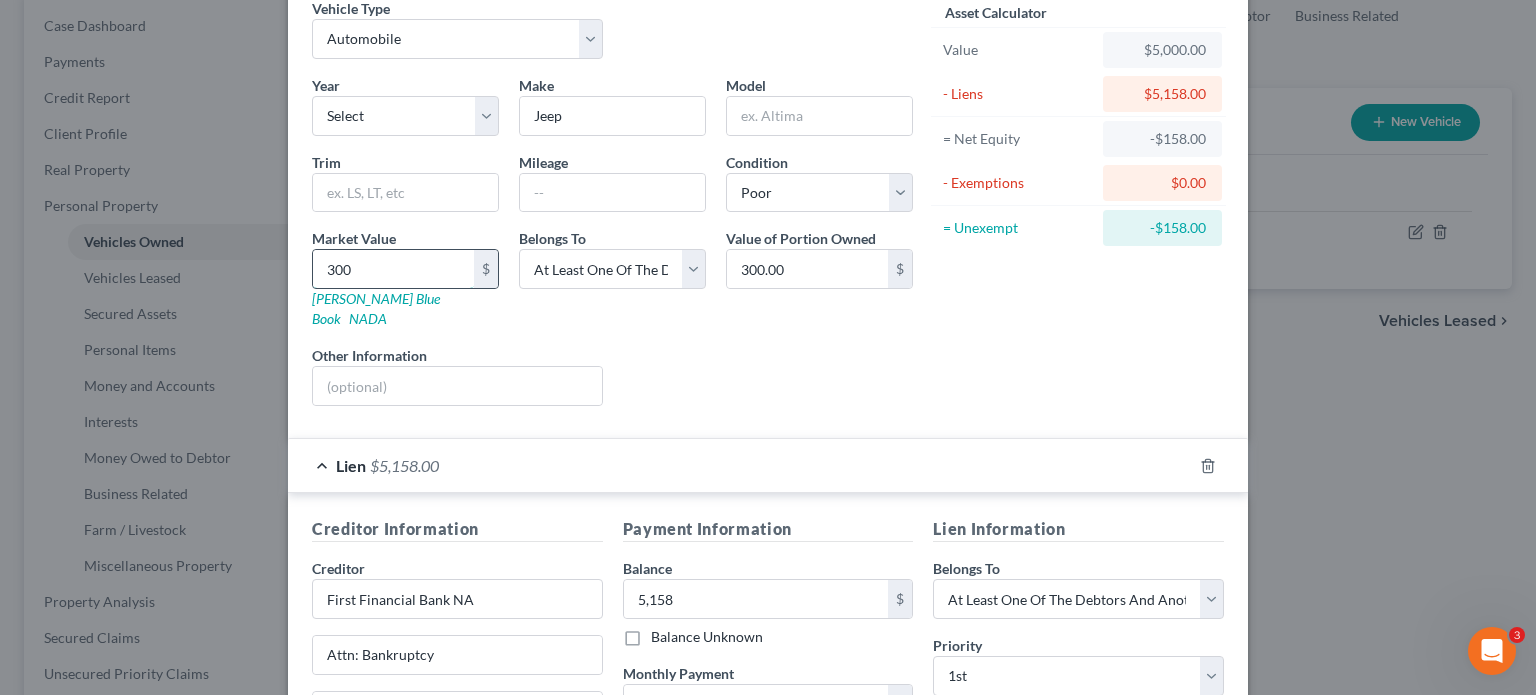 type on "3000" 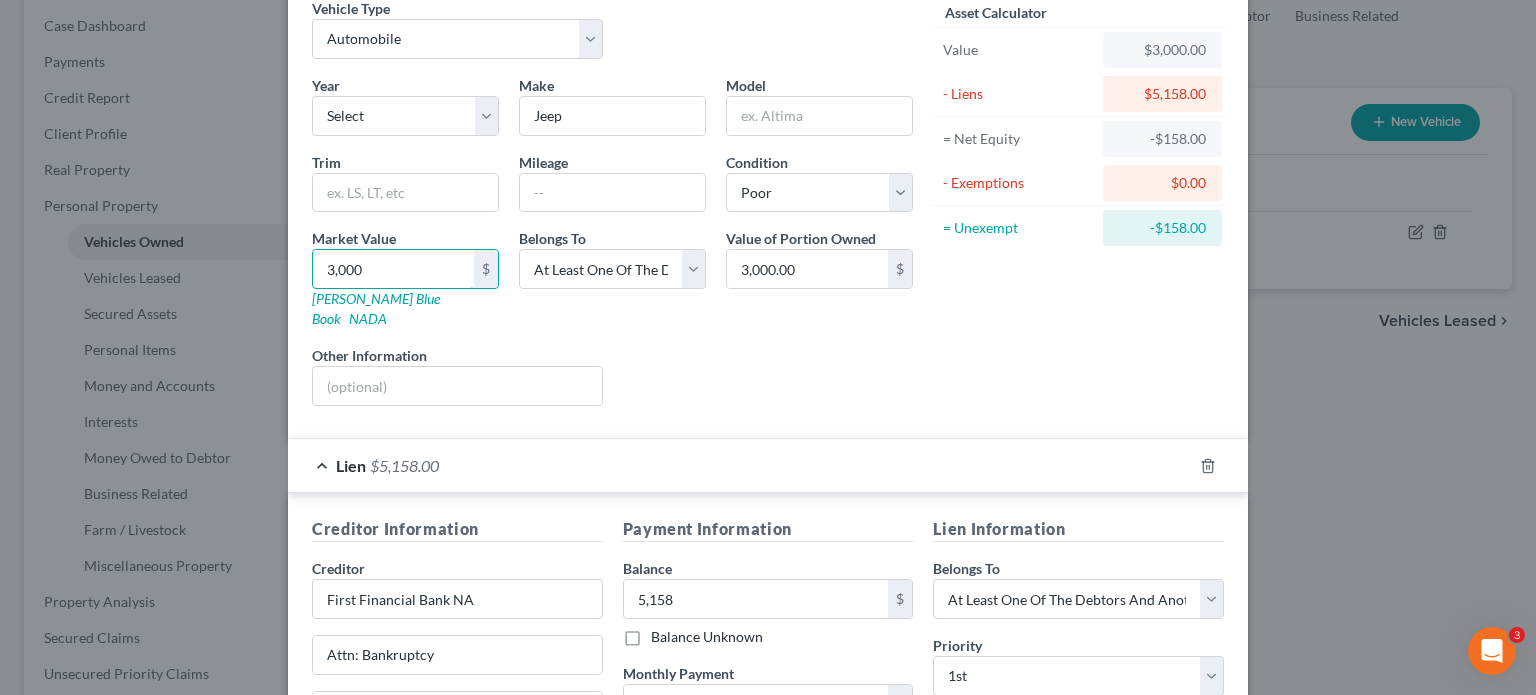 type on "3,000" 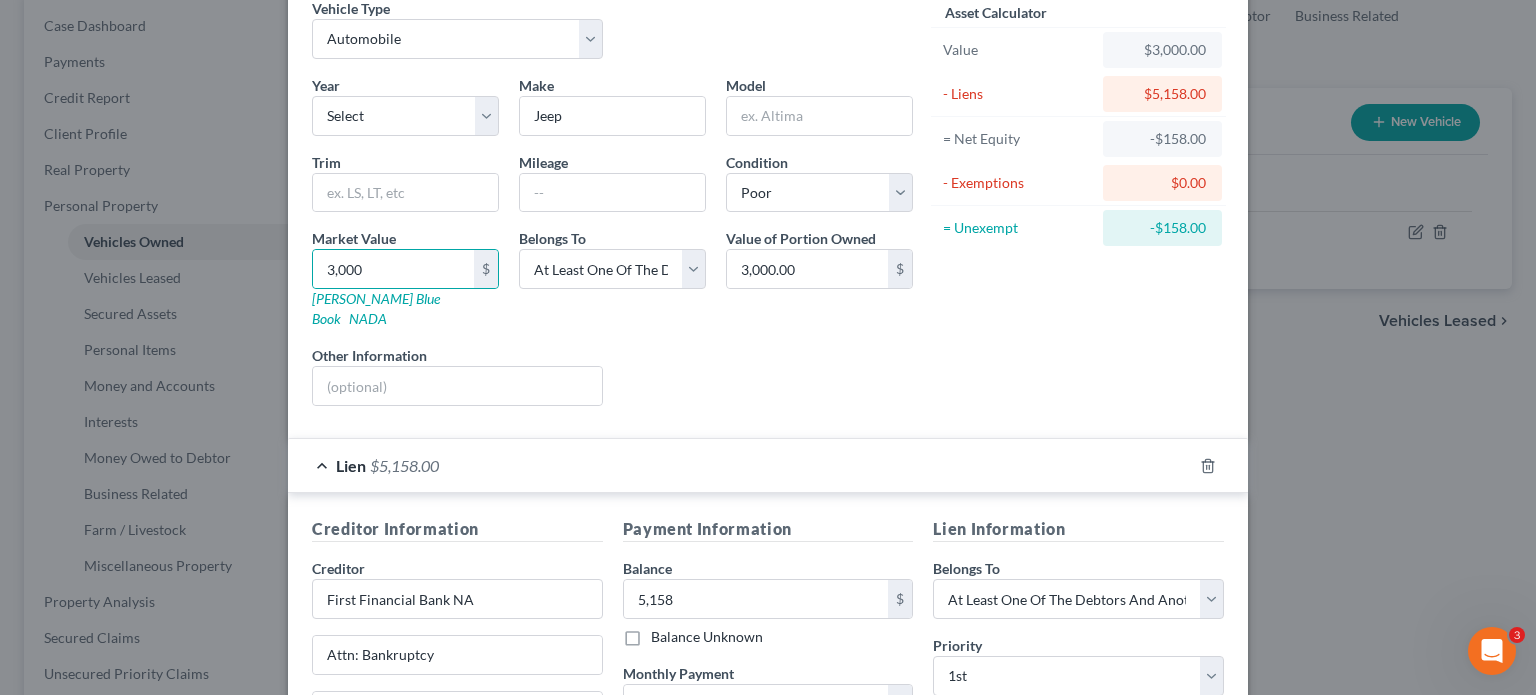 click on "Liens
Select" at bounding box center (768, 375) 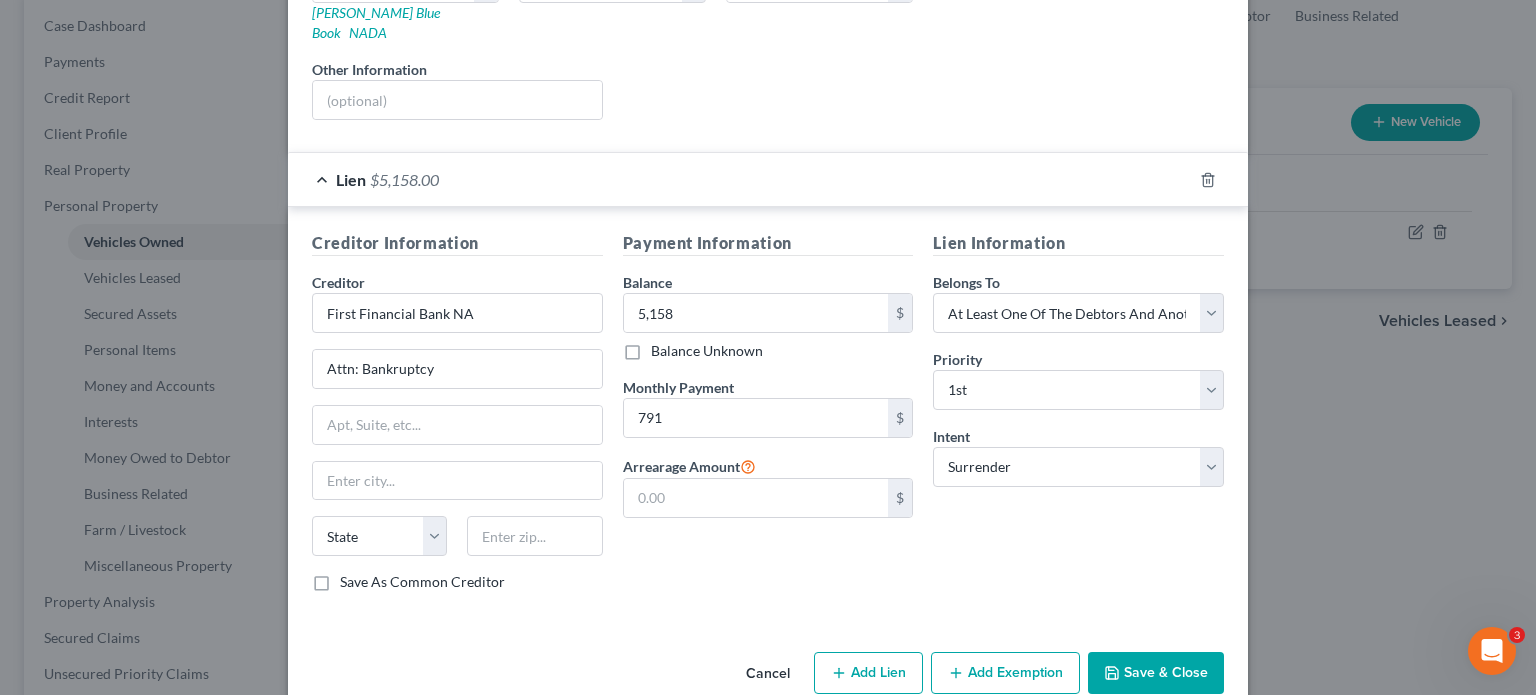 scroll, scrollTop: 394, scrollLeft: 0, axis: vertical 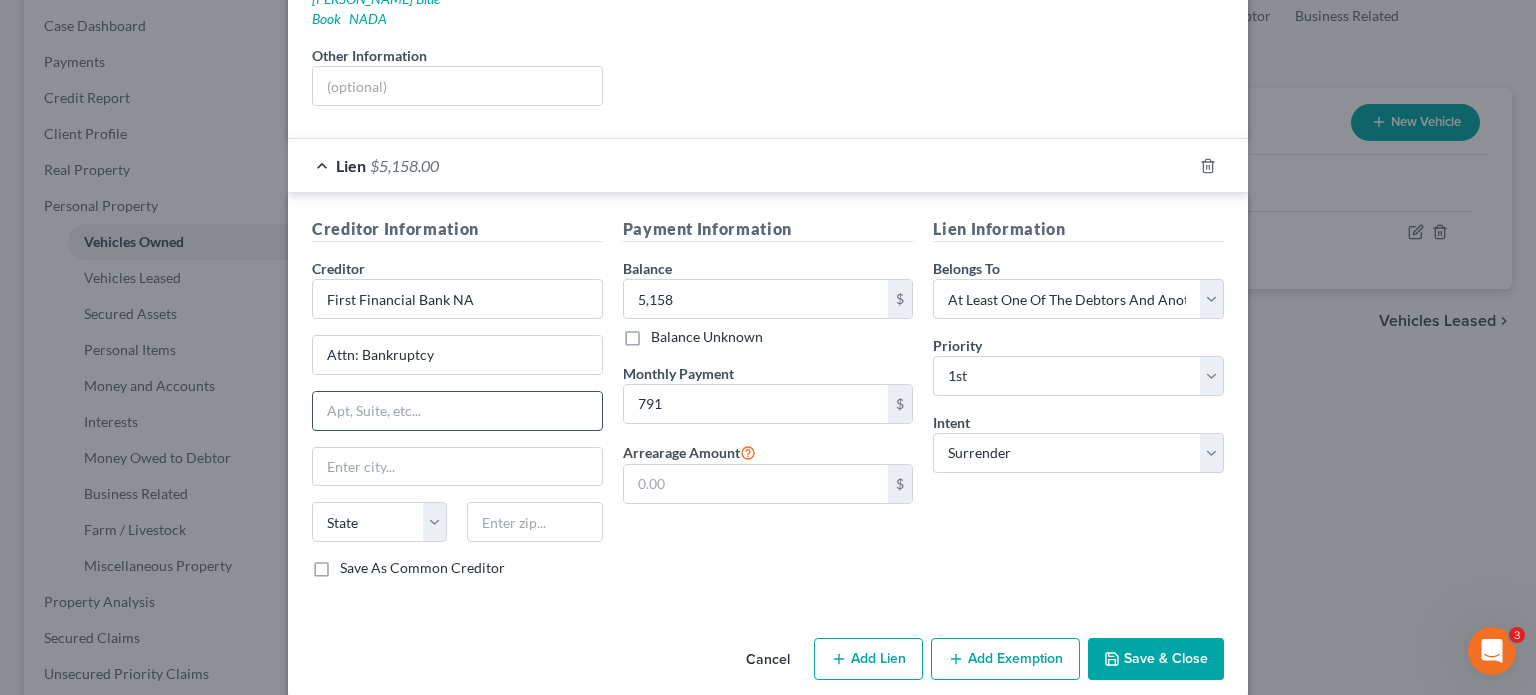 click at bounding box center (457, 411) 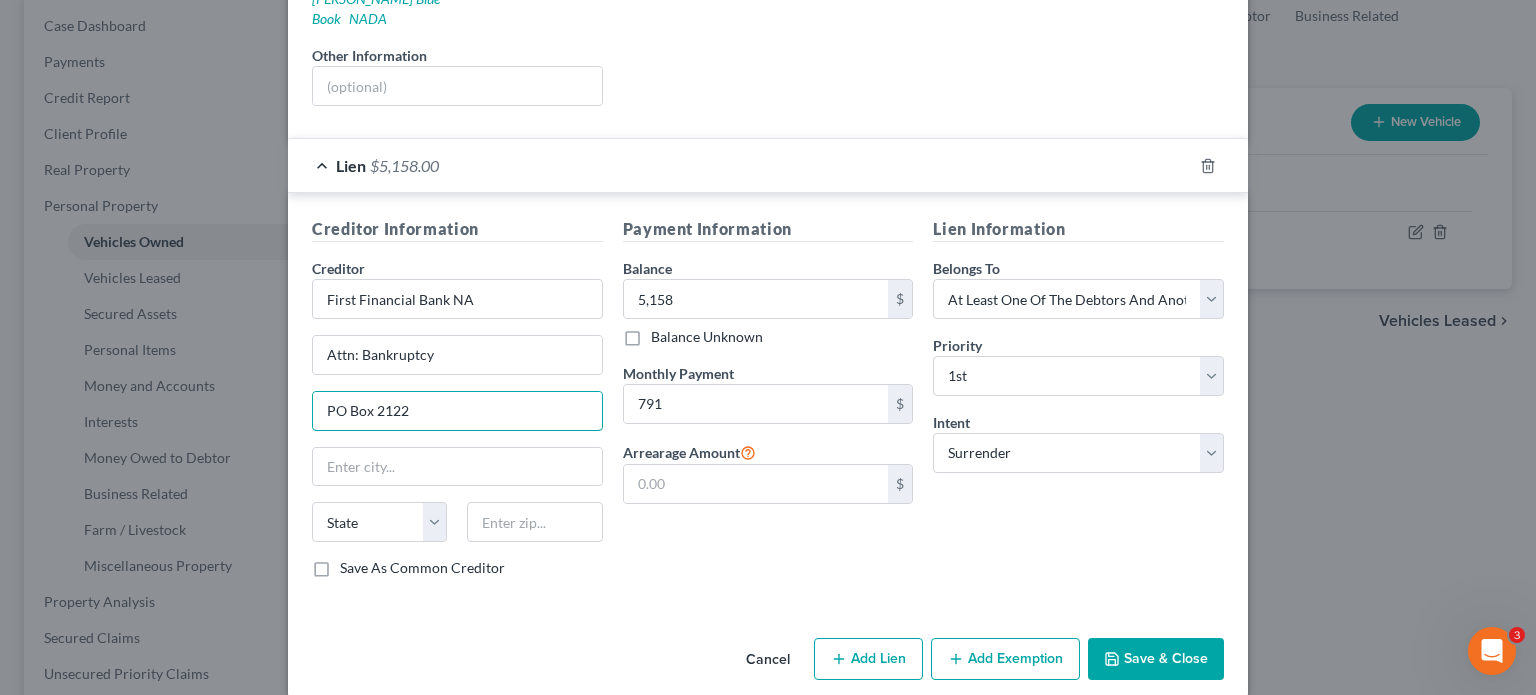 type on "PO Box 2122" 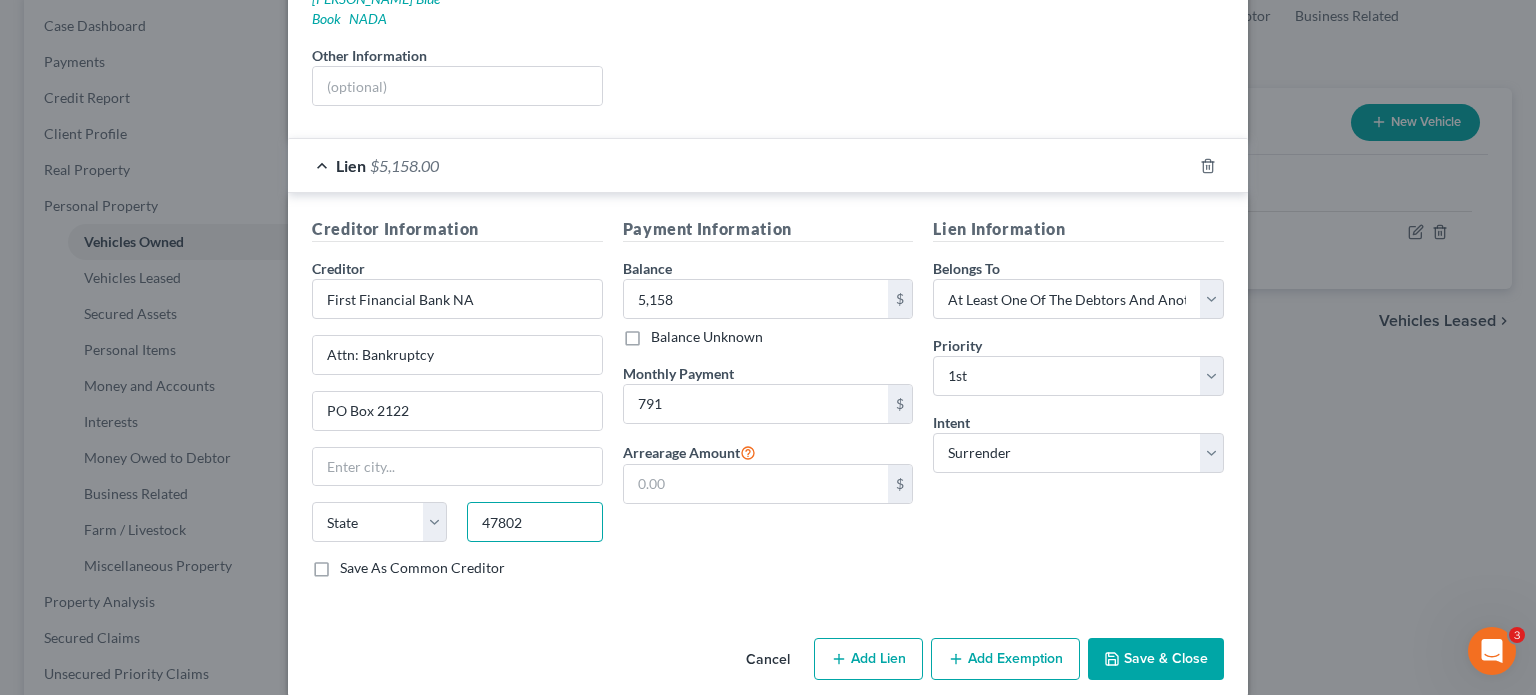 type on "47802" 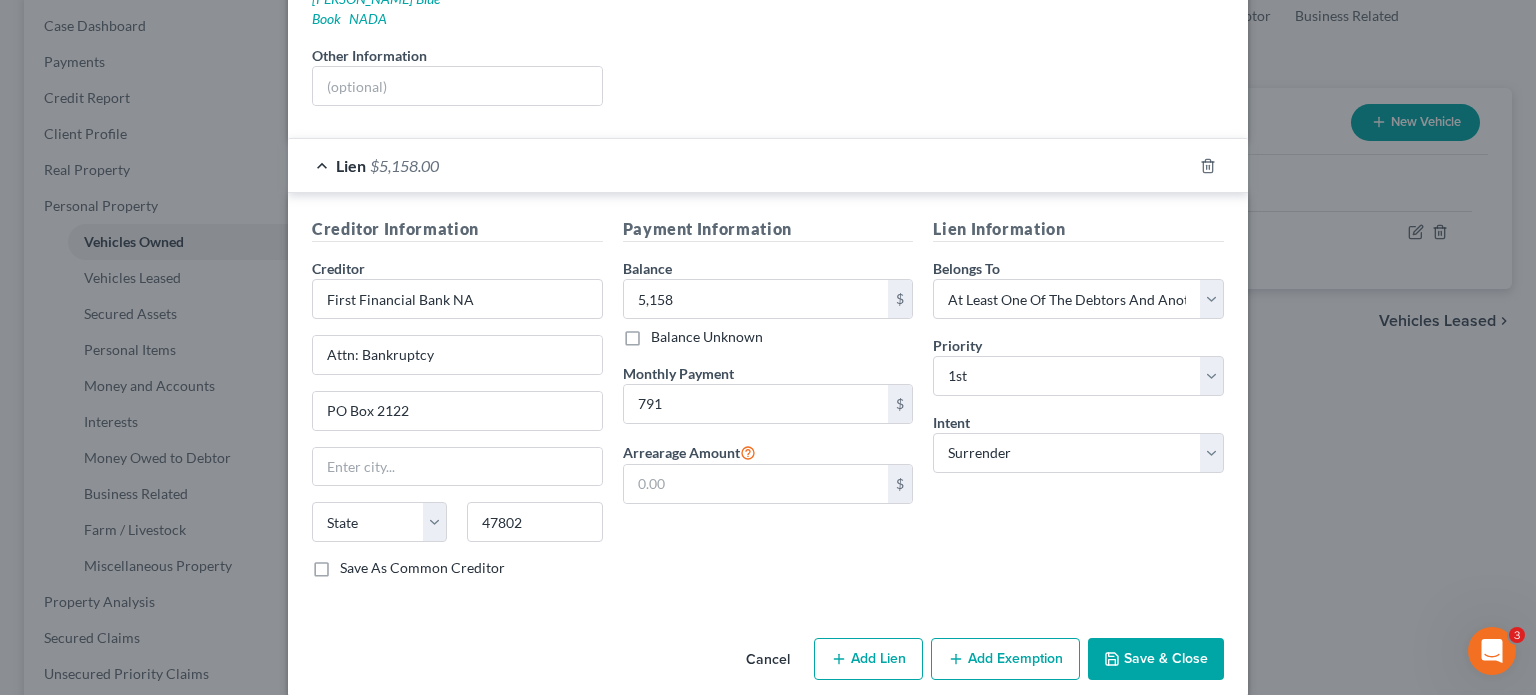 click on "Creditor *    First Financial Bank NA                      Attn: Bankruptcy [GEOGRAPHIC_DATA][US_STATE] AZ CA CO CT DE DC [GEOGRAPHIC_DATA] GA GU HI ID IL IN IA [GEOGRAPHIC_DATA] [GEOGRAPHIC_DATA] [GEOGRAPHIC_DATA] MD [GEOGRAPHIC_DATA] [GEOGRAPHIC_DATA] [GEOGRAPHIC_DATA] [GEOGRAPHIC_DATA] [GEOGRAPHIC_DATA] MT [GEOGRAPHIC_DATA] [GEOGRAPHIC_DATA] [GEOGRAPHIC_DATA] [GEOGRAPHIC_DATA] [GEOGRAPHIC_DATA] [GEOGRAPHIC_DATA] [GEOGRAPHIC_DATA] [GEOGRAPHIC_DATA] [GEOGRAPHIC_DATA] [GEOGRAPHIC_DATA] OR [GEOGRAPHIC_DATA] PR RI SC SD [GEOGRAPHIC_DATA] [GEOGRAPHIC_DATA] UT VI [GEOGRAPHIC_DATA] [GEOGRAPHIC_DATA] [GEOGRAPHIC_DATA] WV [GEOGRAPHIC_DATA]" at bounding box center (457, 408) 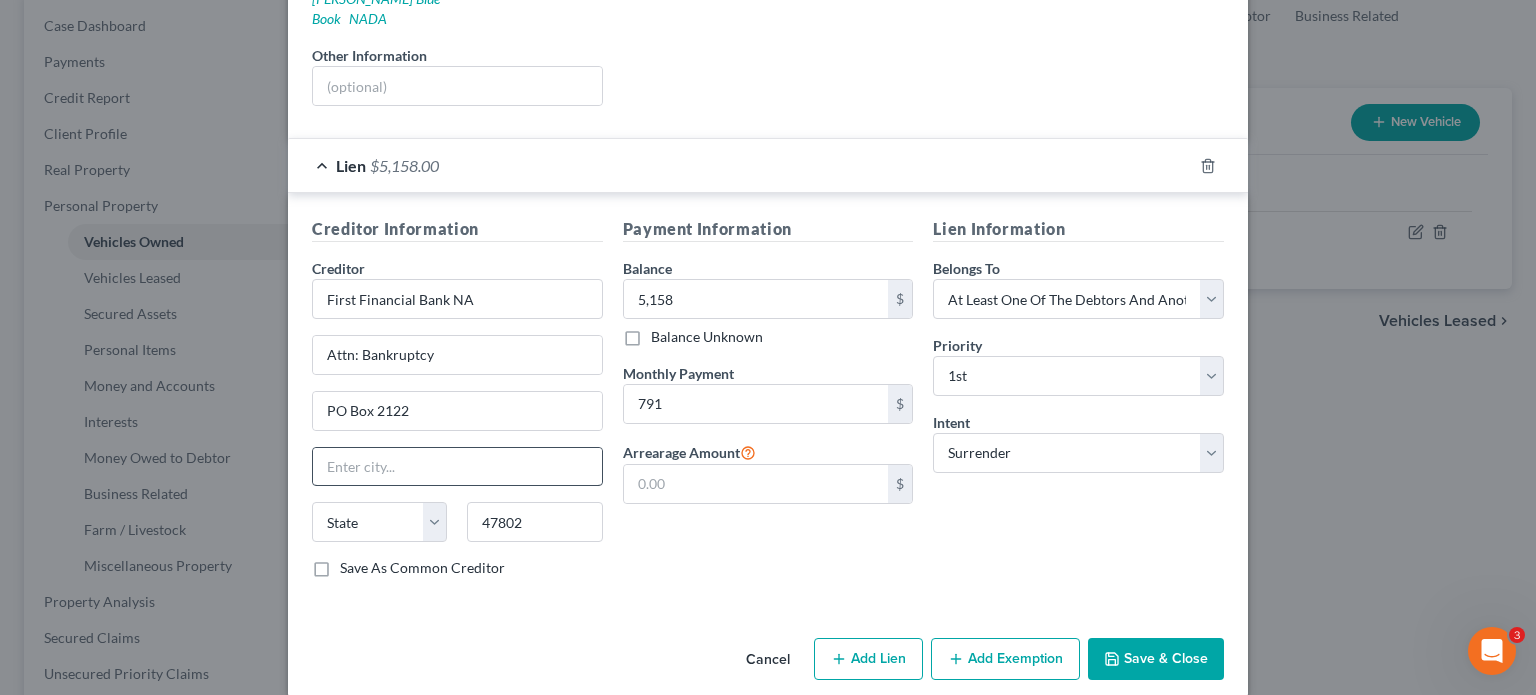 type on "Terre Haute" 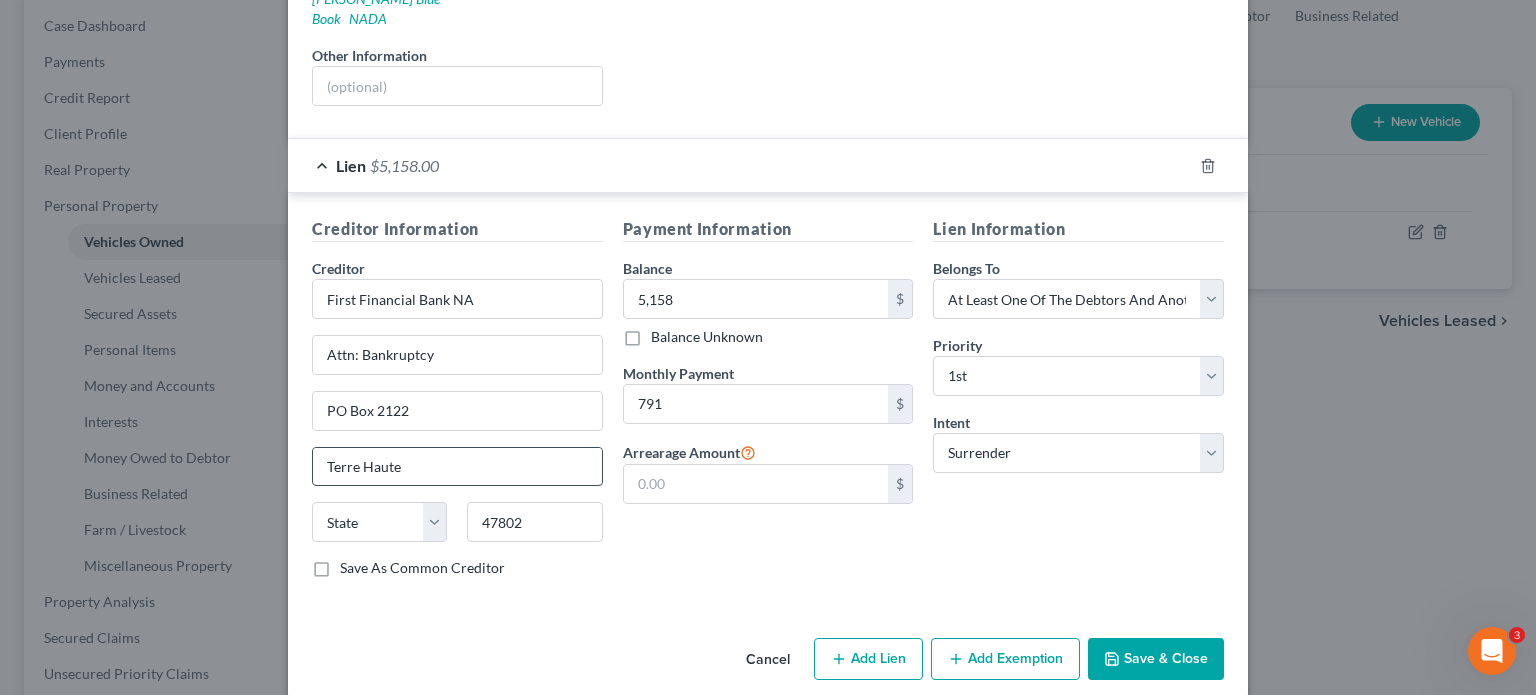 select on "15" 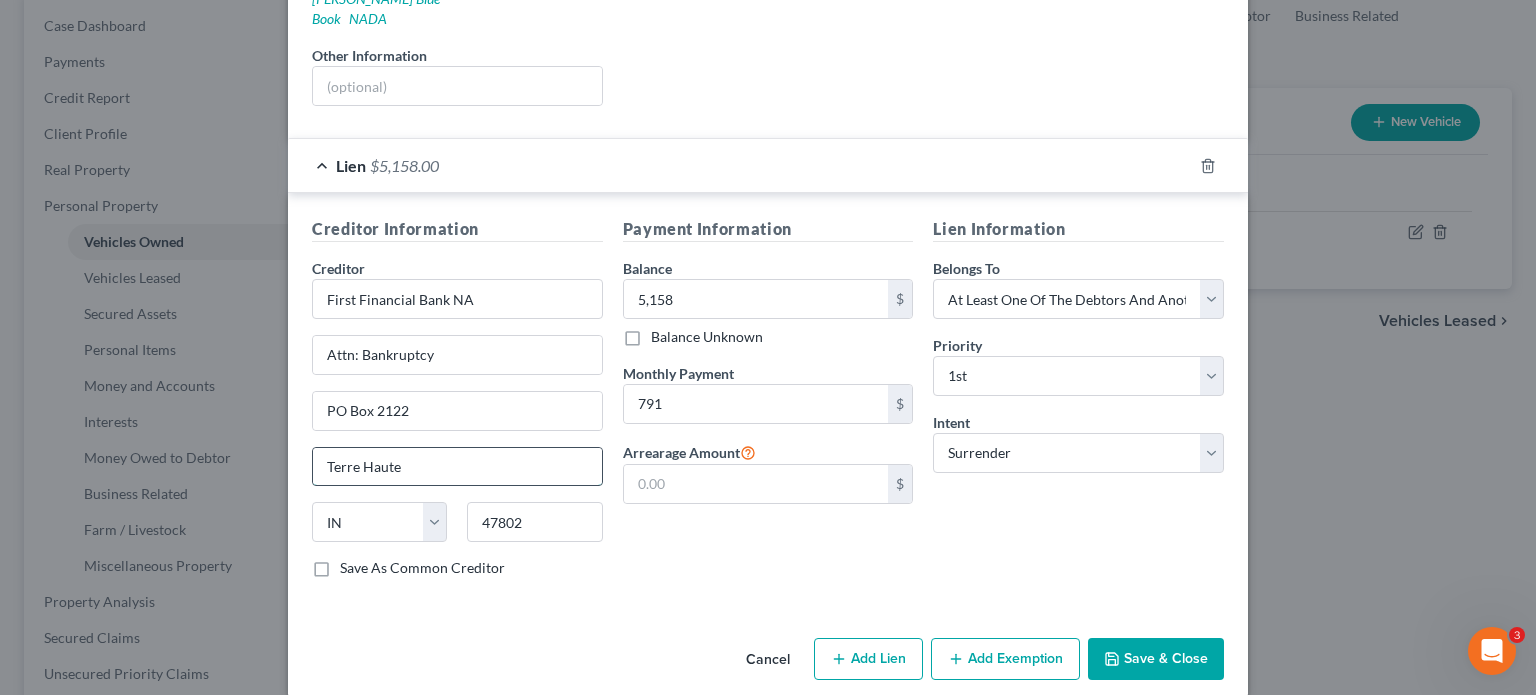 click on "Terre Haute" at bounding box center [457, 467] 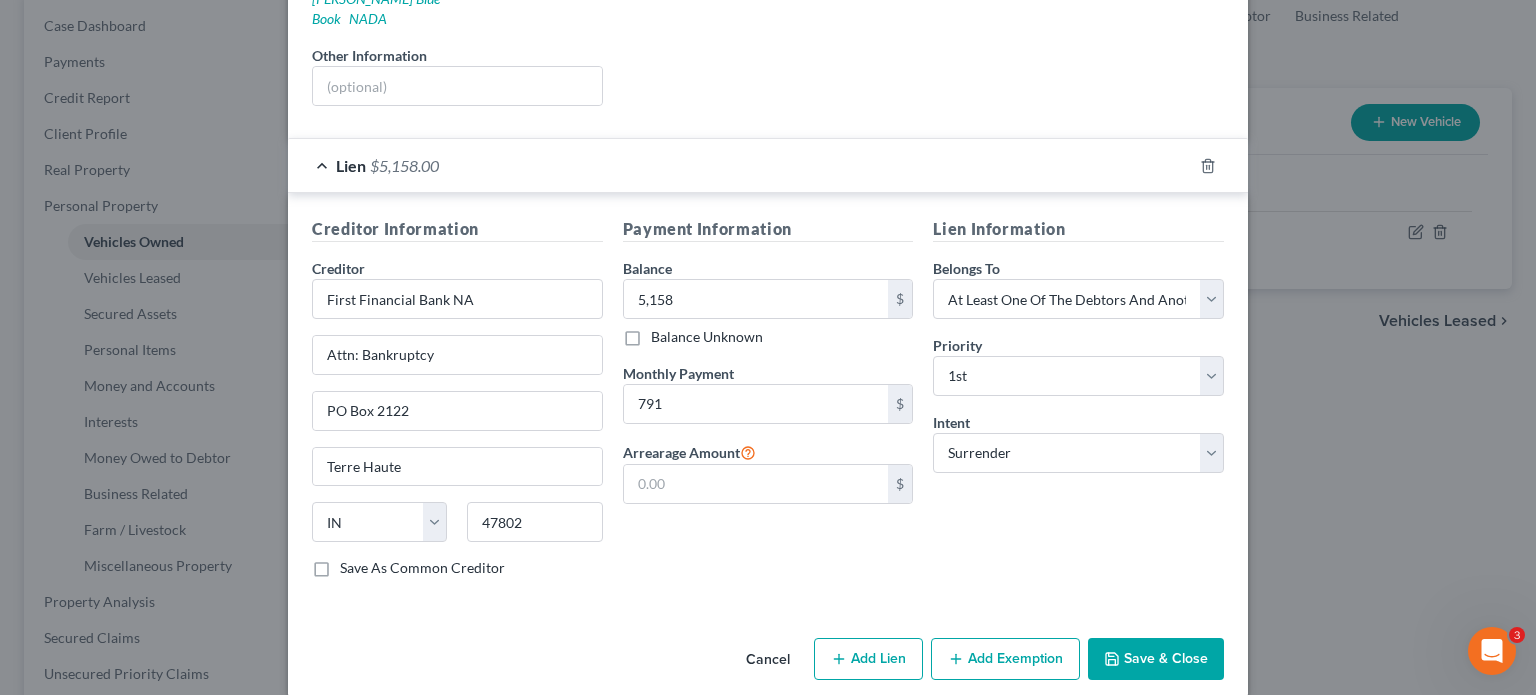 click on "Payment Information Balance
5,158.00 $
Balance Unknown
Balance Undetermined
5,158 $
Balance Unknown
Monthly Payment 791 $ Arrearage Amount  $" at bounding box center (768, 405) 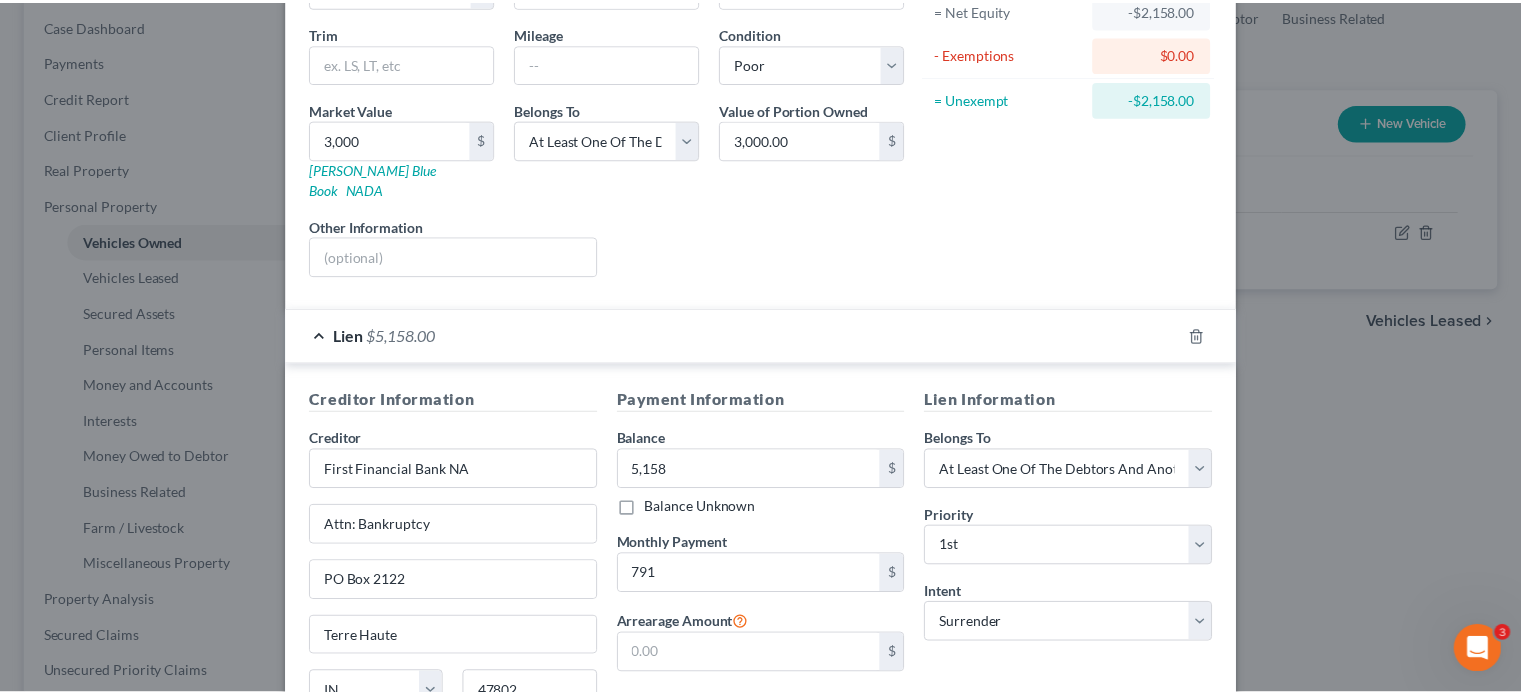 scroll, scrollTop: 394, scrollLeft: 0, axis: vertical 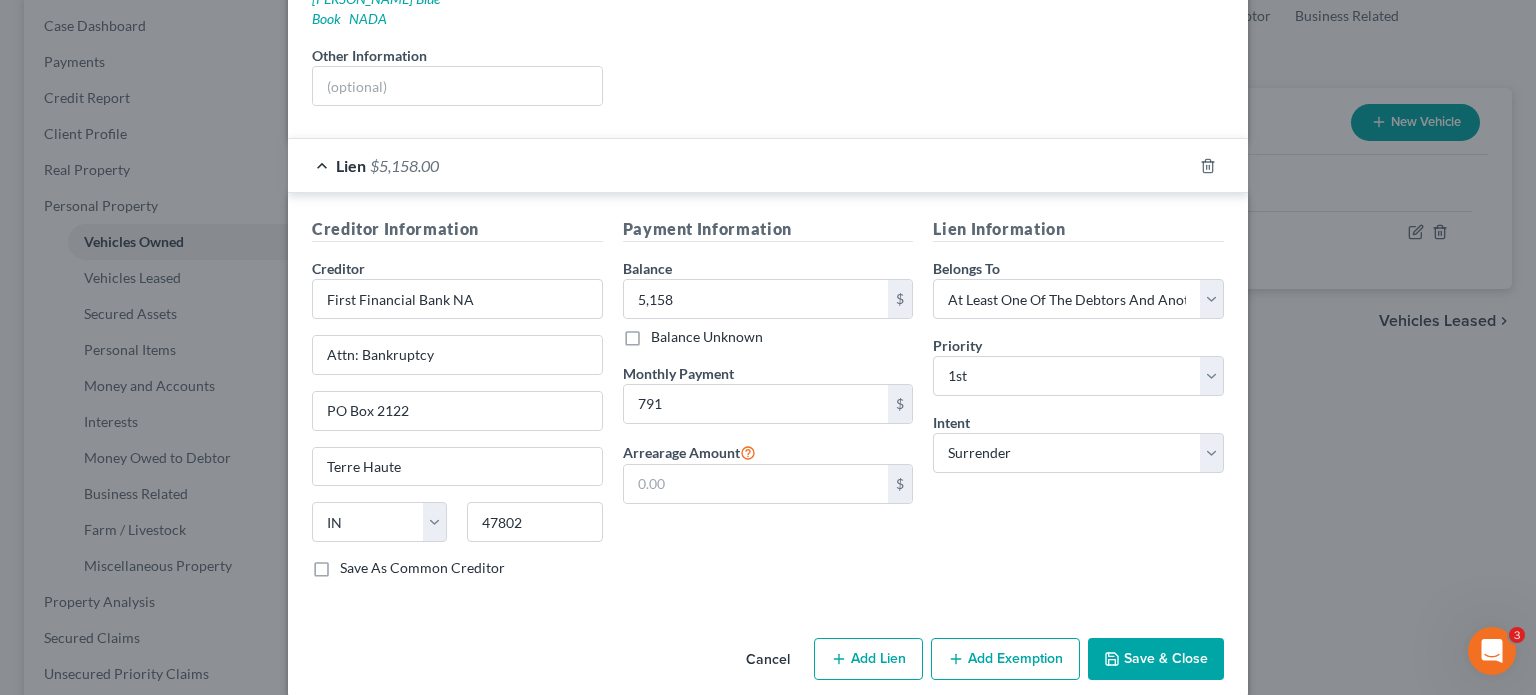 click on "Save & Close" at bounding box center [1156, 659] 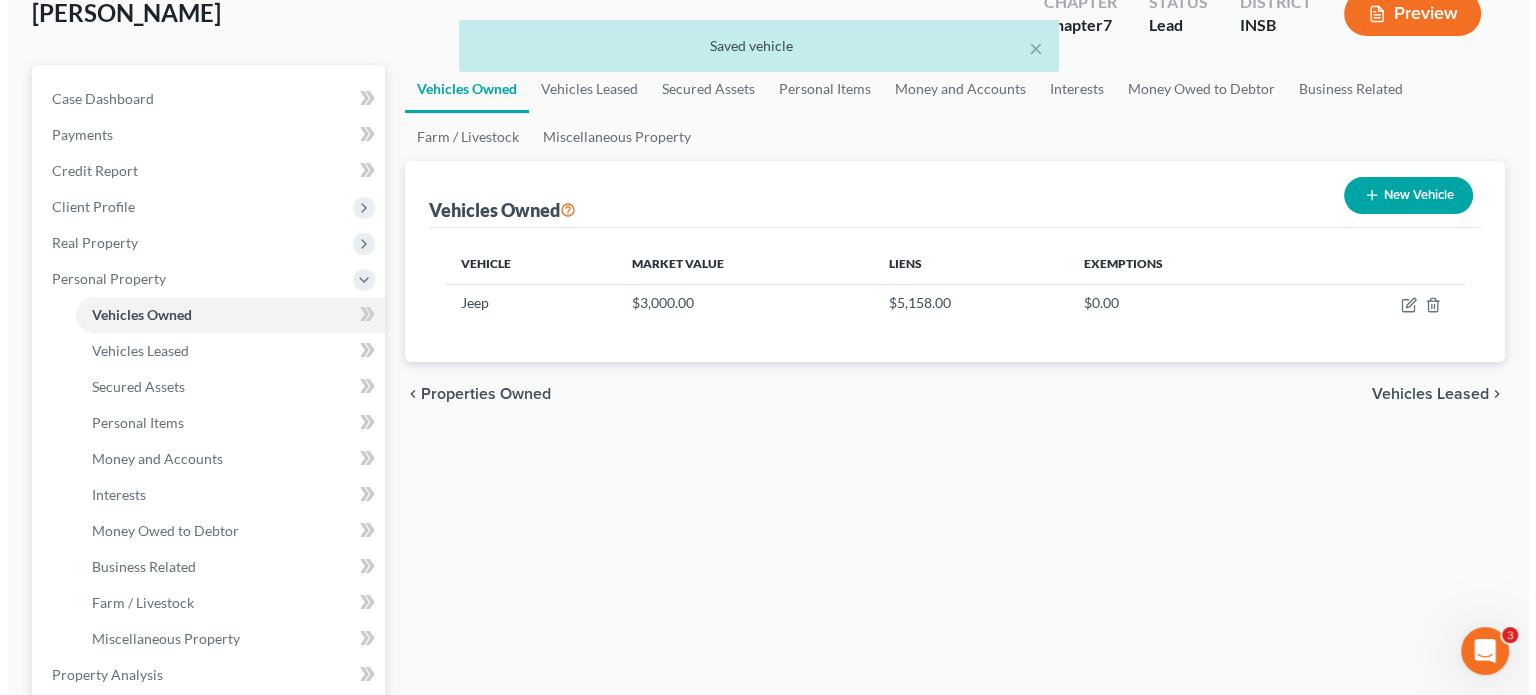 scroll, scrollTop: 0, scrollLeft: 0, axis: both 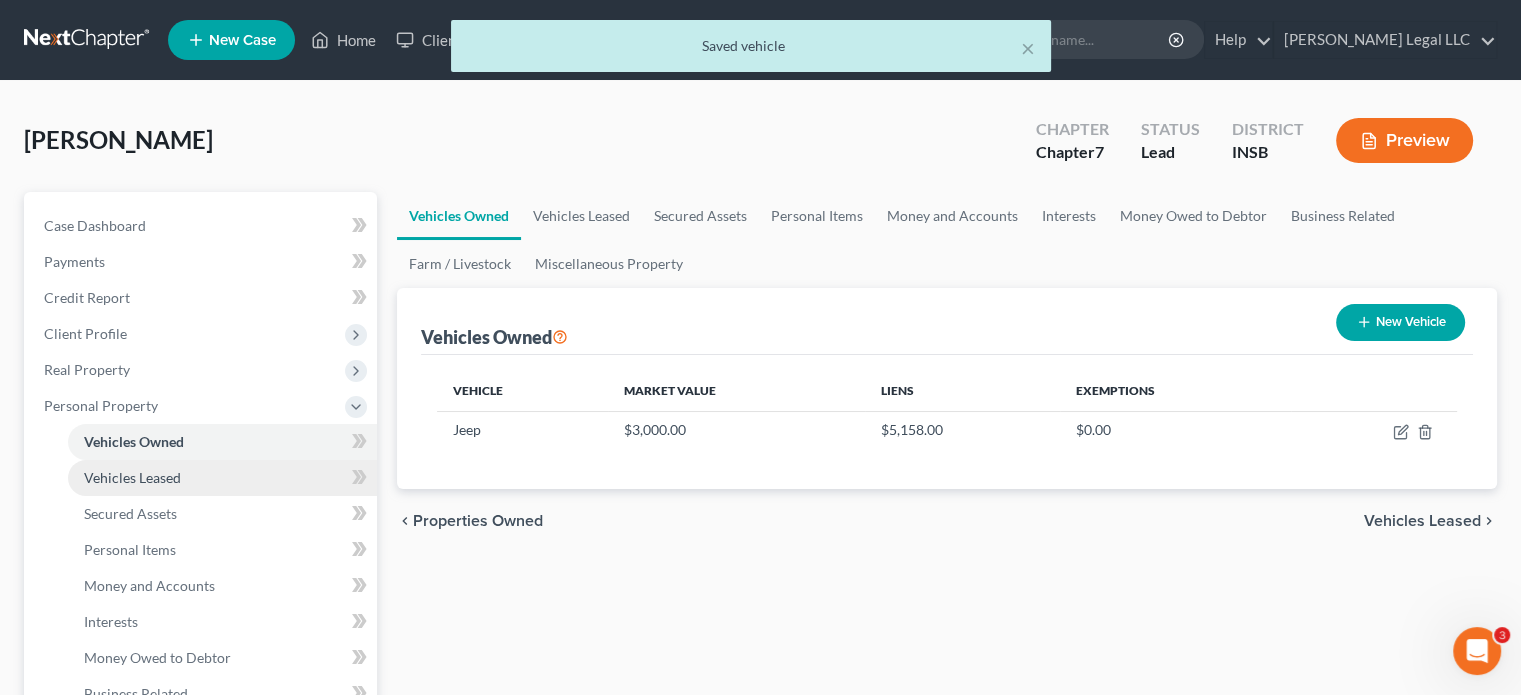 click on "Vehicles Leased" at bounding box center [132, 477] 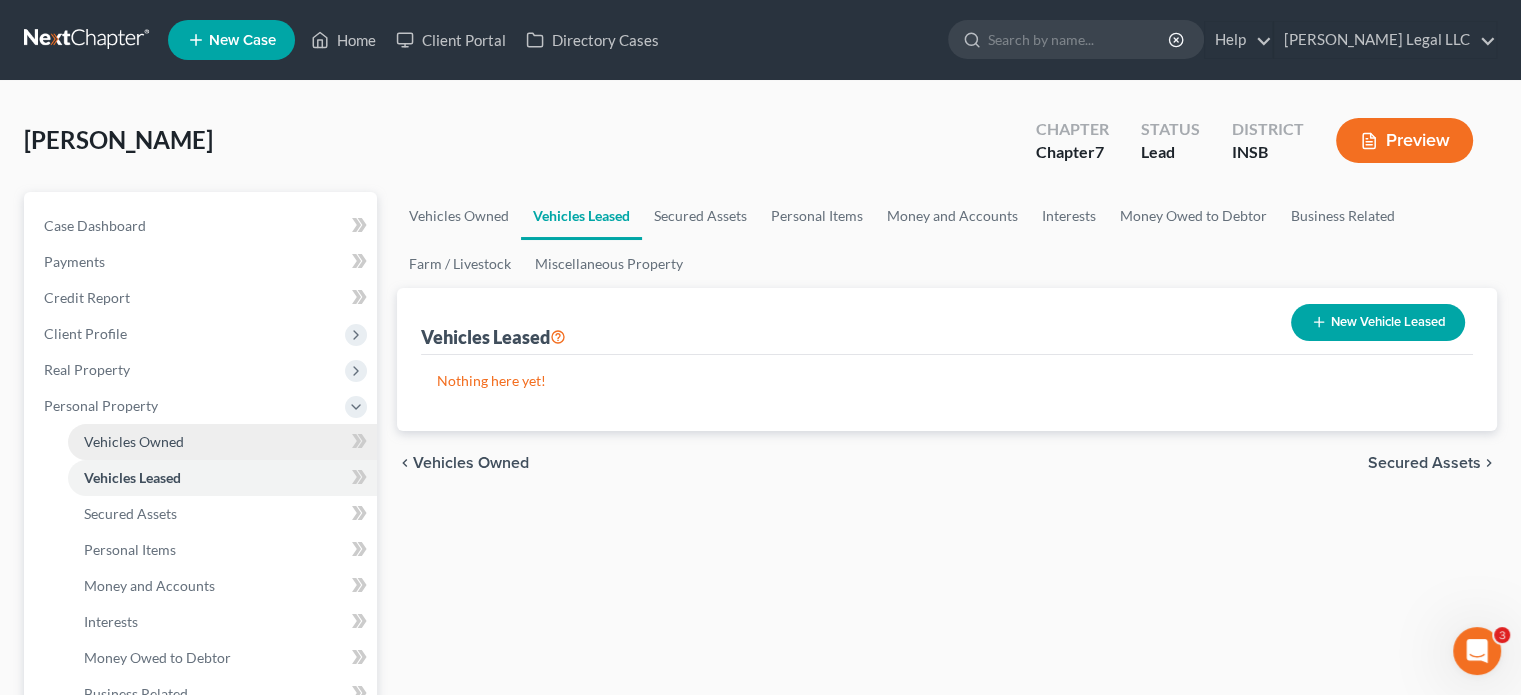 click on "Vehicles Owned" at bounding box center [222, 442] 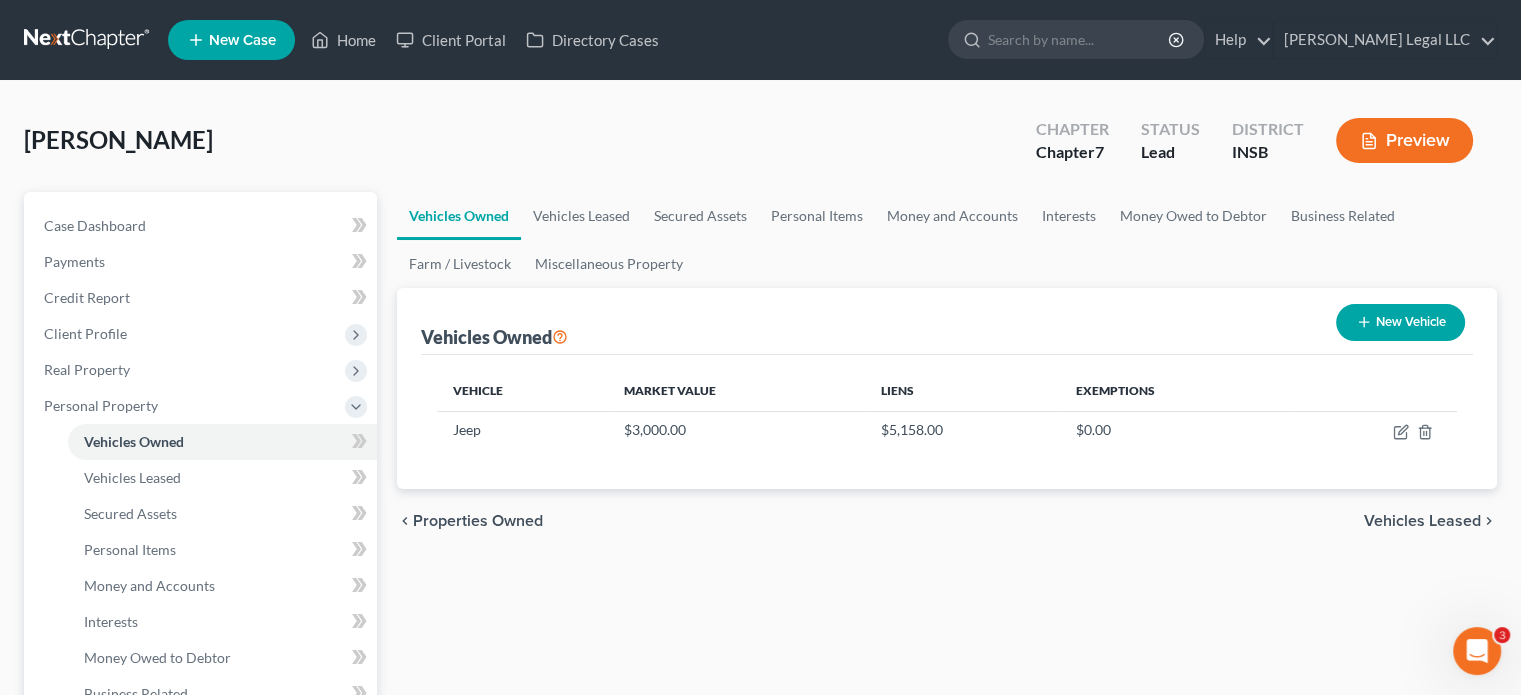 click on "Vehicles Owned  New Vehicle
Vehicle Market Value Liens Exemptions Jeep $3,000.00 $5,158.00 $0.00" at bounding box center (947, 388) 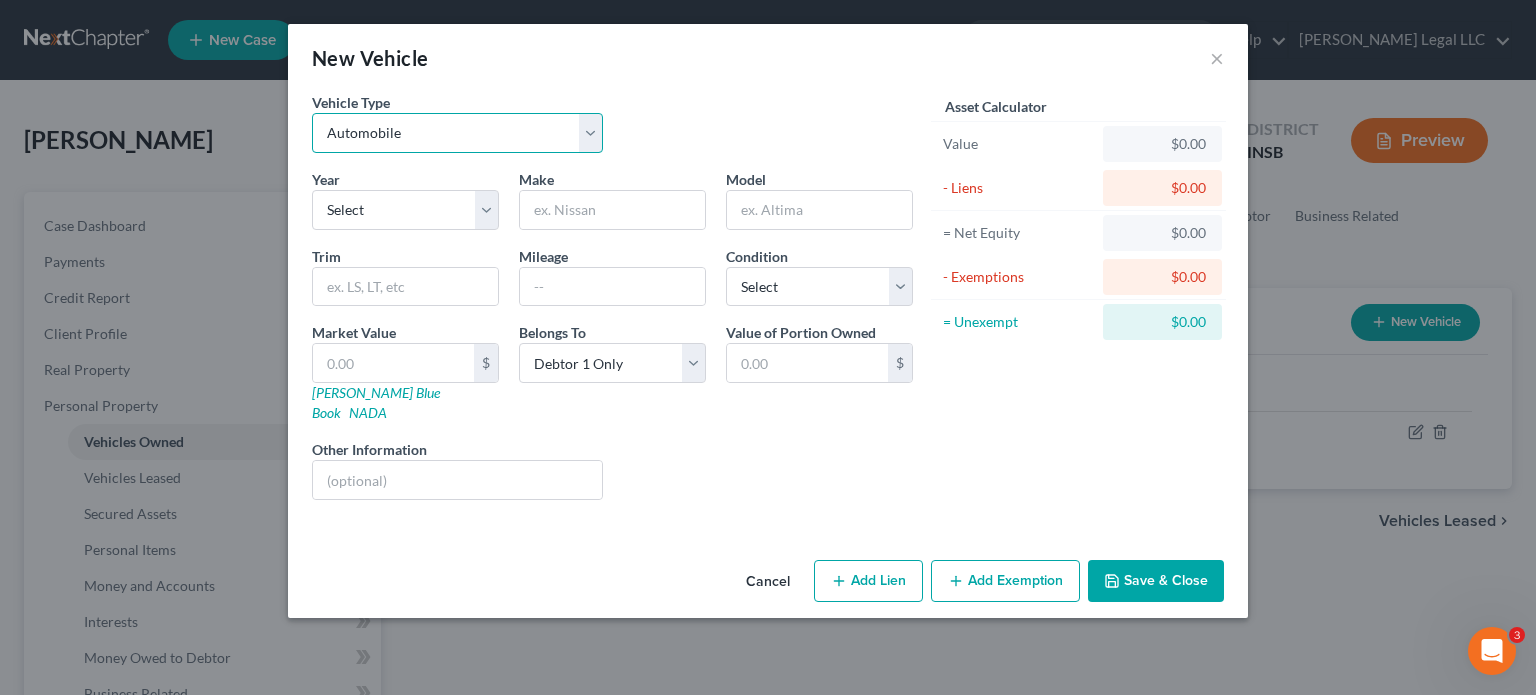 click on "Select Automobile Truck Trailer Watercraft Aircraft Motor Home Atv Other Vehicle" at bounding box center (457, 133) 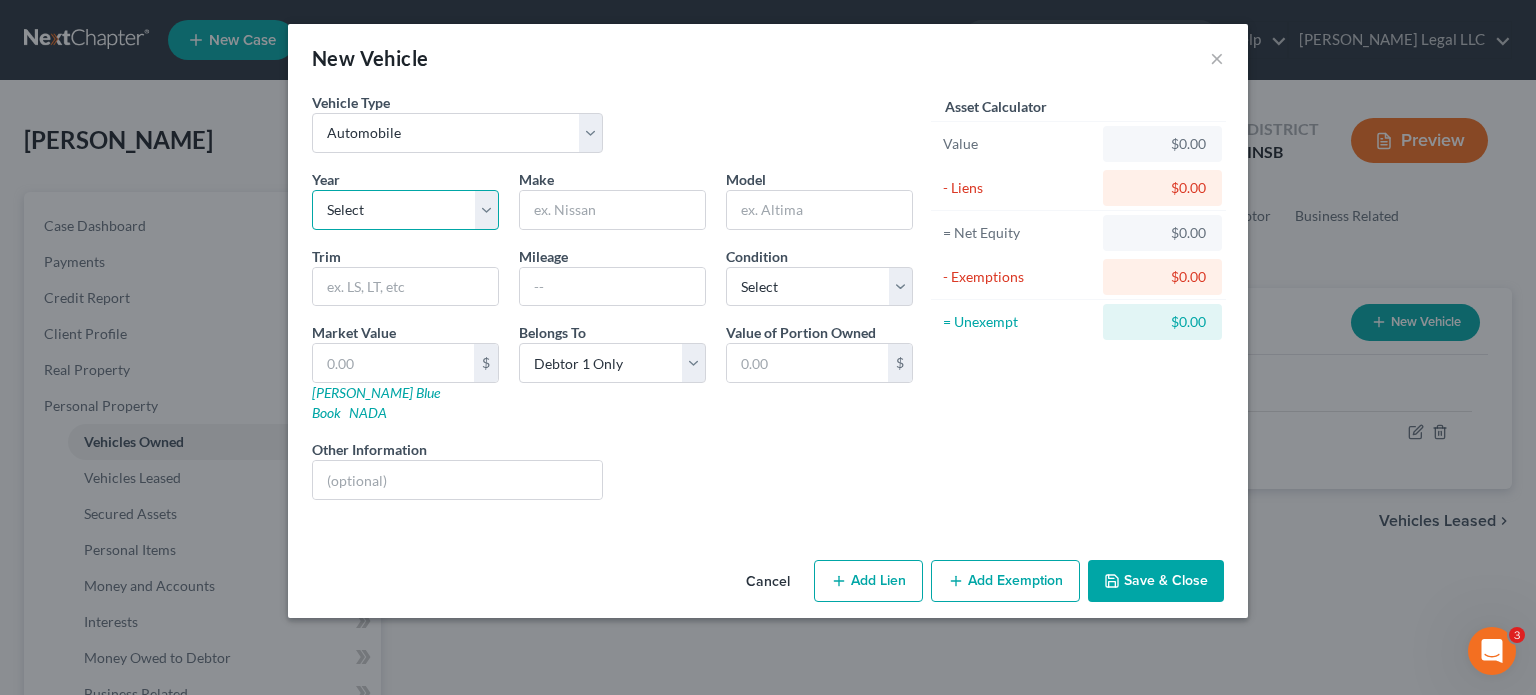 click on "Select 2026 2025 2024 2023 2022 2021 2020 2019 2018 2017 2016 2015 2014 2013 2012 2011 2010 2009 2008 2007 2006 2005 2004 2003 2002 2001 2000 1999 1998 1997 1996 1995 1994 1993 1992 1991 1990 1989 1988 1987 1986 1985 1984 1983 1982 1981 1980 1979 1978 1977 1976 1975 1974 1973 1972 1971 1970 1969 1968 1967 1966 1965 1964 1963 1962 1961 1960 1959 1958 1957 1956 1955 1954 1953 1952 1951 1950 1949 1948 1947 1946 1945 1944 1943 1942 1941 1940 1939 1938 1937 1936 1935 1934 1933 1932 1931 1930 1929 1928 1927 1926 1925 1924 1923 1922 1921 1920 1919 1918 1917 1916 1915 1914 1913 1912 1911 1910 1909 1908 1907 1906 1905 1904 1903 1902 1901" at bounding box center (405, 210) 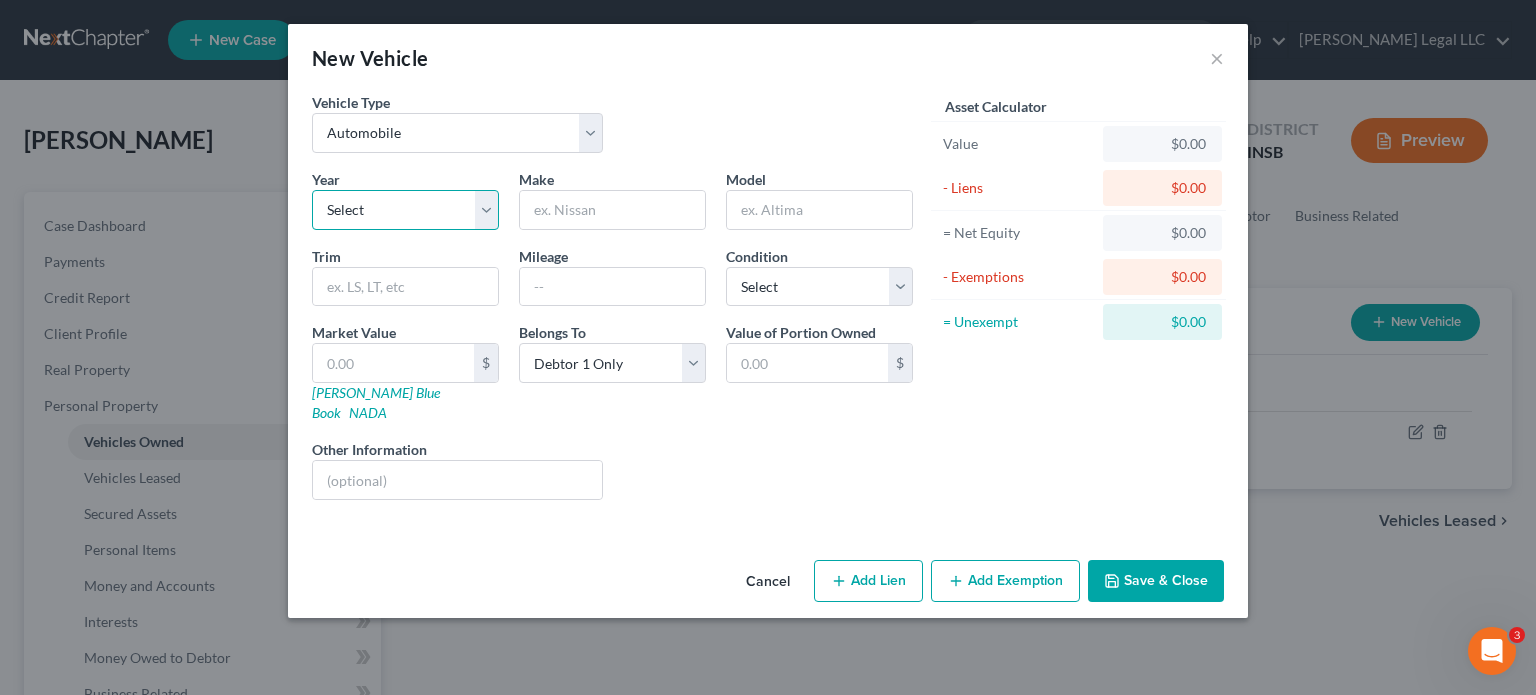 select on "26" 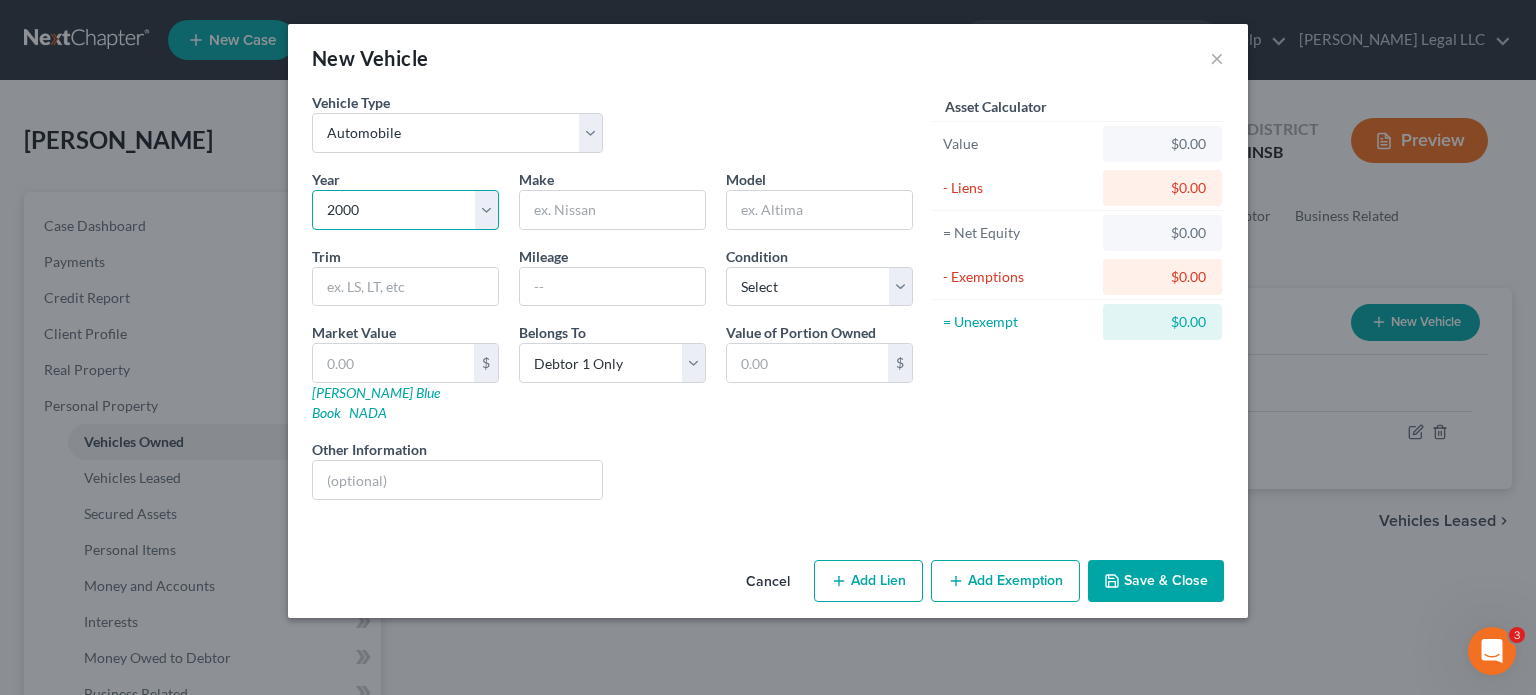 click on "Select 2026 2025 2024 2023 2022 2021 2020 2019 2018 2017 2016 2015 2014 2013 2012 2011 2010 2009 2008 2007 2006 2005 2004 2003 2002 2001 2000 1999 1998 1997 1996 1995 1994 1993 1992 1991 1990 1989 1988 1987 1986 1985 1984 1983 1982 1981 1980 1979 1978 1977 1976 1975 1974 1973 1972 1971 1970 1969 1968 1967 1966 1965 1964 1963 1962 1961 1960 1959 1958 1957 1956 1955 1954 1953 1952 1951 1950 1949 1948 1947 1946 1945 1944 1943 1942 1941 1940 1939 1938 1937 1936 1935 1934 1933 1932 1931 1930 1929 1928 1927 1926 1925 1924 1923 1922 1921 1920 1919 1918 1917 1916 1915 1914 1913 1912 1911 1910 1909 1908 1907 1906 1905 1904 1903 1902 1901" at bounding box center [405, 210] 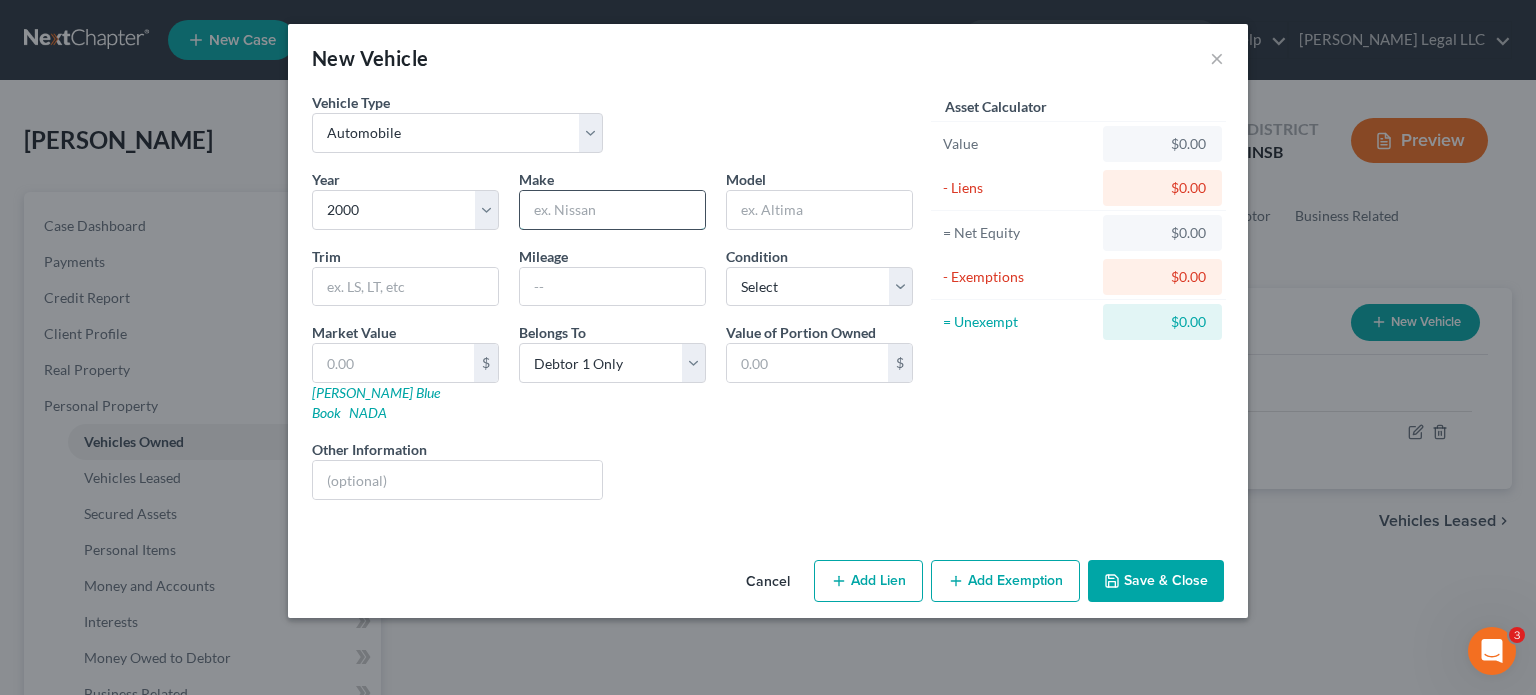 click at bounding box center [612, 210] 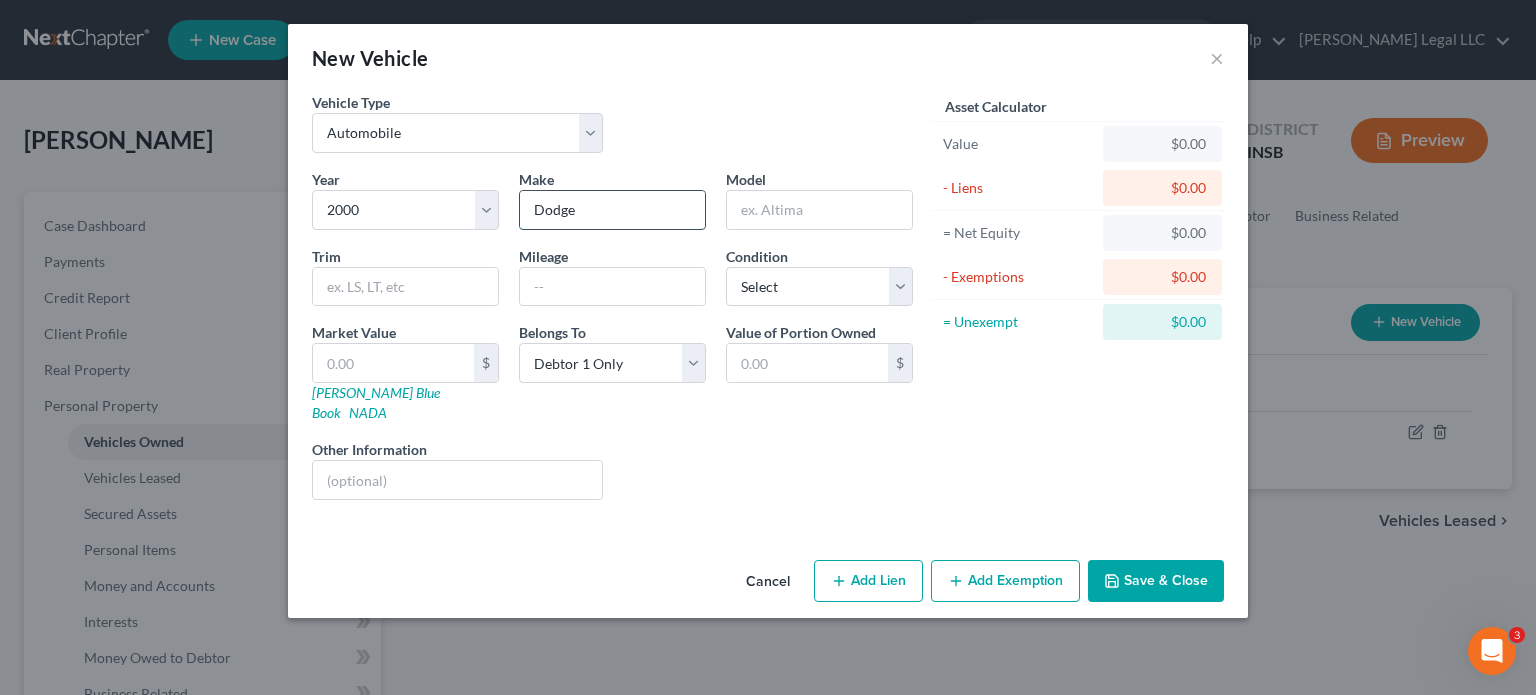 type on "Dodge" 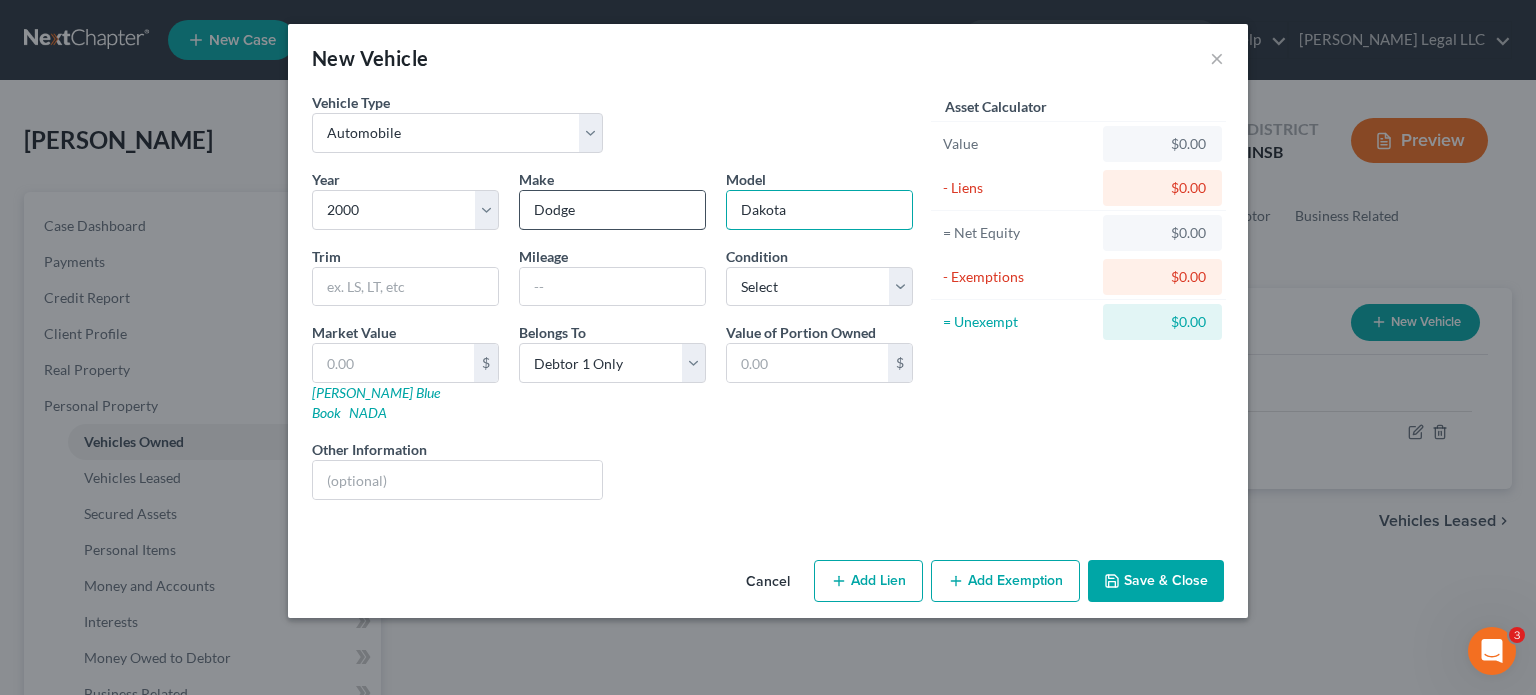 type on "Dakota" 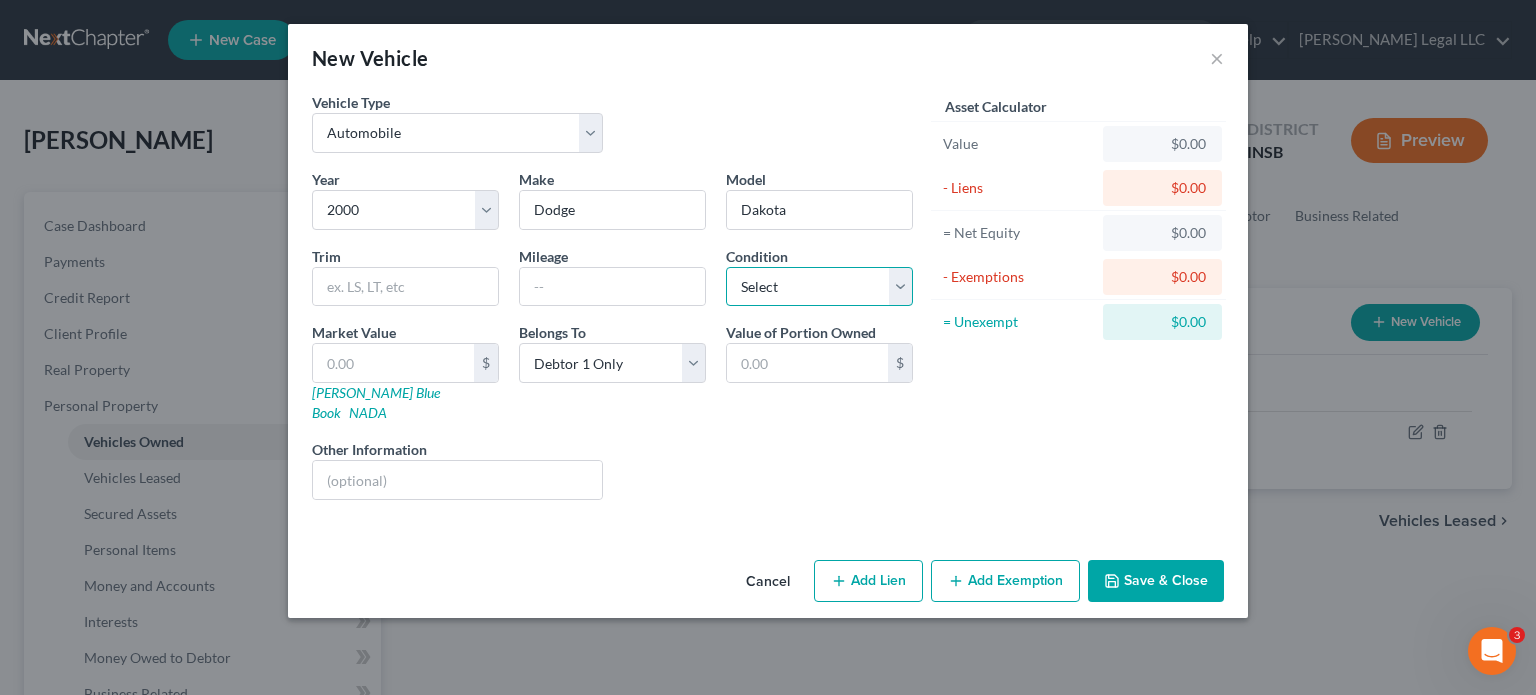 drag, startPoint x: 834, startPoint y: 296, endPoint x: 826, endPoint y: 303, distance: 10.630146 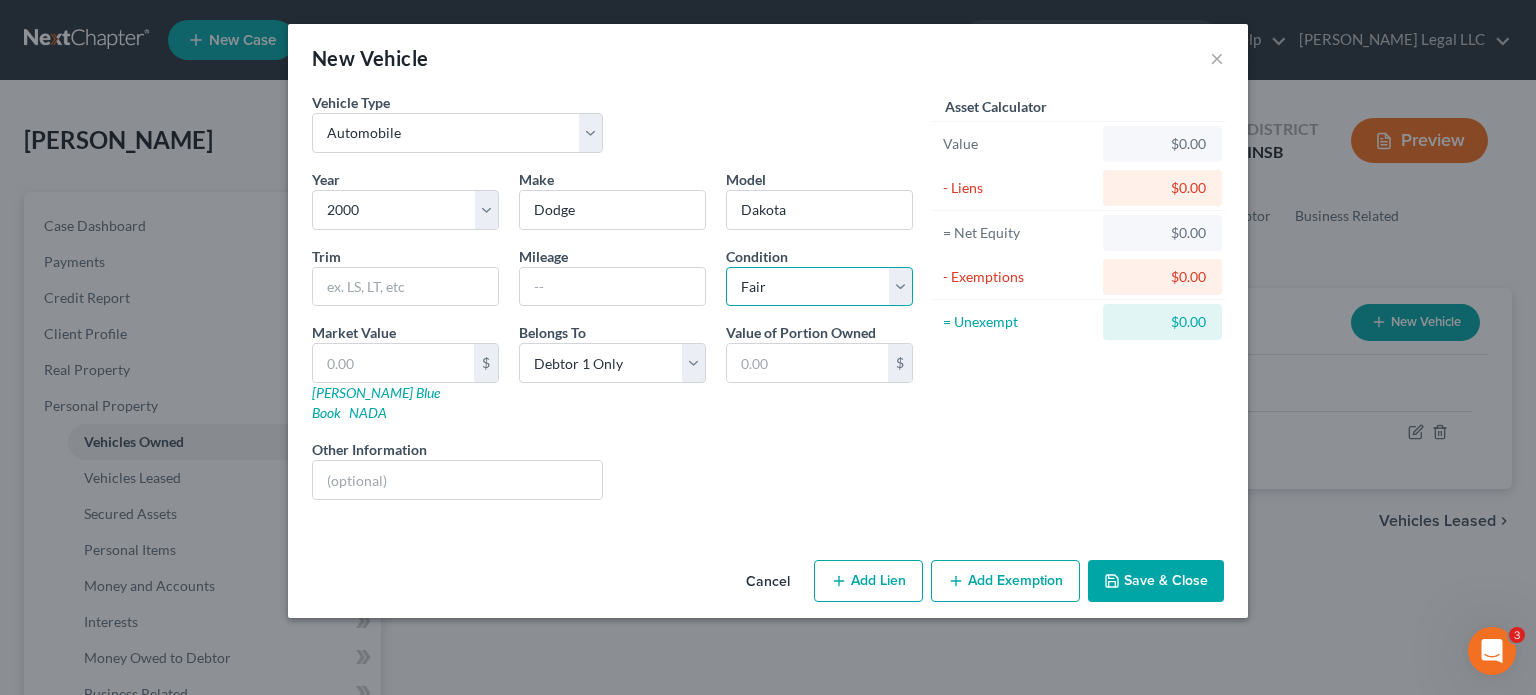 click on "Select Excellent Very Good Good Fair Poor" at bounding box center [819, 287] 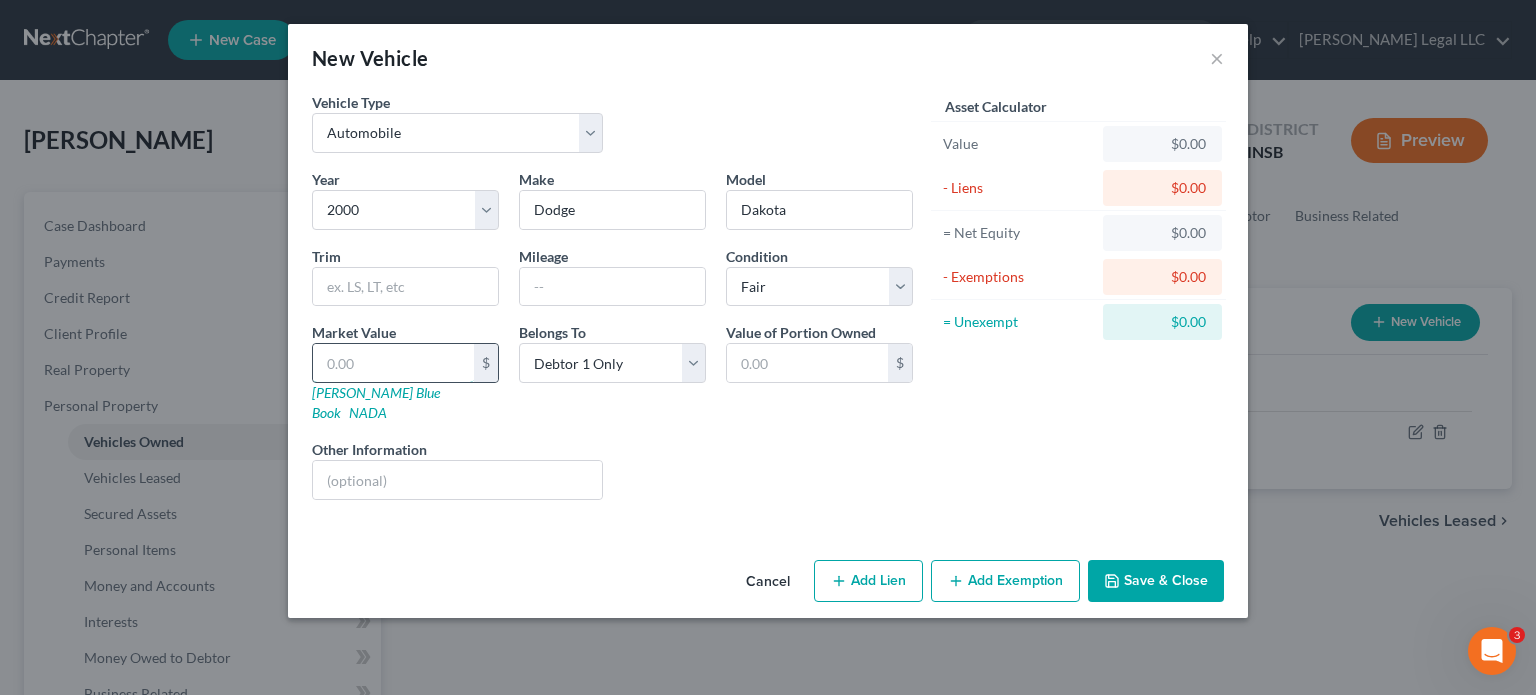 click at bounding box center [393, 363] 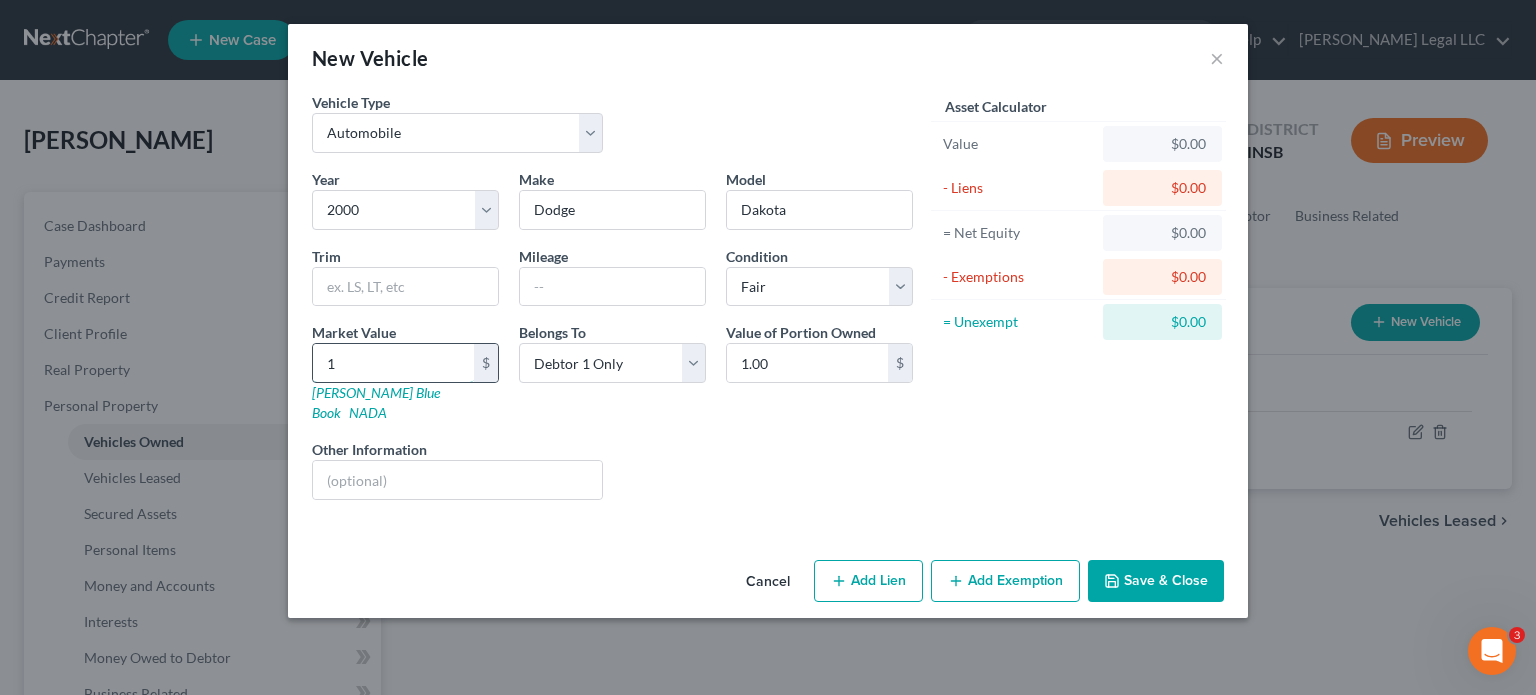 type on "10" 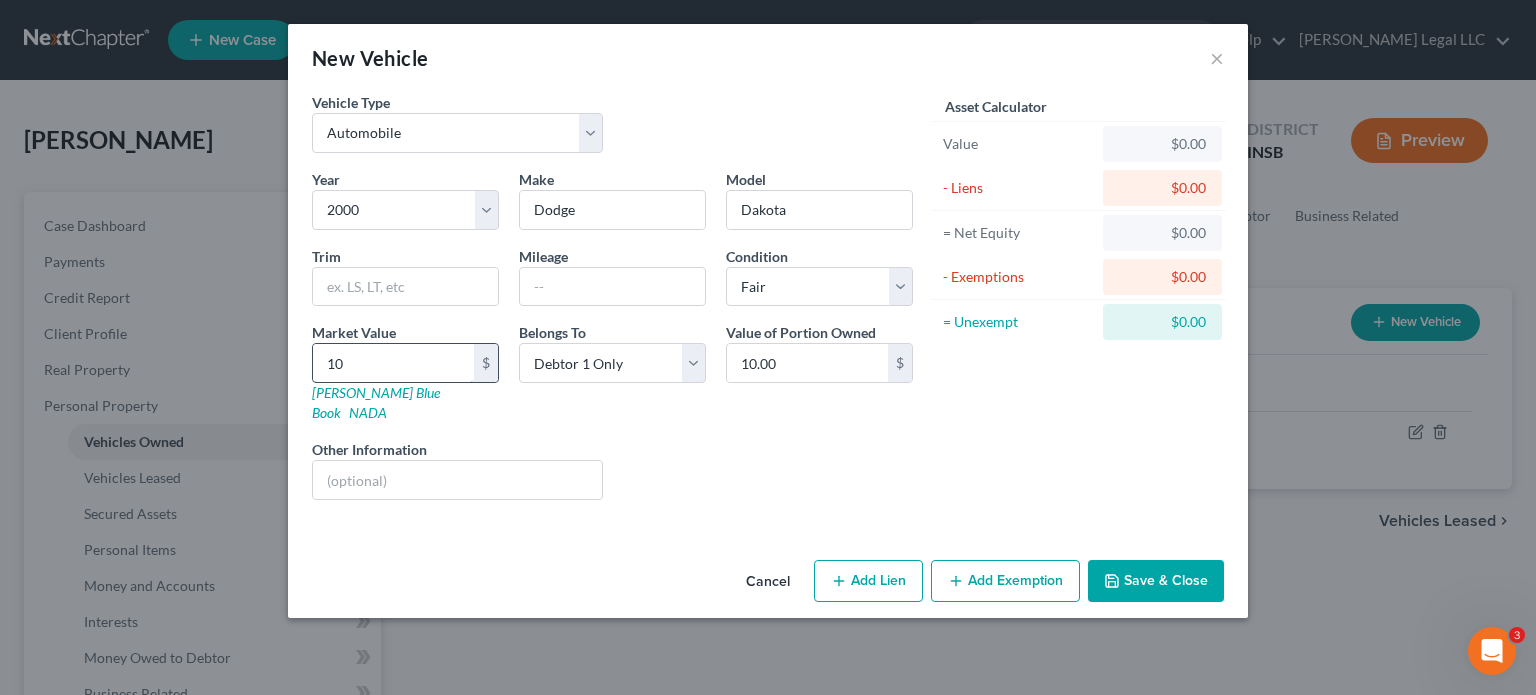 type on "100" 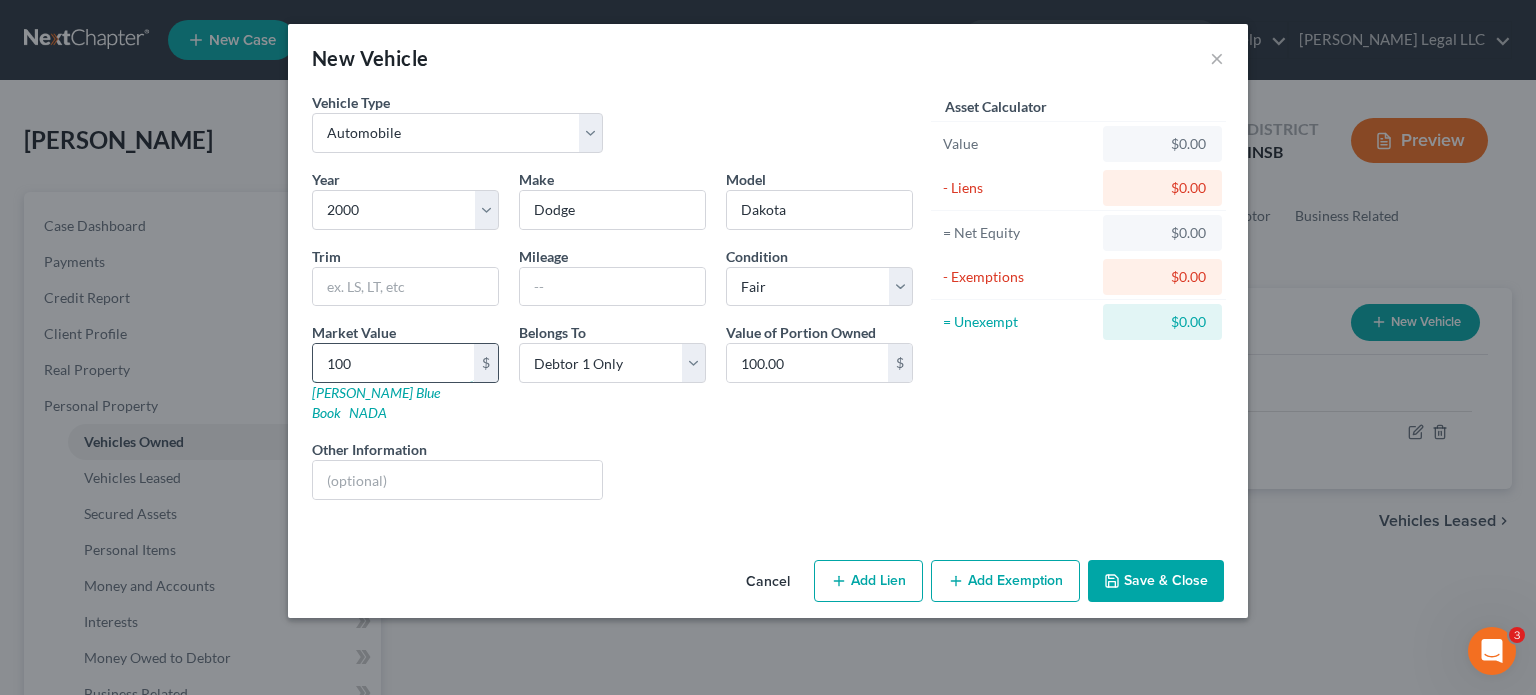 type on "1000" 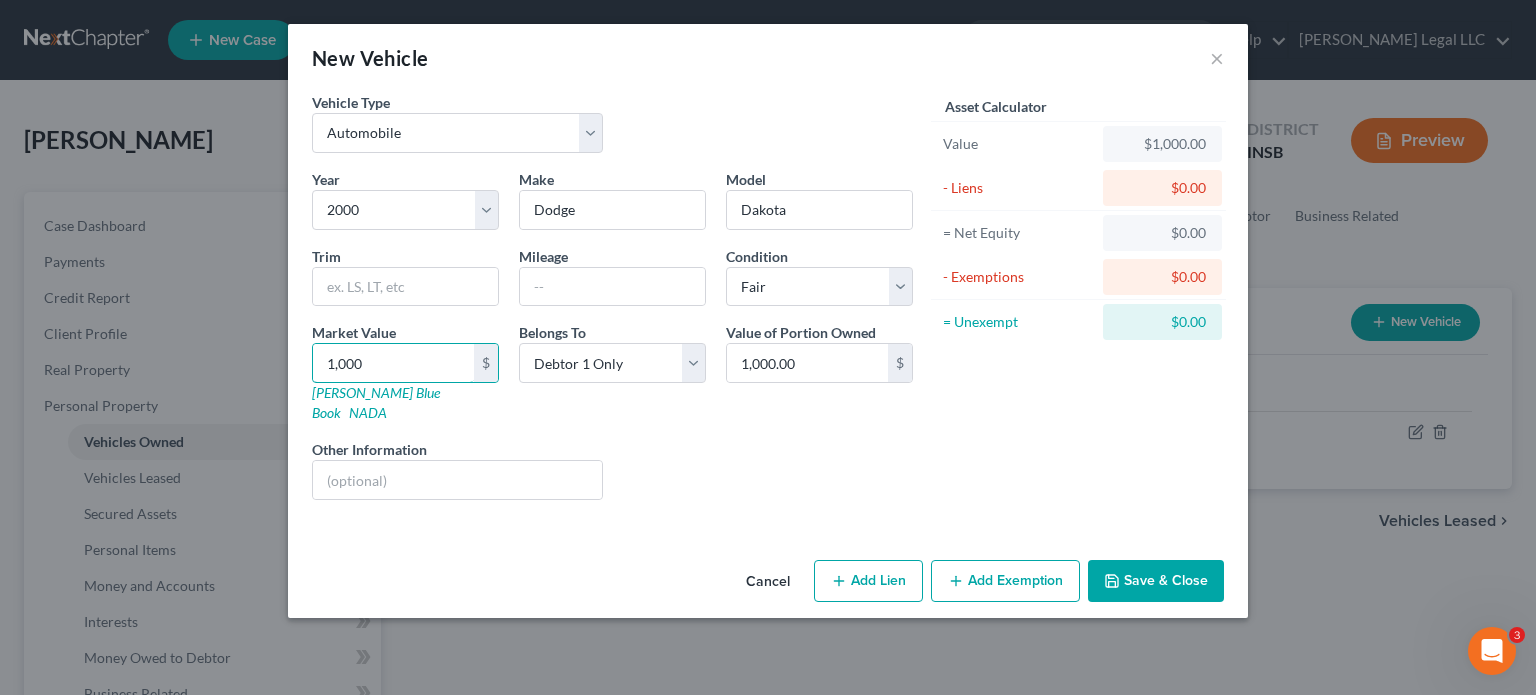 type on "1,000" 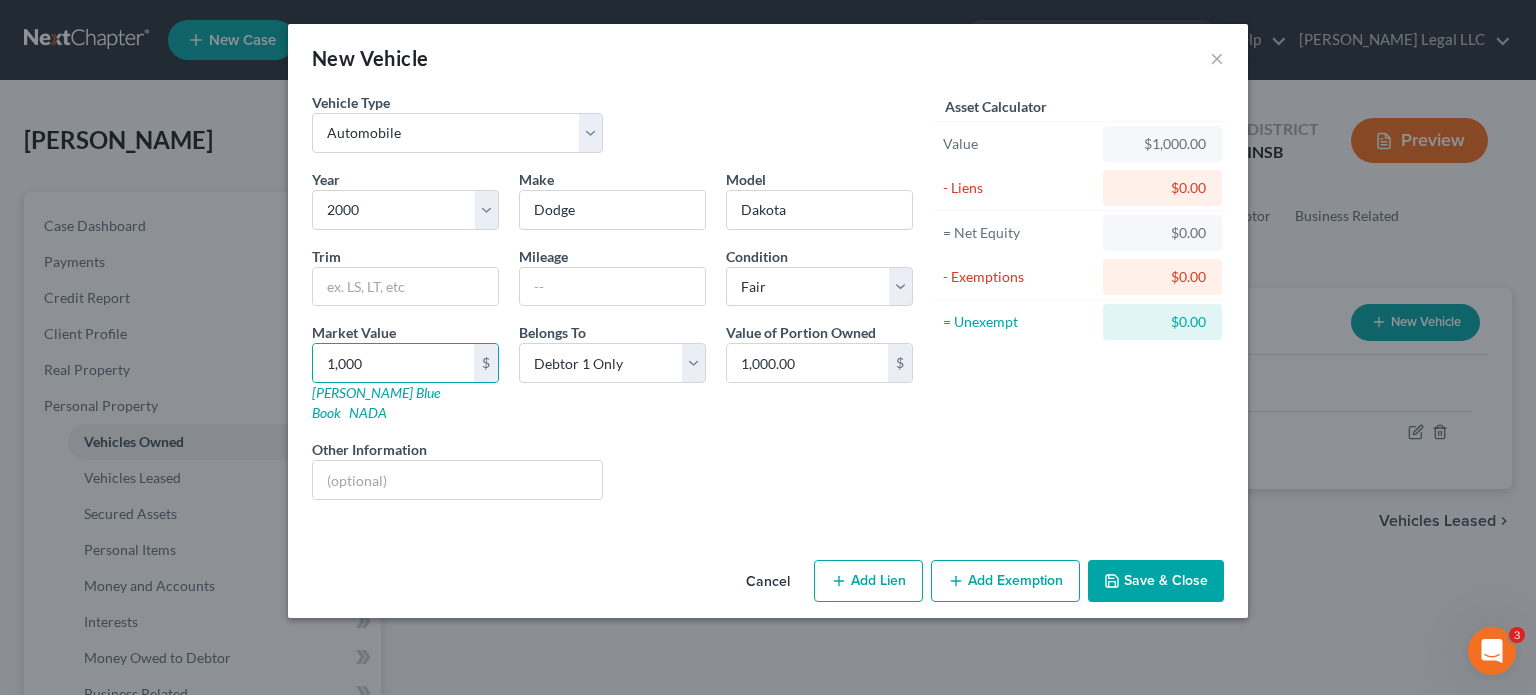 click on "Add Exemption" at bounding box center (1005, 581) 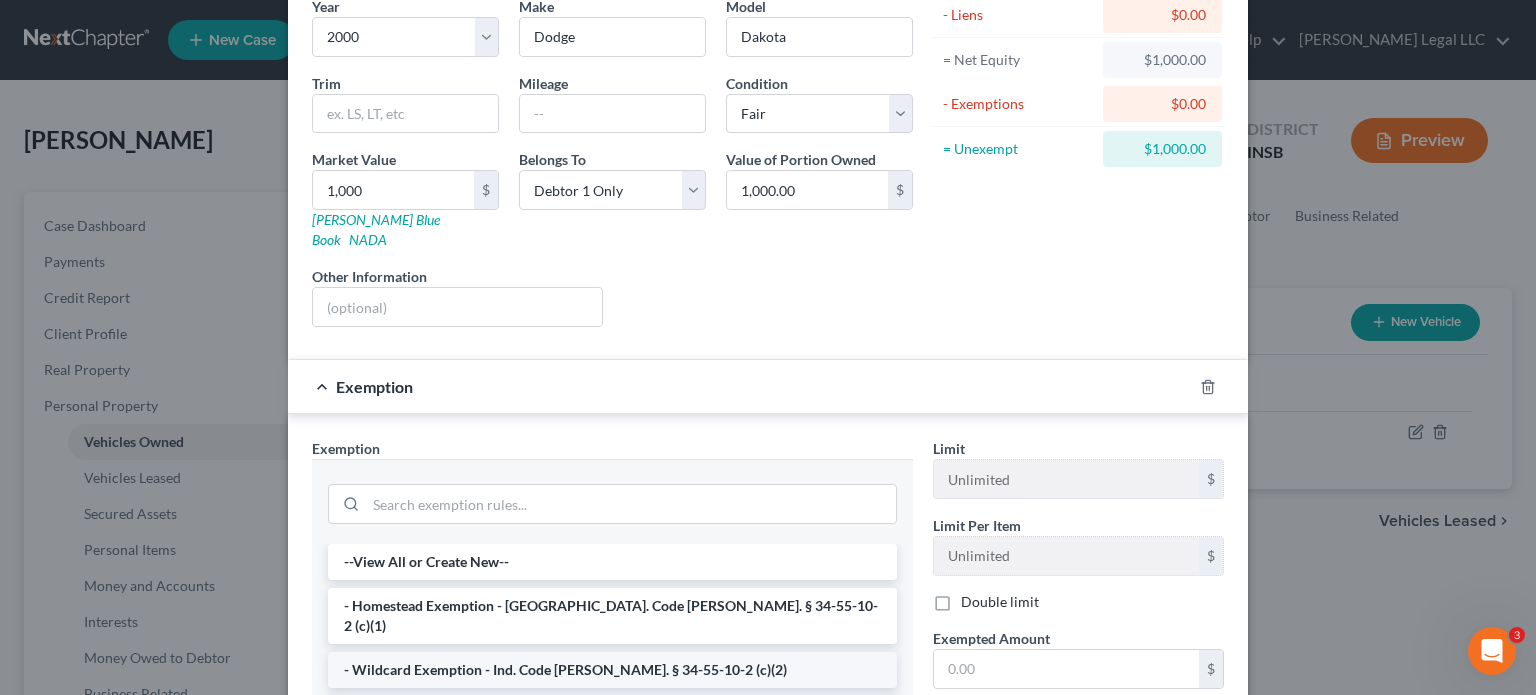 scroll, scrollTop: 300, scrollLeft: 0, axis: vertical 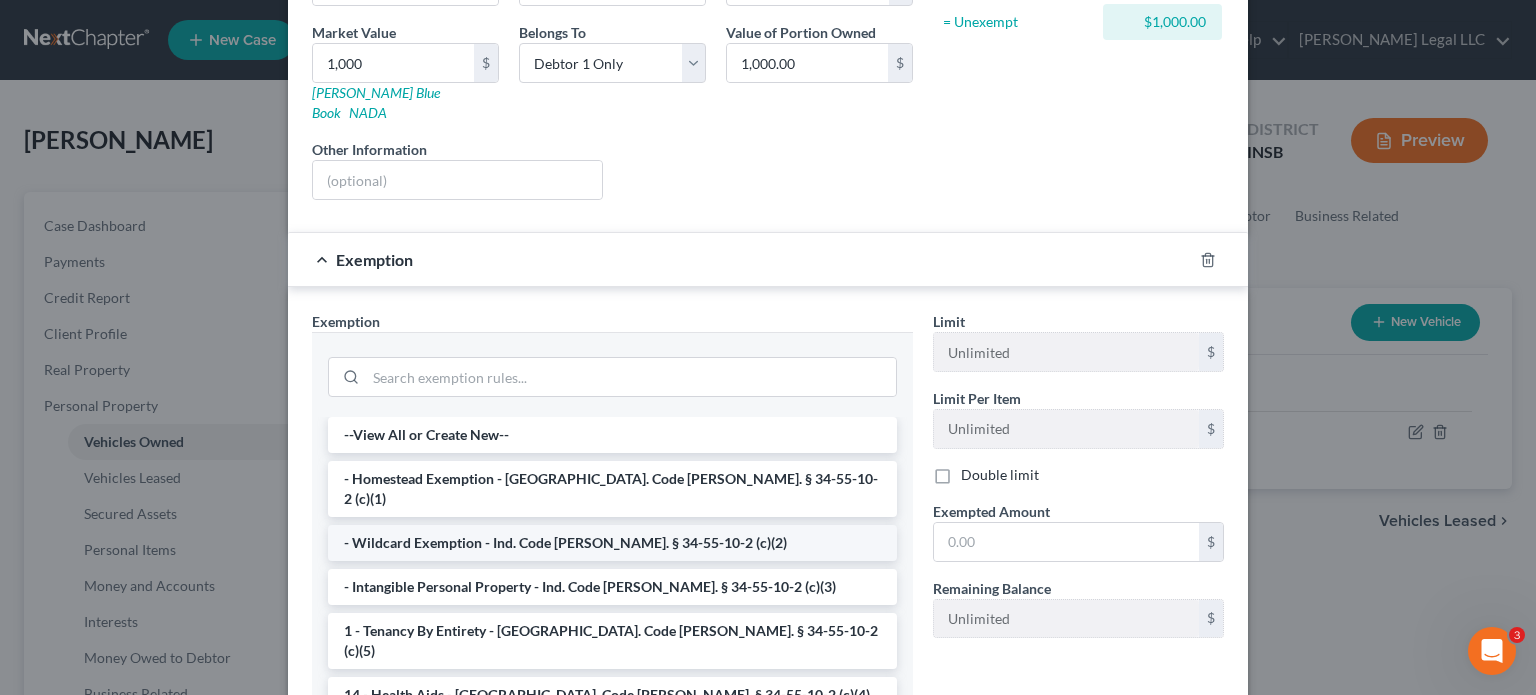 click on "- Wildcard Exemption - Ind. Code [PERSON_NAME]. § 34-55-10-2 (c)(2)" at bounding box center [612, 543] 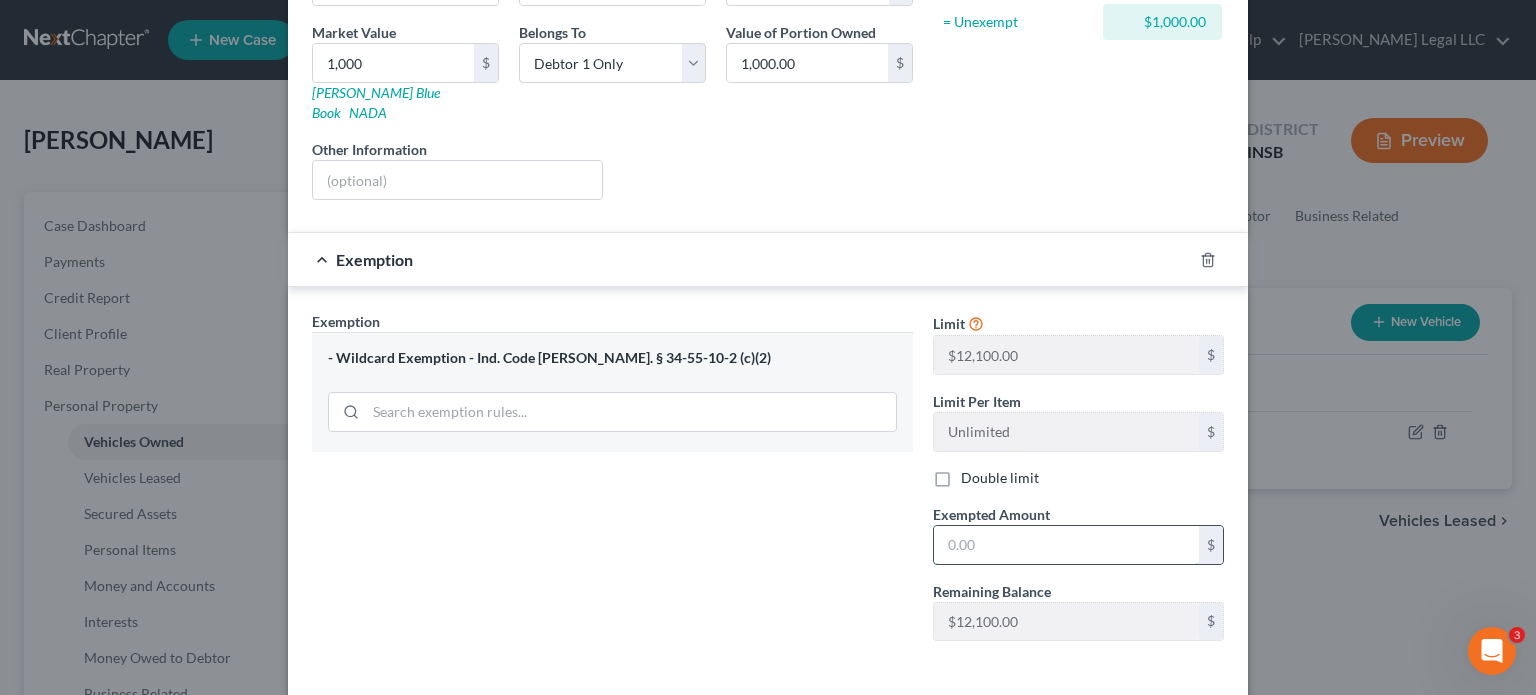 click at bounding box center [1066, 545] 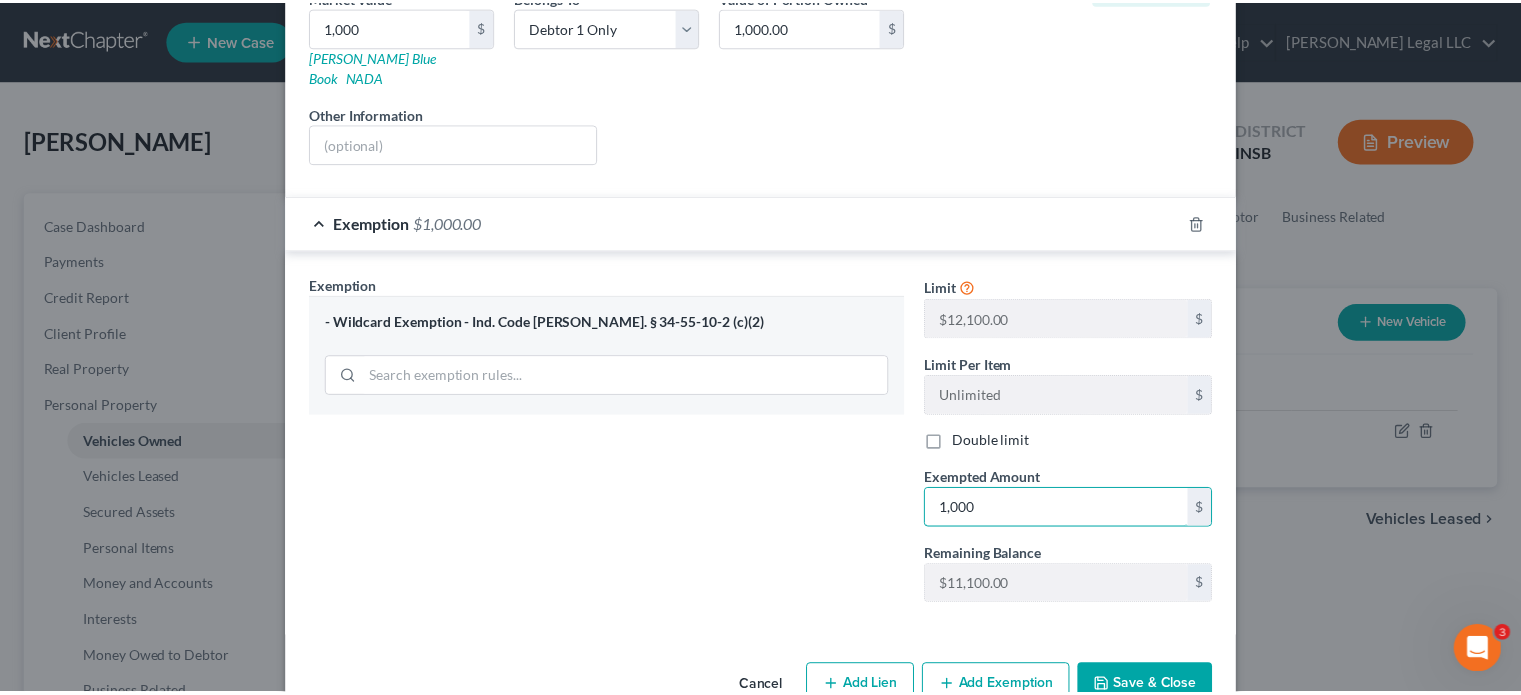 scroll, scrollTop: 364, scrollLeft: 0, axis: vertical 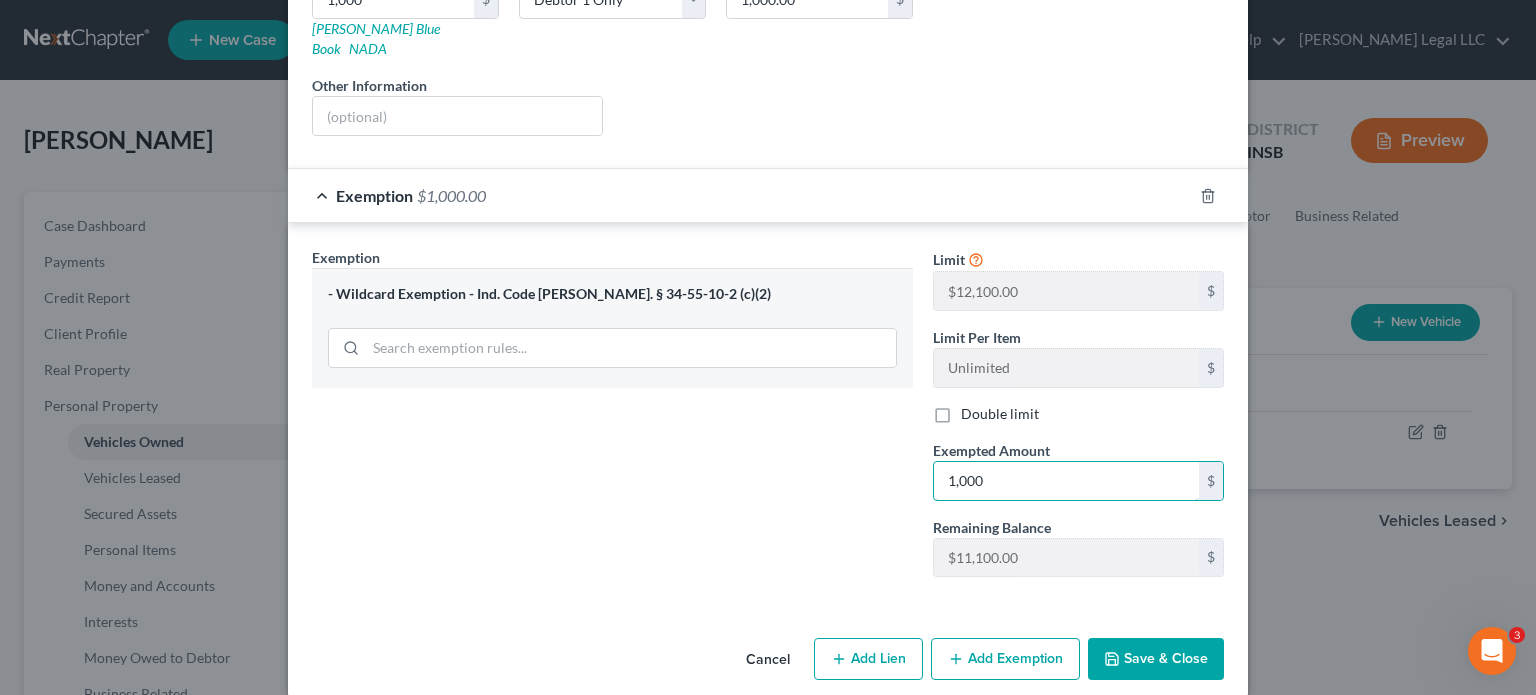 type on "1,000" 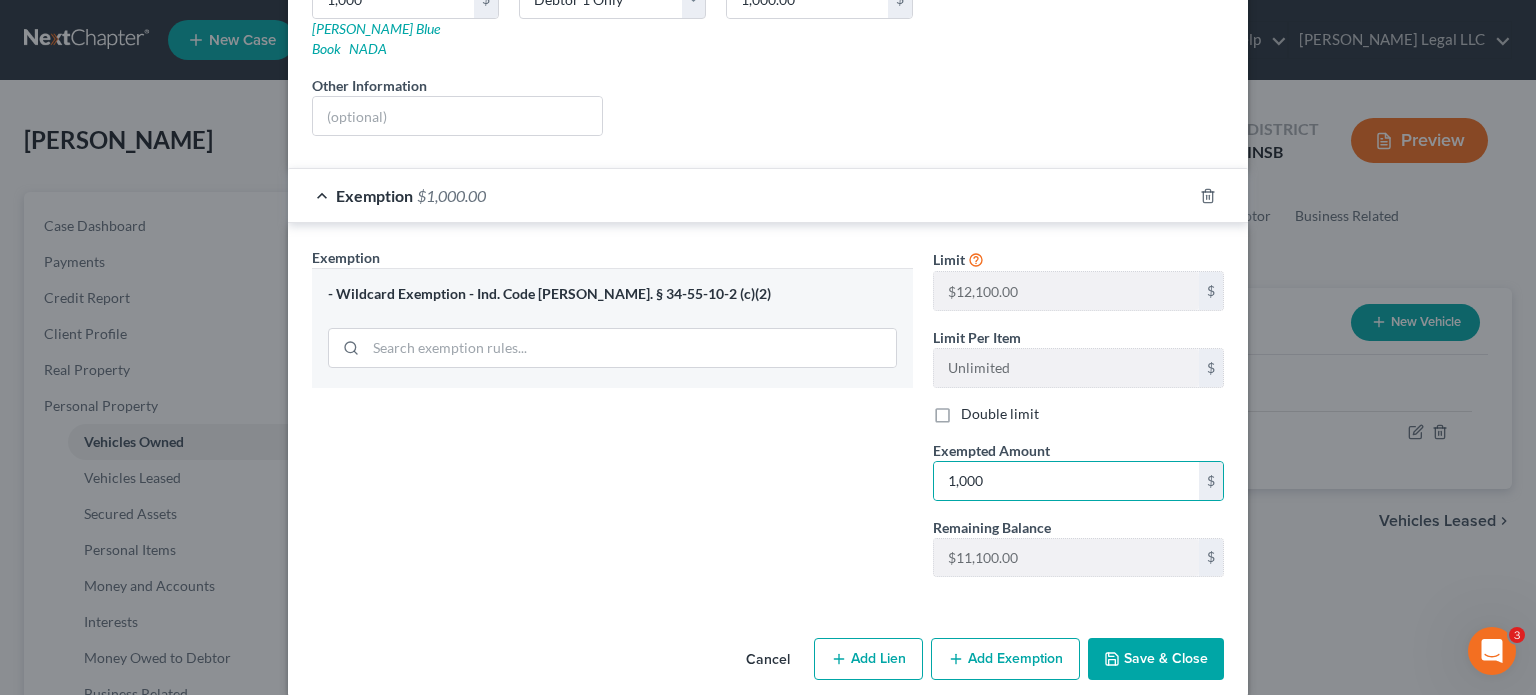 click on "Vehicle Type Select Automobile Truck Trailer Watercraft Aircraft Motor Home Atv Other Vehicle Year Select 2026 2025 2024 2023 2022 2021 2020 2019 2018 2017 2016 2015 2014 2013 2012 2011 2010 2009 2008 2007 2006 2005 2004 2003 2002 2001 2000 1999 1998 1997 1996 1995 1994 1993 1992 1991 1990 1989 1988 1987 1986 1985 1984 1983 1982 1981 1980 1979 1978 1977 1976 1975 1974 1973 1972 1971 1970 1969 1968 1967 1966 1965 1964 1963 1962 1961 1960 1959 1958 1957 1956 1955 1954 1953 1952 1951 1950 1949 1948 1947 1946 1945 1944 1943 1942 1941 1940 1939 1938 1937 1936 1935 1934 1933 1932 1931 1930 1929 1928 1927 1926 1925 1924 1923 1922 1921 1920 1919 1918 1917 1916 1915 1914 1913 1912 1911 1910 1909 1908 1907 1906 1905 1904 1903 1902 1901
Make
*
Dodge Model Dakota Trim Mileage Condition Select Excellent Very Good Good Fair Poor Market Value 1,000 $ [PERSON_NAME] Blue Book NADA
Belongs To
*
Select Debtor 1 Only Debtor 2 Only Debtor 1 And Debtor 2 Only At Least One Of The Debtors And Another 1,000.00 $" at bounding box center [768, 179] 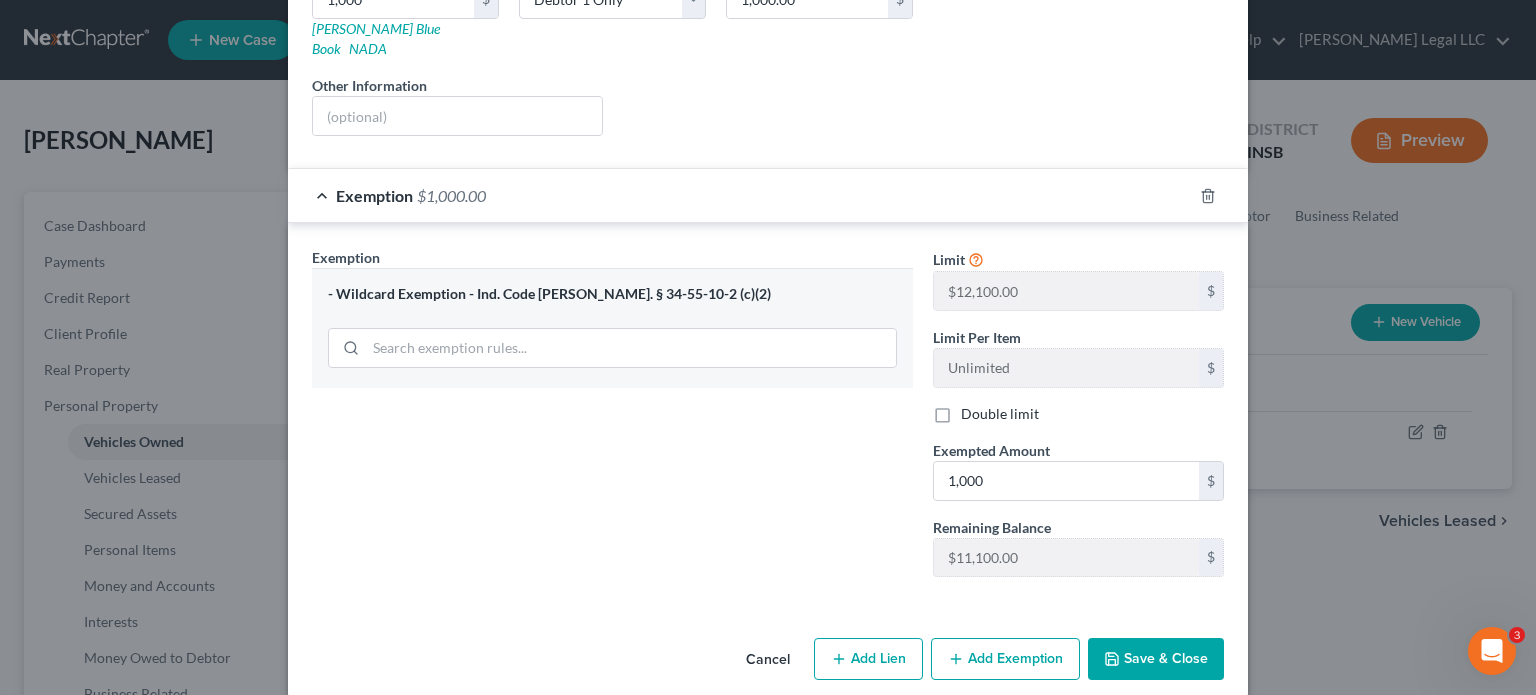 click on "Save & Close" at bounding box center (1156, 659) 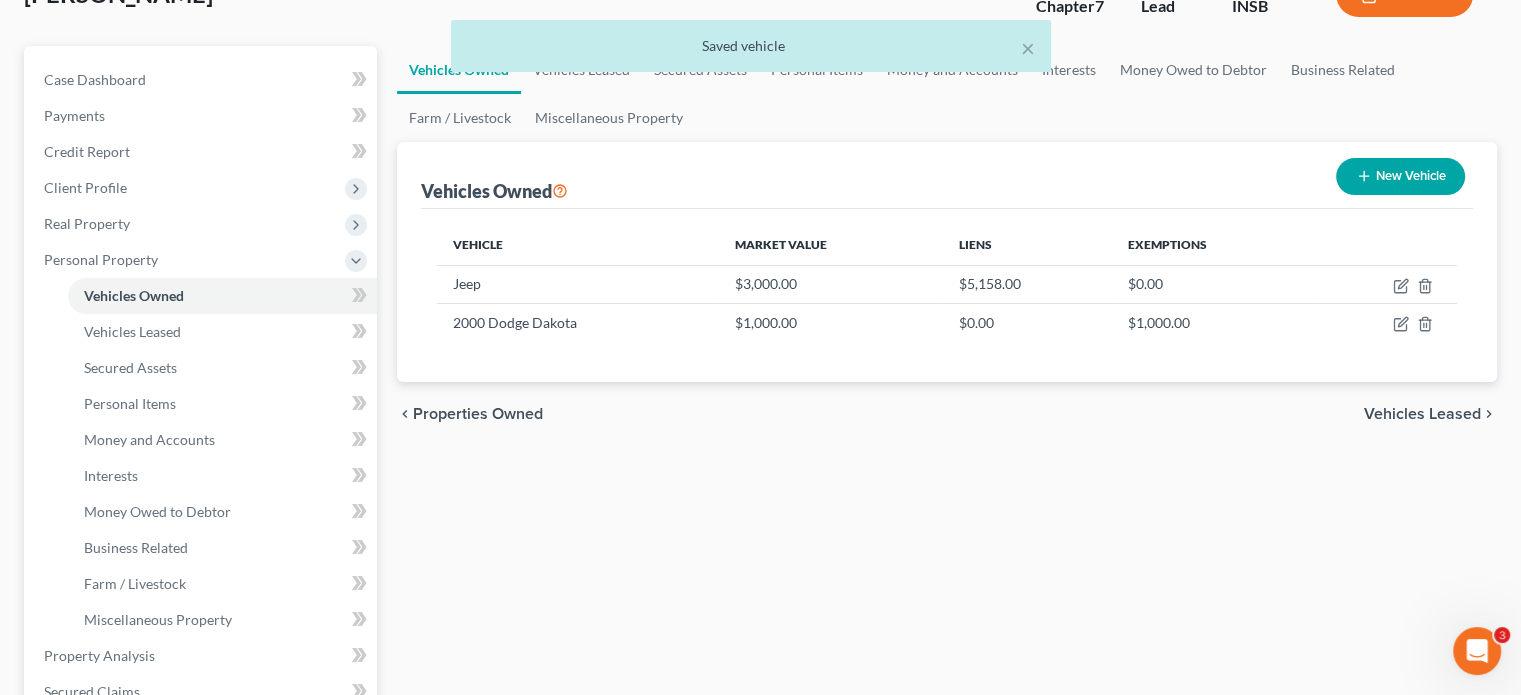 scroll, scrollTop: 100, scrollLeft: 0, axis: vertical 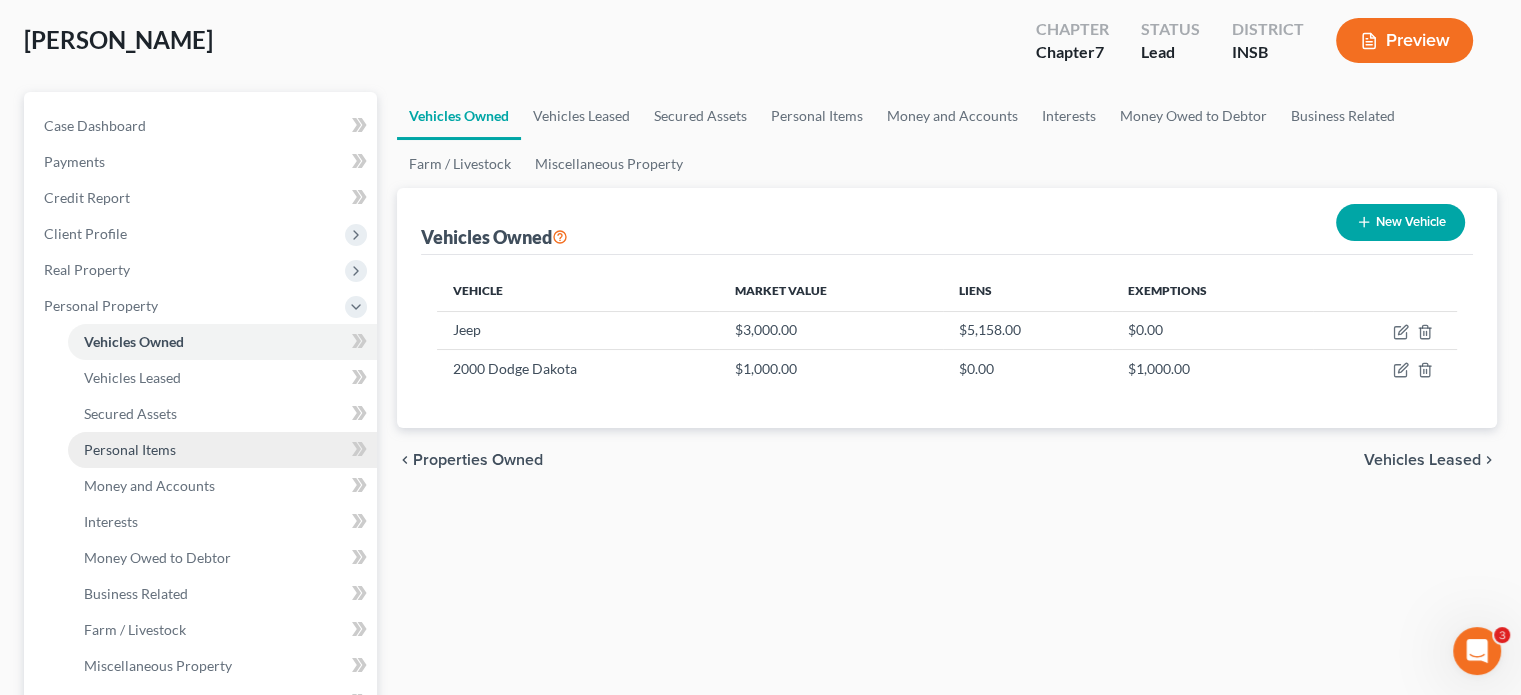 click on "Personal Items" at bounding box center [130, 449] 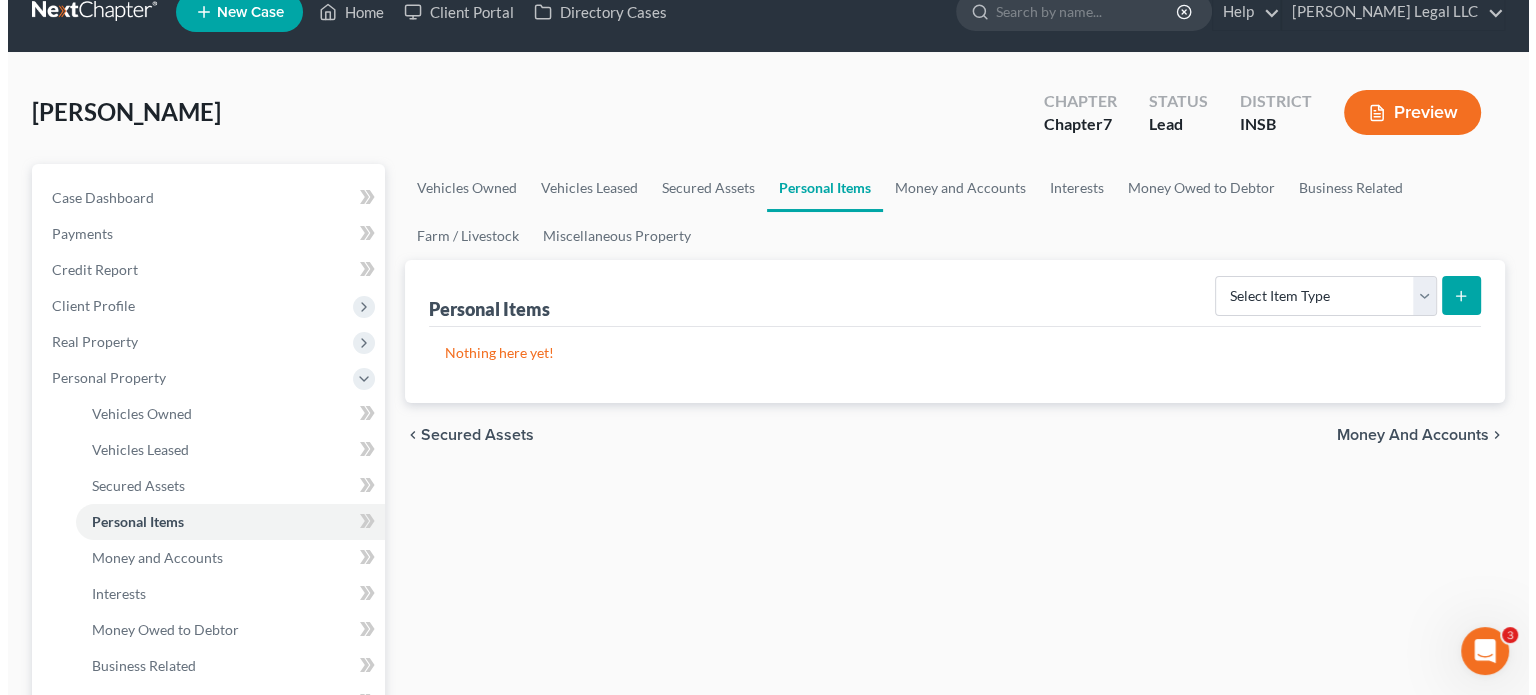 scroll, scrollTop: 0, scrollLeft: 0, axis: both 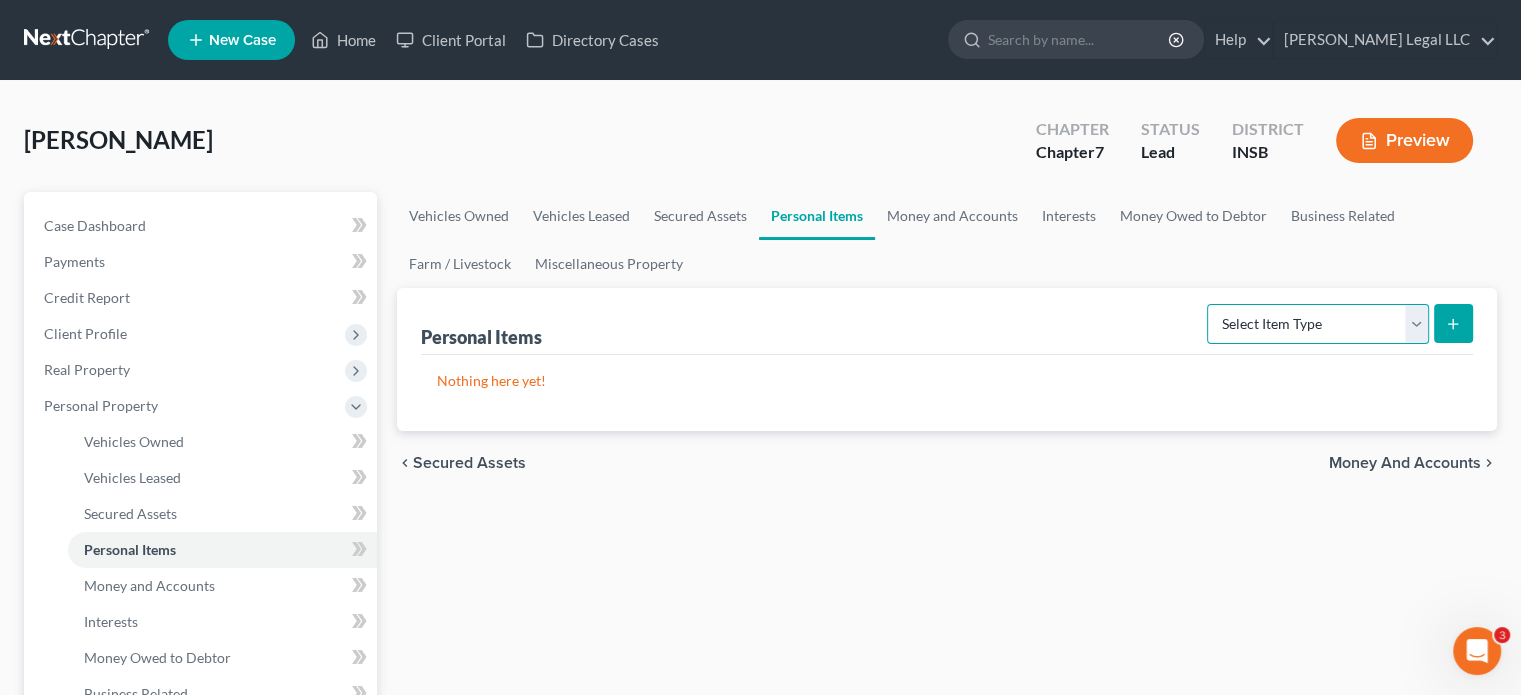 click on "Select Item Type Clothing Collectibles Of Value Electronics Firearms Household Goods Jewelry Other Pet(s) Sports & Hobby Equipment" at bounding box center (1318, 324) 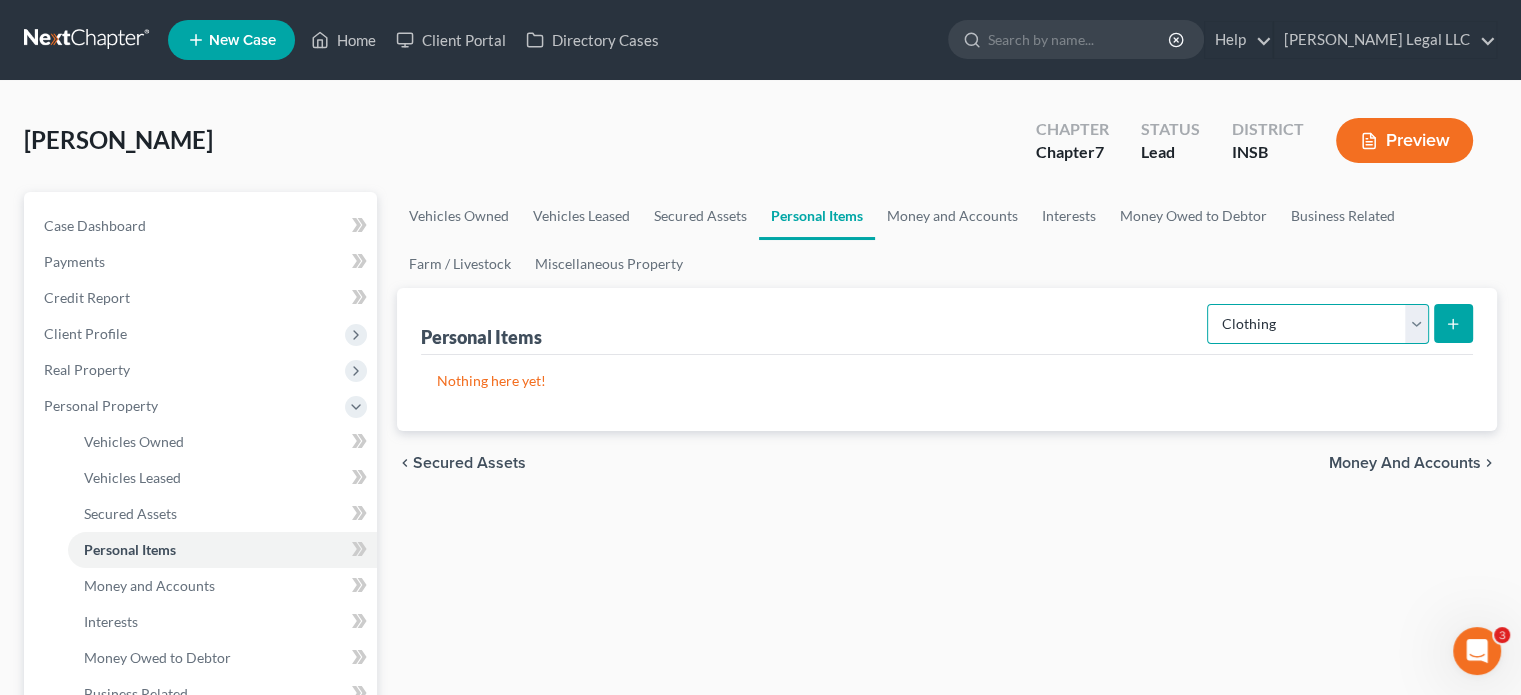 click on "Select Item Type Clothing Collectibles Of Value Electronics Firearms Household Goods Jewelry Other Pet(s) Sports & Hobby Equipment" at bounding box center [1318, 324] 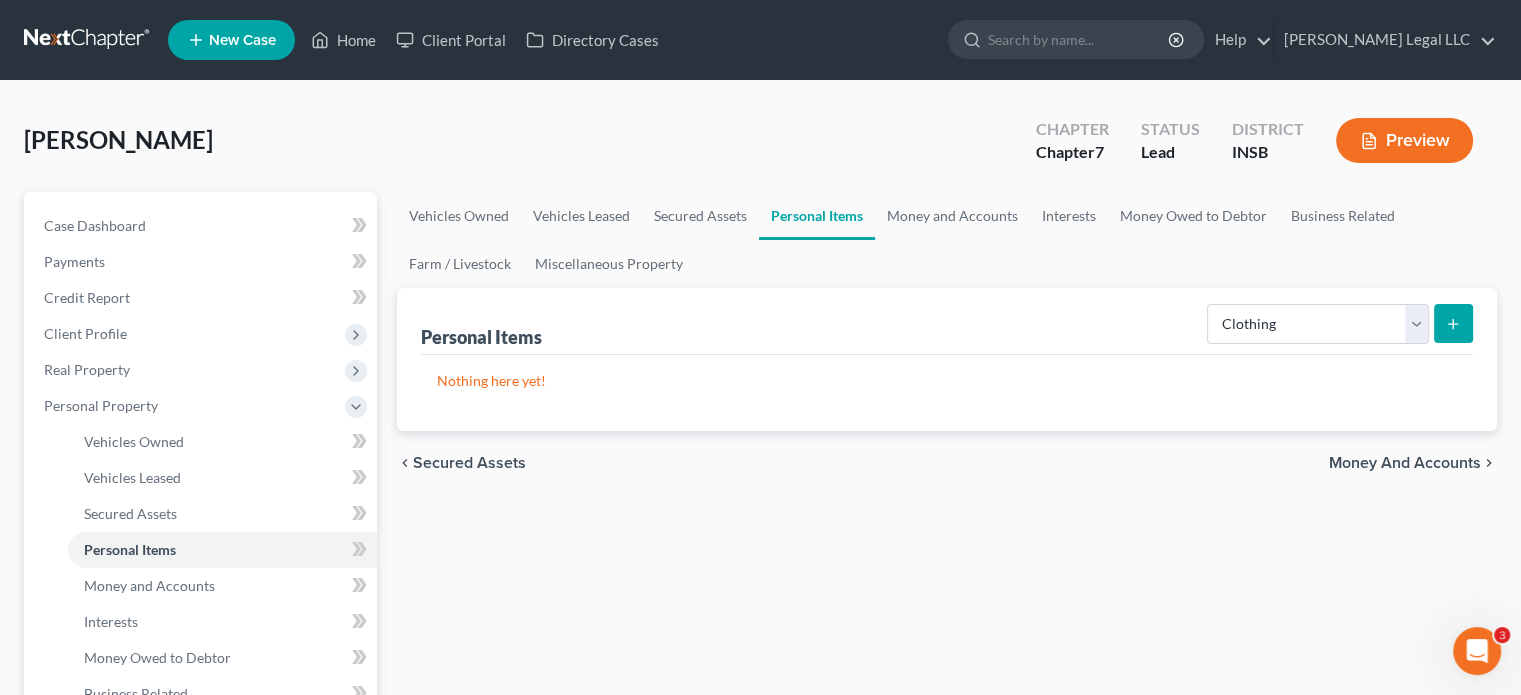 click on "Personal Items Select Item Type Clothing Collectibles Of Value Electronics Firearms Household Goods Jewelry Other Pet(s) Sports & Hobby Equipment
Nothing here yet!" at bounding box center [947, 359] 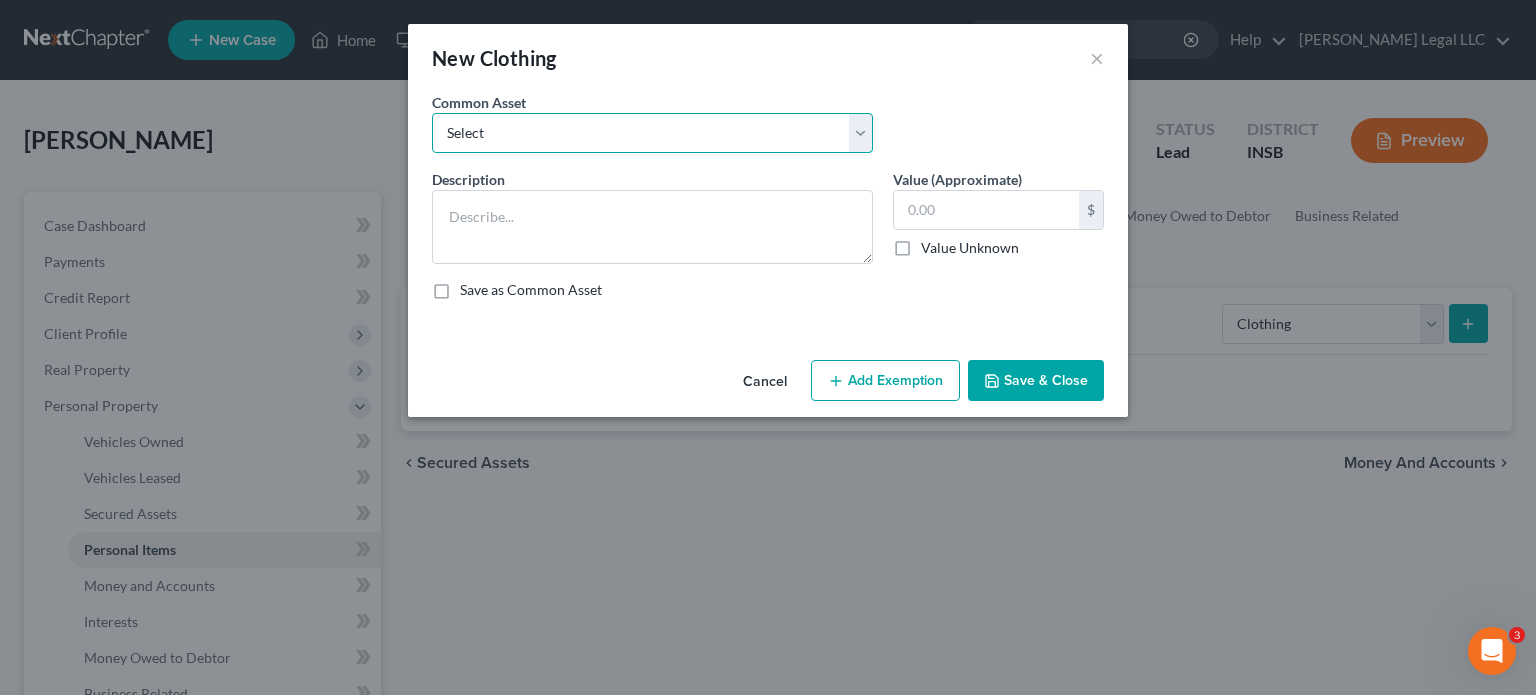 click on "Select Clothing Personal used clothing" at bounding box center (652, 133) 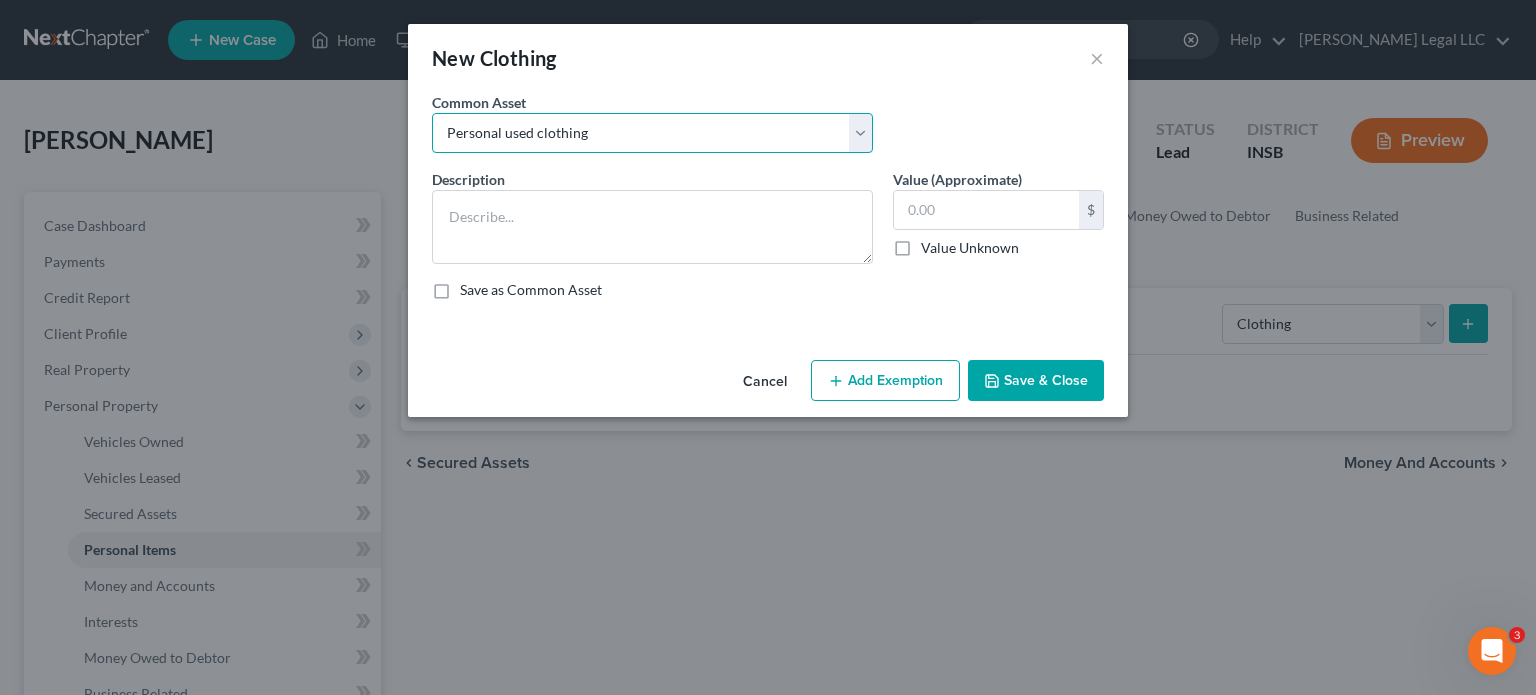 click on "Select Clothing Personal used clothing" at bounding box center [652, 133] 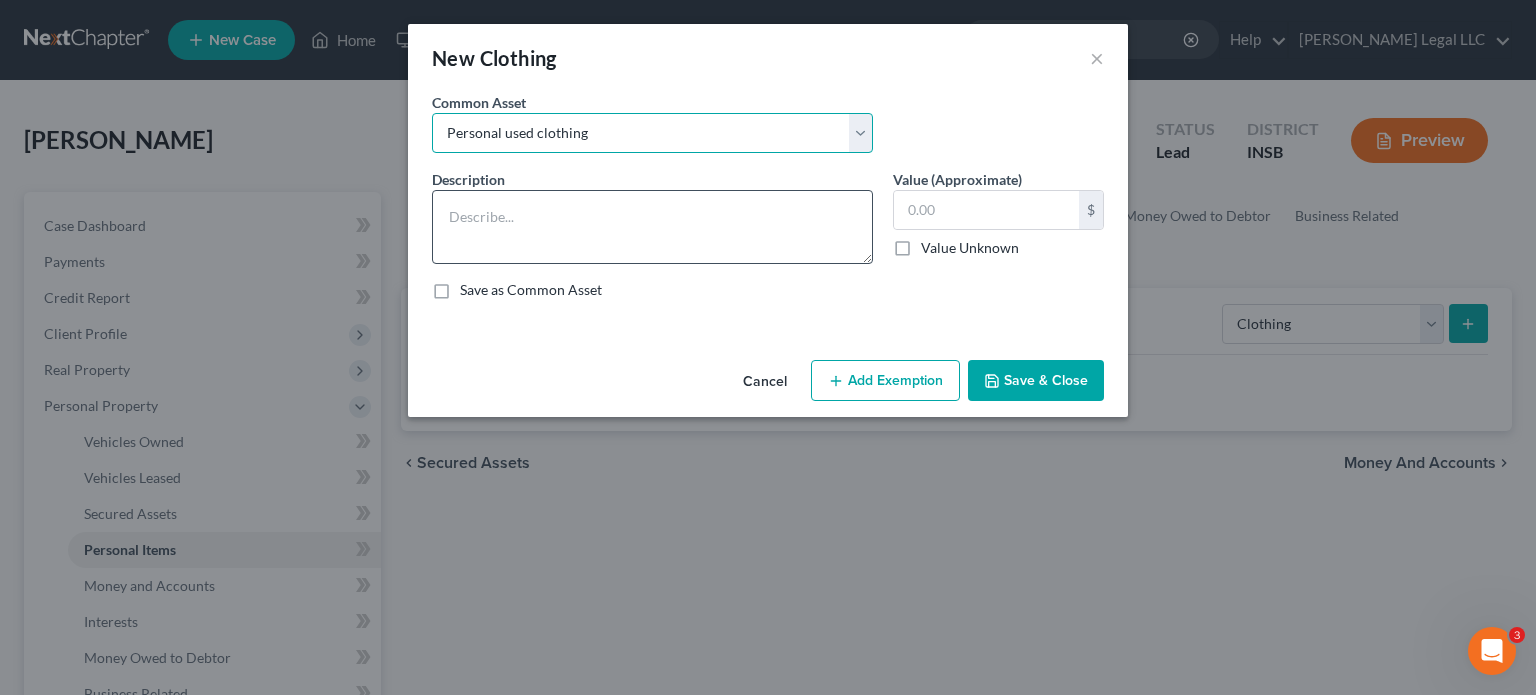 type on "Personal used clothing" 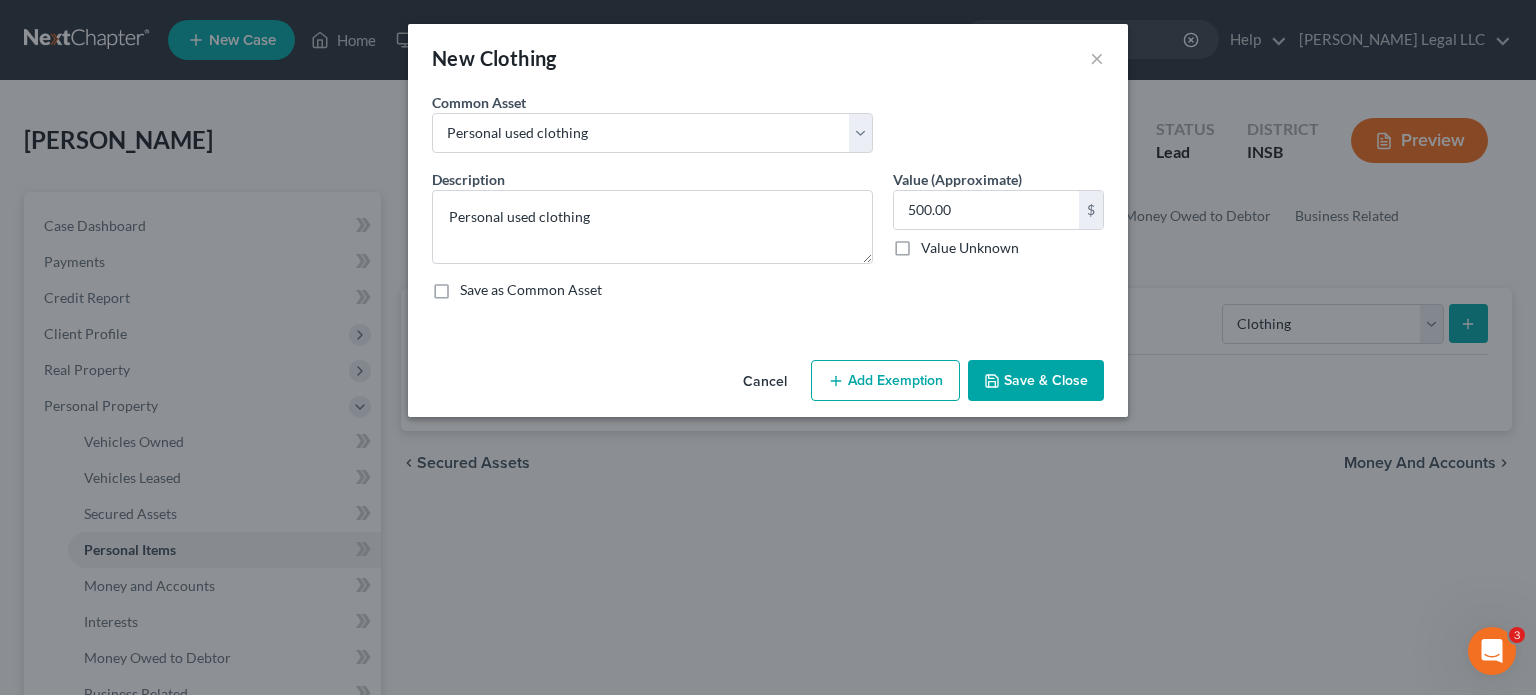 click on "Add Exemption" at bounding box center (885, 381) 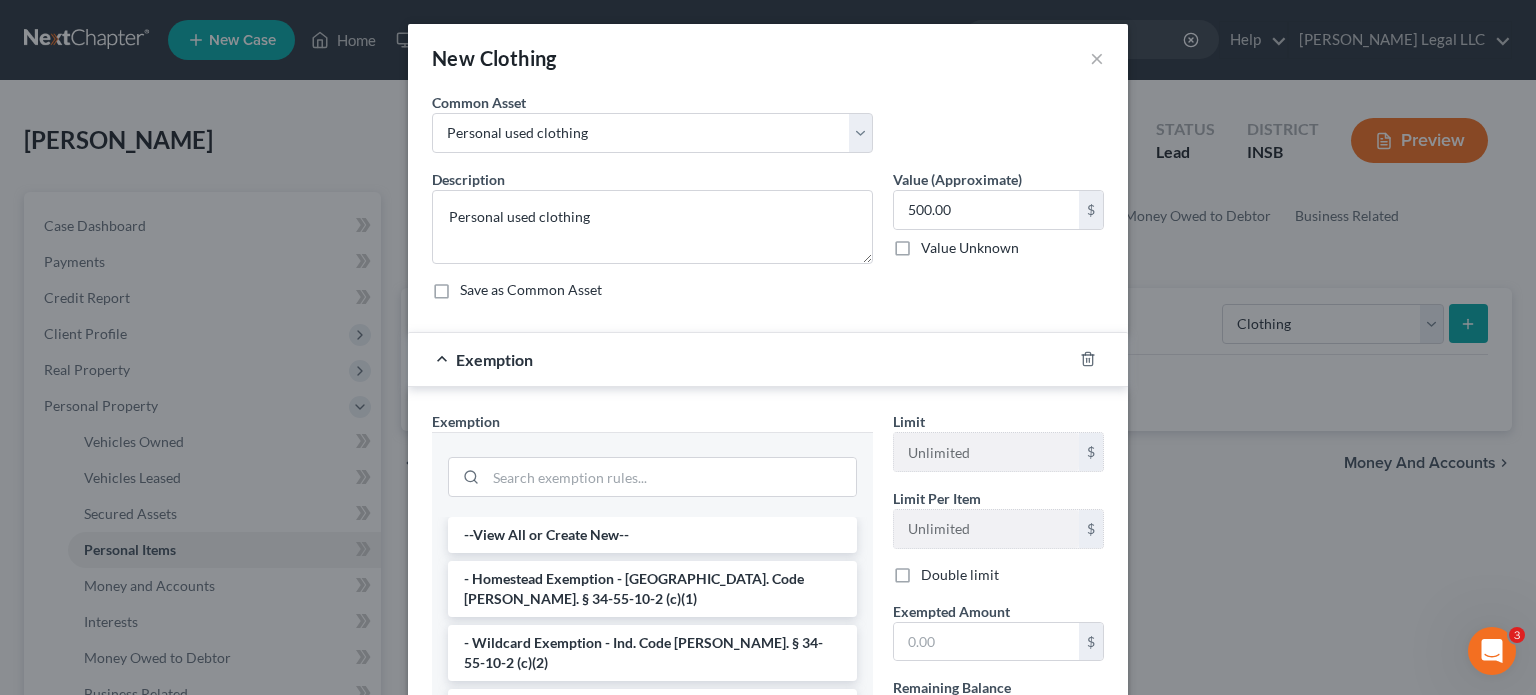 drag, startPoint x: 504, startPoint y: 643, endPoint x: 695, endPoint y: 623, distance: 192.04427 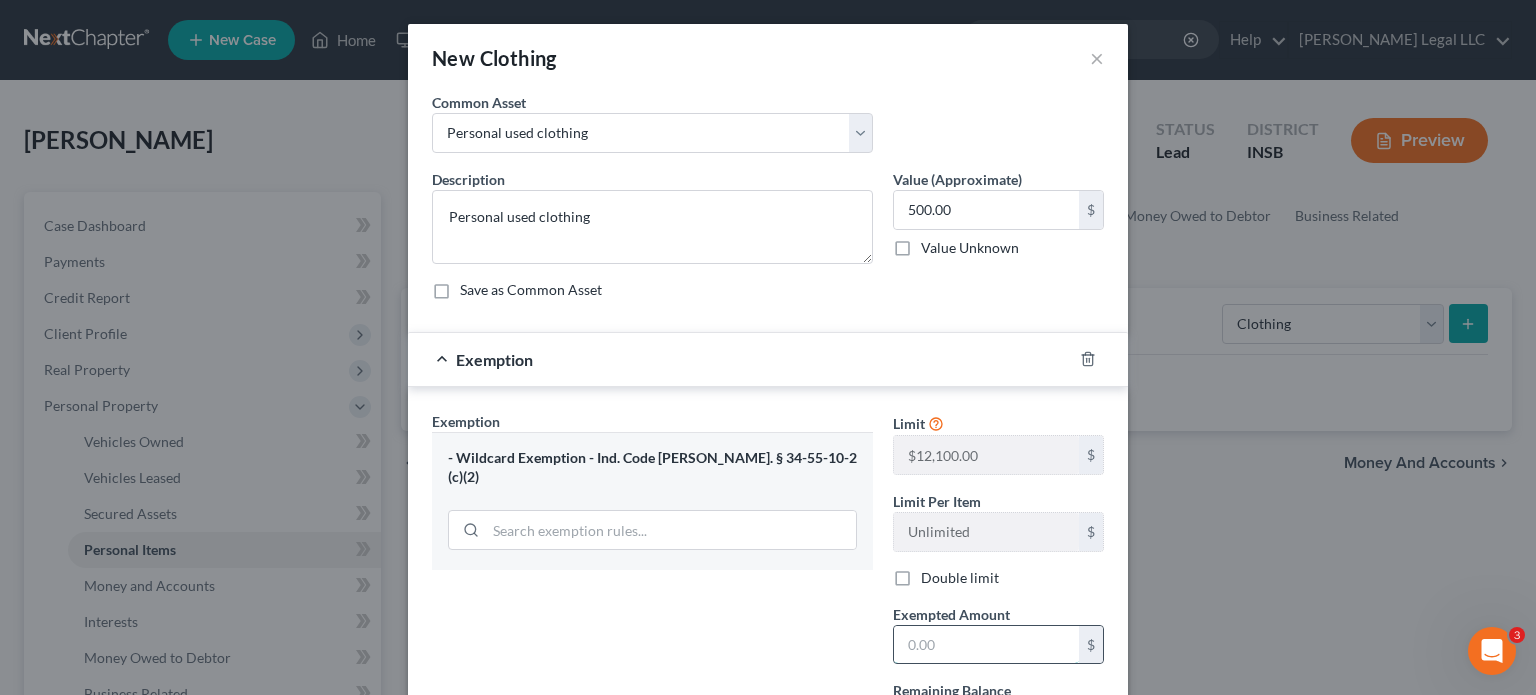 click at bounding box center (986, 645) 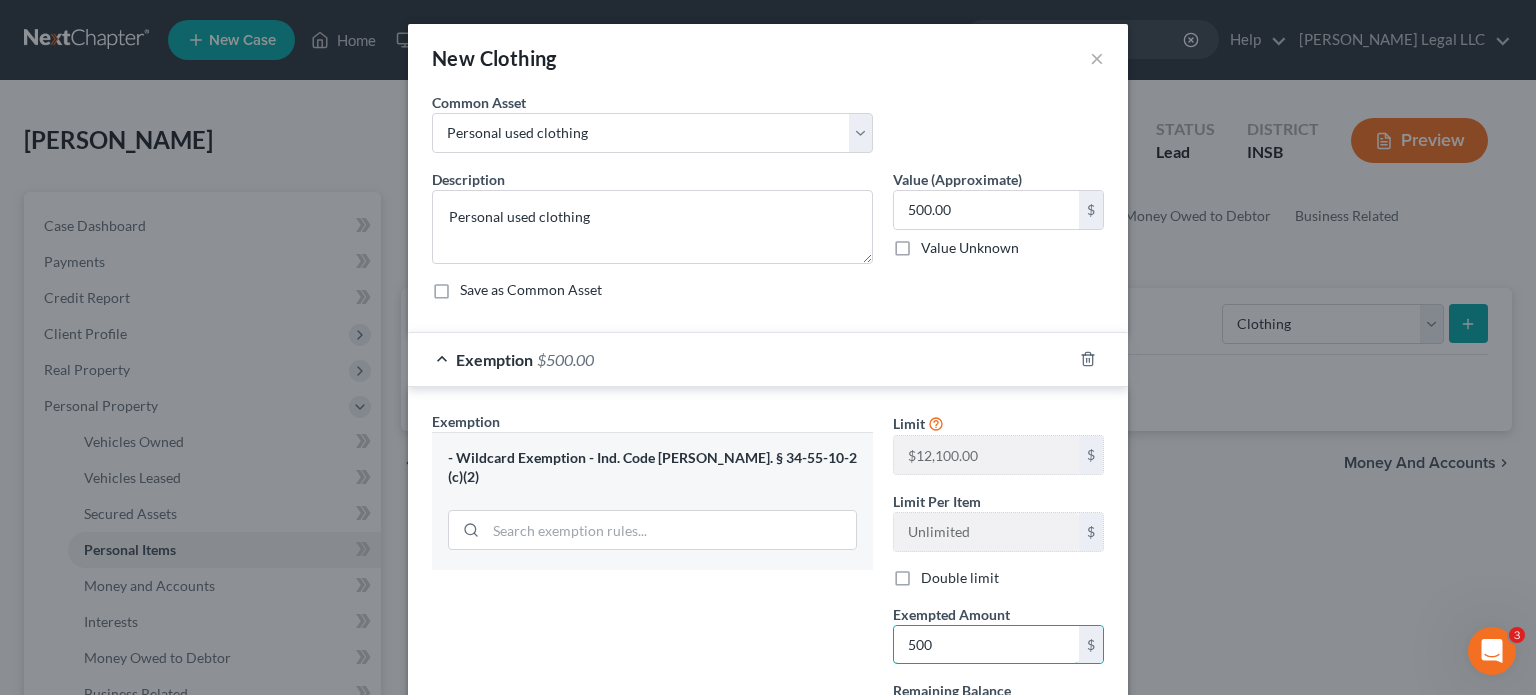 type on "500" 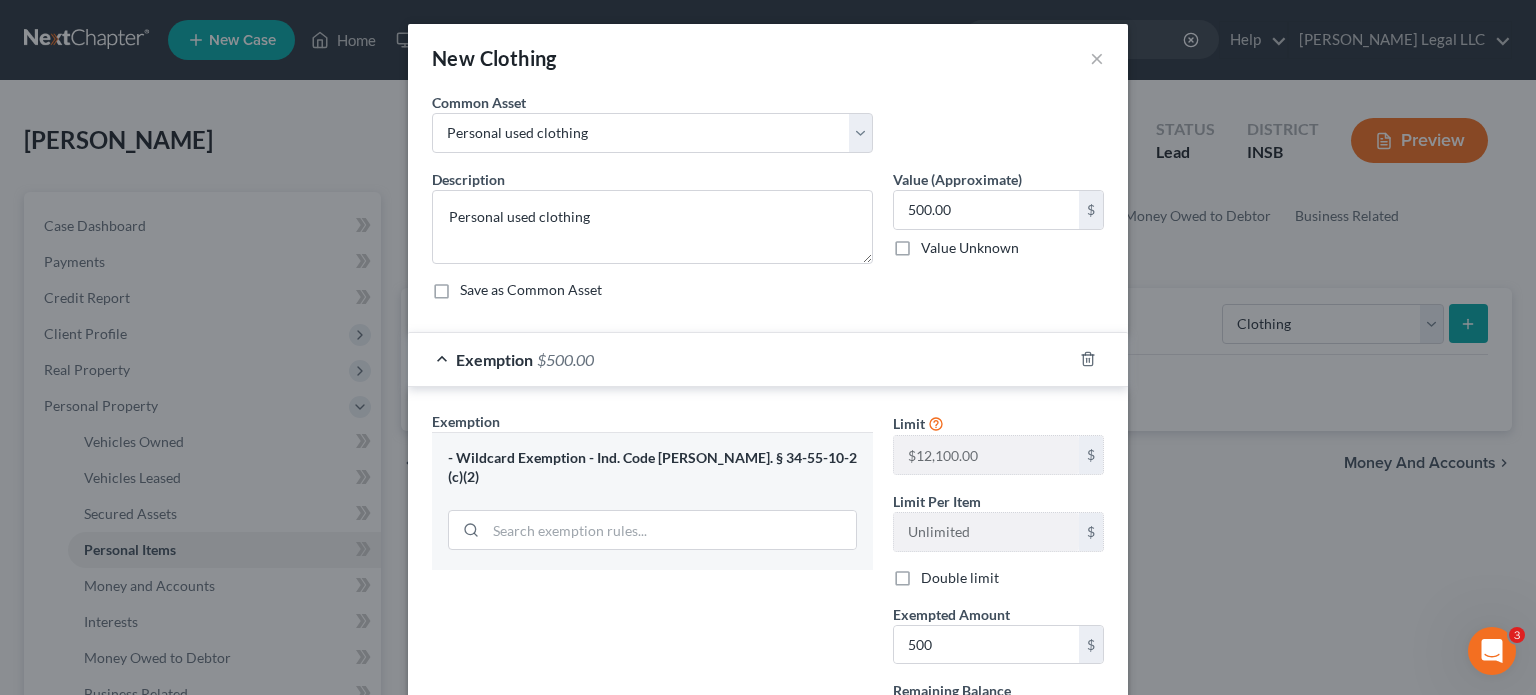 click on "Exemption Set must be selected for CA.
Exemption
*
- Wildcard Exemption - Ind. Code [PERSON_NAME]. § 34-55-10-2 (c)(2)" at bounding box center (652, 584) 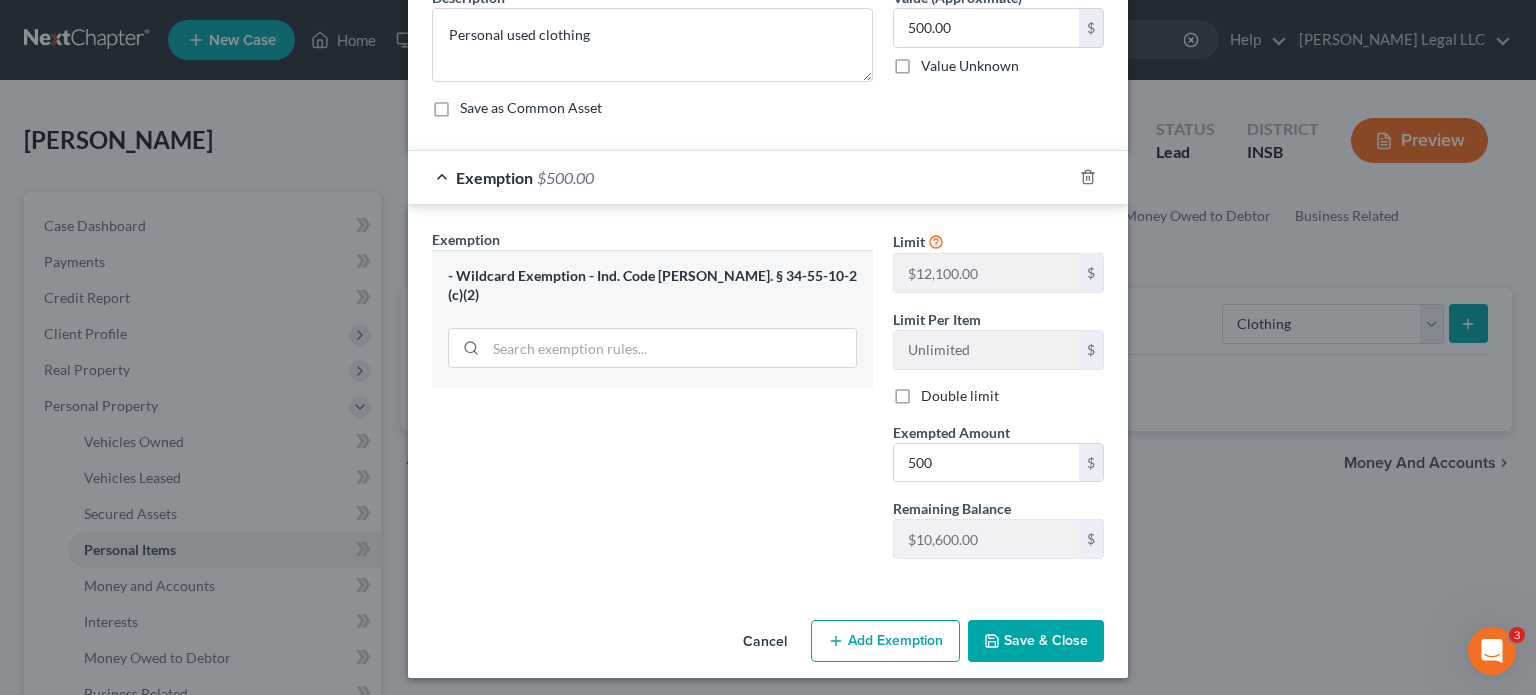 scroll, scrollTop: 186, scrollLeft: 0, axis: vertical 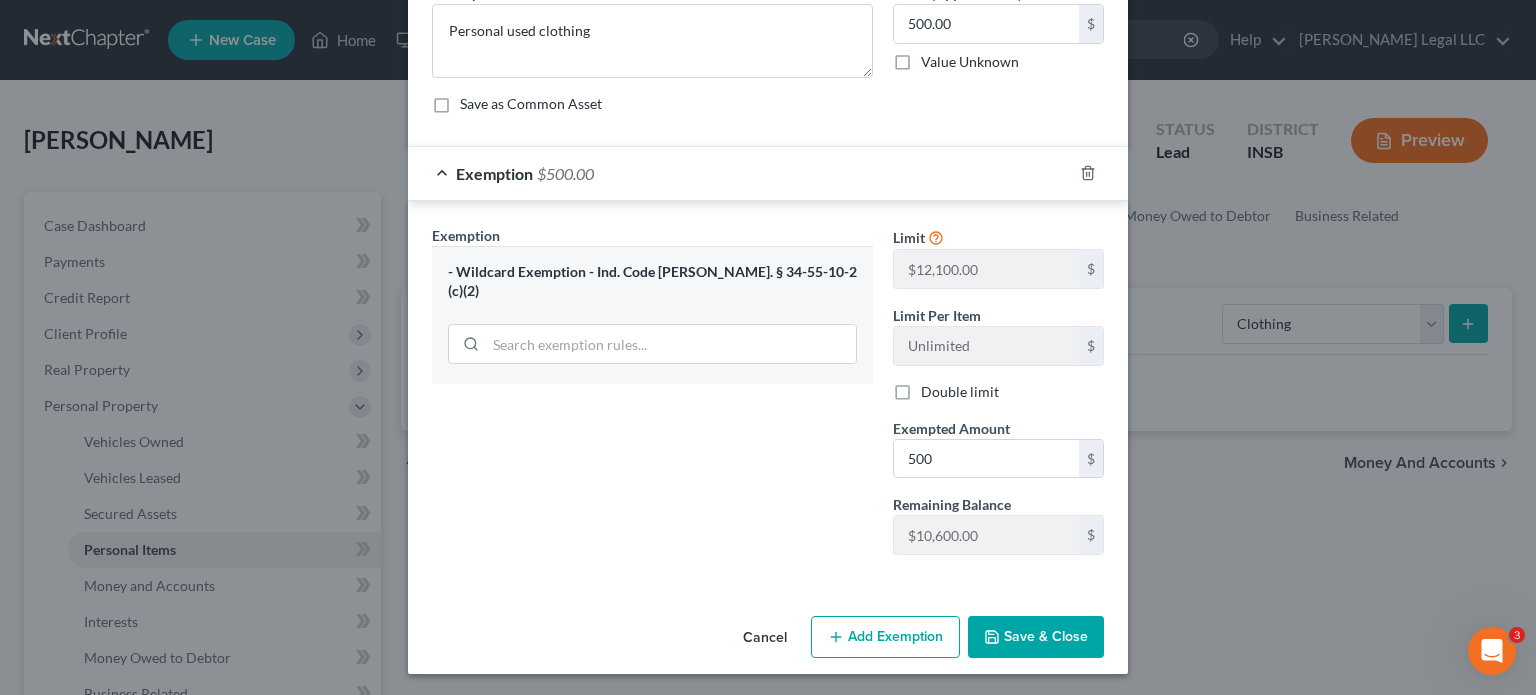 click on "Save & Close" at bounding box center [1036, 637] 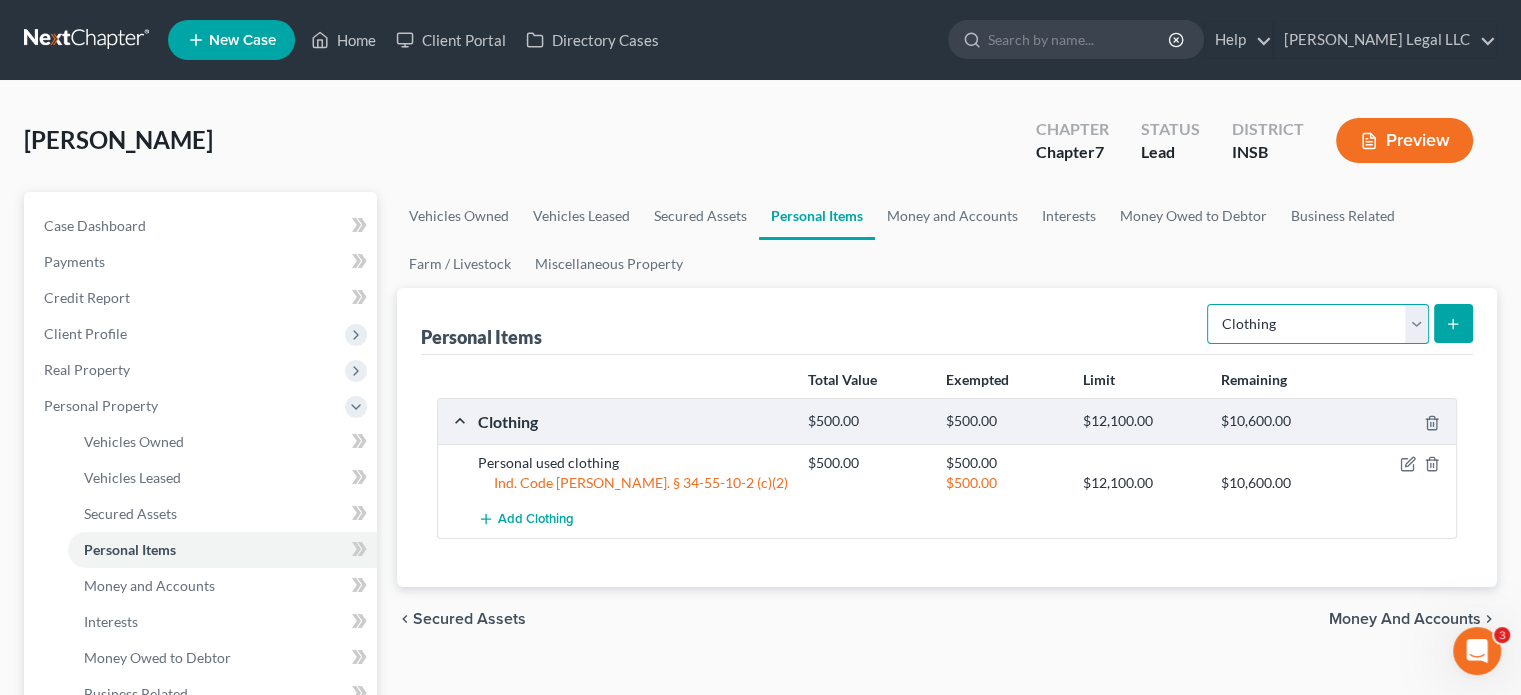 click on "Select Item Type Clothing Collectibles Of Value Electronics Firearms Household Goods Jewelry Other Pet(s) Sports & Hobby Equipment" at bounding box center (1318, 324) 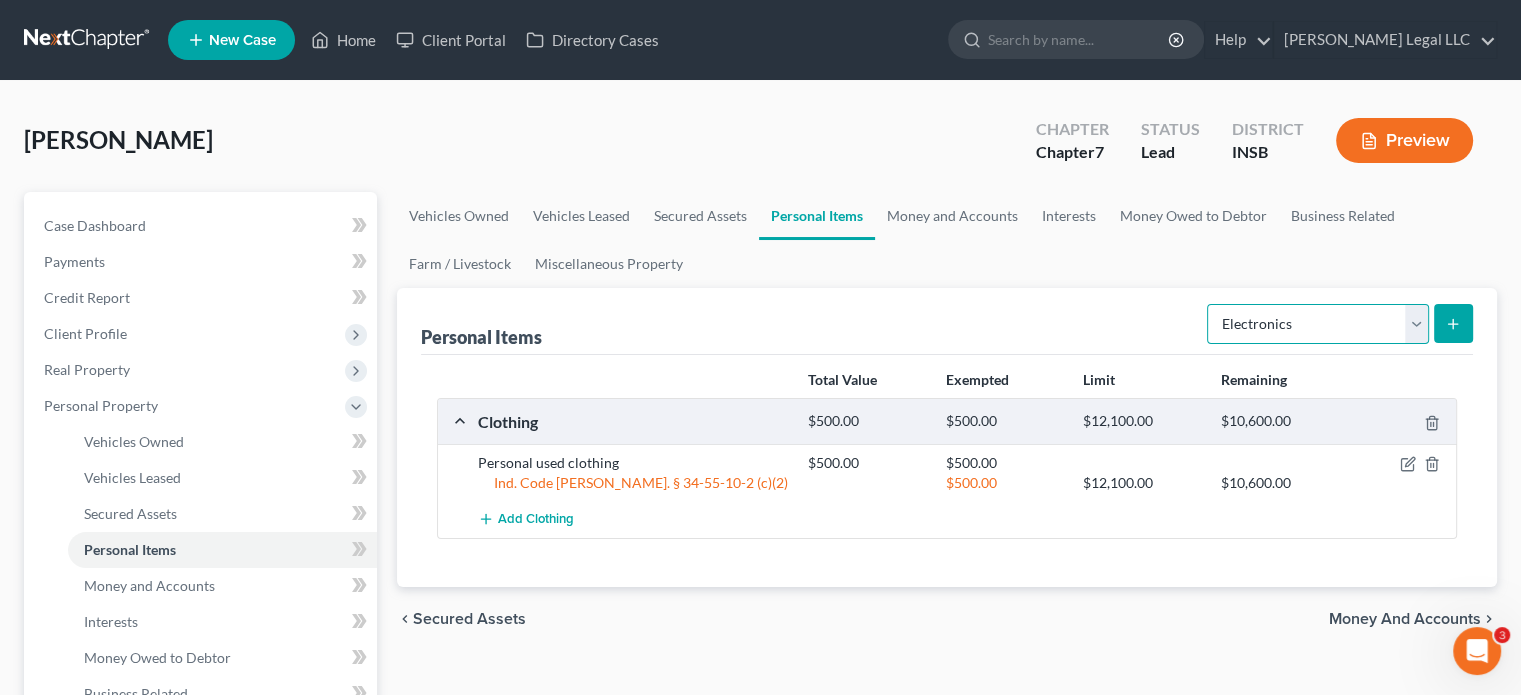 click on "Select Item Type Clothing Collectibles Of Value Electronics Firearms Household Goods Jewelry Other Pet(s) Sports & Hobby Equipment" at bounding box center (1318, 324) 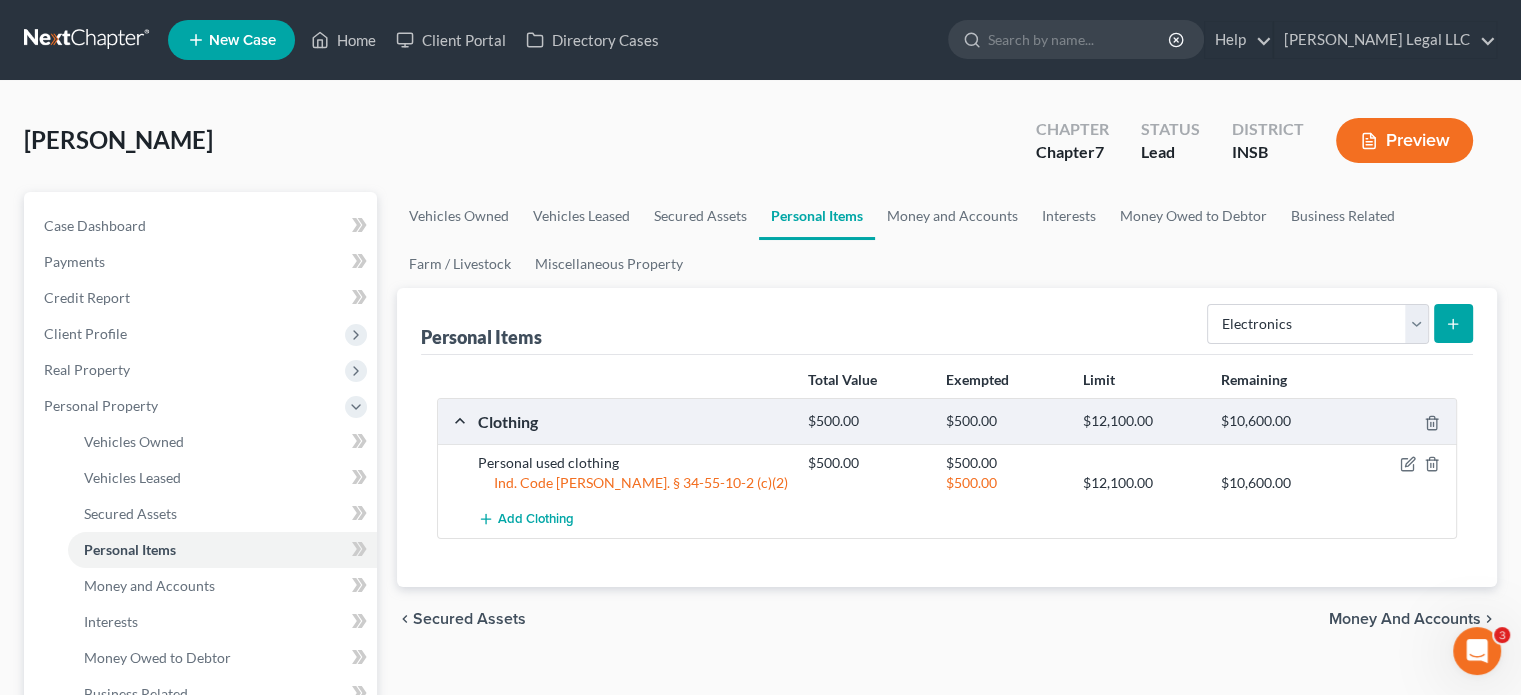 click 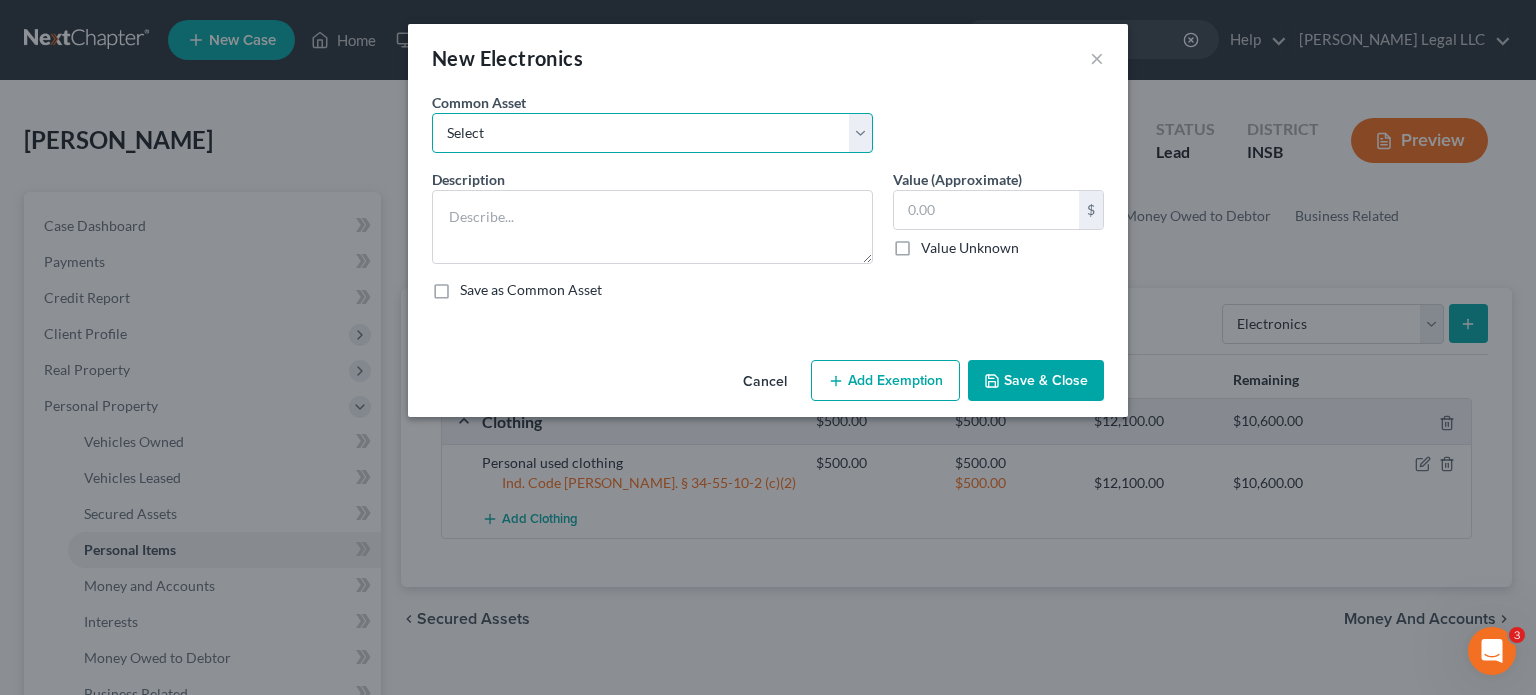 click on "Select Miscellaneous electronics including televisions, computer equipment, and other household appliances." at bounding box center (652, 133) 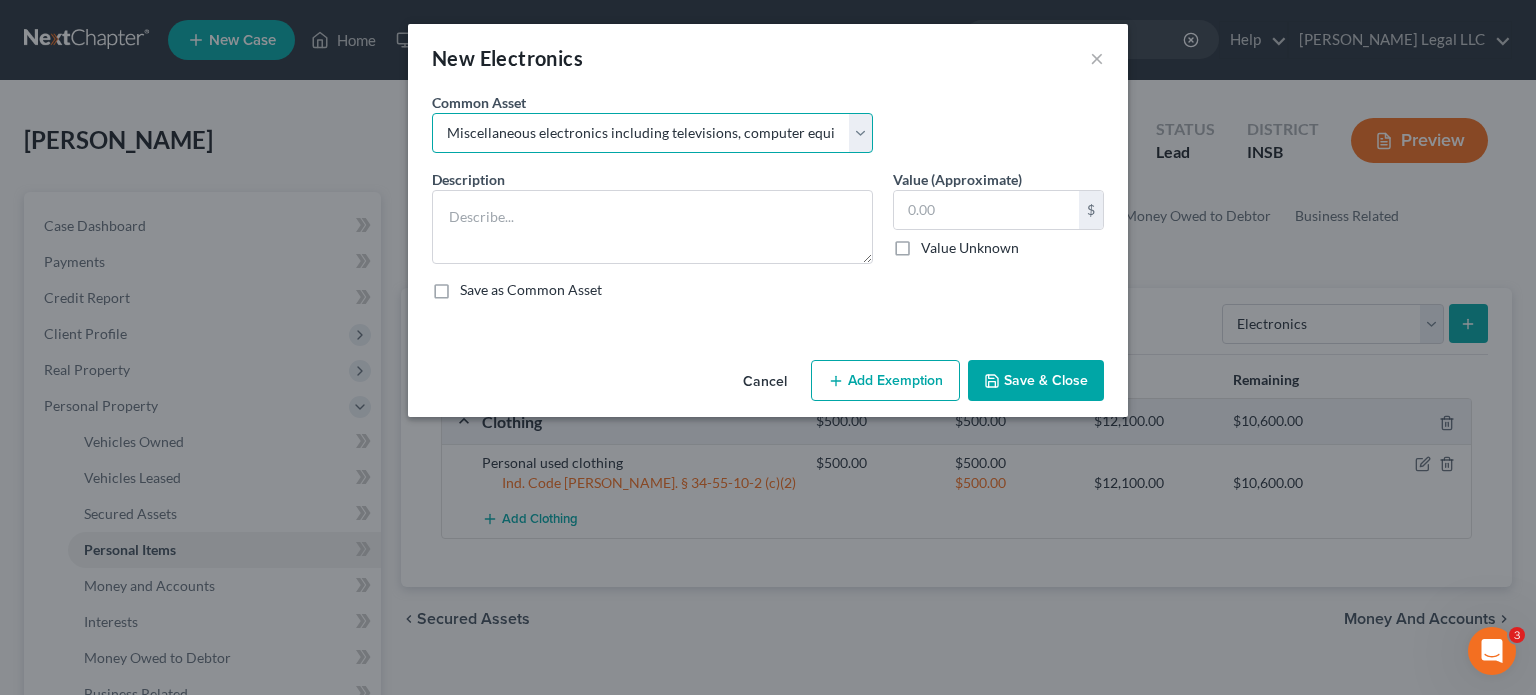 click on "Select Miscellaneous electronics including televisions, computer equipment, and other household appliances." at bounding box center [652, 133] 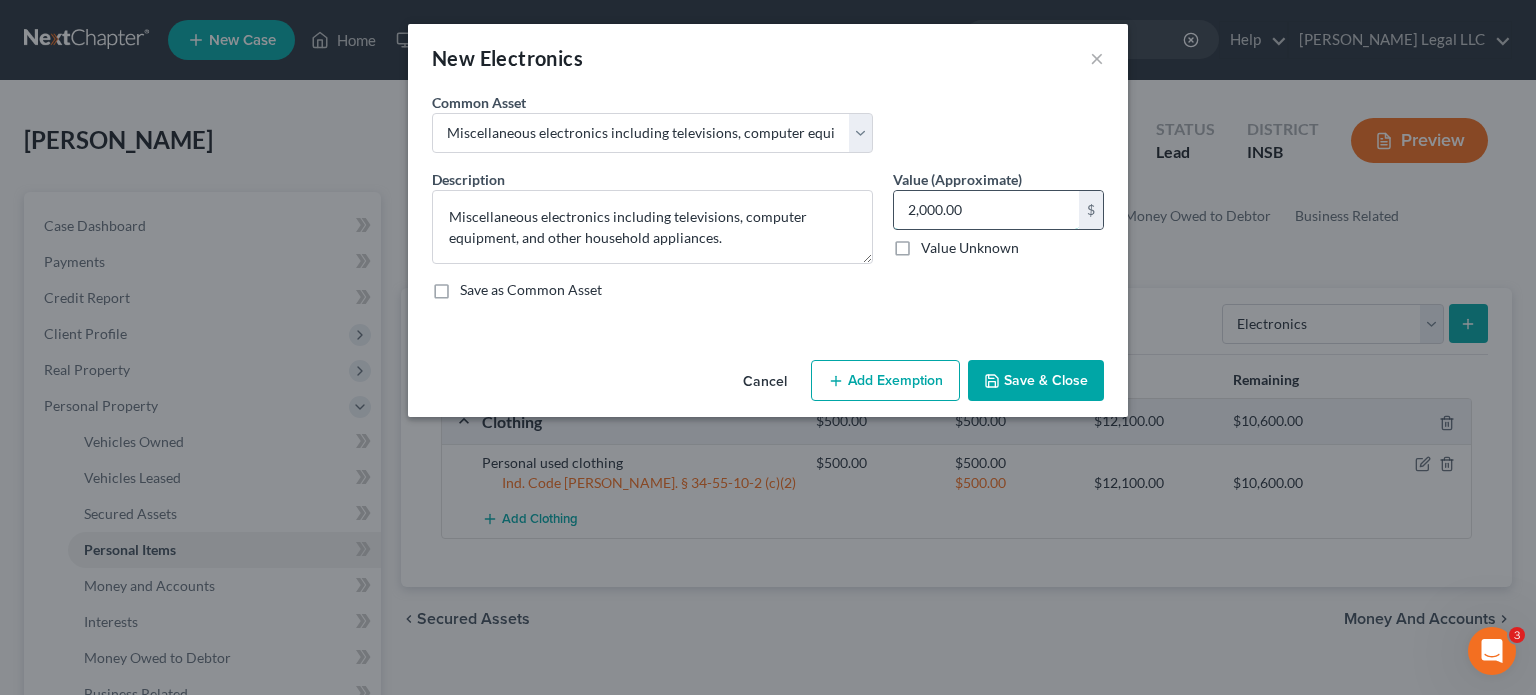 click on "2,000.00" at bounding box center (986, 210) 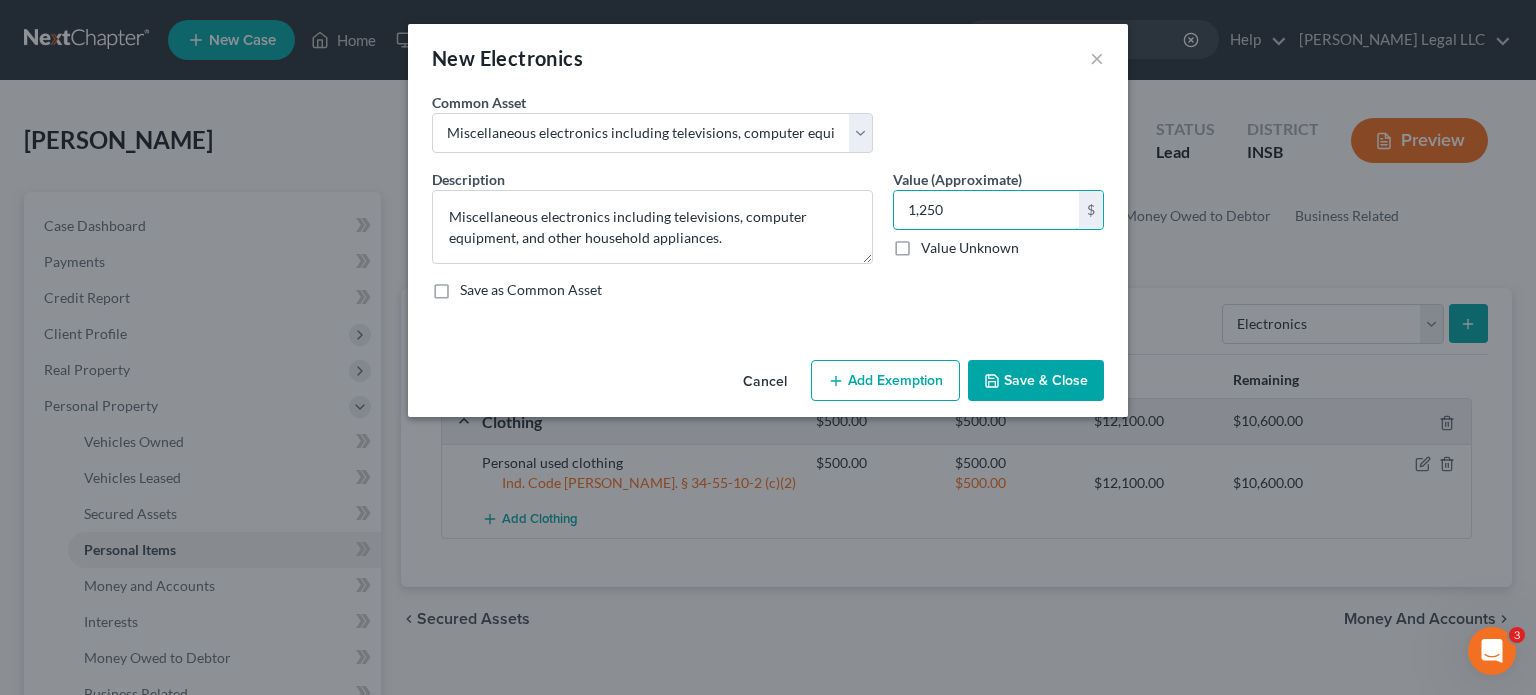 type on "1,250" 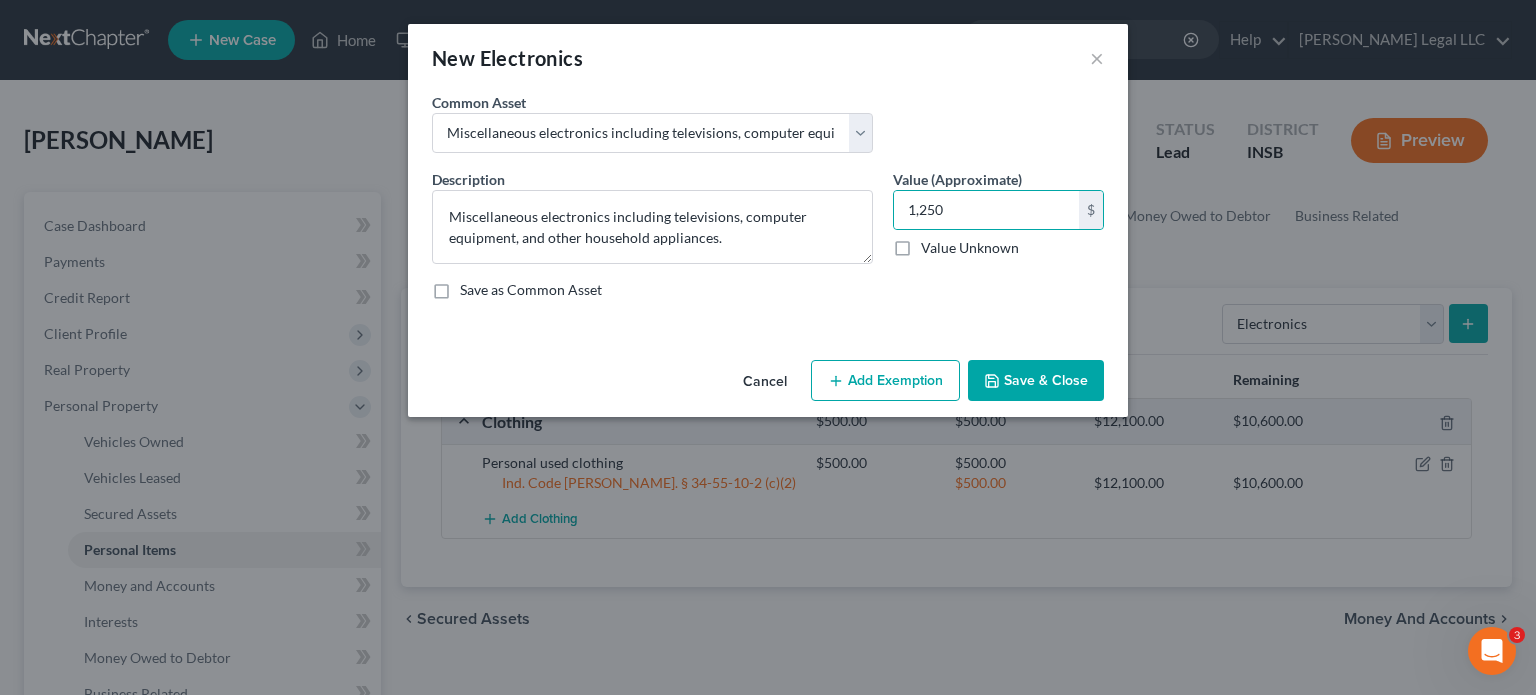 click on "Add Exemption" at bounding box center [885, 381] 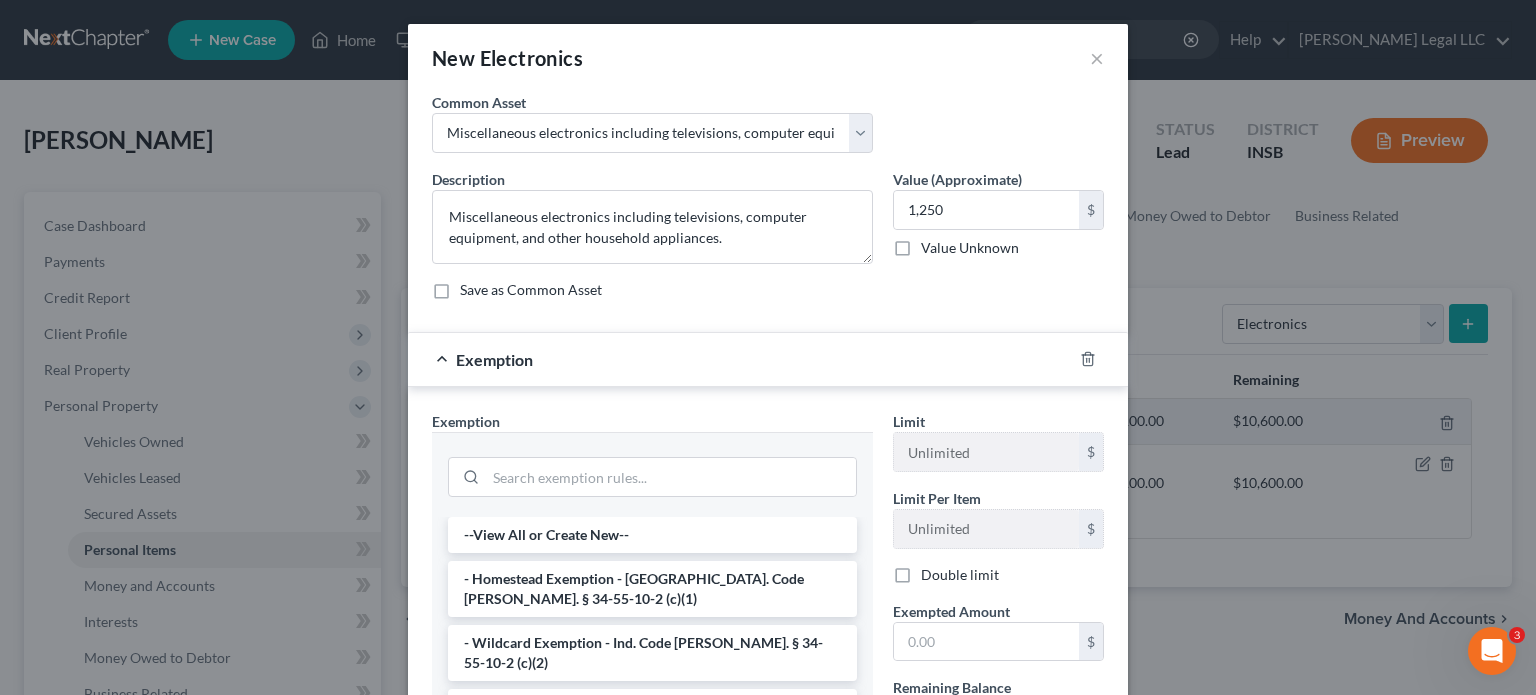 click on "- Wildcard Exemption - Ind. Code [PERSON_NAME]. § 34-55-10-2 (c)(2)" at bounding box center [652, 653] 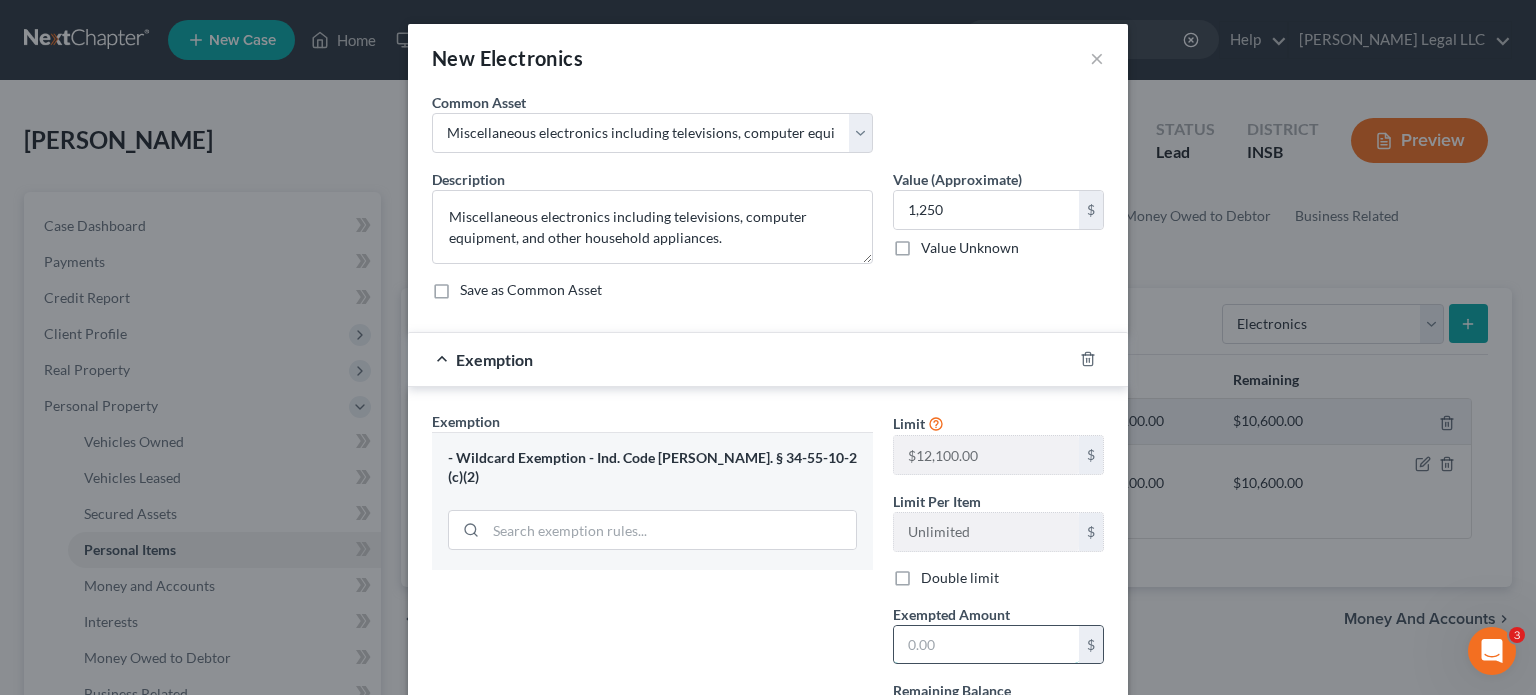 click at bounding box center [986, 645] 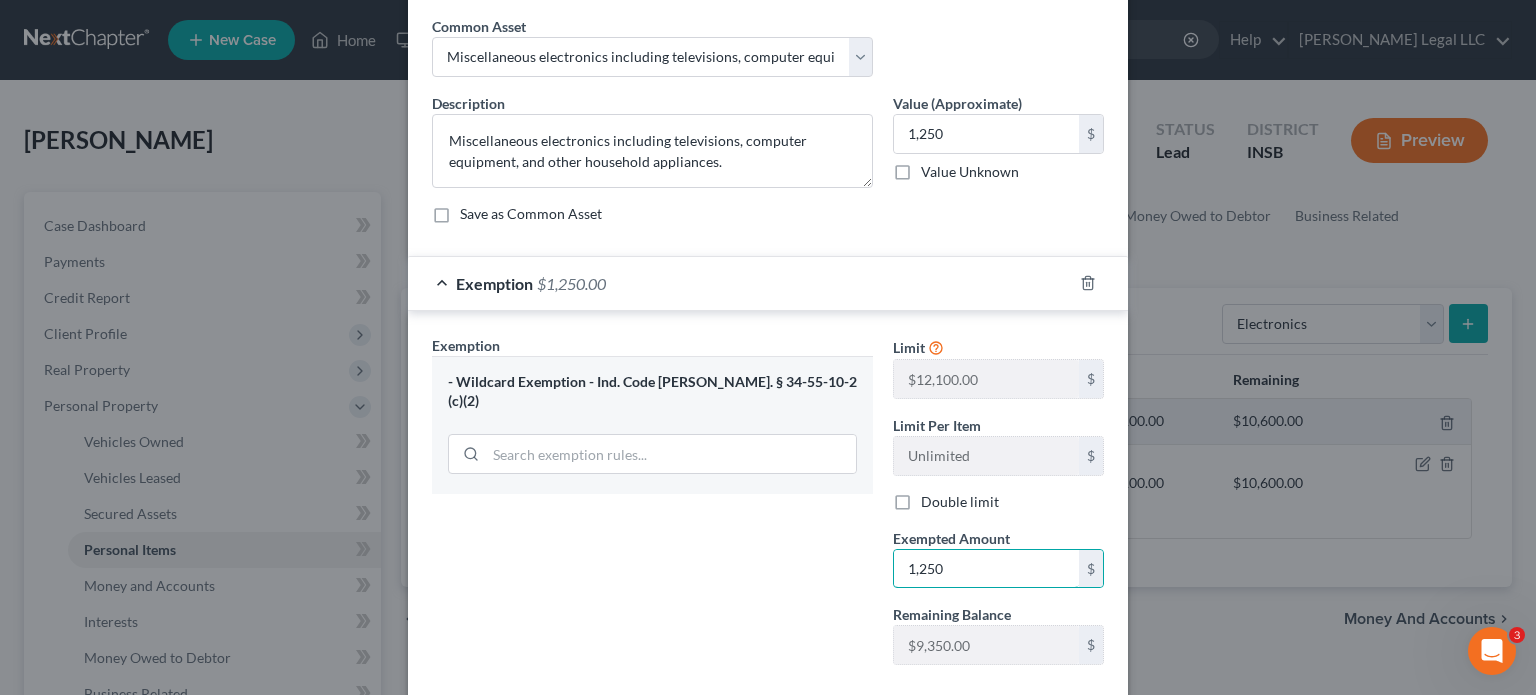 scroll, scrollTop: 186, scrollLeft: 0, axis: vertical 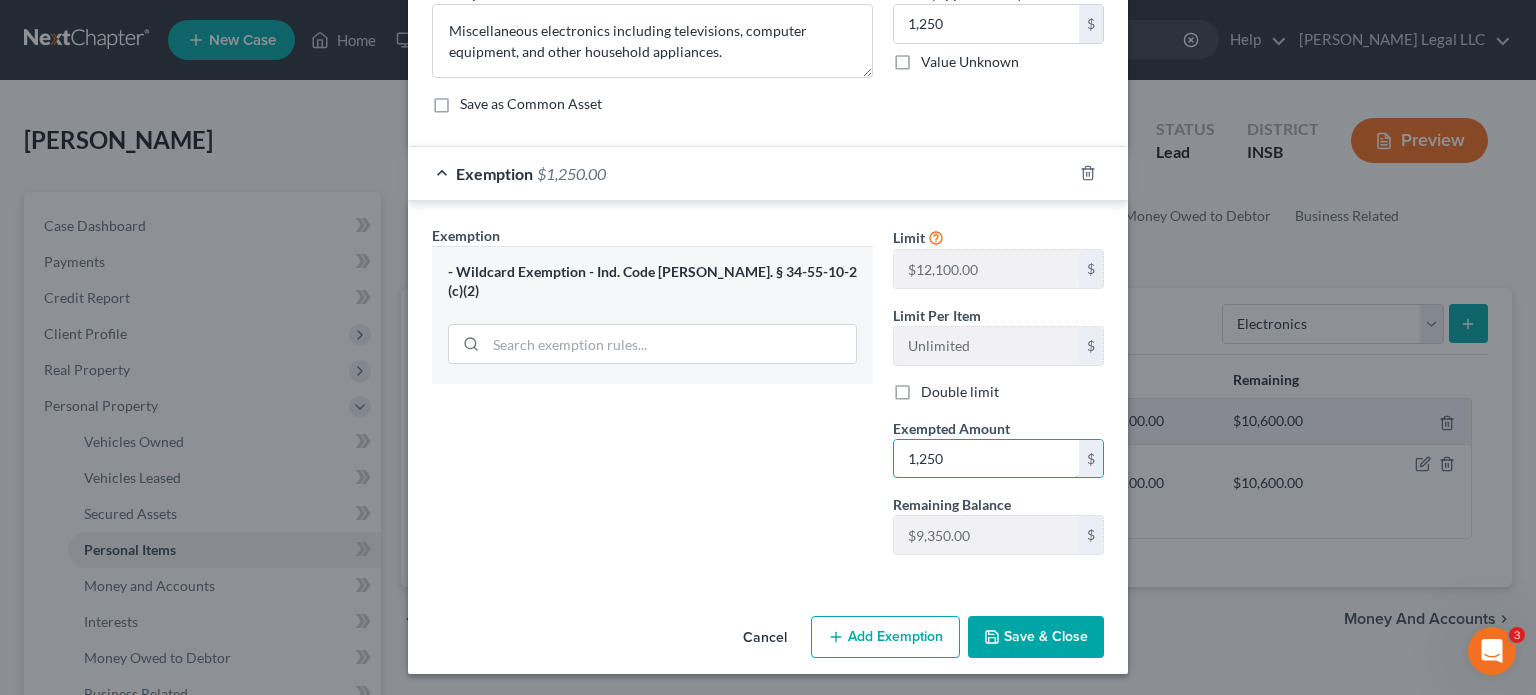 type on "1,250" 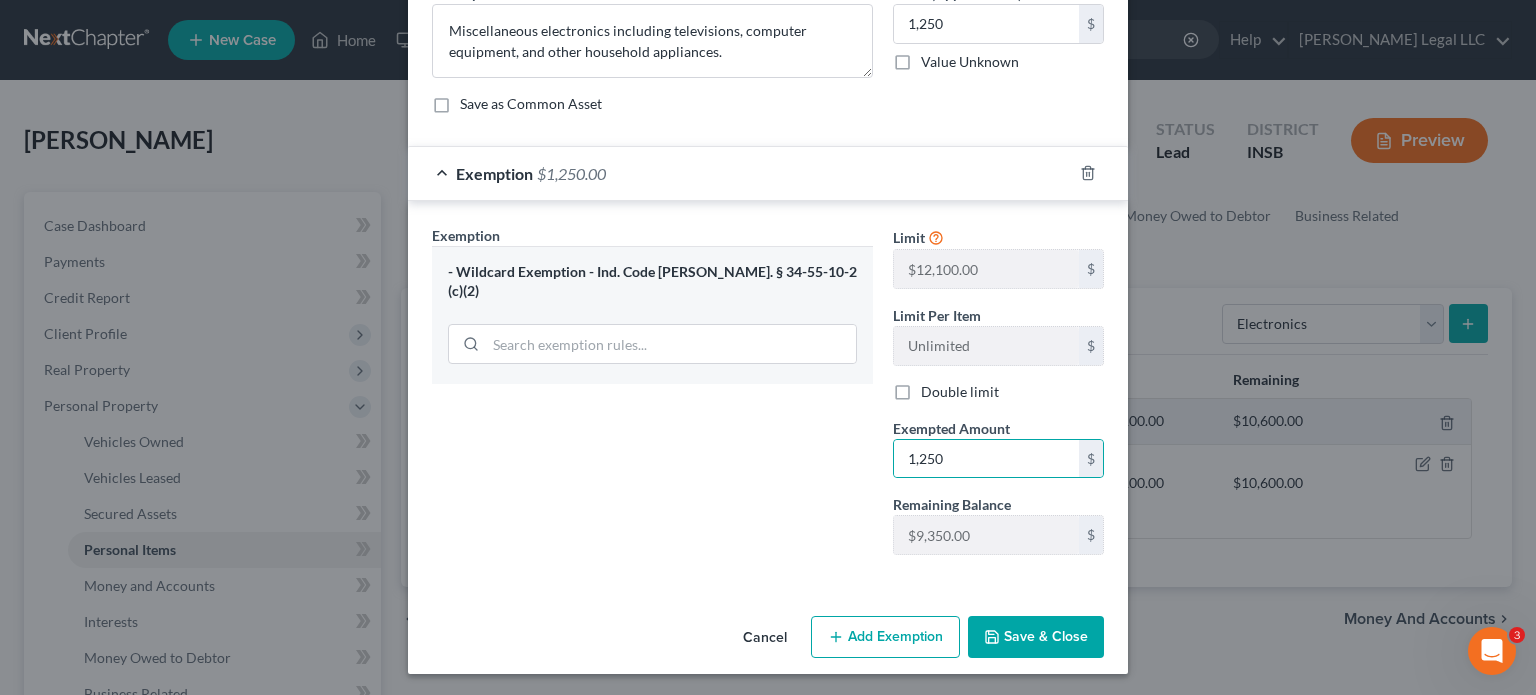 click on "Save & Close" at bounding box center [1036, 637] 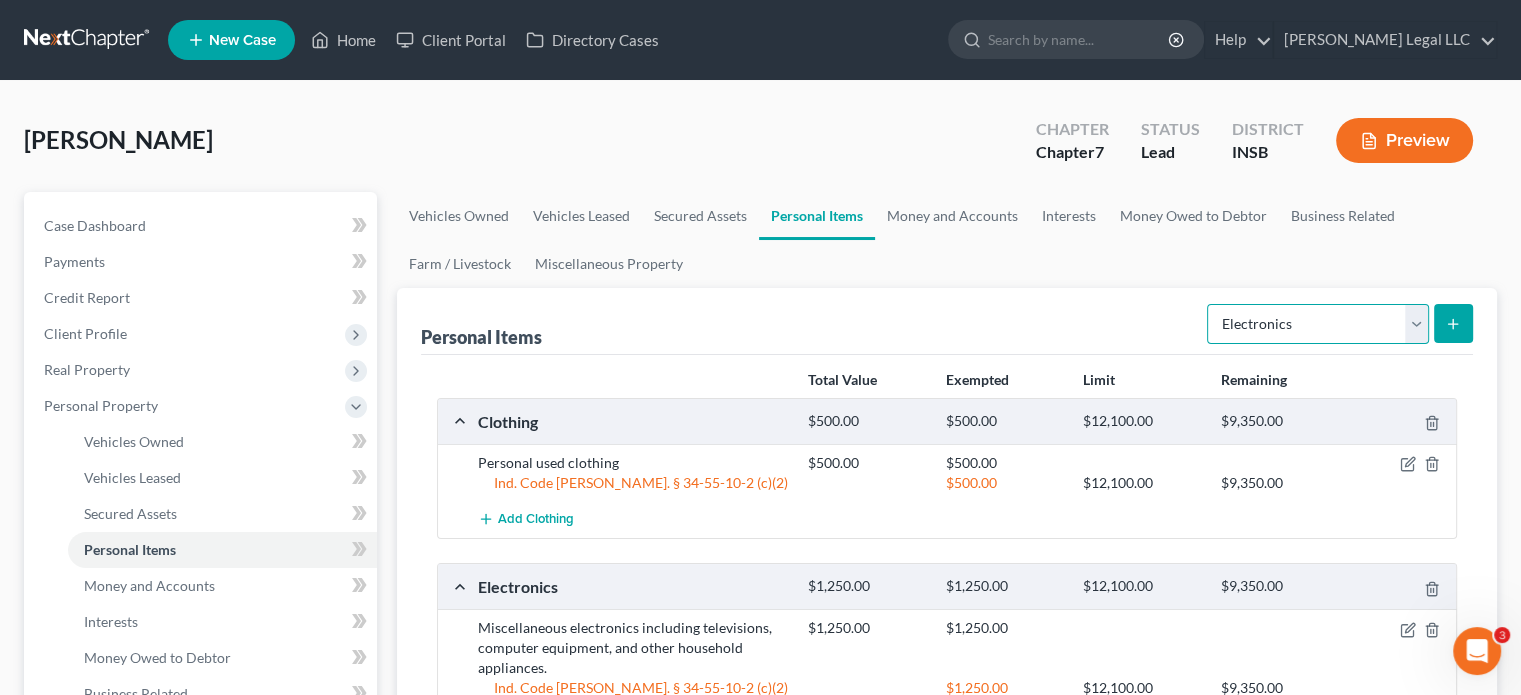 click on "Select Item Type Clothing Collectibles Of Value Electronics Firearms Household Goods Jewelry Other Pet(s) Sports & Hobby Equipment" at bounding box center [1318, 324] 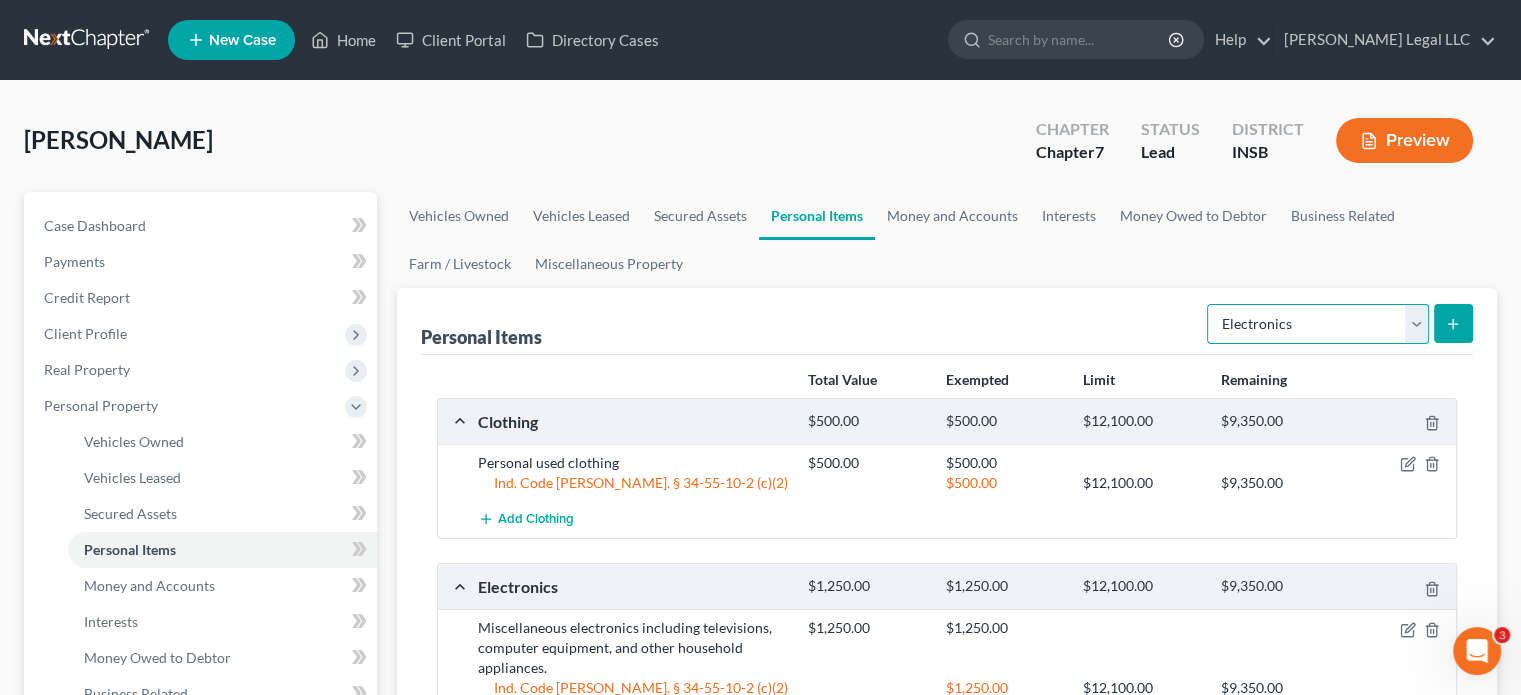 select on "household_goods" 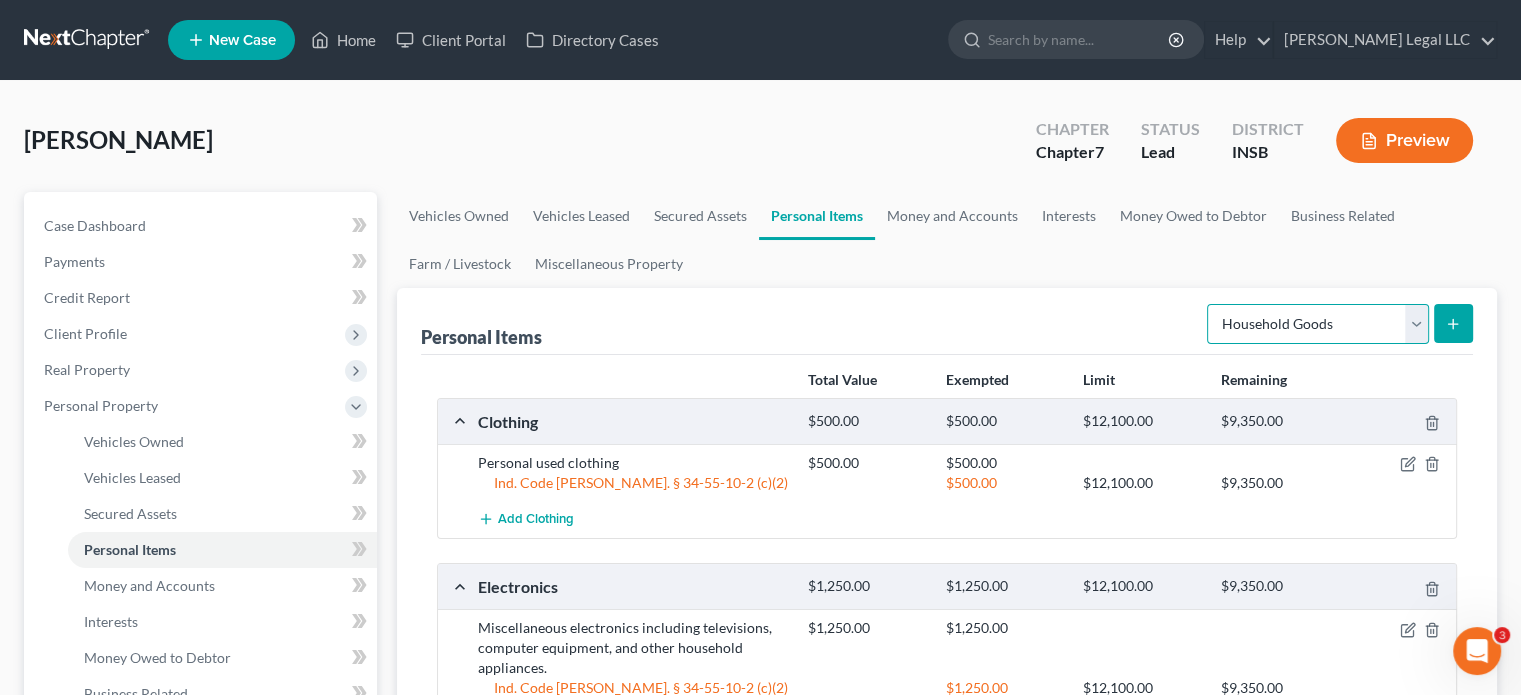 click on "Select Item Type Clothing Collectibles Of Value Electronics Firearms Household Goods Jewelry Other Pet(s) Sports & Hobby Equipment" at bounding box center [1318, 324] 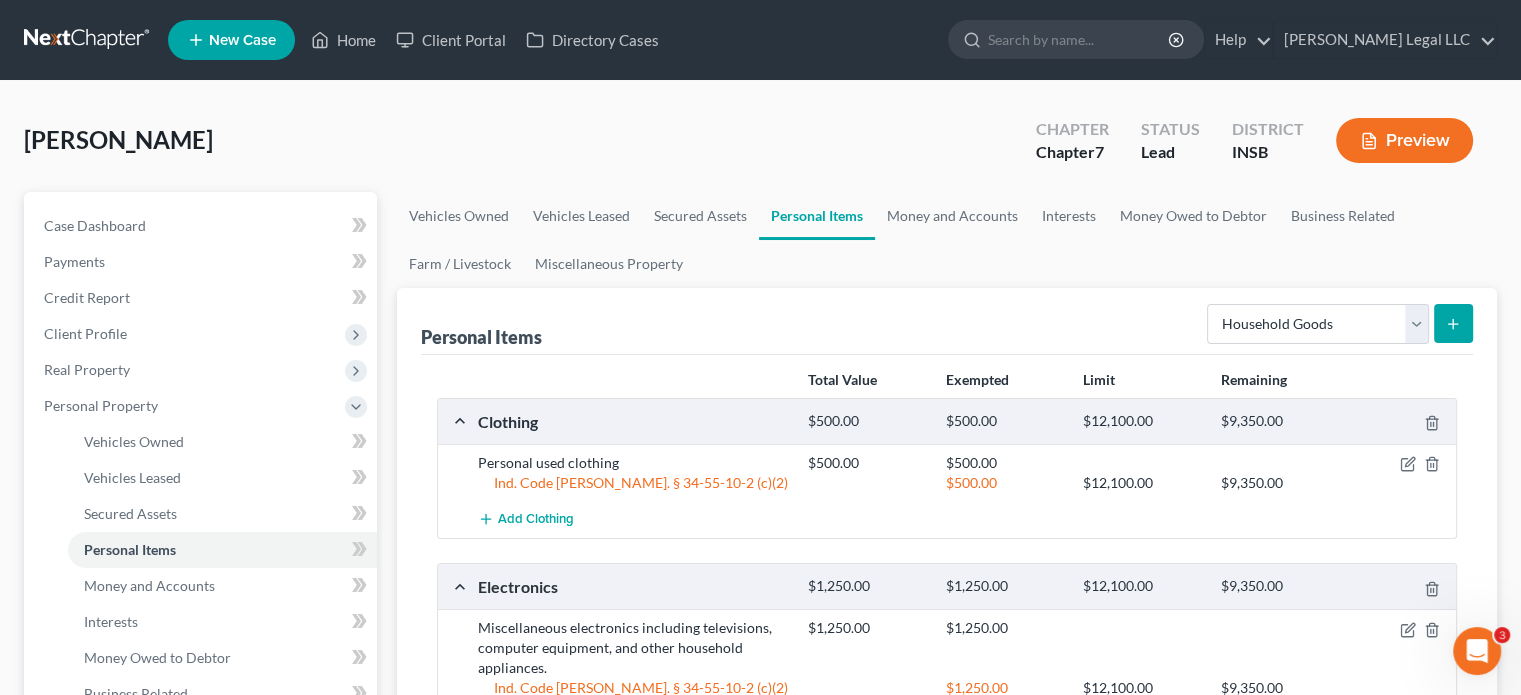 click at bounding box center [1453, 323] 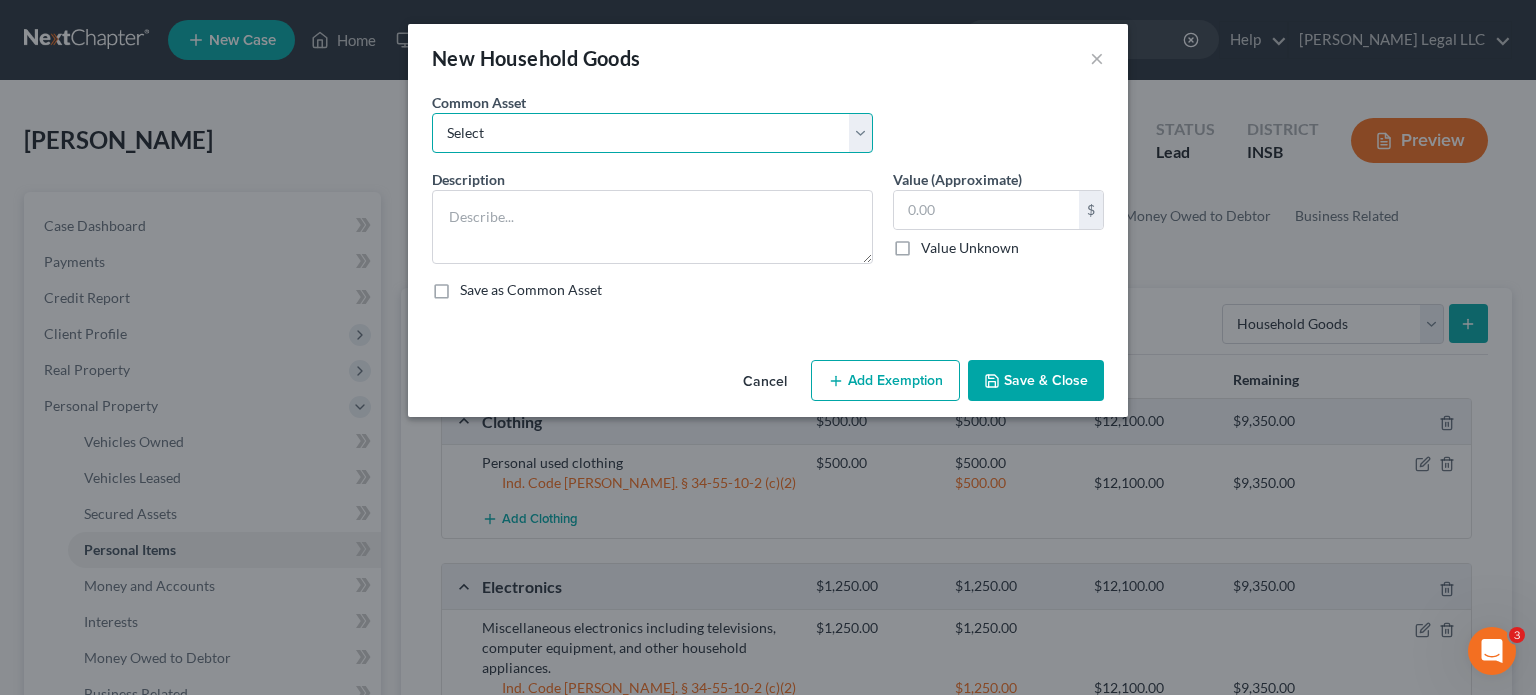 click on "Select Household furniture (bedrooms, kitchen, living area, etc.)" at bounding box center [652, 133] 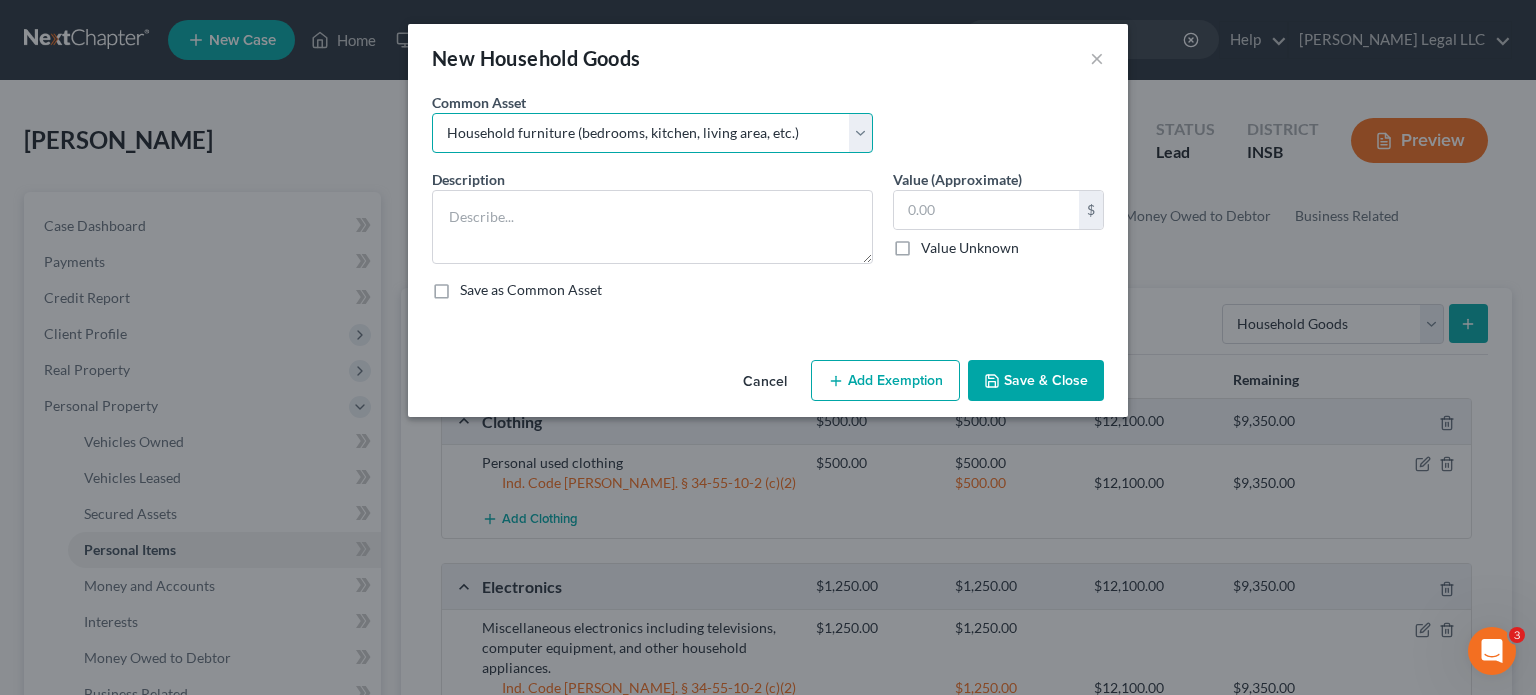 click on "Select Household furniture (bedrooms, kitchen, living area, etc.)" at bounding box center (652, 133) 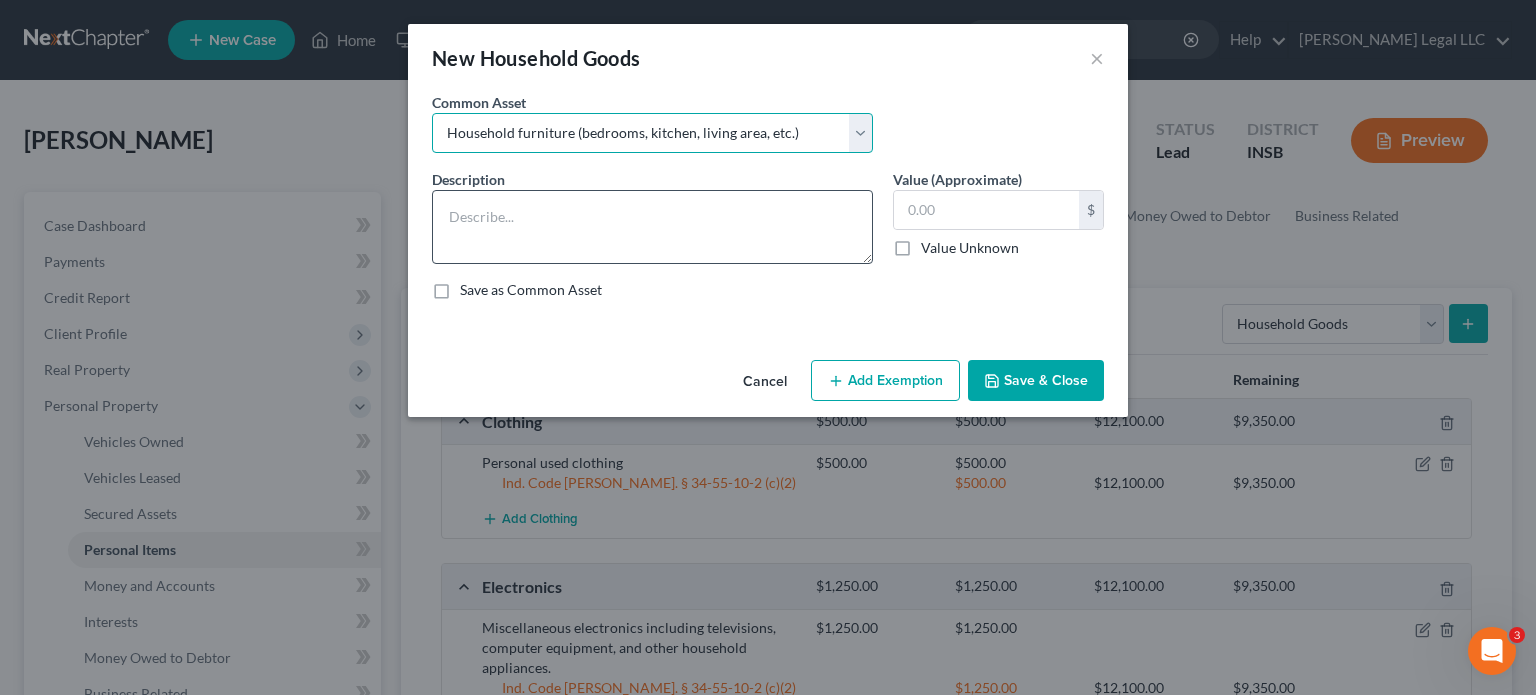 type on "Household furniture (bedrooms, kitchen, living area, etc.)" 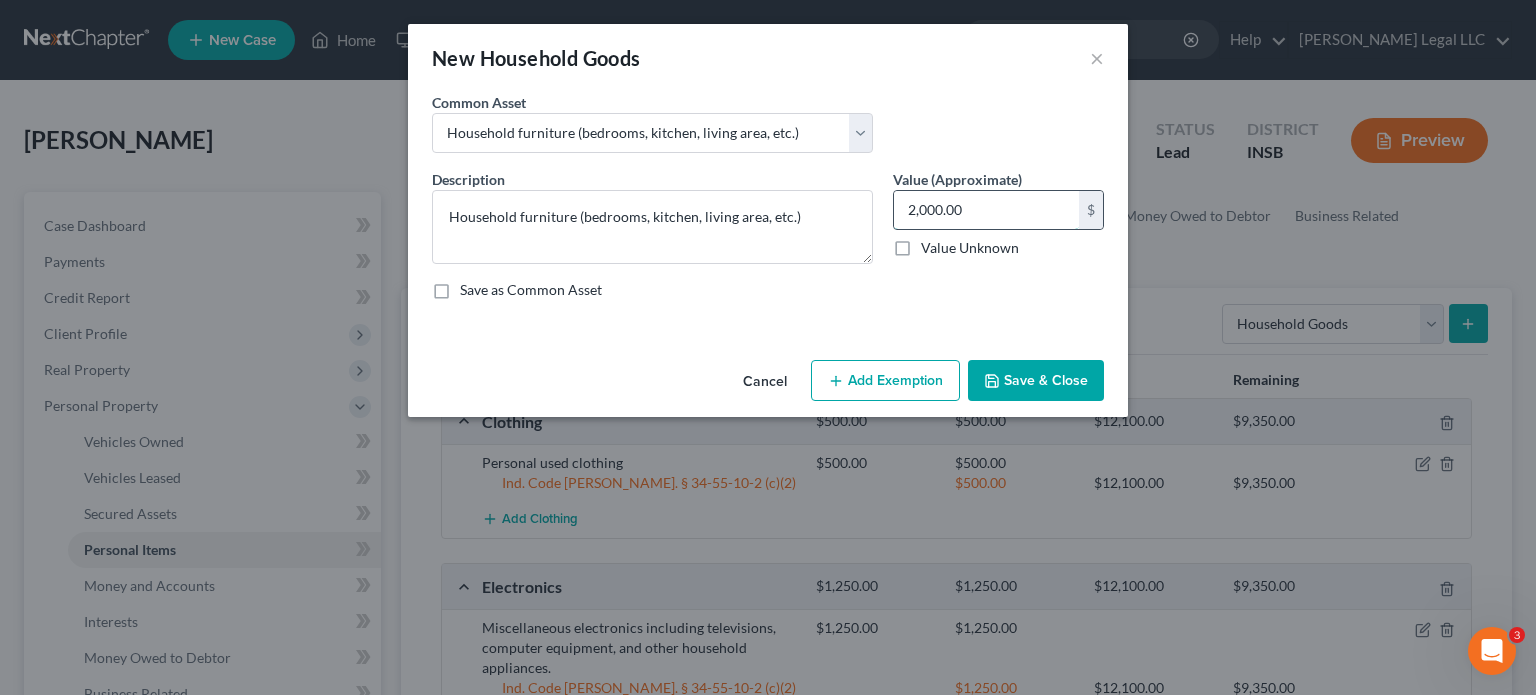 click on "2,000.00" at bounding box center (986, 210) 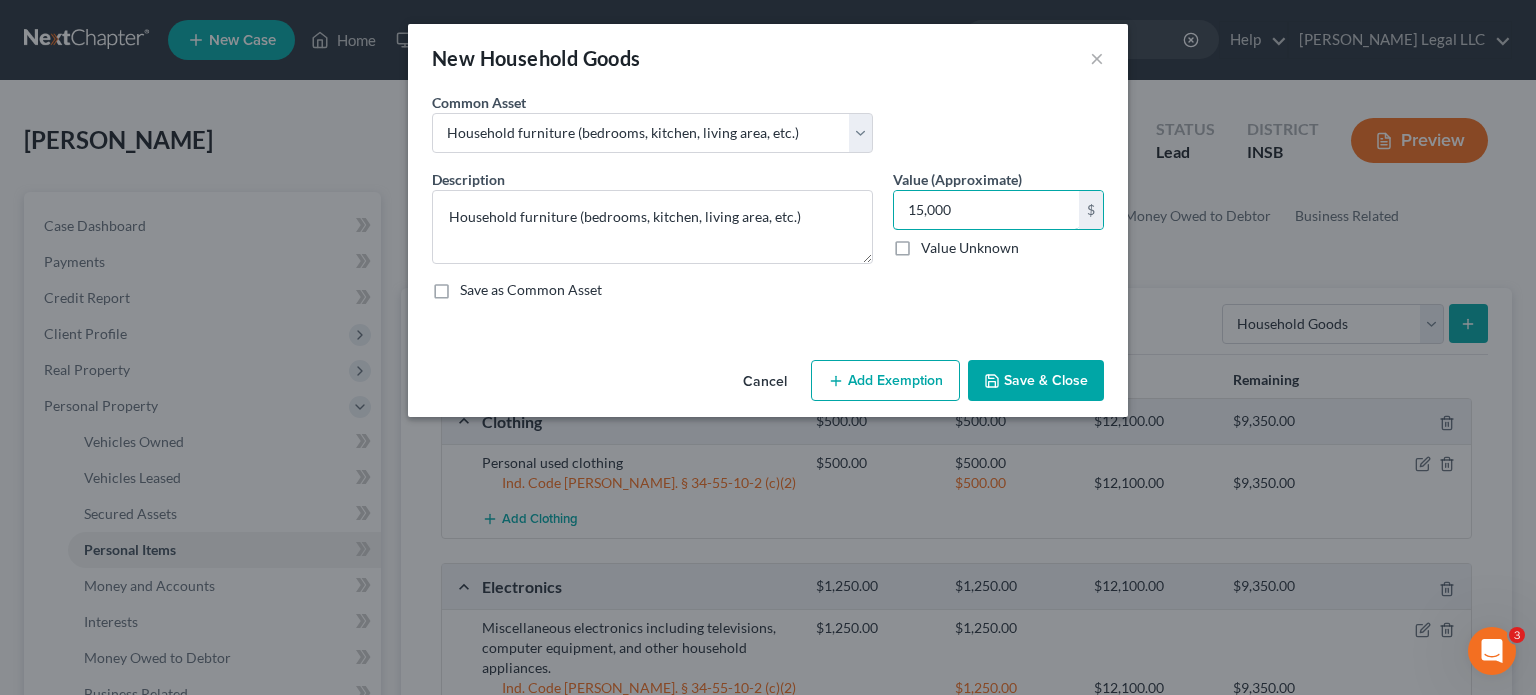 type on "15,000" 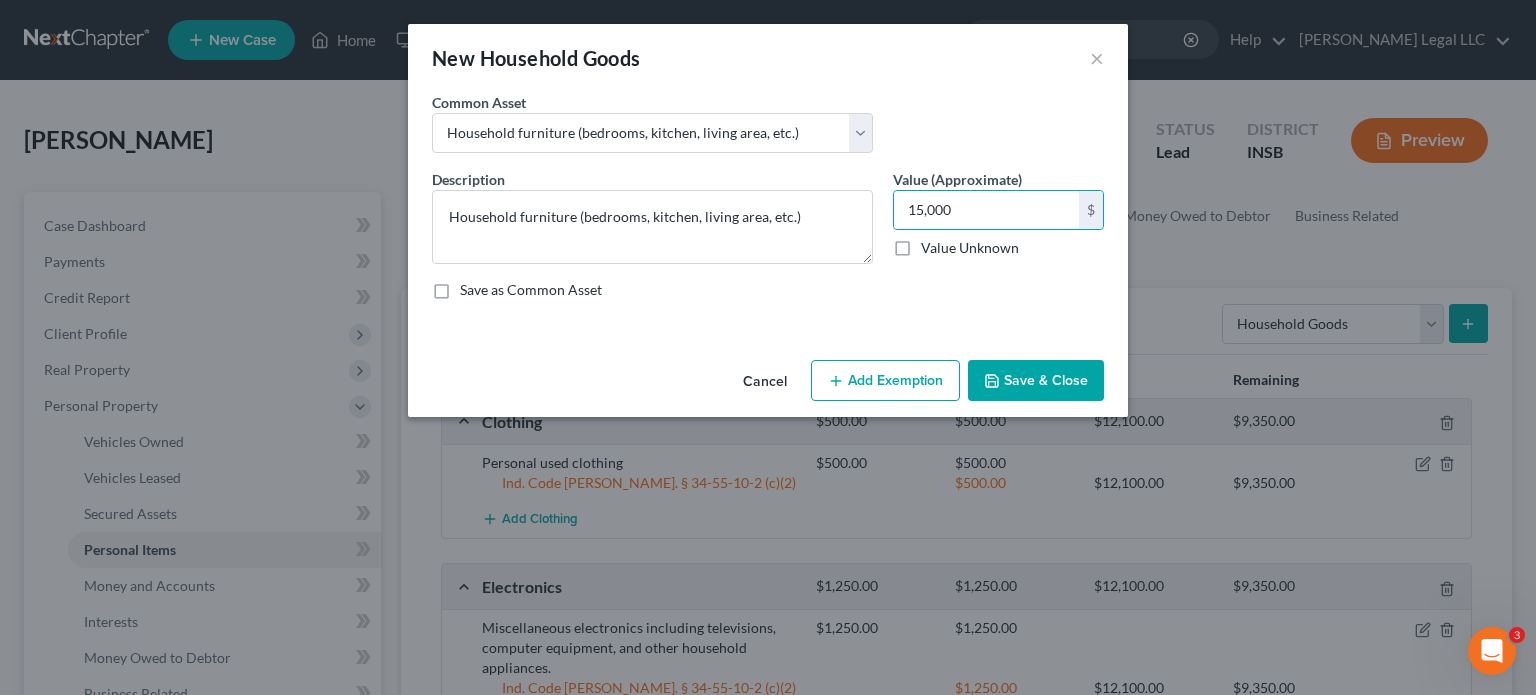 click on "Add Exemption" at bounding box center (885, 381) 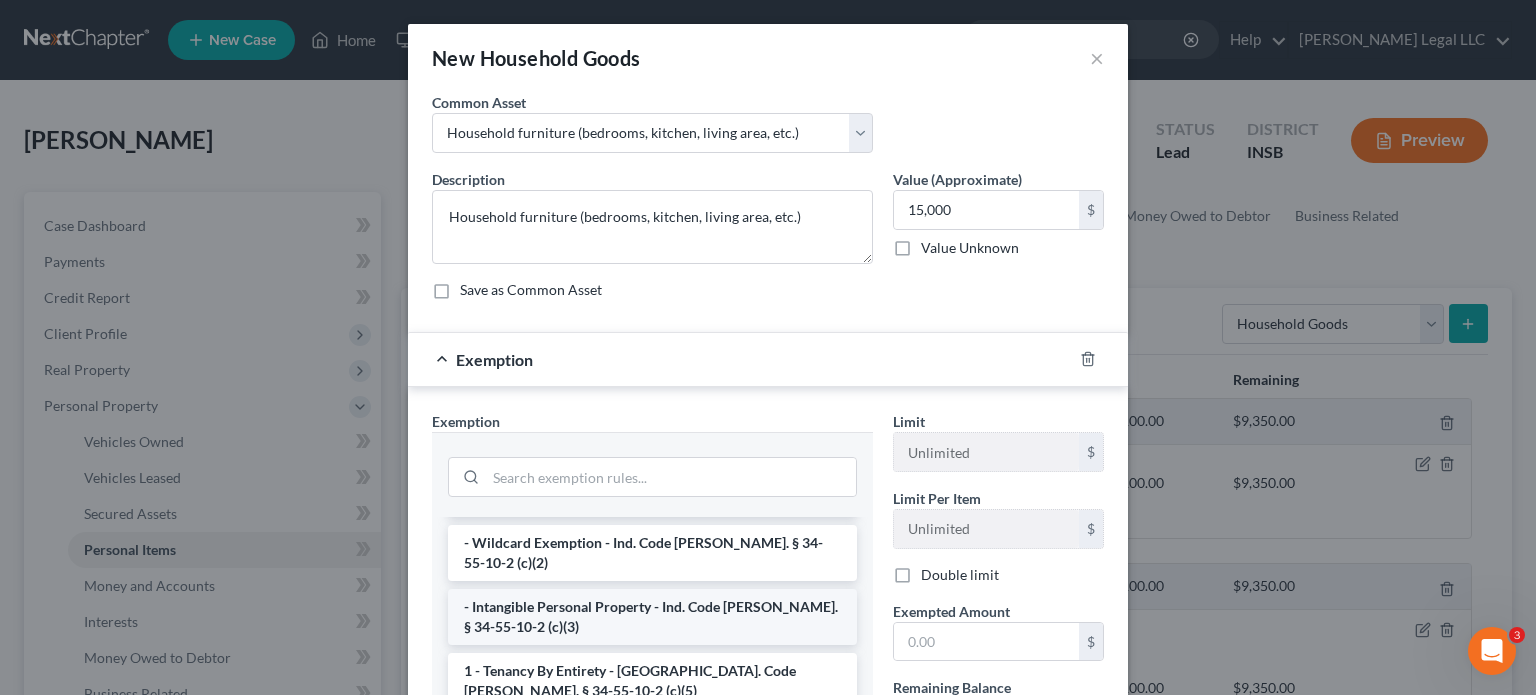 scroll, scrollTop: 0, scrollLeft: 0, axis: both 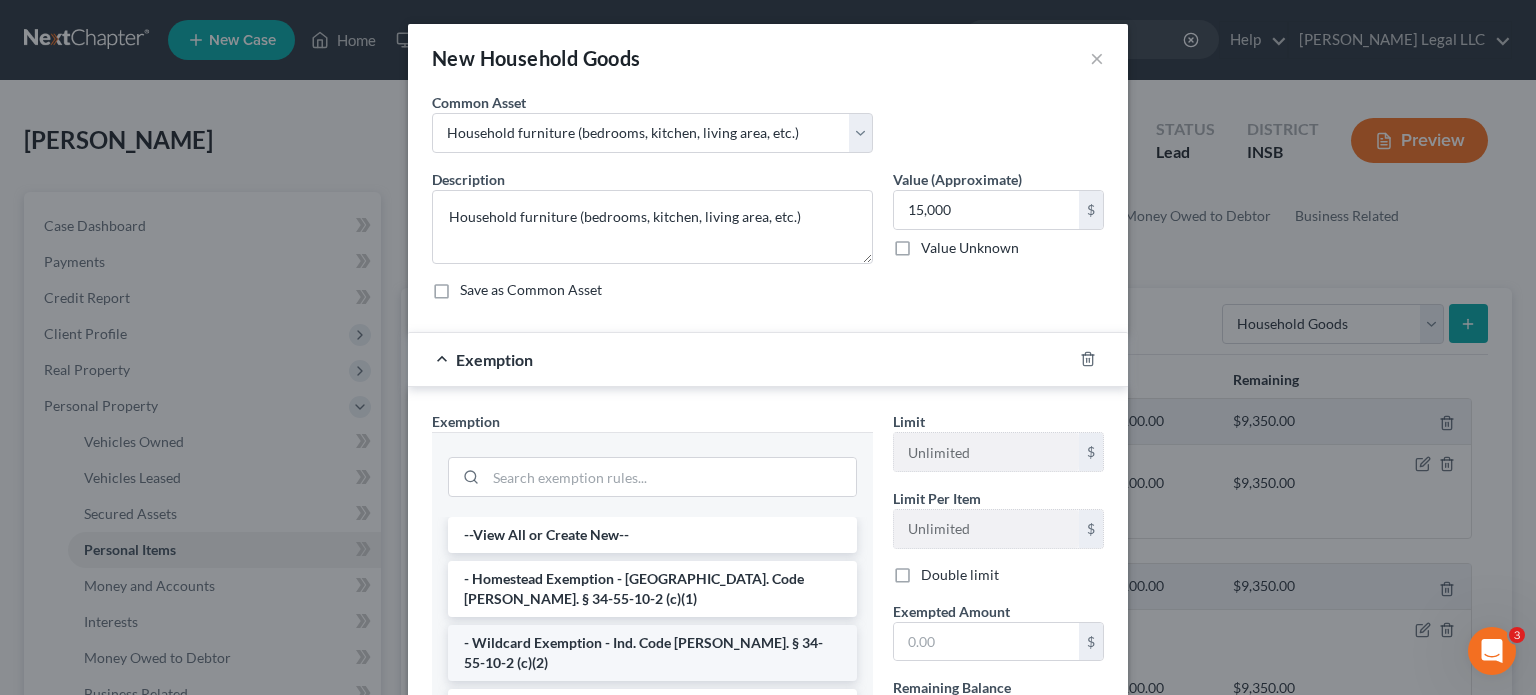 drag, startPoint x: 525, startPoint y: 636, endPoint x: 601, endPoint y: 639, distance: 76.05919 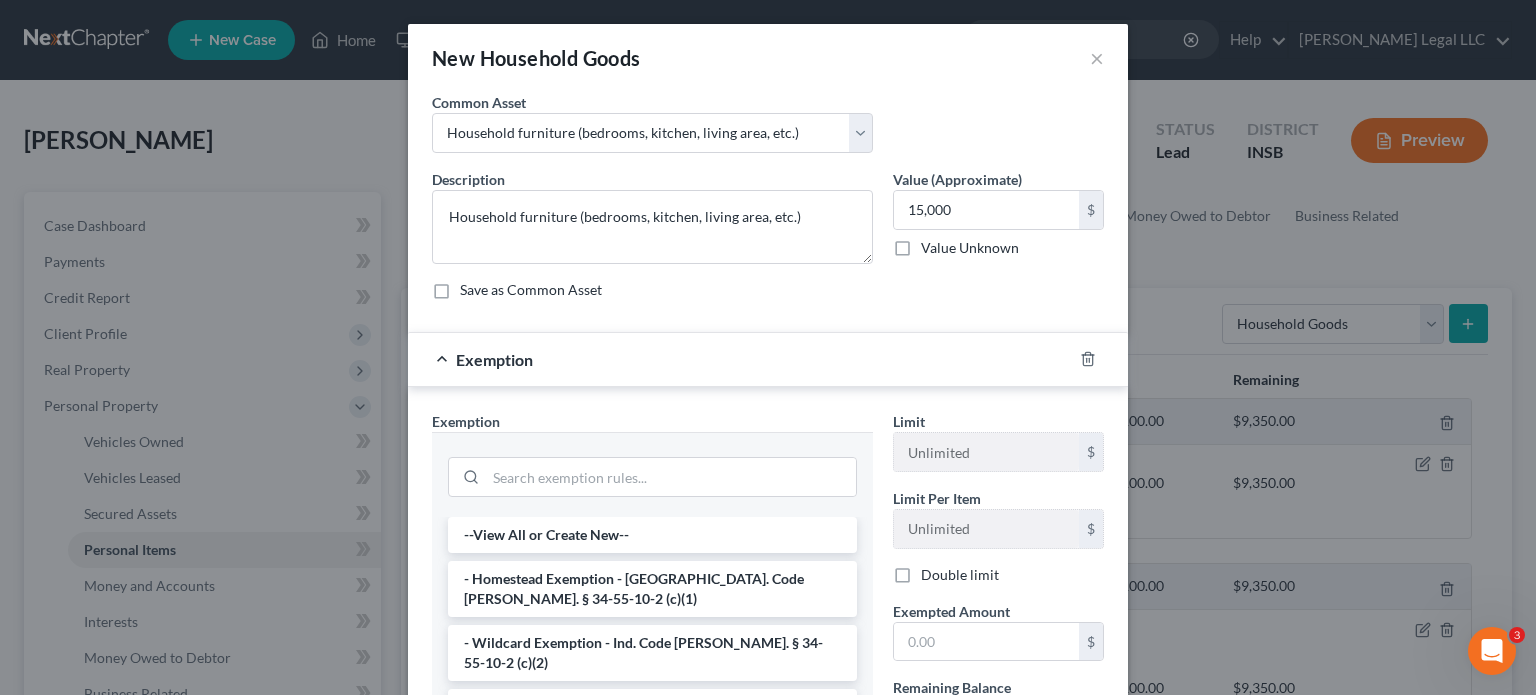 click on "- Wildcard Exemption - Ind. Code [PERSON_NAME]. § 34-55-10-2 (c)(2)" at bounding box center (652, 653) 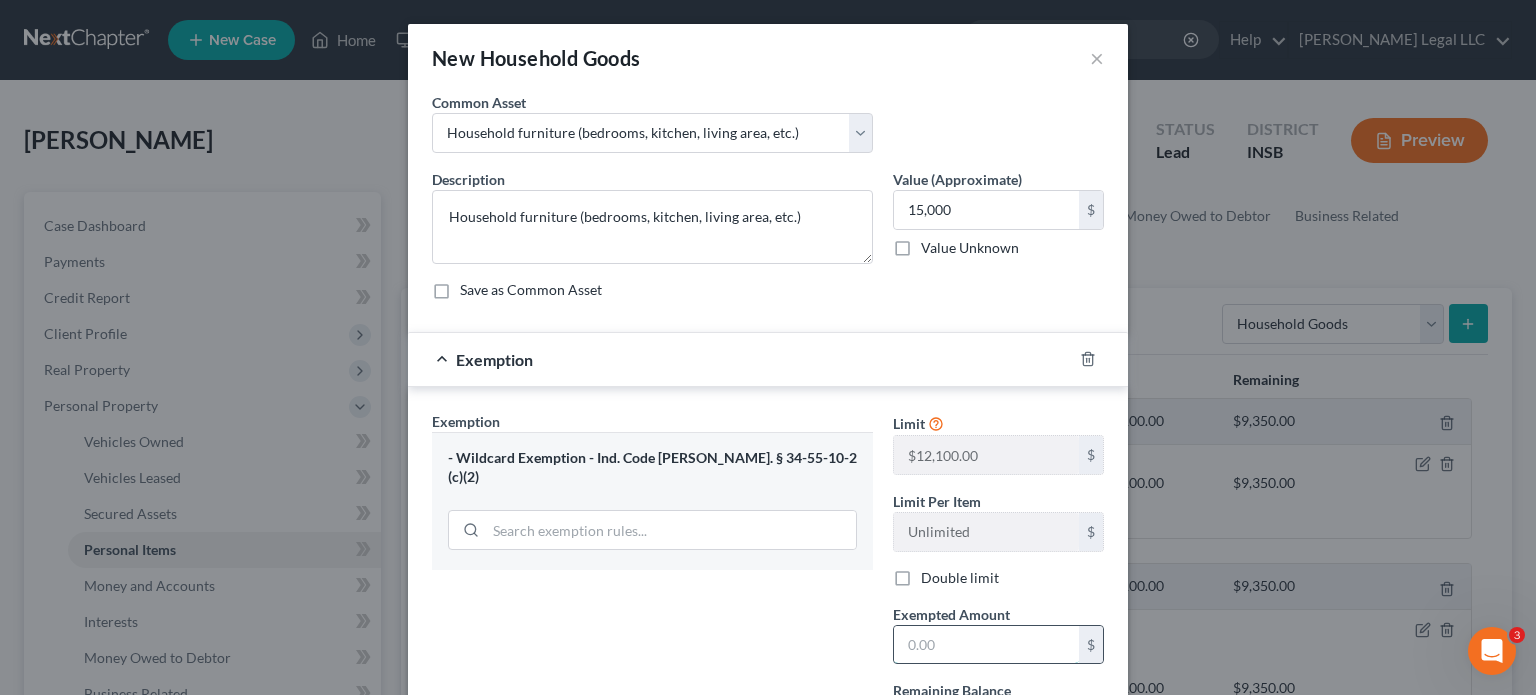 click at bounding box center (986, 645) 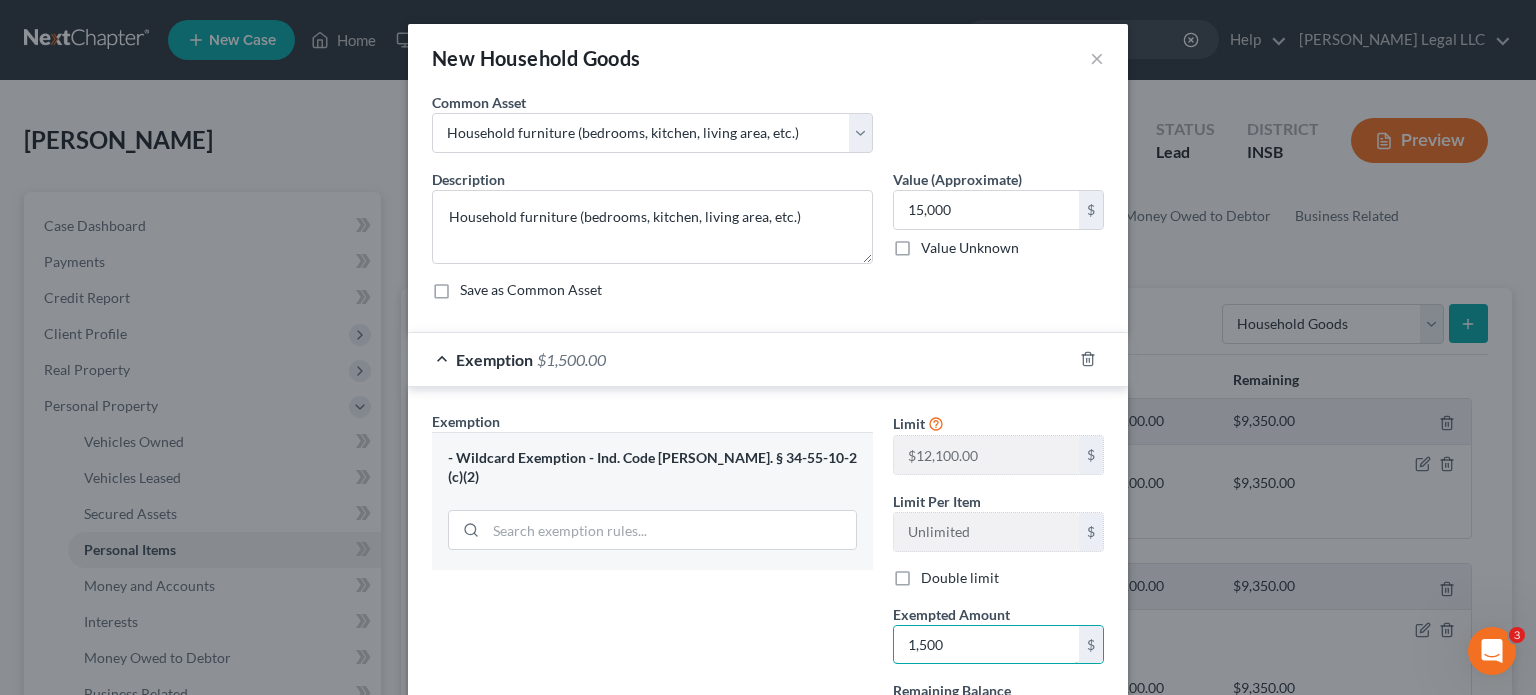type on "1,500" 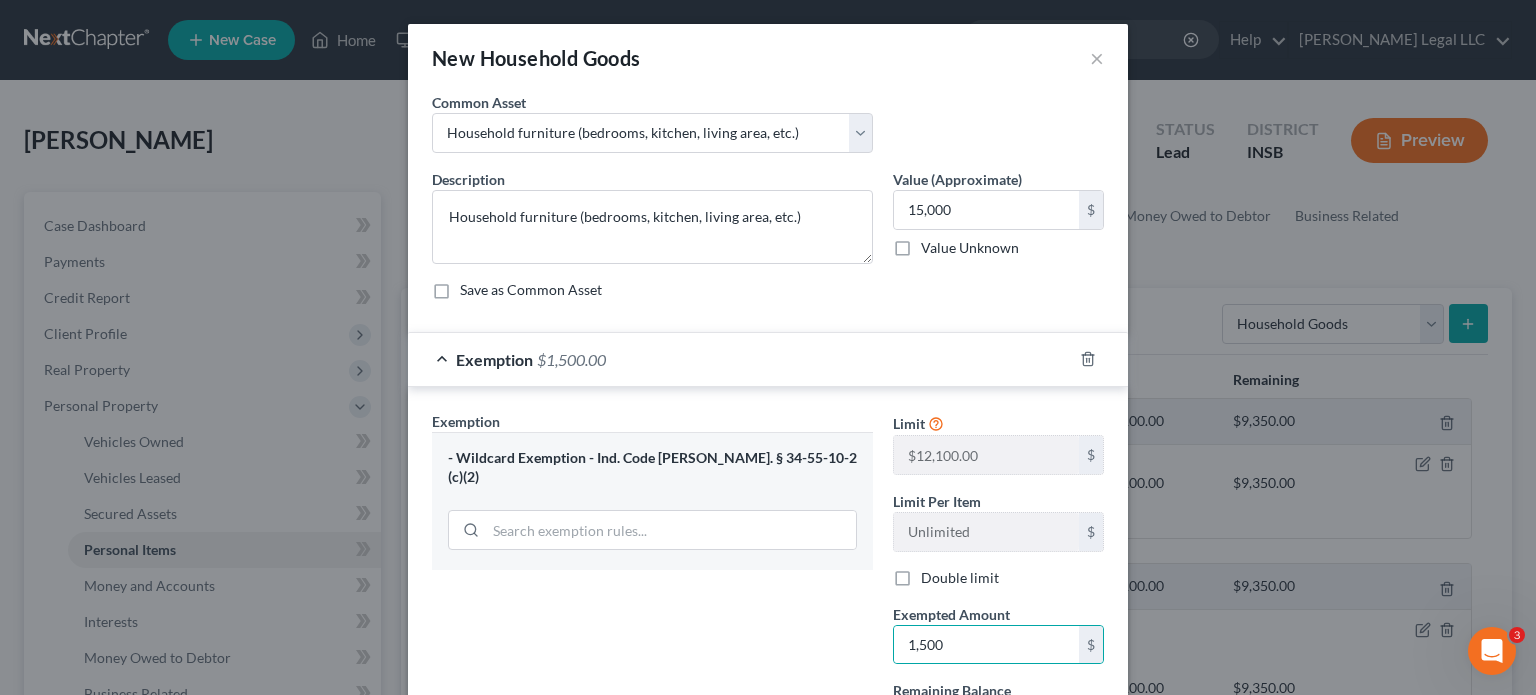 click on "Exemption Set must be selected for CA.
Exemption
*
- Wildcard Exemption - Ind. Code [PERSON_NAME]. § 34-55-10-2 (c)(2)" at bounding box center (652, 584) 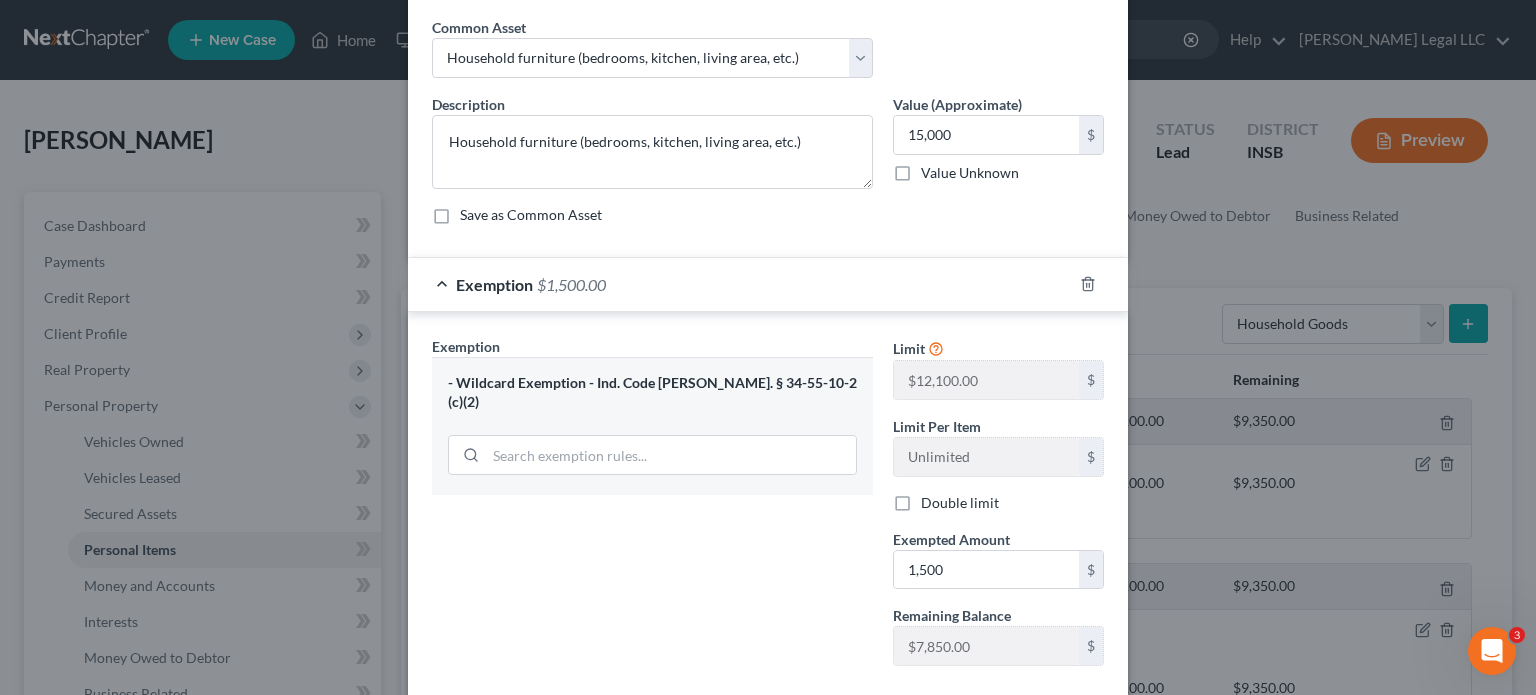 scroll, scrollTop: 186, scrollLeft: 0, axis: vertical 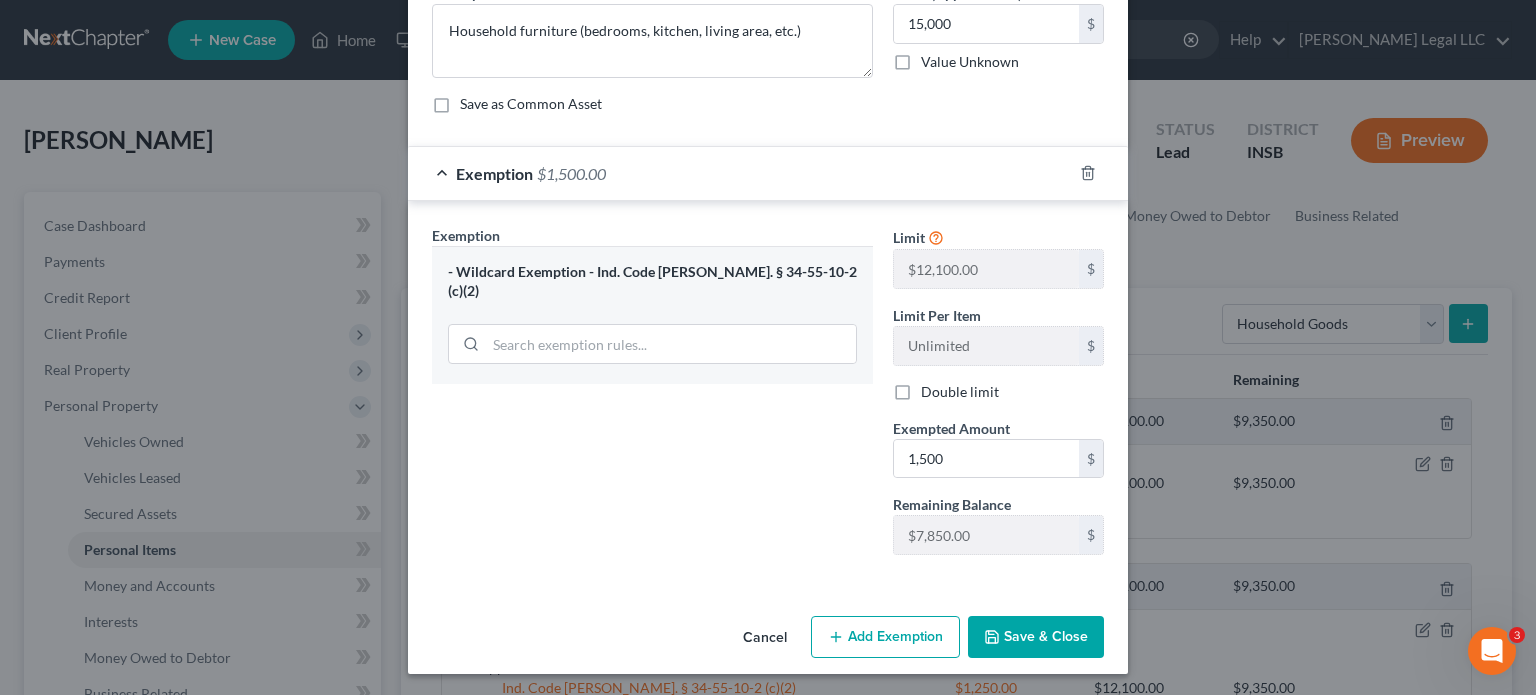 click on "Save & Close" at bounding box center (1036, 637) 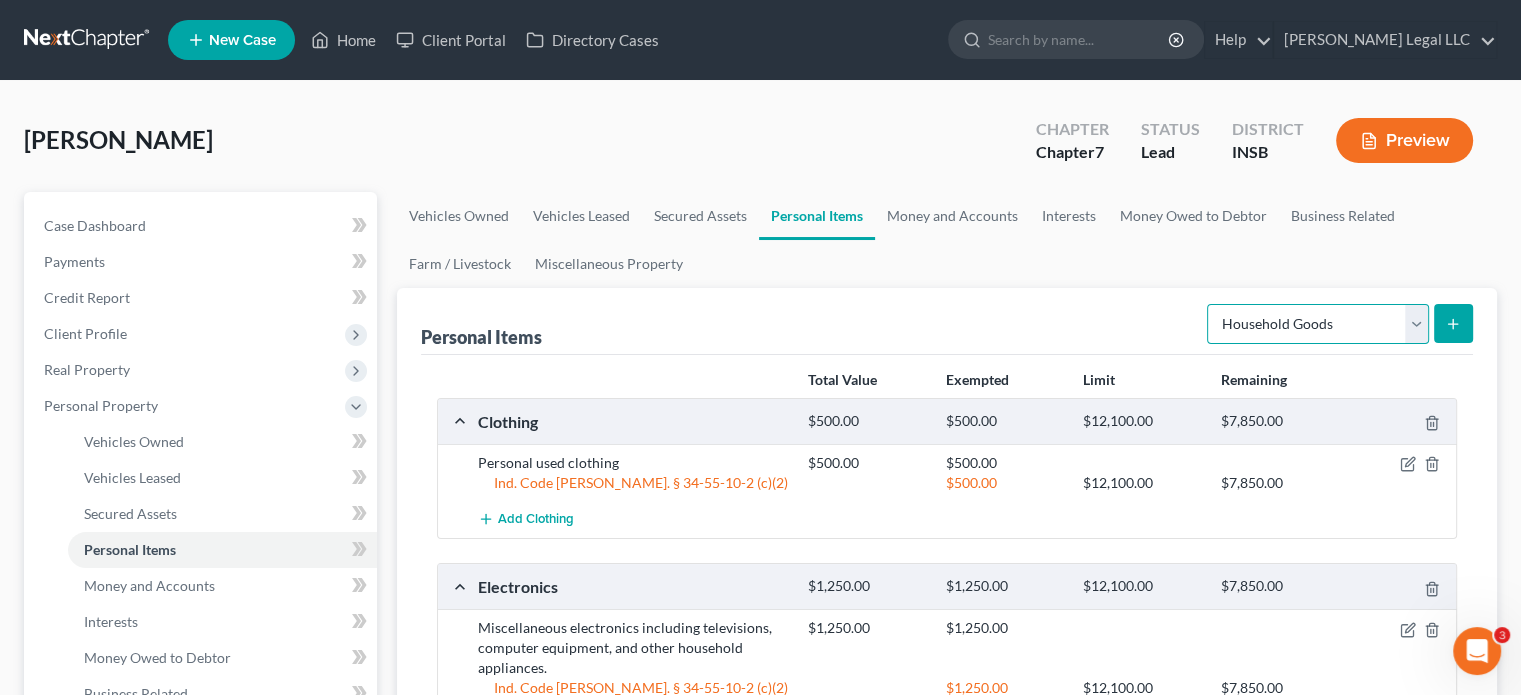 click on "Select Item Type Clothing Collectibles Of Value Electronics Firearms Household Goods Jewelry Other Pet(s) Sports & Hobby Equipment" at bounding box center (1318, 324) 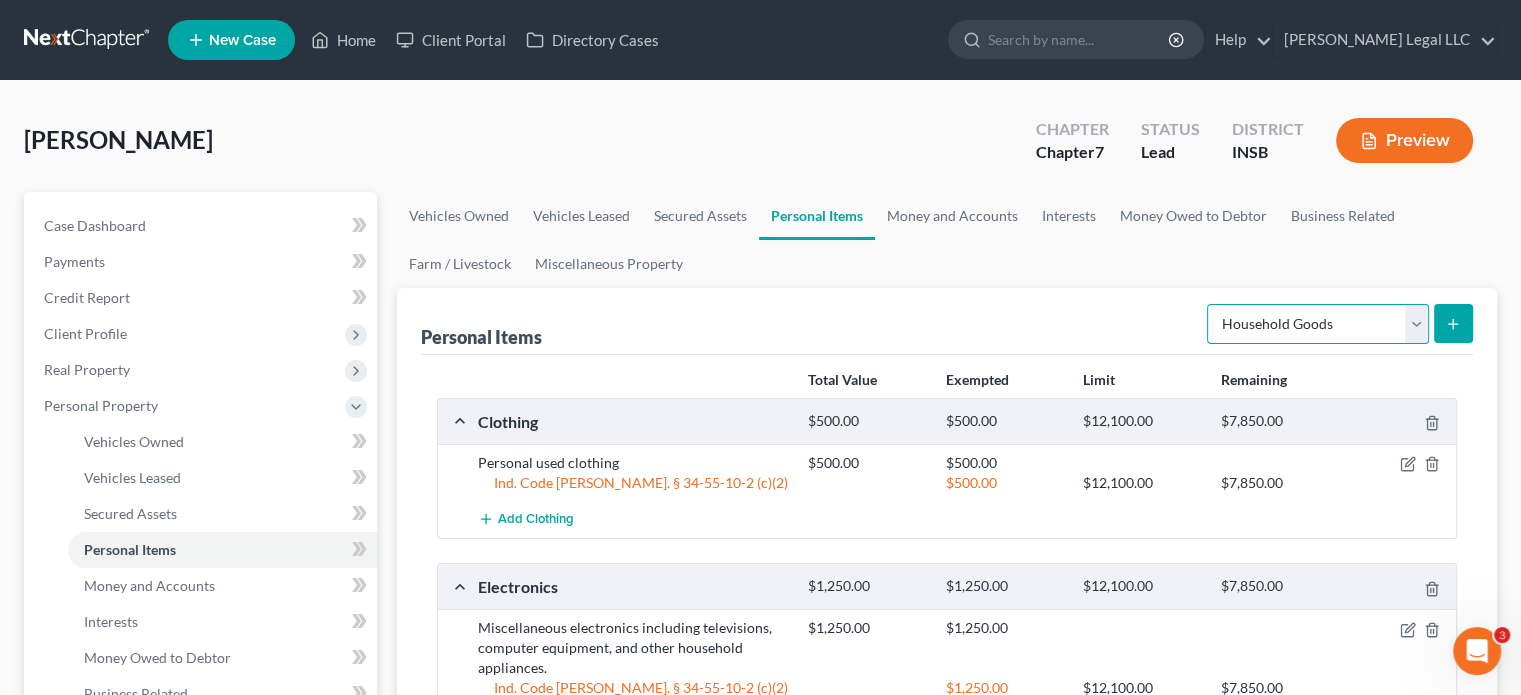 select on "jewelry" 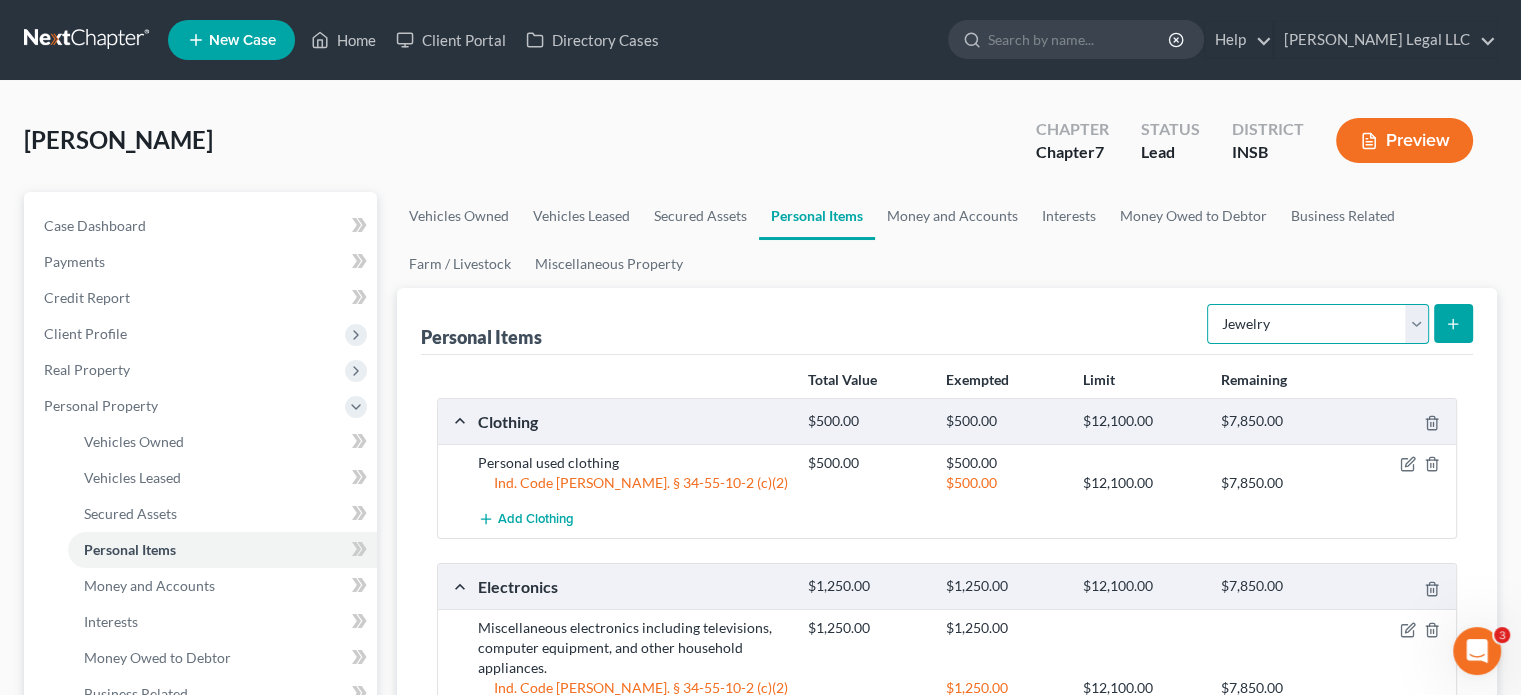 click on "Select Item Type Clothing Collectibles Of Value Electronics Firearms Household Goods Jewelry Other Pet(s) Sports & Hobby Equipment" at bounding box center (1318, 324) 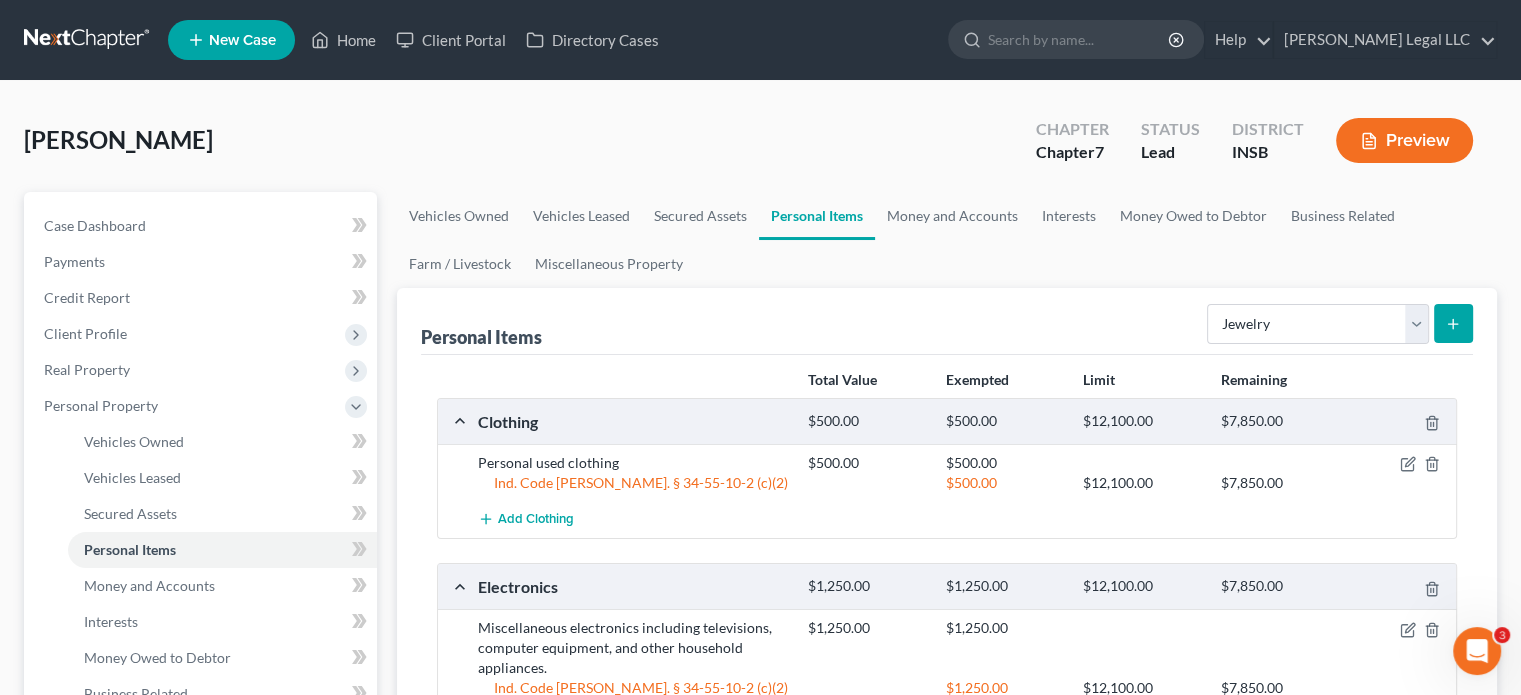 click 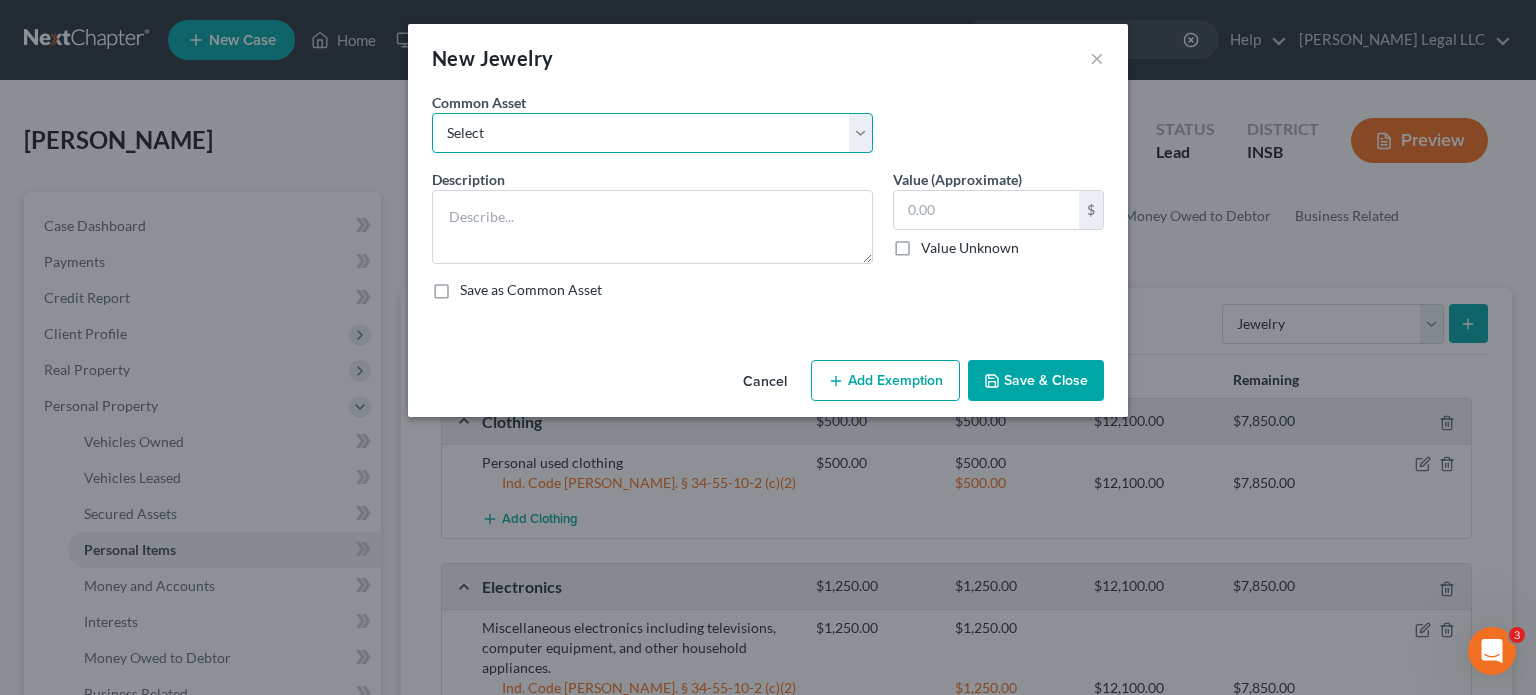 click on "Select Miscellaneous fine and costume jewelry, watches, and accessories." at bounding box center (652, 133) 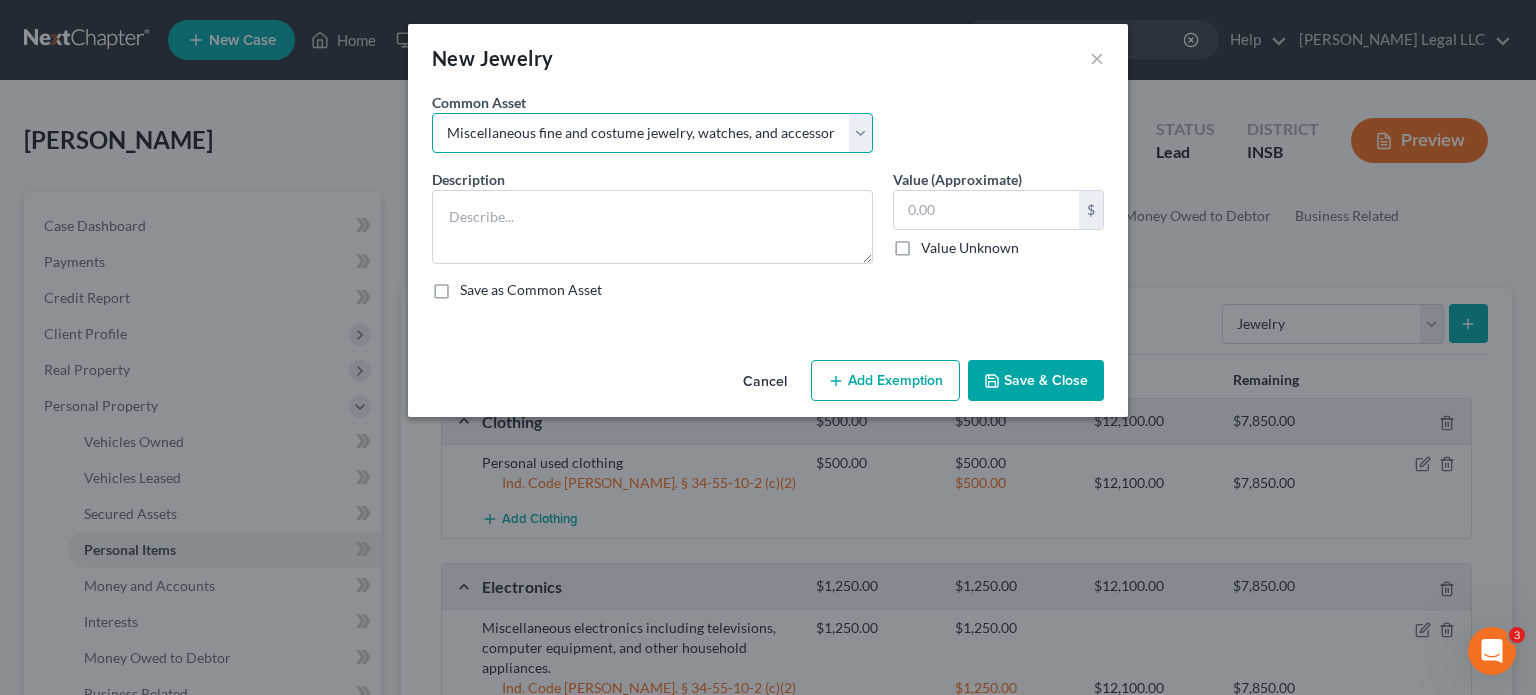 click on "Select Miscellaneous fine and costume jewelry, watches, and accessories." at bounding box center (652, 133) 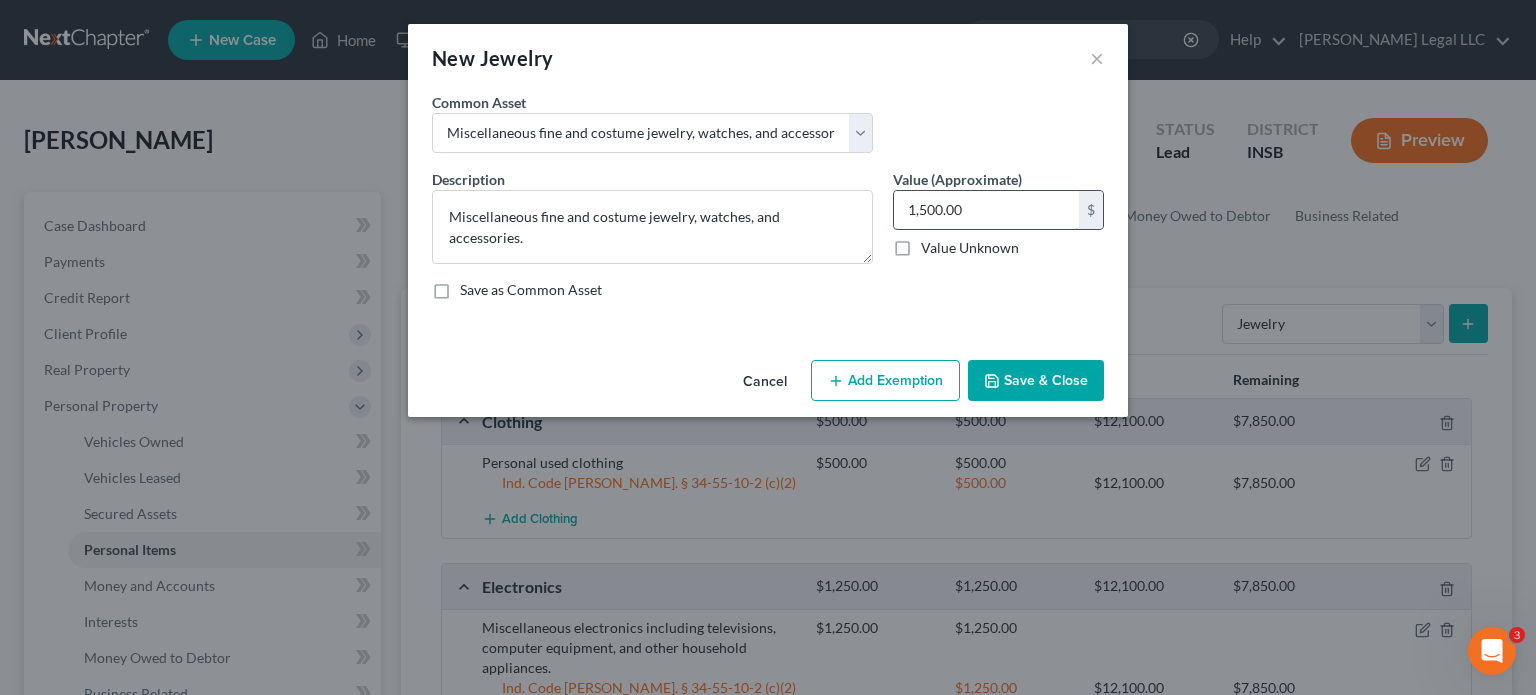 click on "1,500.00" at bounding box center (986, 210) 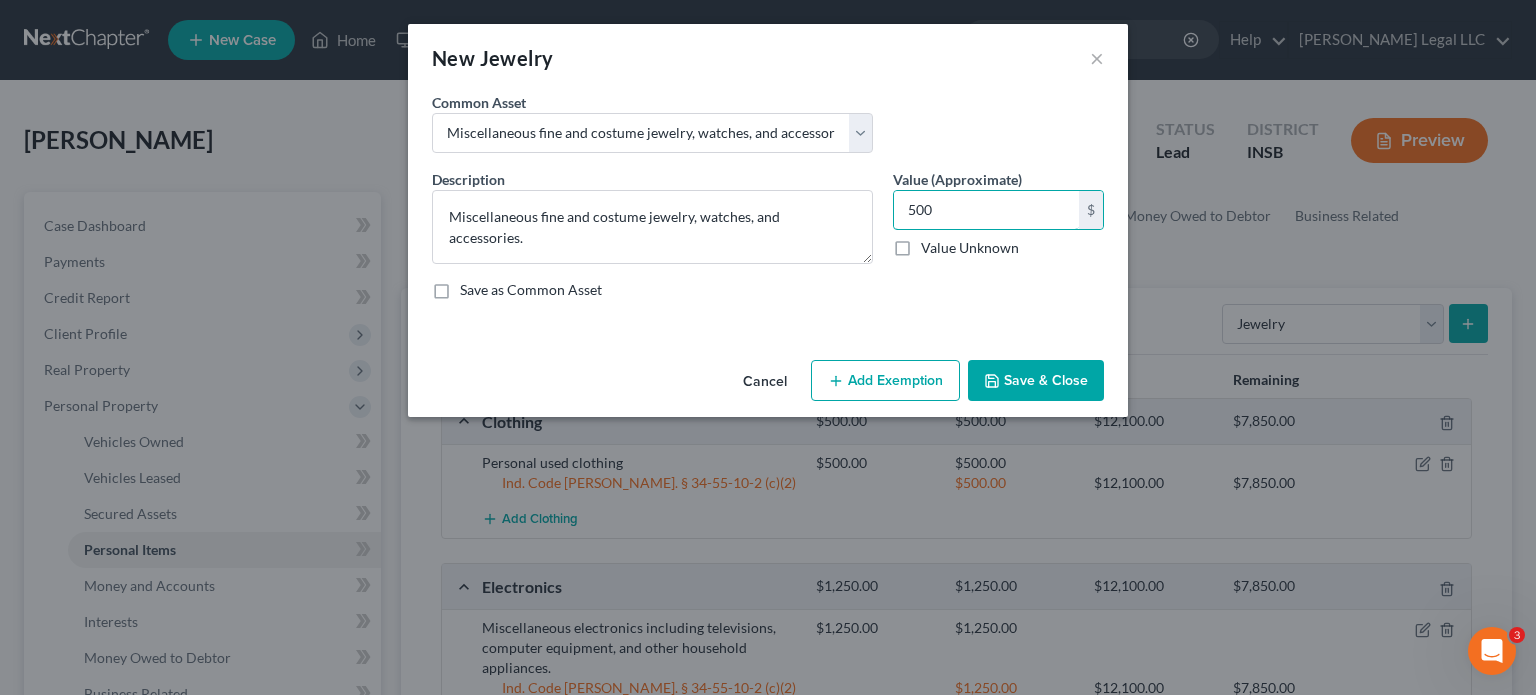 type on "500" 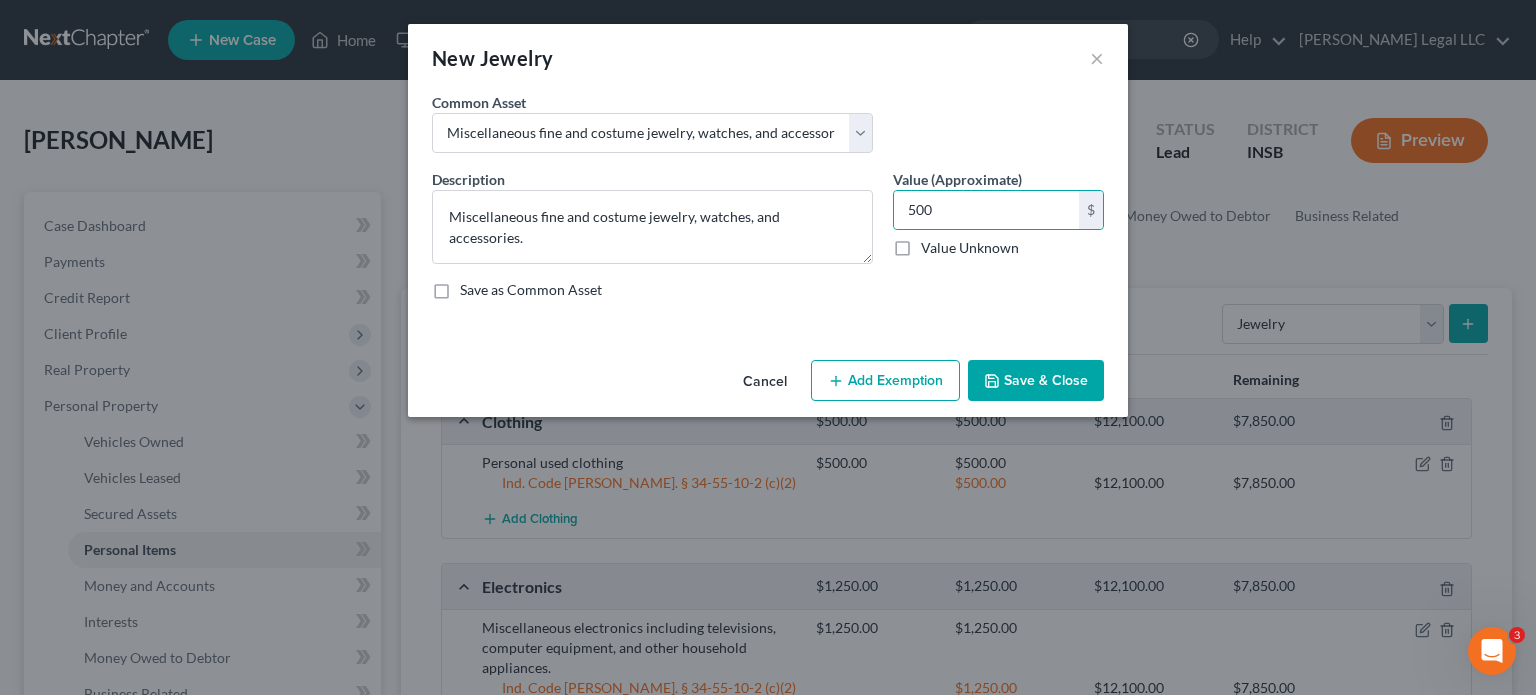 click on "Add Exemption" at bounding box center (885, 381) 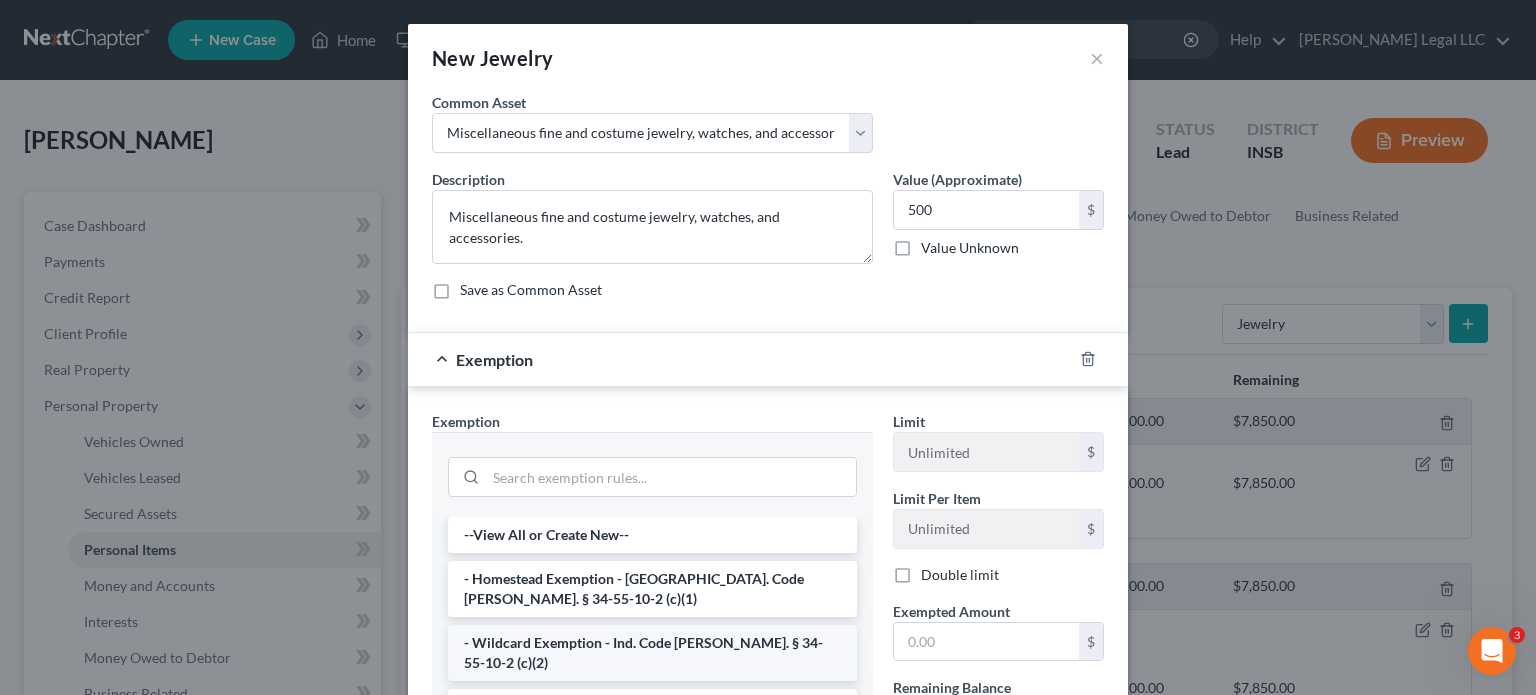 click on "- Wildcard Exemption - Ind. Code [PERSON_NAME]. § 34-55-10-2 (c)(2)" at bounding box center (652, 653) 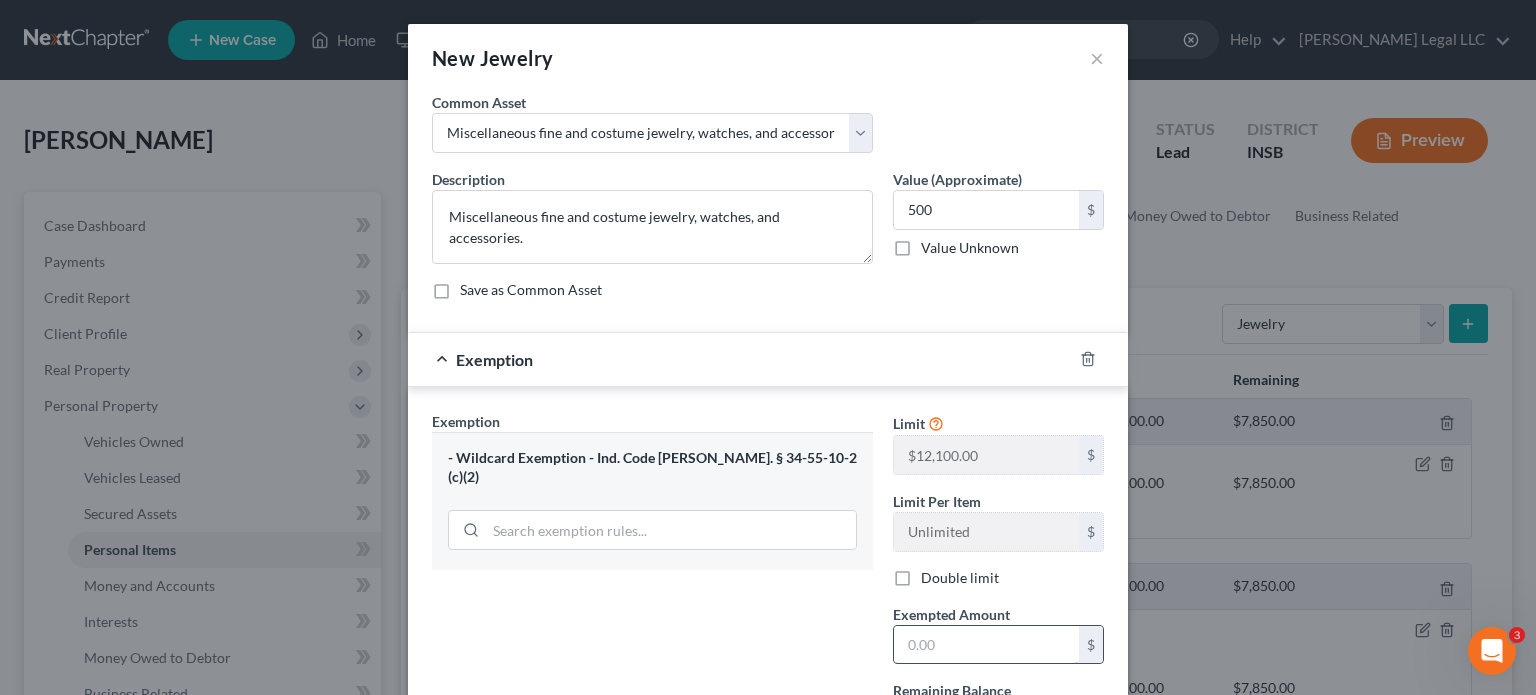 click at bounding box center [986, 645] 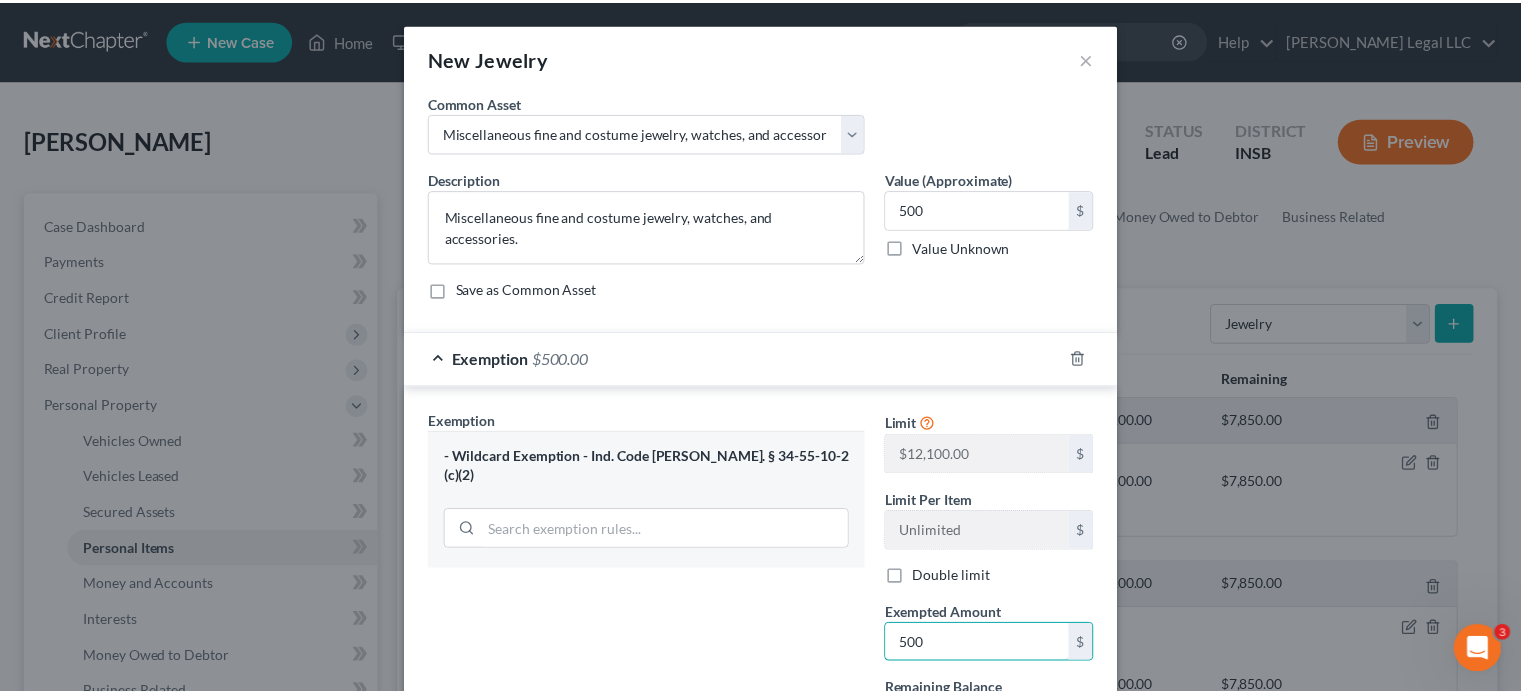 scroll, scrollTop: 186, scrollLeft: 0, axis: vertical 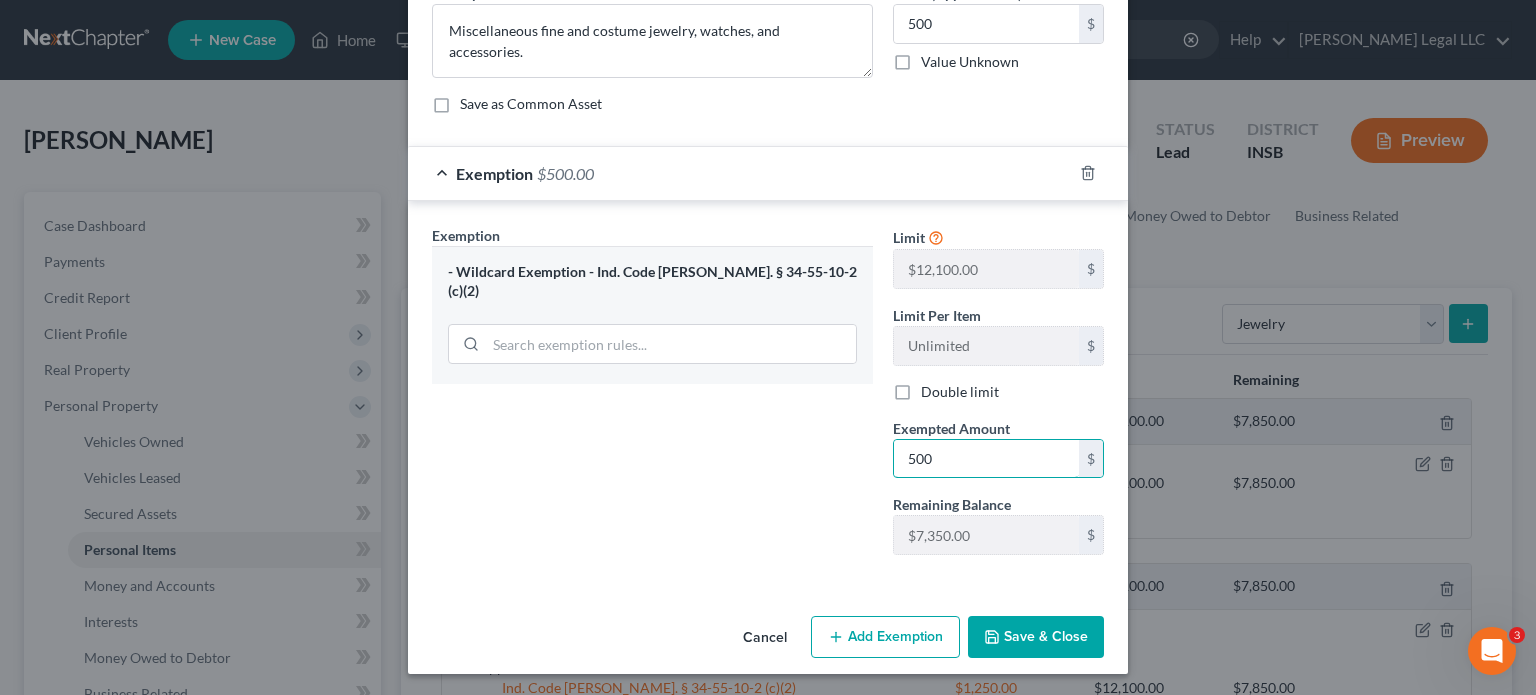 type on "500" 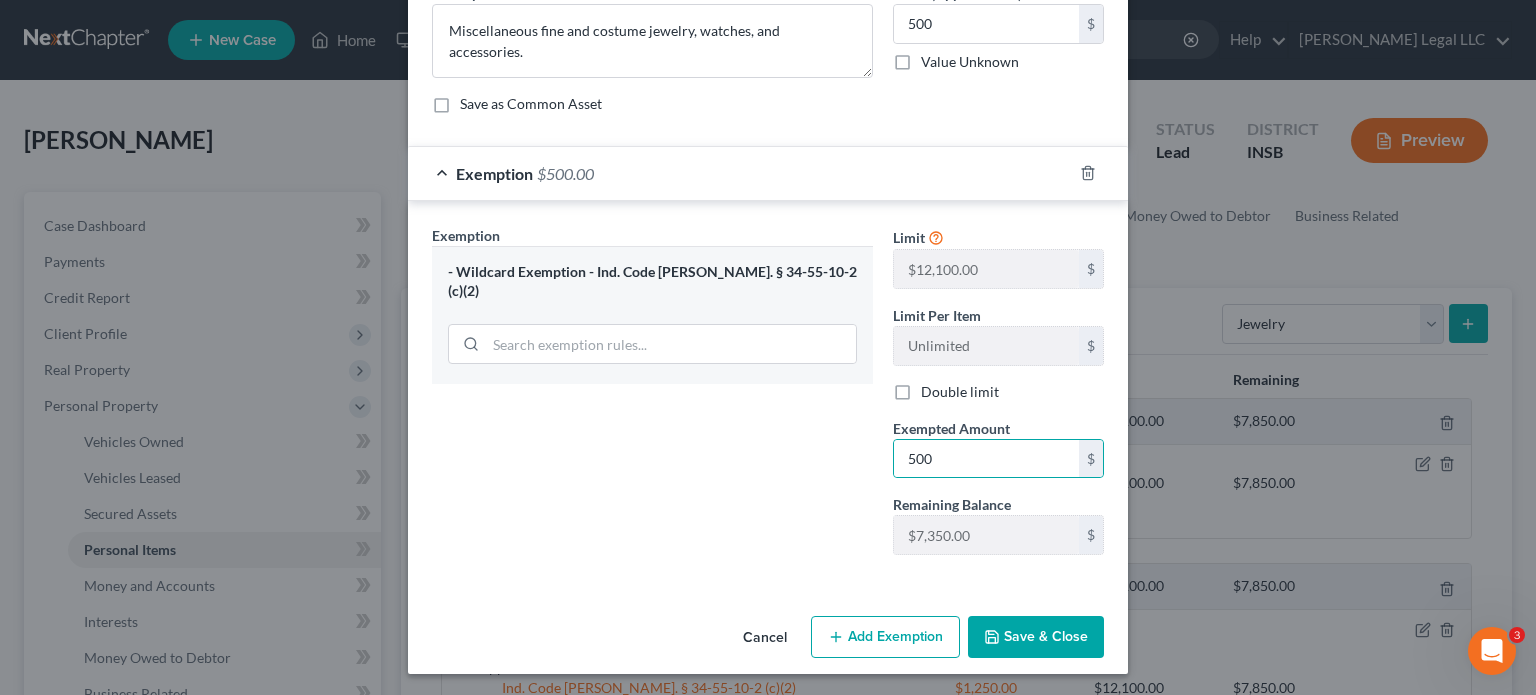 click on "Save & Close" at bounding box center (1036, 637) 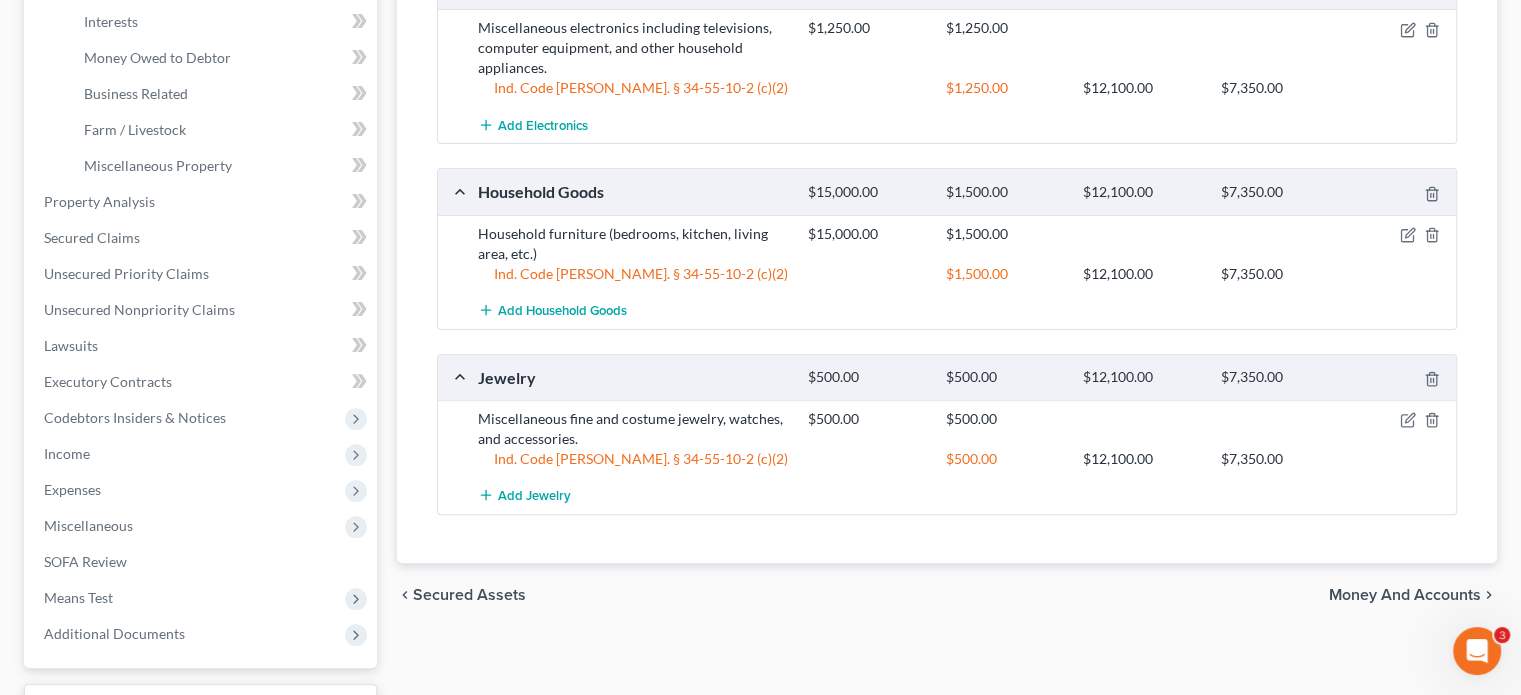 scroll, scrollTop: 100, scrollLeft: 0, axis: vertical 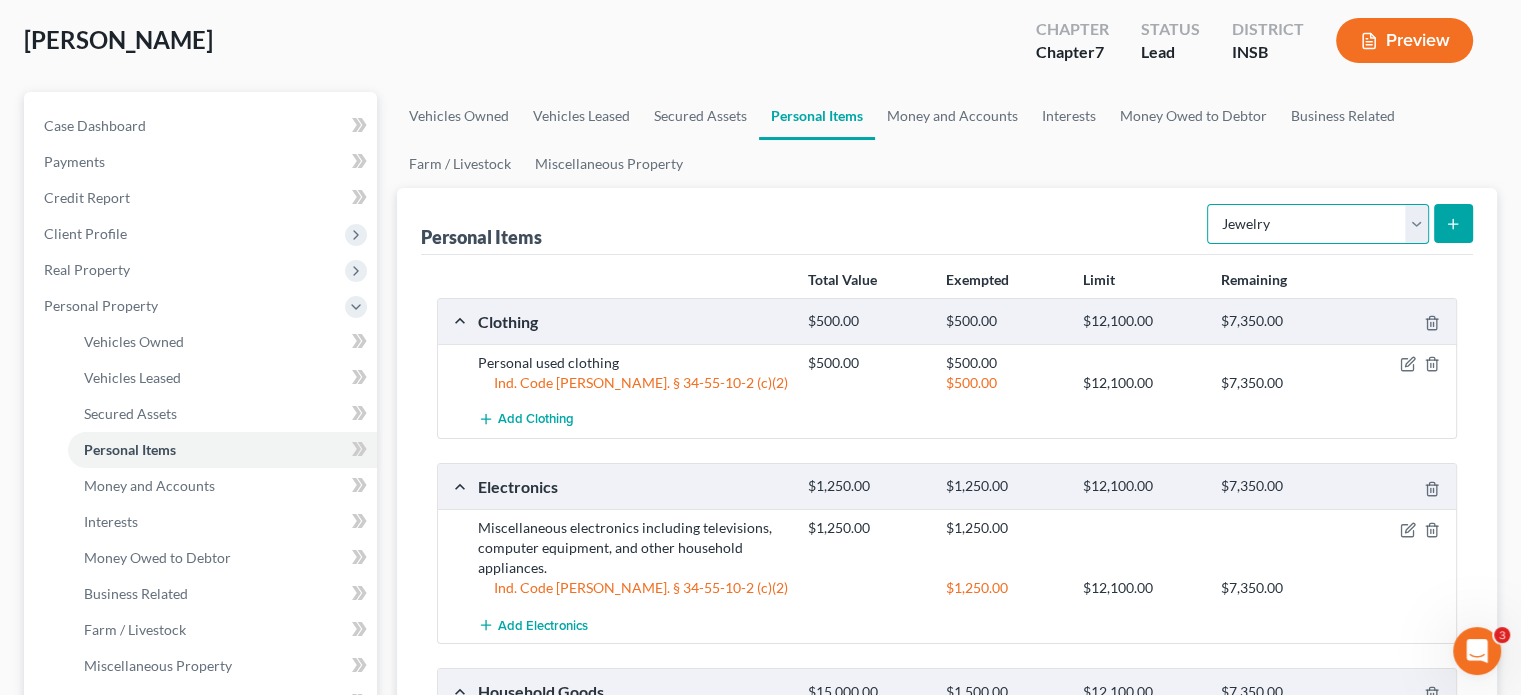 click on "Select Item Type Clothing Collectibles Of Value Electronics Firearms Household Goods Jewelry Other Pet(s) Sports & Hobby Equipment" at bounding box center [1318, 224] 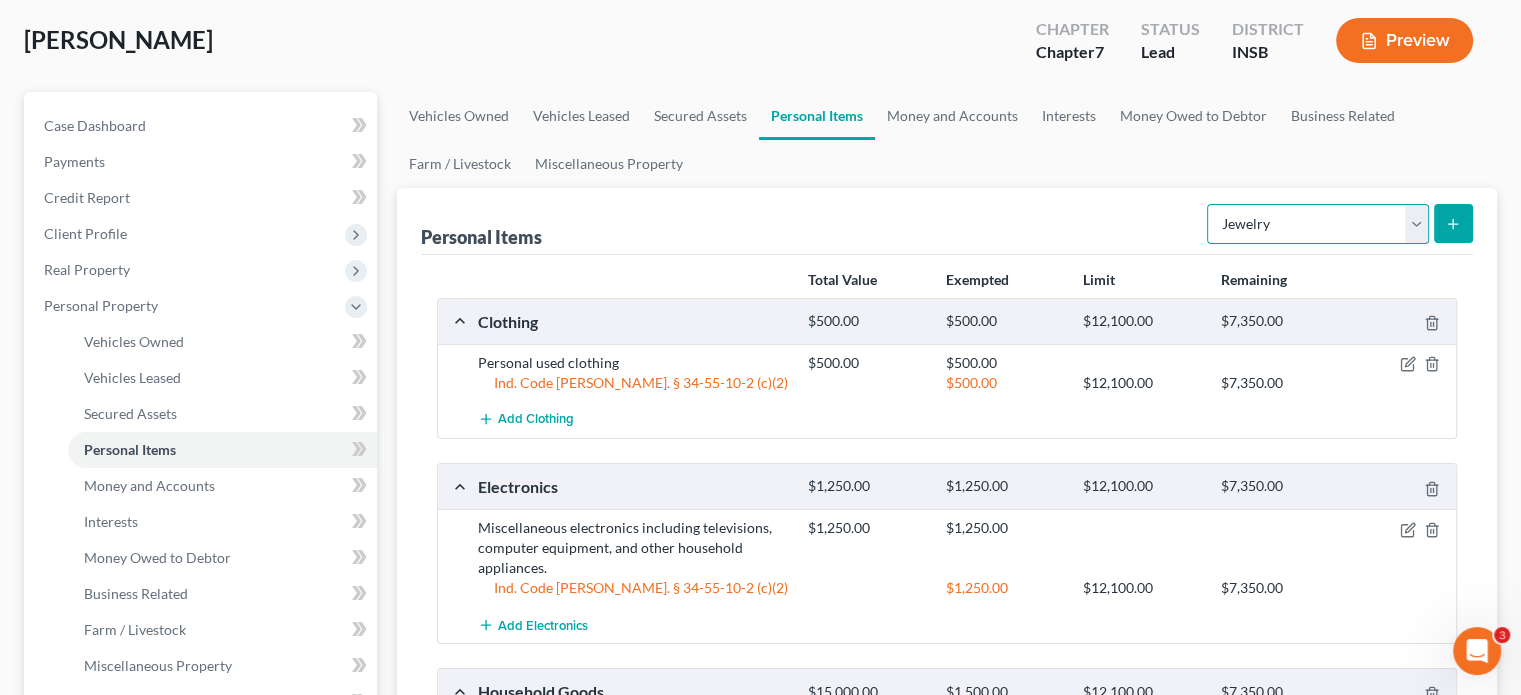 select on "other" 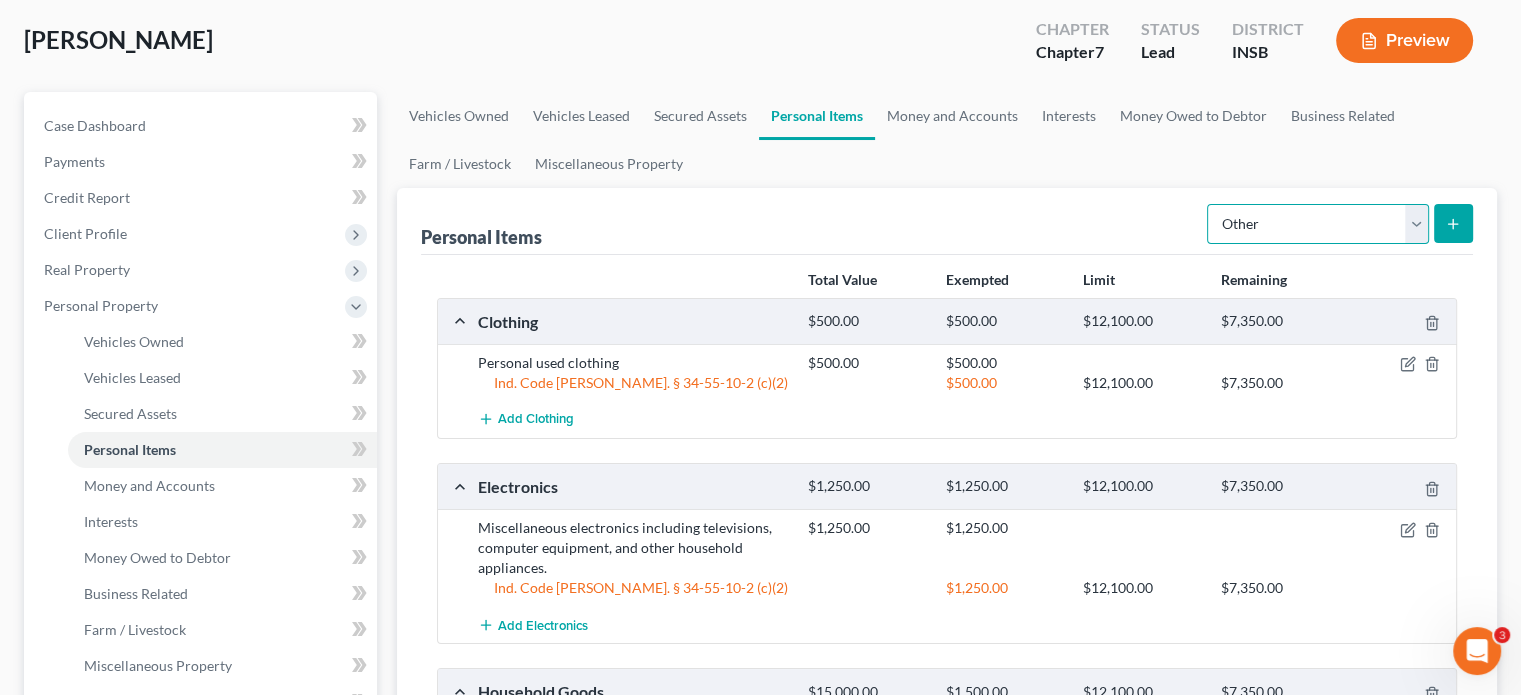 click on "Select Item Type Clothing Collectibles Of Value Electronics Firearms Household Goods Jewelry Other Pet(s) Sports & Hobby Equipment" at bounding box center [1318, 224] 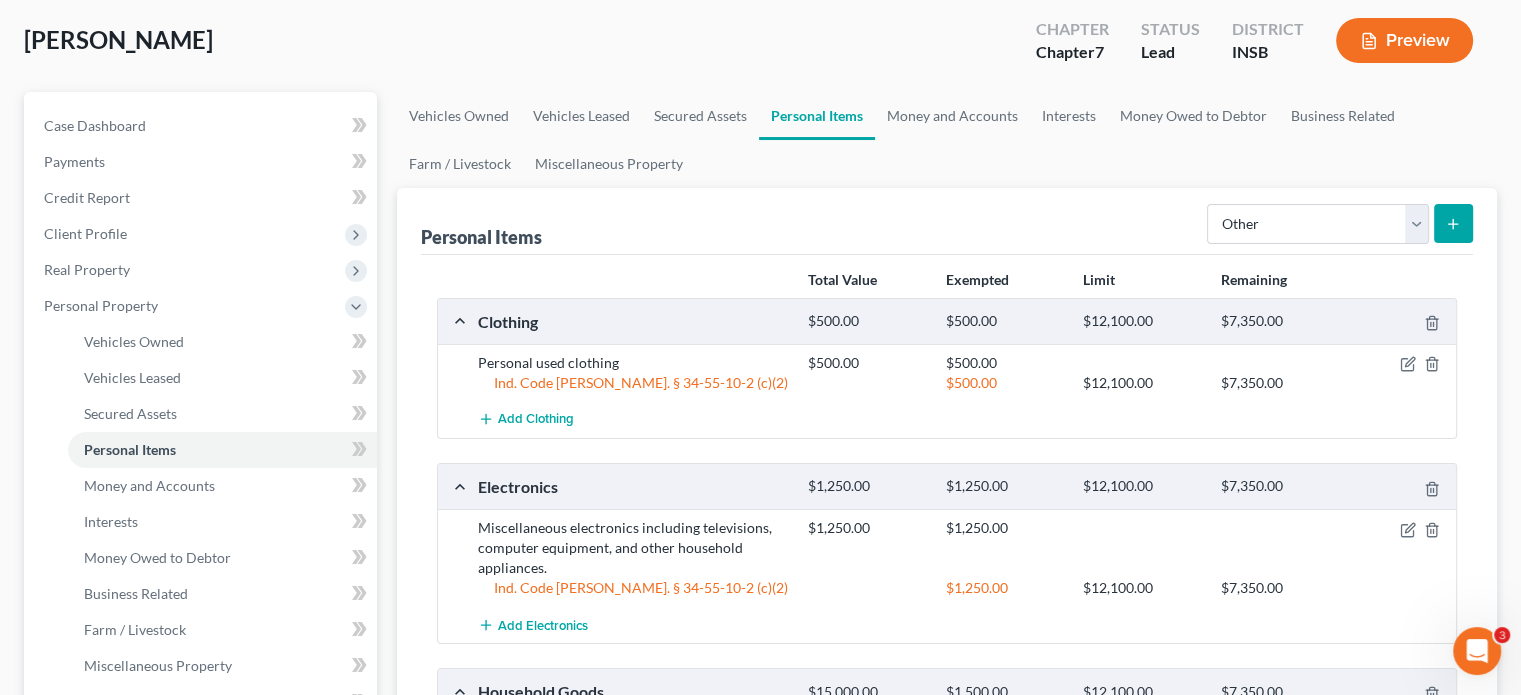click 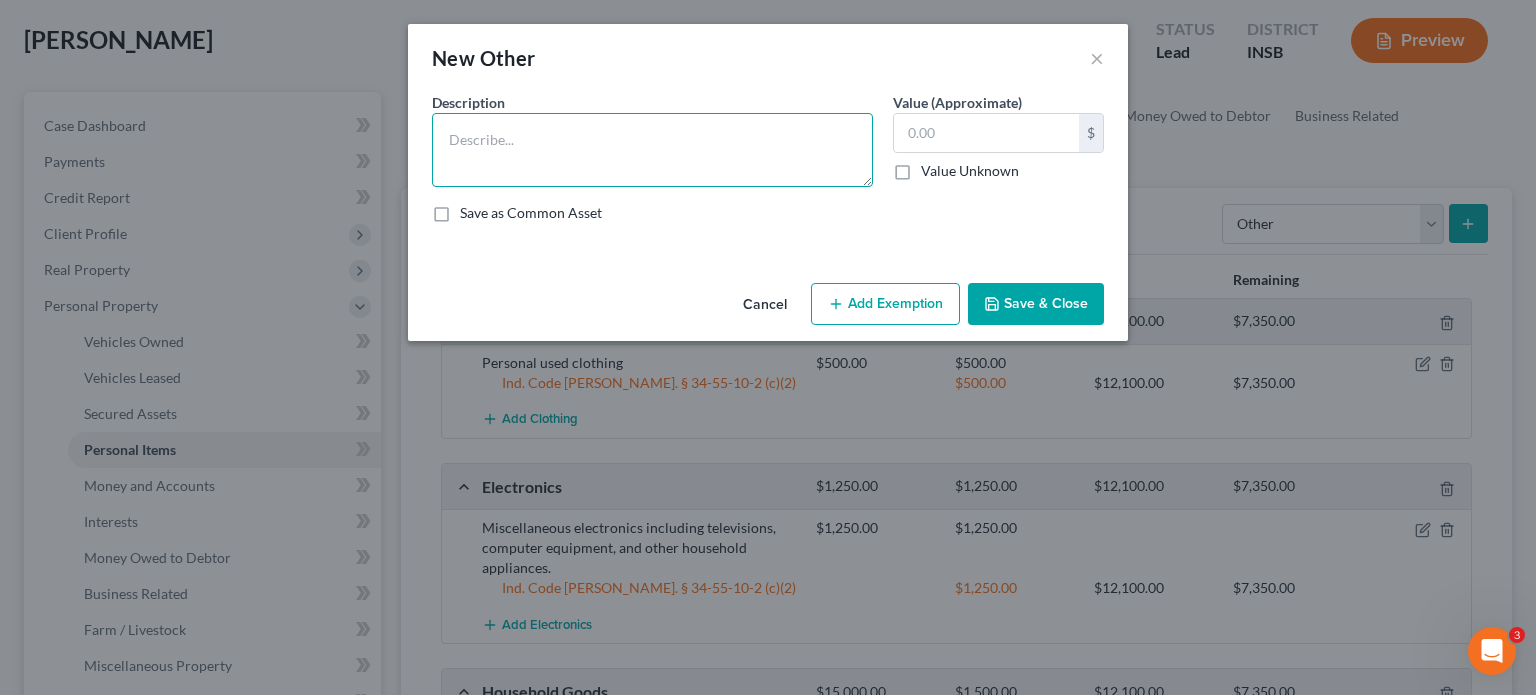 click at bounding box center [652, 150] 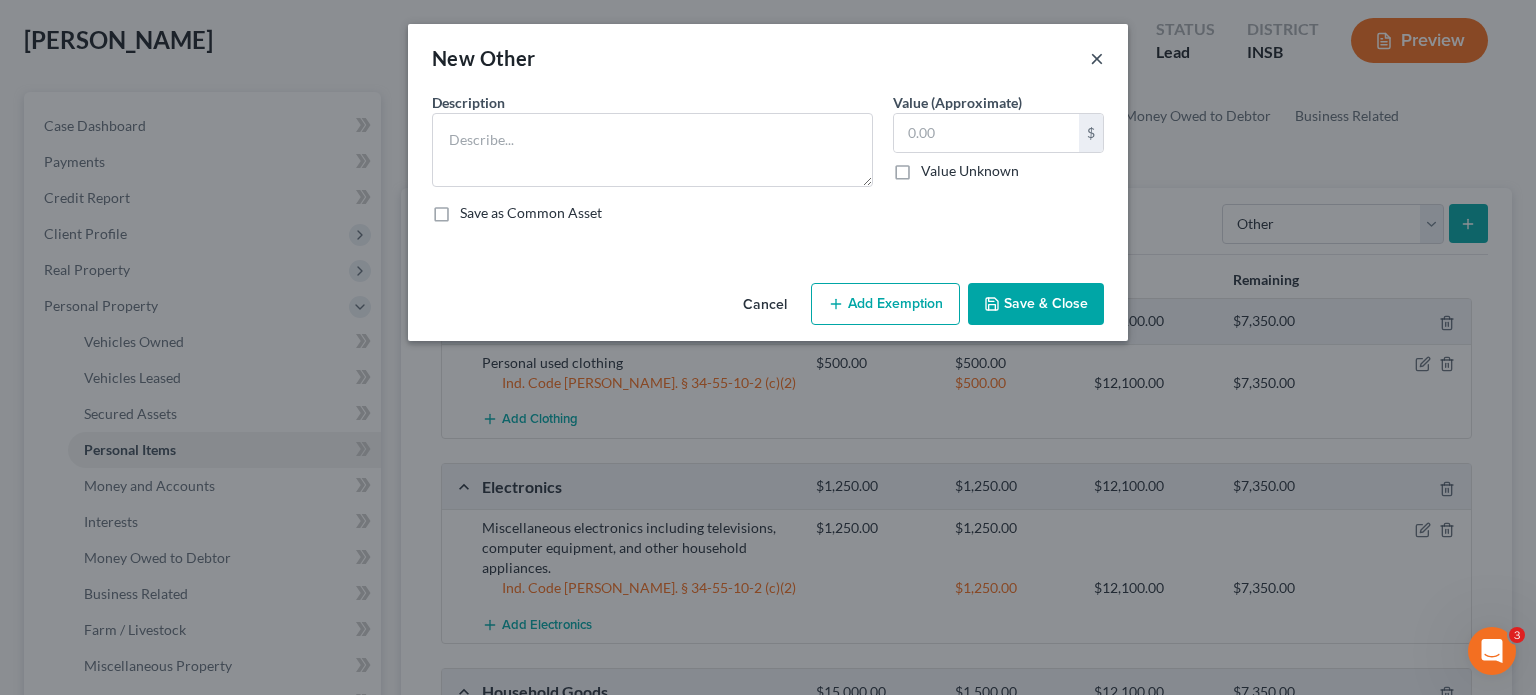 click on "×" at bounding box center [1097, 58] 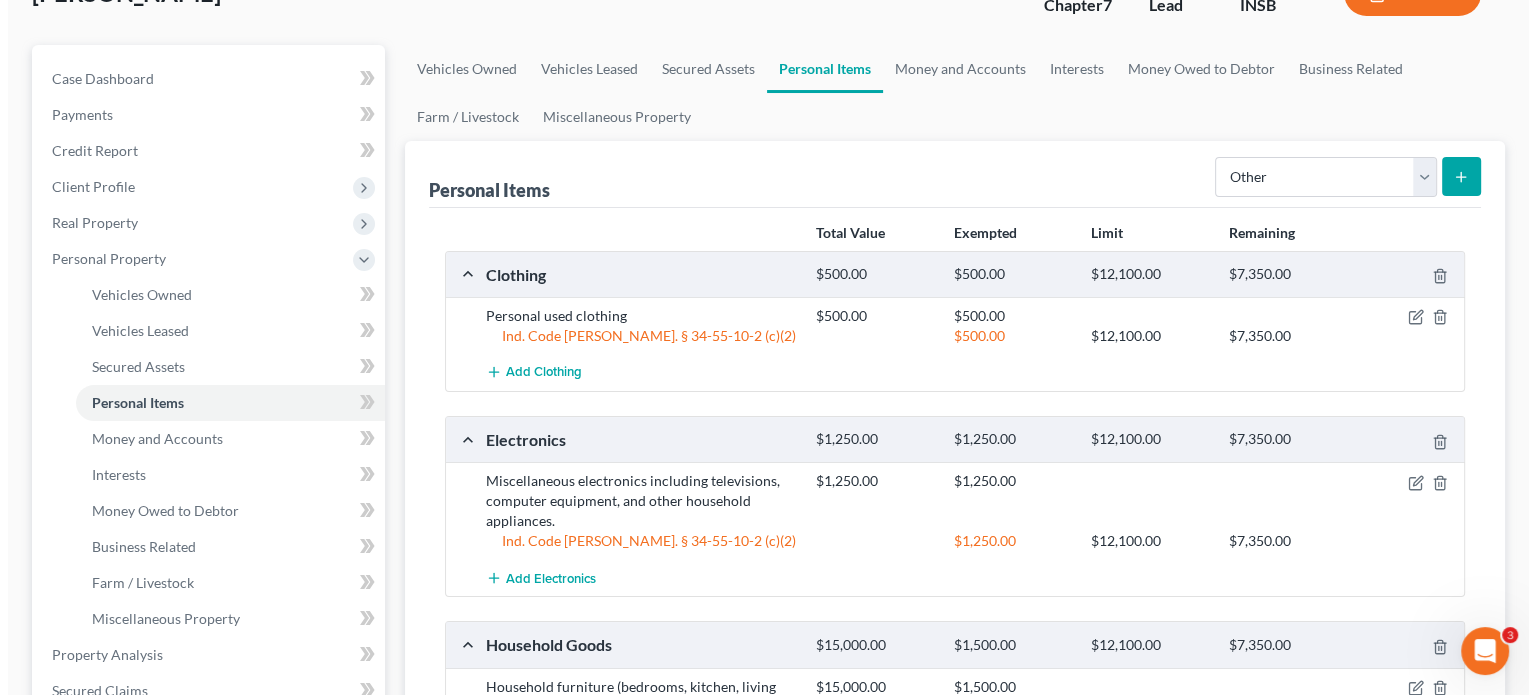 scroll, scrollTop: 100, scrollLeft: 0, axis: vertical 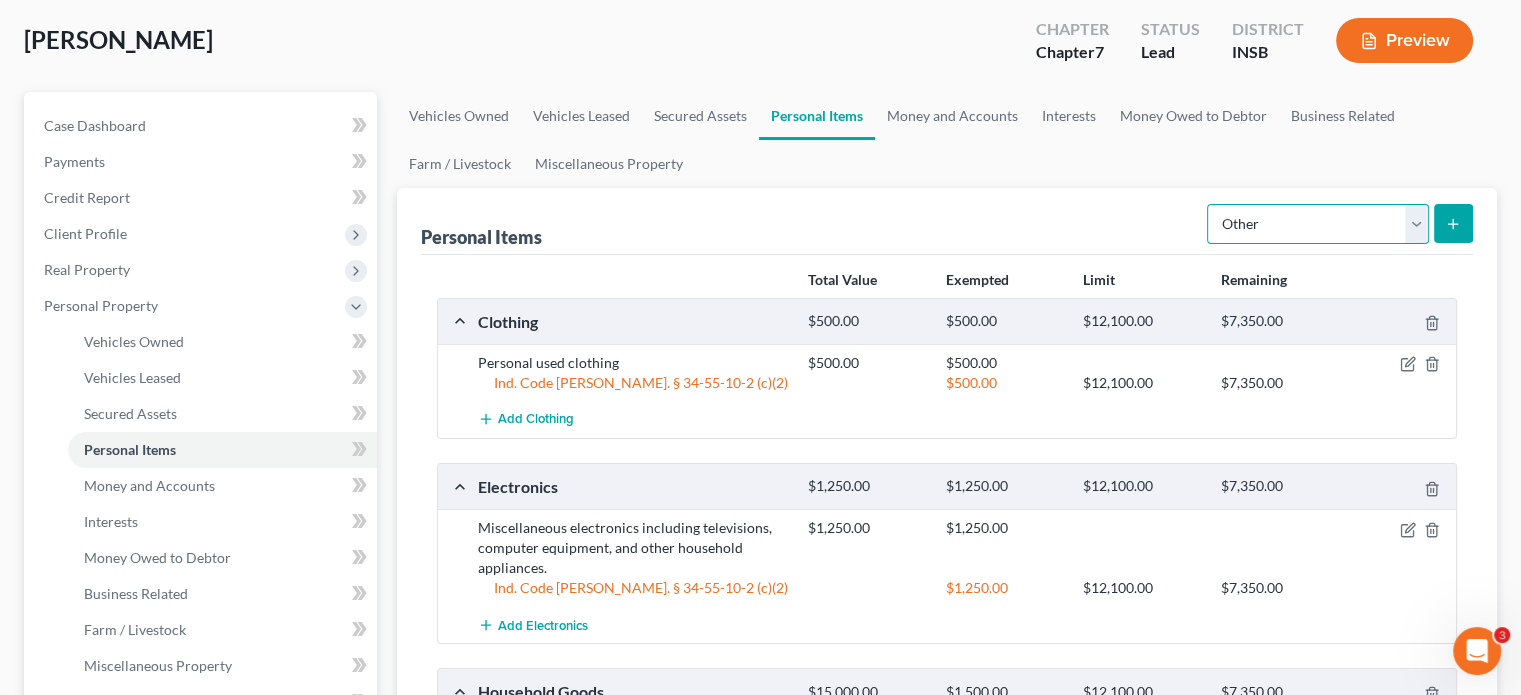 click on "Select Item Type Clothing Collectibles Of Value Electronics Firearms Household Goods Jewelry Other Pet(s) Sports & Hobby Equipment" at bounding box center [1318, 224] 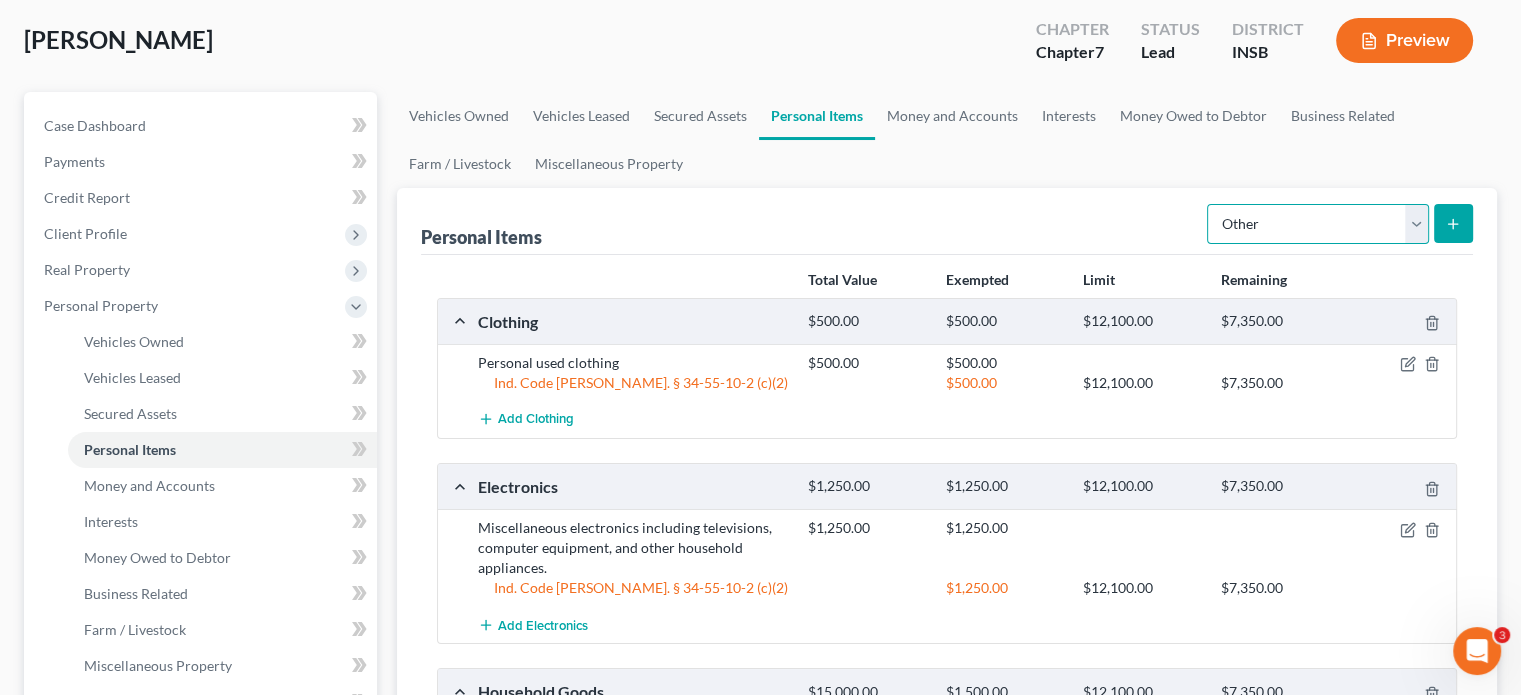 click on "Select Item Type Clothing Collectibles Of Value Electronics Firearms Household Goods Jewelry Other Pet(s) Sports & Hobby Equipment" at bounding box center [1318, 224] 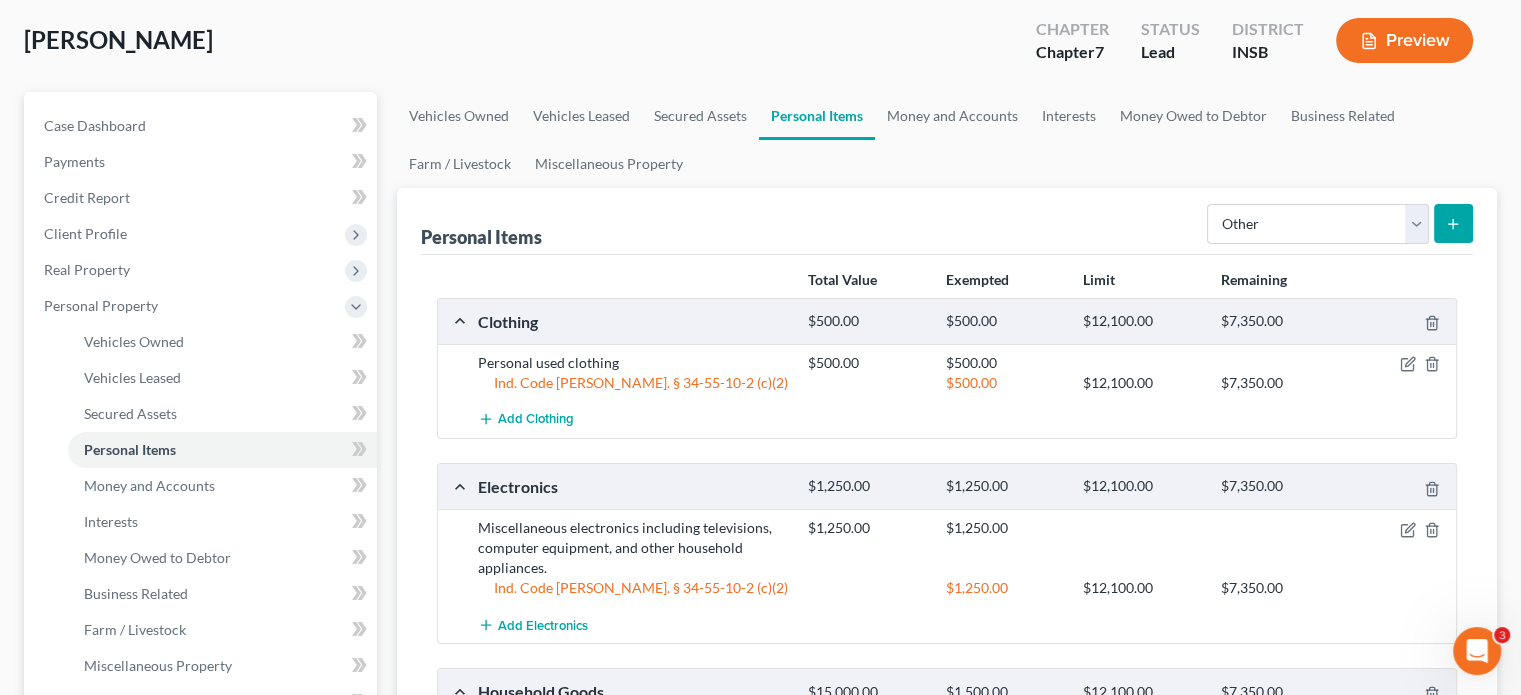 click at bounding box center [1453, 223] 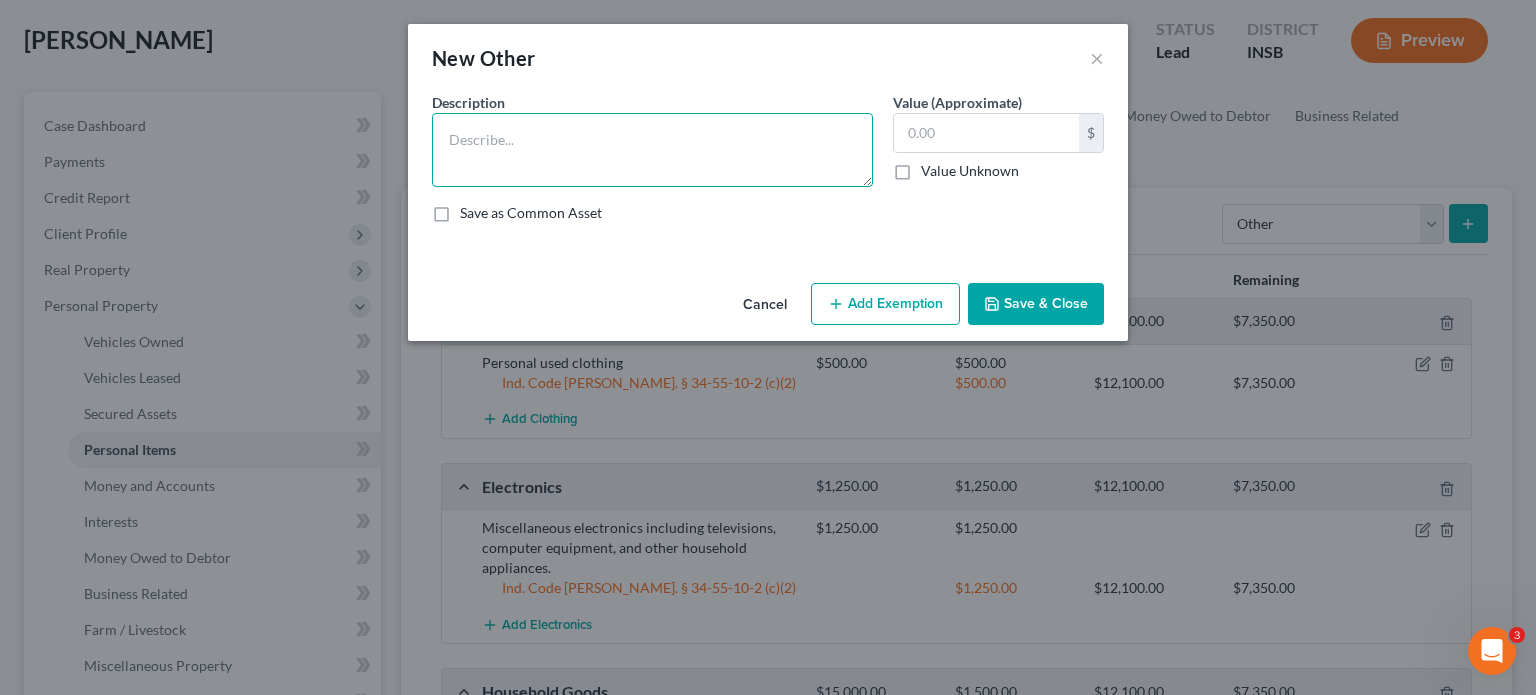 click at bounding box center (652, 150) 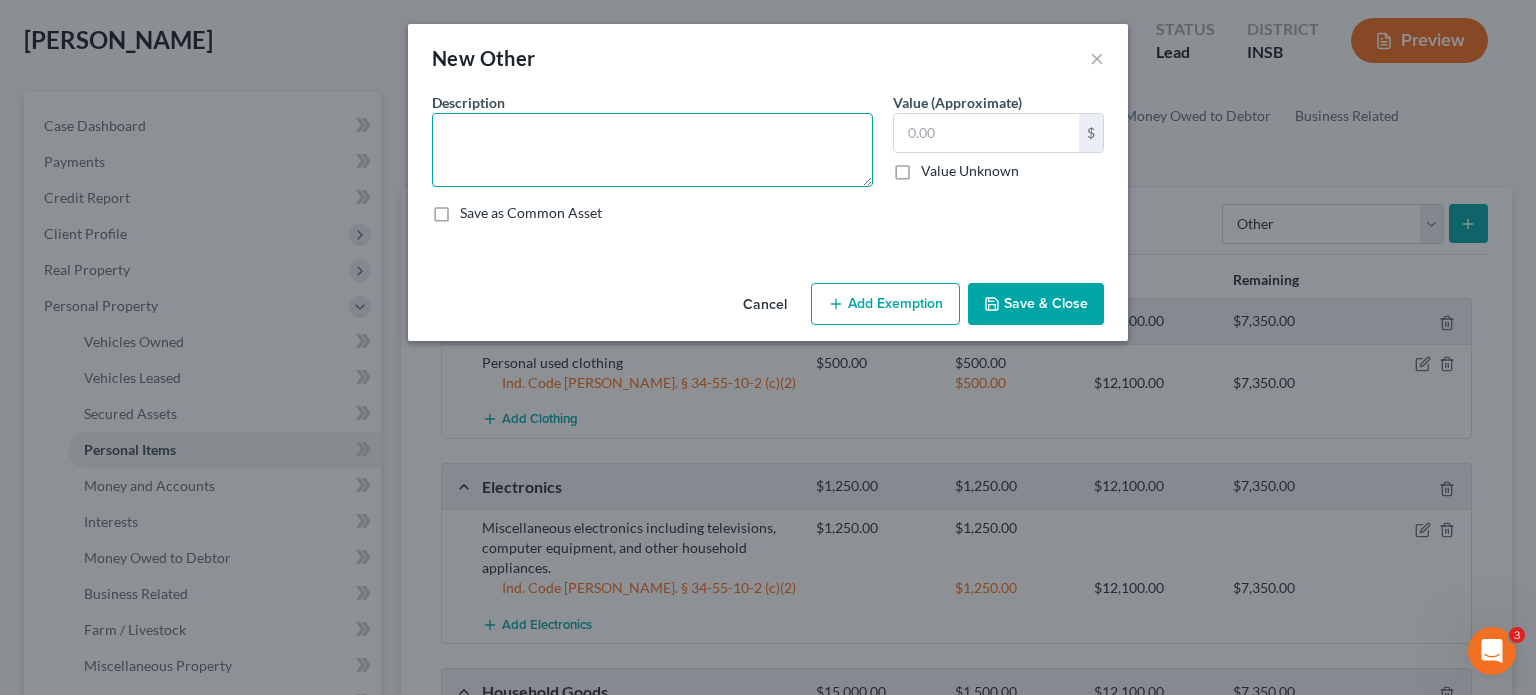 type on "m" 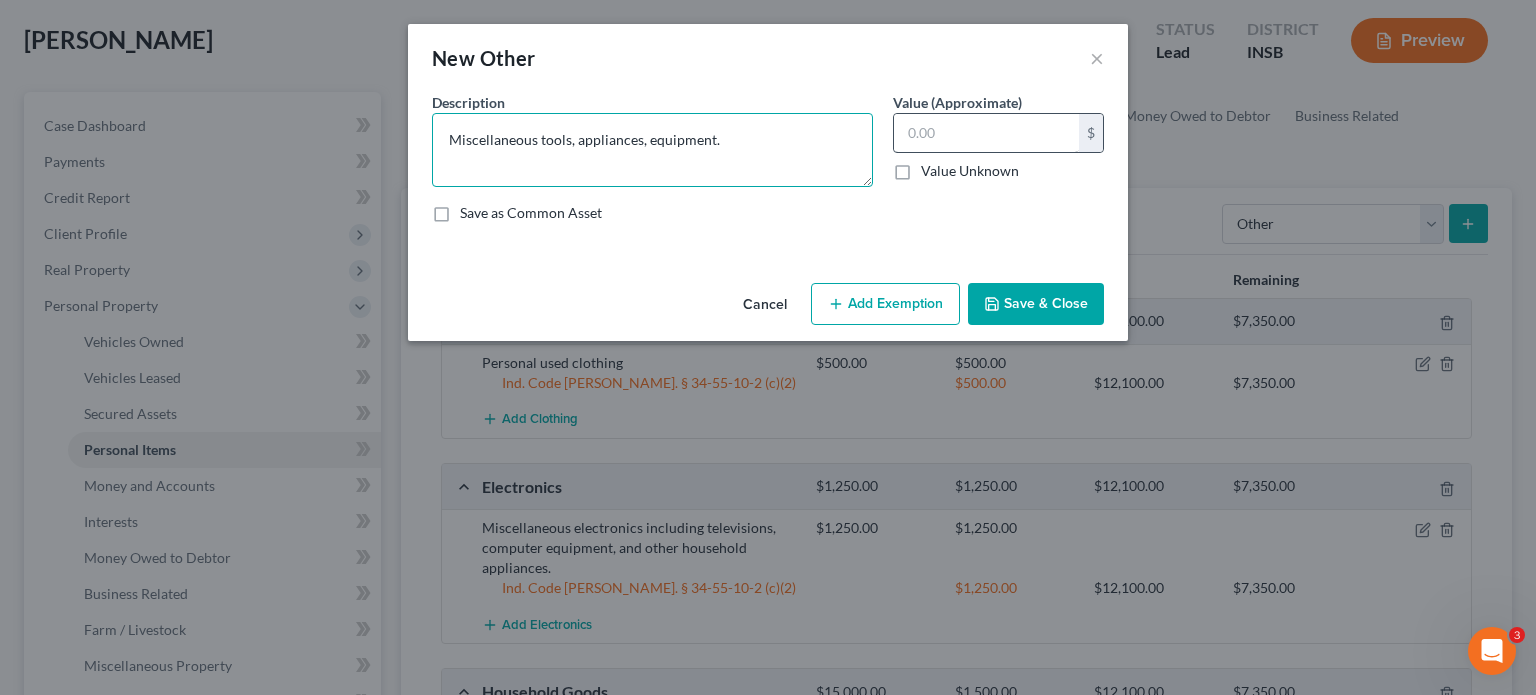 type on "Miscellaneous tools, appliances, equipment." 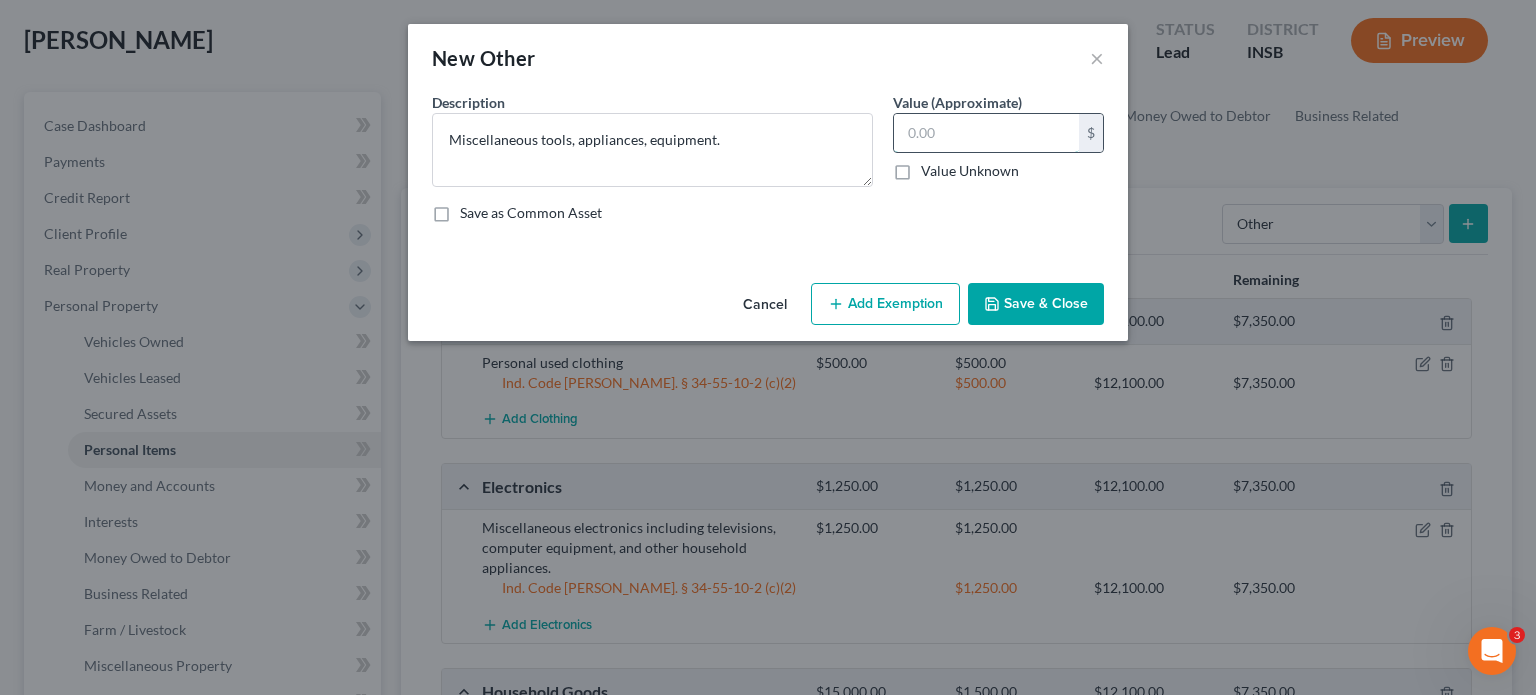 click at bounding box center [986, 133] 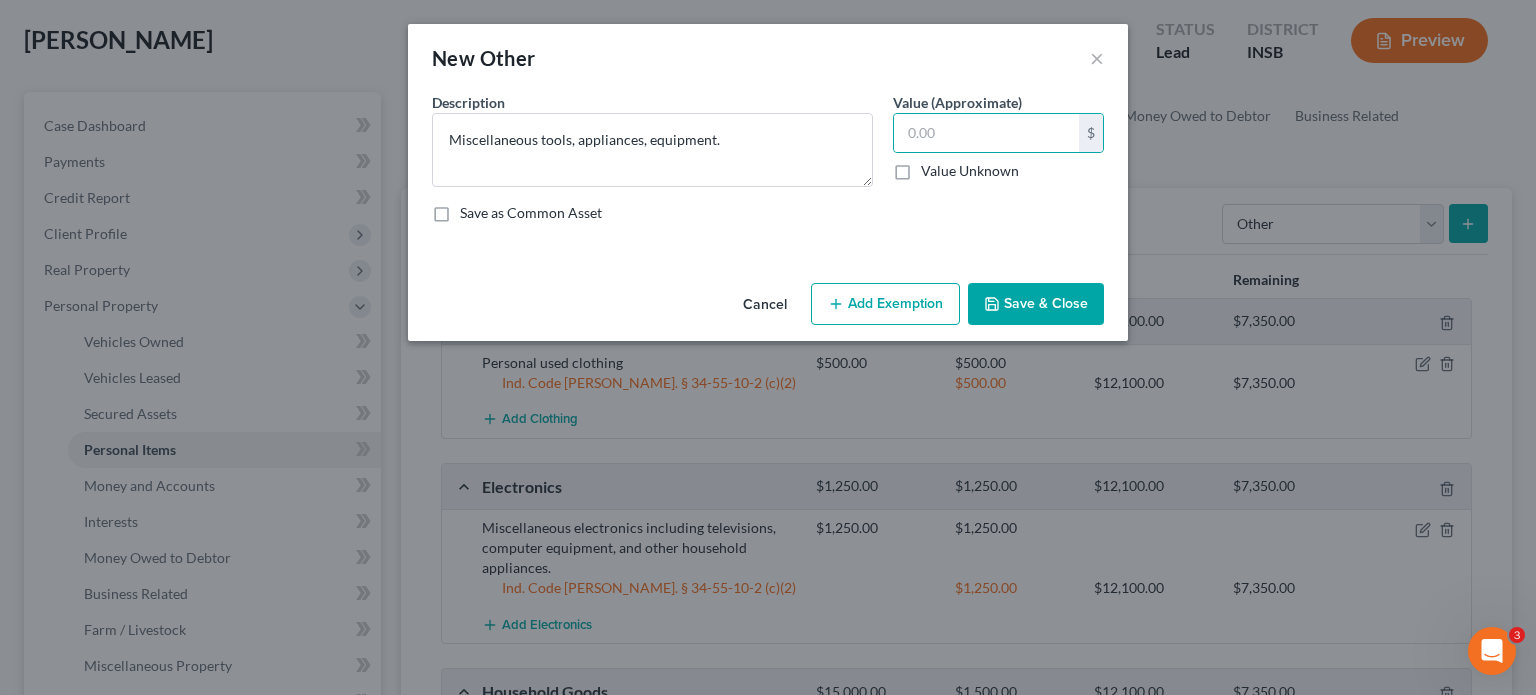 click on "Add Exemption" at bounding box center (885, 304) 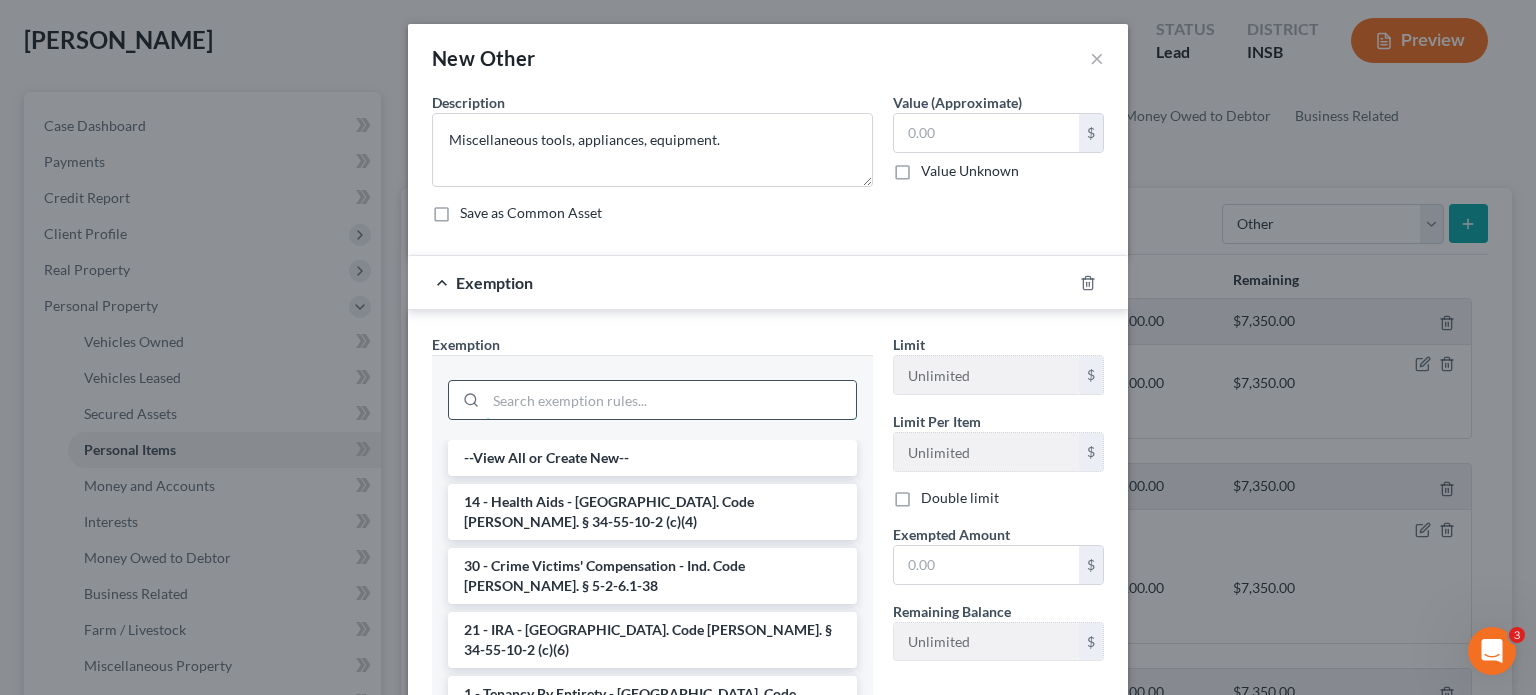 click at bounding box center [671, 400] 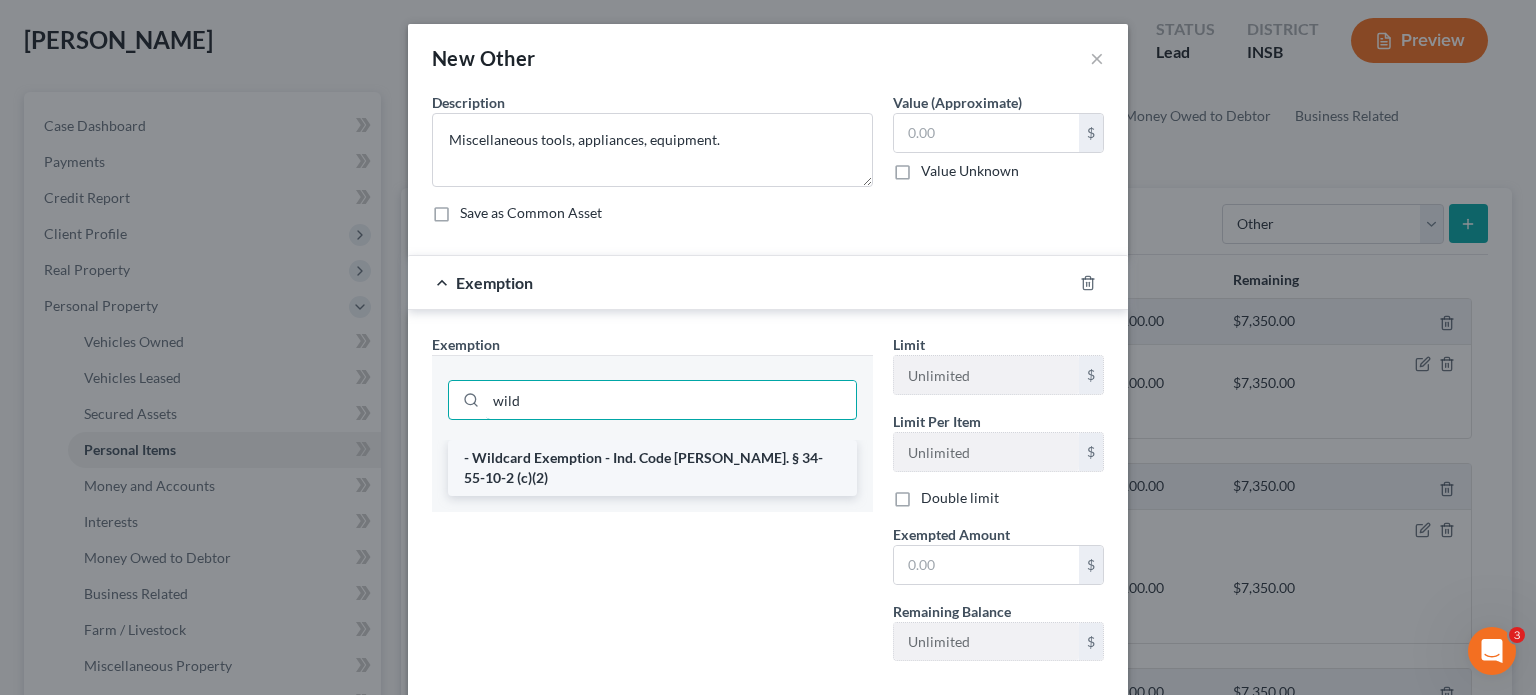 type on "wild" 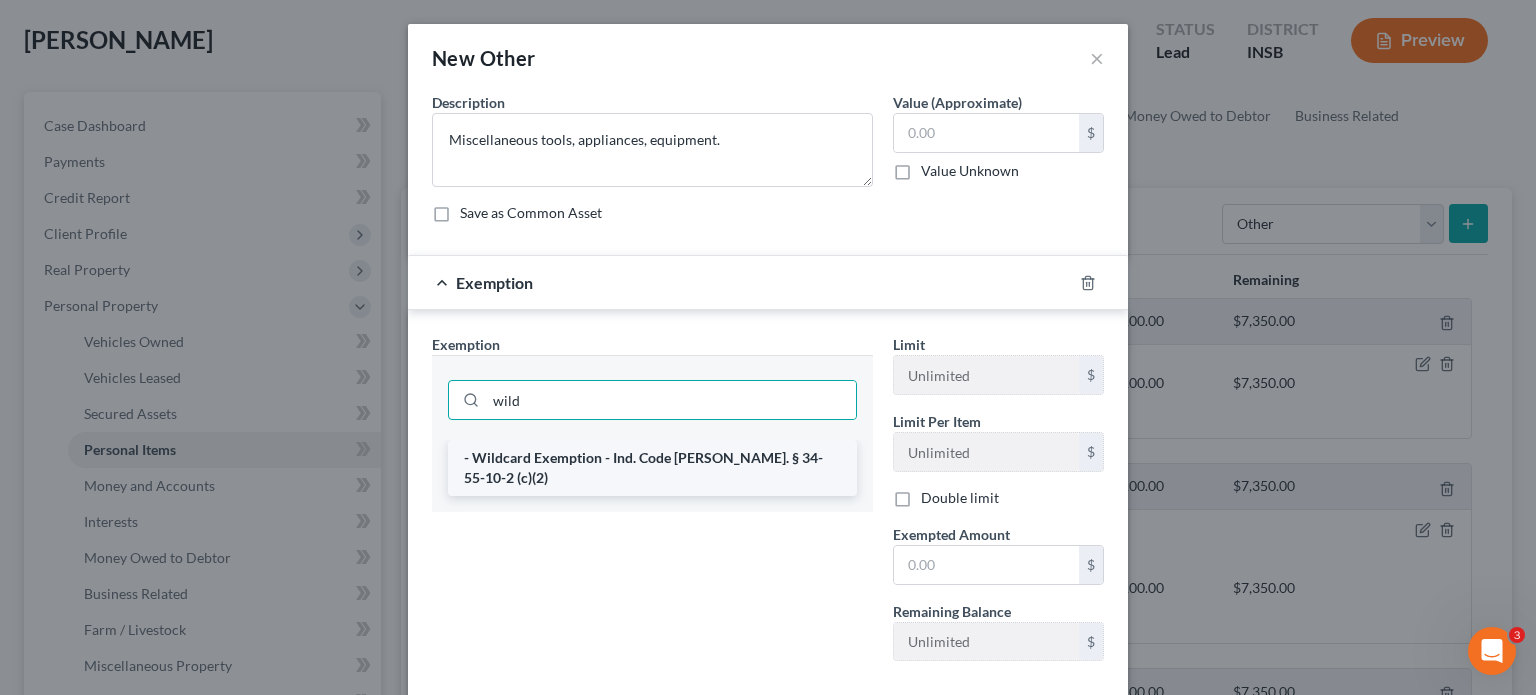 click on "- Wildcard Exemption - Ind. Code [PERSON_NAME]. § 34-55-10-2 (c)(2)" at bounding box center [652, 468] 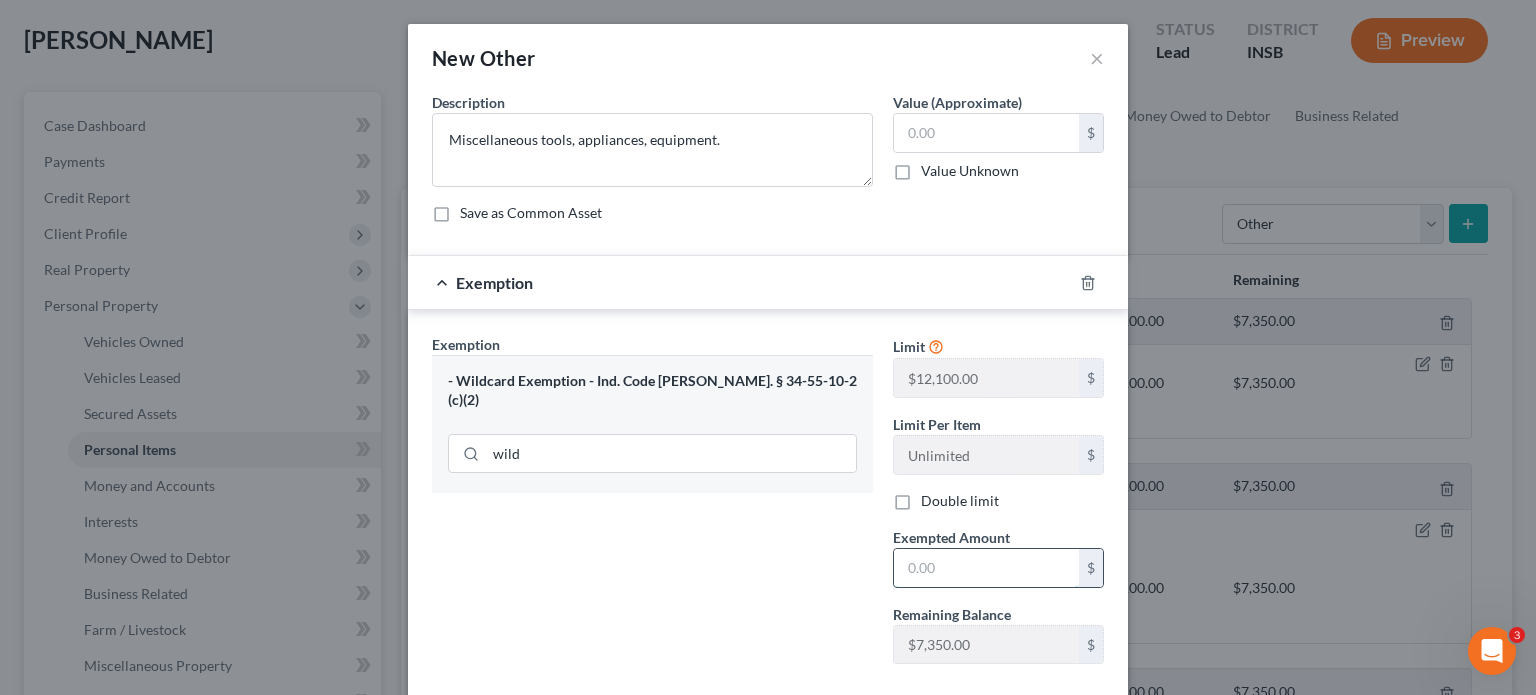 click at bounding box center [986, 568] 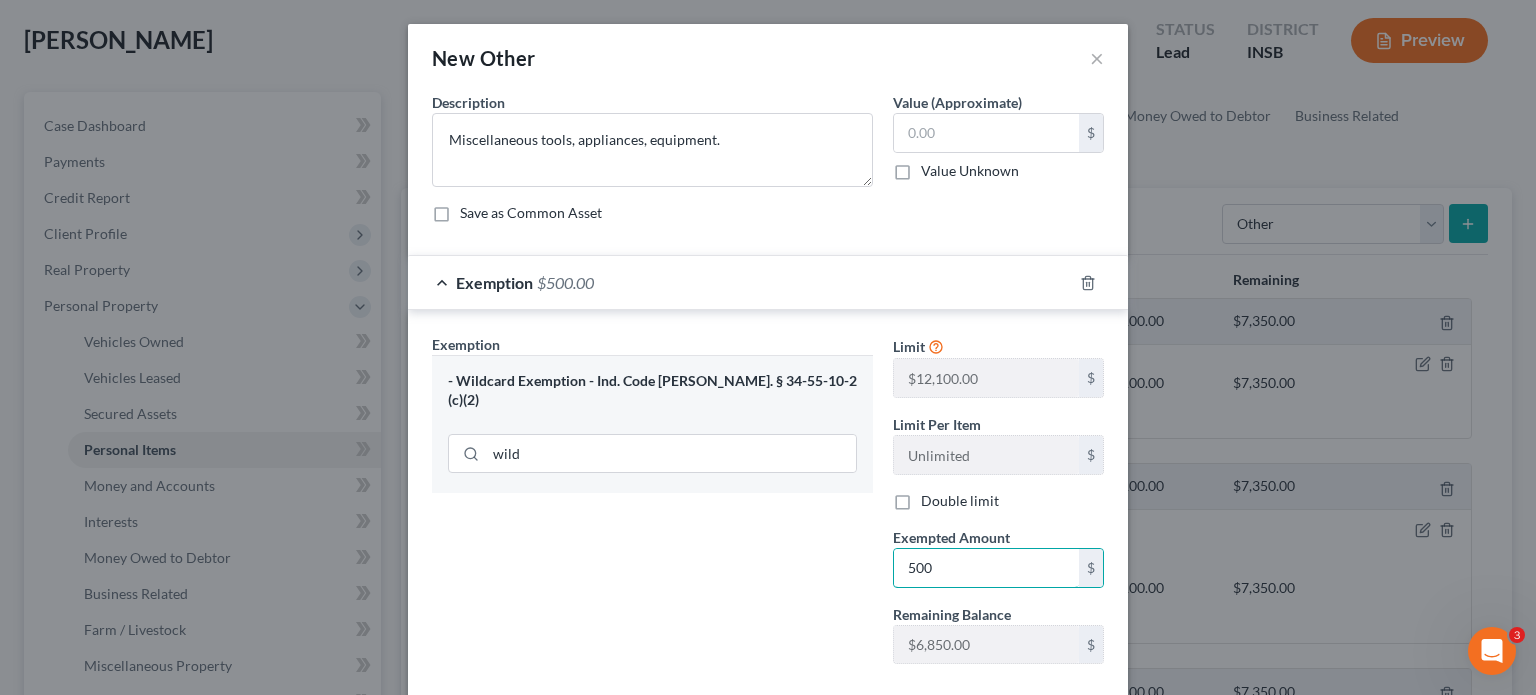 type on "500" 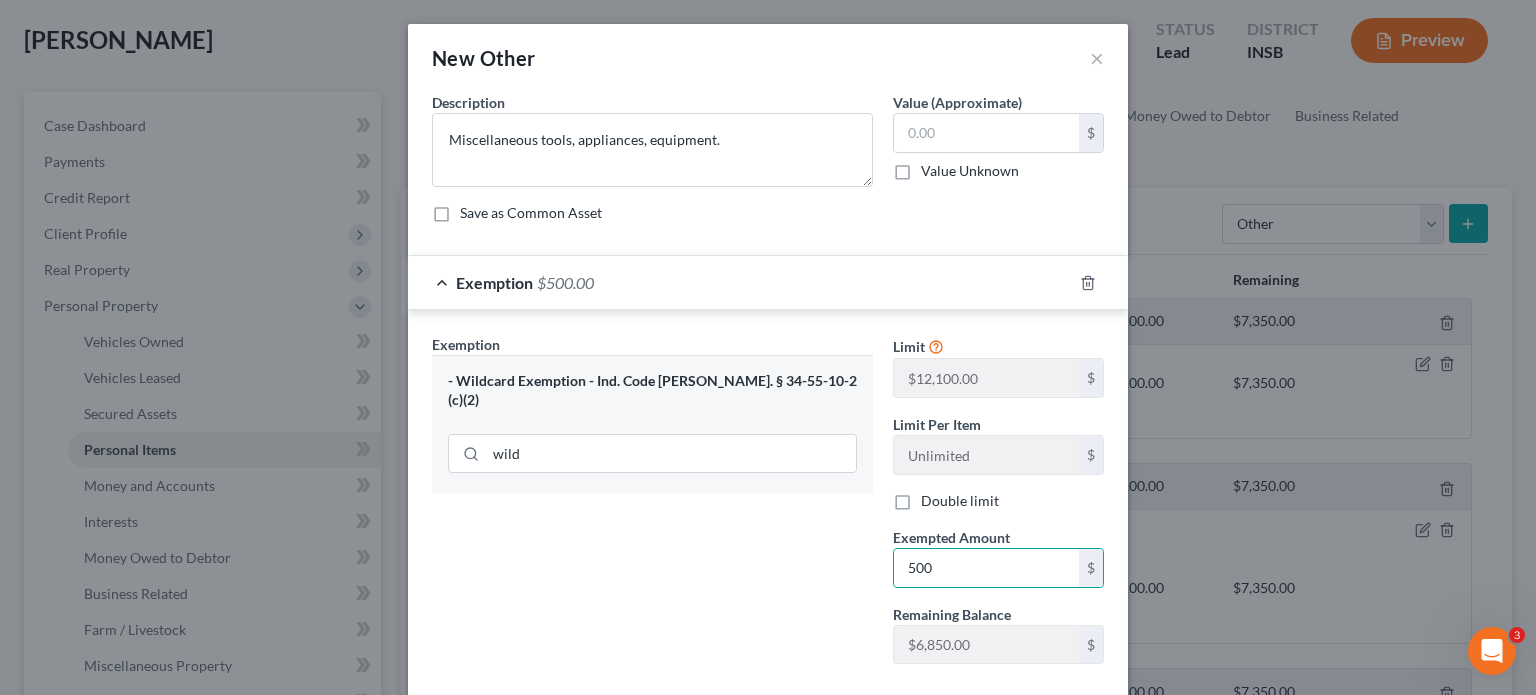 click on "Exemption Set must be selected for CA.
Exemption
*
- Wildcard Exemption - Ind. Code [PERSON_NAME]. § 34-55-10-2 (c)(2)         wild" at bounding box center [652, 507] 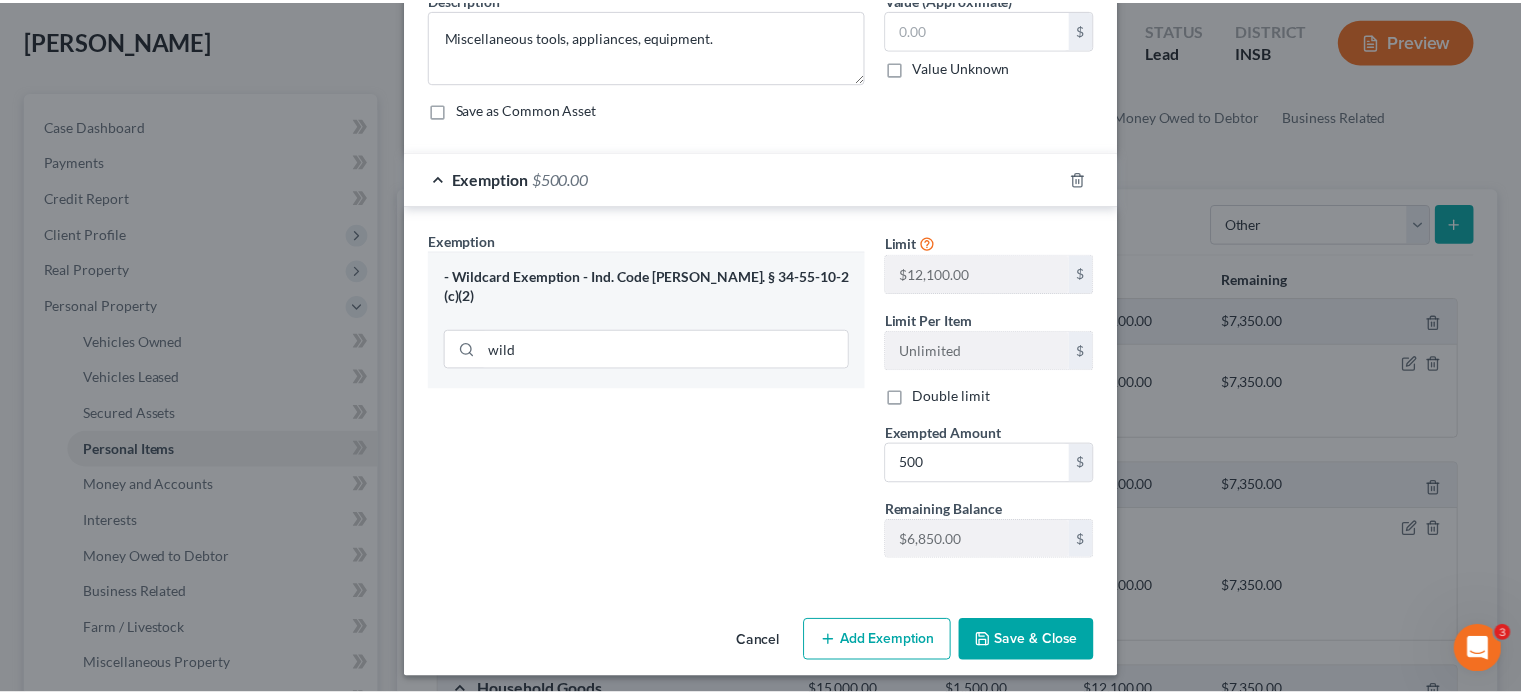scroll, scrollTop: 109, scrollLeft: 0, axis: vertical 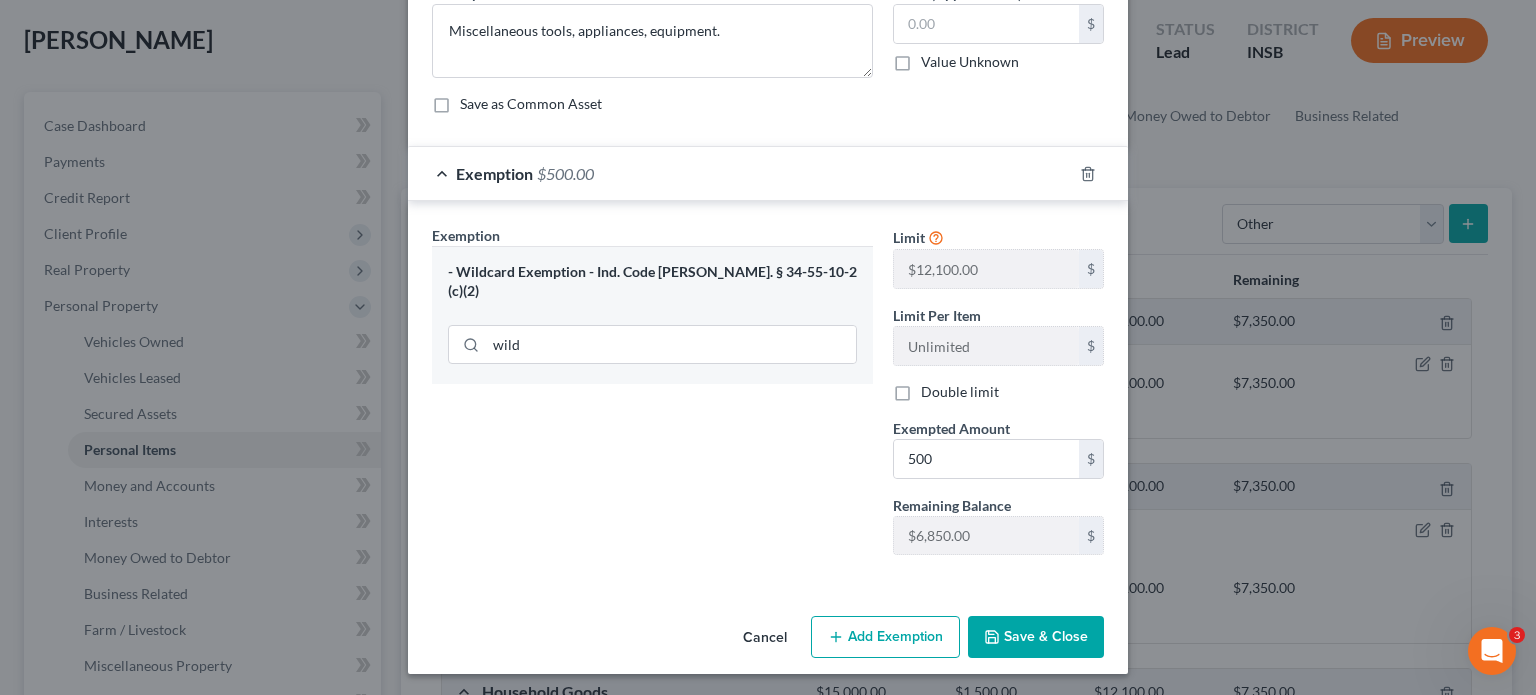click on "Save & Close" at bounding box center [1036, 637] 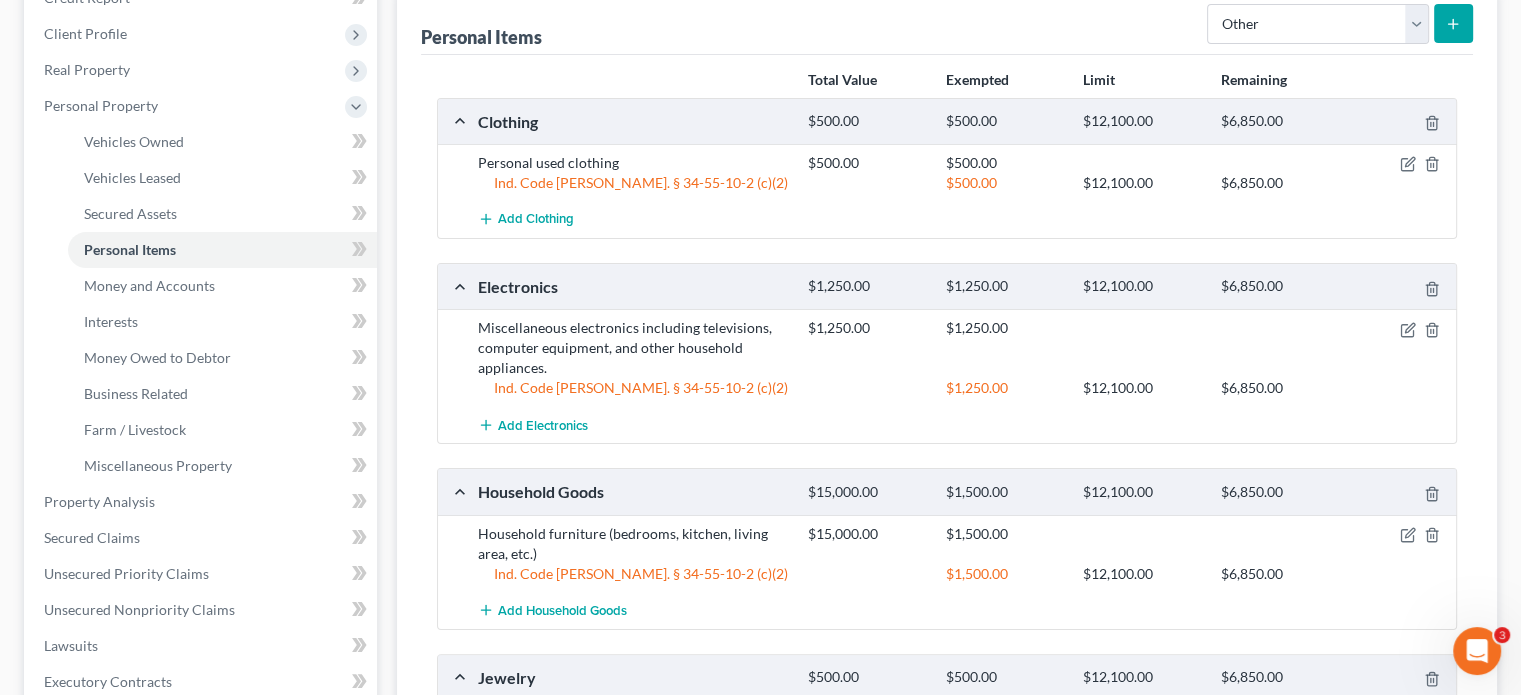 scroll, scrollTop: 500, scrollLeft: 0, axis: vertical 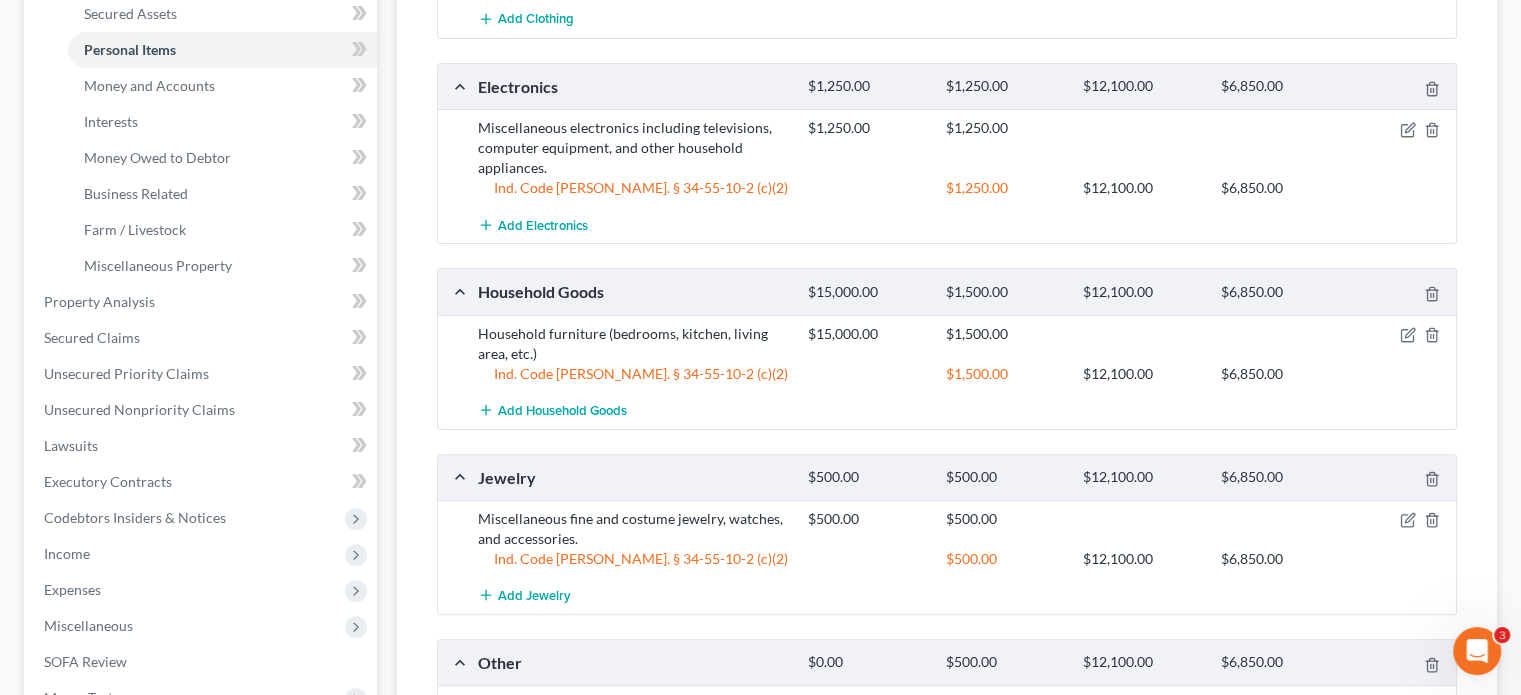 click at bounding box center [1403, 334] 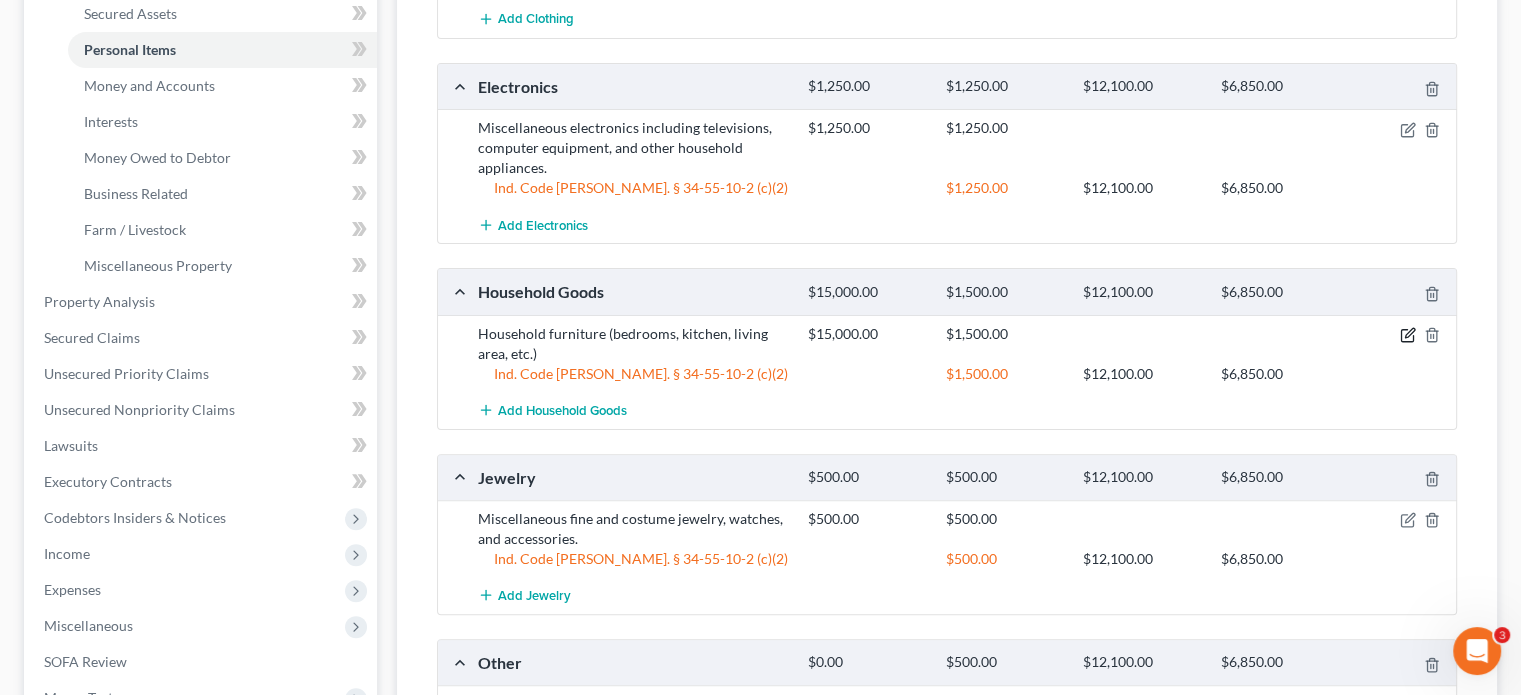 click 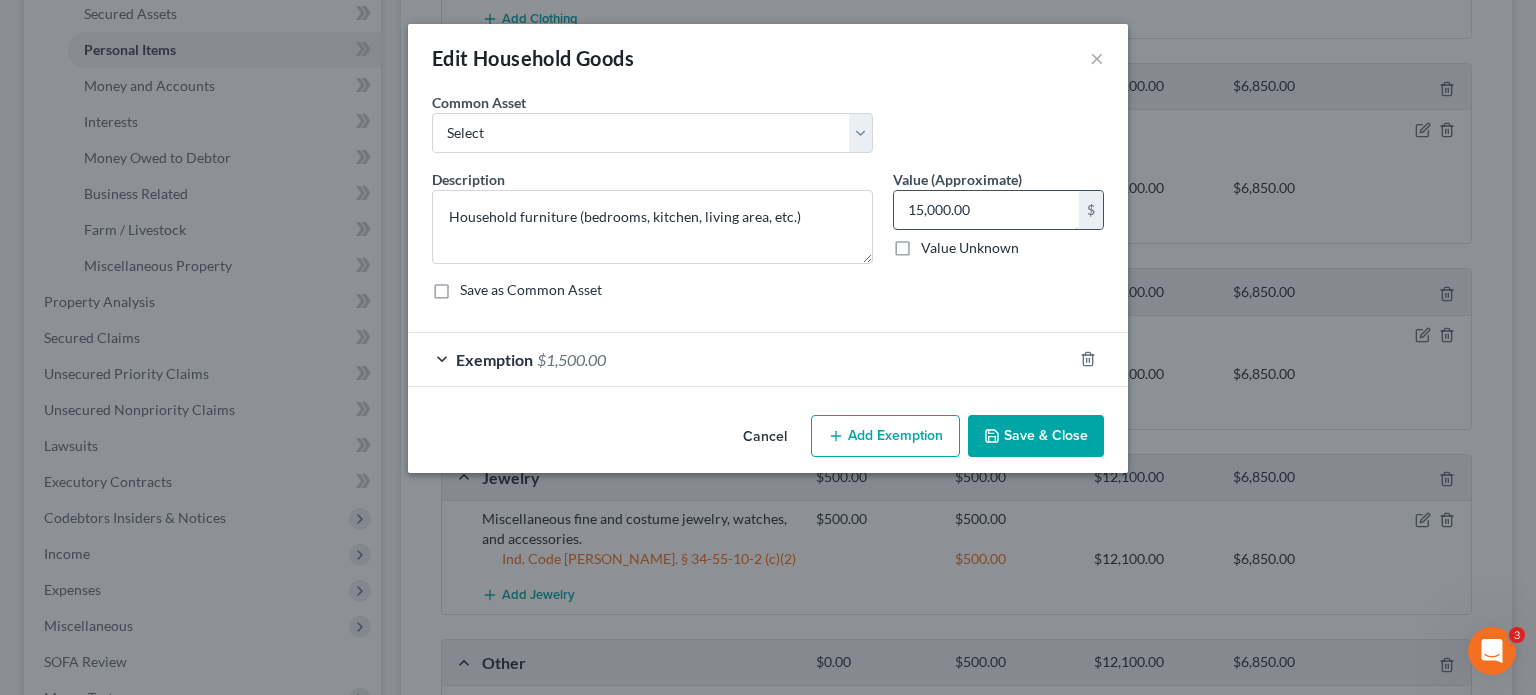 click on "15,000.00" at bounding box center [986, 210] 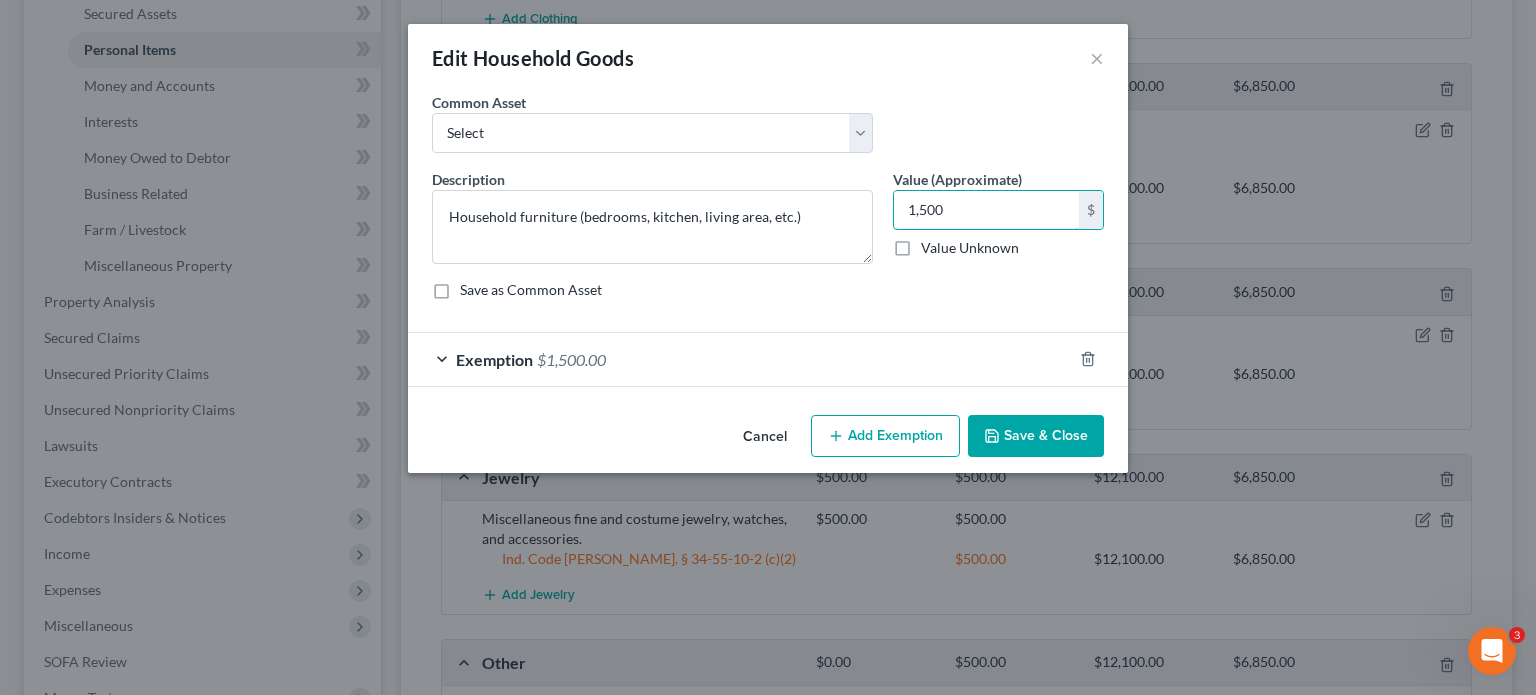 type on "1,500" 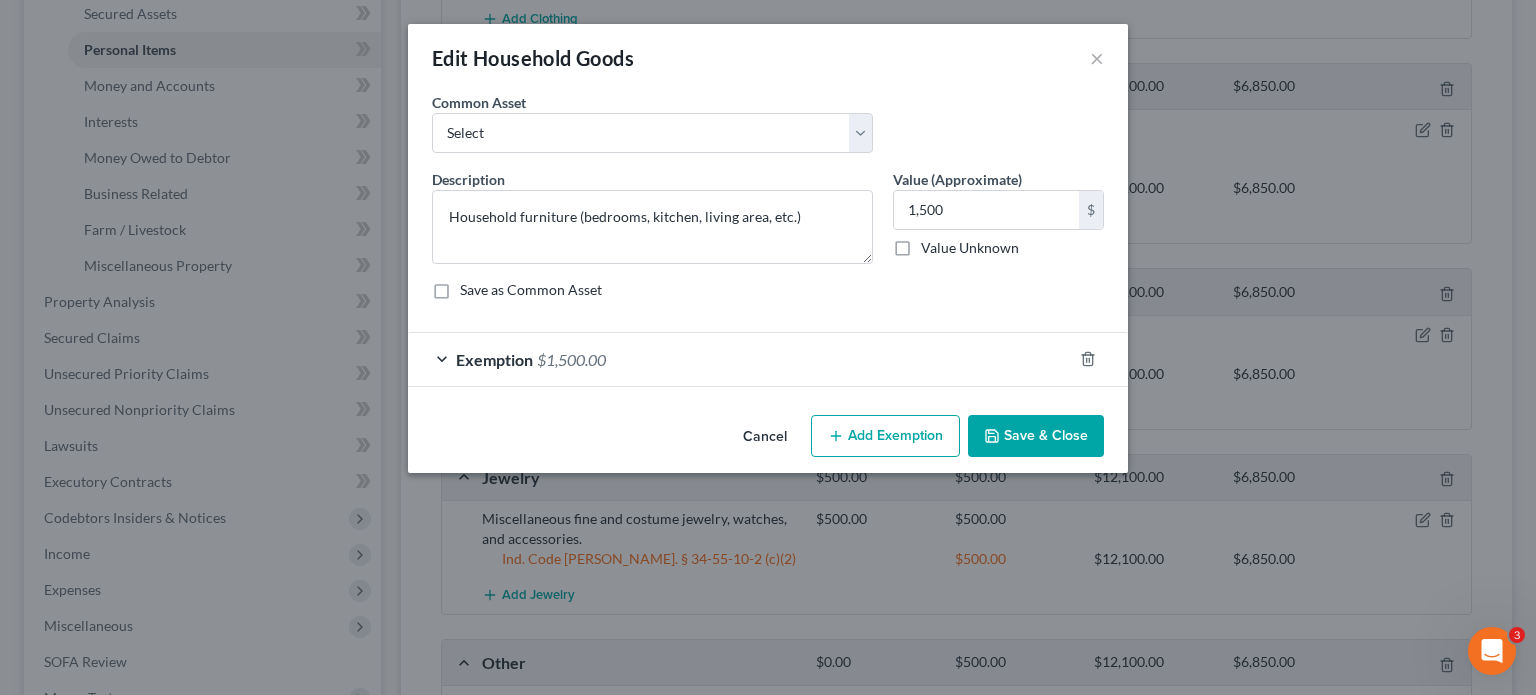 click on "Save & Close" at bounding box center (1036, 436) 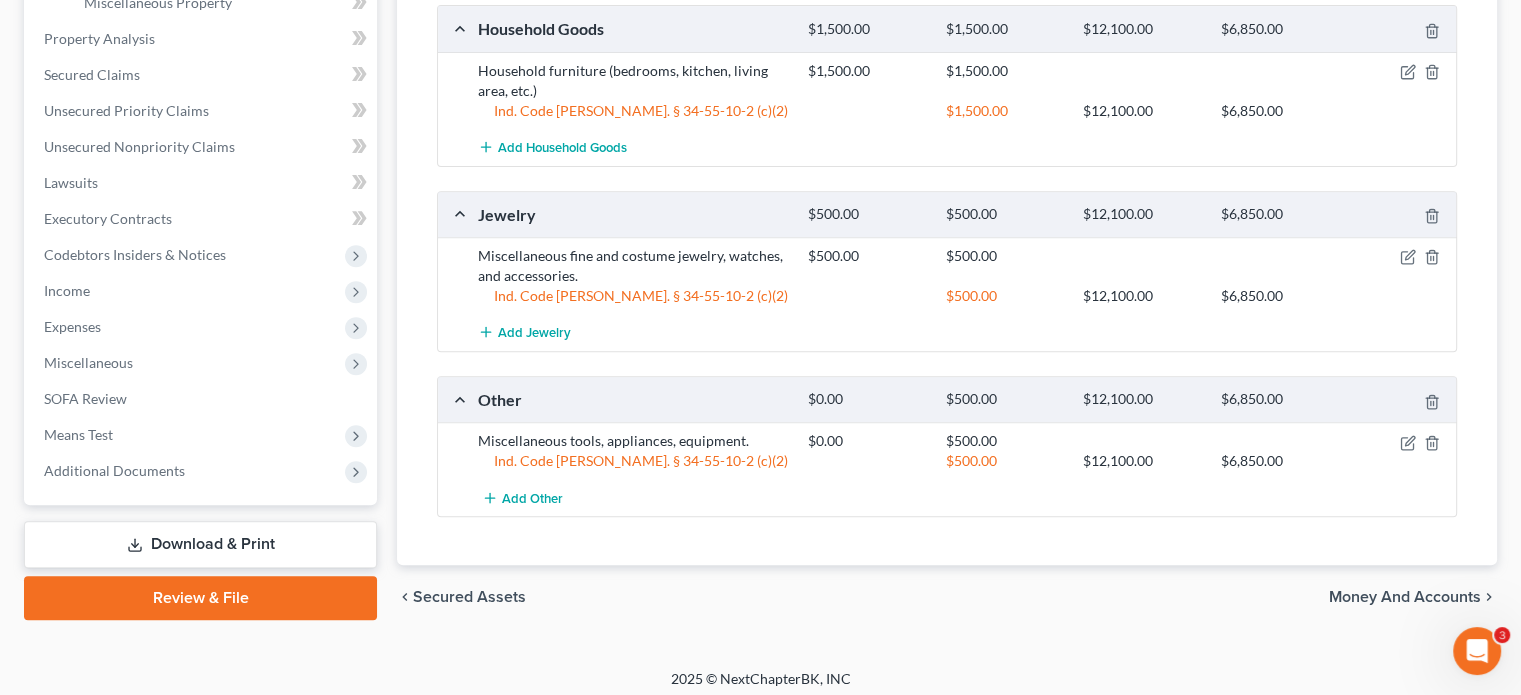scroll, scrollTop: 768, scrollLeft: 0, axis: vertical 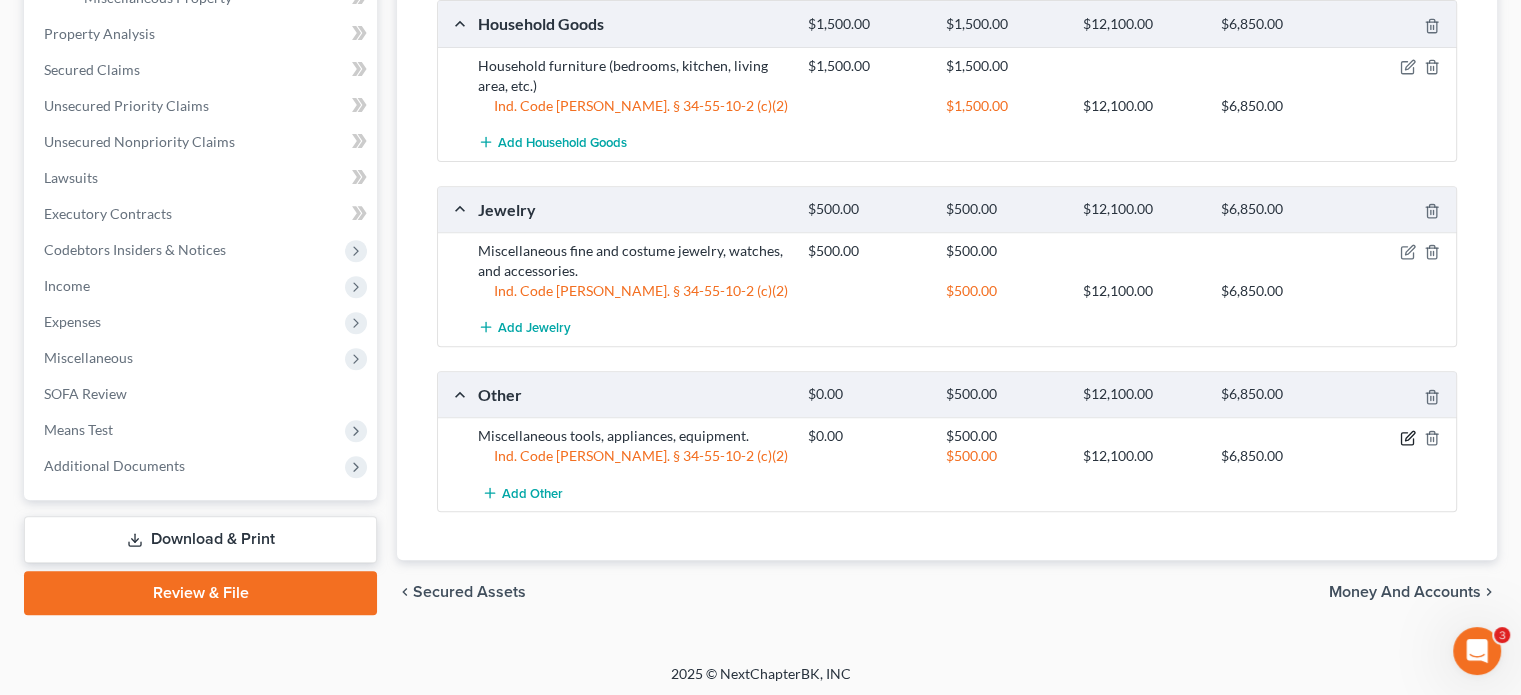 click 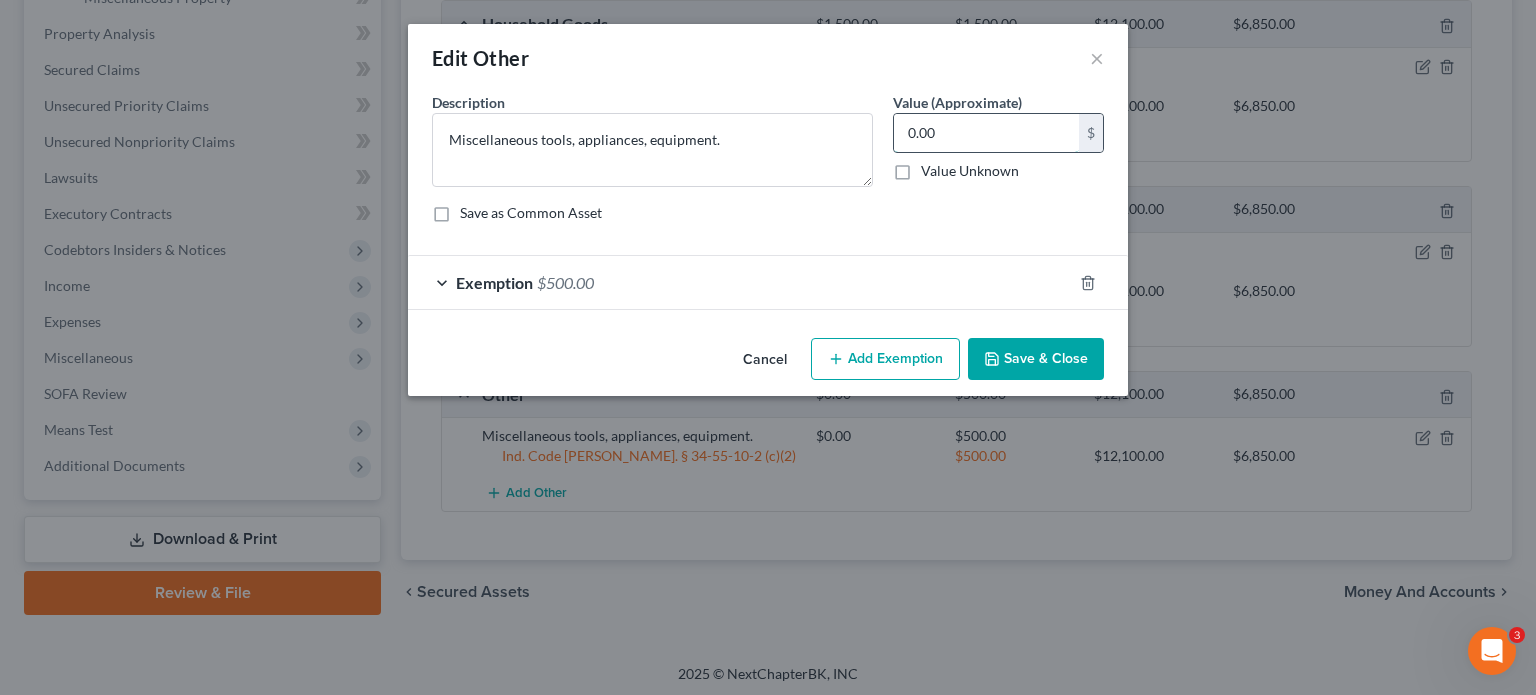 click on "0.00" at bounding box center [986, 133] 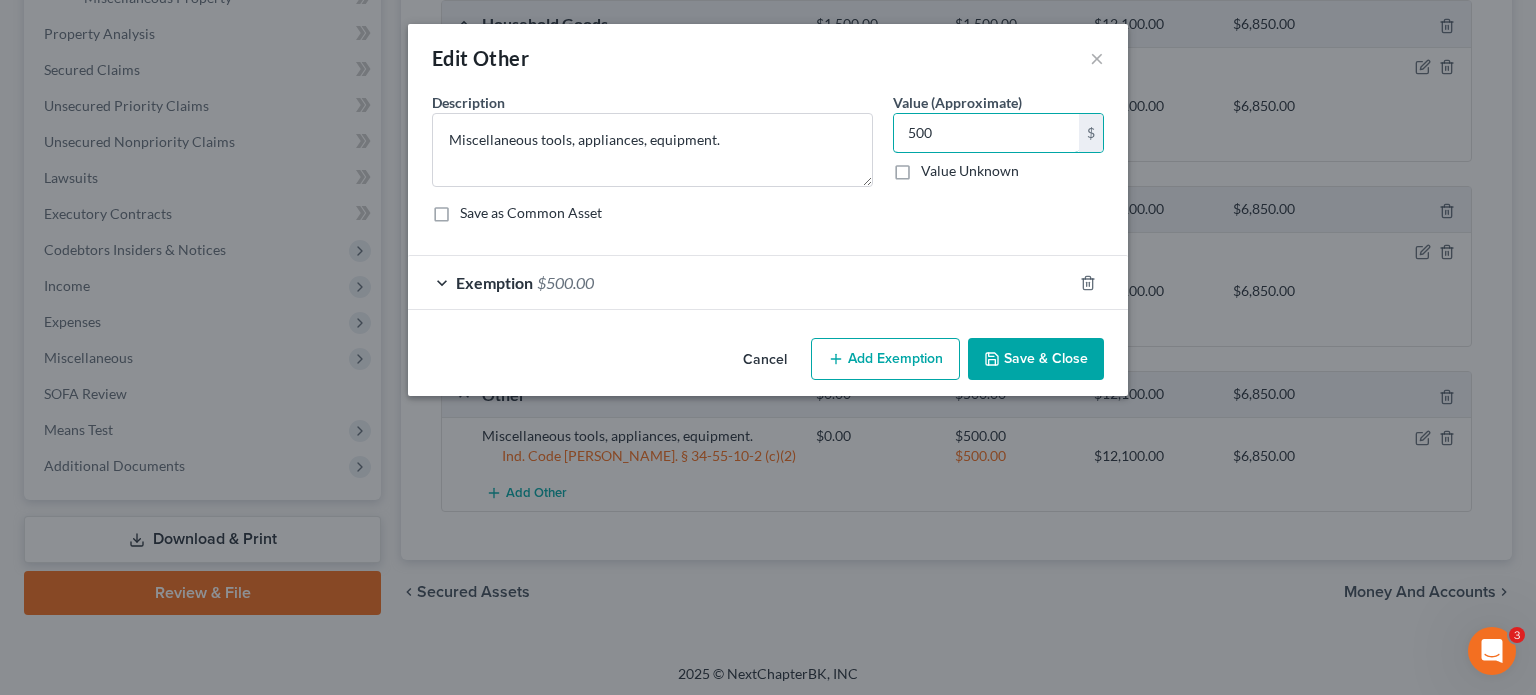 type on "500" 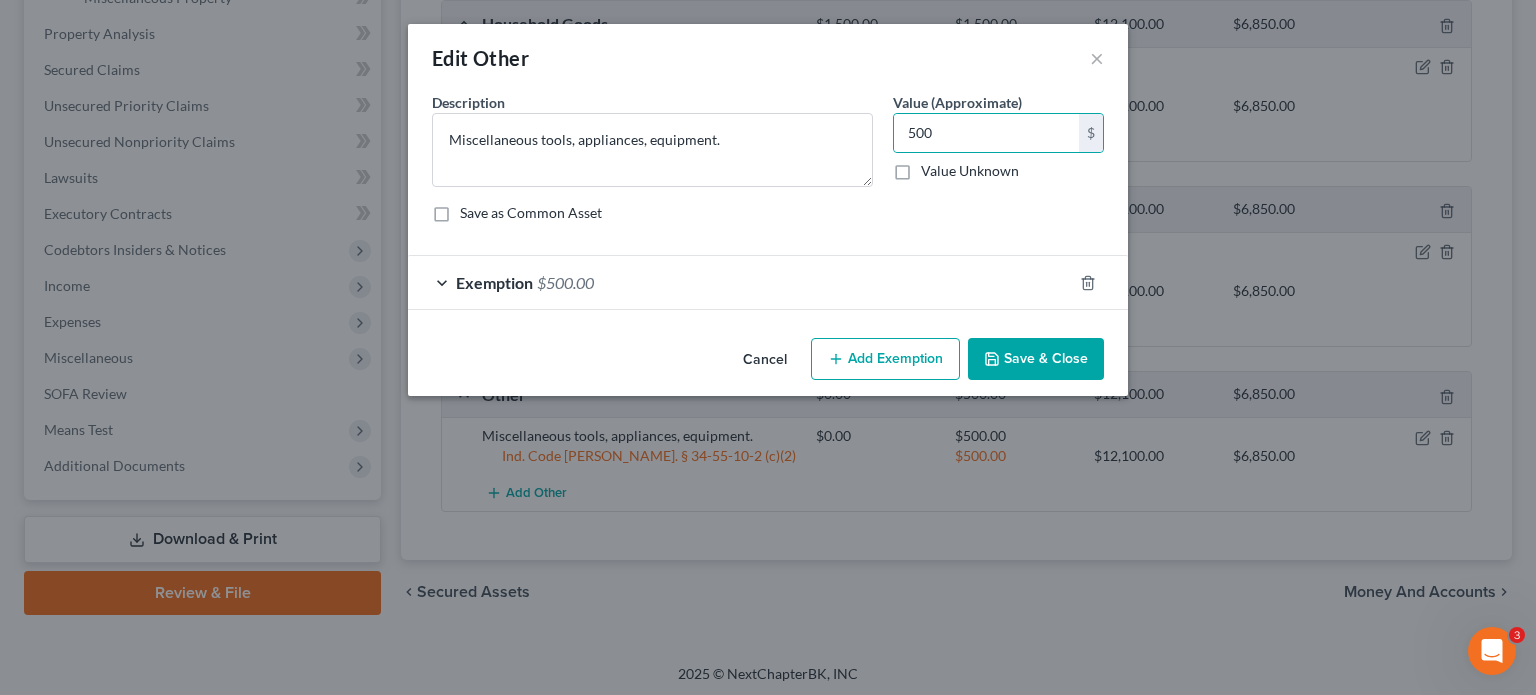 click 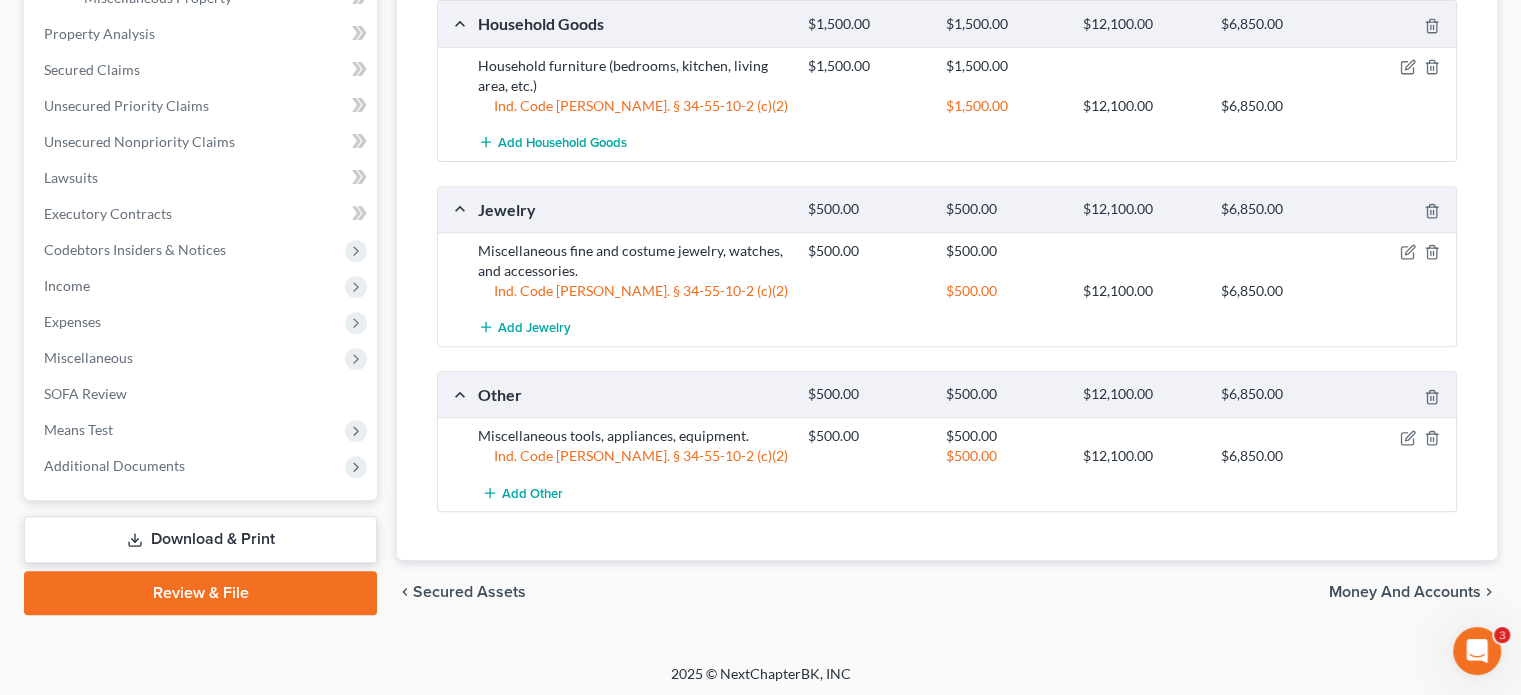 scroll, scrollTop: 668, scrollLeft: 0, axis: vertical 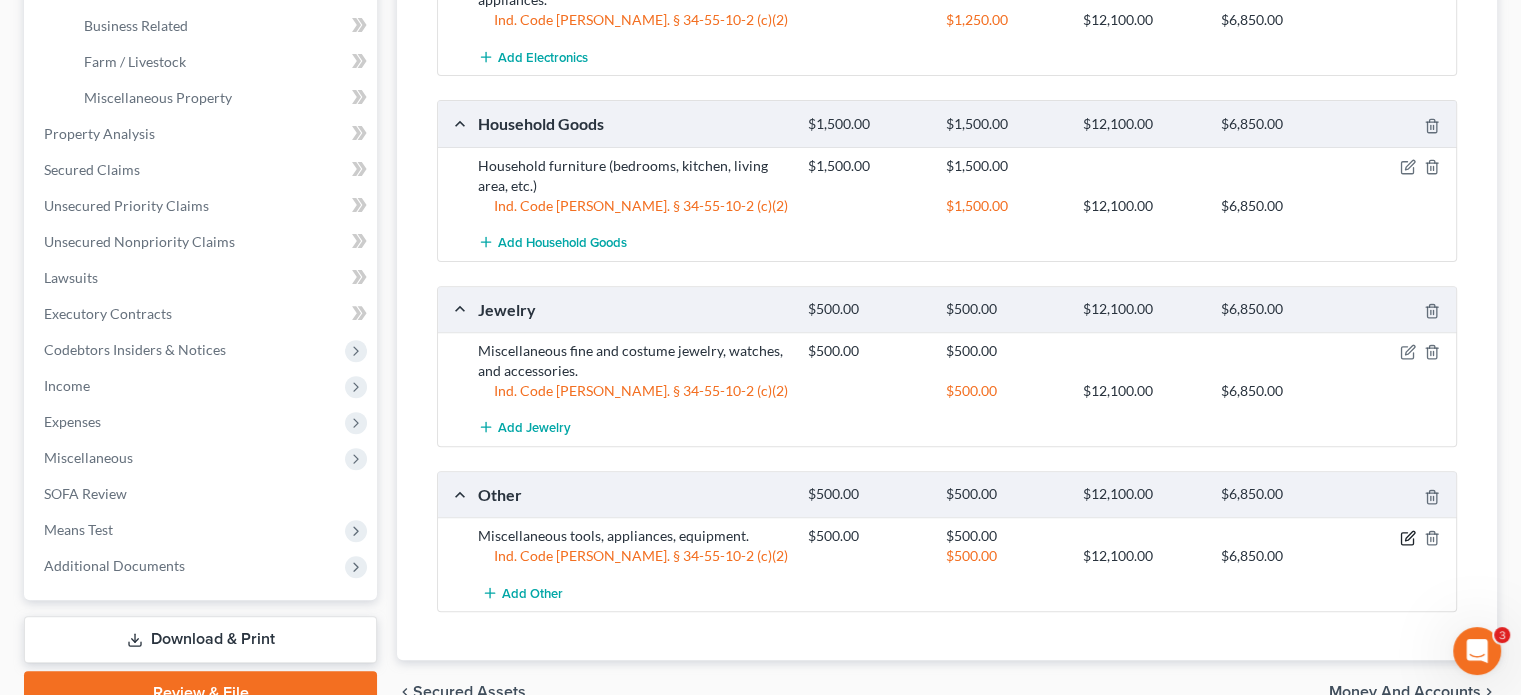 click 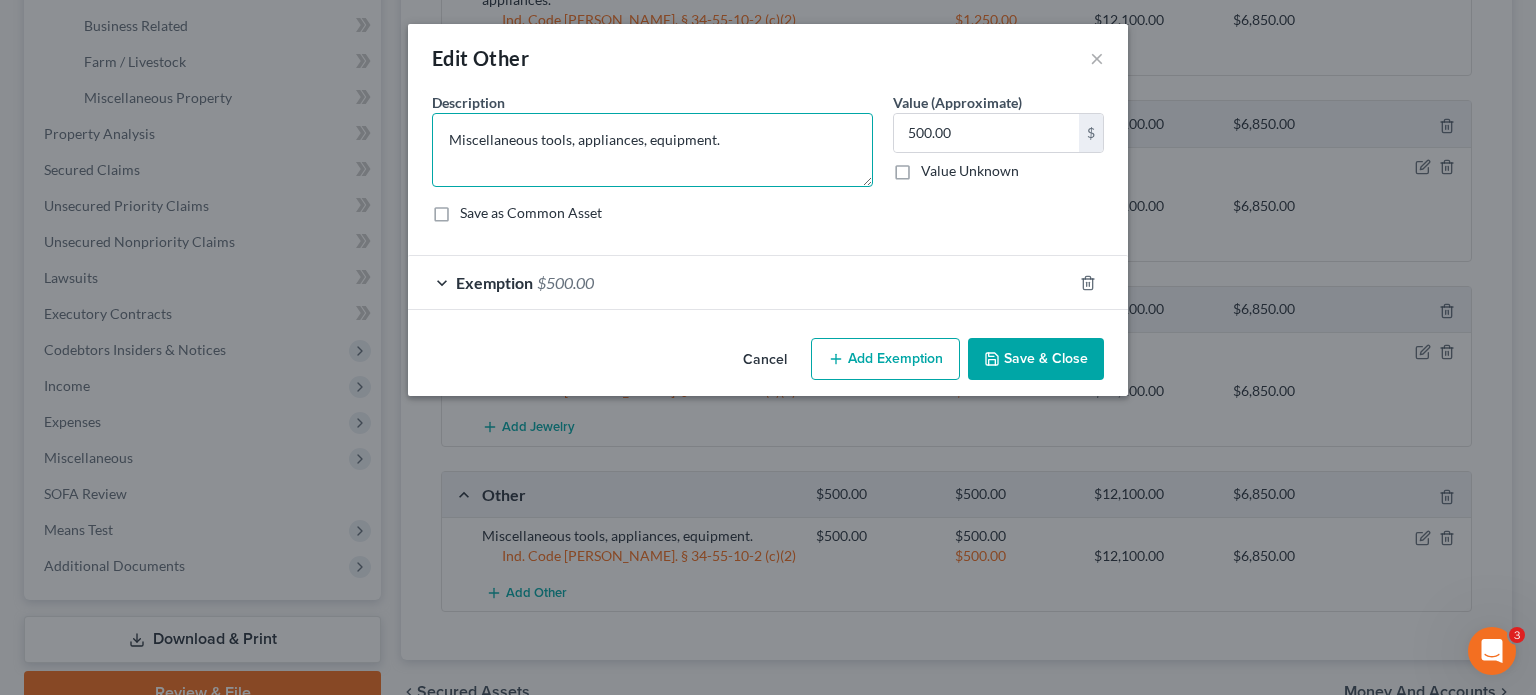 click on "Miscellaneous tools, appliances, equipment." at bounding box center [652, 150] 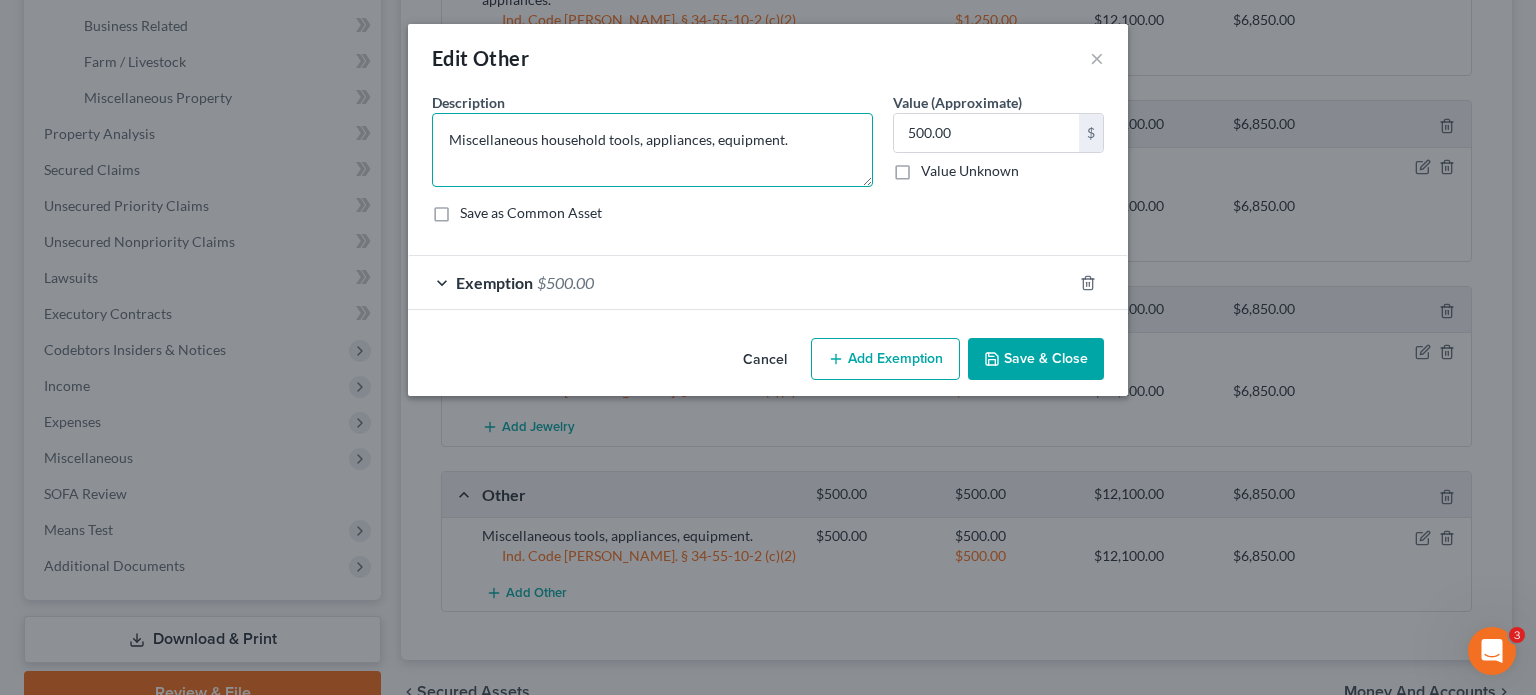 type on "Miscellaneous household tools, appliances, equipment." 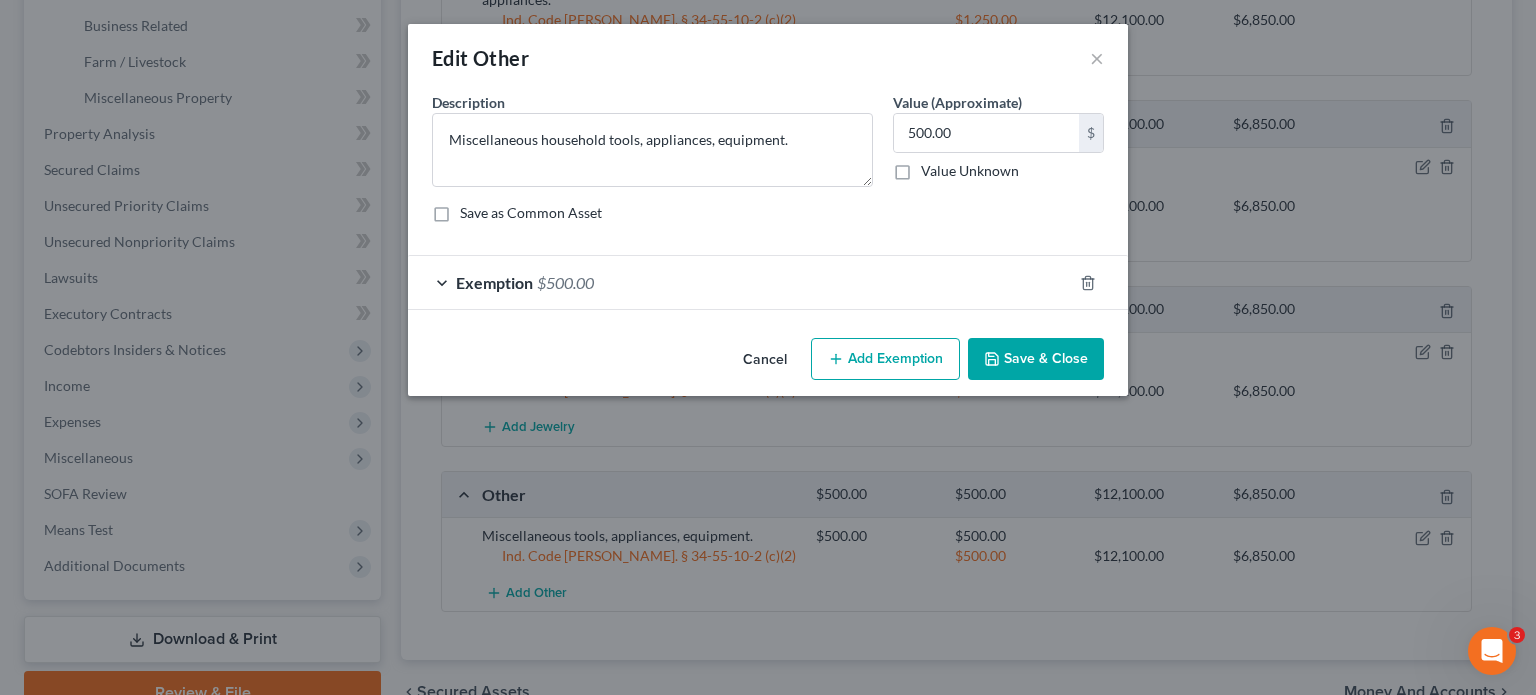 click on "Save & Close" at bounding box center (1036, 359) 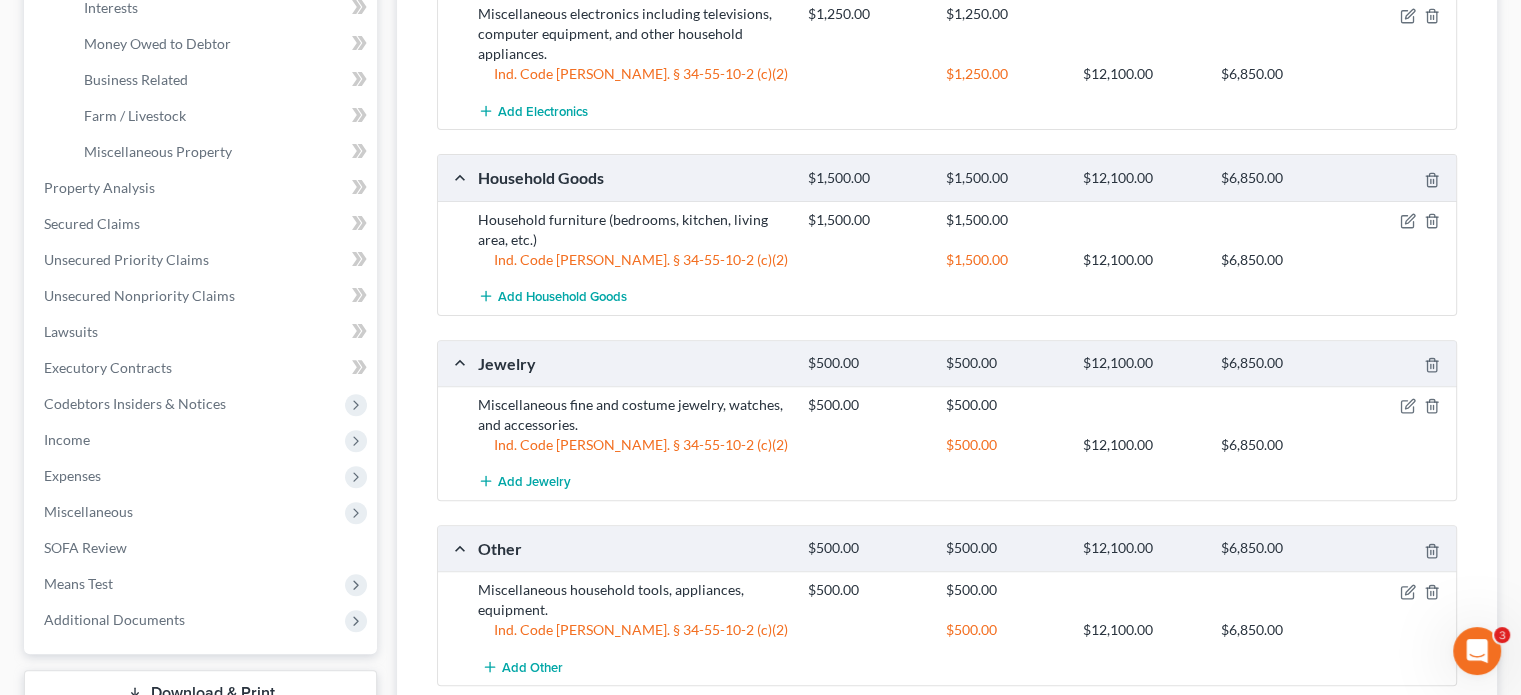 scroll, scrollTop: 388, scrollLeft: 0, axis: vertical 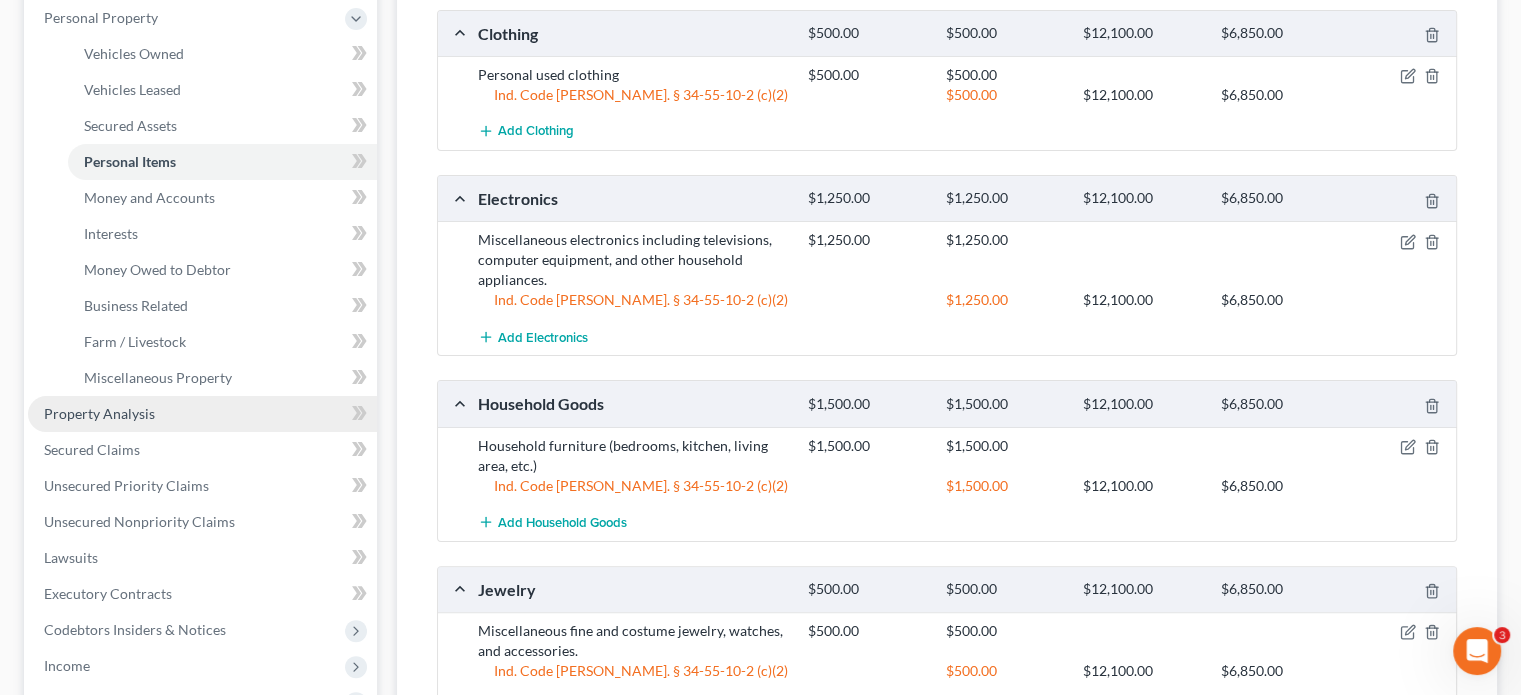 click on "Property Analysis" at bounding box center [99, 413] 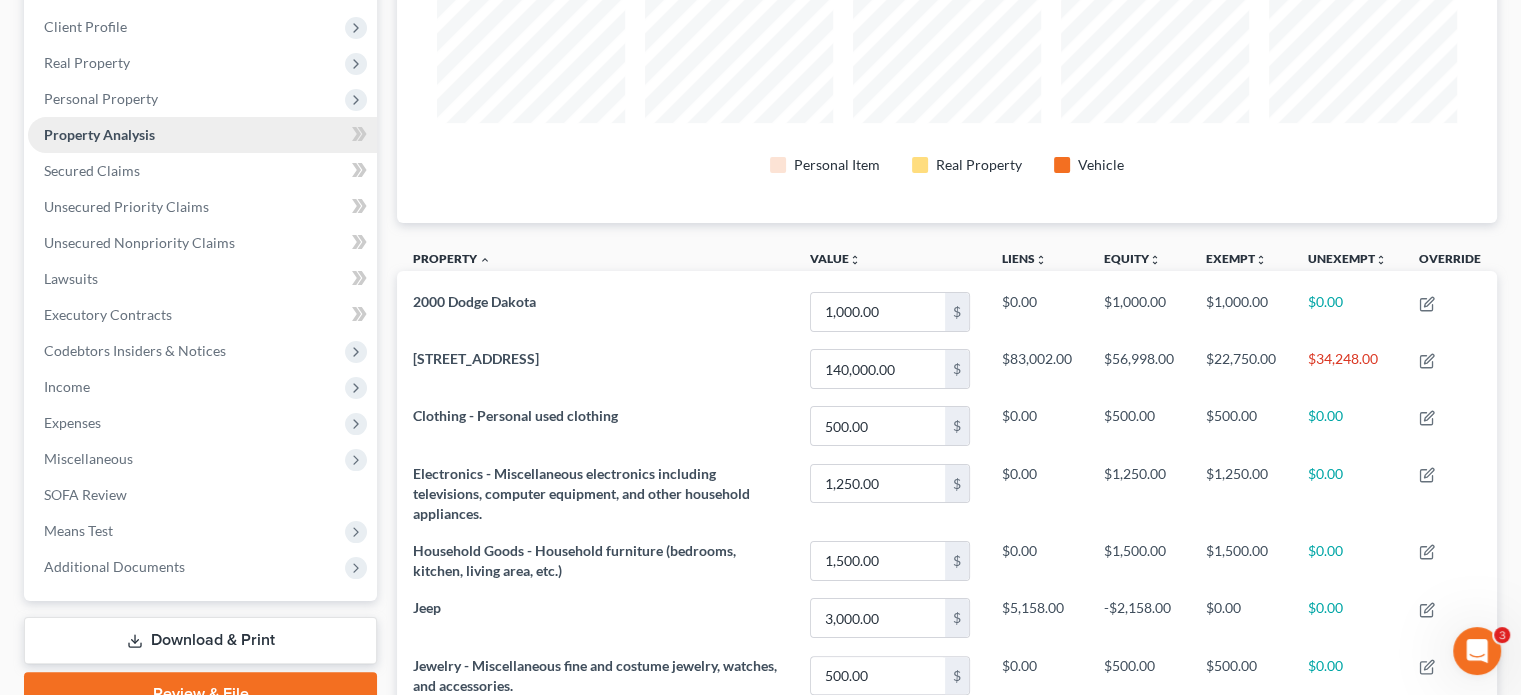 scroll, scrollTop: 0, scrollLeft: 0, axis: both 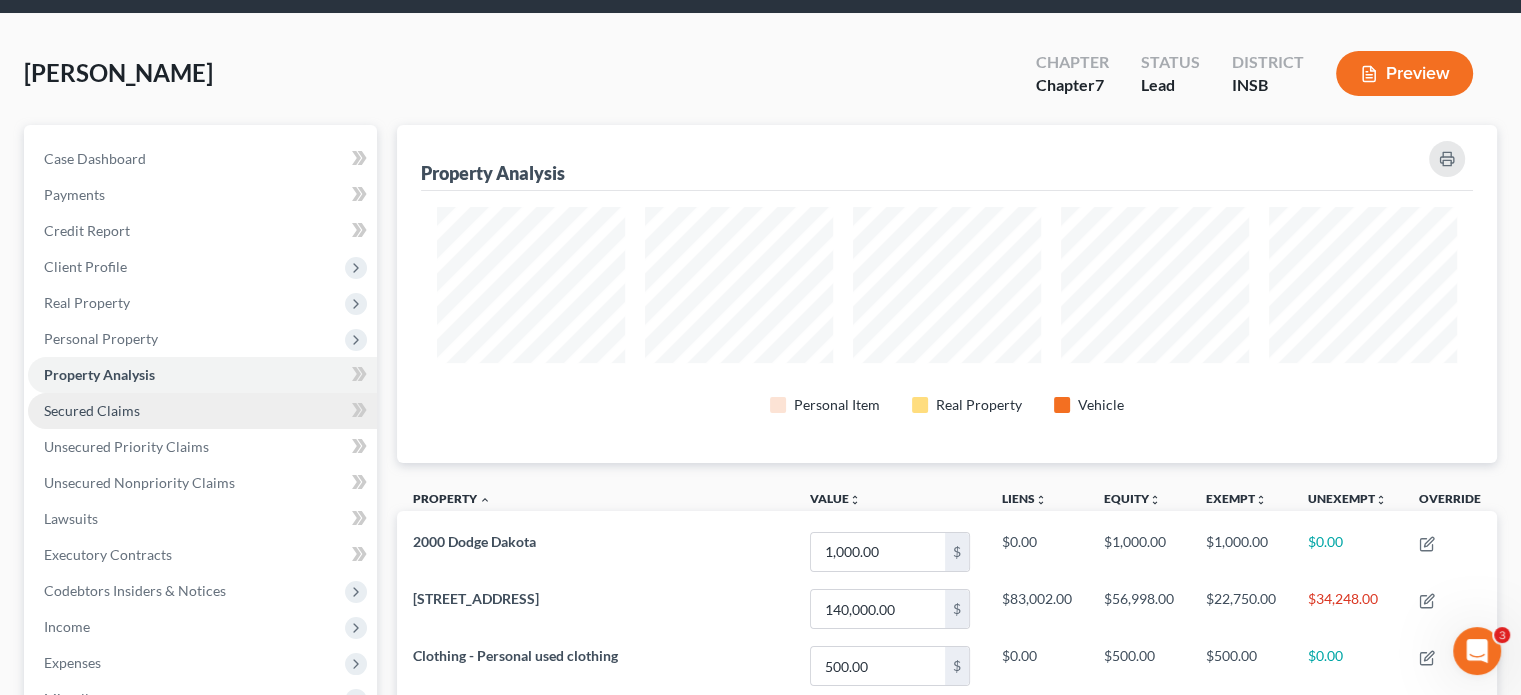 click on "Secured Claims" at bounding box center [92, 410] 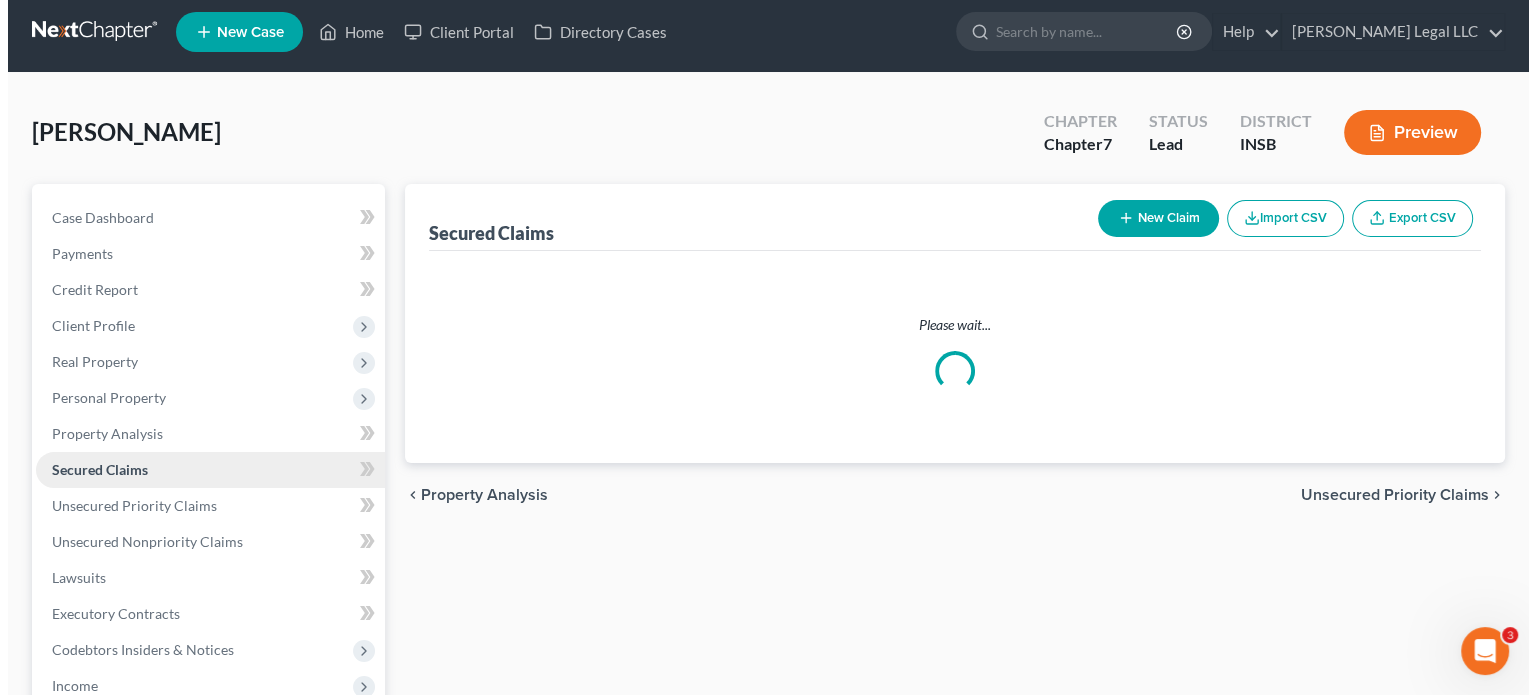 scroll, scrollTop: 0, scrollLeft: 0, axis: both 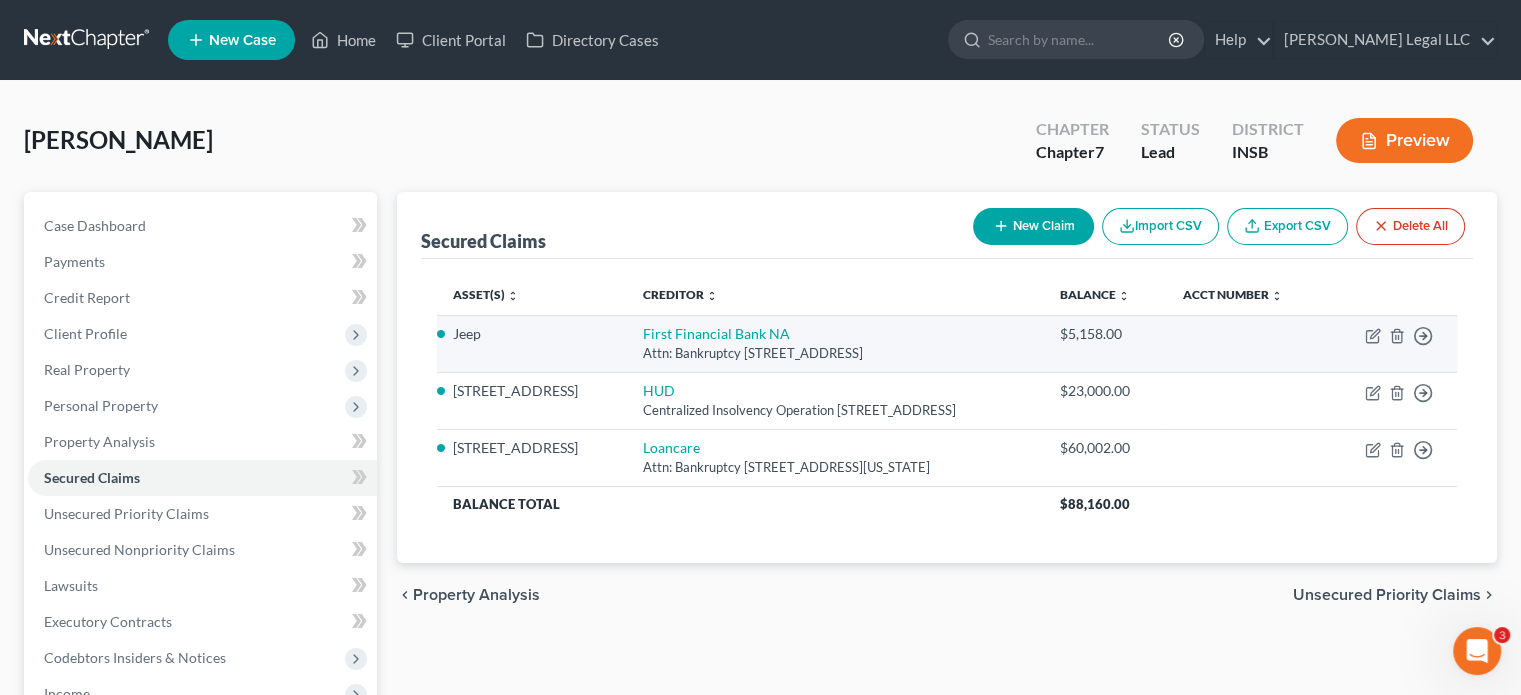 click on "Attn: Bankruptcy [STREET_ADDRESS]" at bounding box center (835, 353) 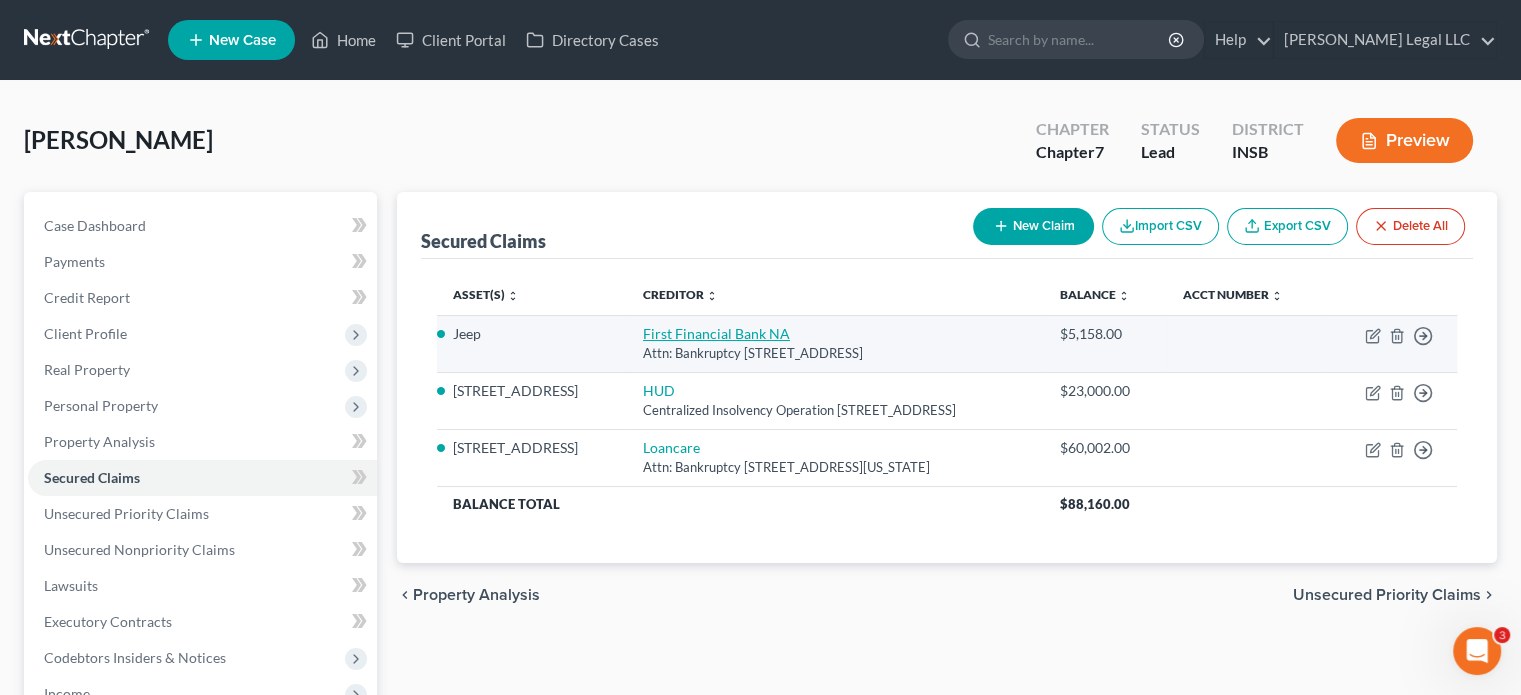 click on "First Financial Bank NA" at bounding box center [716, 333] 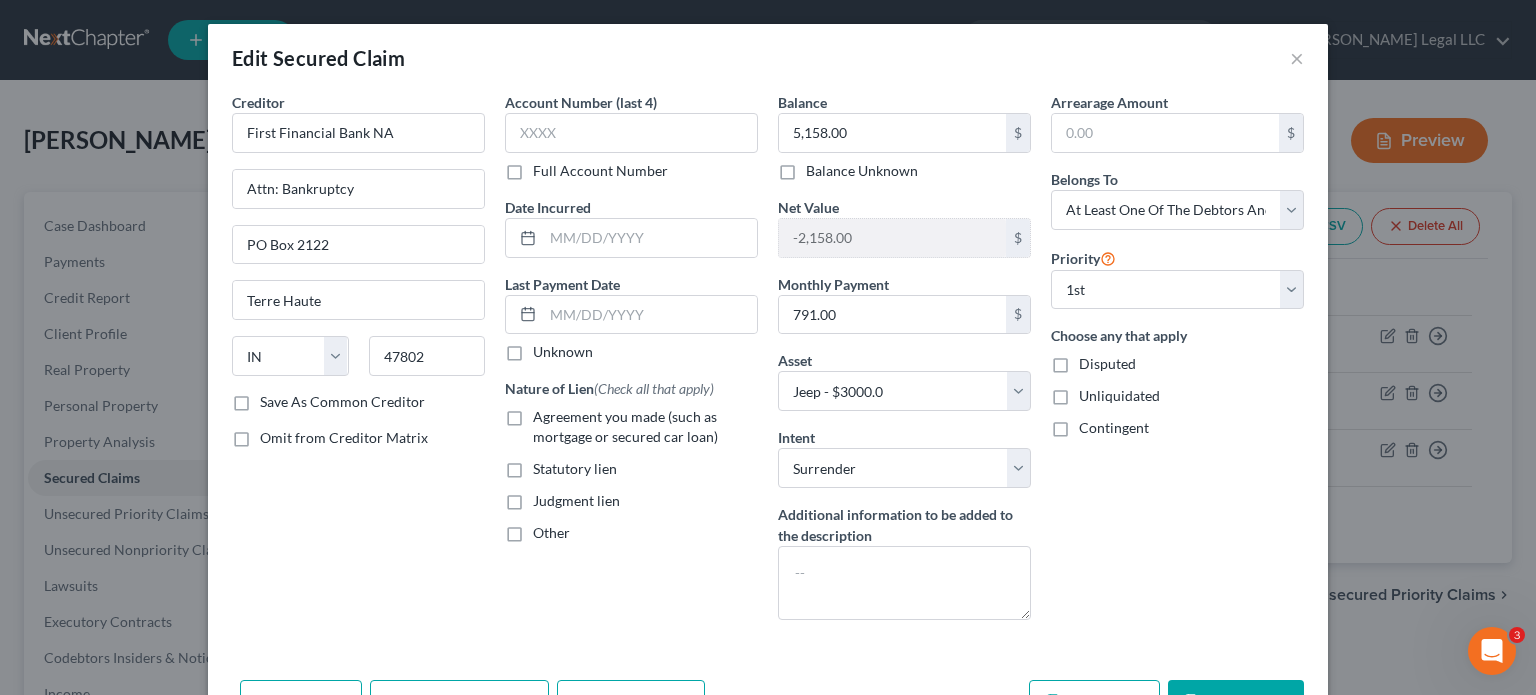 click on "Full Account Number" at bounding box center (600, 171) 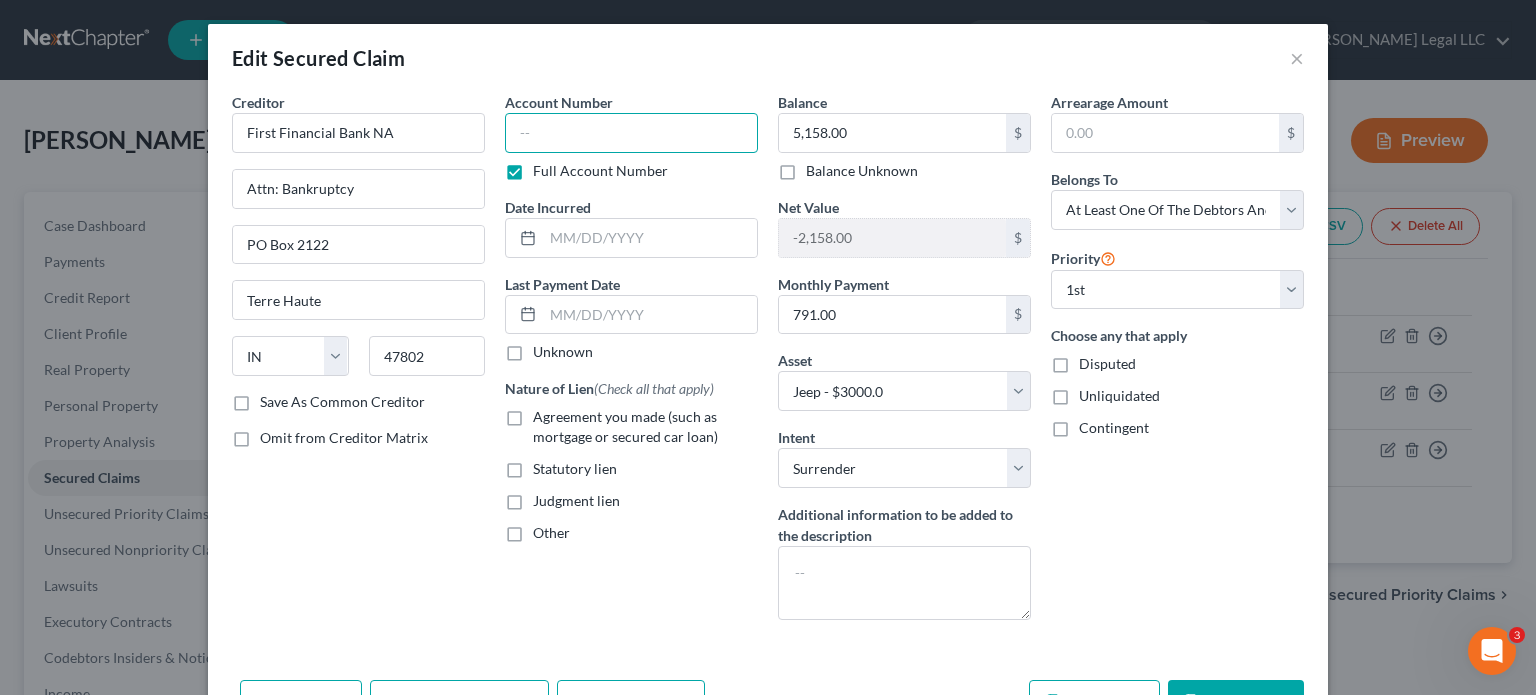 click at bounding box center [631, 133] 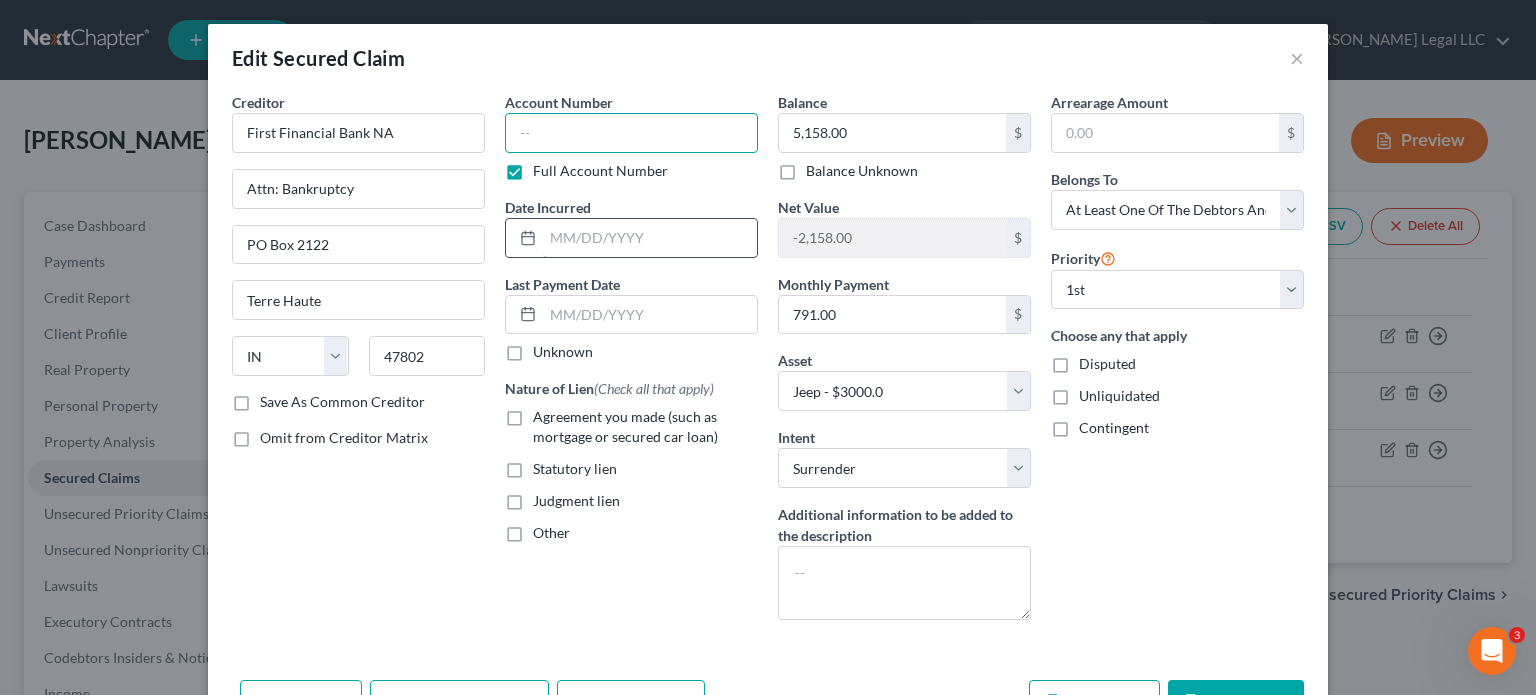 paste on "922002XXXXX" 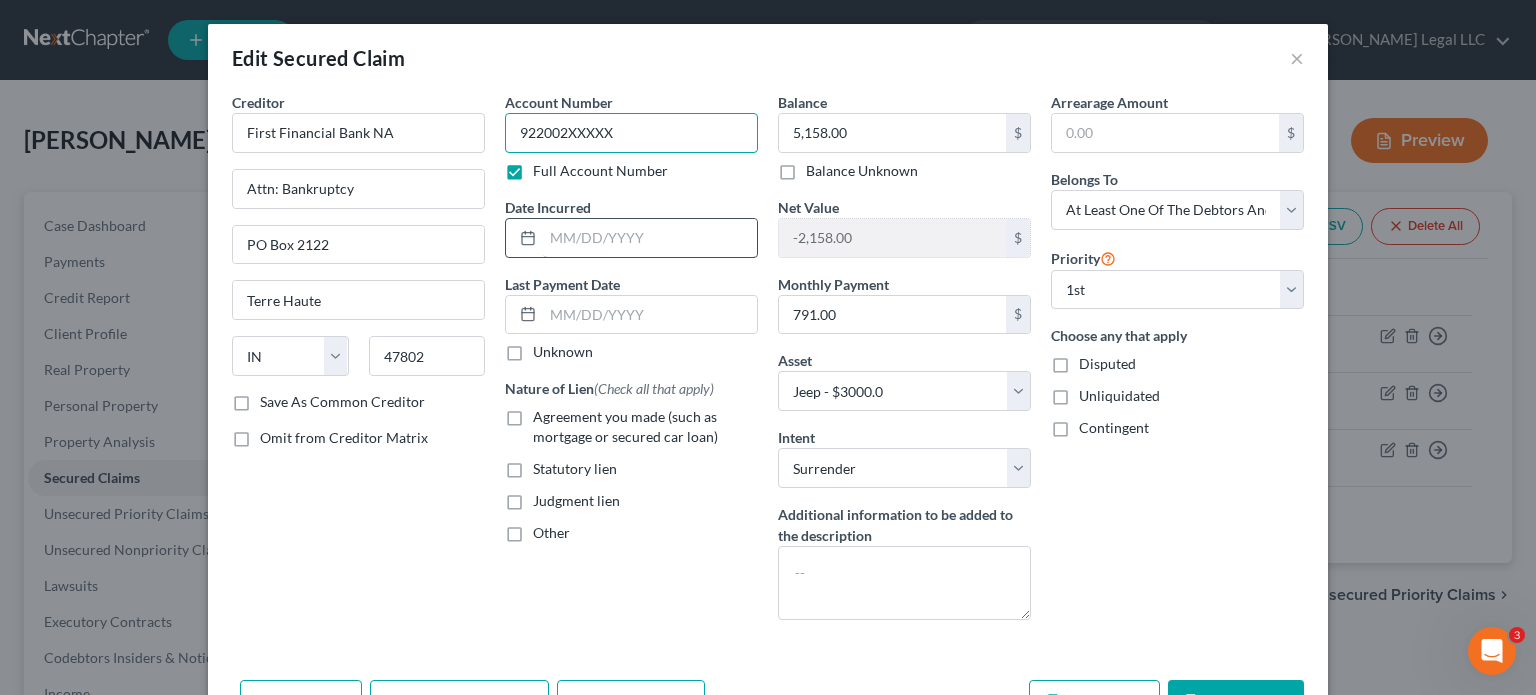 type on "922002XXXXX" 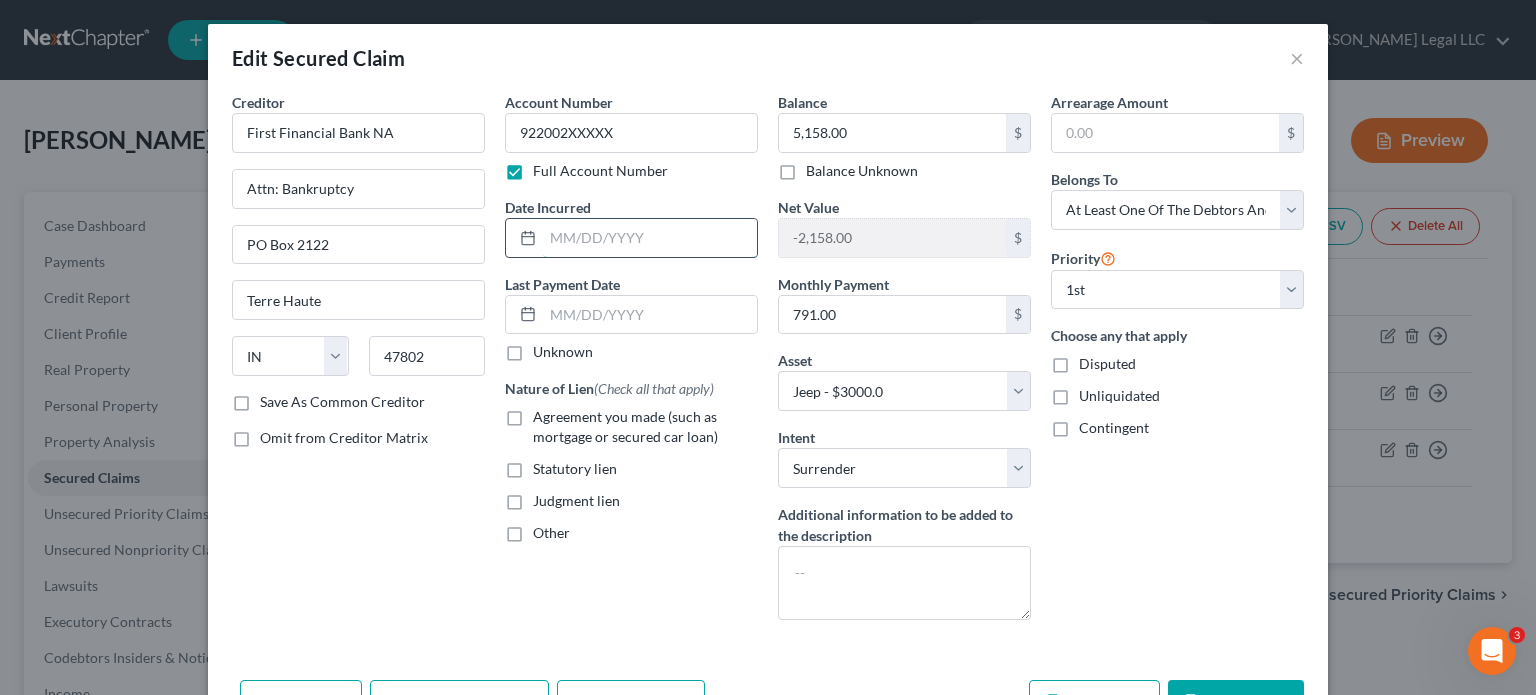 click at bounding box center (650, 238) 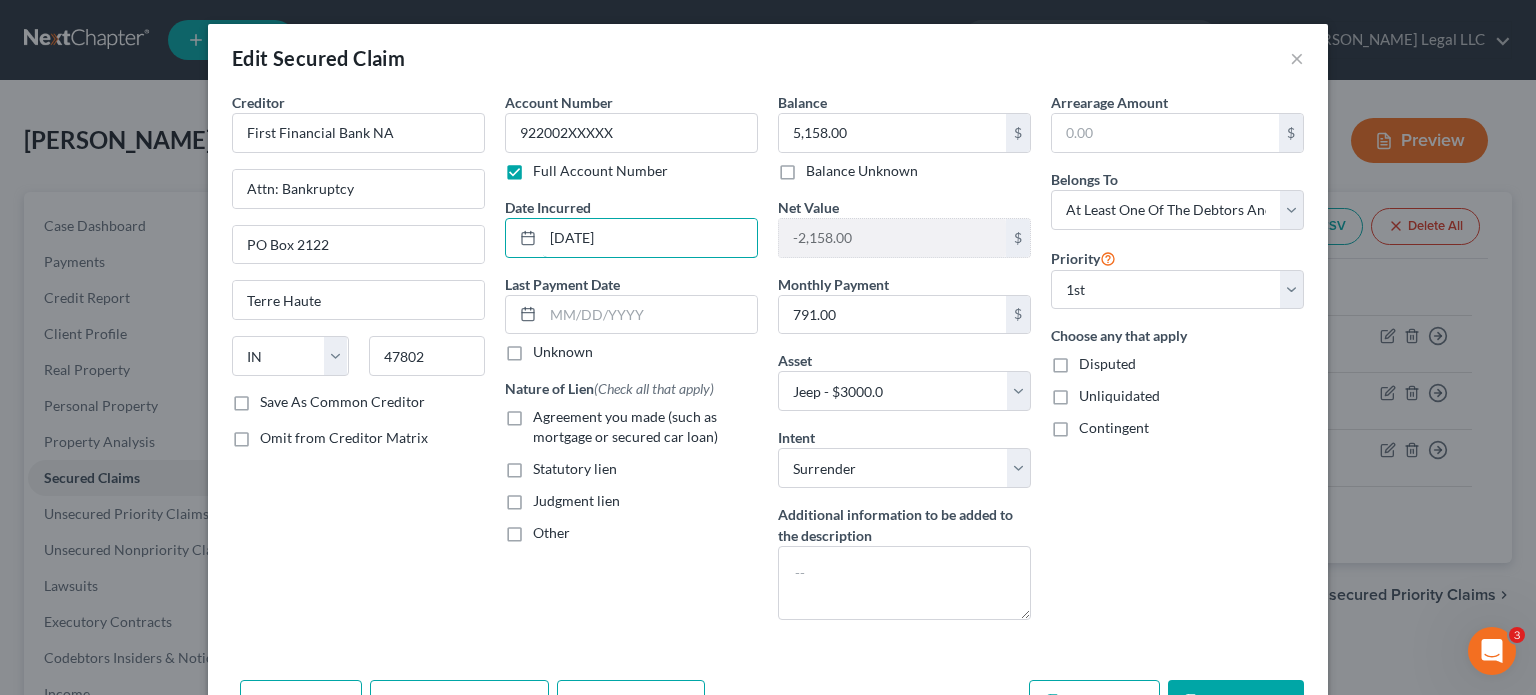 type on "[DATE]" 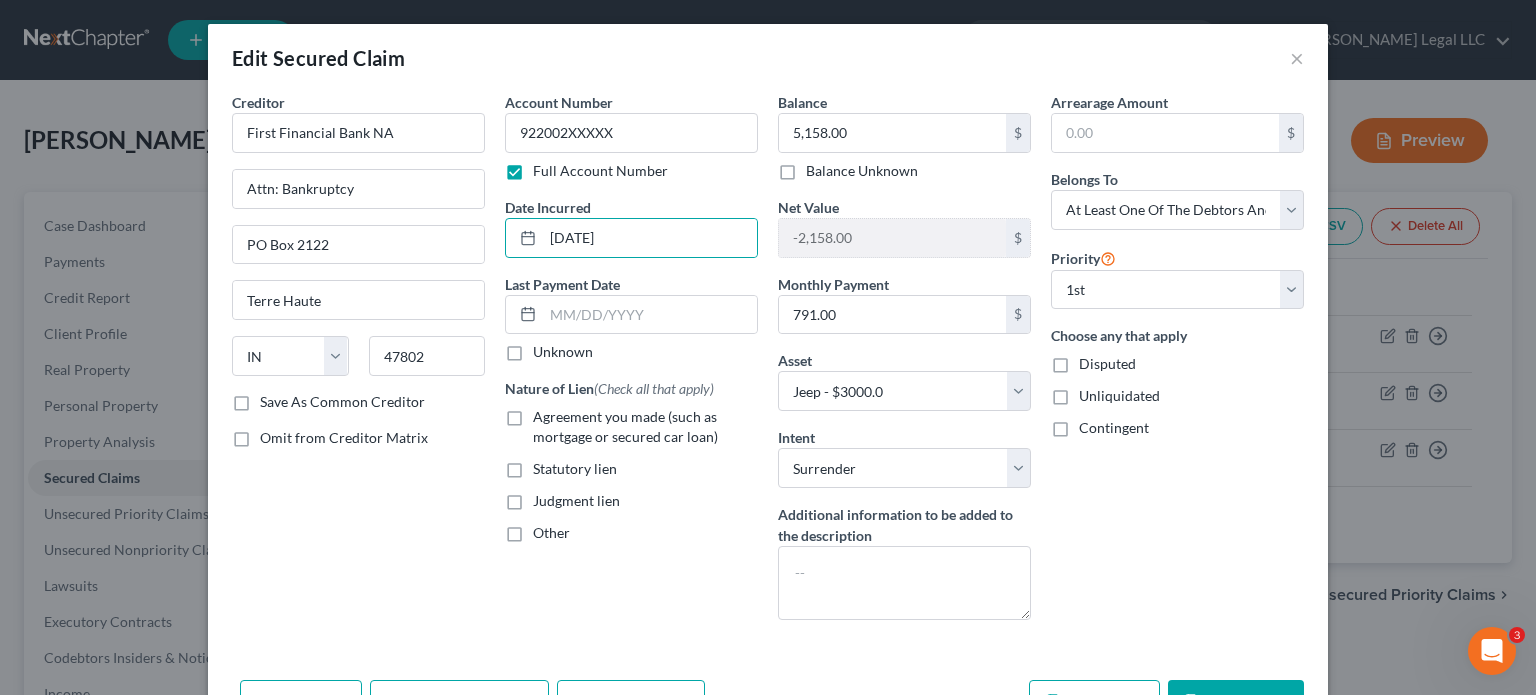 click on "Agreement you made (such as mortgage or secured car loan)" at bounding box center (645, 427) 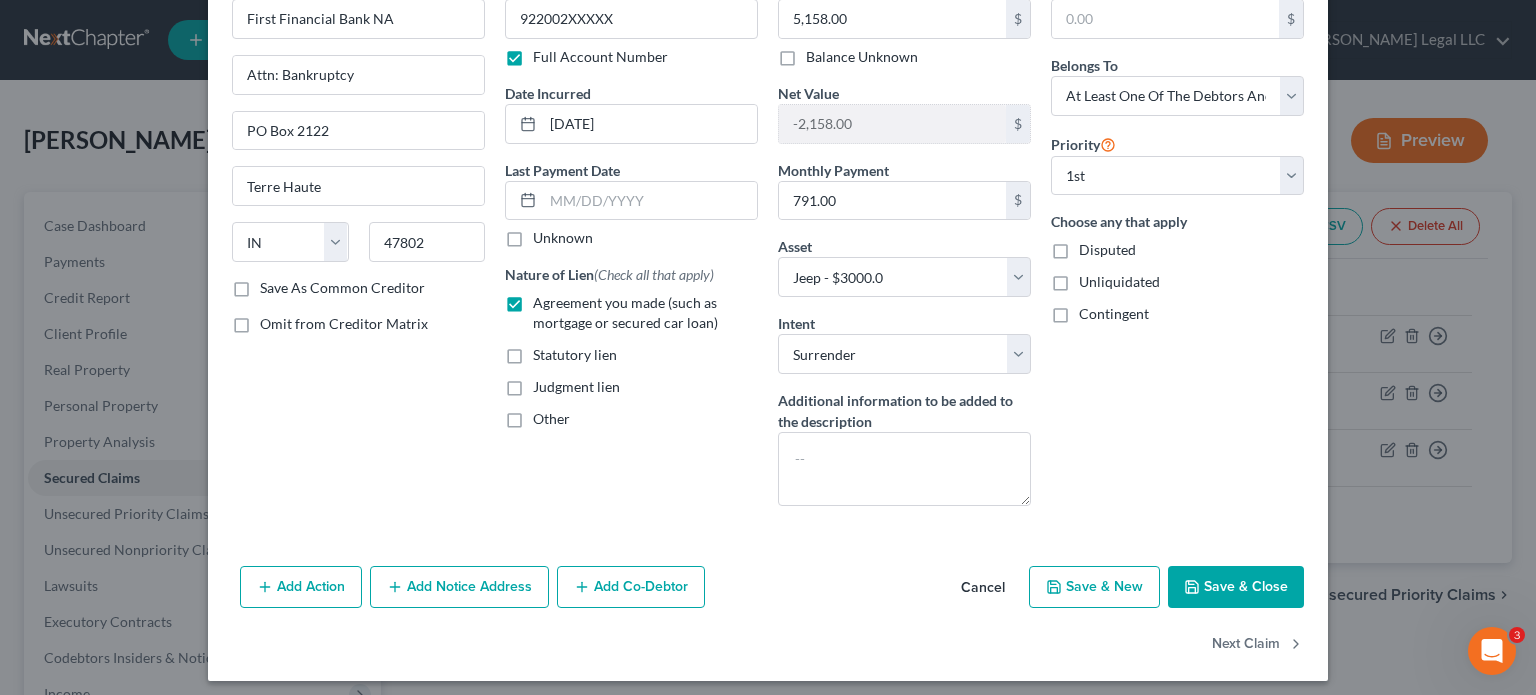 scroll, scrollTop: 121, scrollLeft: 0, axis: vertical 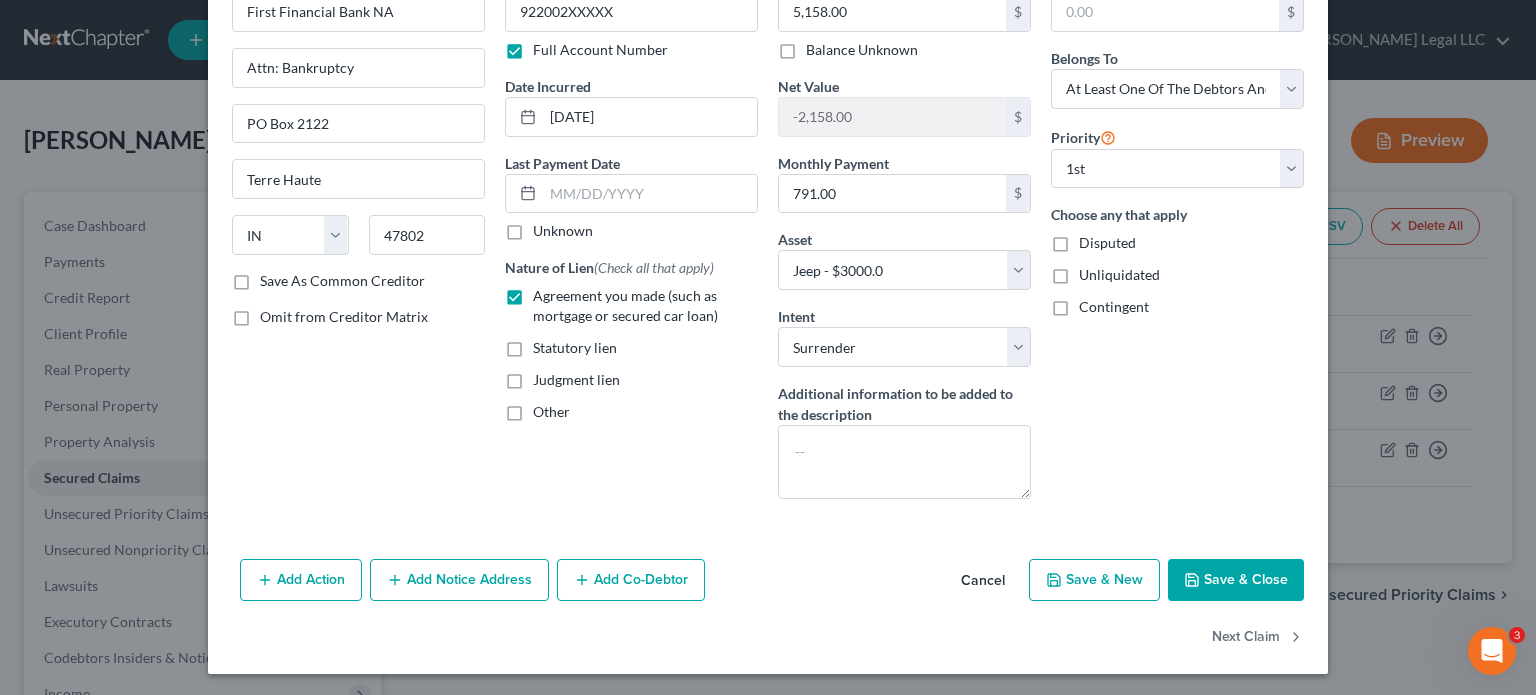 click on "Save & Close" at bounding box center (1236, 580) 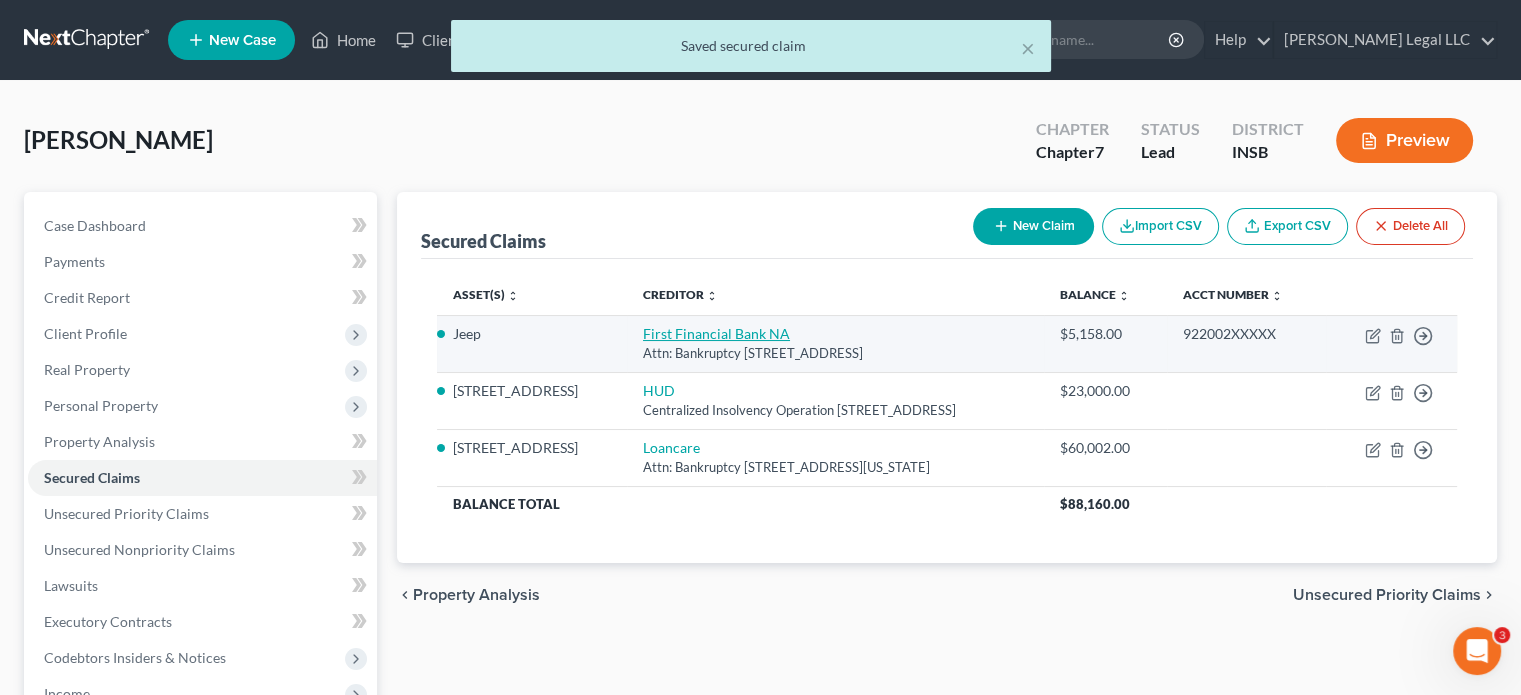 click on "First Financial Bank NA" at bounding box center [716, 333] 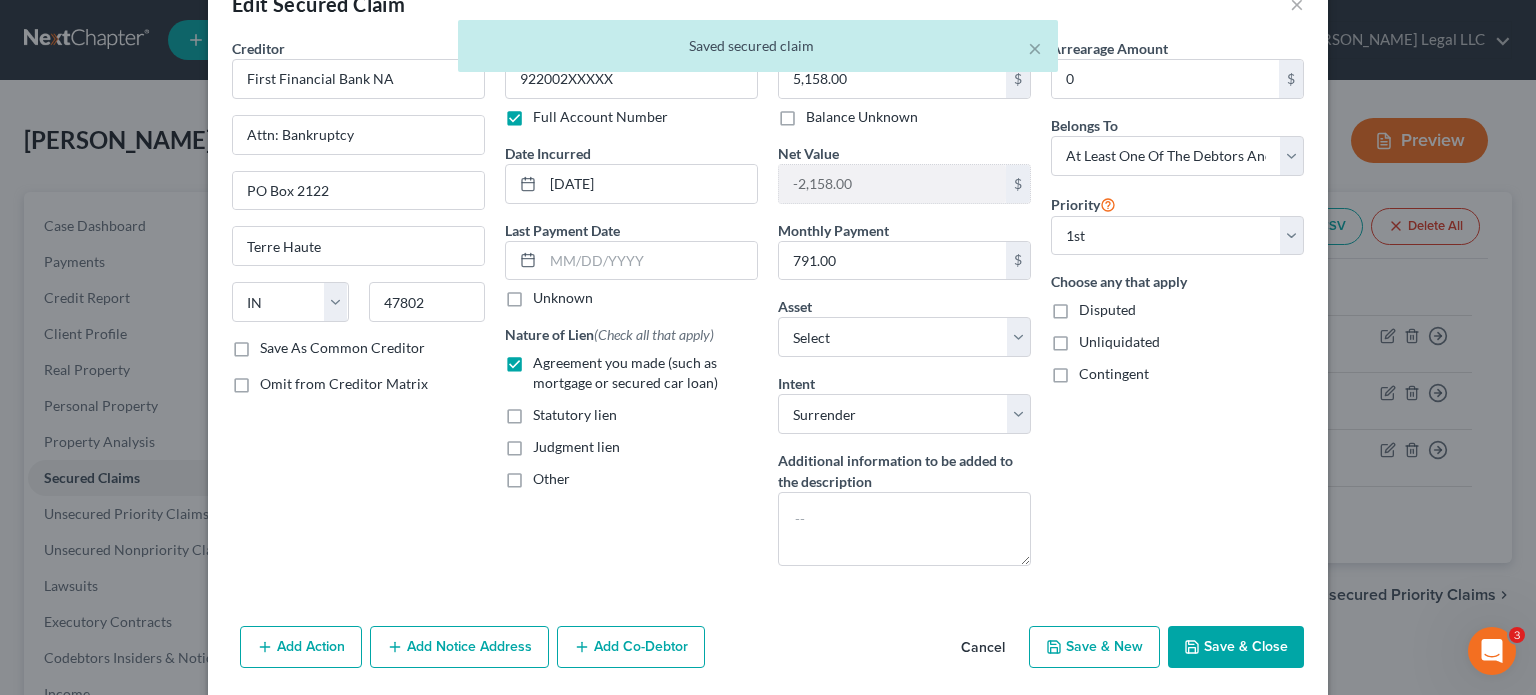 scroll, scrollTop: 100, scrollLeft: 0, axis: vertical 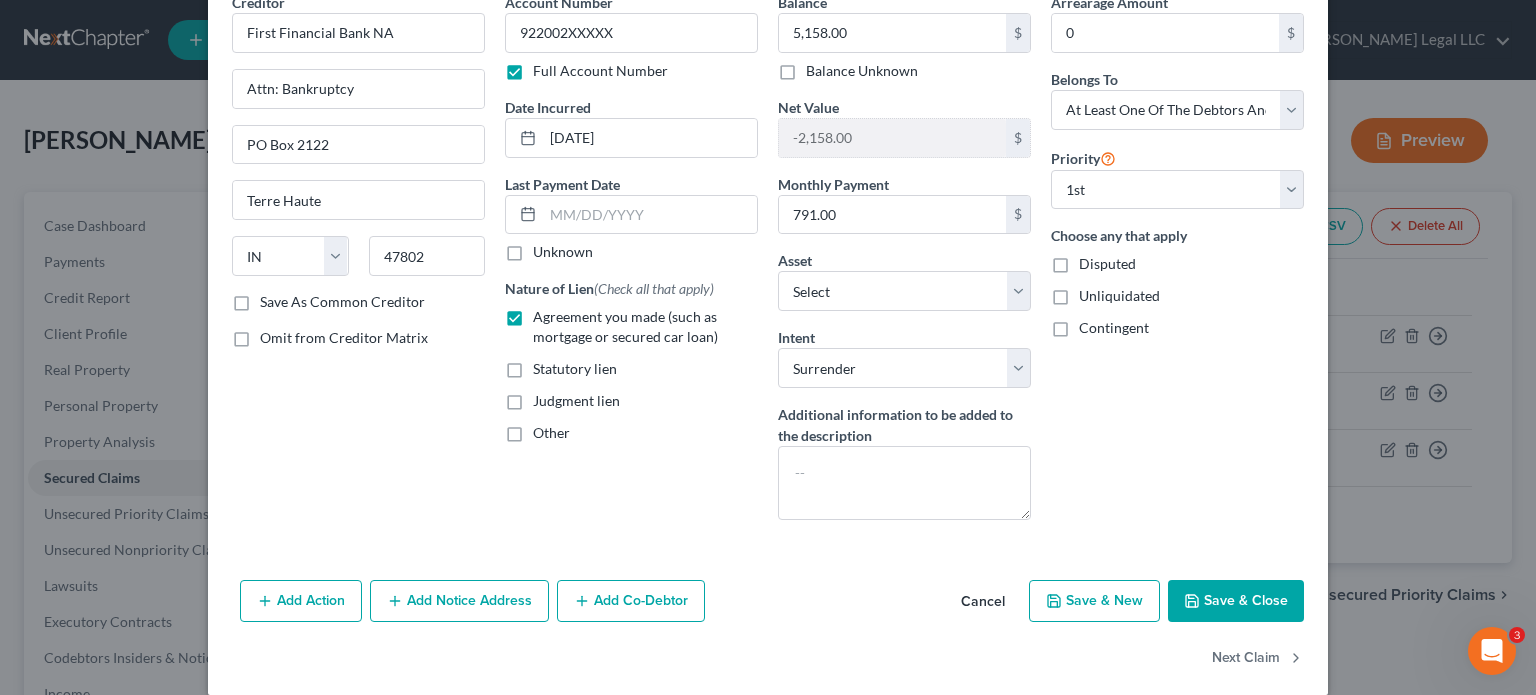 click on "Save & Close" at bounding box center [1236, 601] 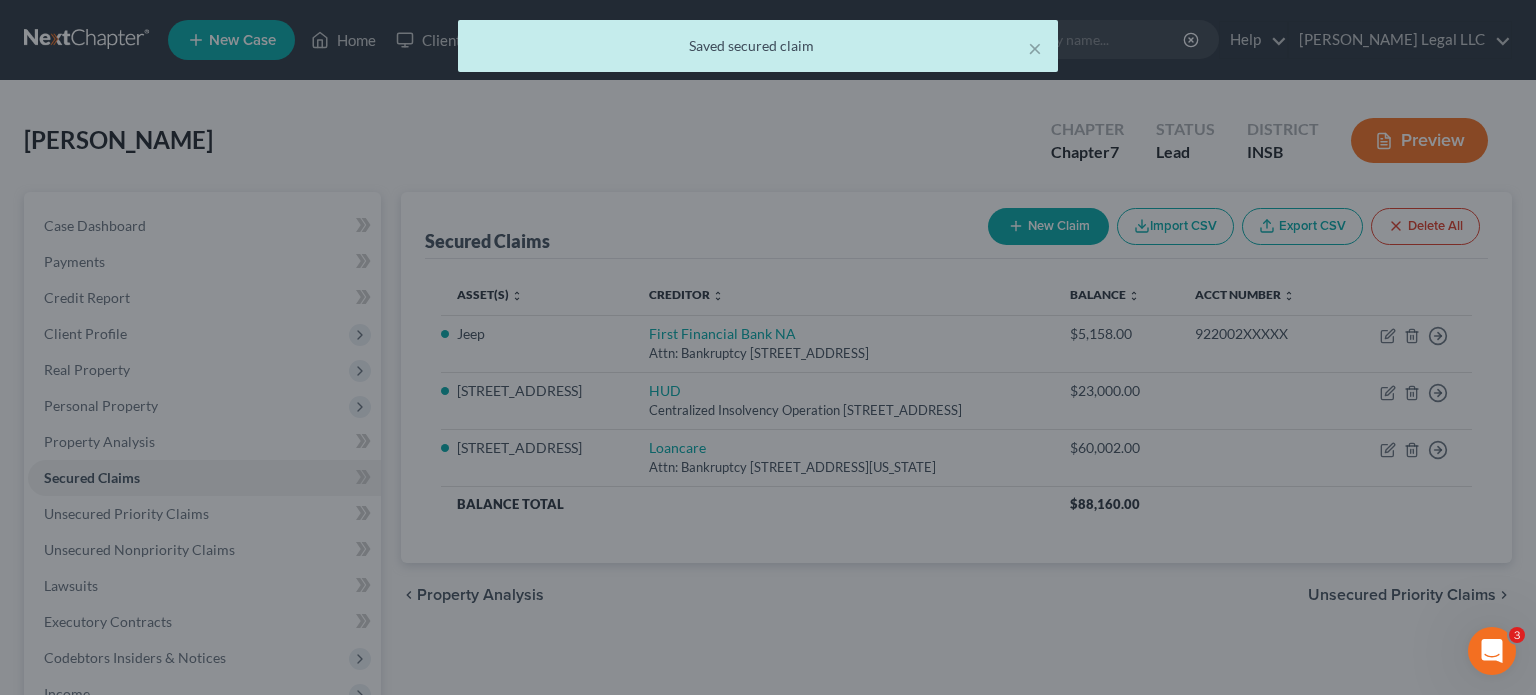 select on "5" 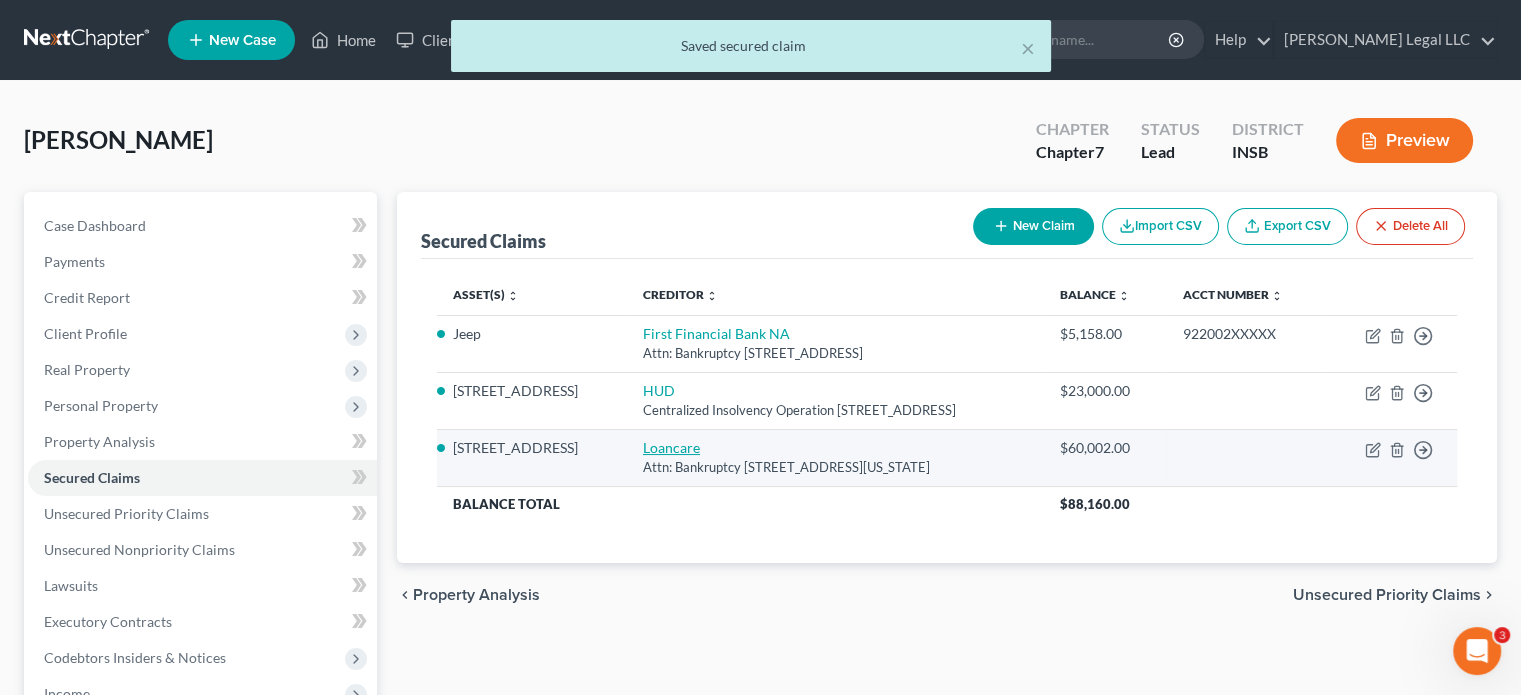 click on "Loancare" at bounding box center (671, 447) 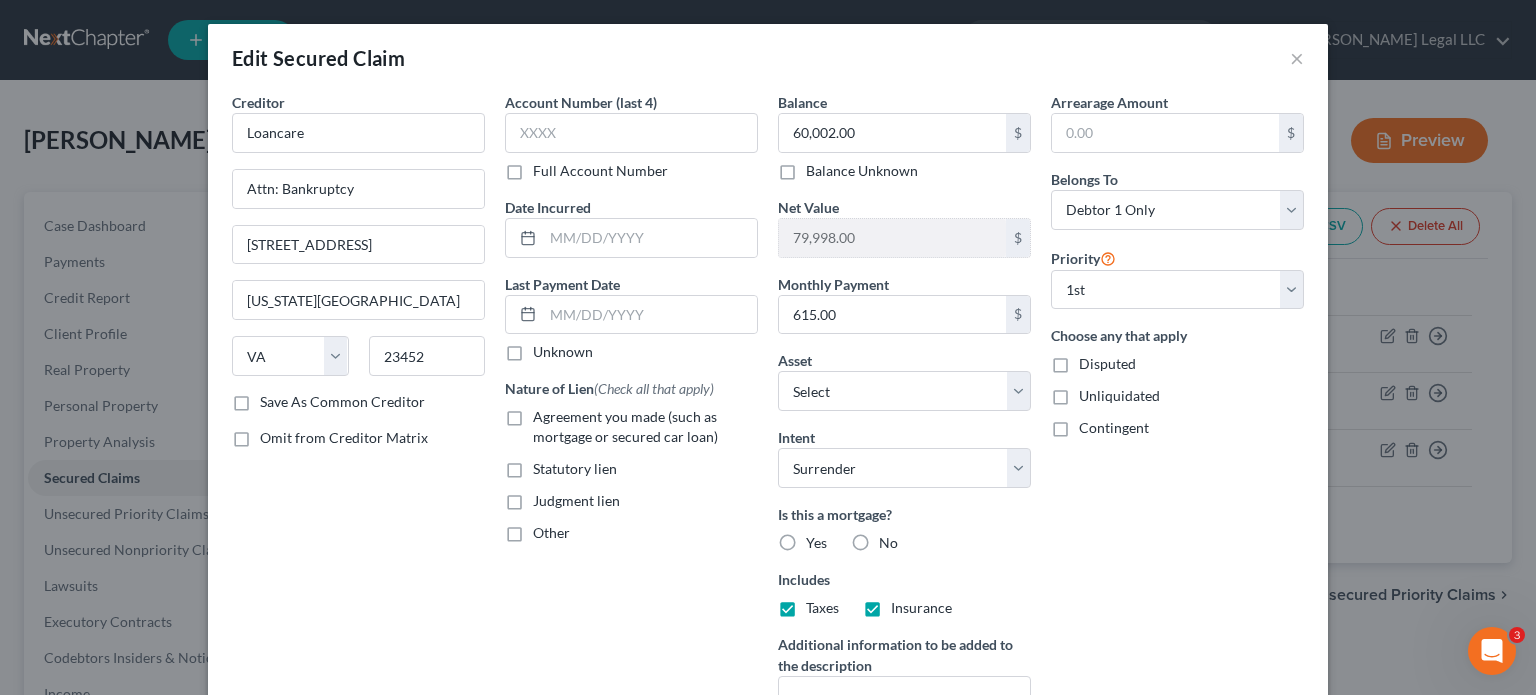 click on "Full Account Number" at bounding box center [600, 171] 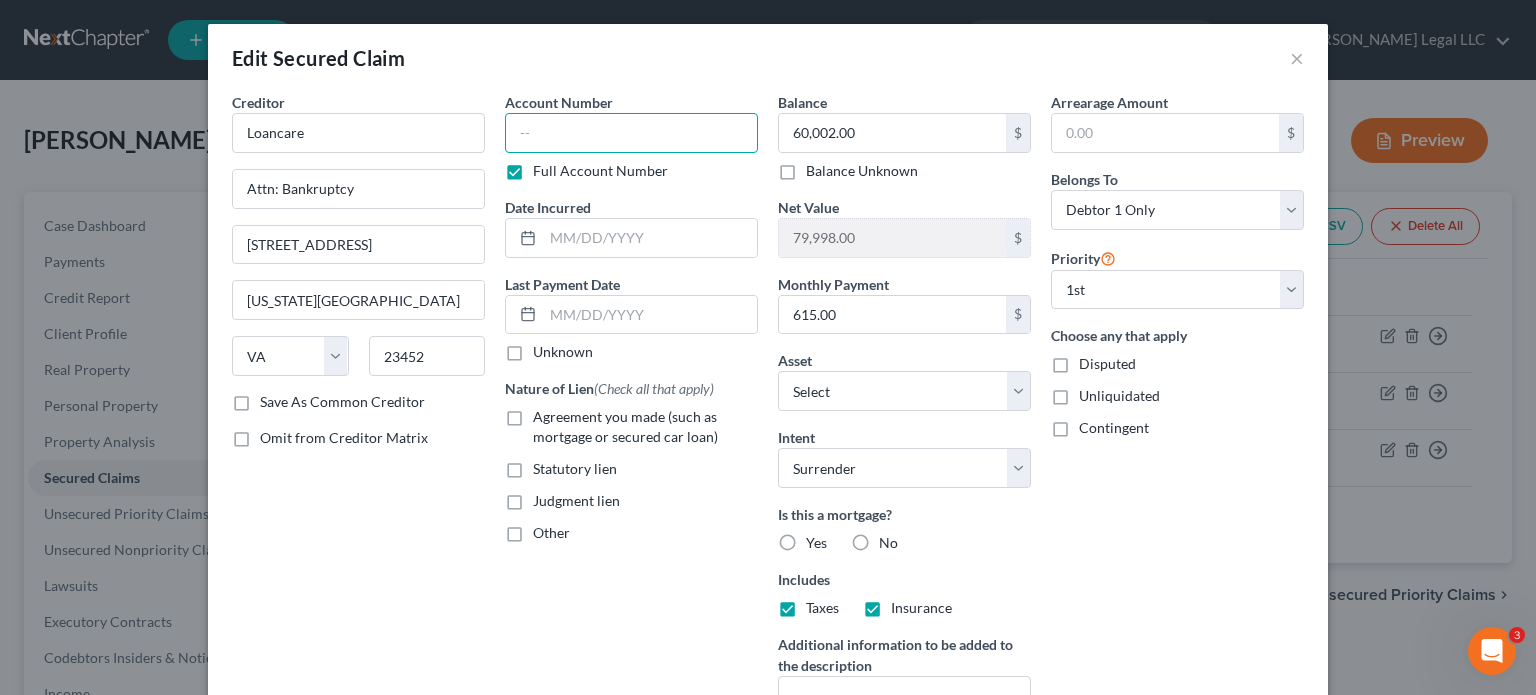 click at bounding box center [631, 133] 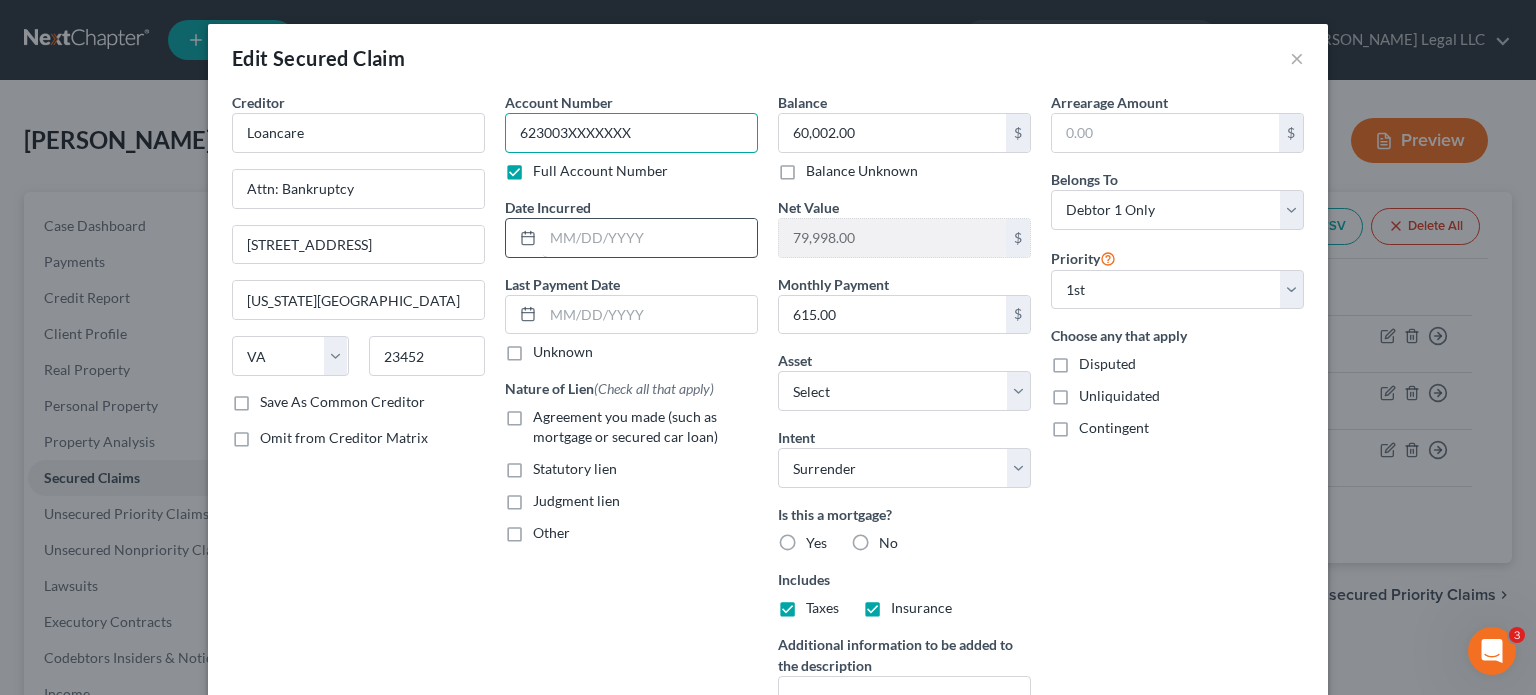 type on "623003XXXXXXX" 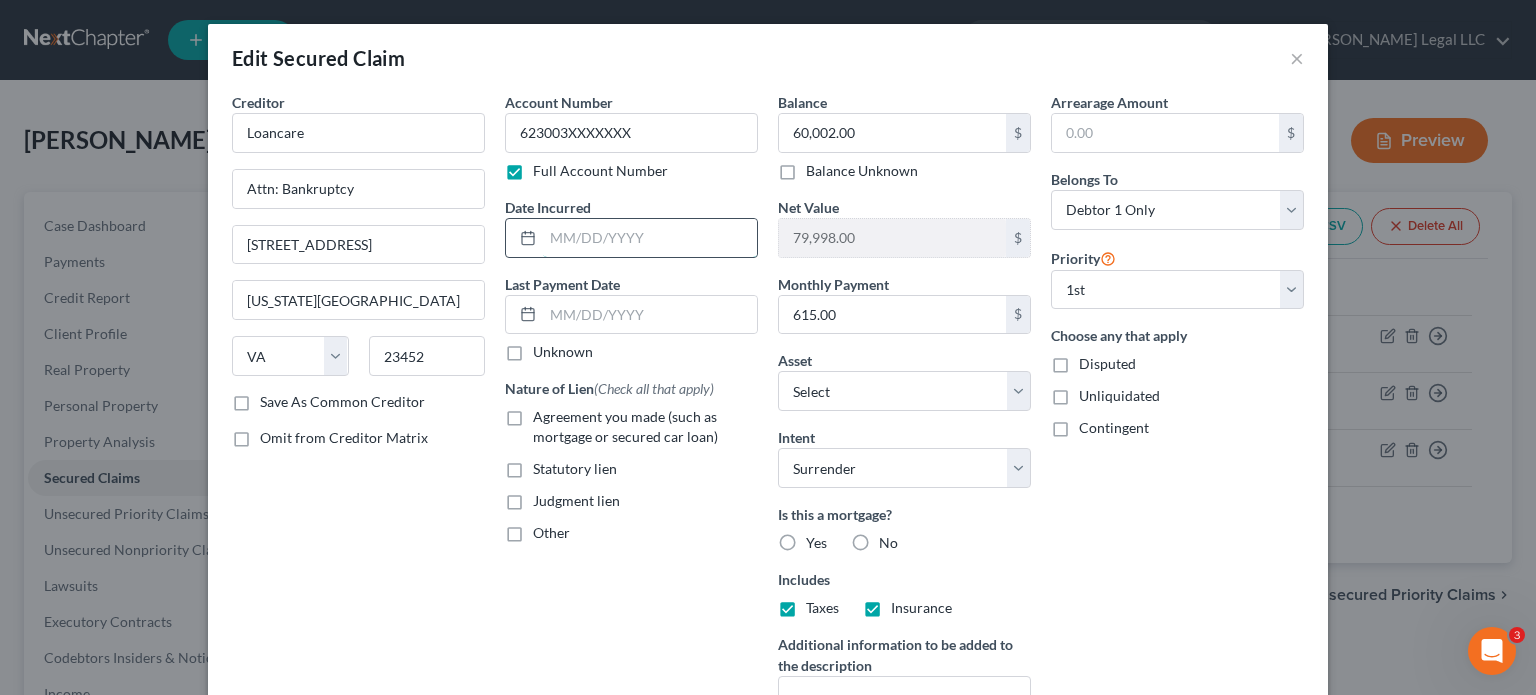 click at bounding box center [650, 238] 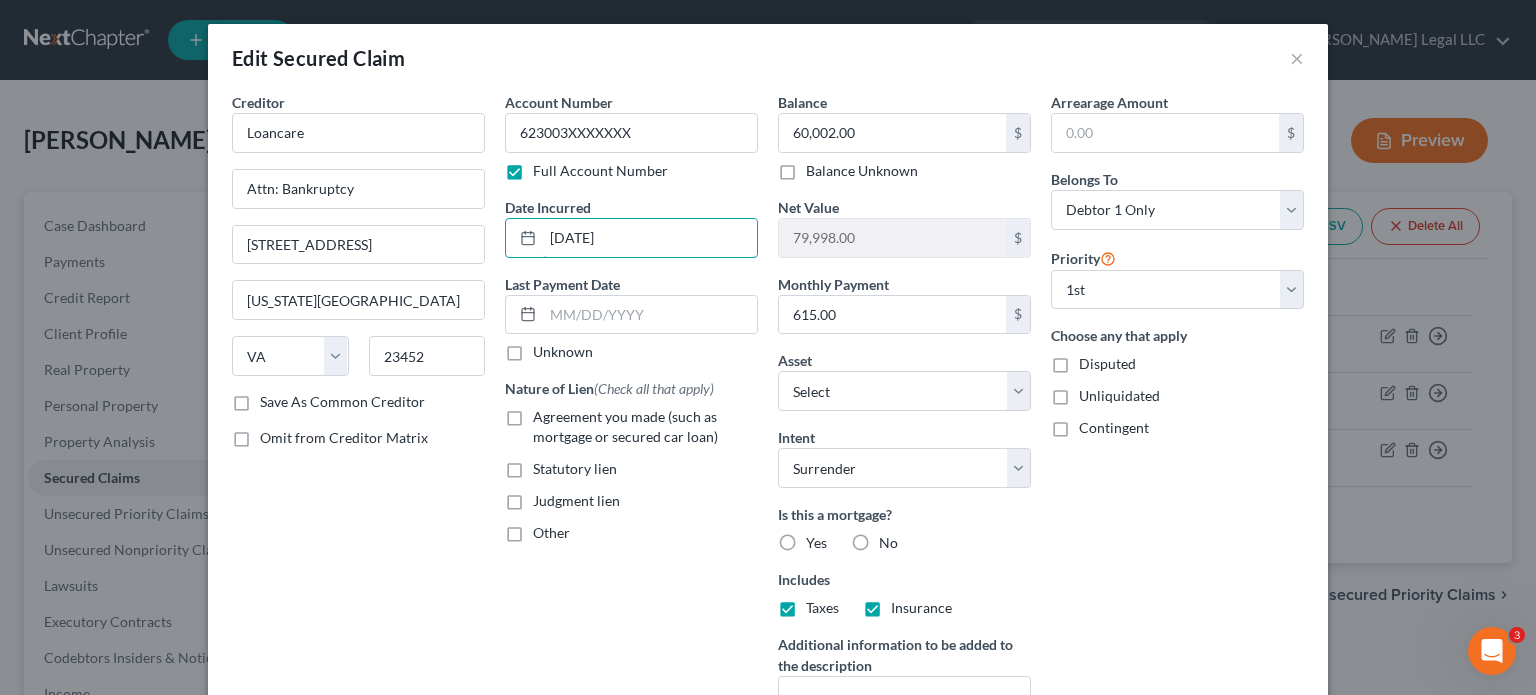 type on "[DATE]" 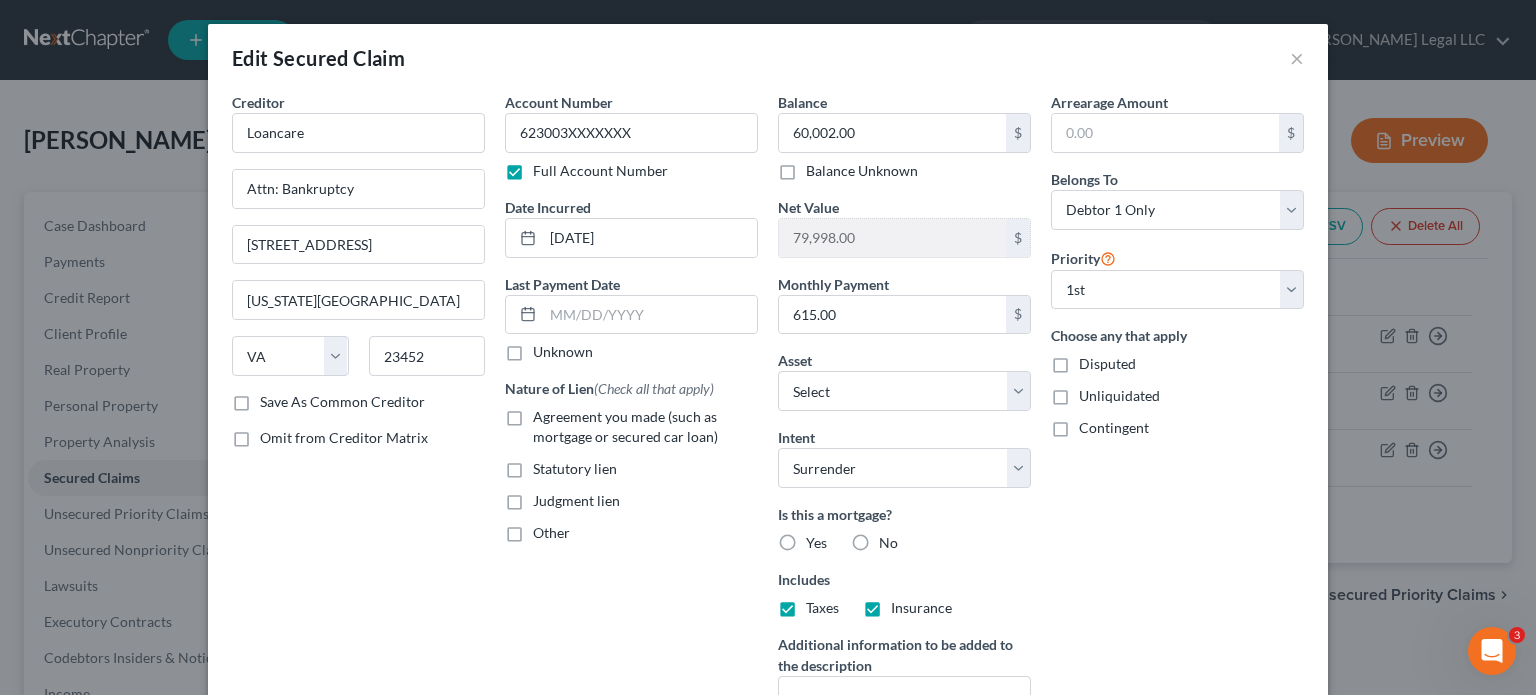 click on "Agreement you made (such as mortgage or secured car loan)" at bounding box center (645, 427) 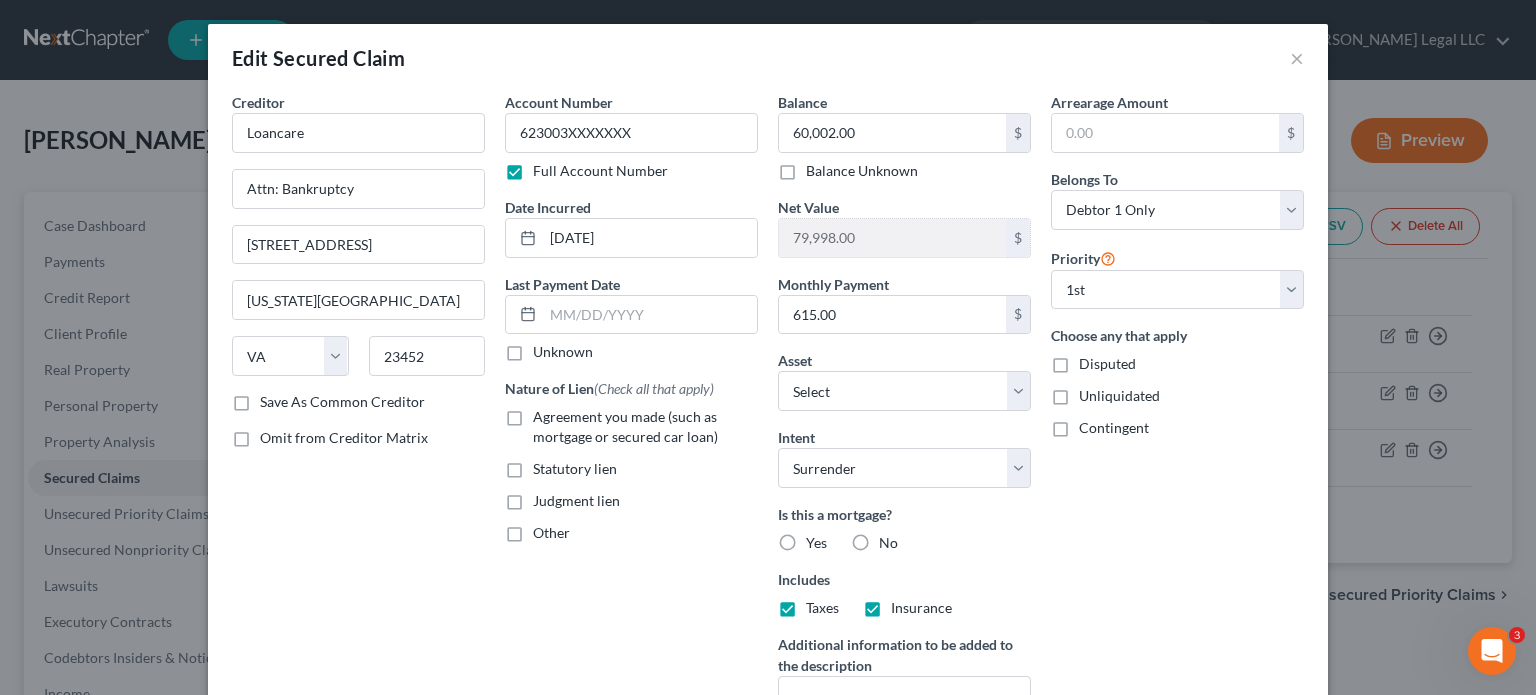 click on "Agreement you made (such as mortgage or secured car loan)" at bounding box center [547, 413] 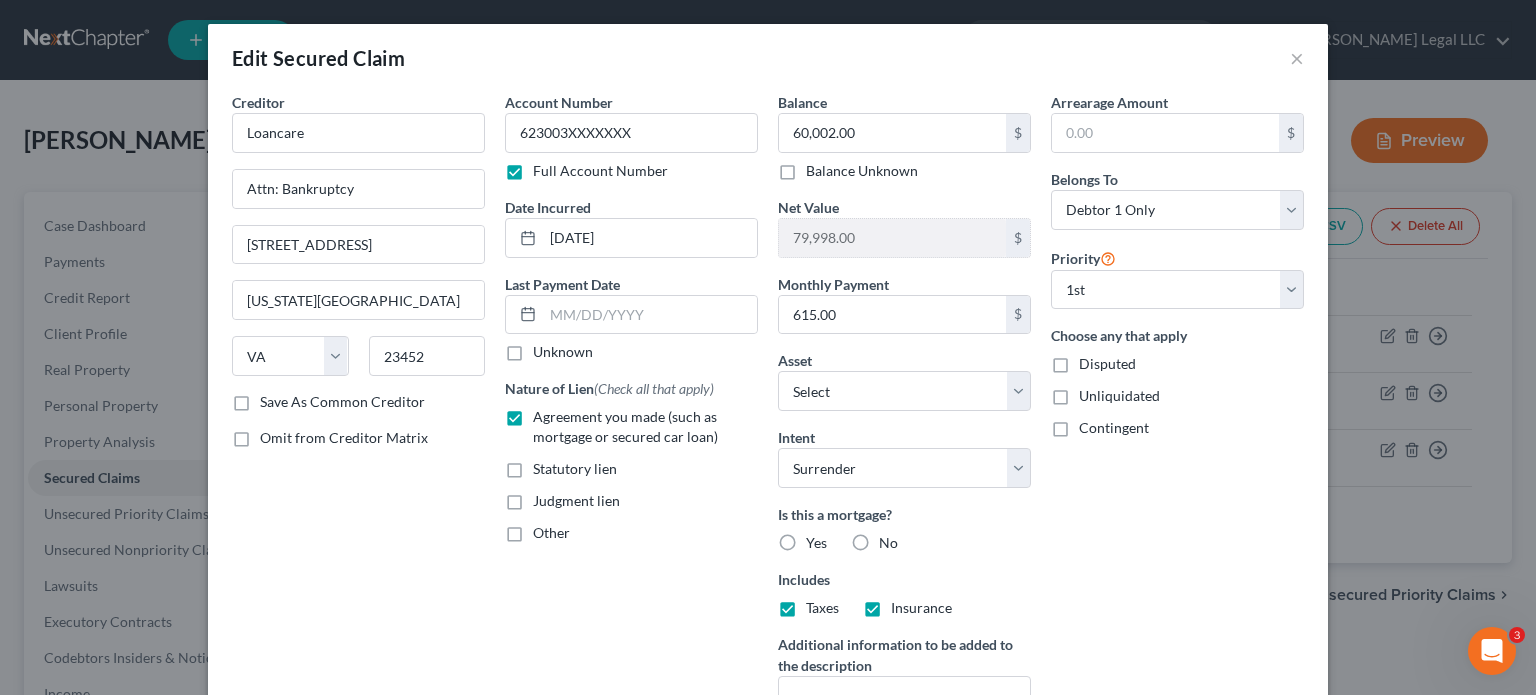 click on "Yes" at bounding box center [816, 543] 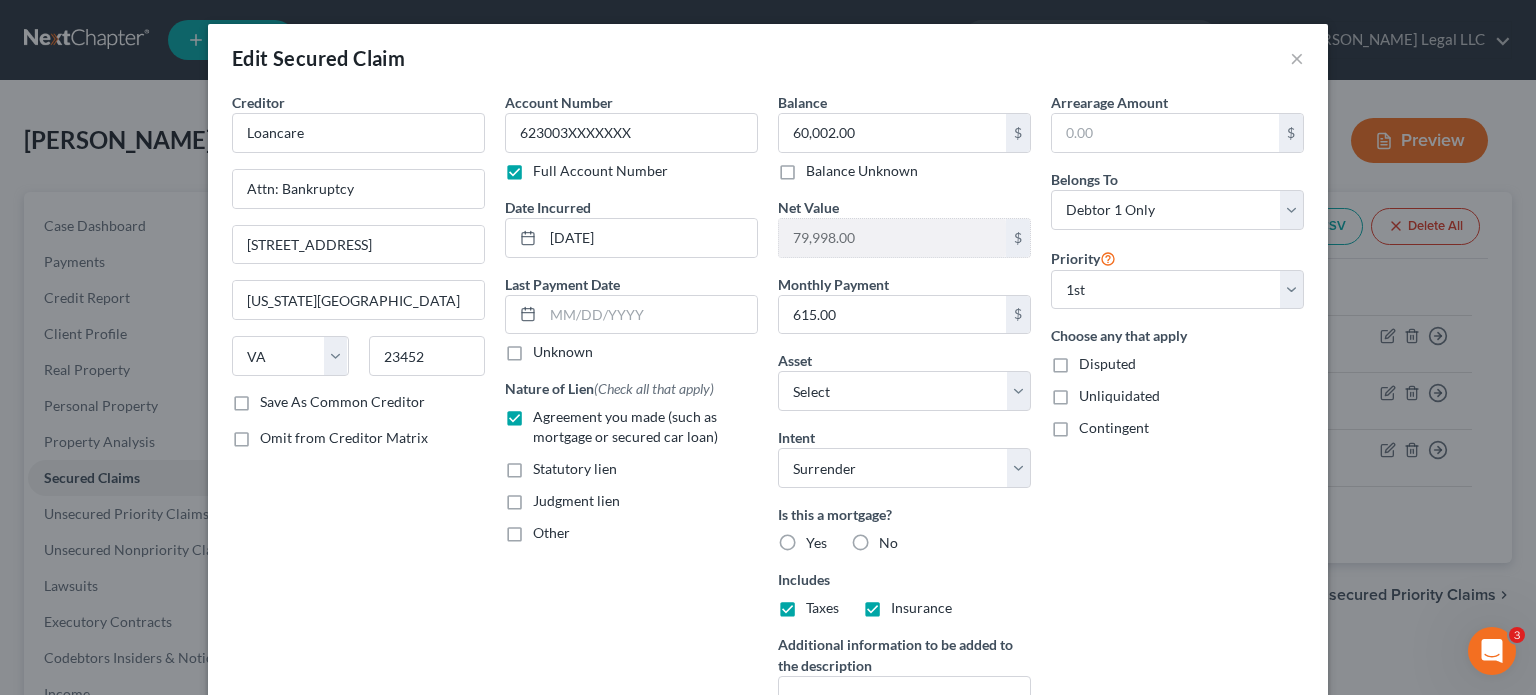 click on "Yes" at bounding box center [820, 539] 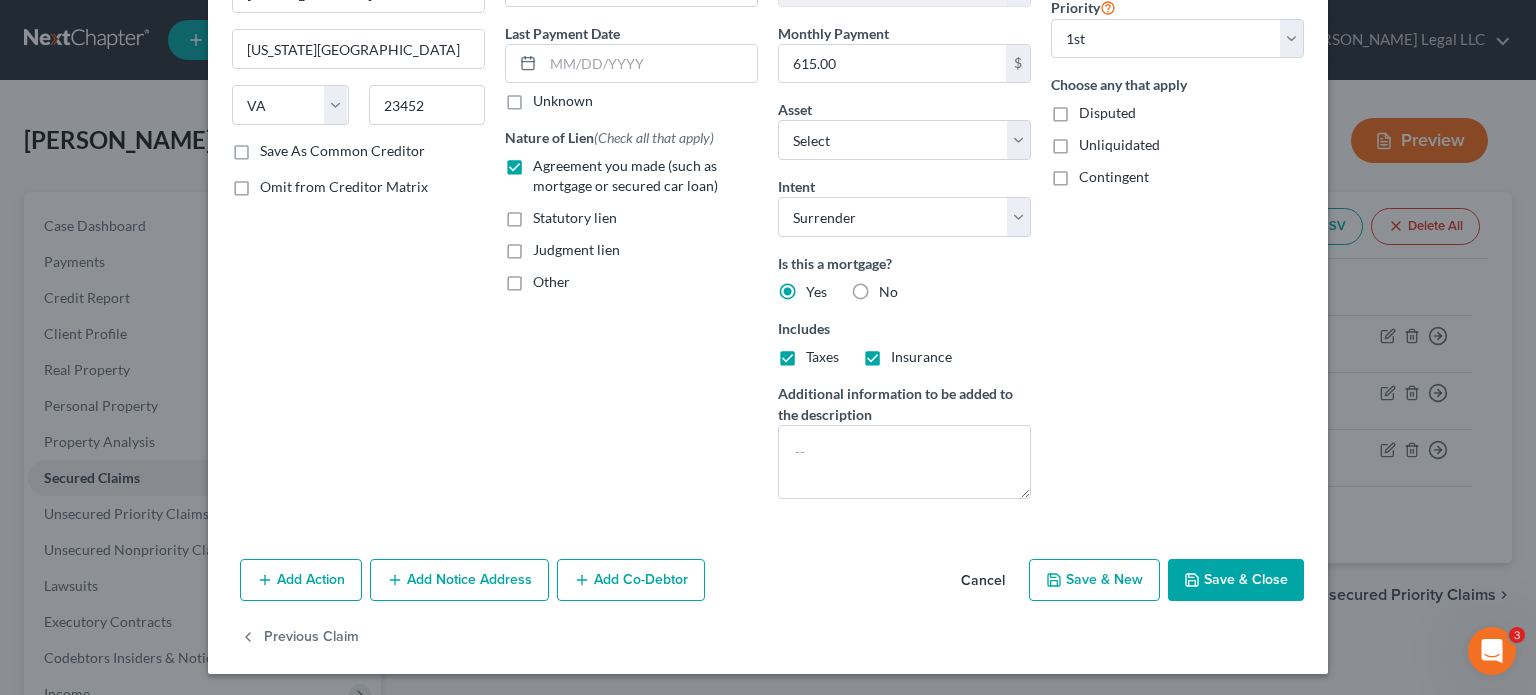 scroll, scrollTop: 252, scrollLeft: 0, axis: vertical 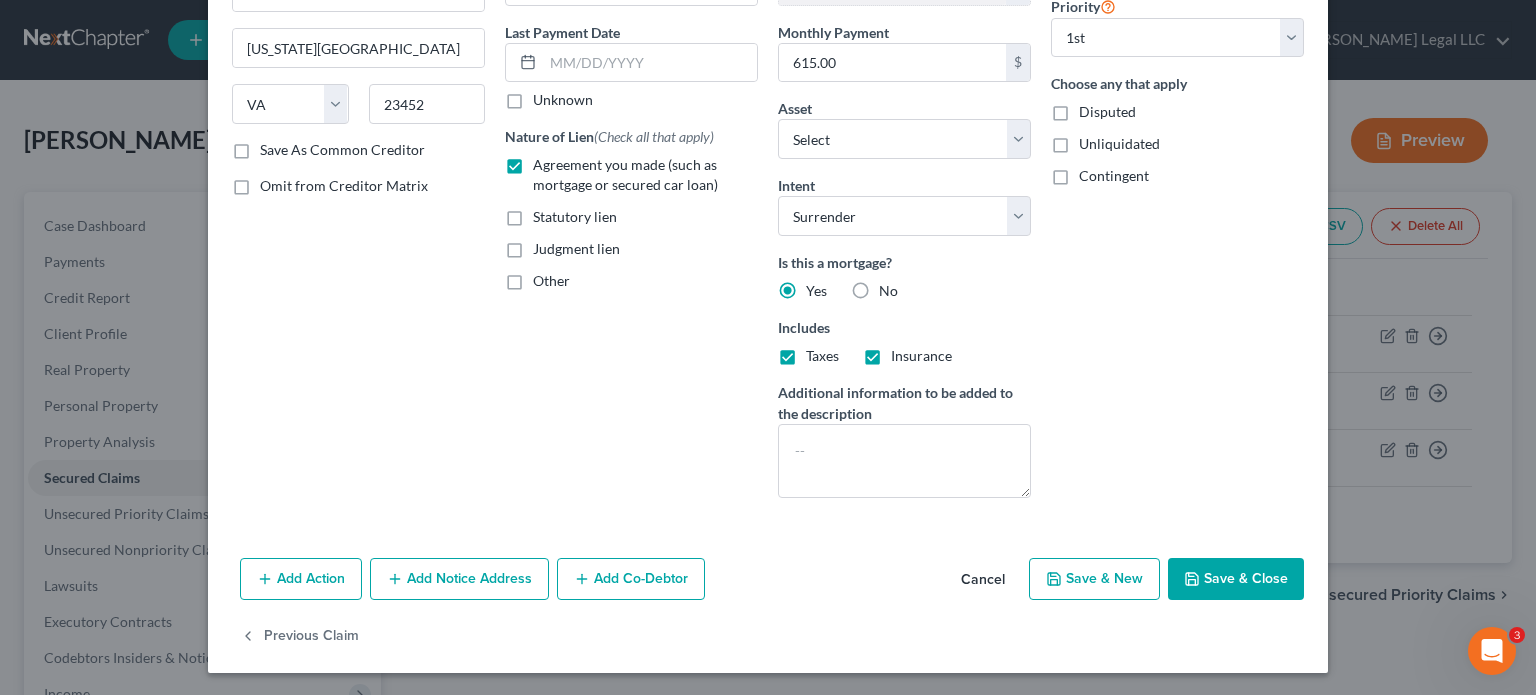 click on "Save & Close" at bounding box center (1236, 579) 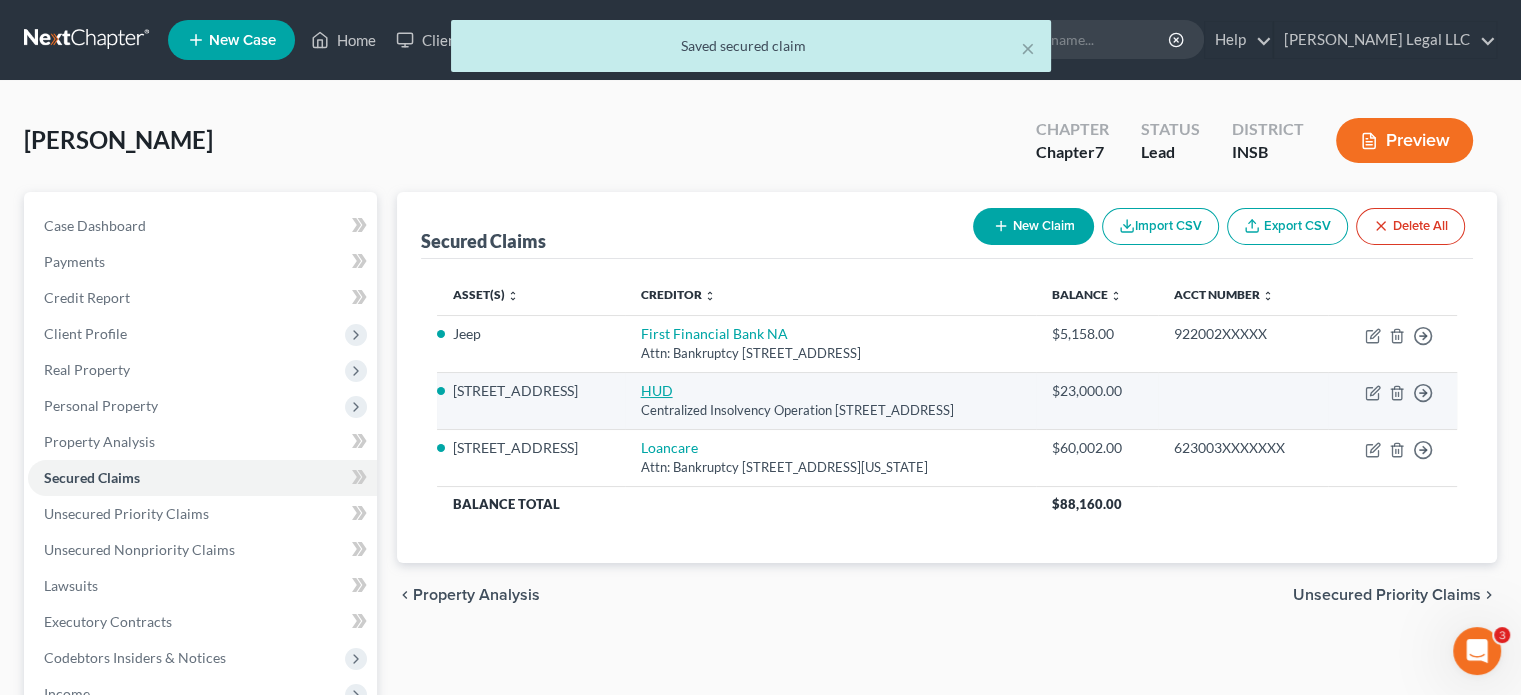 click on "HUD" at bounding box center (657, 390) 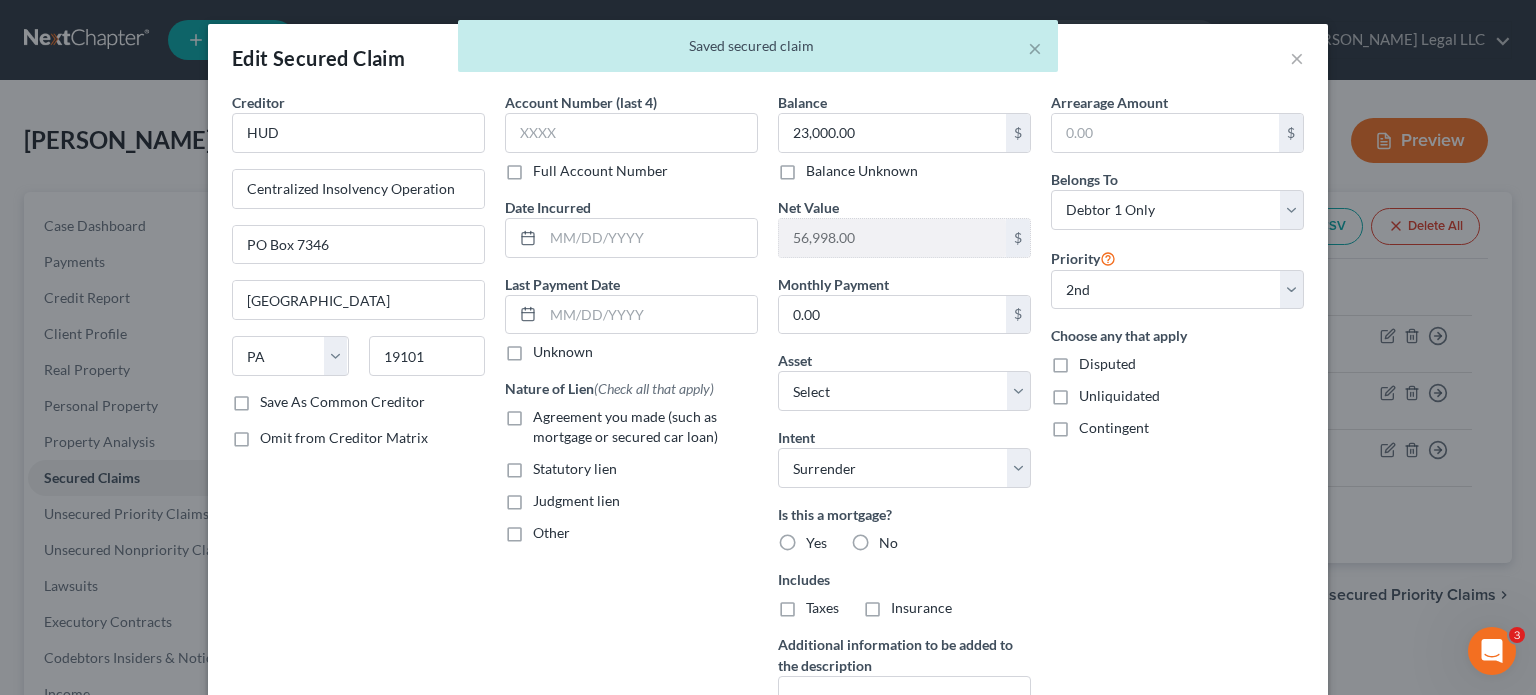 click on "Agreement you made (such as mortgage or secured car loan)" at bounding box center [645, 427] 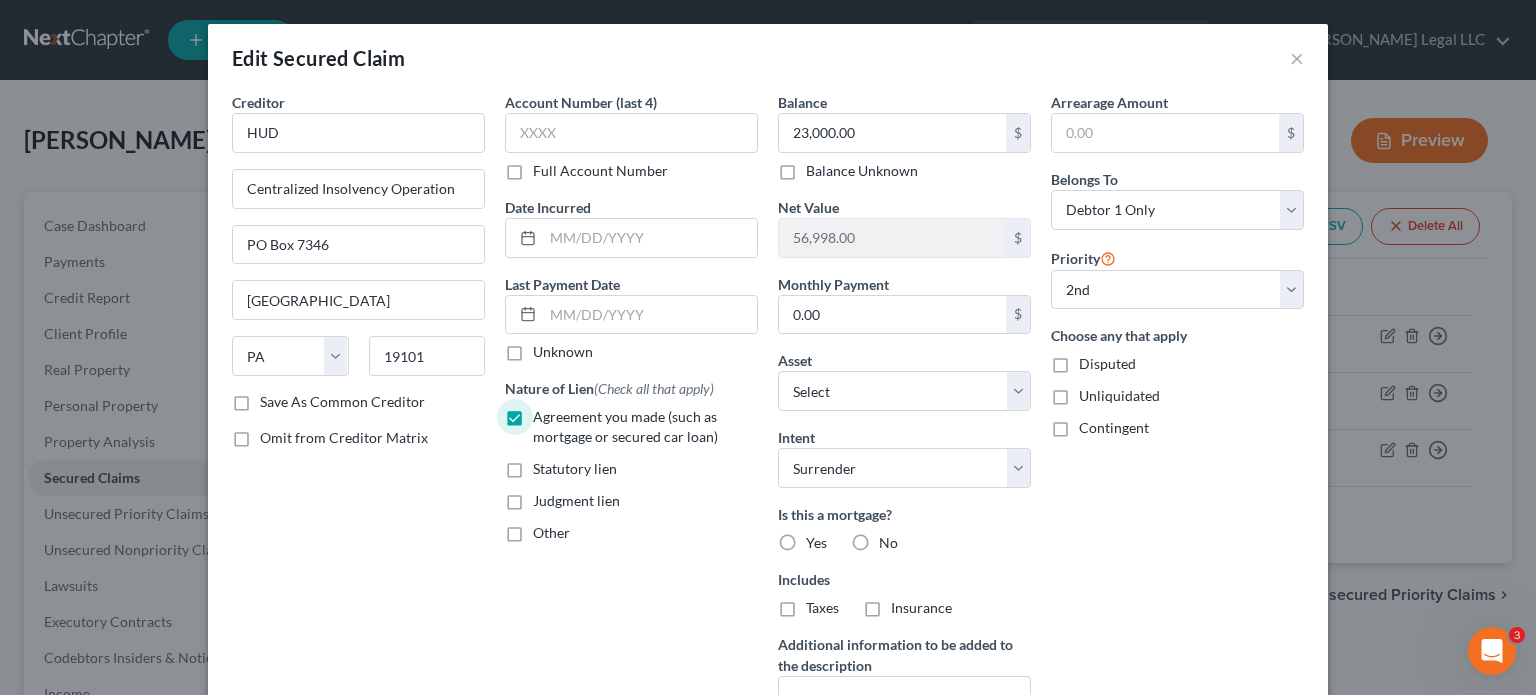 click on "Yes" at bounding box center [816, 543] 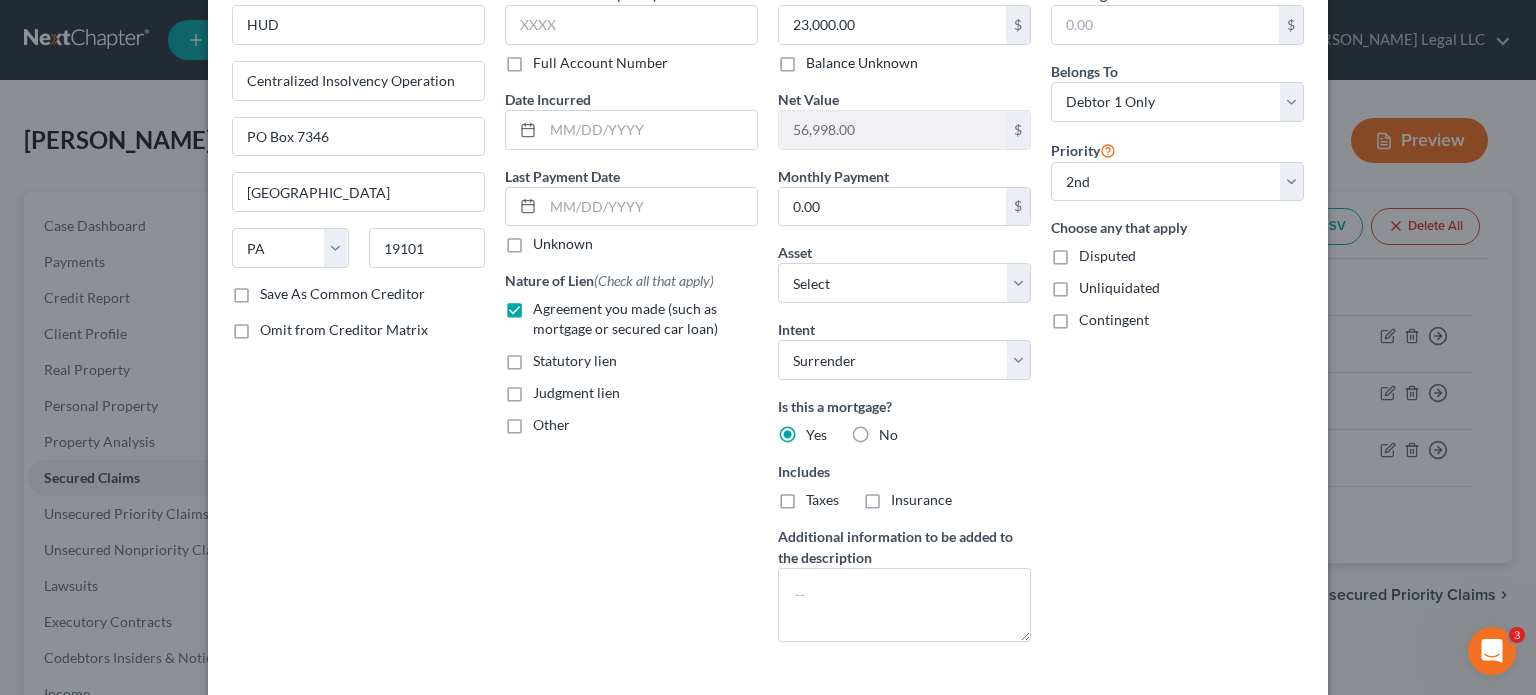 scroll, scrollTop: 0, scrollLeft: 0, axis: both 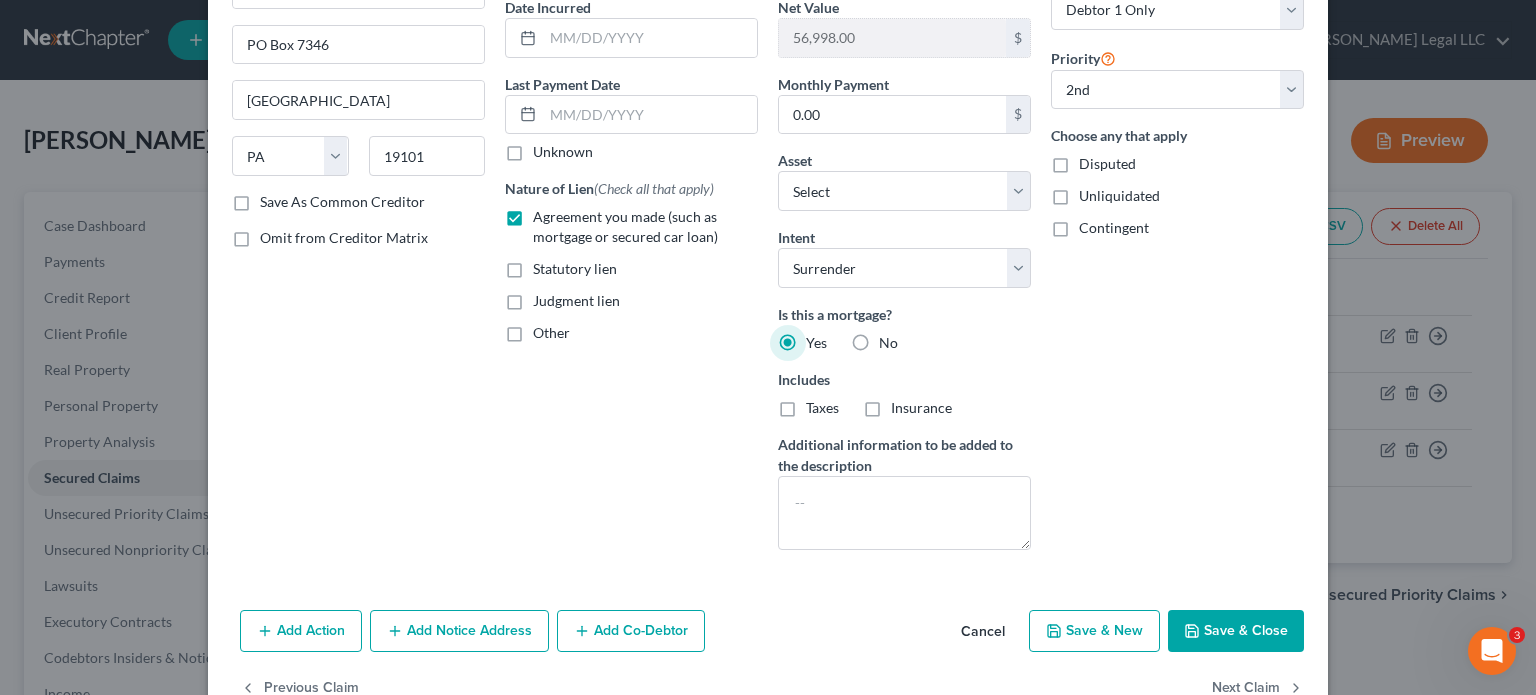 click on "Save & Close" at bounding box center [1236, 631] 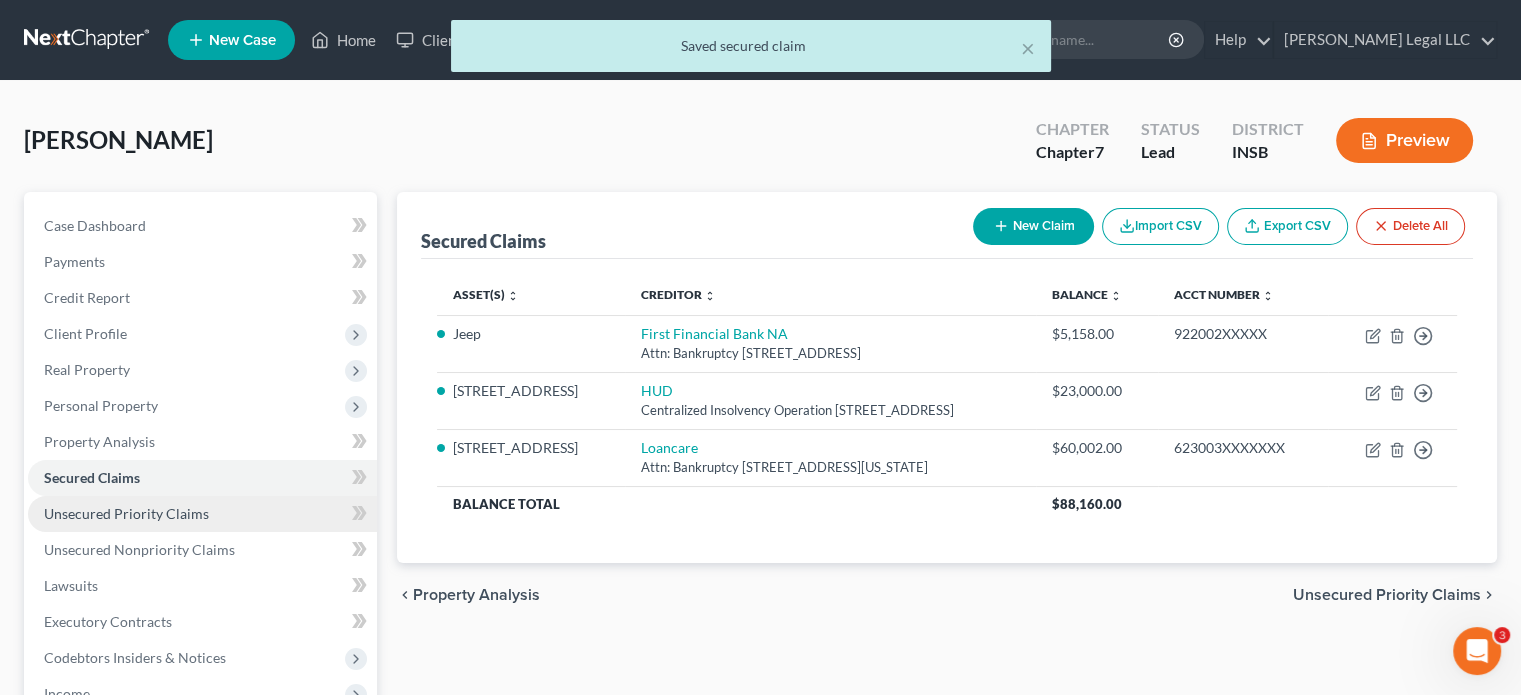 click on "Unsecured Priority Claims" at bounding box center [126, 513] 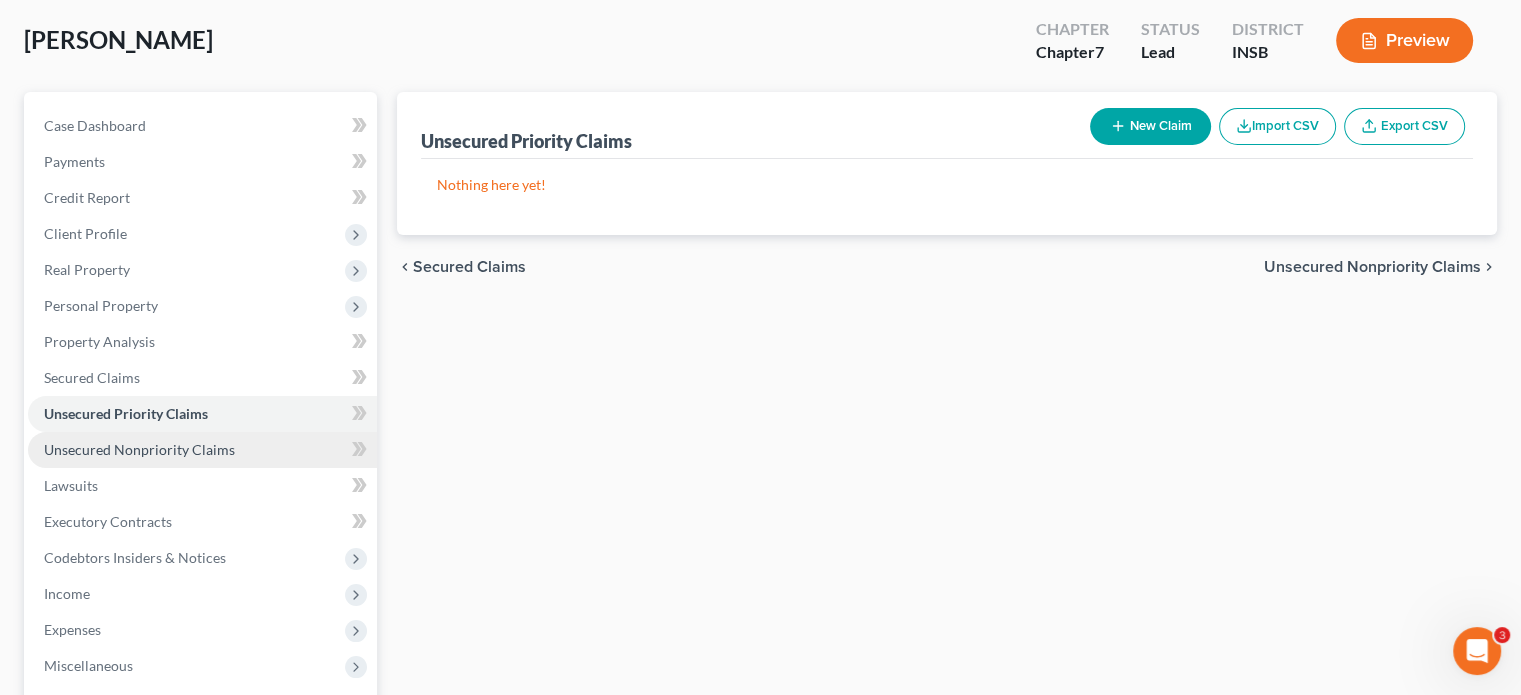 click on "Unsecured Nonpriority Claims" at bounding box center [139, 449] 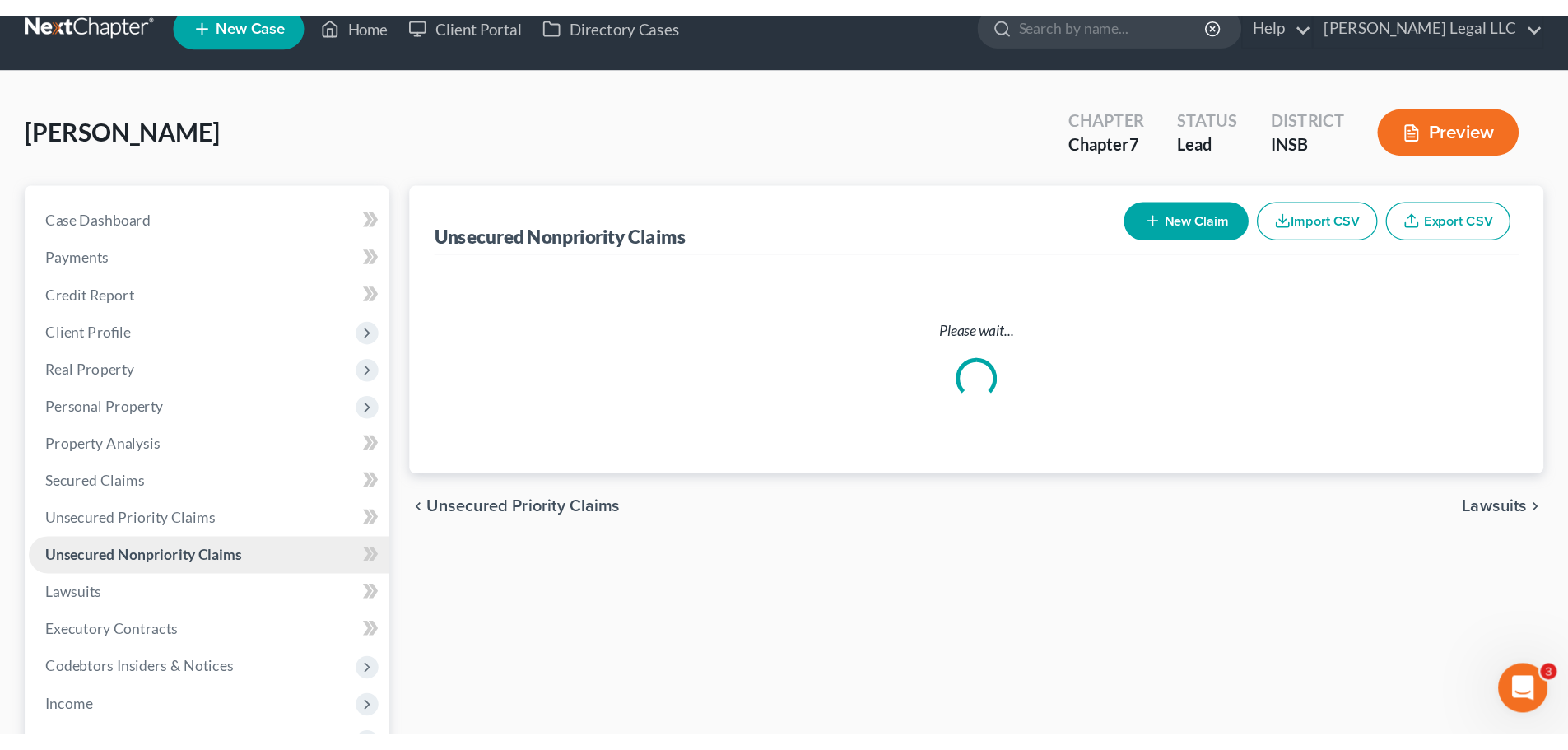 scroll, scrollTop: 0, scrollLeft: 0, axis: both 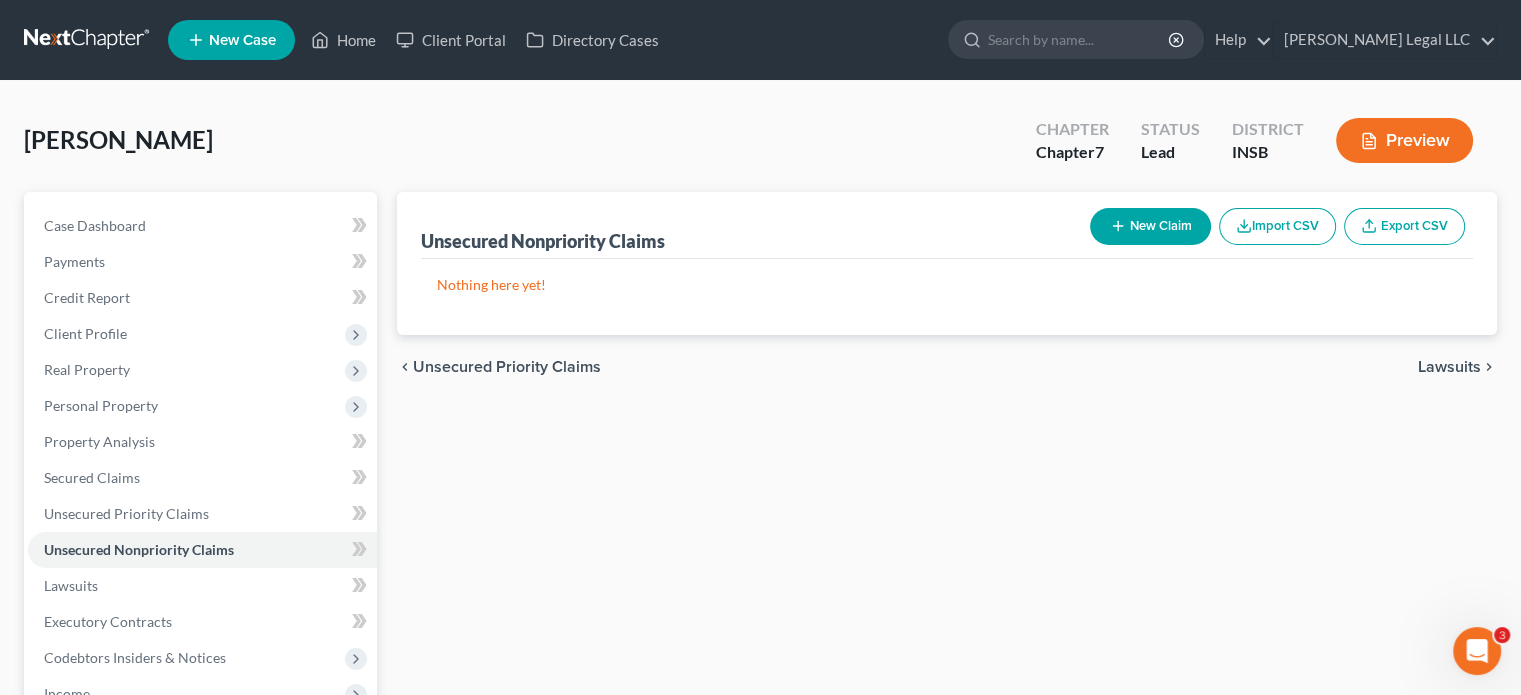 click on "New Claim" at bounding box center (1150, 226) 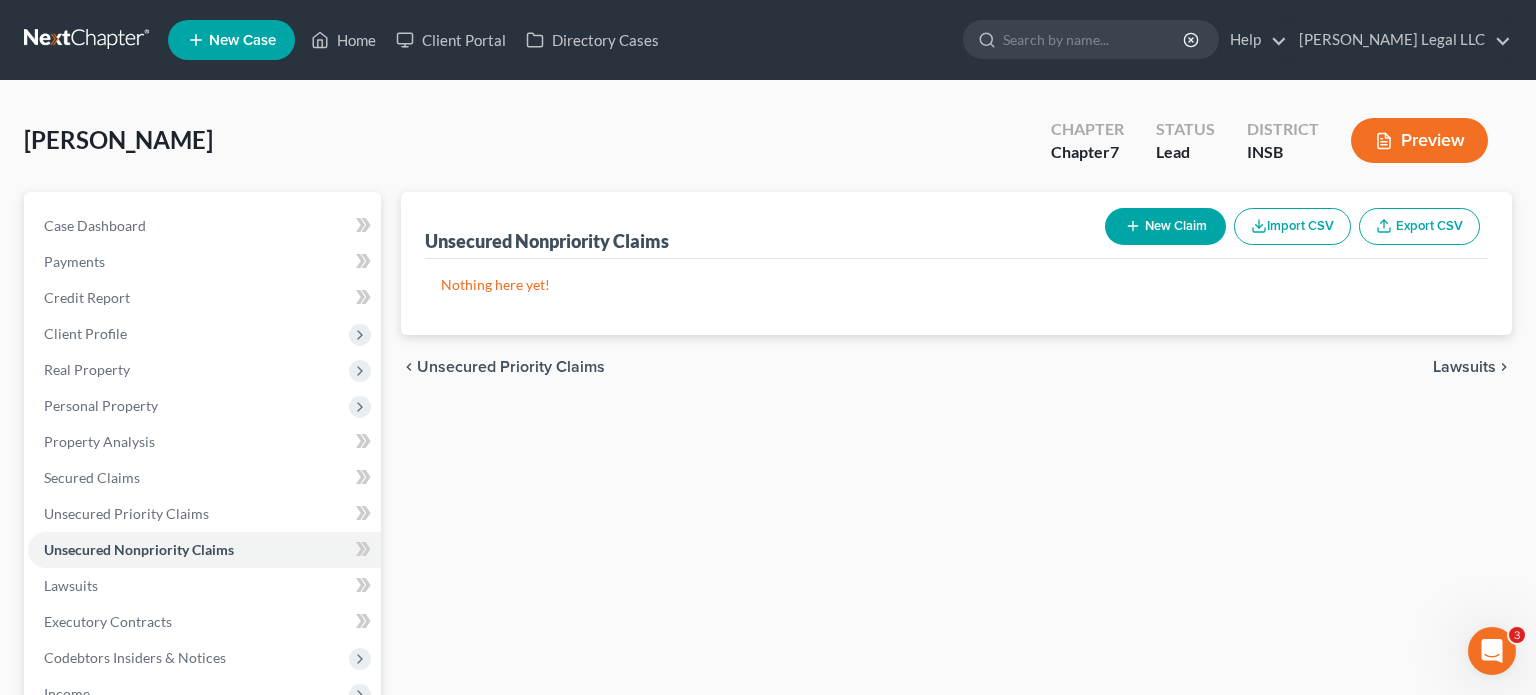 select on "0" 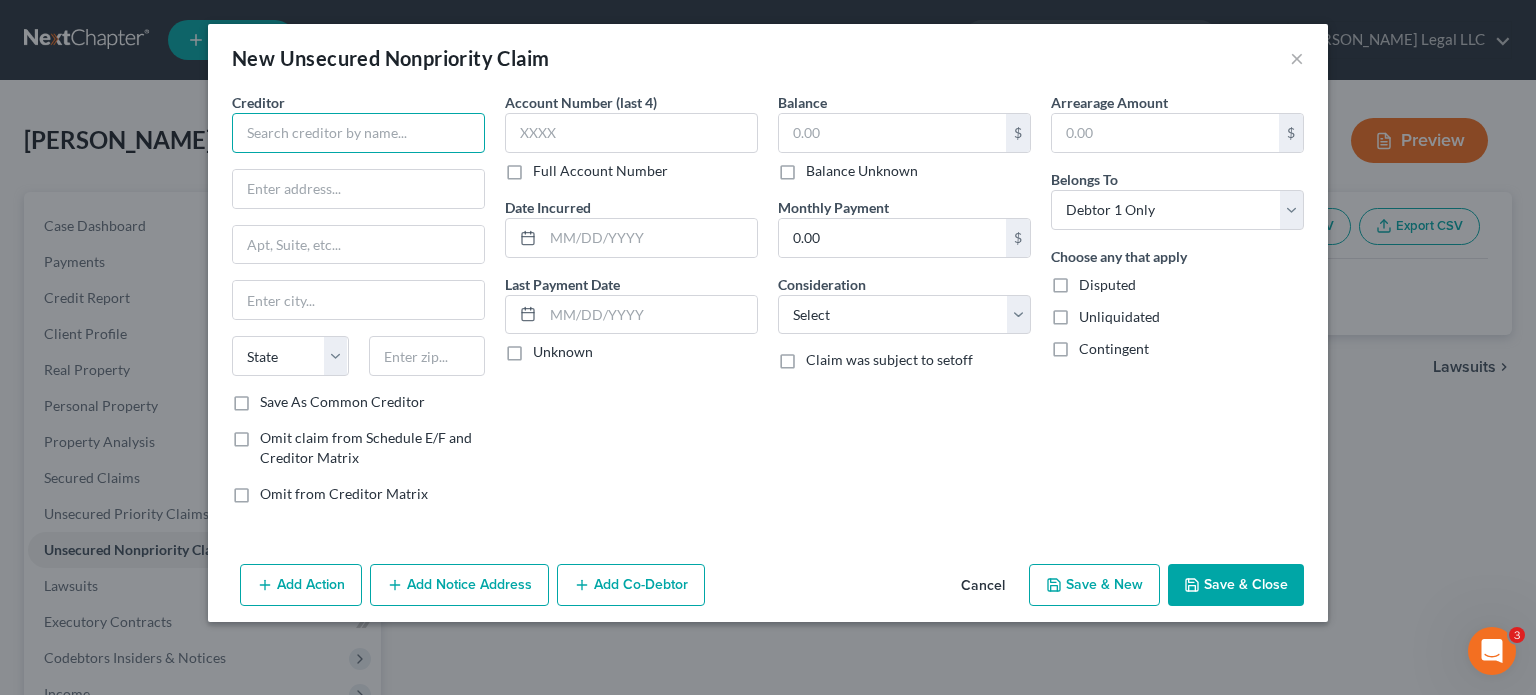 click at bounding box center [358, 133] 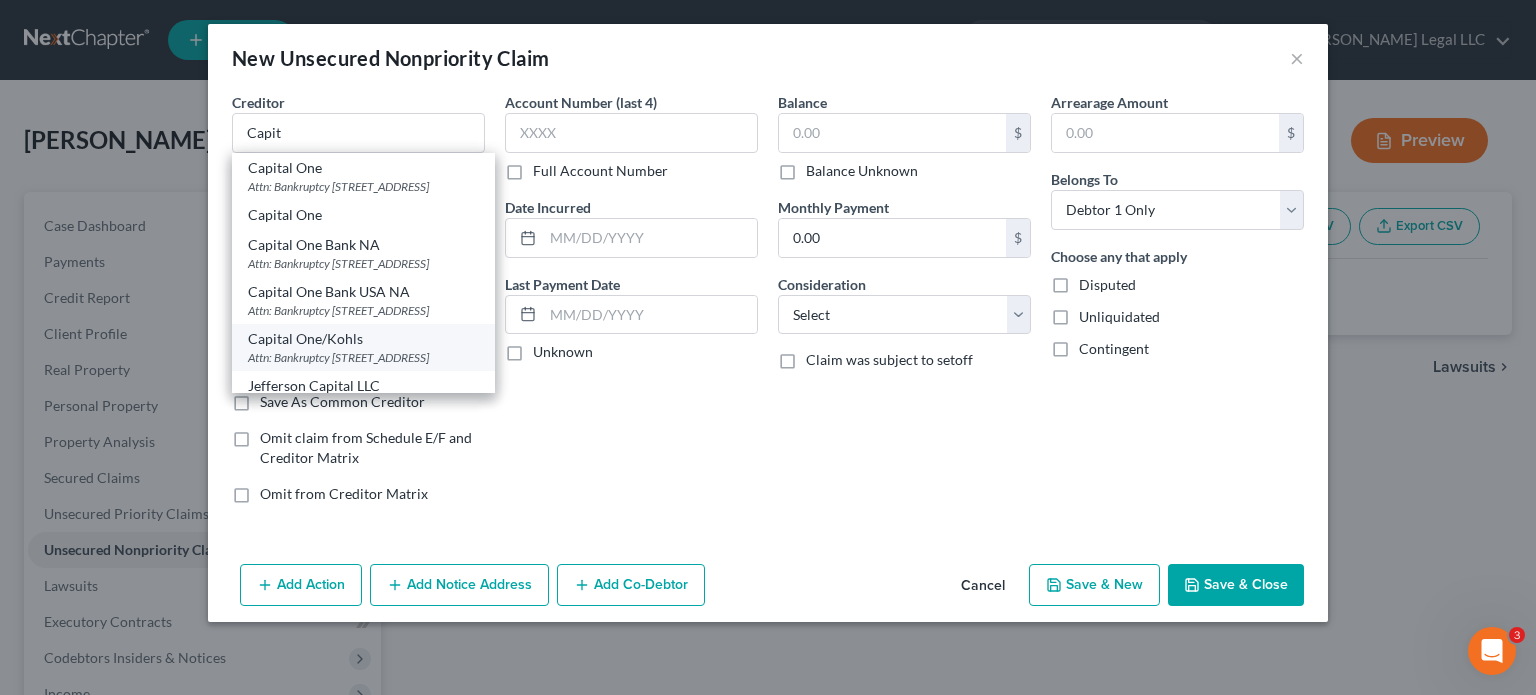 click on "Capital One/Kohls" at bounding box center [363, 339] 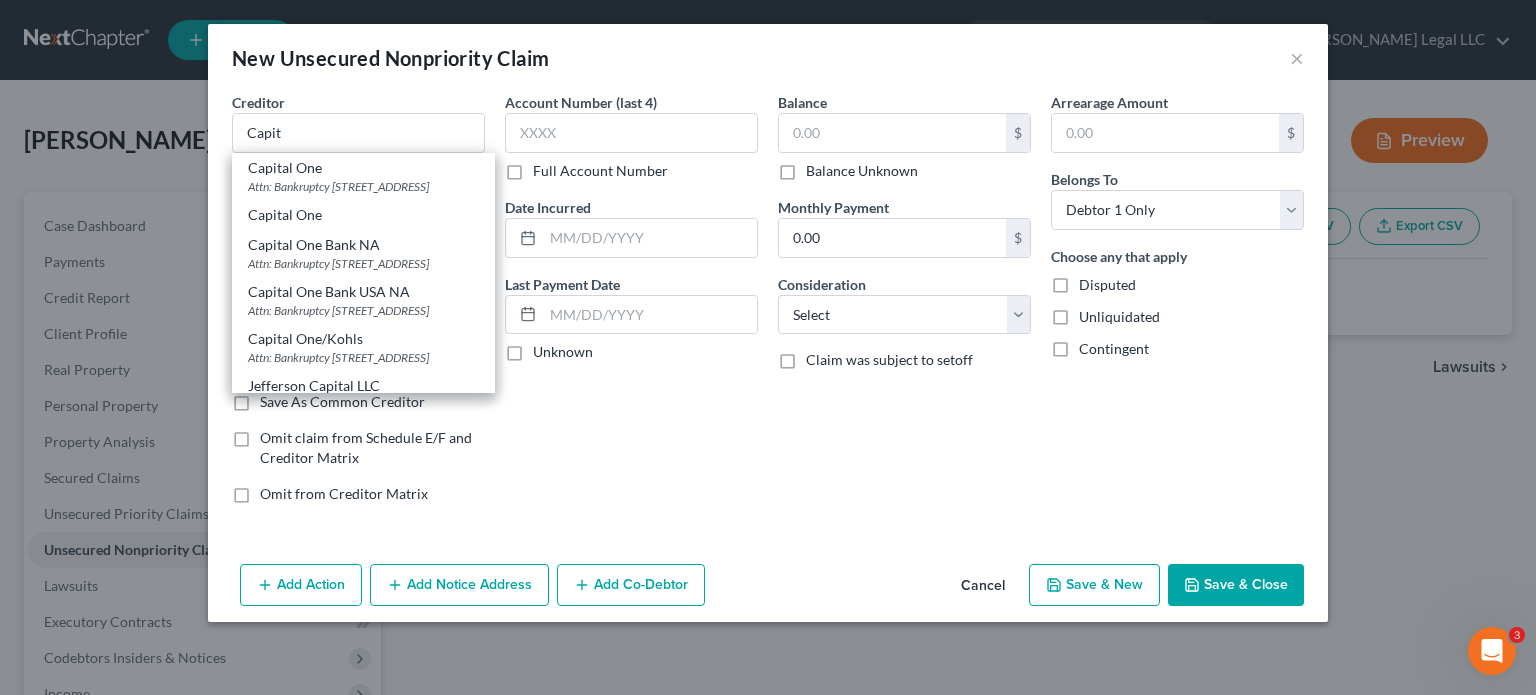 type on "Capital One/Kohls" 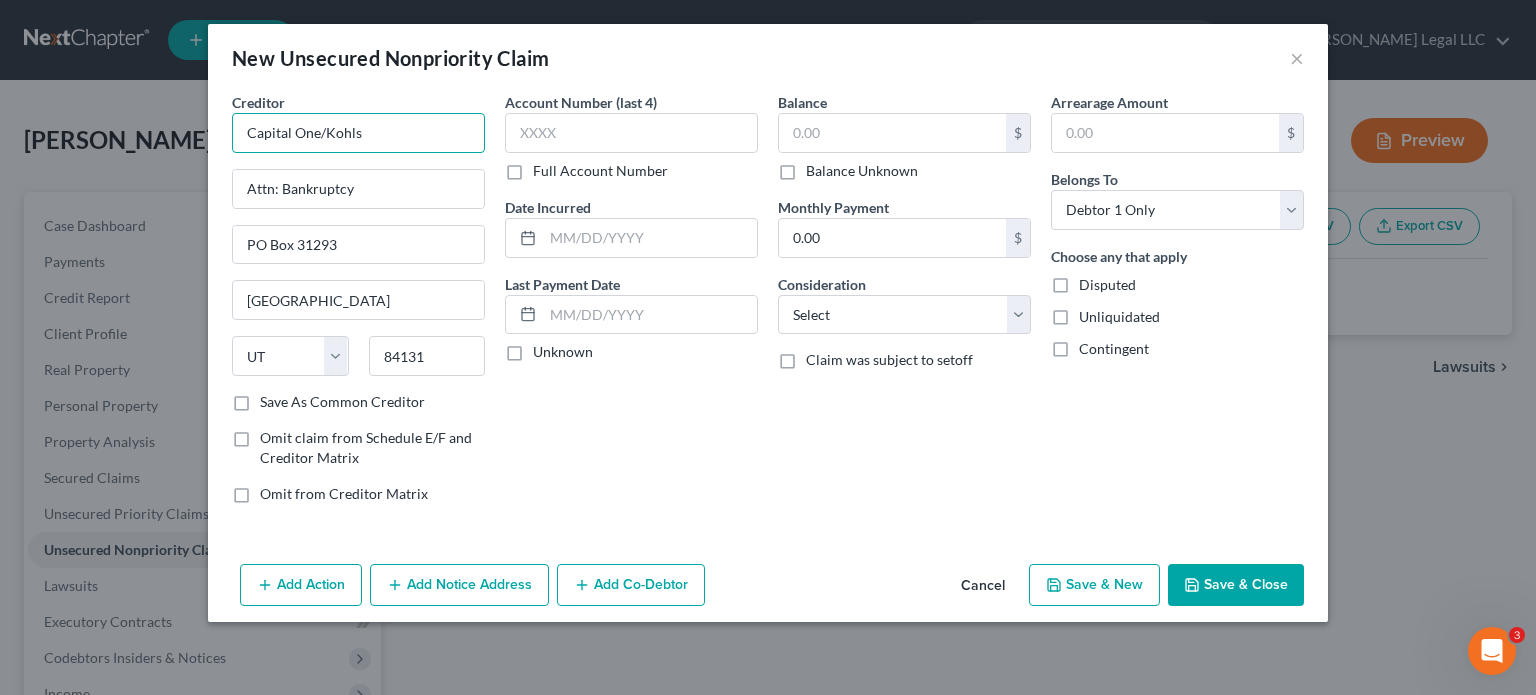 click on "Capital One/Kohls" at bounding box center (358, 133) 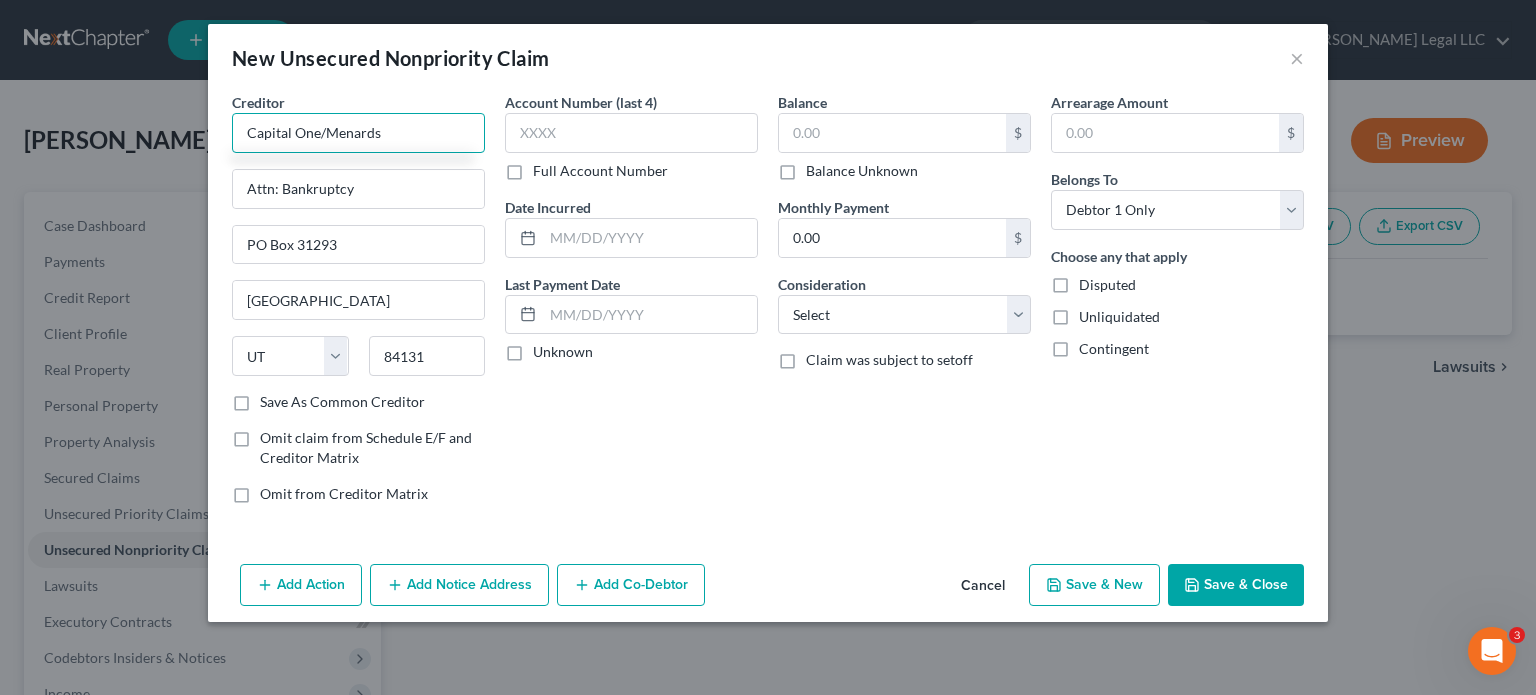 type on "Capital One/Menards" 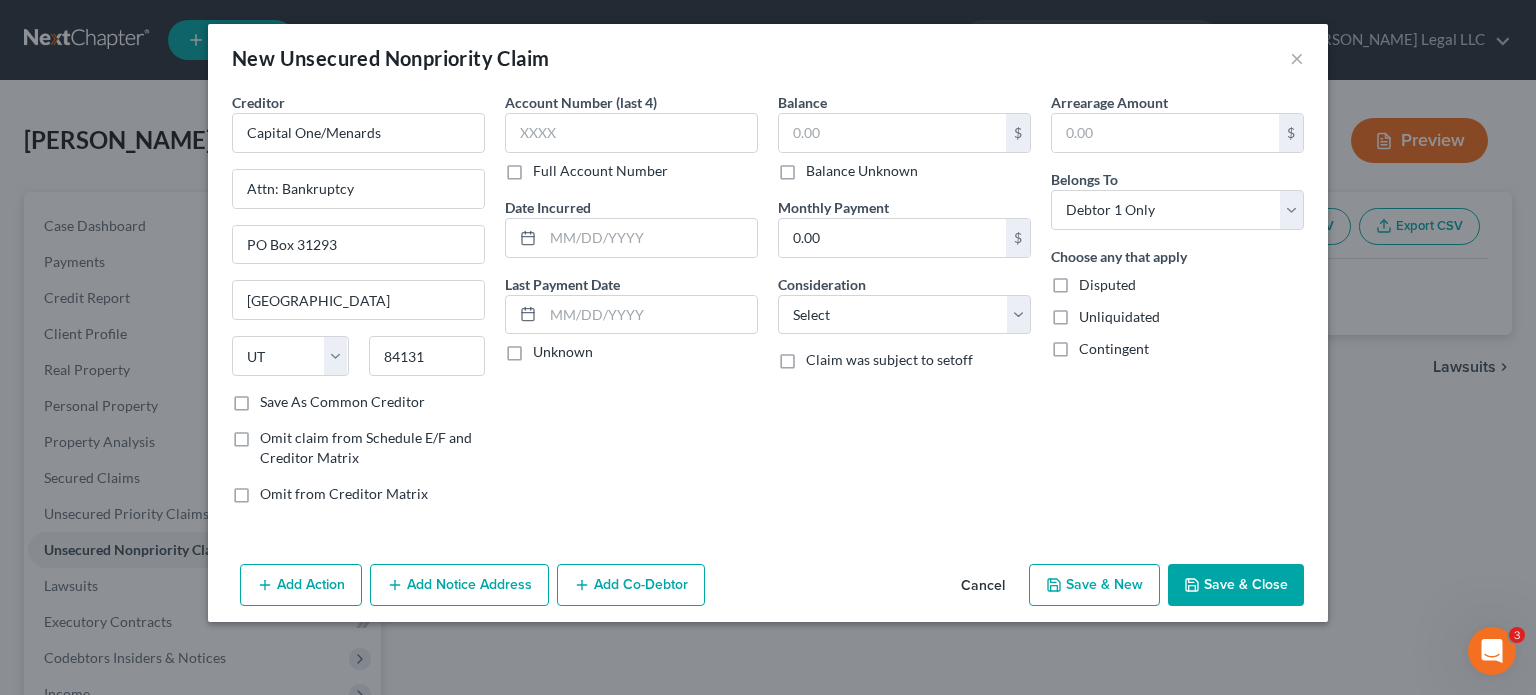 click on "Full Account Number" at bounding box center (600, 171) 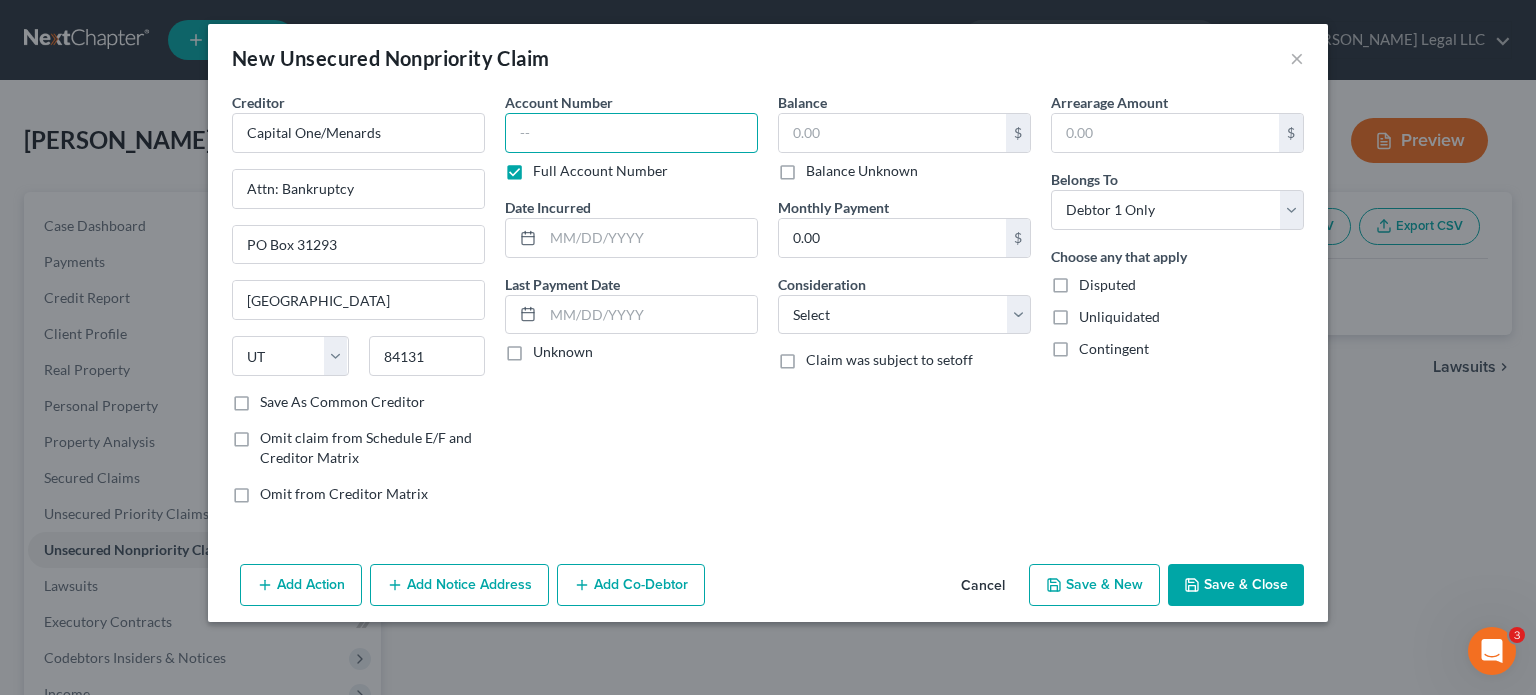 click at bounding box center [631, 133] 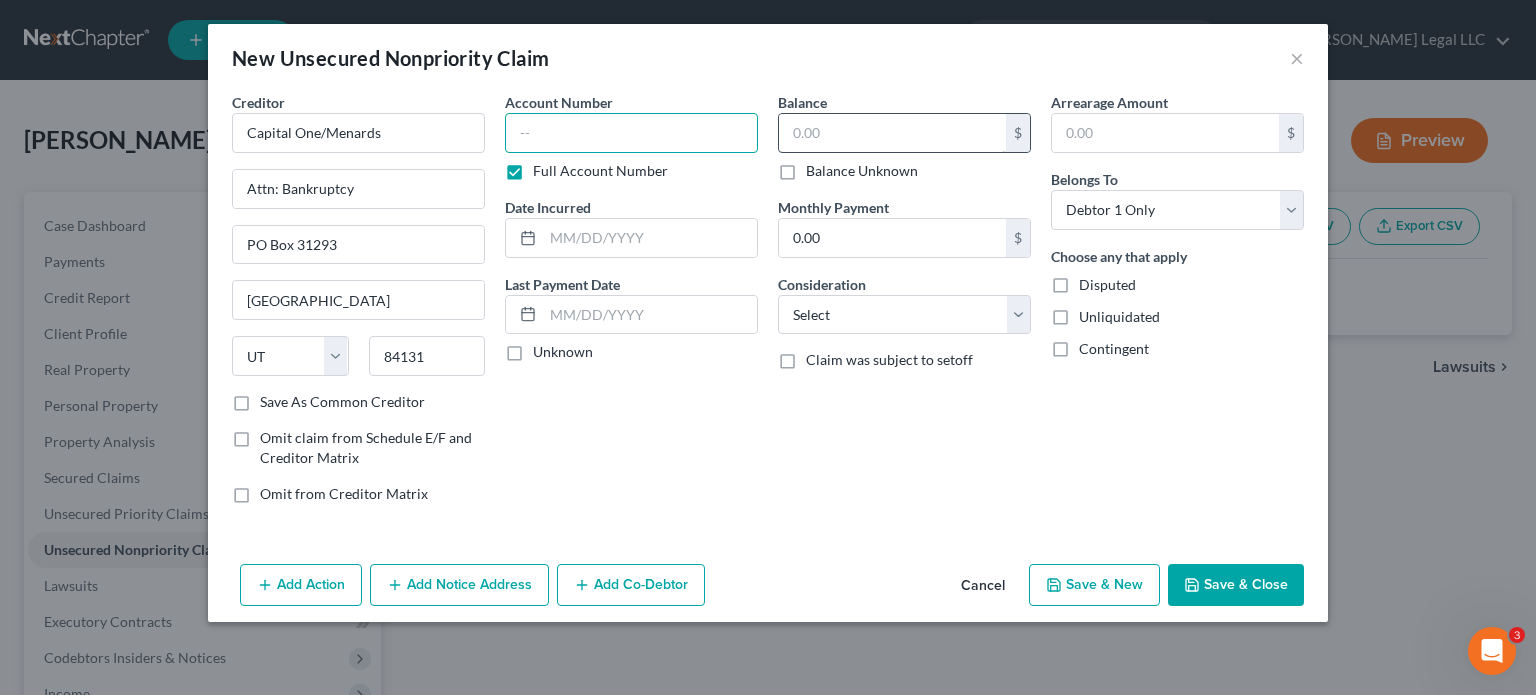 paste on "600430XXXXXXXXXX" 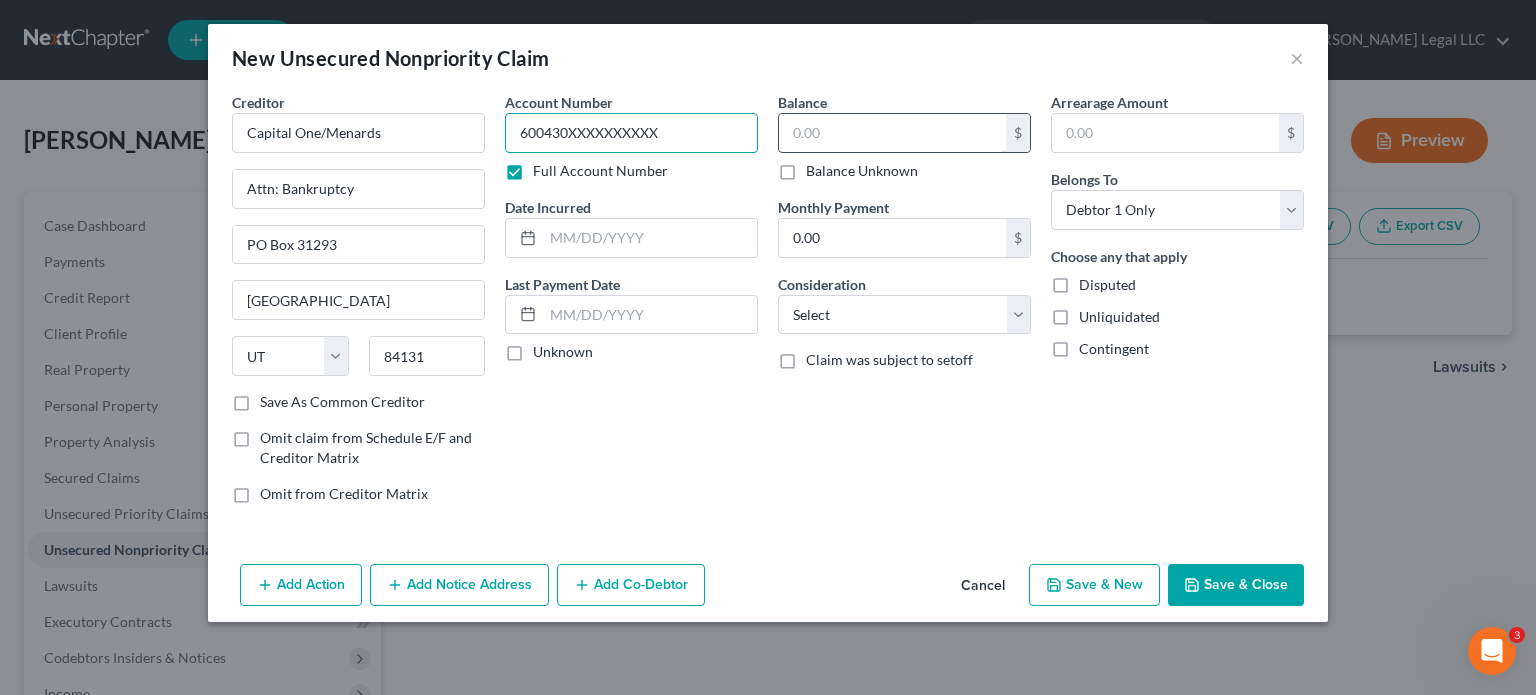 type on "600430XXXXXXXXXX" 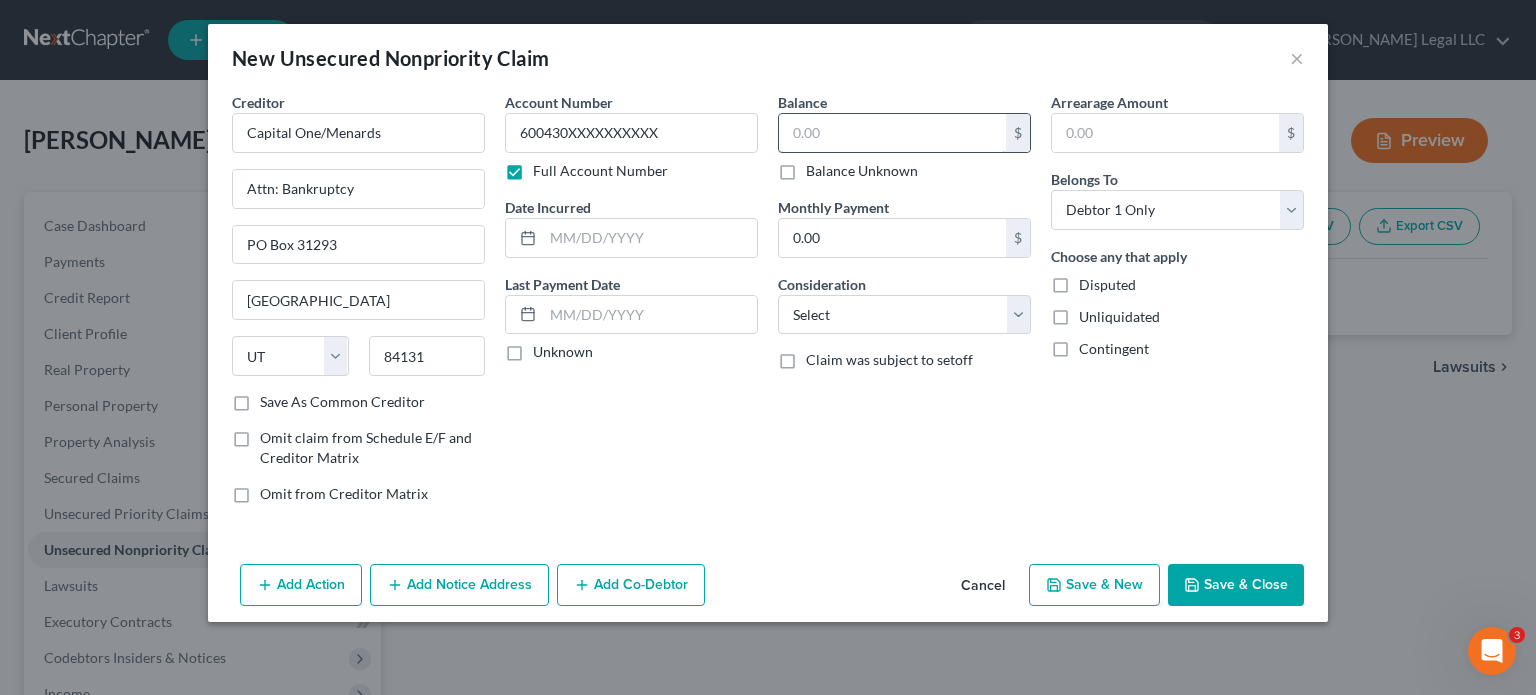 click at bounding box center [892, 133] 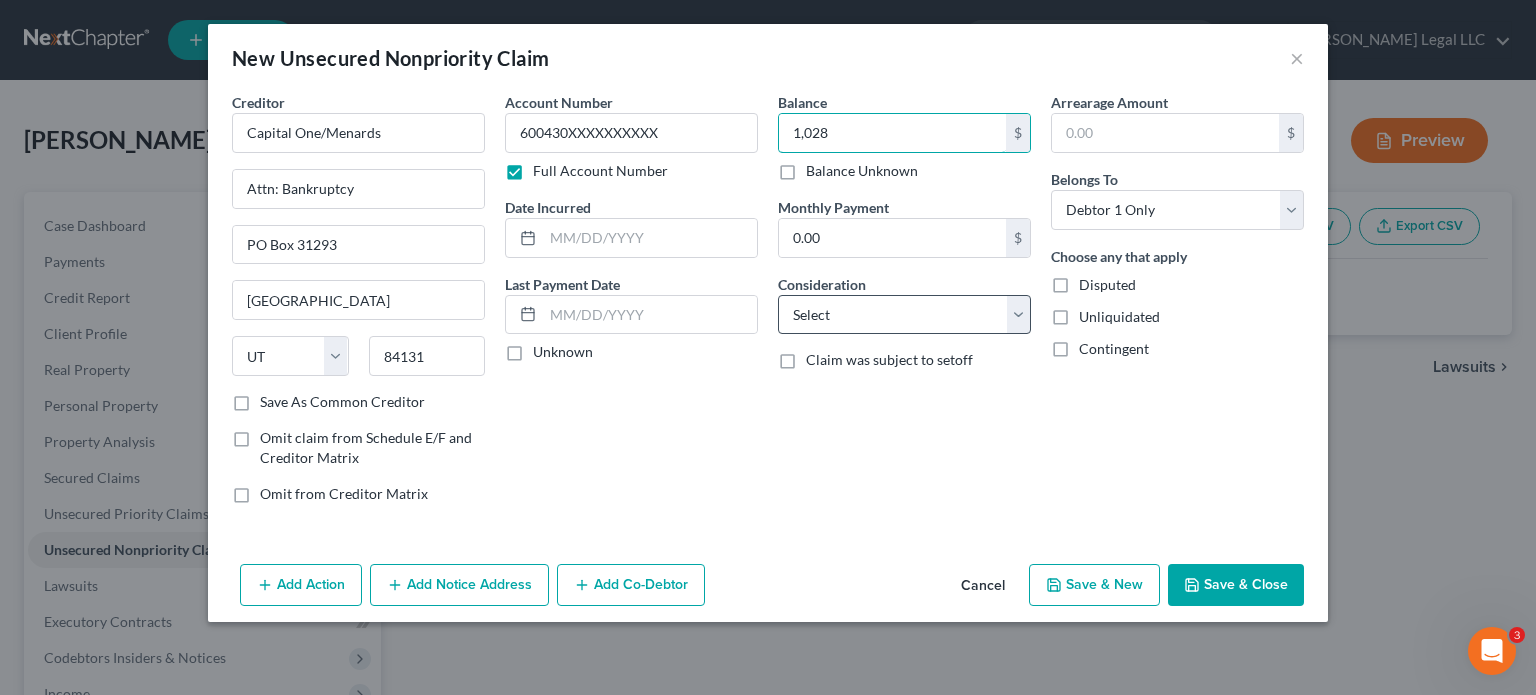 type on "1,028" 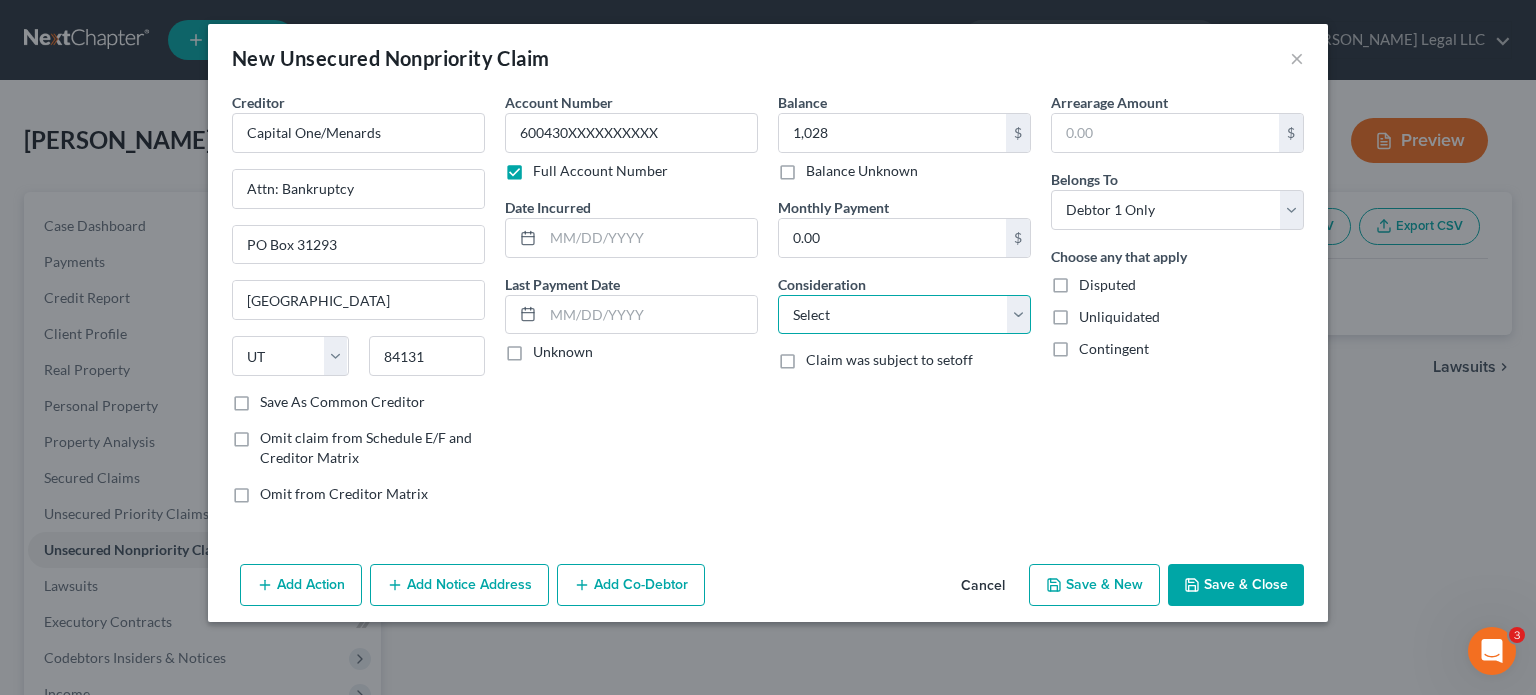 drag, startPoint x: 858, startPoint y: 328, endPoint x: 848, endPoint y: 319, distance: 13.453624 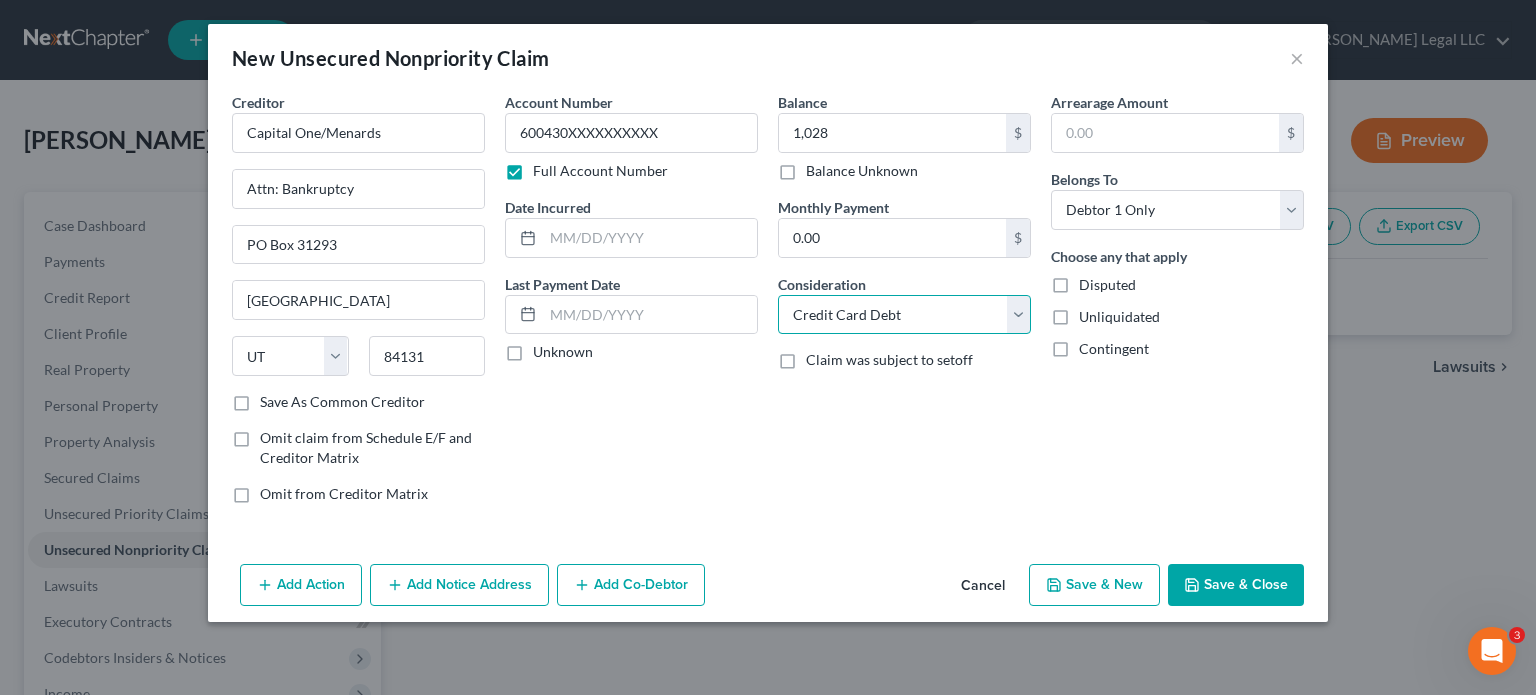 click on "Select Cable / Satellite Services Collection Agency Credit Card Debt Debt Counseling / Attorneys Deficiency Balance Domestic Support Obligations Home / Car Repairs Income Taxes Judgment Liens Medical Services Monies Loaned / Advanced Mortgage Obligation From Divorce Or Separation Obligation To Pensions Other Overdrawn Bank Account Promised To Help Pay Creditors Student Loans Suppliers And Vendors Telephone / Internet Services Utility Services" at bounding box center (904, 315) 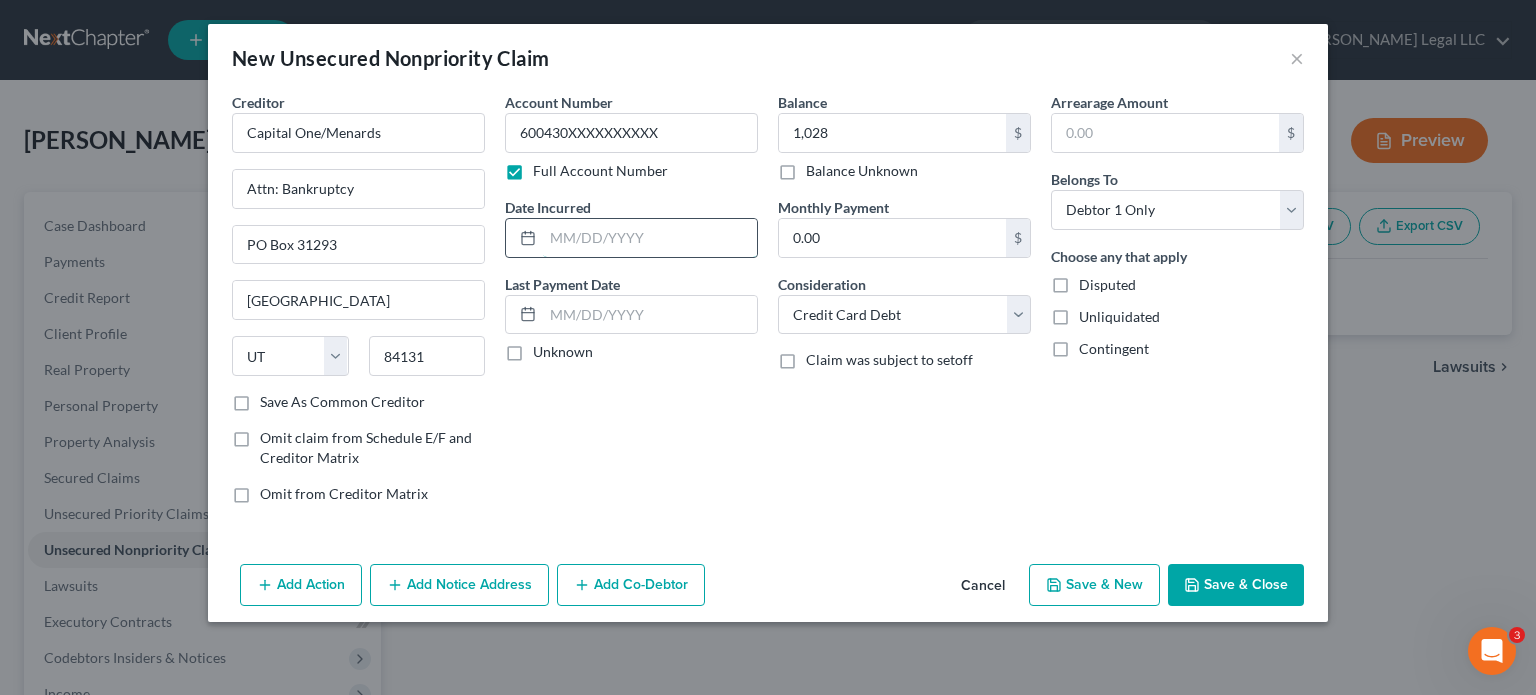 click at bounding box center [650, 238] 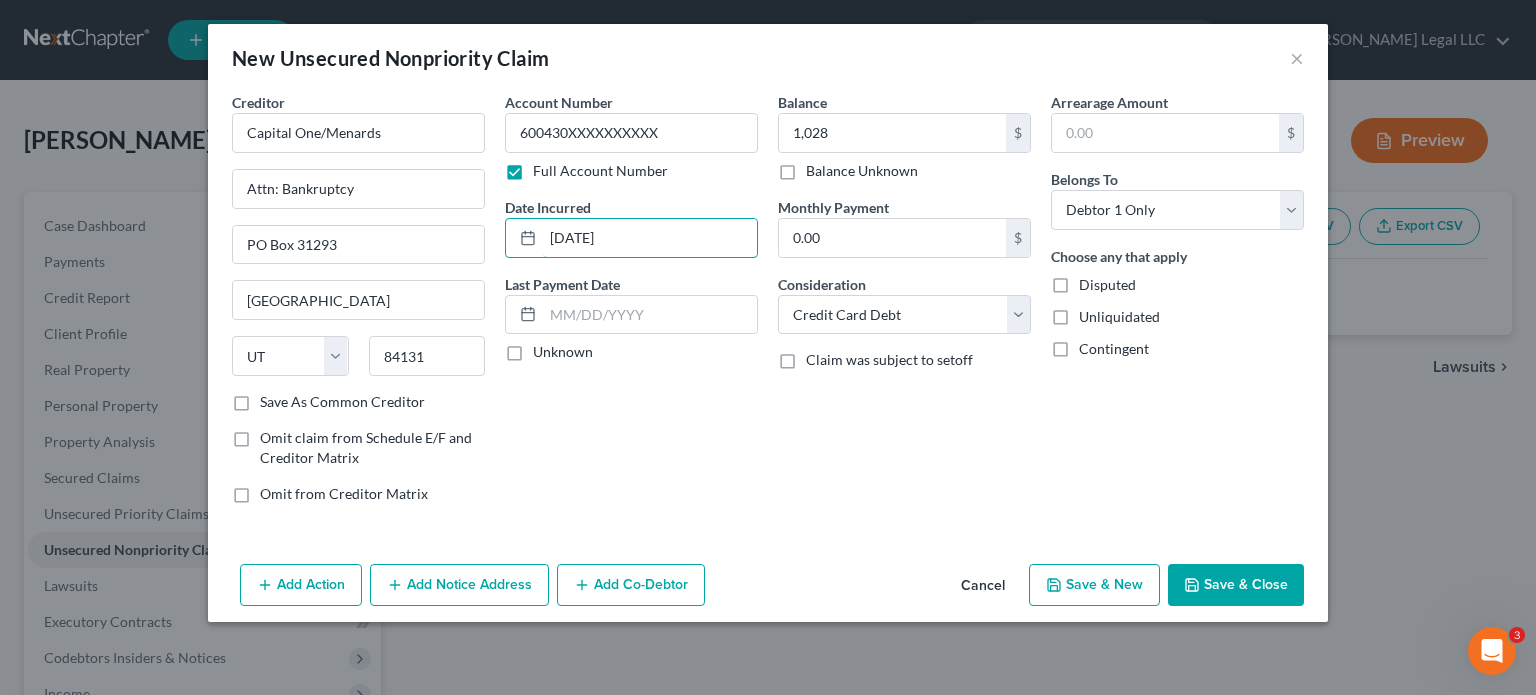 type on "[DATE]" 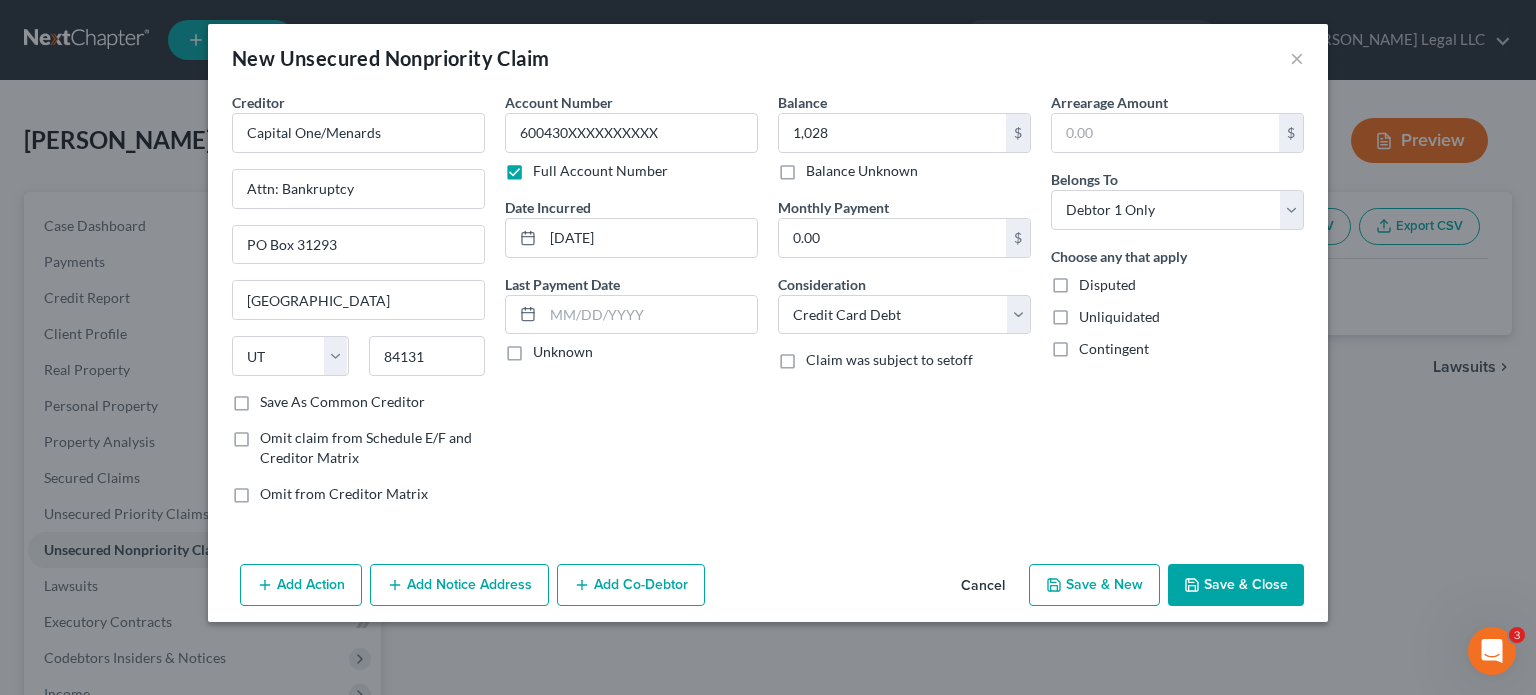 click on "Account Number
600430XXXXXXXXXX
Full Account Number
Date Incurred         [DATE] Last Payment Date         Unknown" at bounding box center [631, 306] 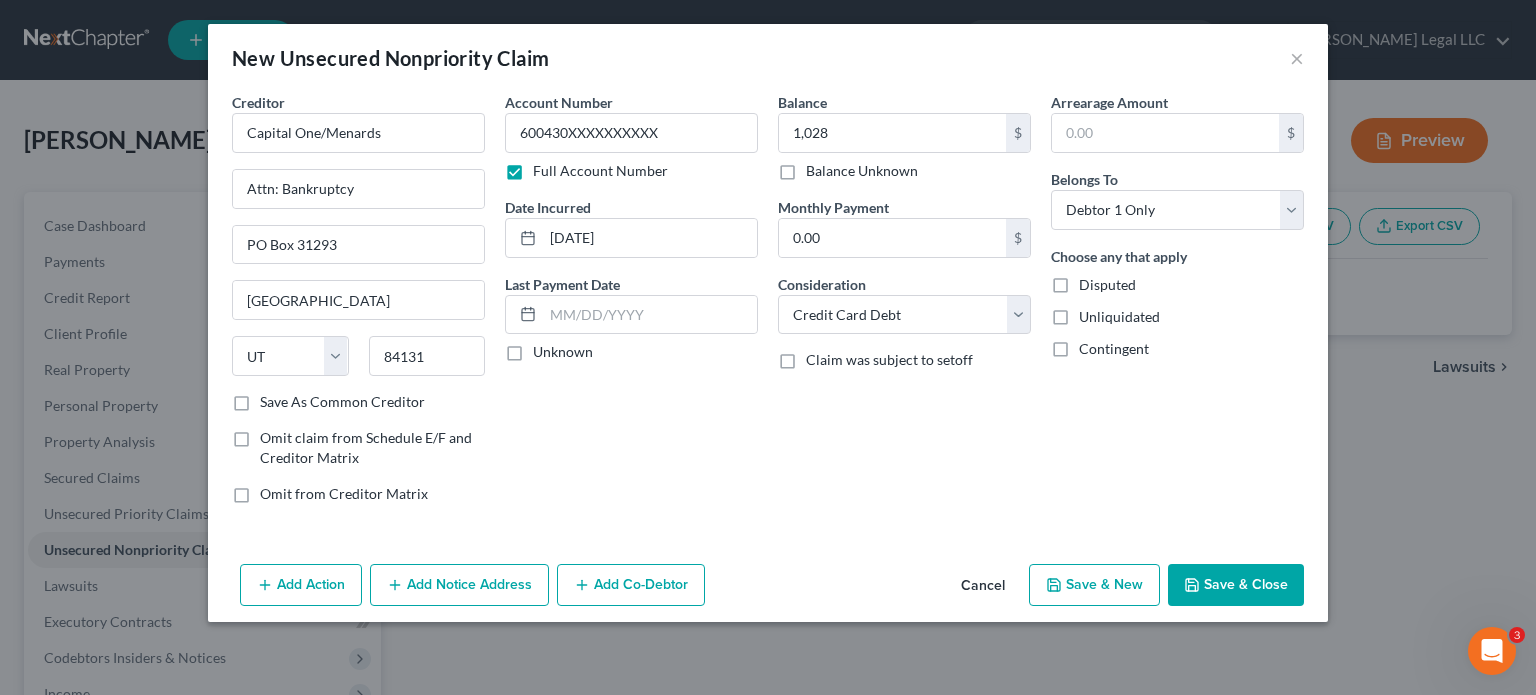 click on "Save & New" at bounding box center (1094, 585) 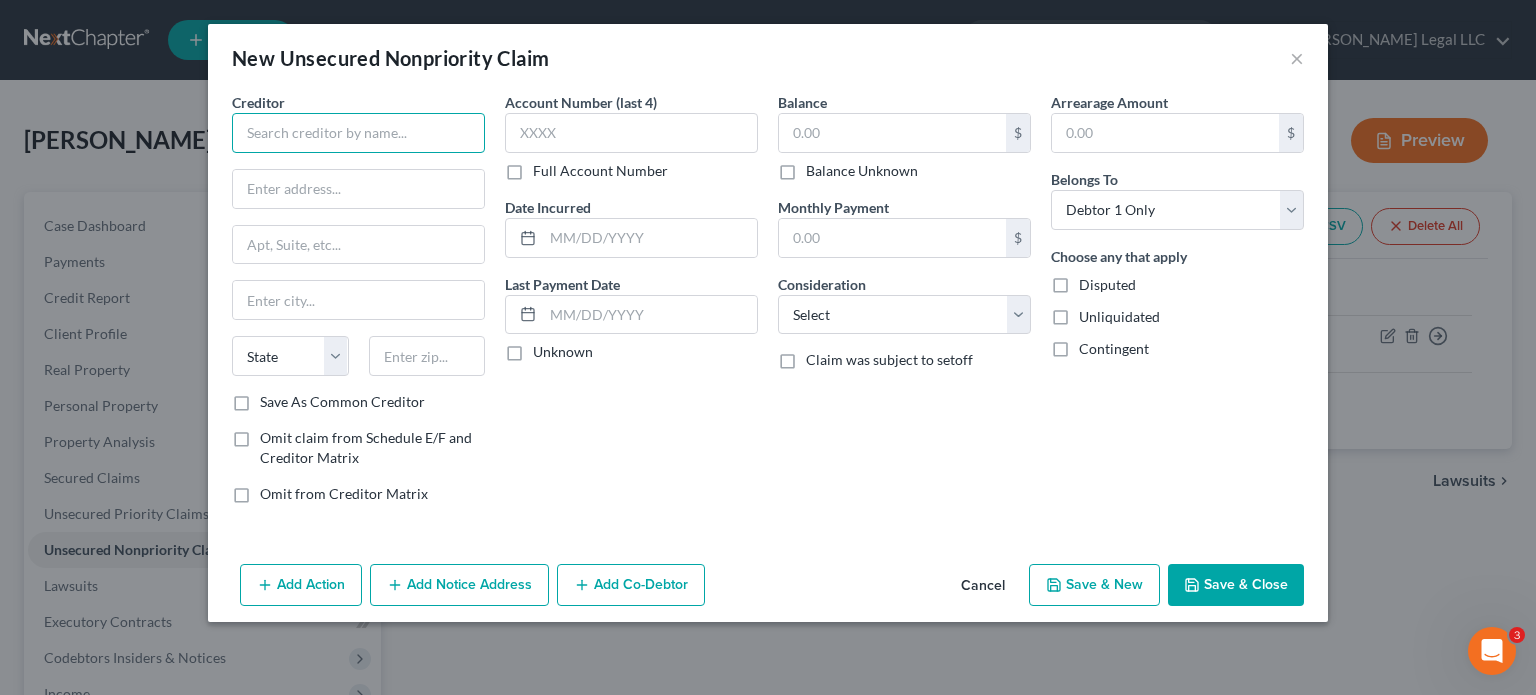 click at bounding box center (358, 133) 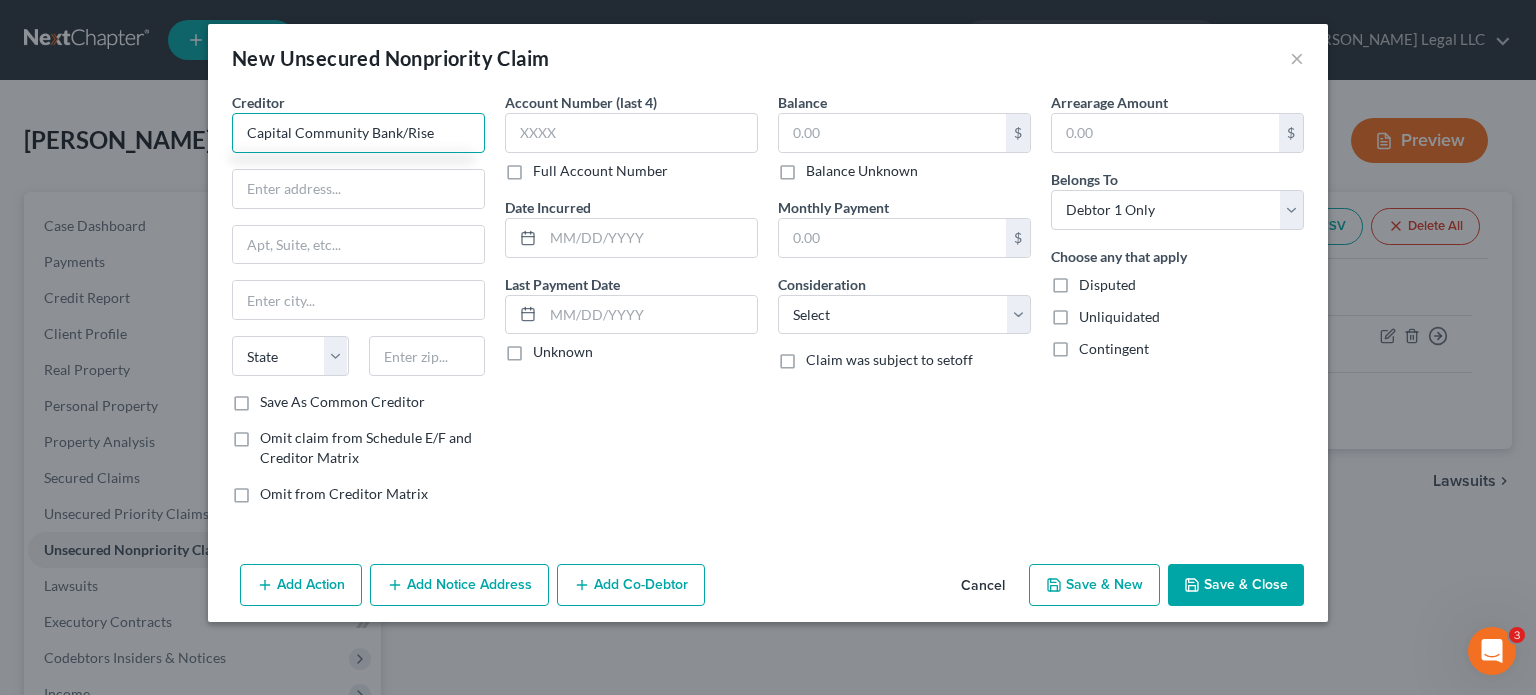 type on "Capital Community Bank/Rise" 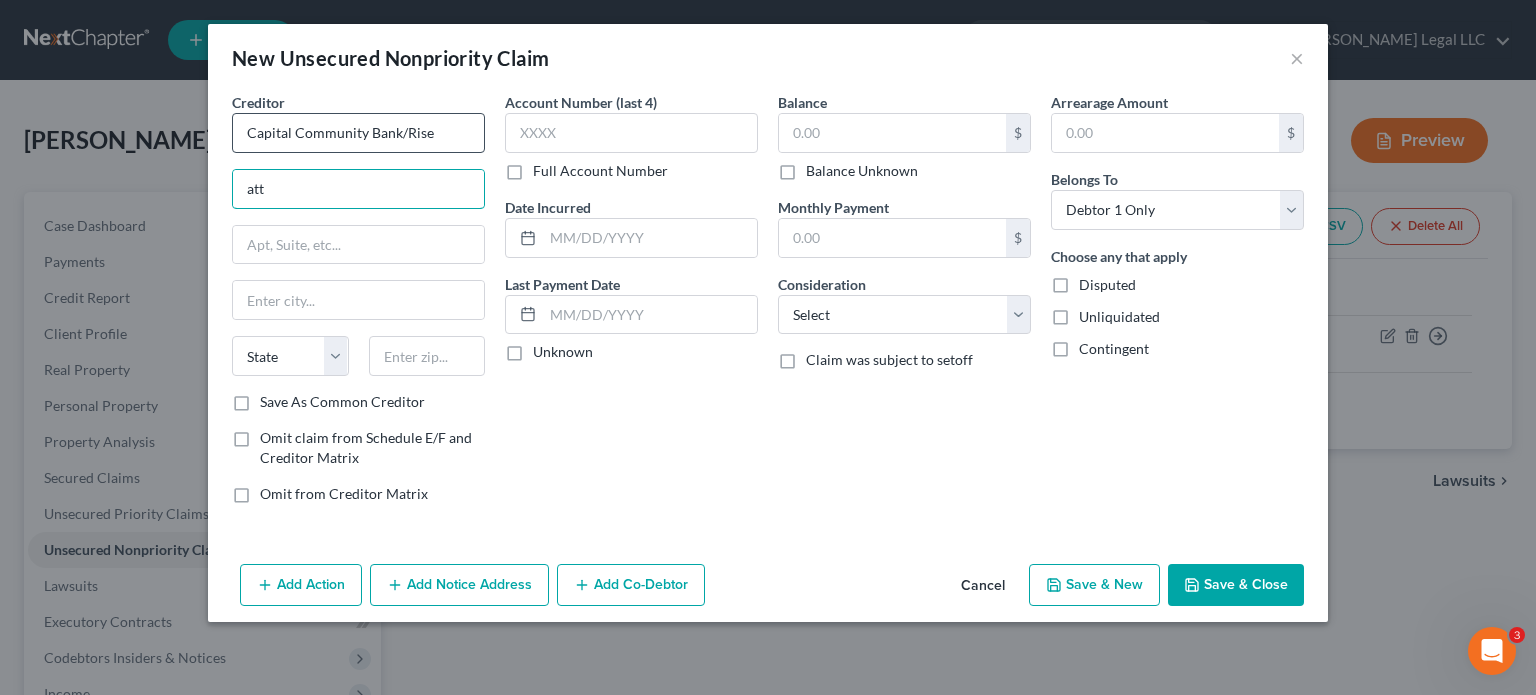 type on "Attn: Bankruptcy" 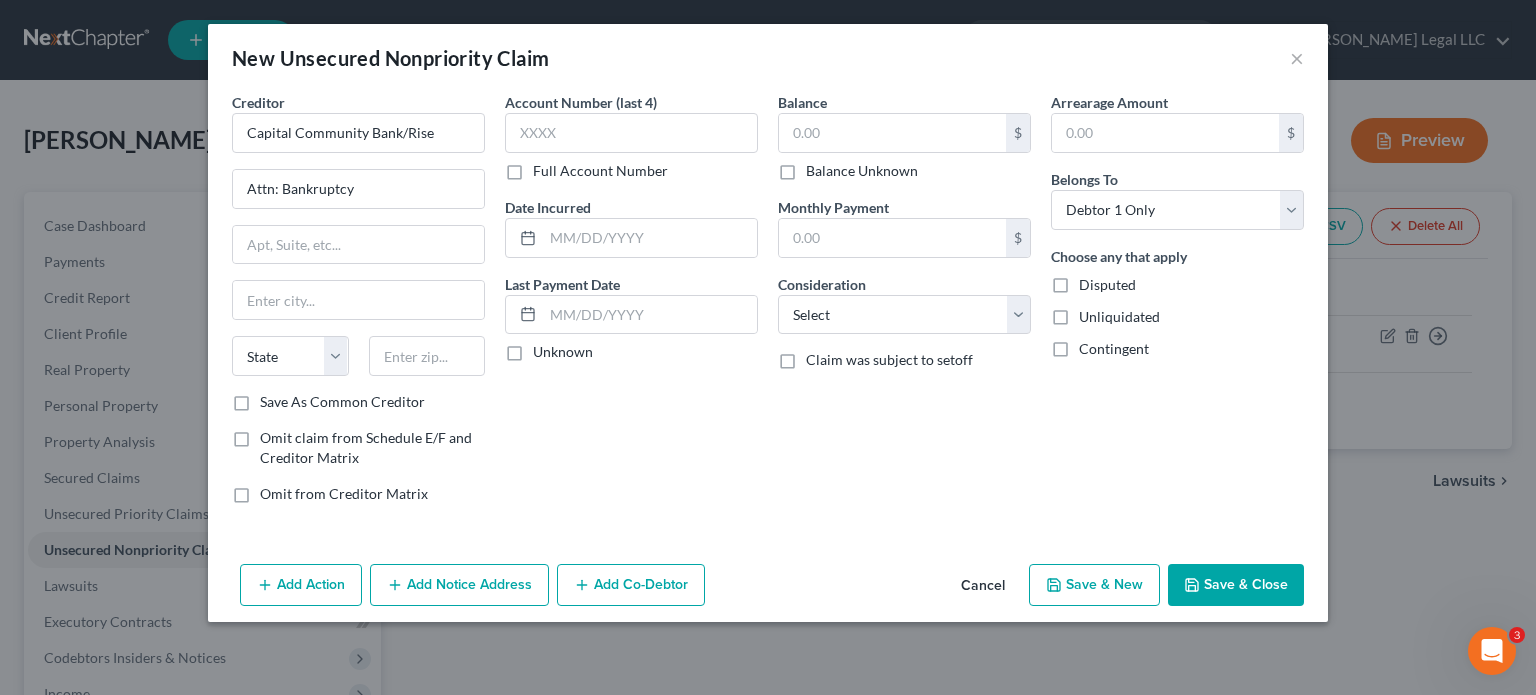 click on "Full Account Number" at bounding box center [600, 171] 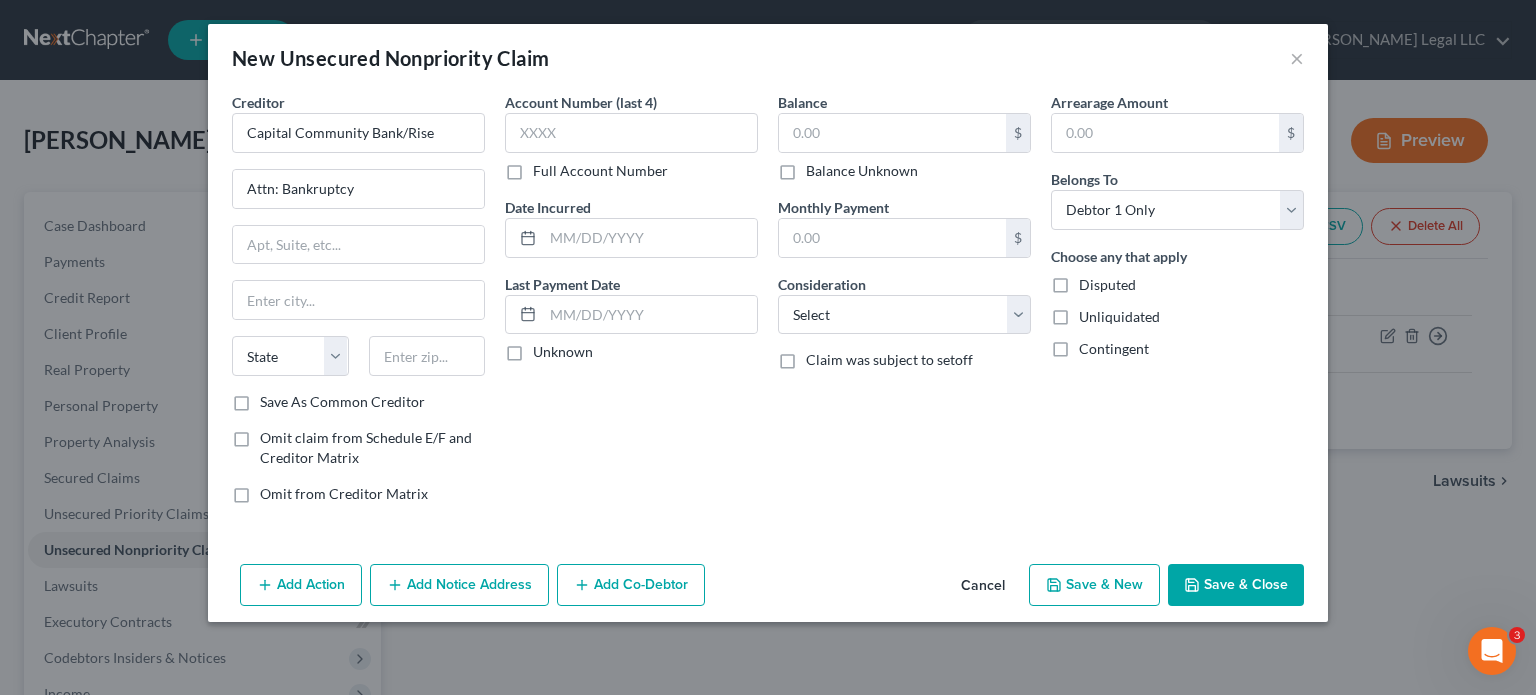 click on "Full Account Number" at bounding box center (547, 167) 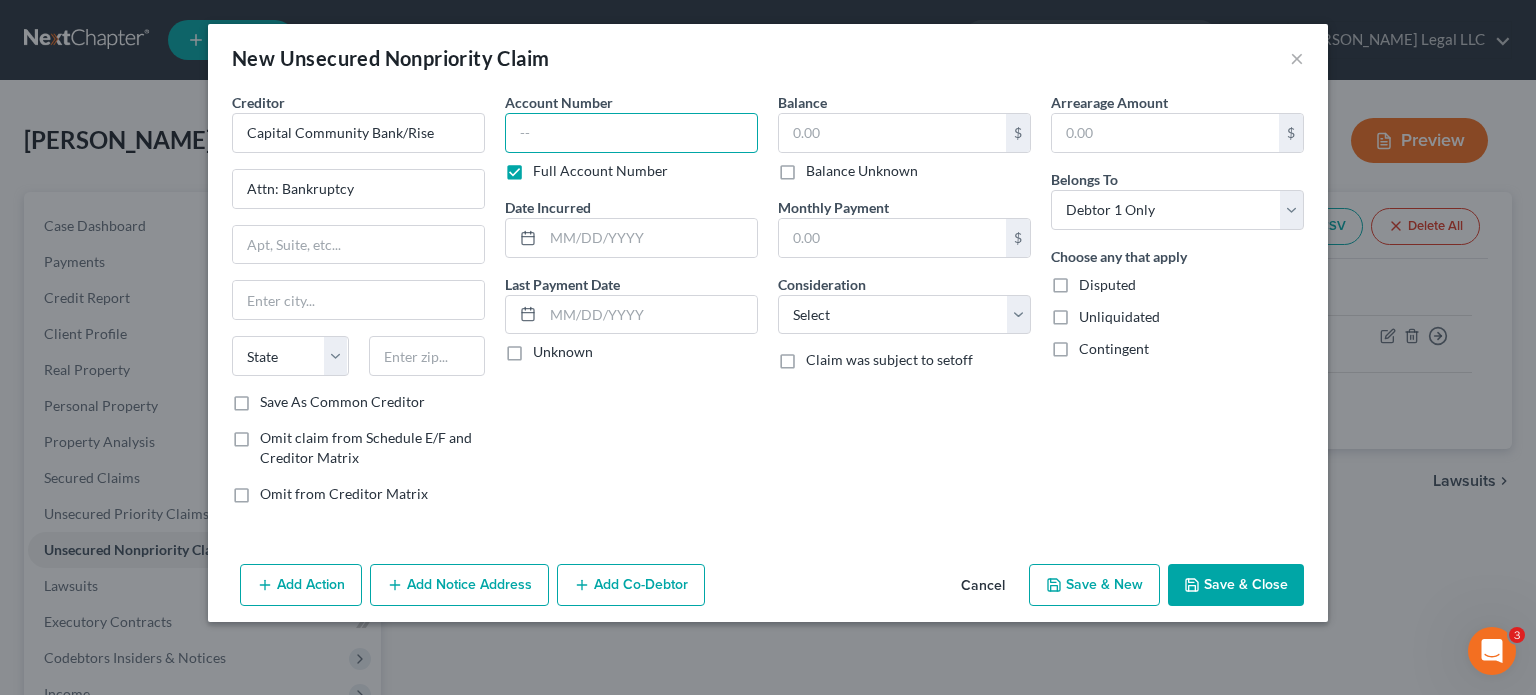 click at bounding box center (631, 133) 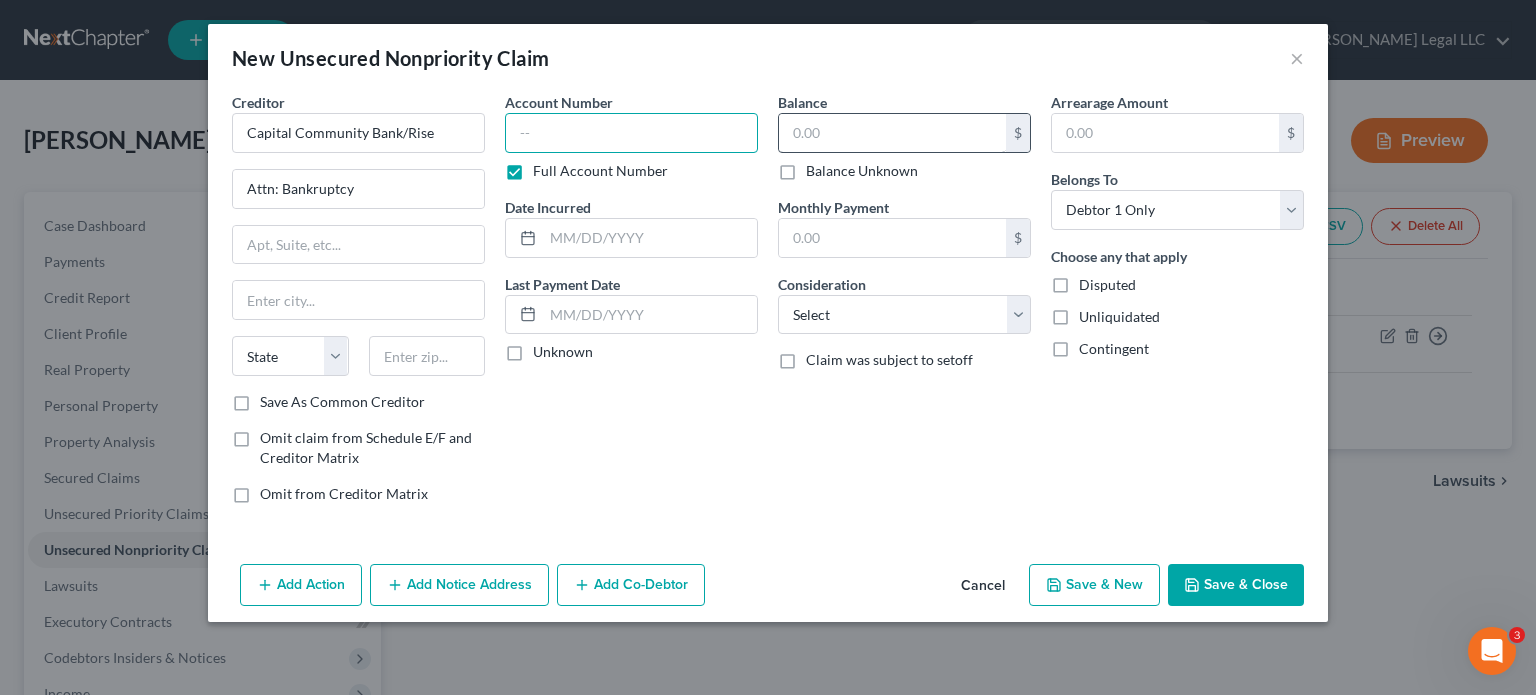 paste on "198XXXX" 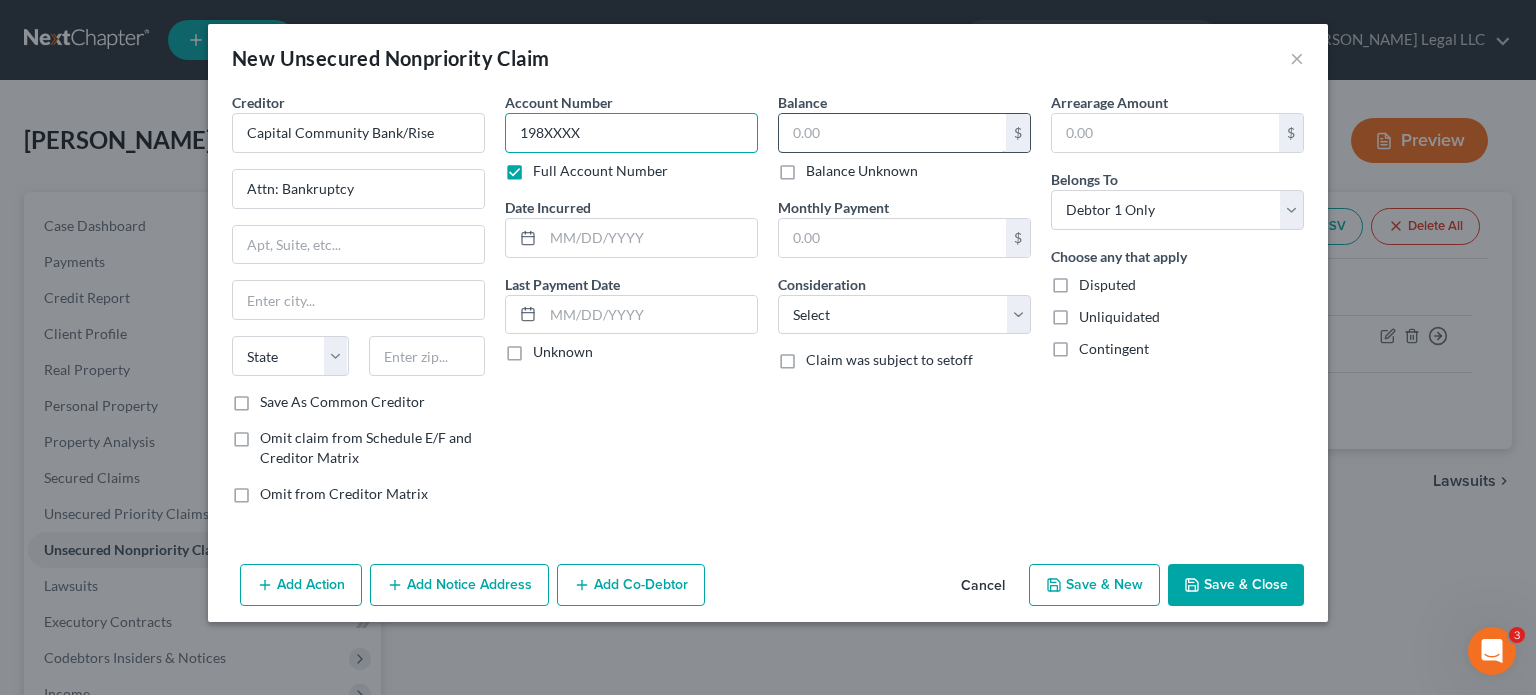 type on "198XXXX" 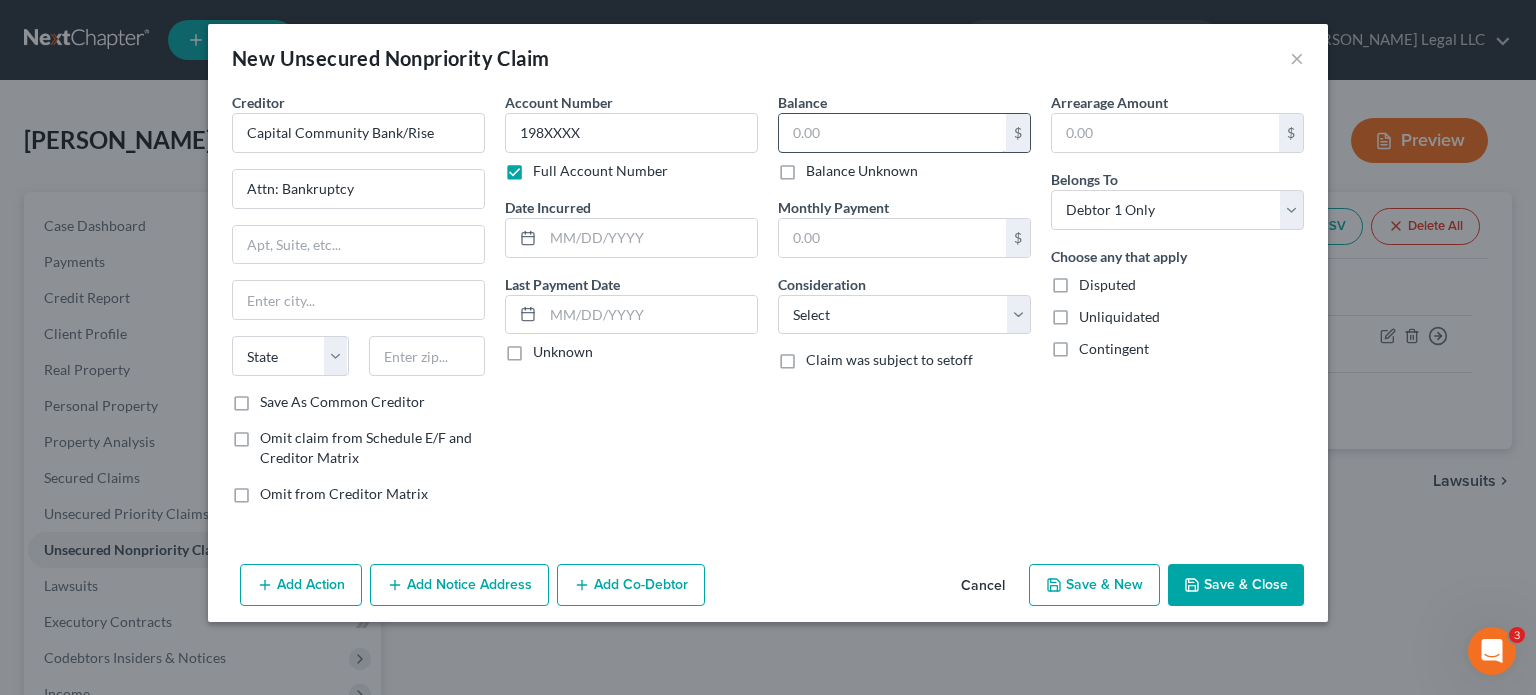 click at bounding box center [892, 133] 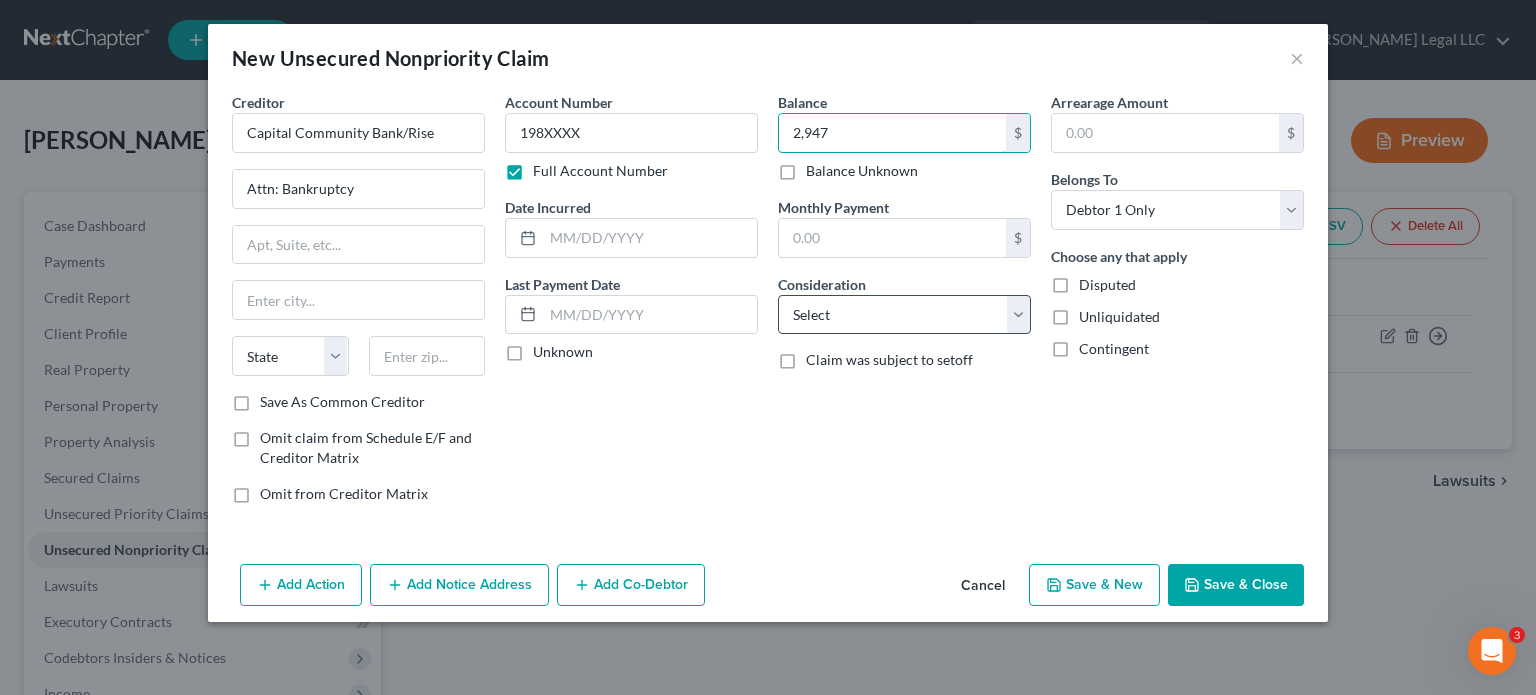 type on "2,947" 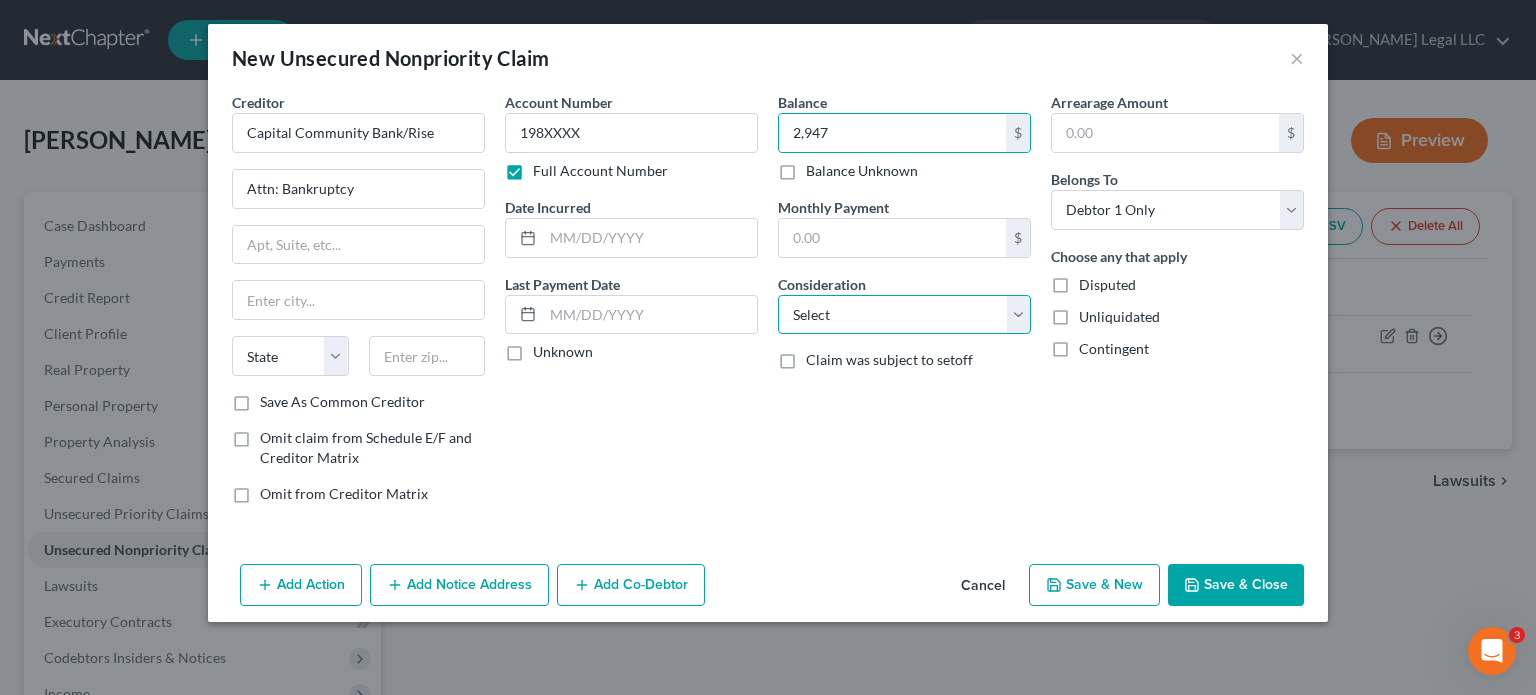 click on "Select Cable / Satellite Services Collection Agency Credit Card Debt Debt Counseling / Attorneys Deficiency Balance Domestic Support Obligations Home / Car Repairs Income Taxes Judgment Liens Medical Services Monies Loaned / Advanced Mortgage Obligation From Divorce Or Separation Obligation To Pensions Other Overdrawn Bank Account Promised To Help Pay Creditors Student Loans Suppliers And Vendors Telephone / Internet Services Utility Services" at bounding box center (904, 315) 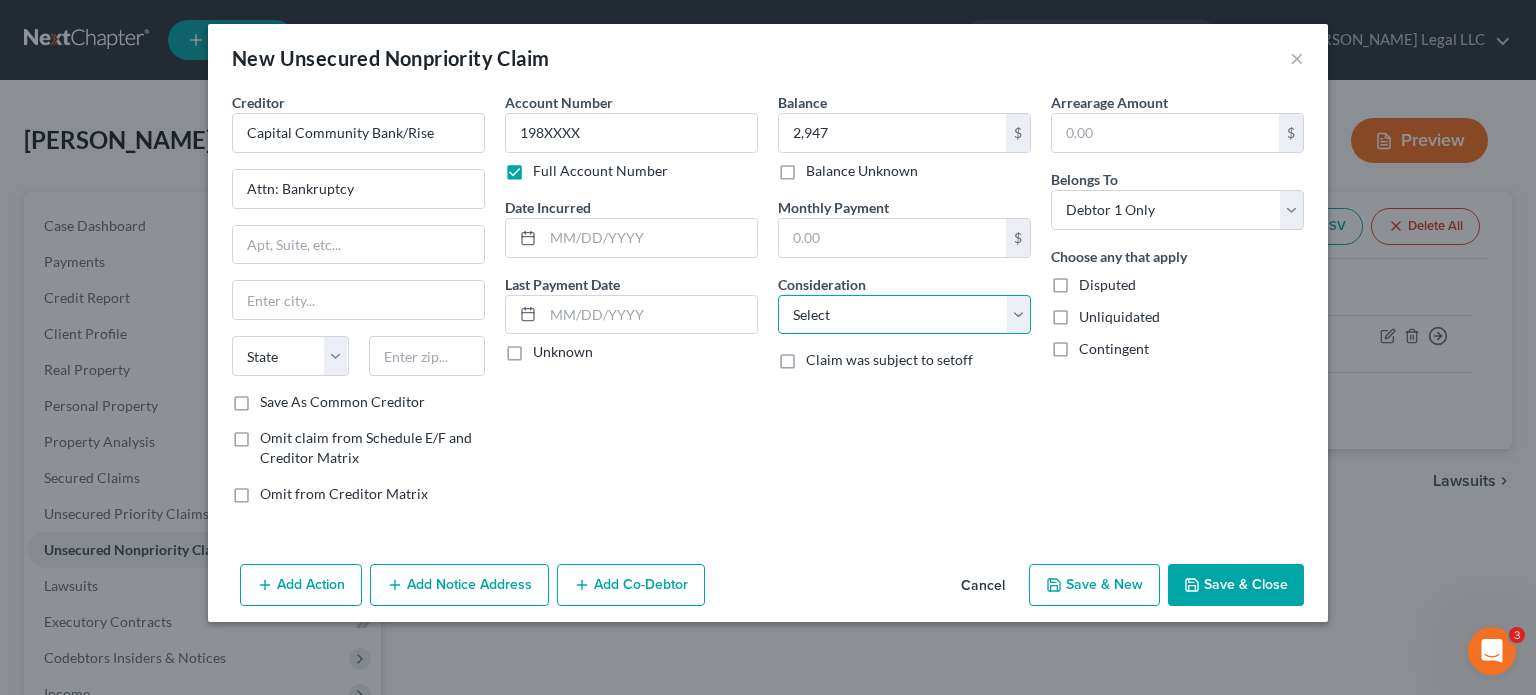 select on "2" 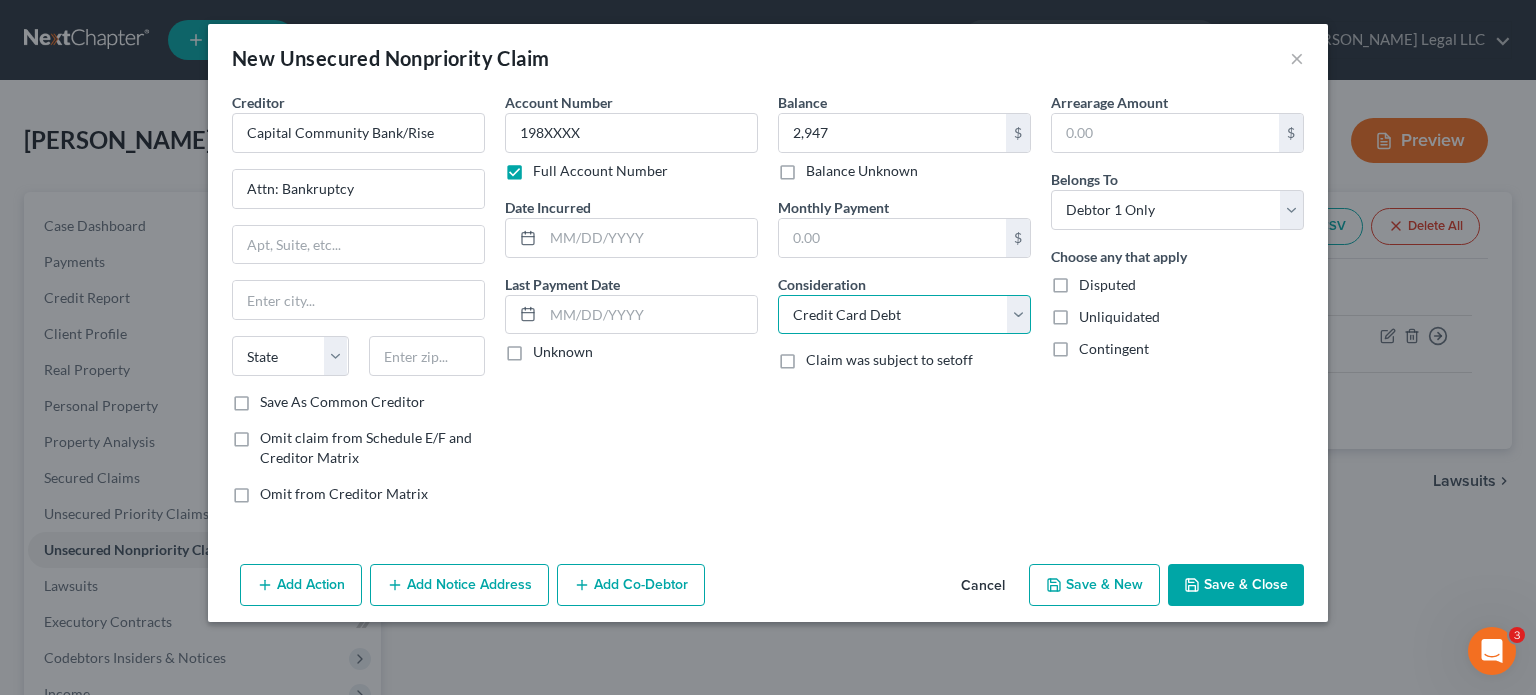 click on "Select Cable / Satellite Services Collection Agency Credit Card Debt Debt Counseling / Attorneys Deficiency Balance Domestic Support Obligations Home / Car Repairs Income Taxes Judgment Liens Medical Services Monies Loaned / Advanced Mortgage Obligation From Divorce Or Separation Obligation To Pensions Other Overdrawn Bank Account Promised To Help Pay Creditors Student Loans Suppliers And Vendors Telephone / Internet Services Utility Services" at bounding box center [904, 315] 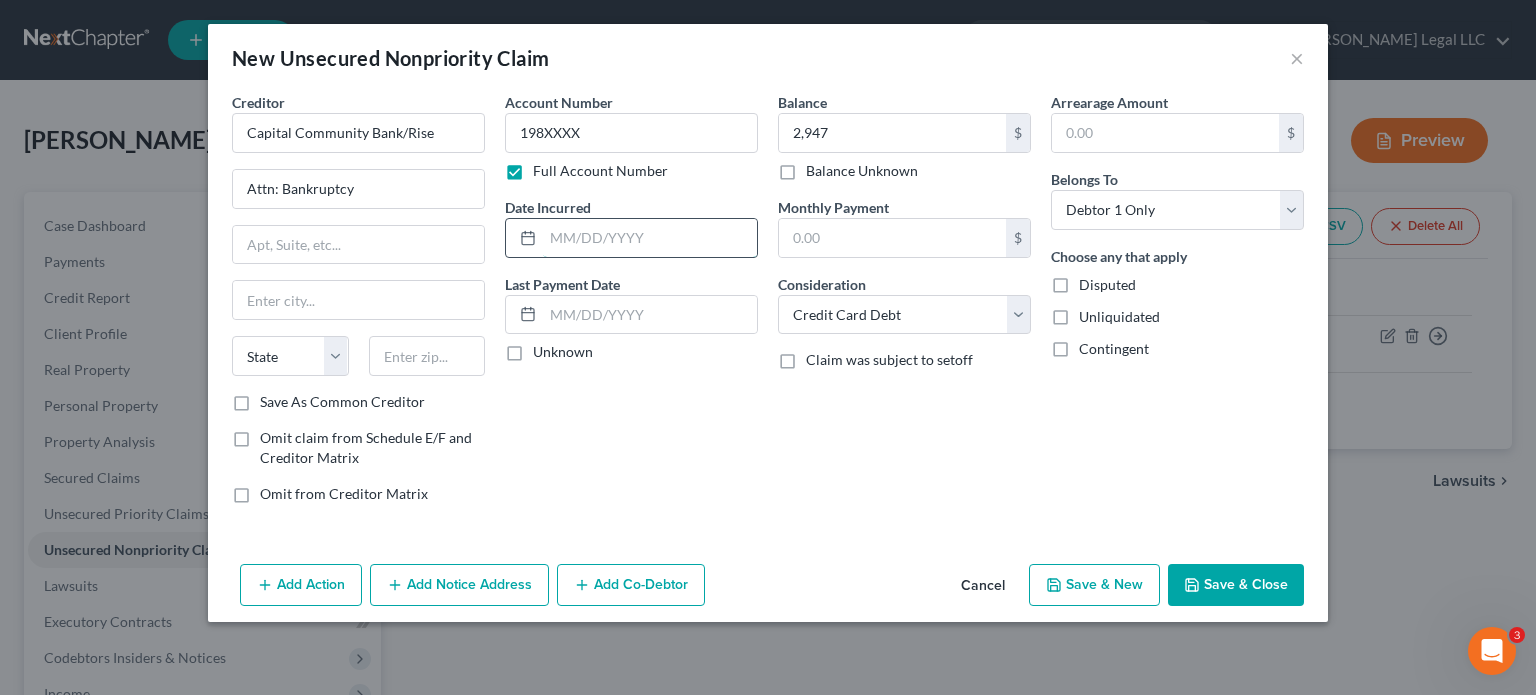 click at bounding box center (650, 238) 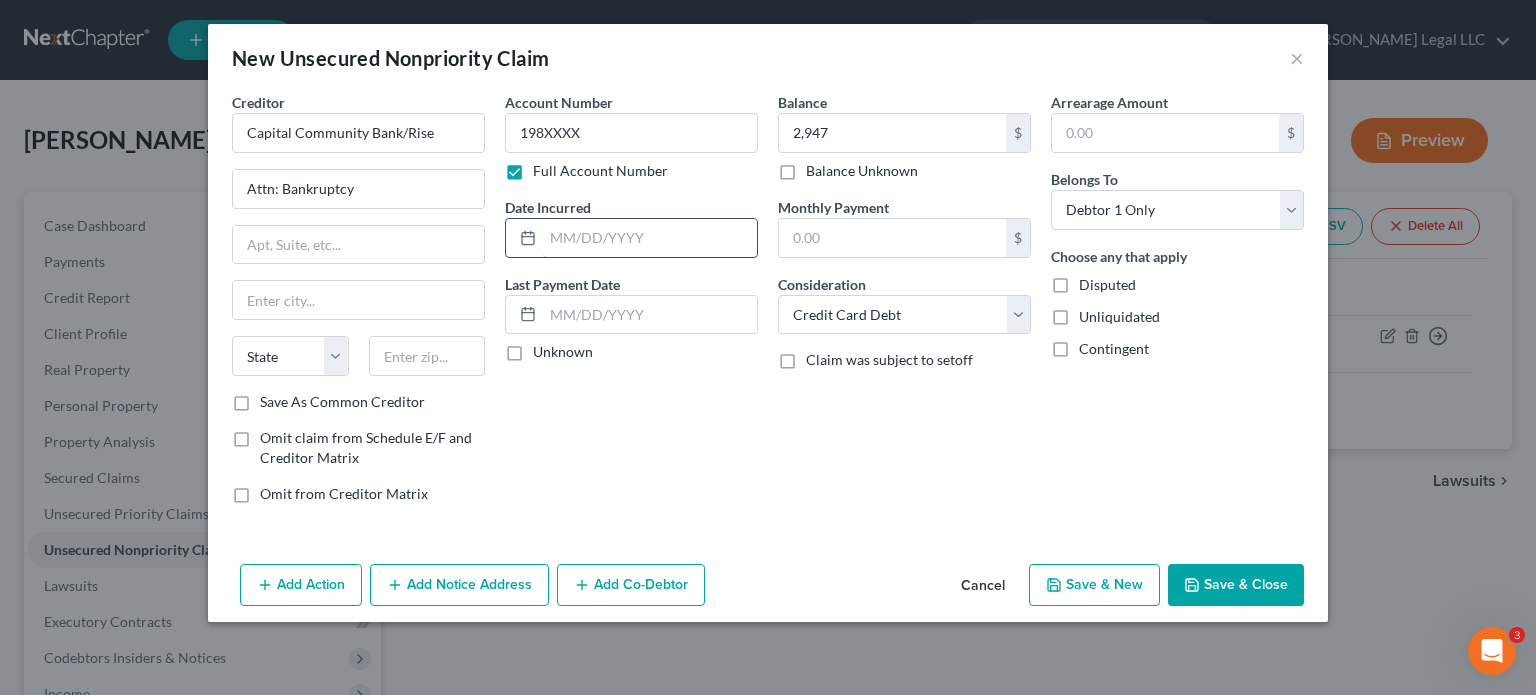 click at bounding box center (650, 238) 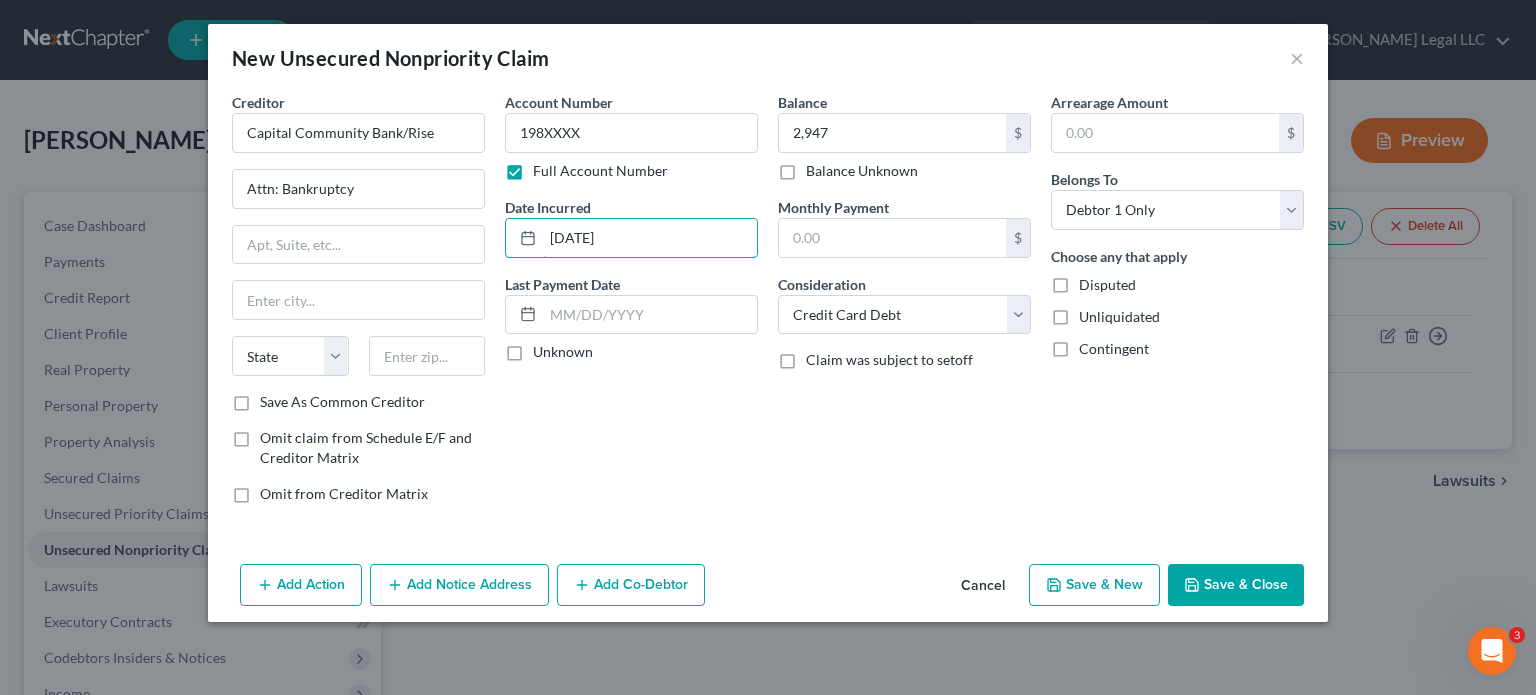 type on "[DATE]" 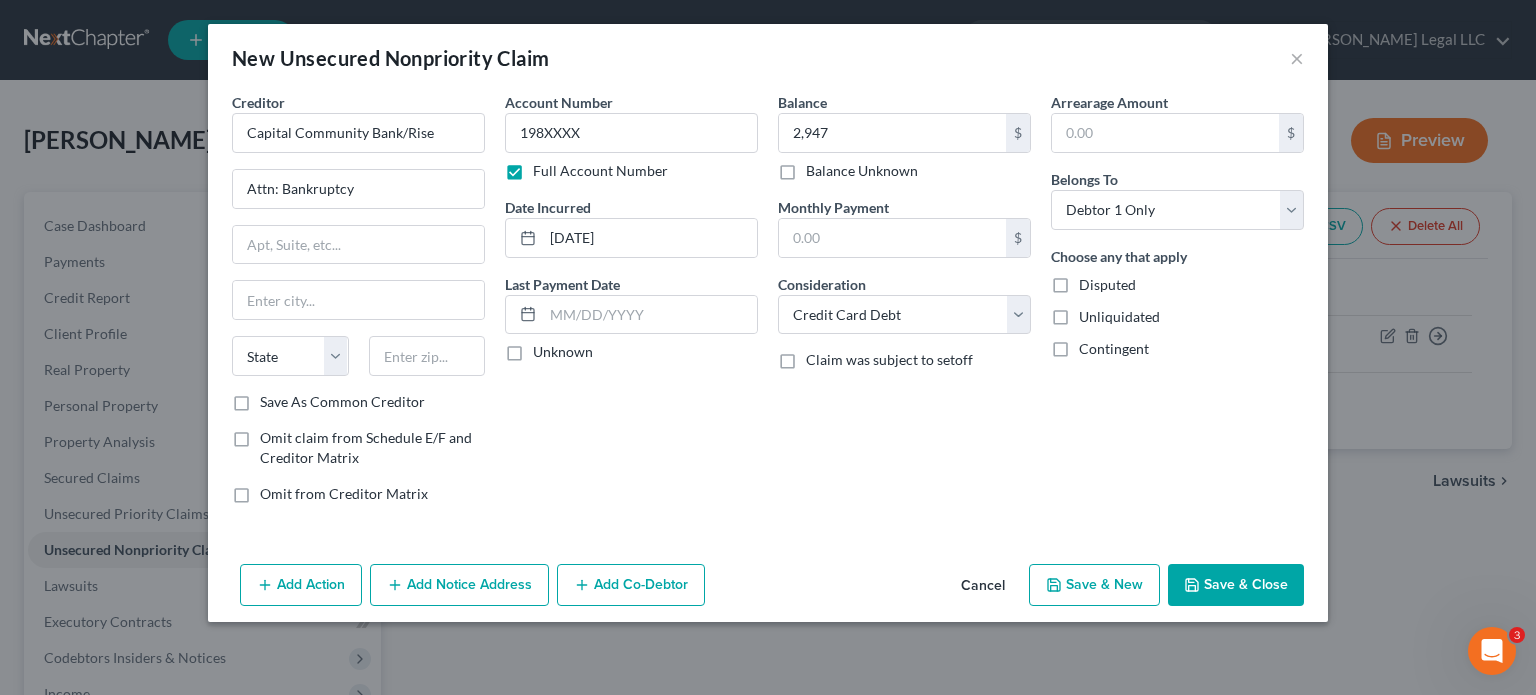 click on "Balance
2,947.00 $
Balance Unknown
Balance Undetermined
2,947 $
Balance Unknown
Monthly Payment $ Consideration Select Cable / Satellite Services Collection Agency Credit Card Debt Debt Counseling / Attorneys Deficiency Balance Domestic Support Obligations Home / Car Repairs Income Taxes Judgment Liens Medical Services Monies Loaned / Advanced Mortgage Obligation From Divorce Or Separation Obligation To Pensions Other Overdrawn Bank Account Promised To Help Pay Creditors Student Loans Suppliers And Vendors Telephone / Internet Services Utility Services Claim was subject to setoff" at bounding box center (904, 306) 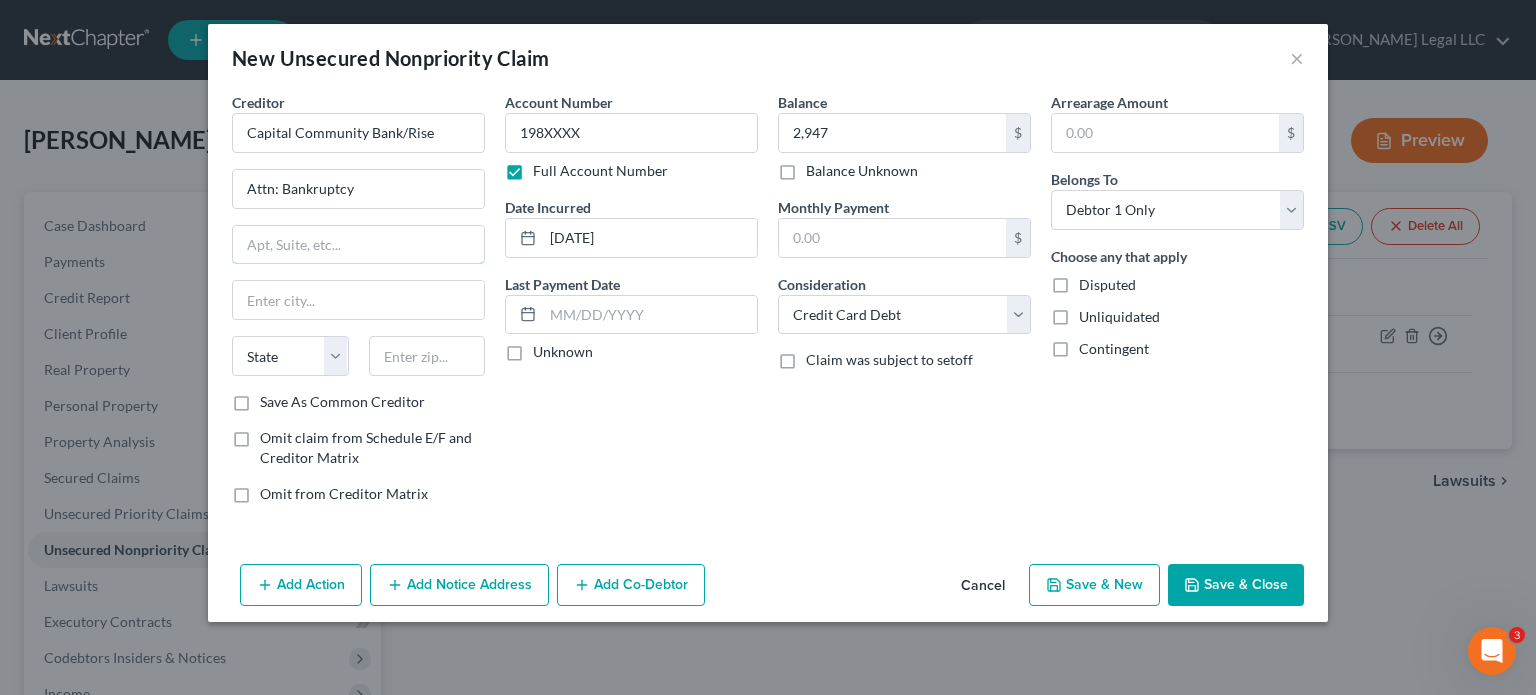 click at bounding box center [358, 245] 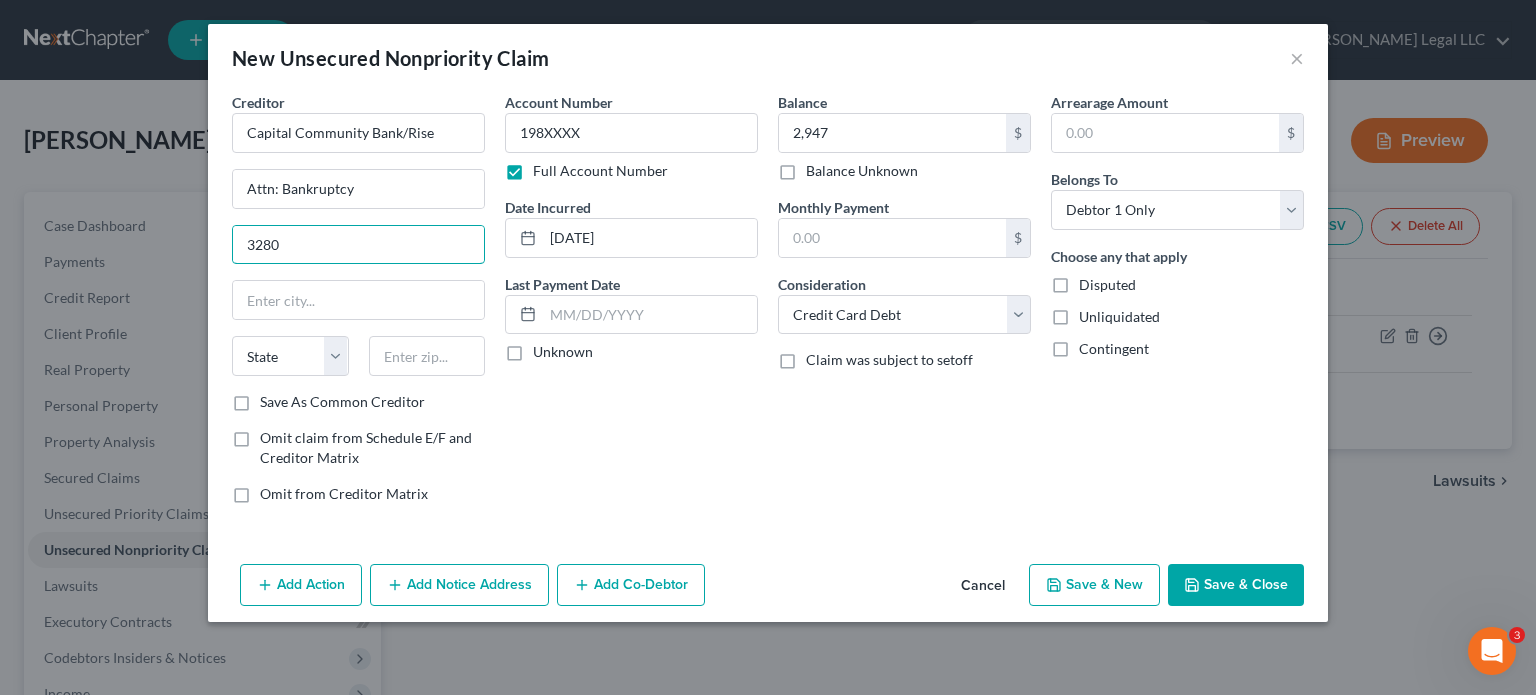 type on "[STREET_ADDRESS]" 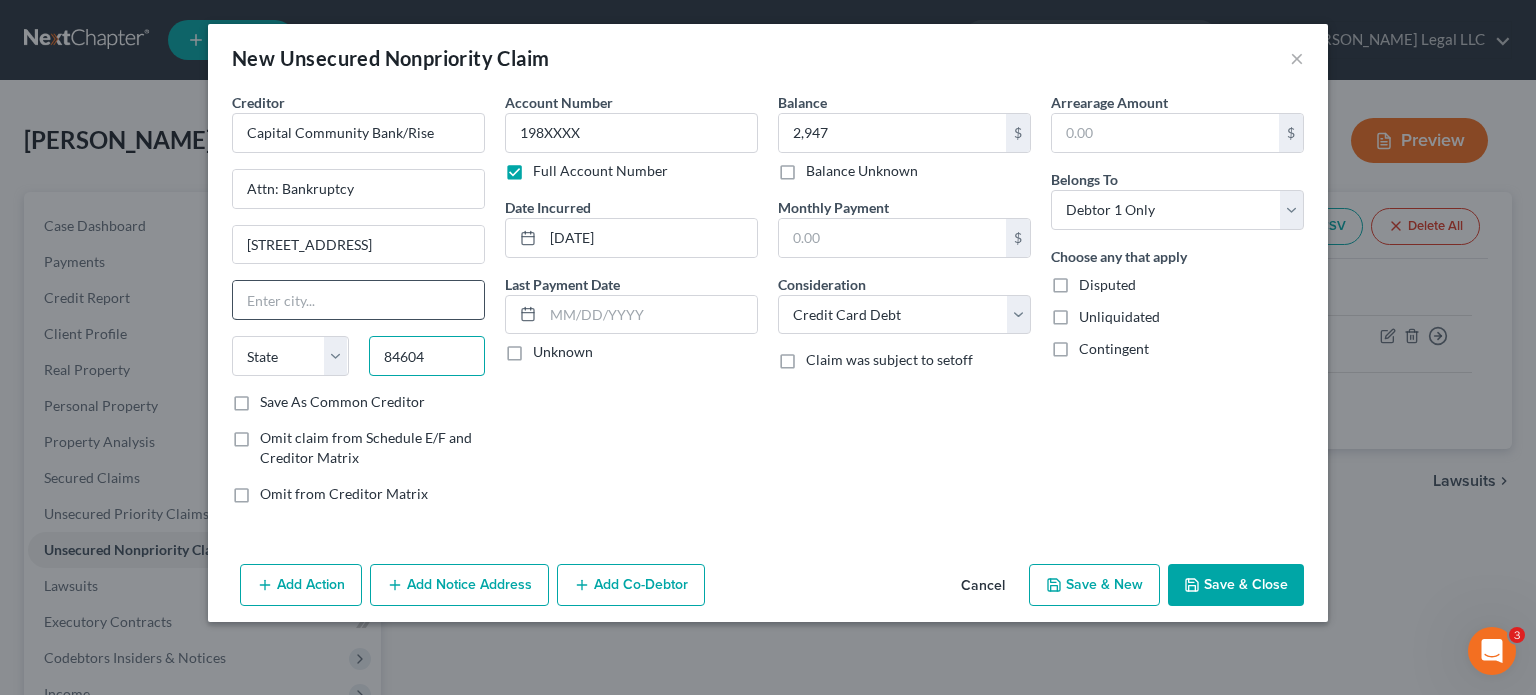 type on "84604" 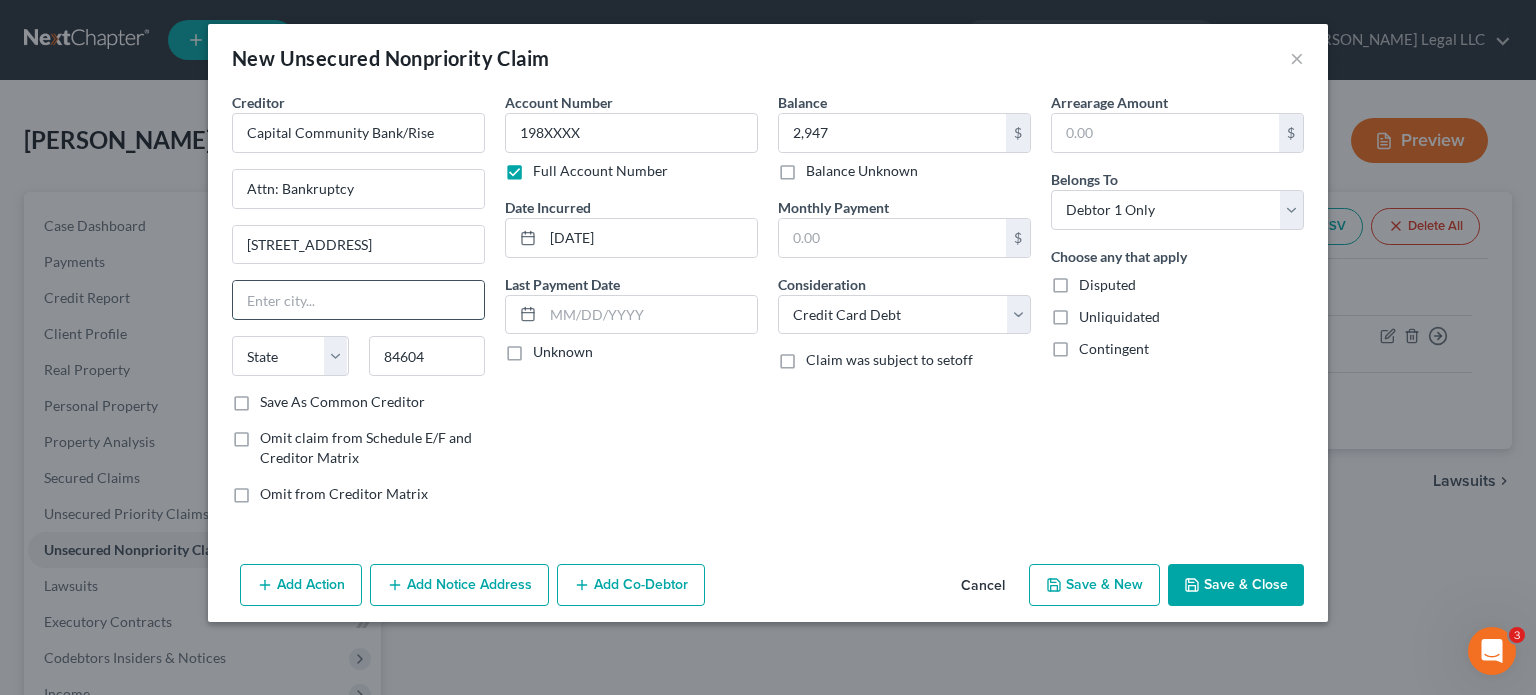 click at bounding box center [358, 300] 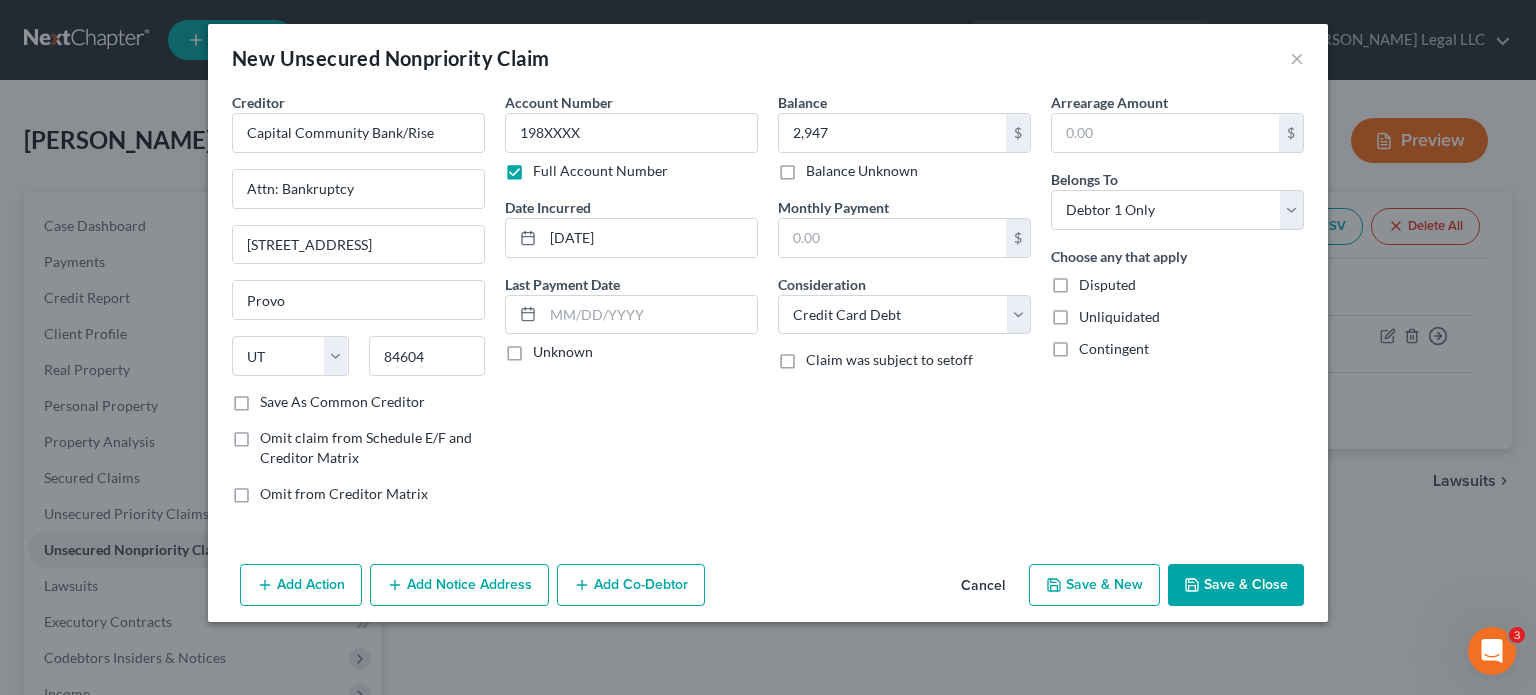 click on "Account Number
198XXXX
Full Account Number
Date Incurred         [DATE] Last Payment Date         Unknown" at bounding box center (631, 306) 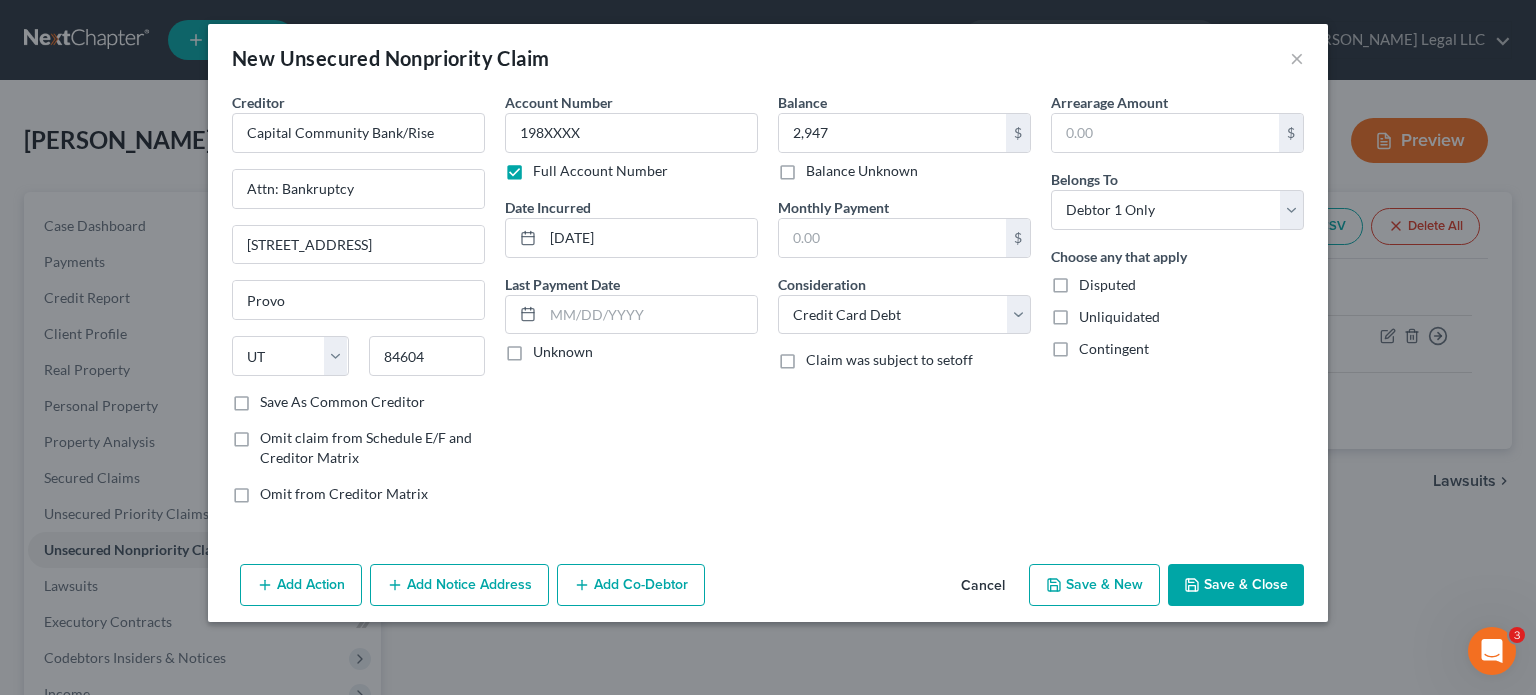 click on "Save & New" at bounding box center [1094, 585] 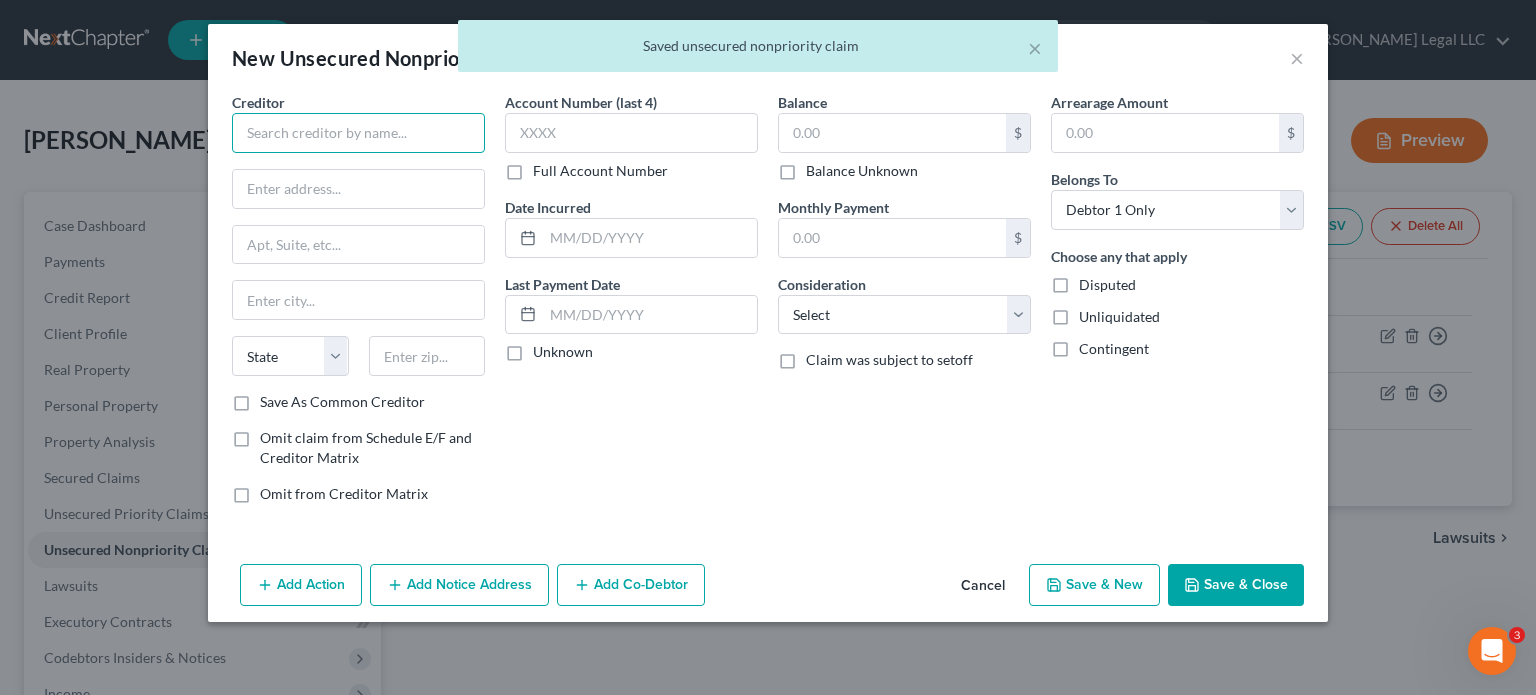 click at bounding box center [358, 133] 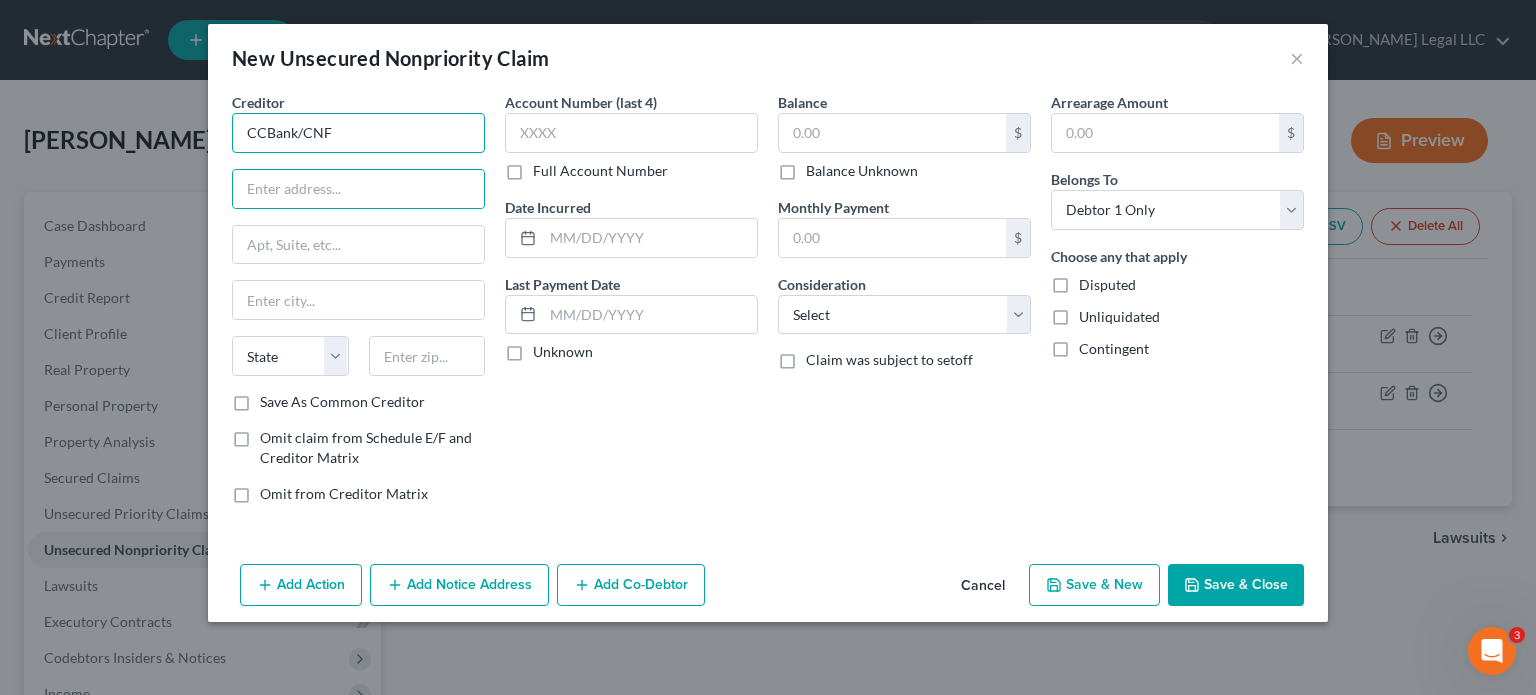 click on "CCBank/CNF" at bounding box center (358, 133) 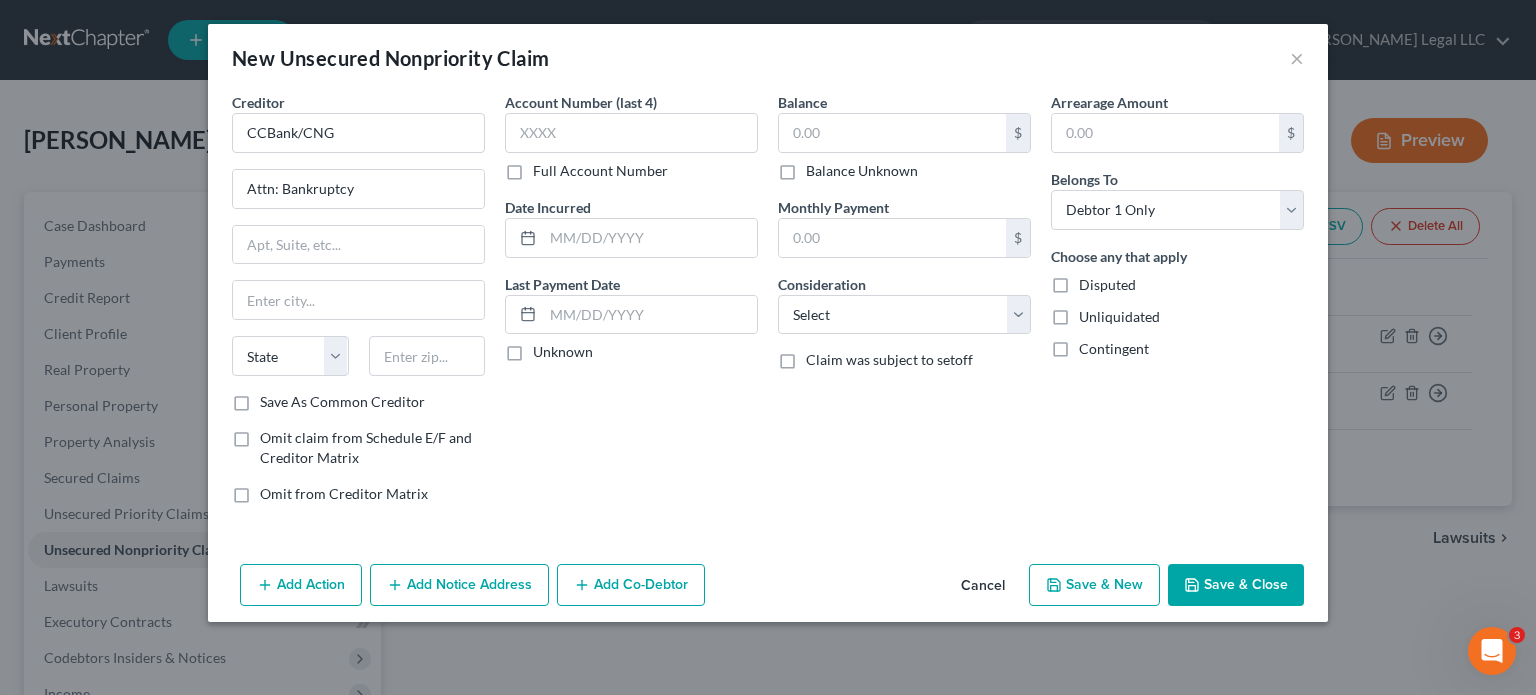 click on "Full Account Number" at bounding box center [600, 171] 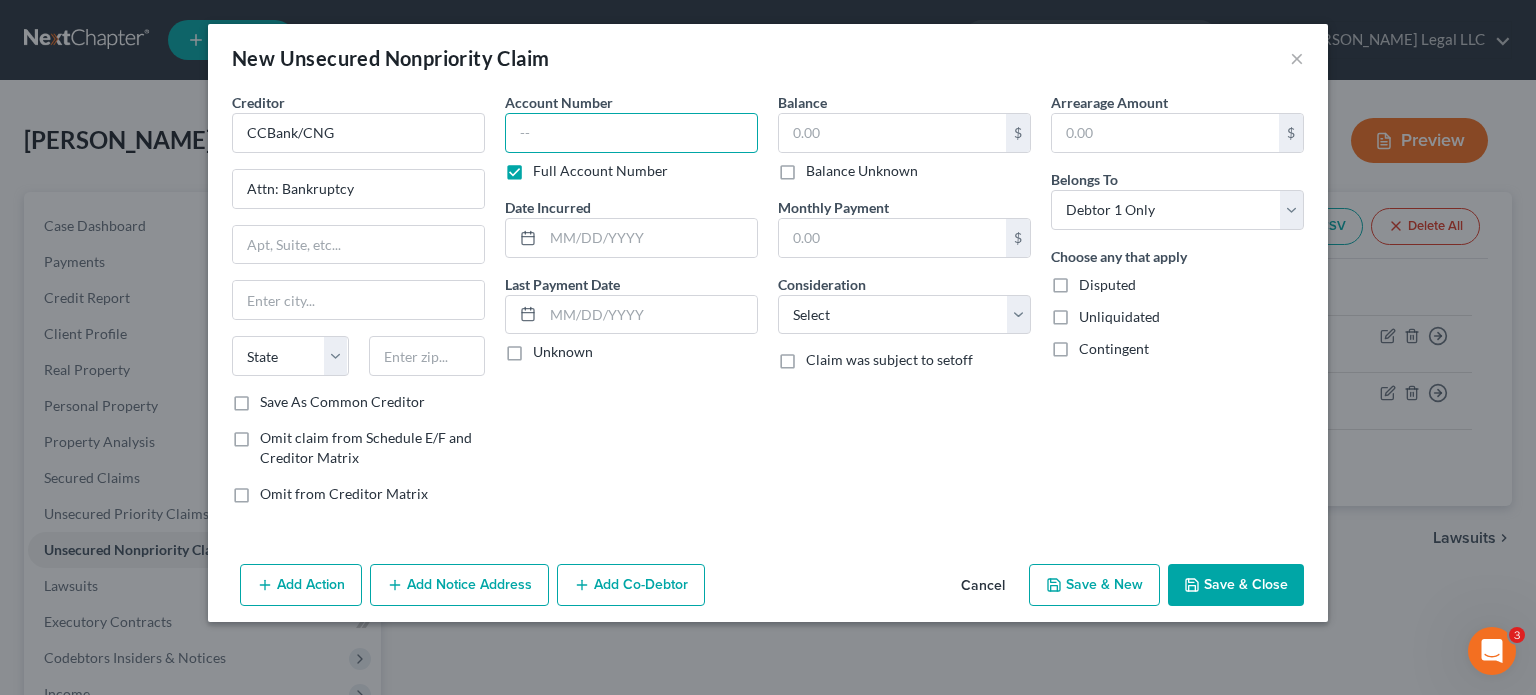 click at bounding box center (631, 133) 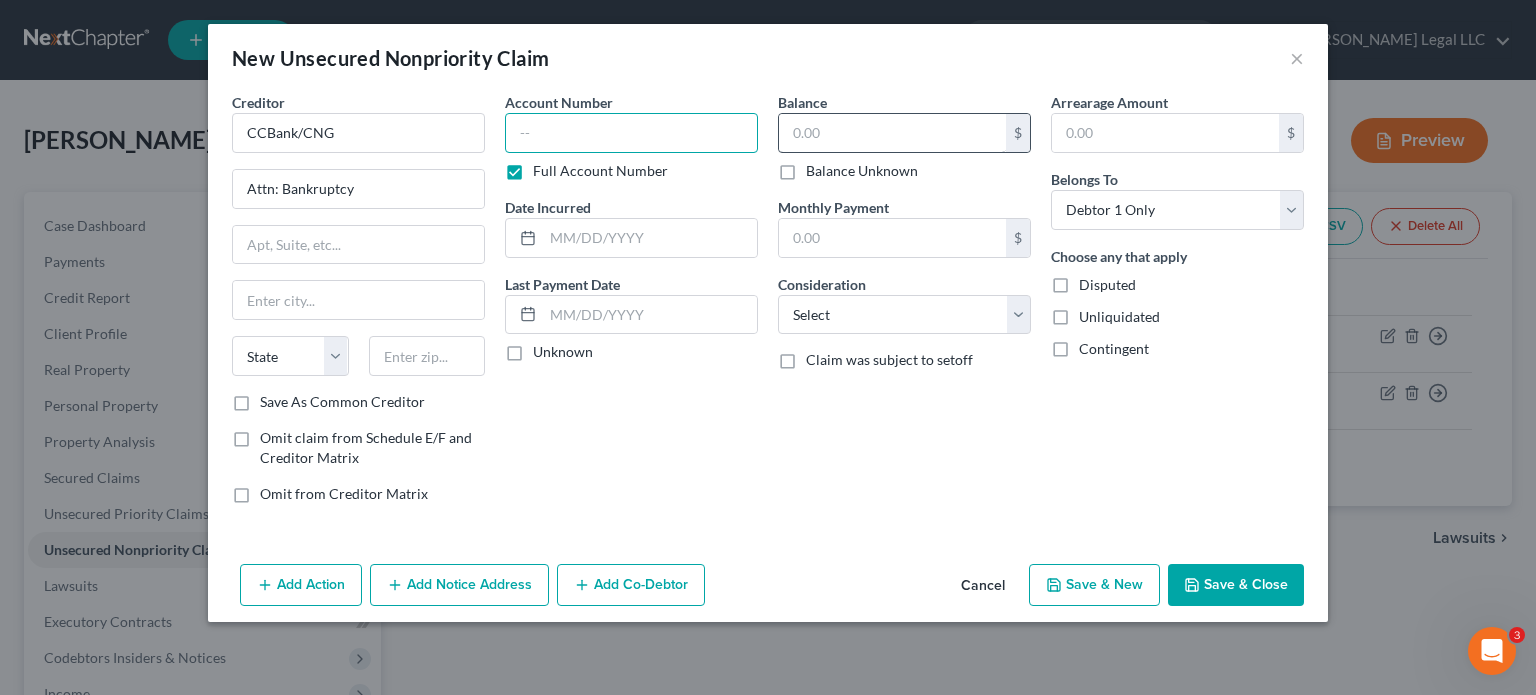 paste on "1981XXXX" 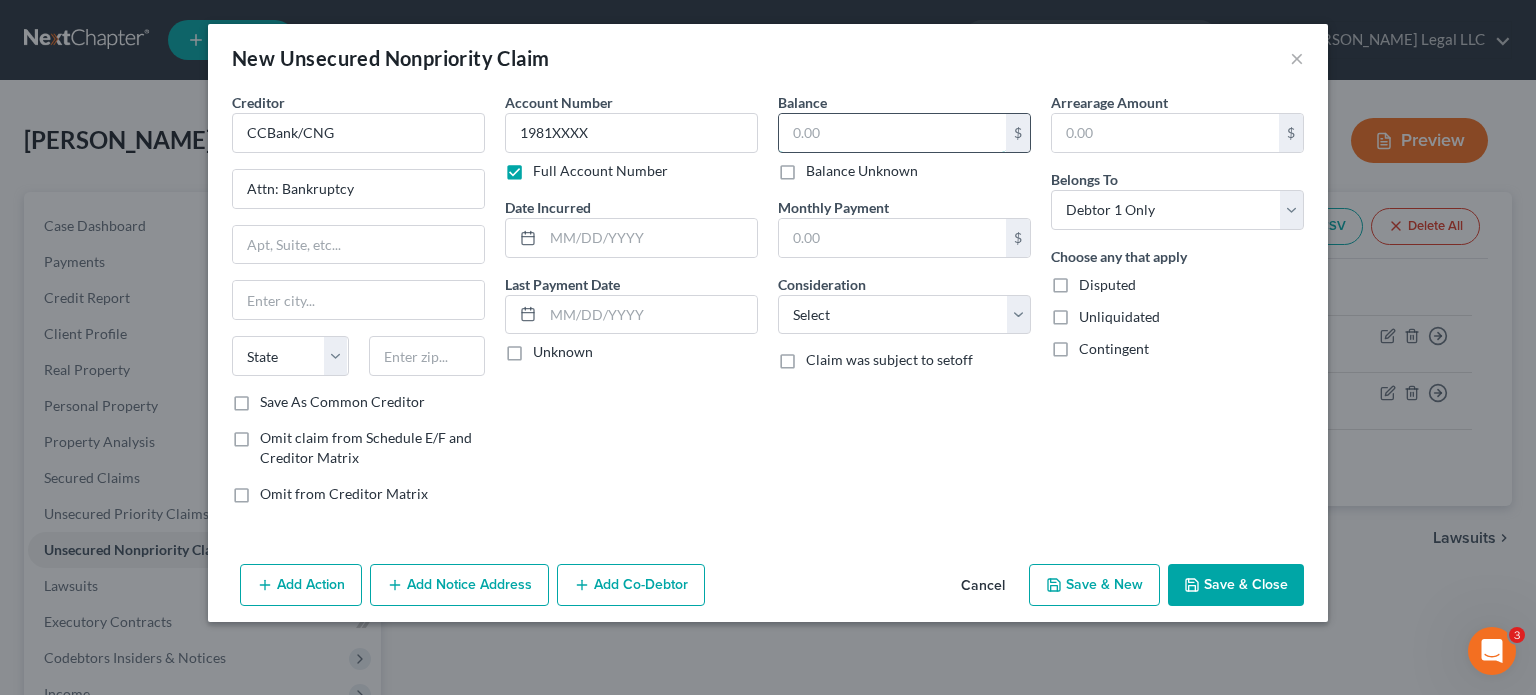 click at bounding box center [892, 133] 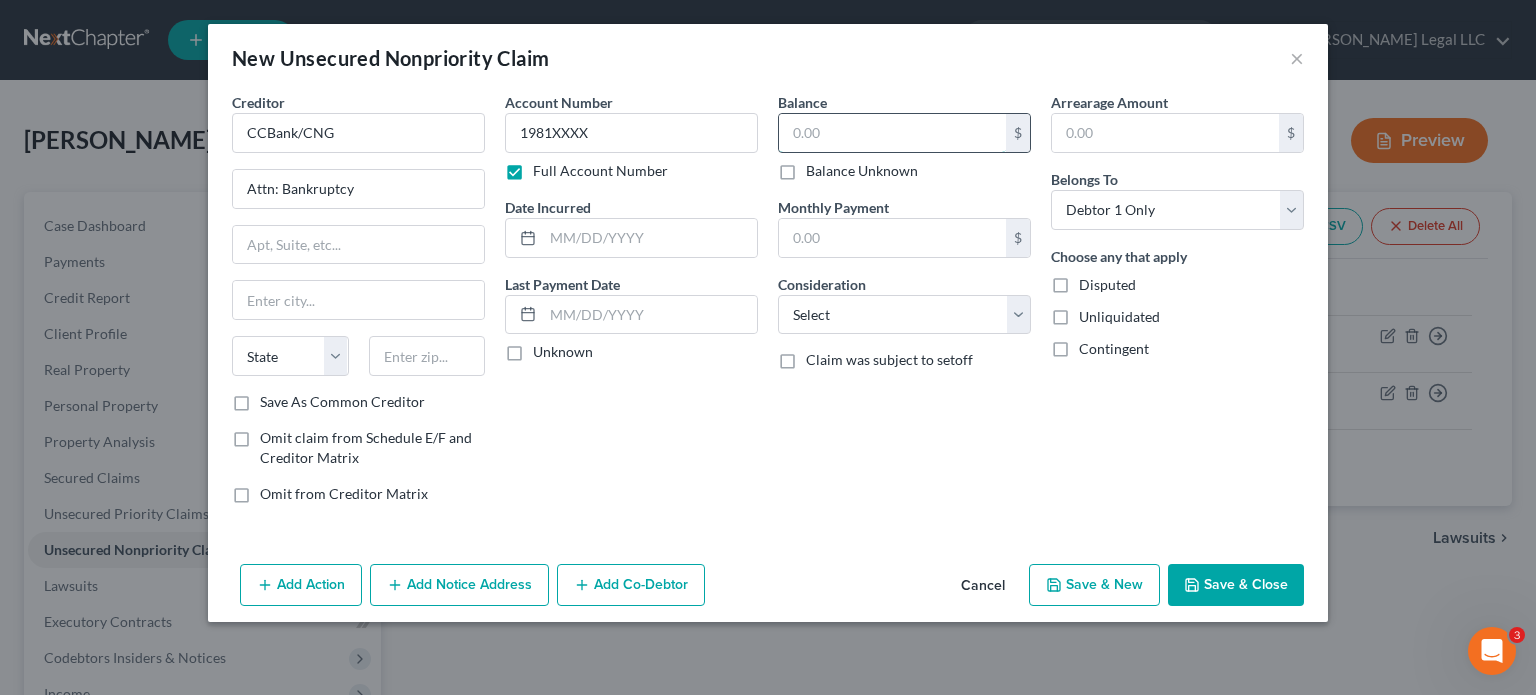 click at bounding box center [892, 133] 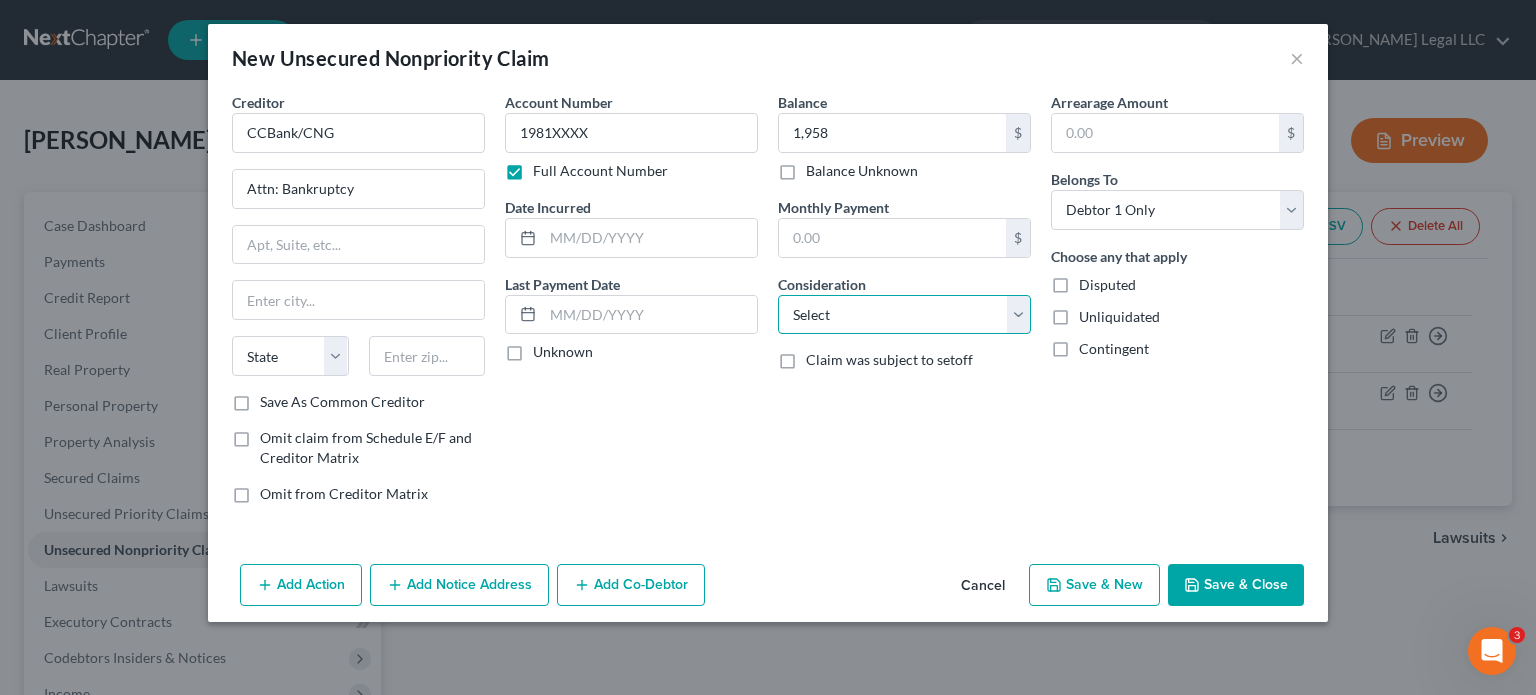 click on "Select Cable / Satellite Services Collection Agency Credit Card Debt Debt Counseling / Attorneys Deficiency Balance Domestic Support Obligations Home / Car Repairs Income Taxes Judgment Liens Medical Services Monies Loaned / Advanced Mortgage Obligation From Divorce Or Separation Obligation To Pensions Other Overdrawn Bank Account Promised To Help Pay Creditors Student Loans Suppliers And Vendors Telephone / Internet Services Utility Services" at bounding box center [904, 315] 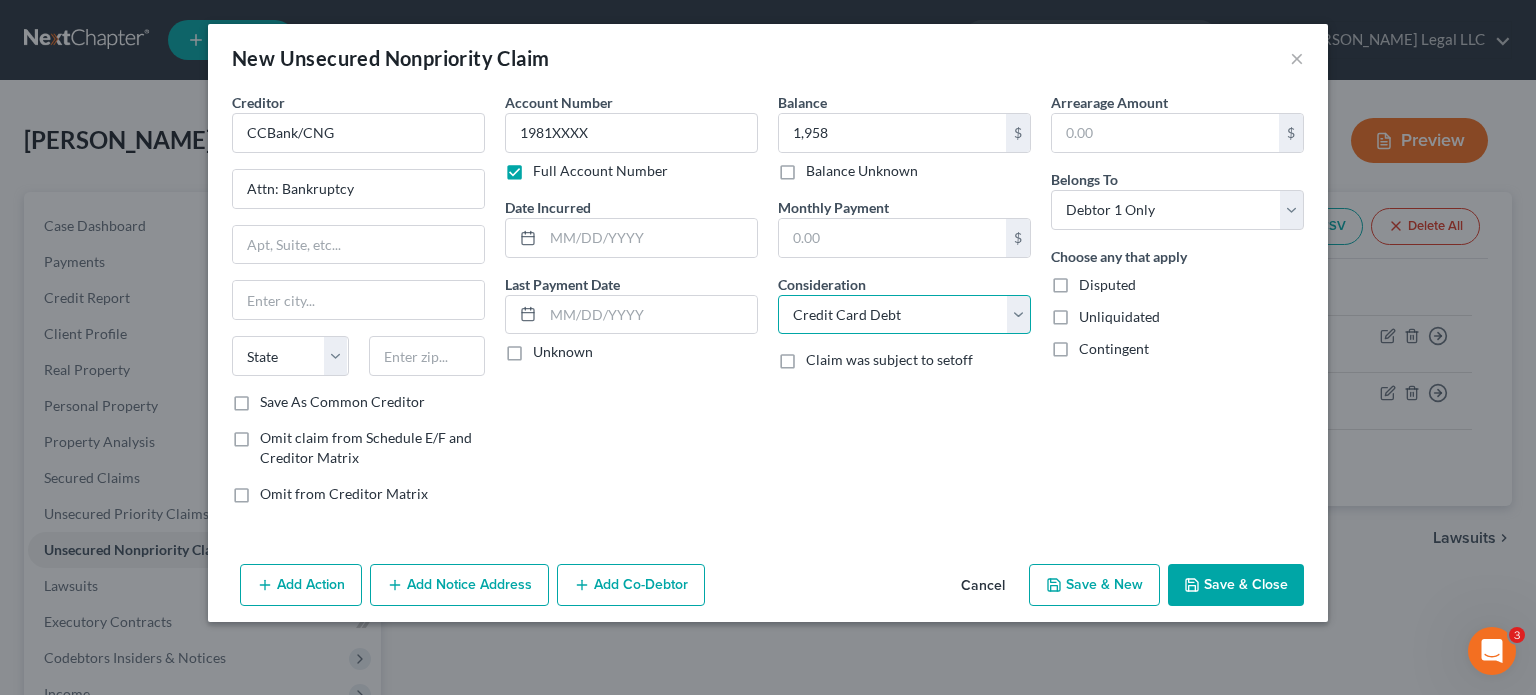 click on "Select Cable / Satellite Services Collection Agency Credit Card Debt Debt Counseling / Attorneys Deficiency Balance Domestic Support Obligations Home / Car Repairs Income Taxes Judgment Liens Medical Services Monies Loaned / Advanced Mortgage Obligation From Divorce Or Separation Obligation To Pensions Other Overdrawn Bank Account Promised To Help Pay Creditors Student Loans Suppliers And Vendors Telephone / Internet Services Utility Services" at bounding box center [904, 315] 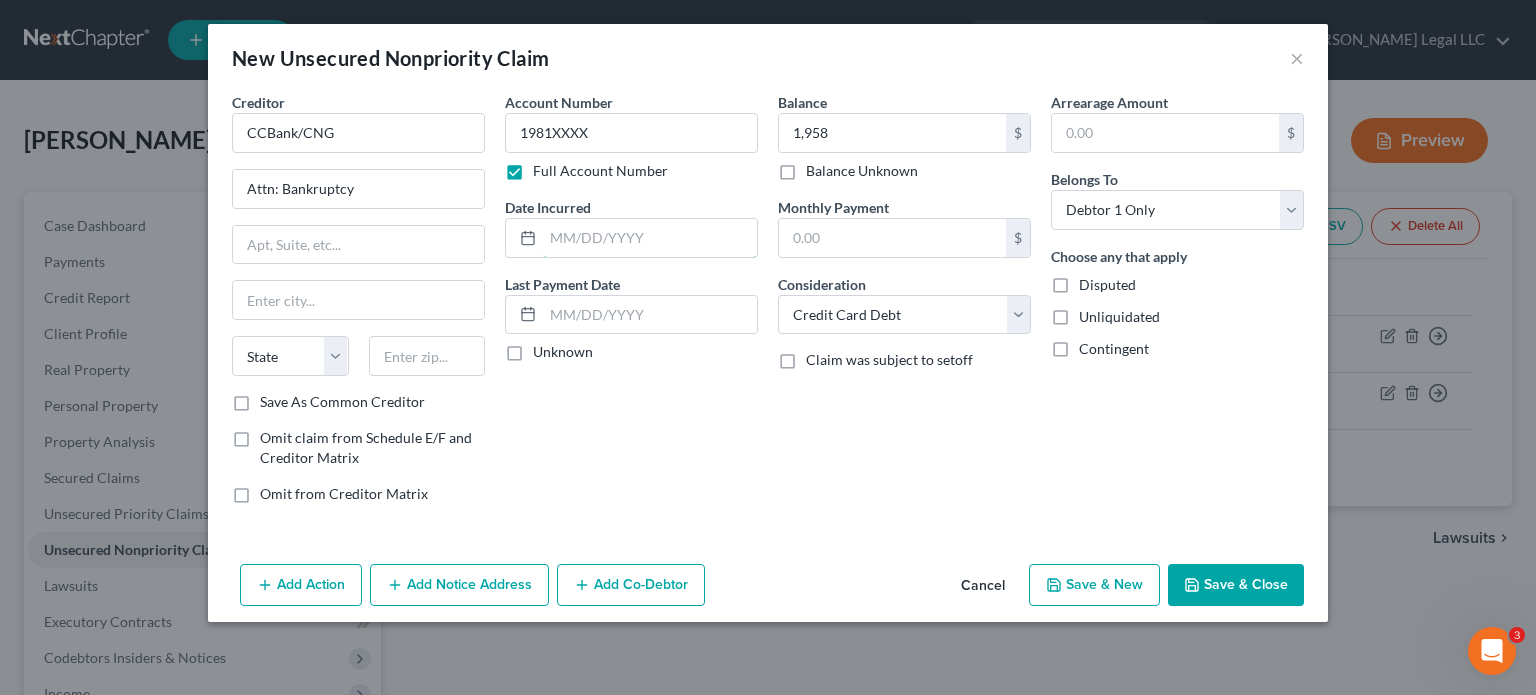 drag, startPoint x: 602, startPoint y: 227, endPoint x: 397, endPoint y: 332, distance: 230.32585 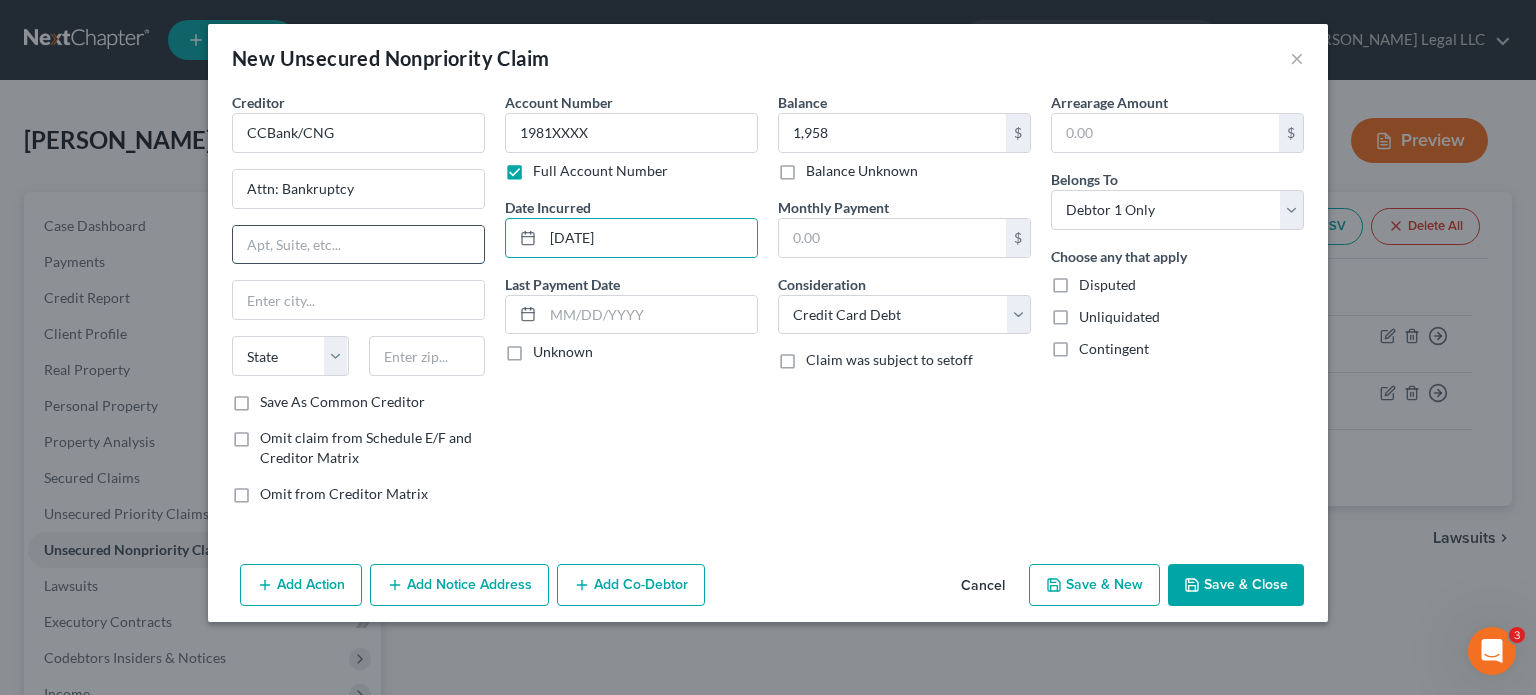 click at bounding box center [358, 245] 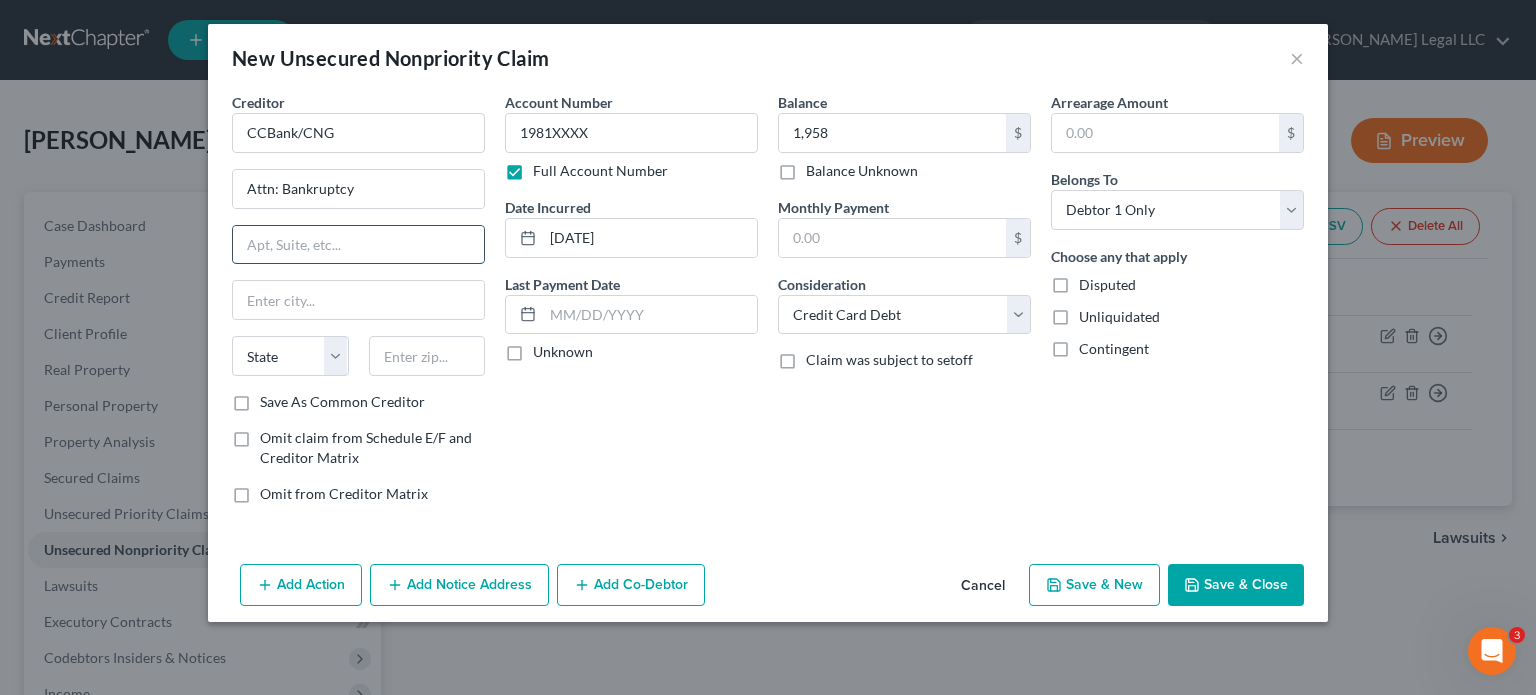 click at bounding box center [358, 245] 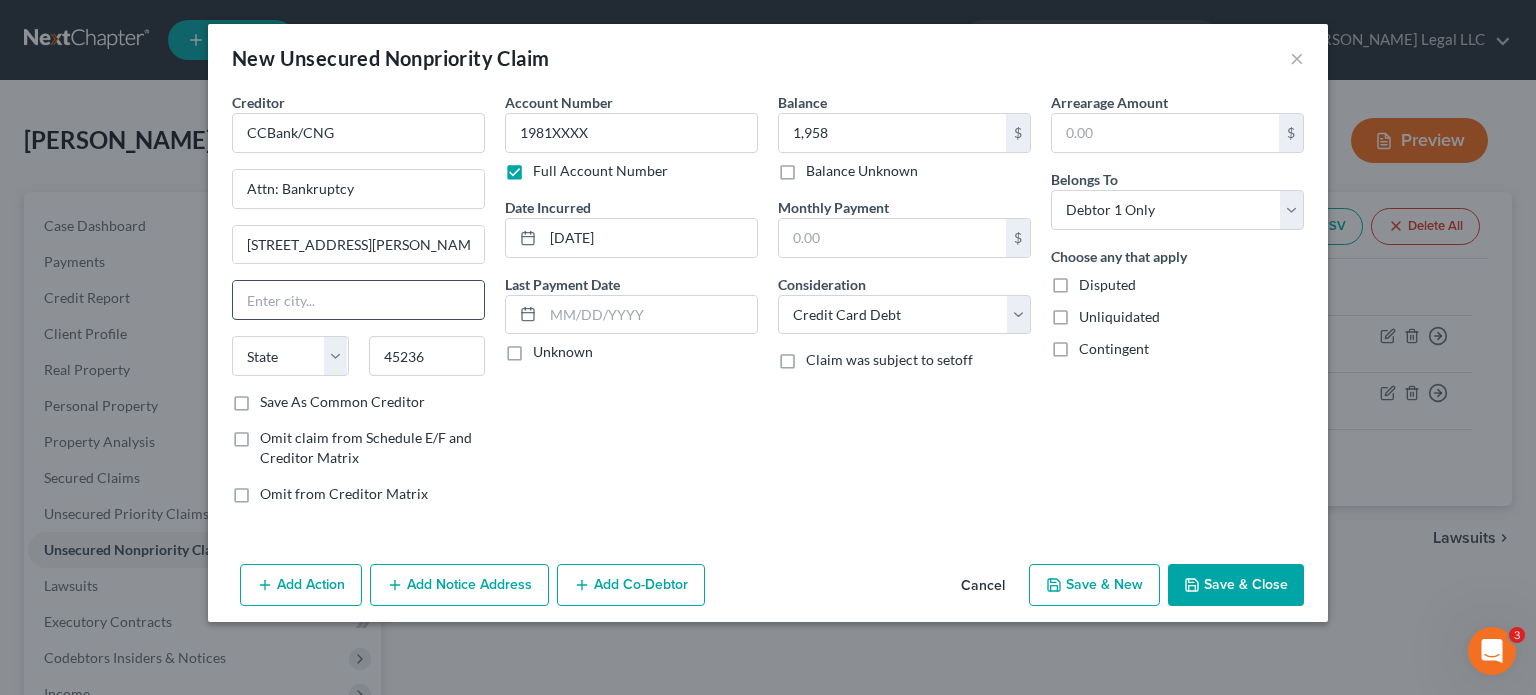 click at bounding box center [358, 300] 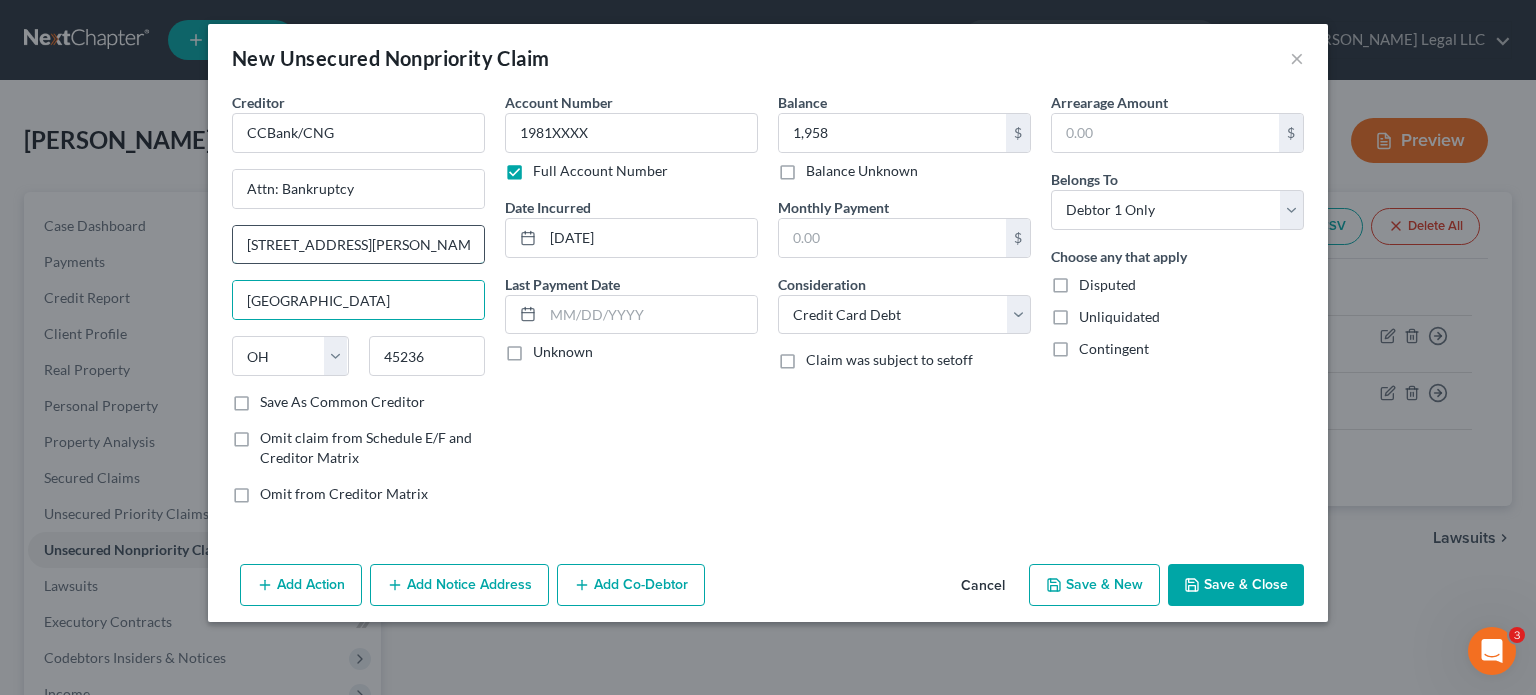 click on "[STREET_ADDRESS][PERSON_NAME]" at bounding box center (358, 245) 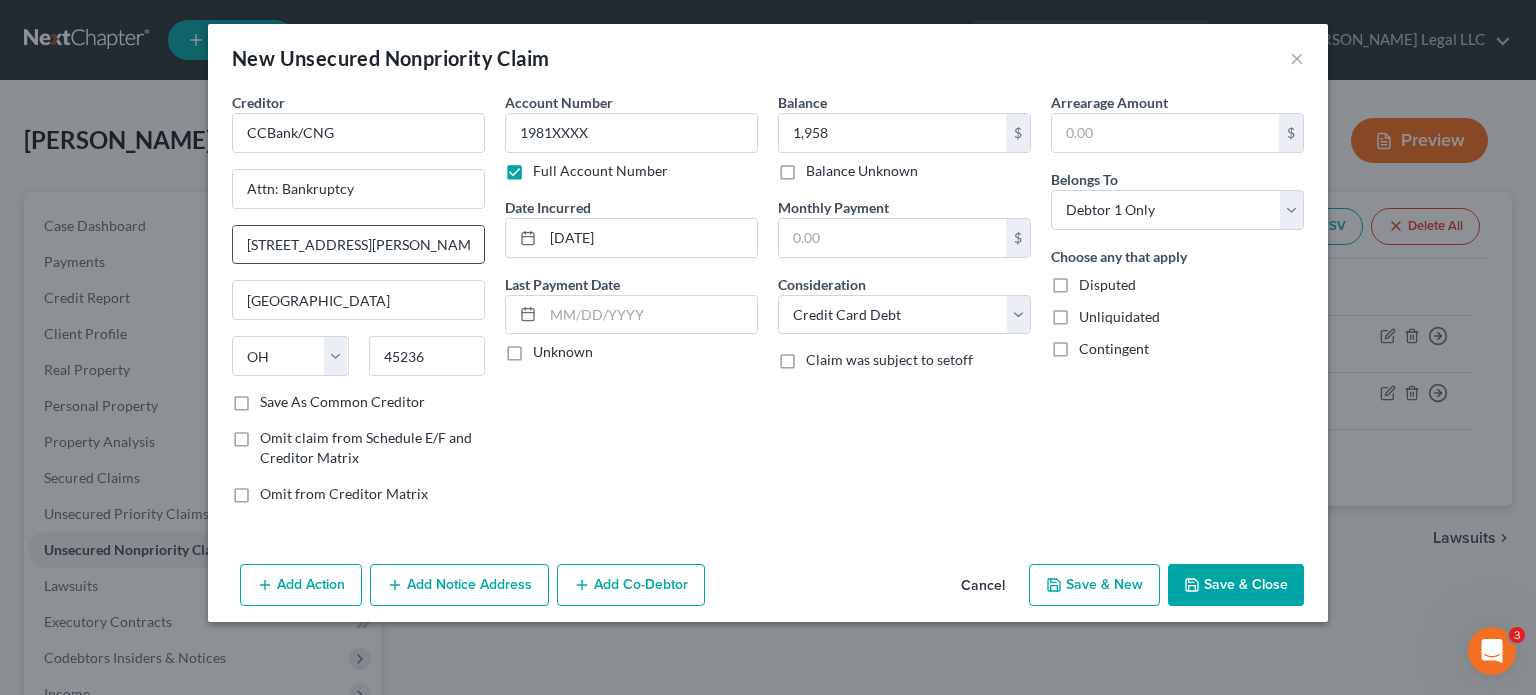 click on "[STREET_ADDRESS][PERSON_NAME]" at bounding box center (358, 245) 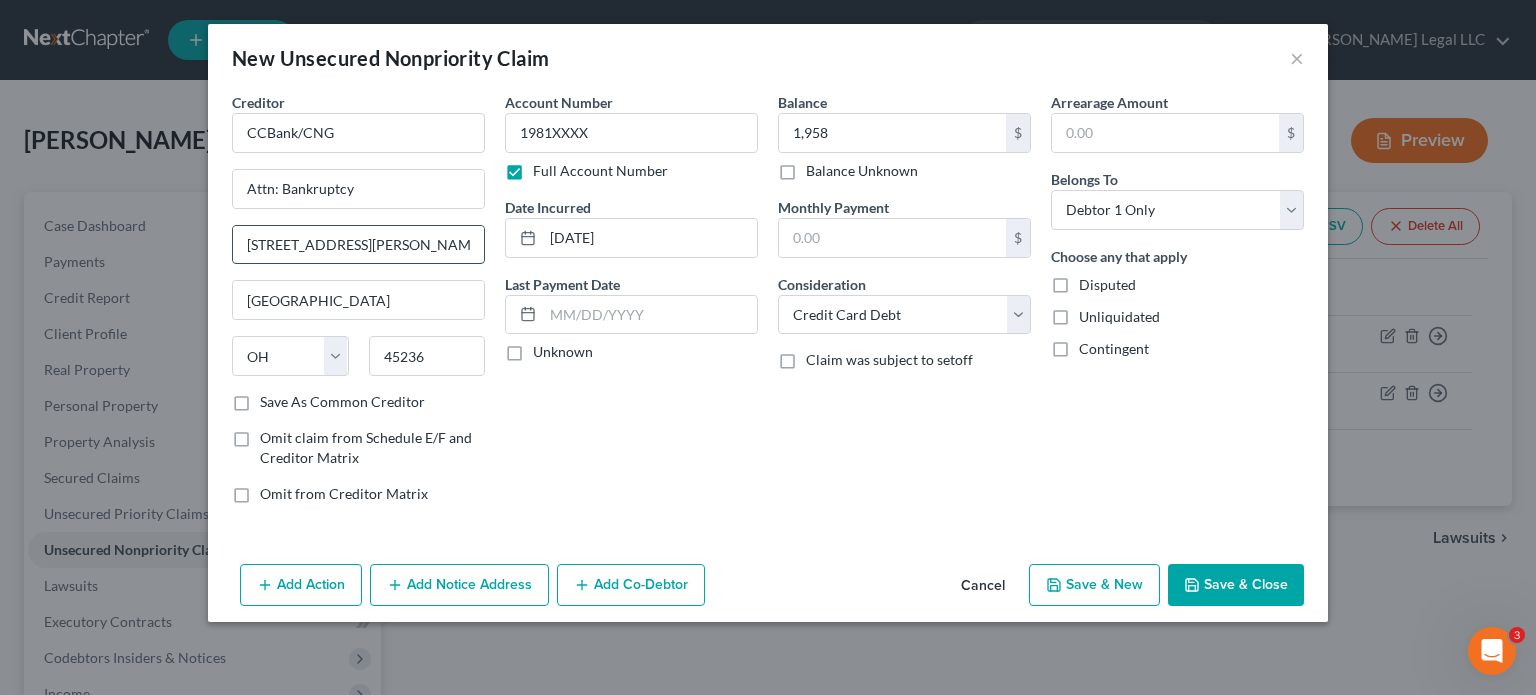 click on "[STREET_ADDRESS][PERSON_NAME]" at bounding box center (358, 245) 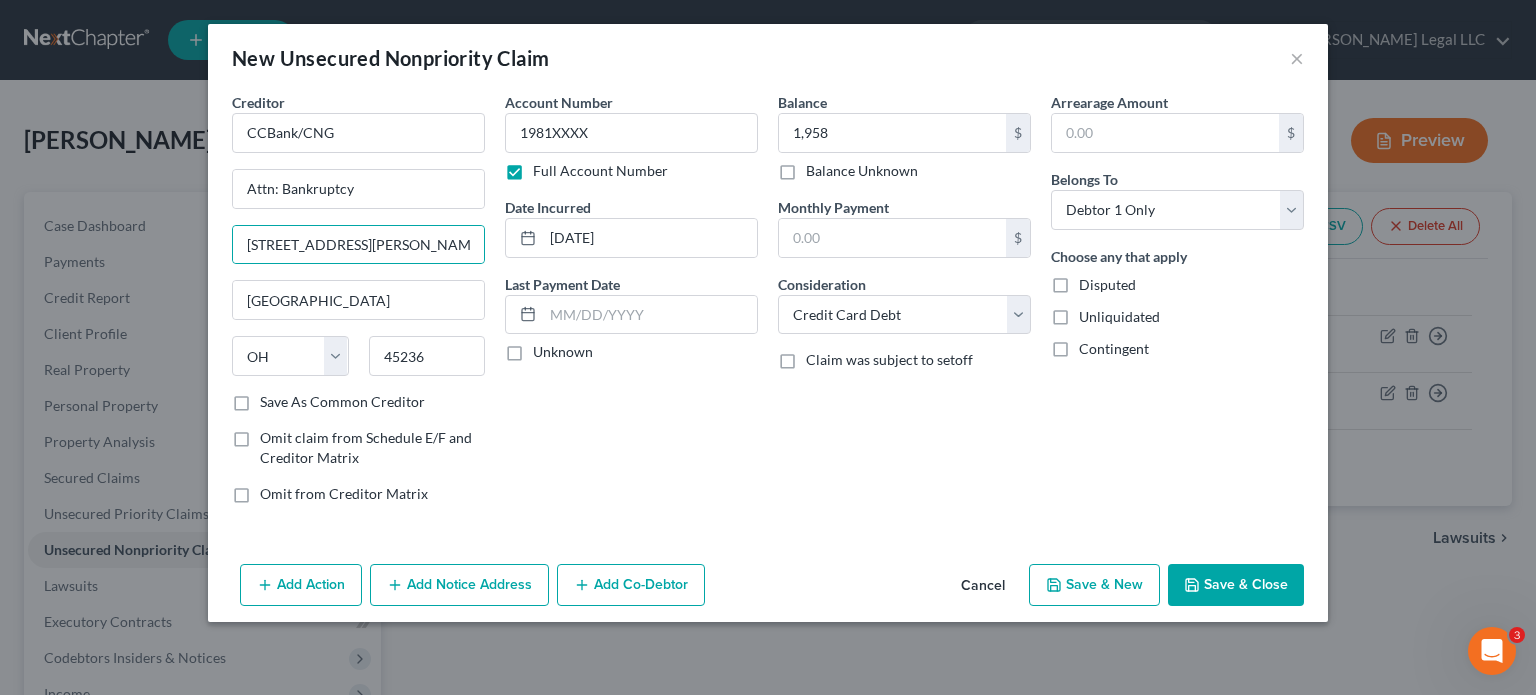 click on "Save & Close" at bounding box center [1236, 585] 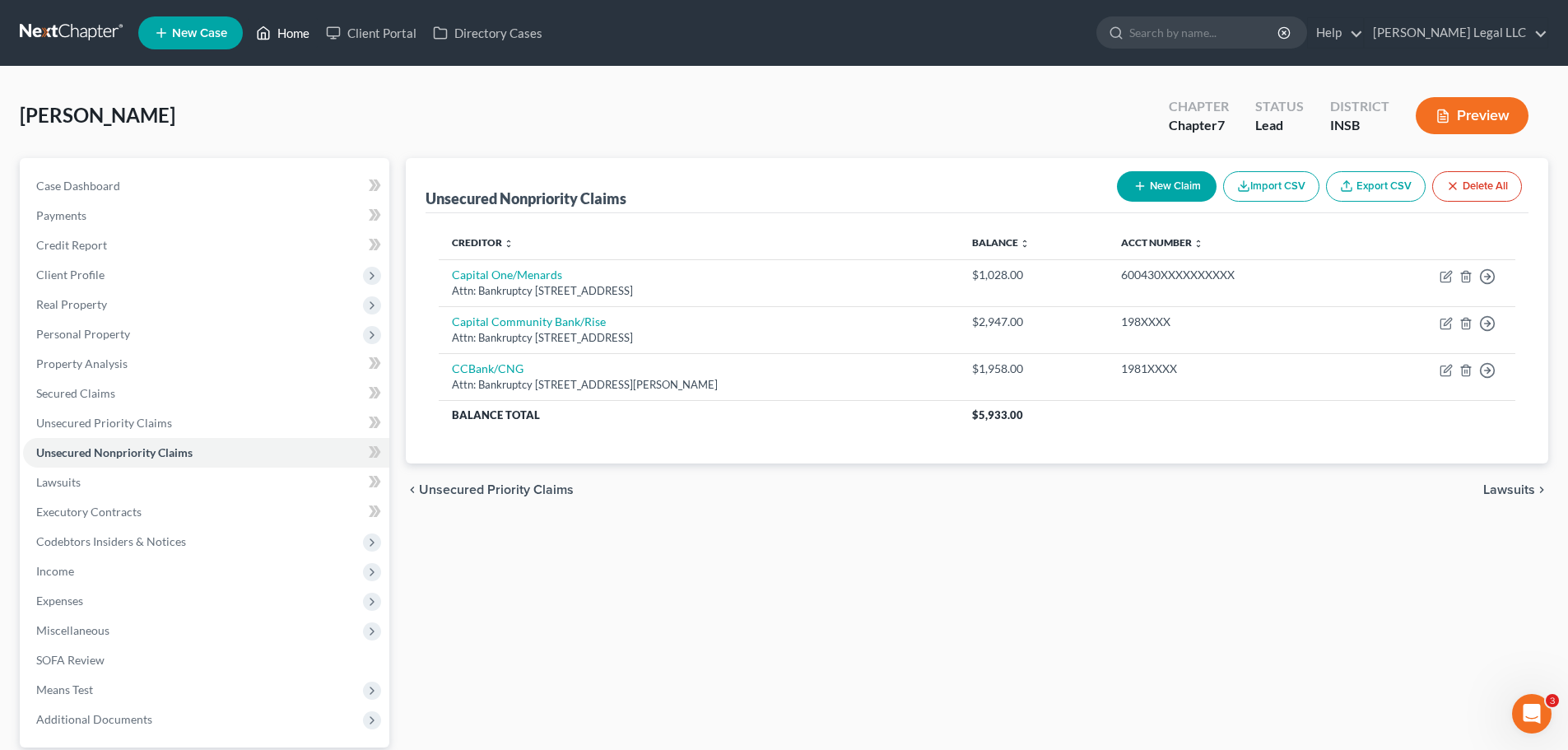 click on "Home" at bounding box center [282, 33] 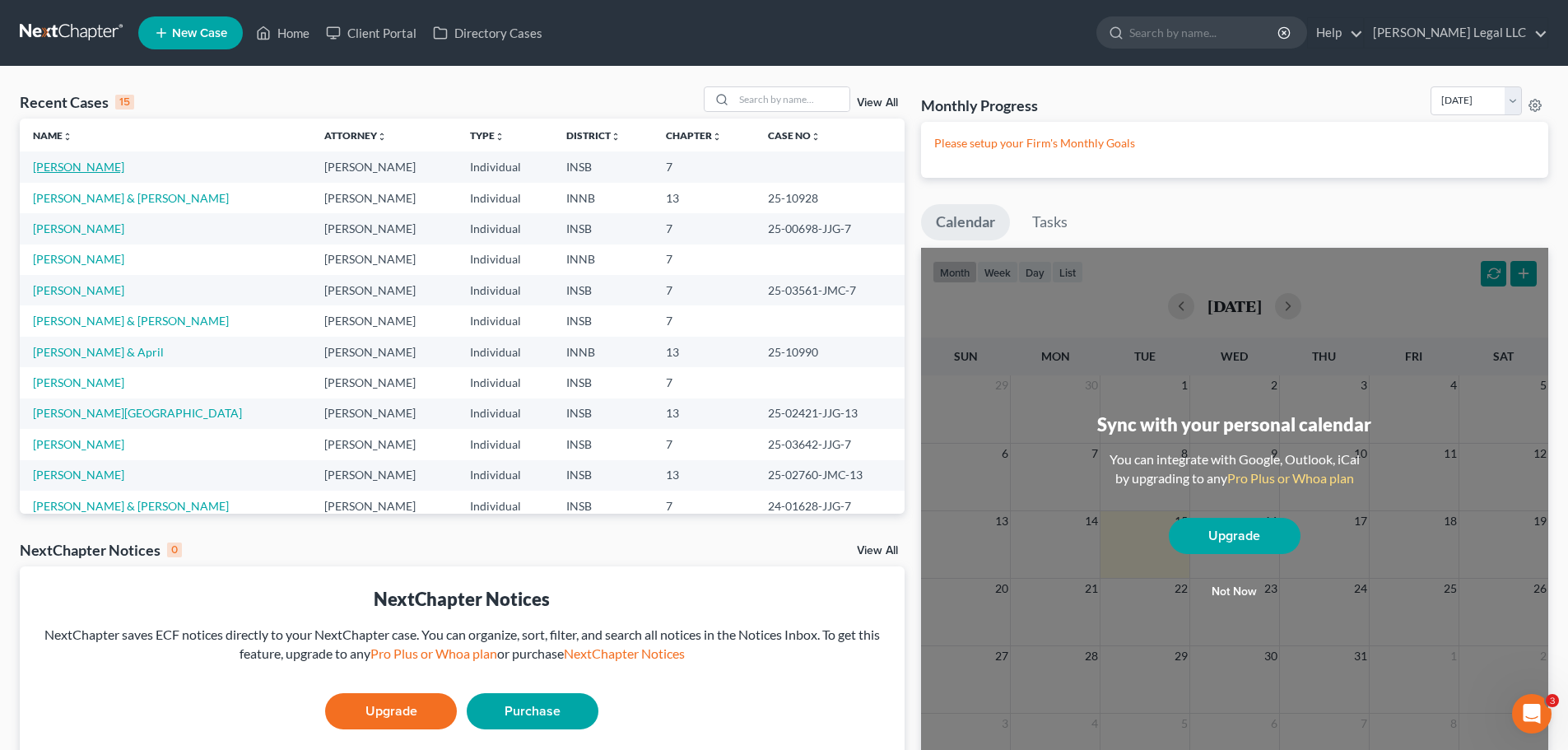 click on "[PERSON_NAME]" at bounding box center (78, 166) 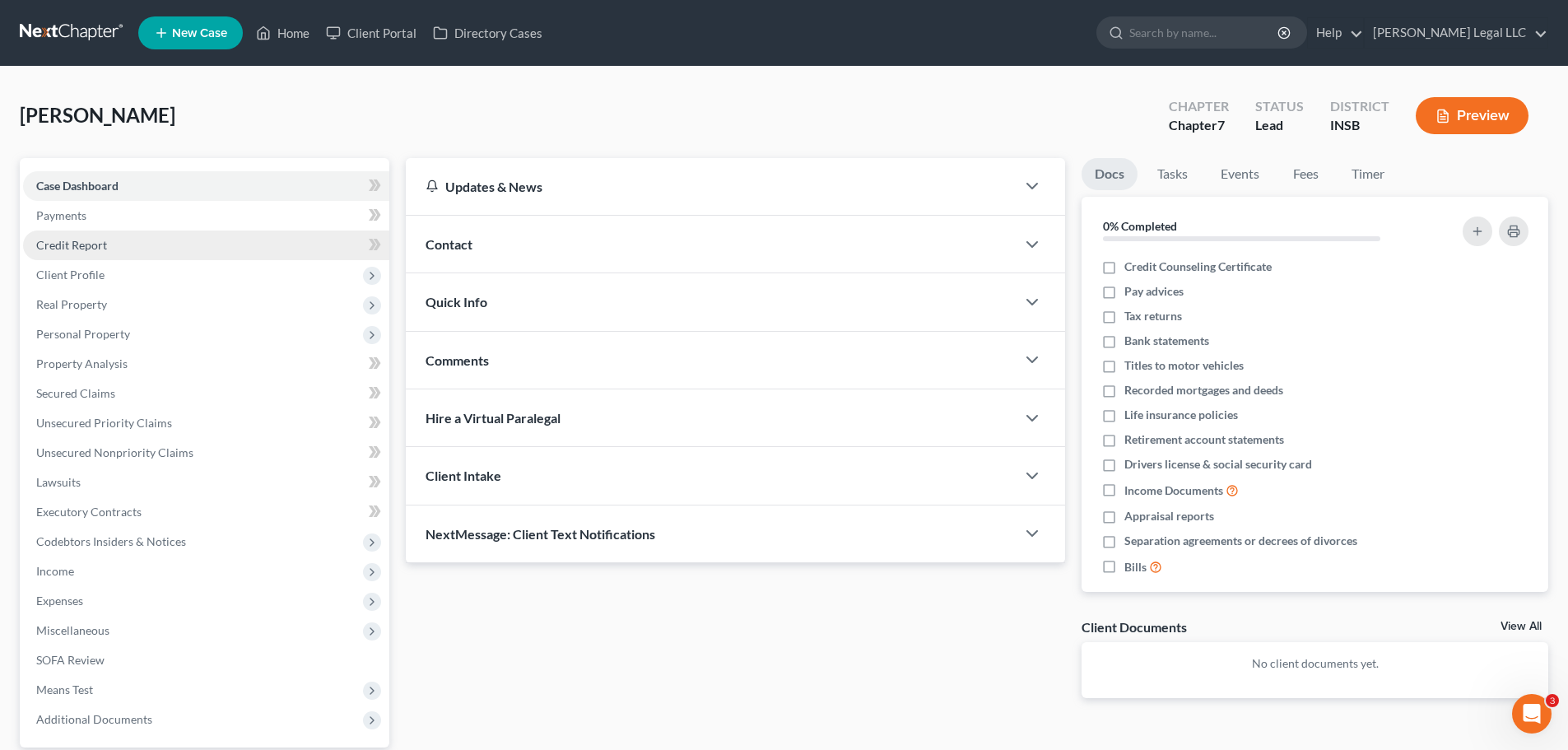 click on "Credit Report" at bounding box center [72, 245] 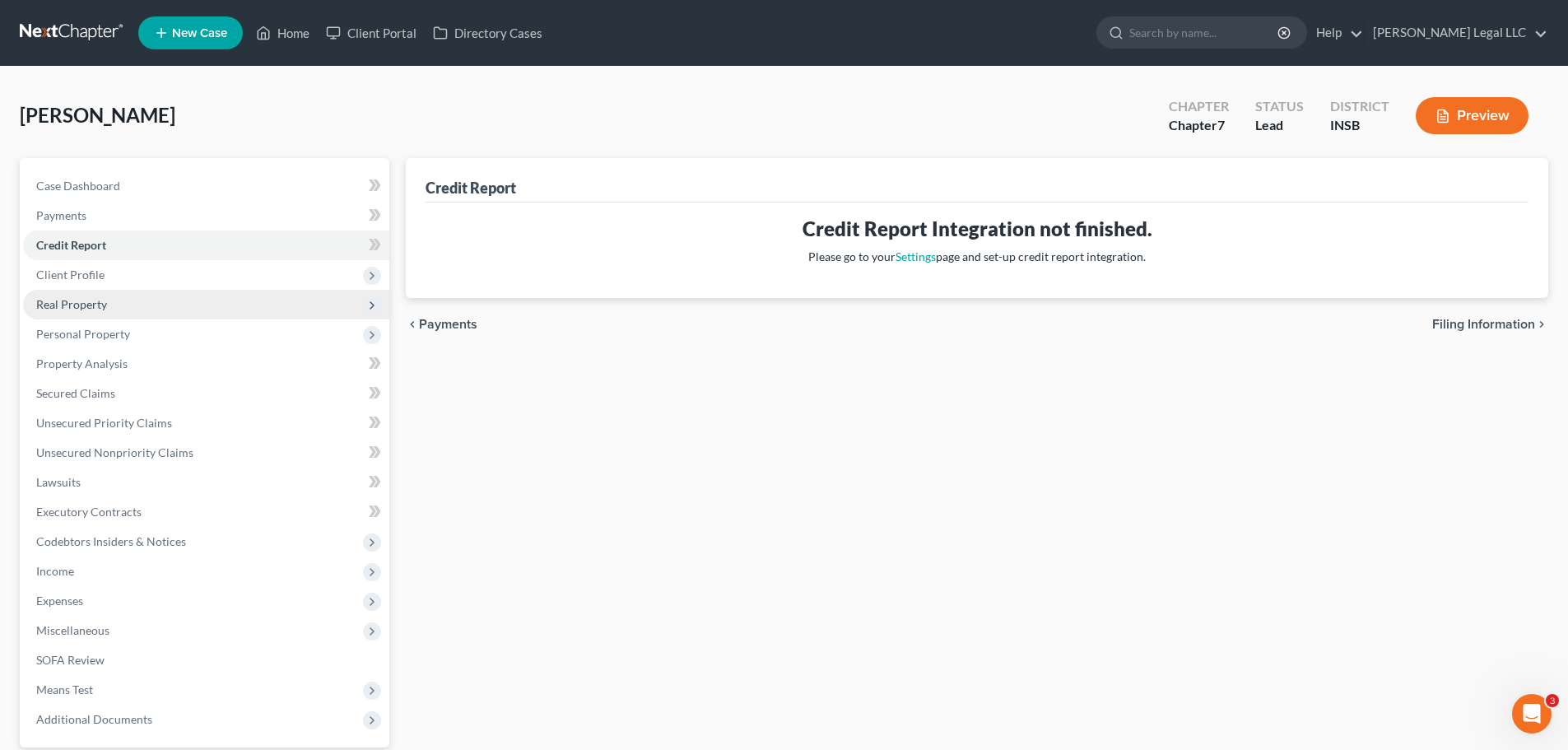 click on "Real Property" at bounding box center (206, 305) 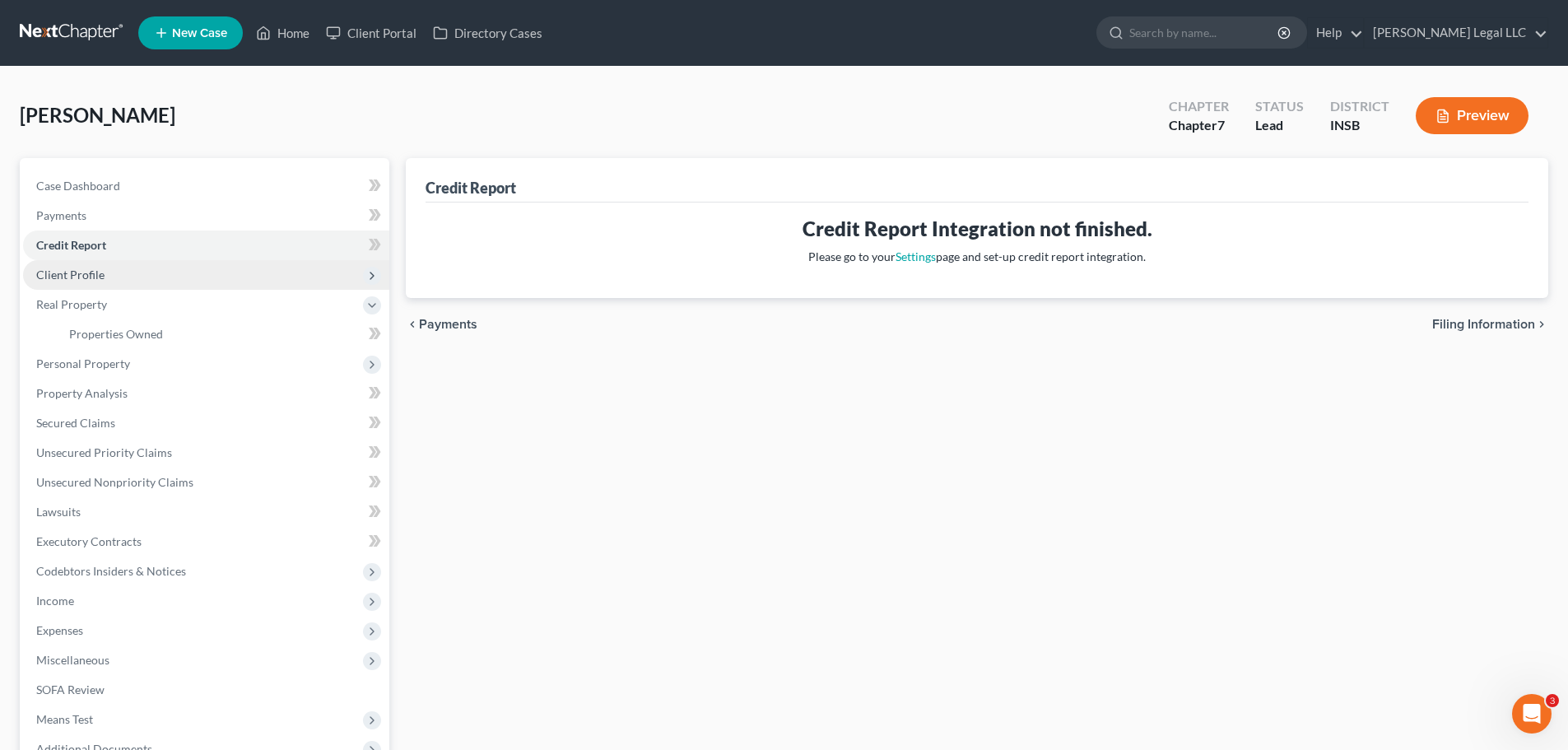 click on "Client Profile" at bounding box center (70, 274) 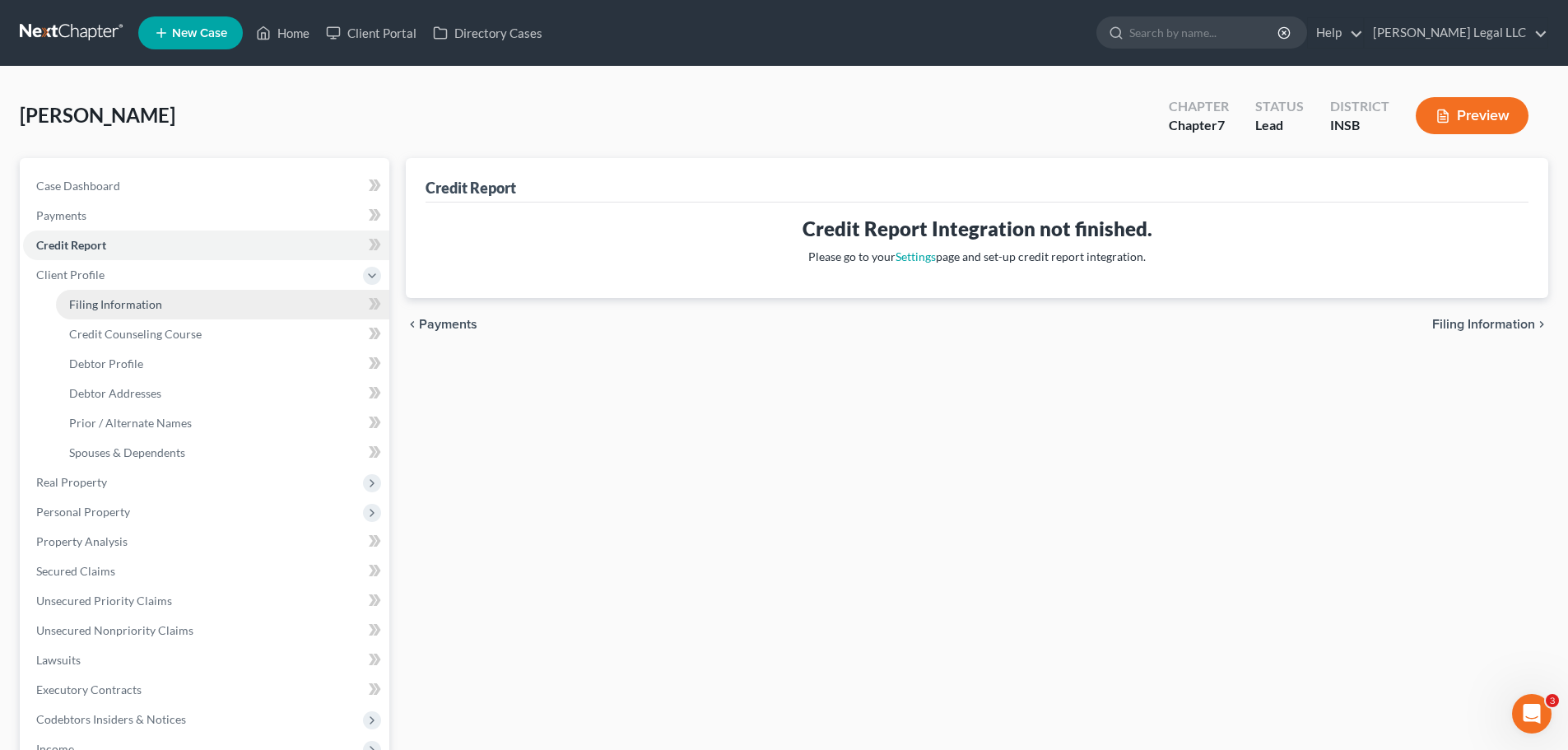 click on "Filing Information" at bounding box center [115, 304] 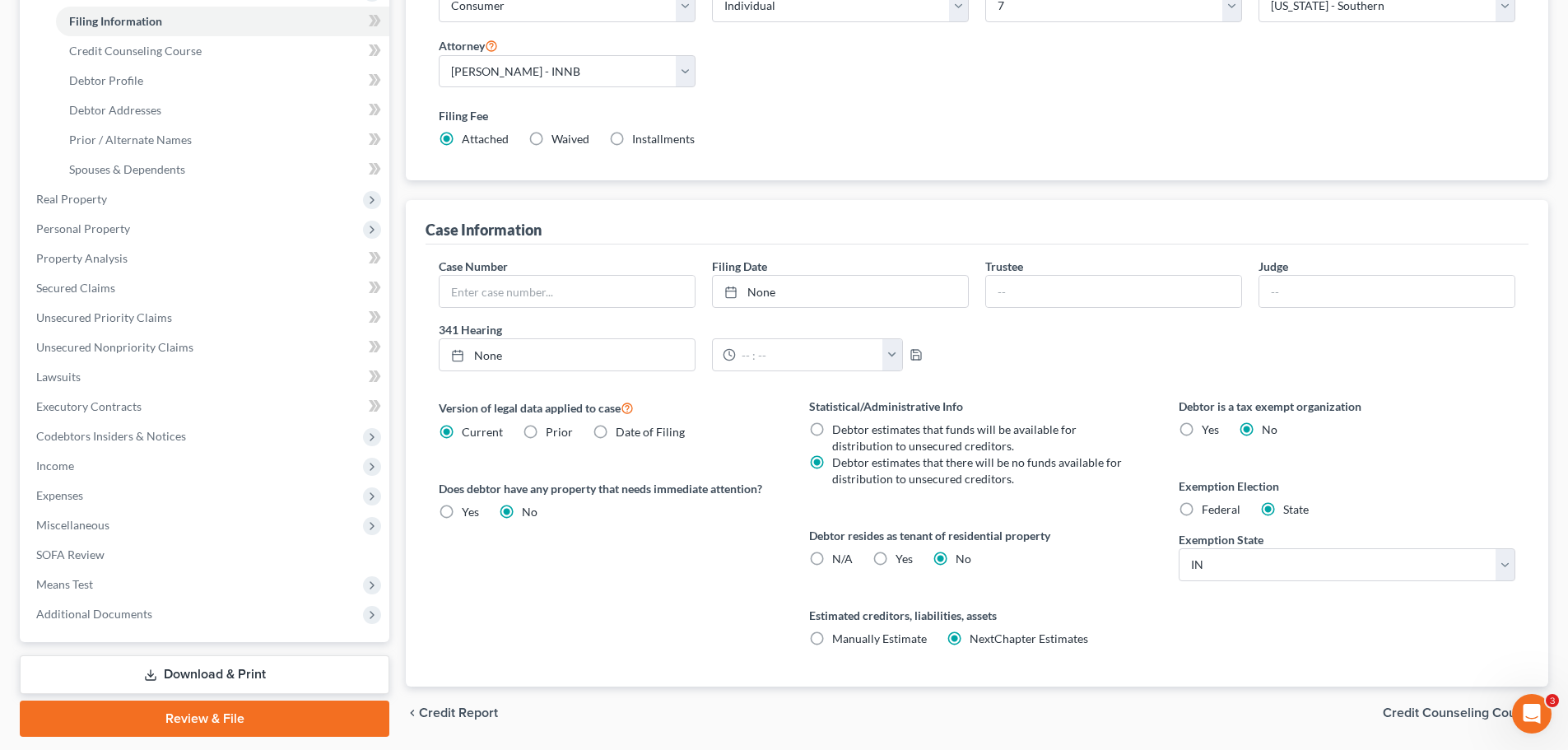 scroll, scrollTop: 329, scrollLeft: 0, axis: vertical 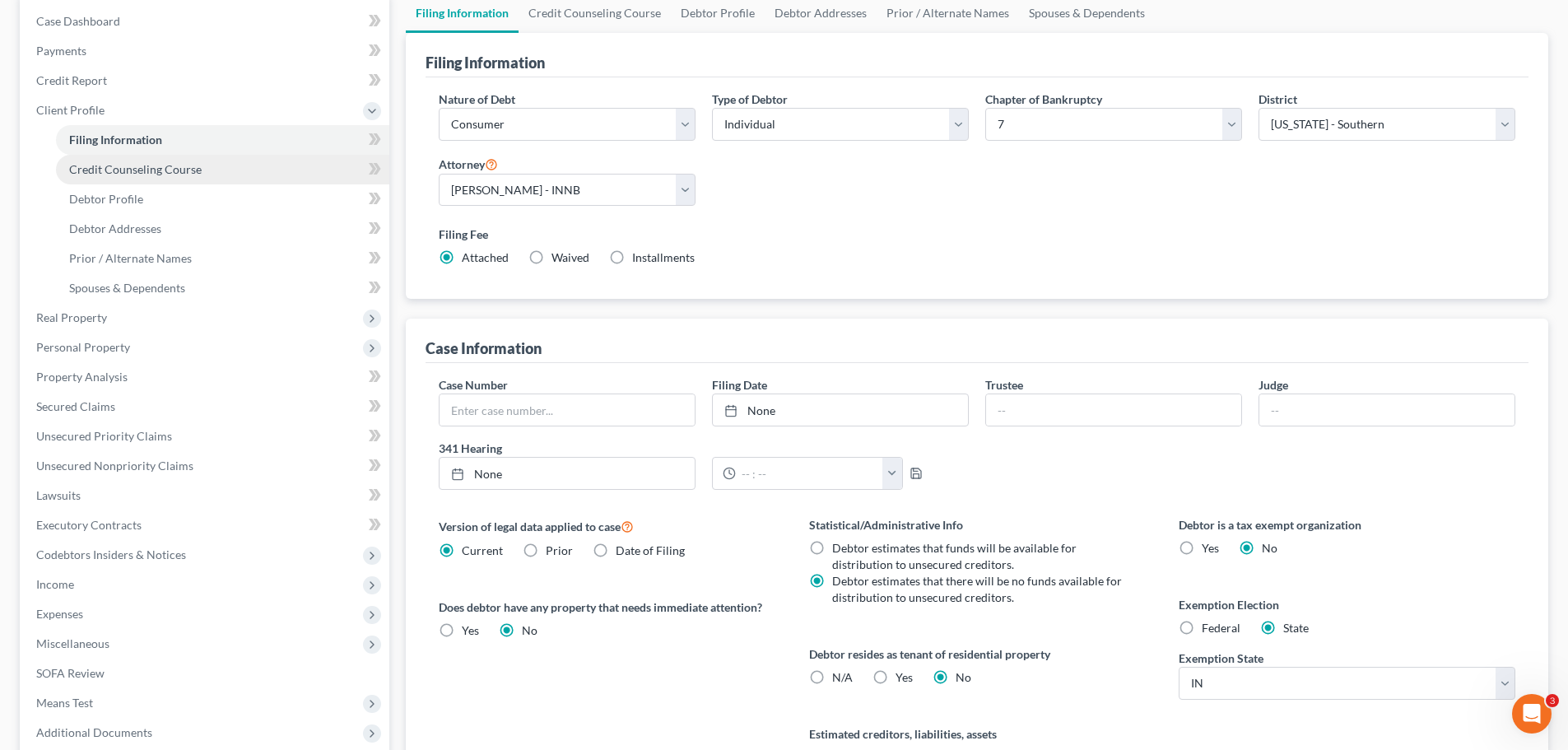 click on "Credit Counseling Course" at bounding box center [135, 169] 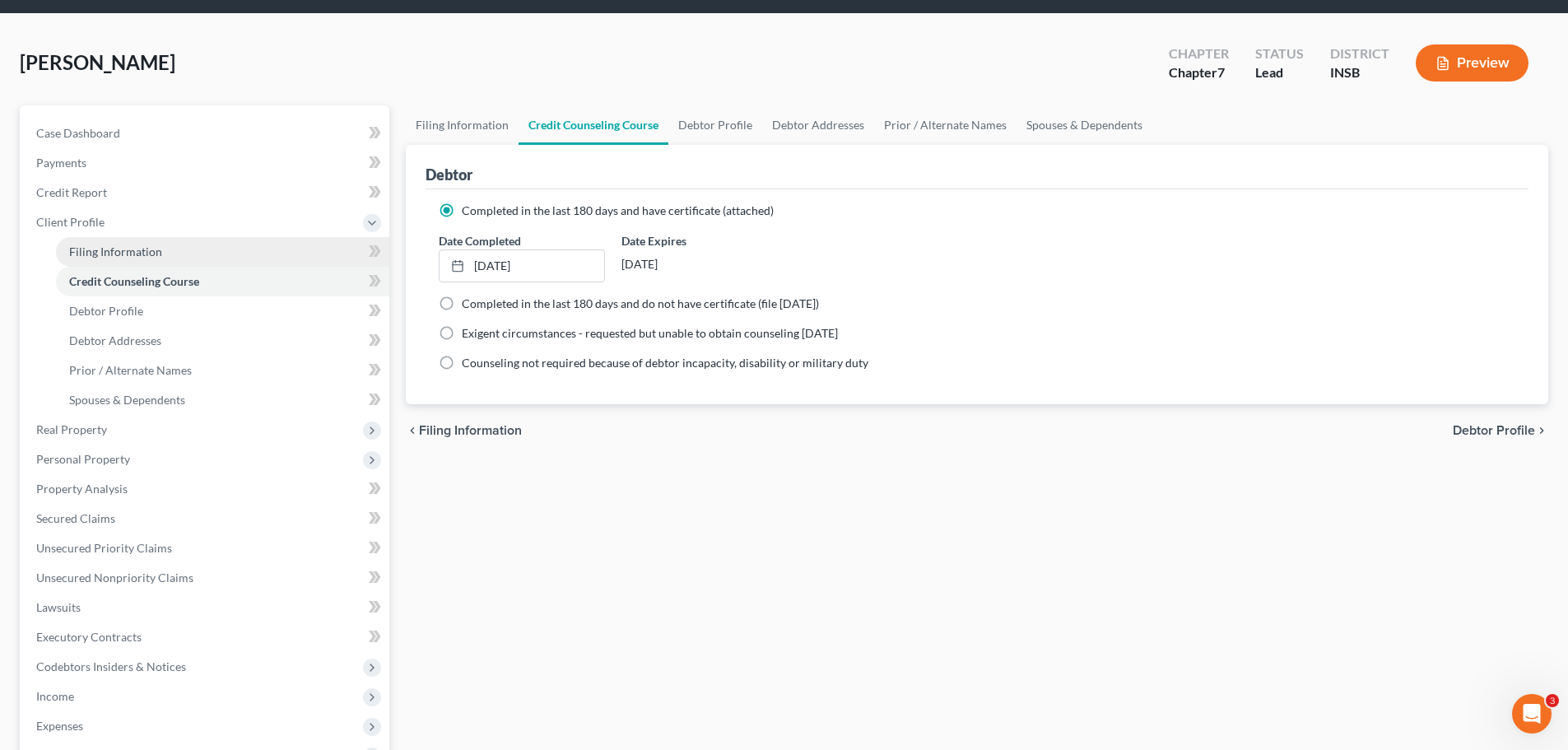 scroll, scrollTop: 82, scrollLeft: 0, axis: vertical 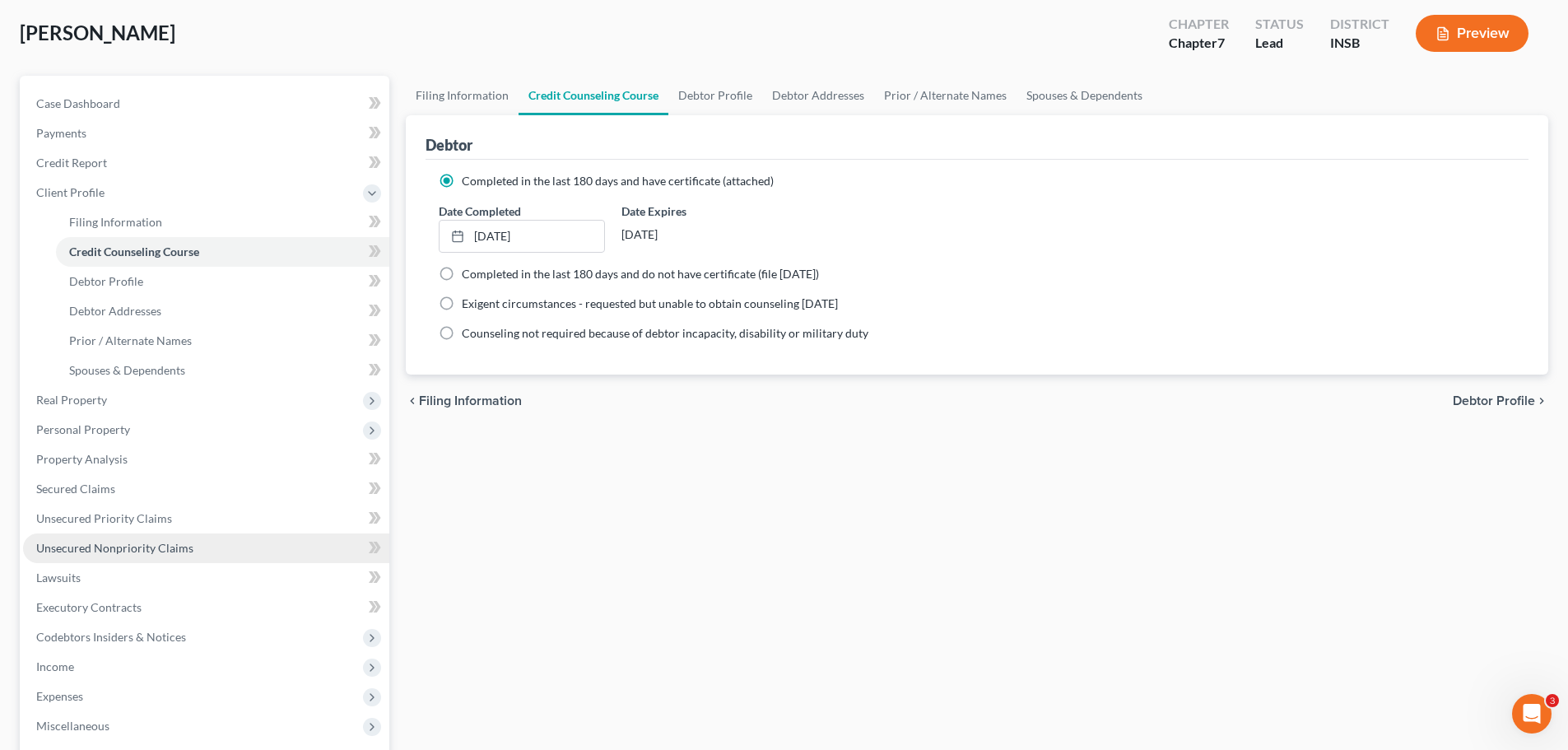 click on "Unsecured Nonpriority Claims" at bounding box center (114, 547) 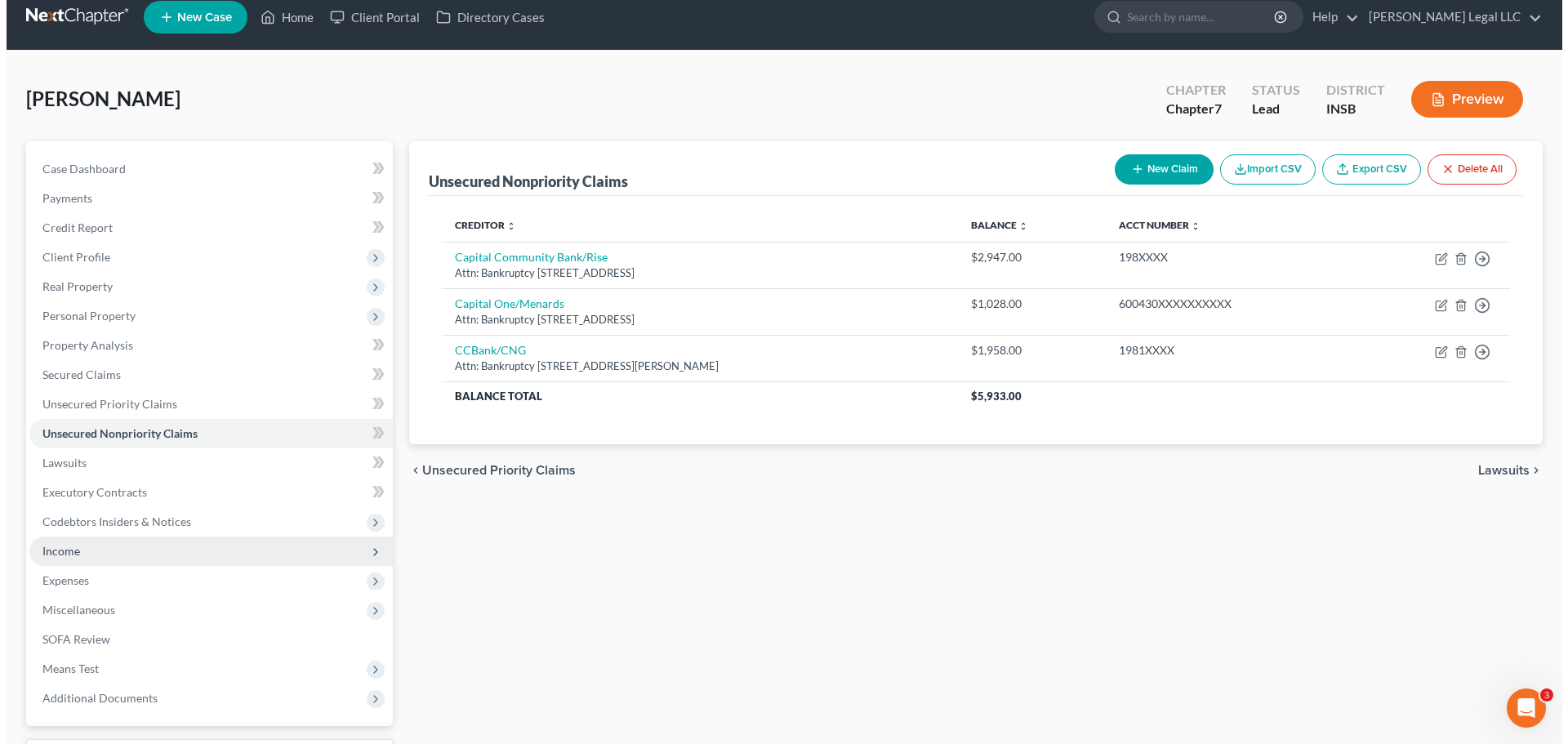scroll, scrollTop: 0, scrollLeft: 0, axis: both 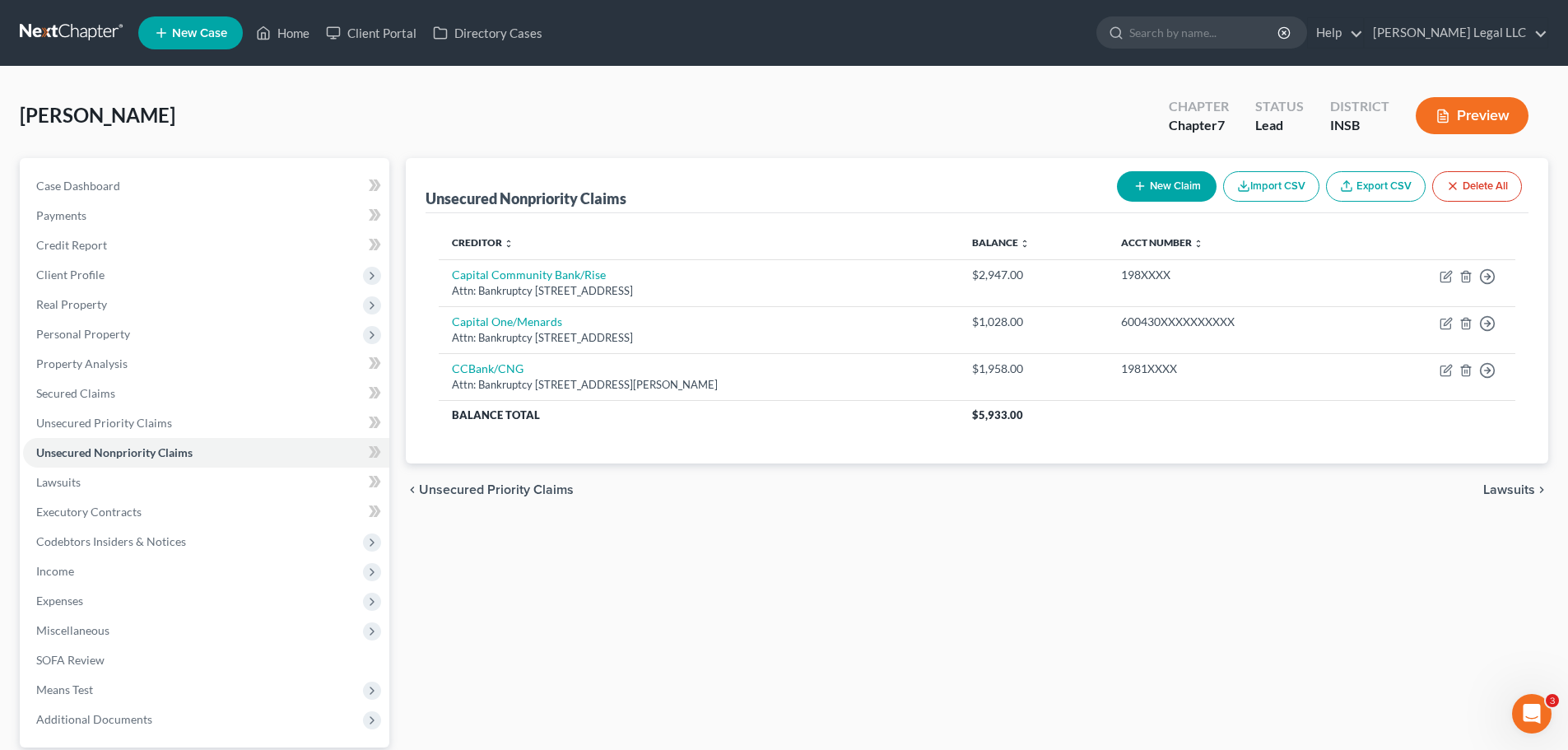 click 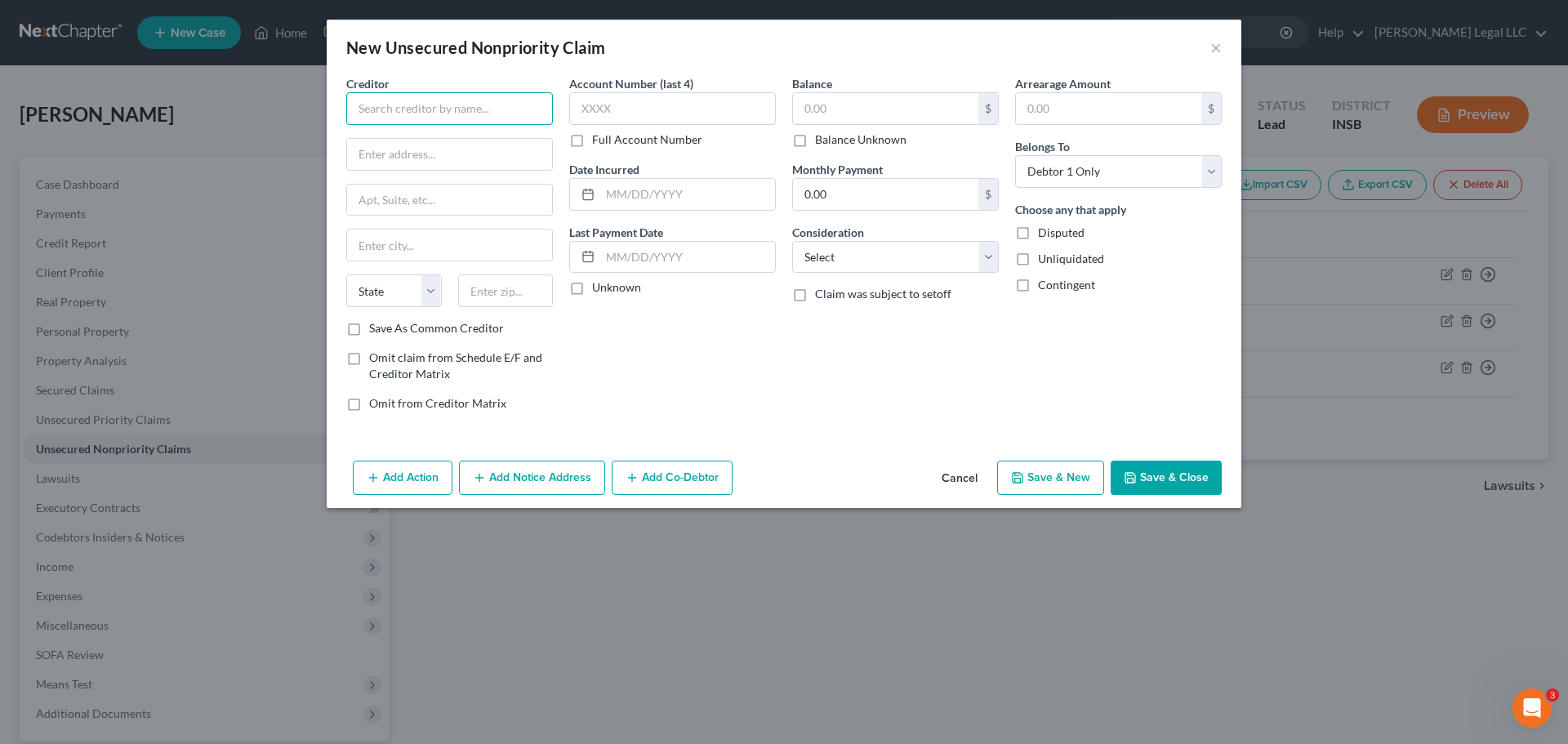 click at bounding box center (449, 109) 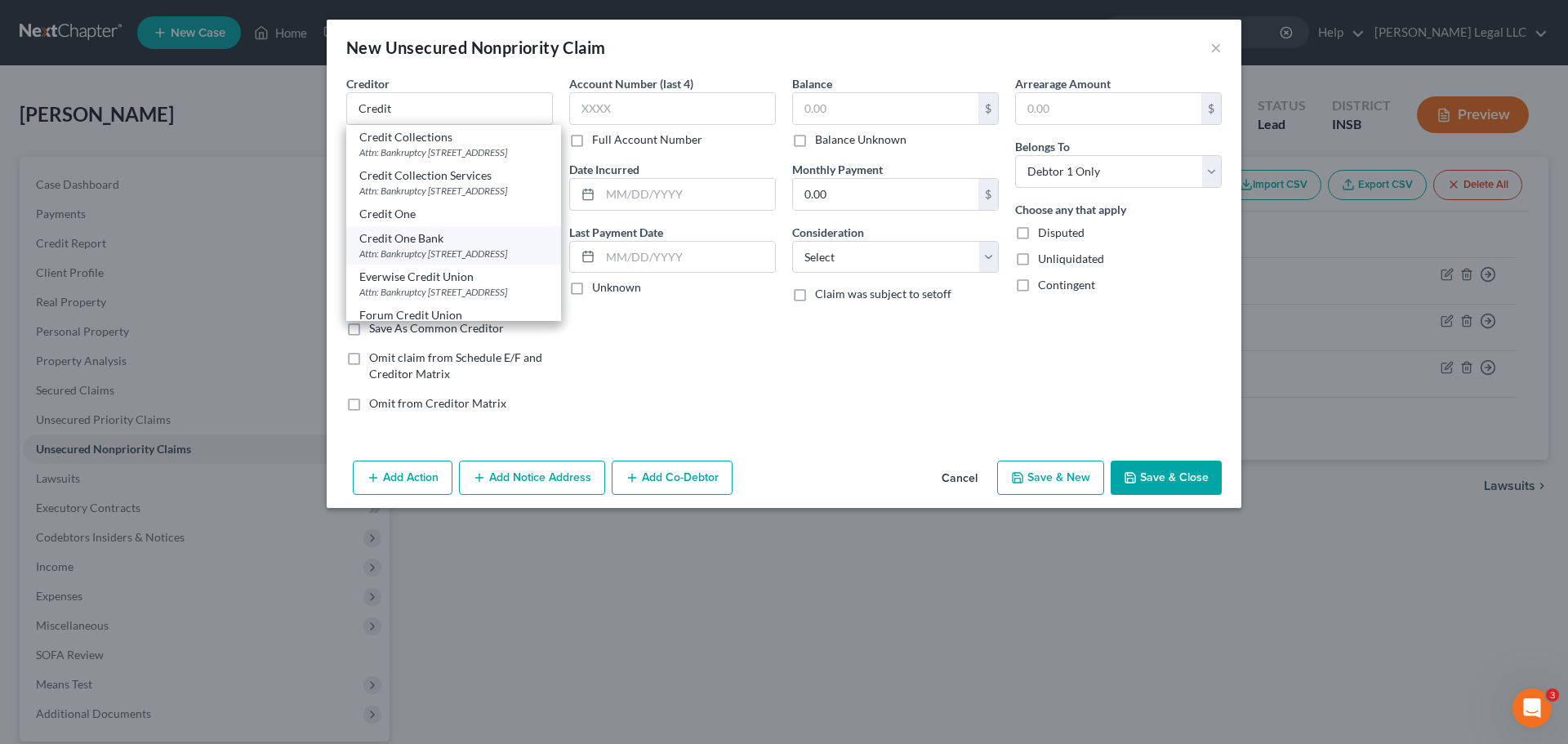 click on "Attn: Bankruptcy [STREET_ADDRESS]" at bounding box center (453, 253) 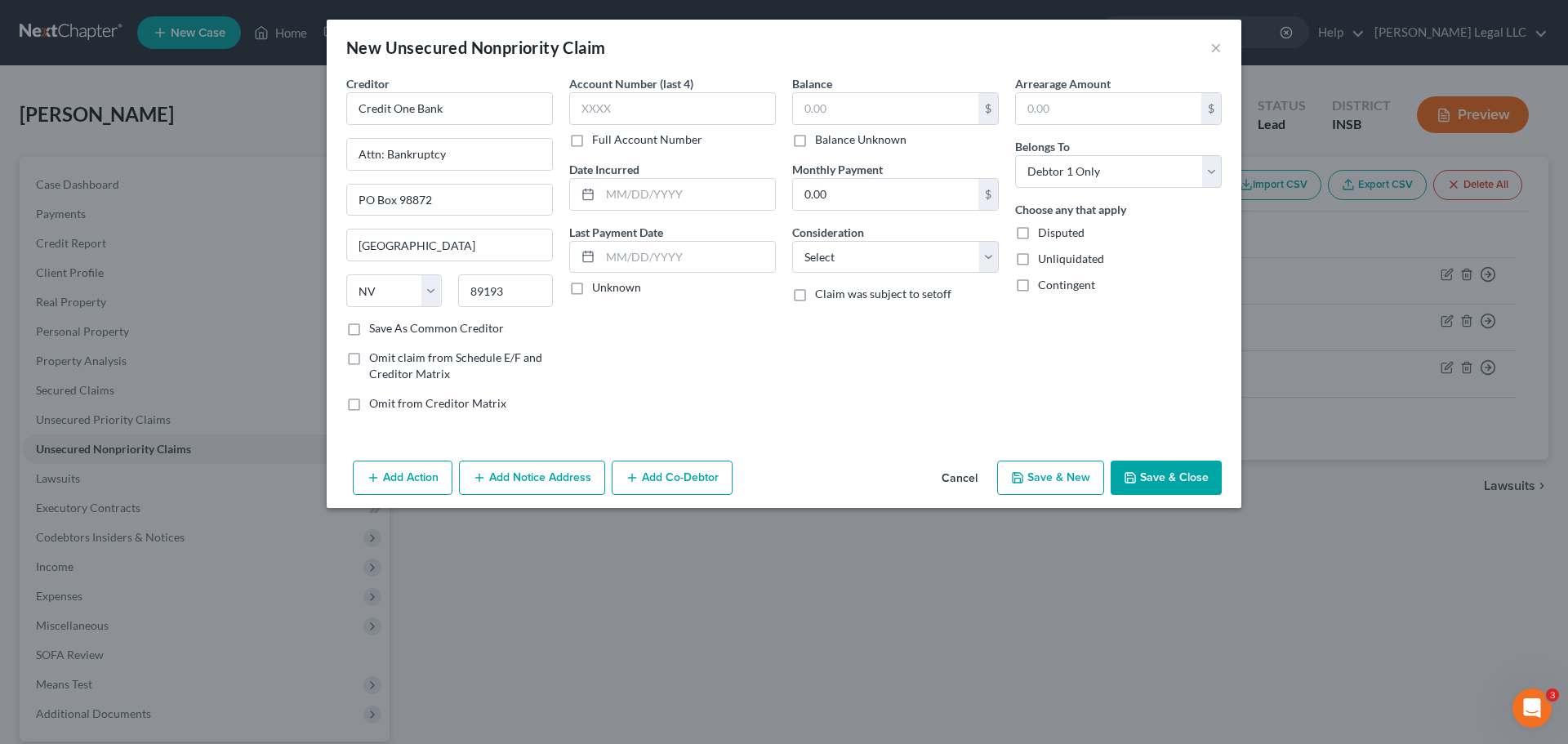 click on "Full Account Number" at bounding box center (647, 140) 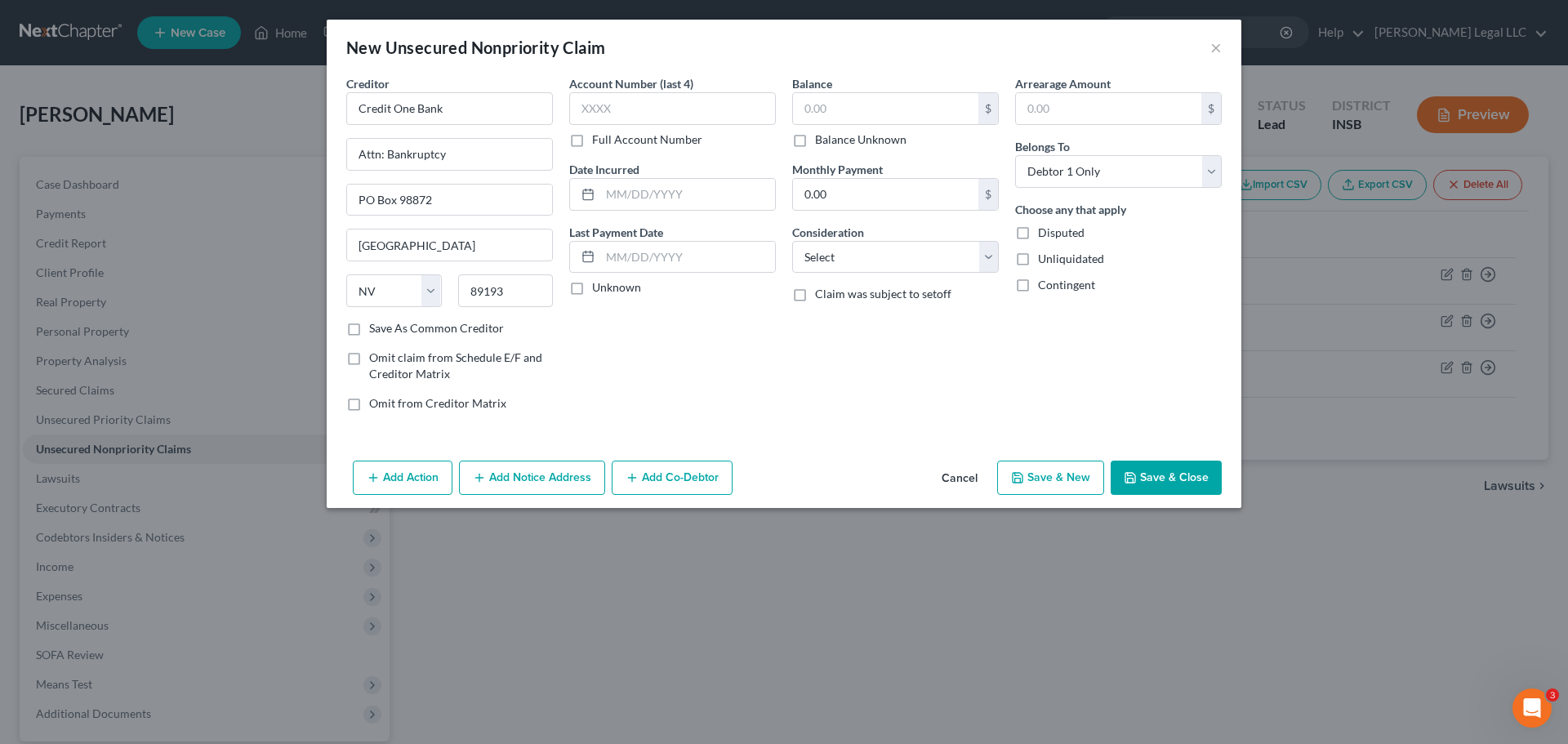 click on "Full Account Number" at bounding box center [604, 136] 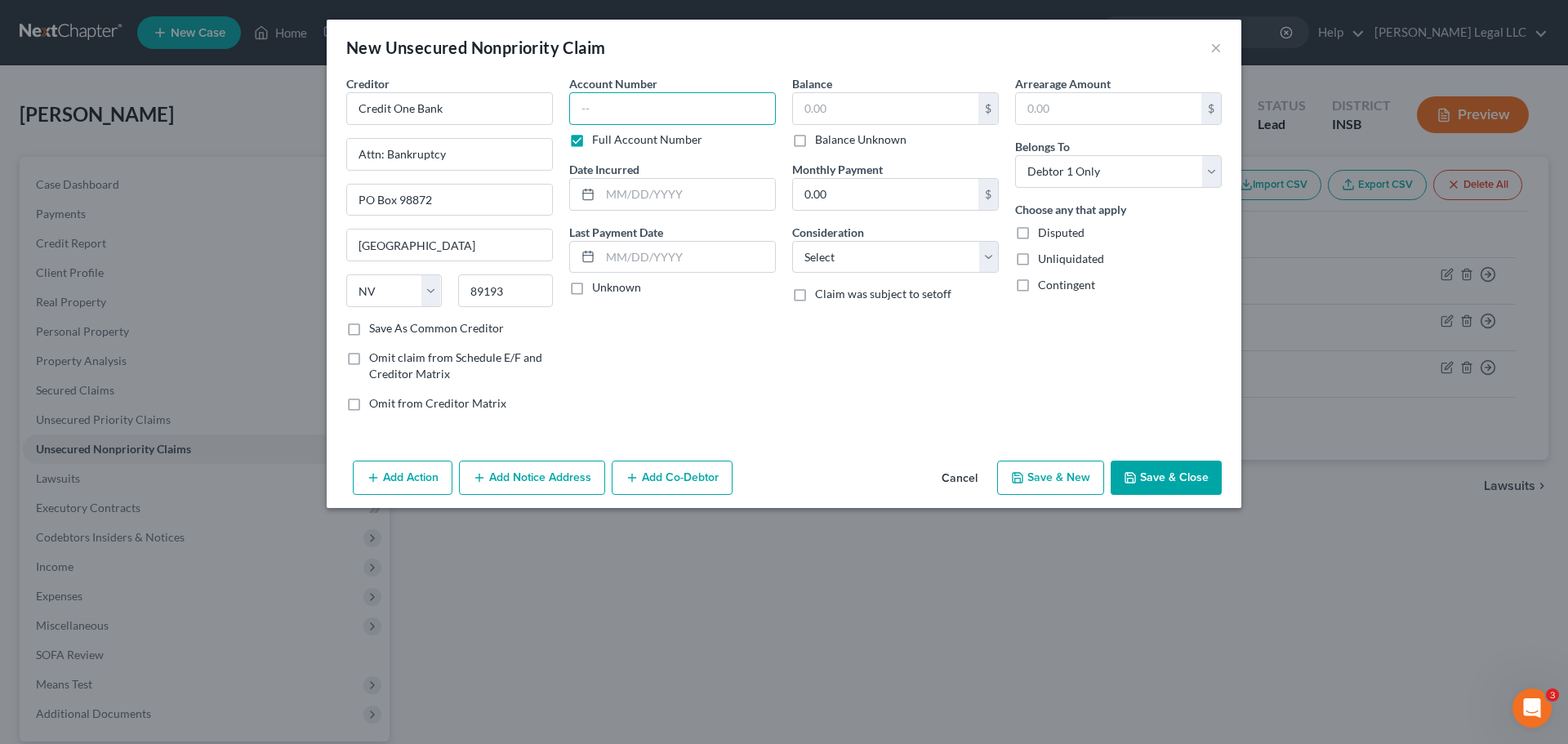 click at bounding box center (672, 109) 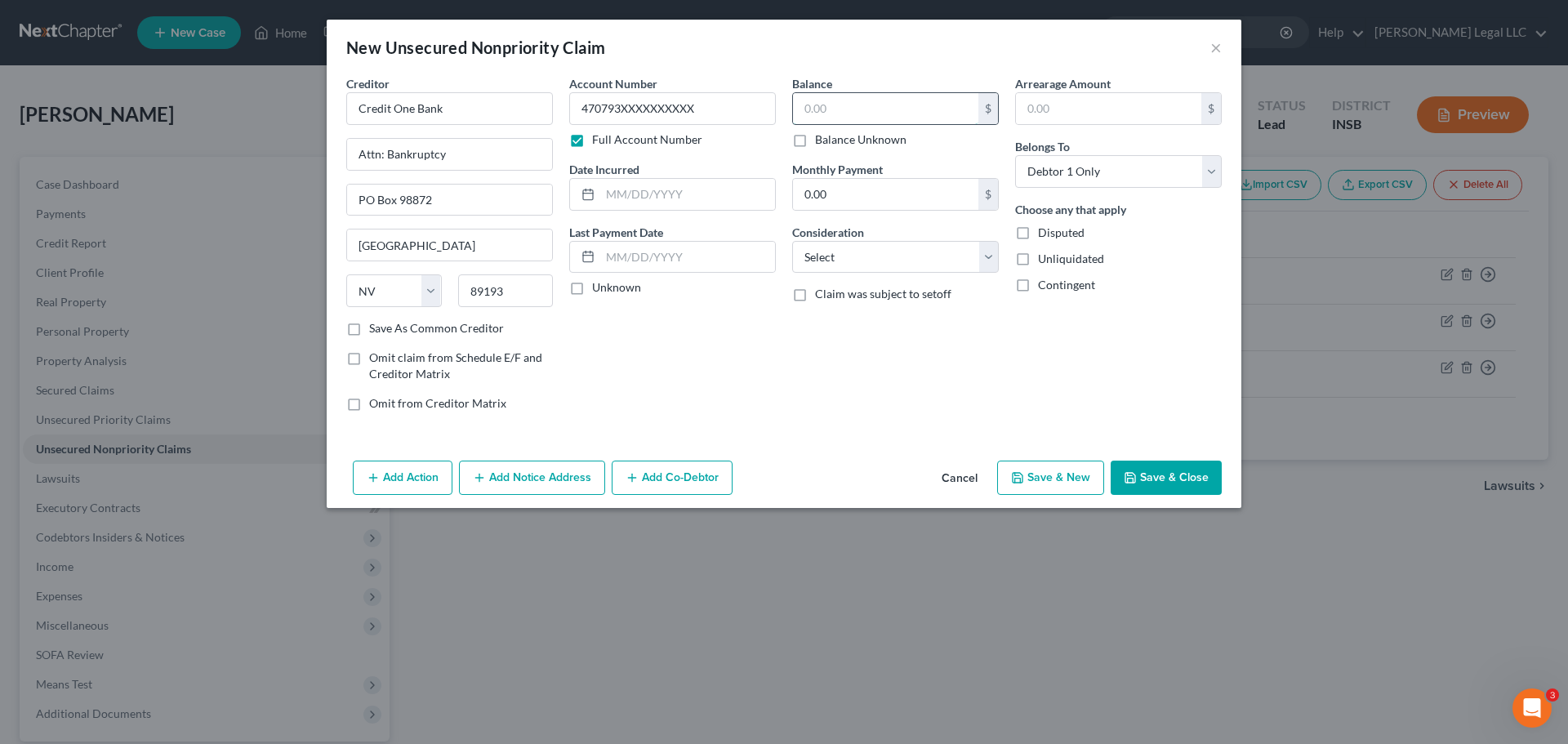 click at bounding box center (885, 109) 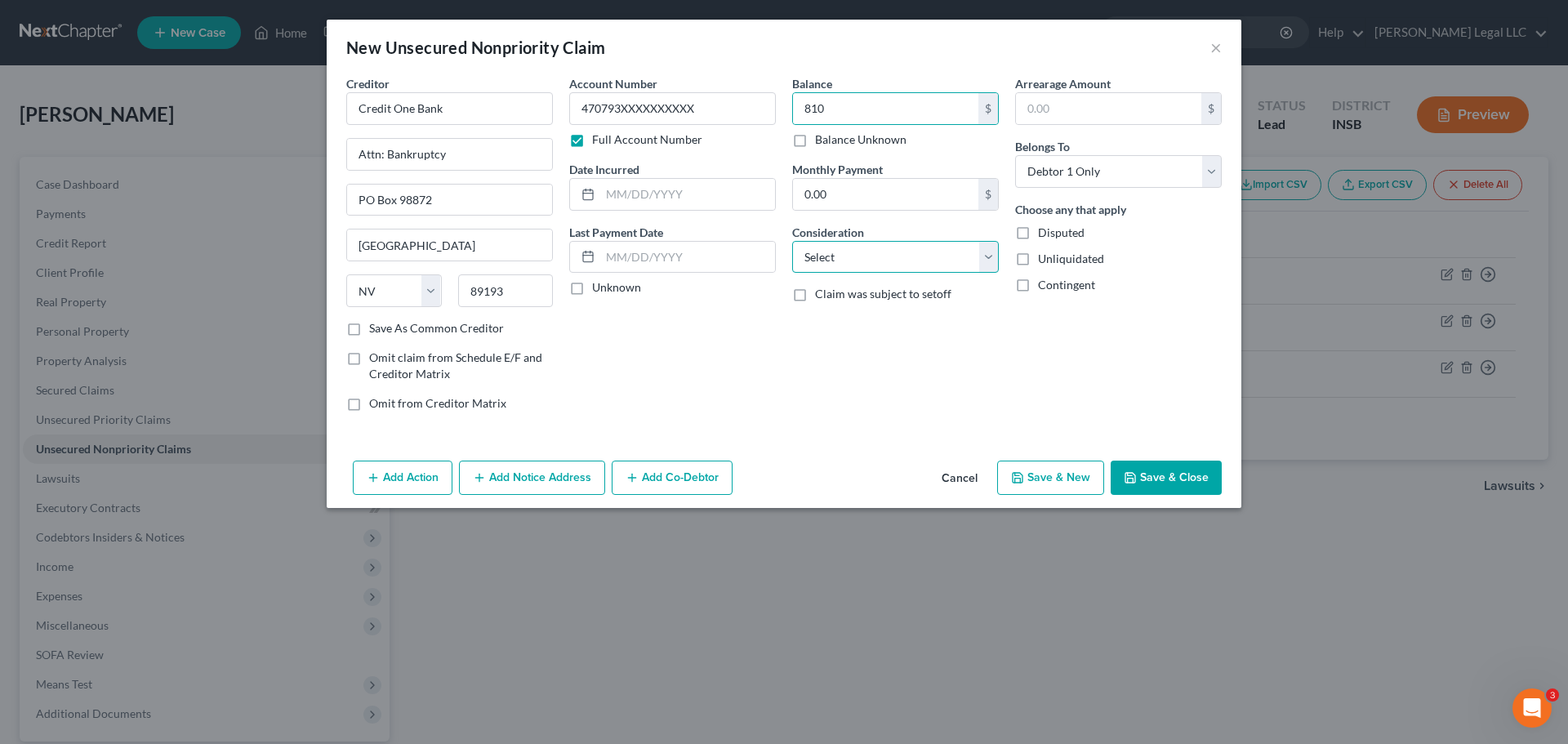 click on "Select Cable / Satellite Services Collection Agency Credit Card Debt Debt Counseling / Attorneys Deficiency Balance Domestic Support Obligations Home / Car Repairs Income Taxes Judgment Liens Medical Services Monies Loaned / Advanced Mortgage Obligation From Divorce Or Separation Obligation To Pensions Other Overdrawn Bank Account Promised To Help Pay Creditors Student Loans Suppliers And Vendors Telephone / Internet Services Utility Services" at bounding box center (895, 257) 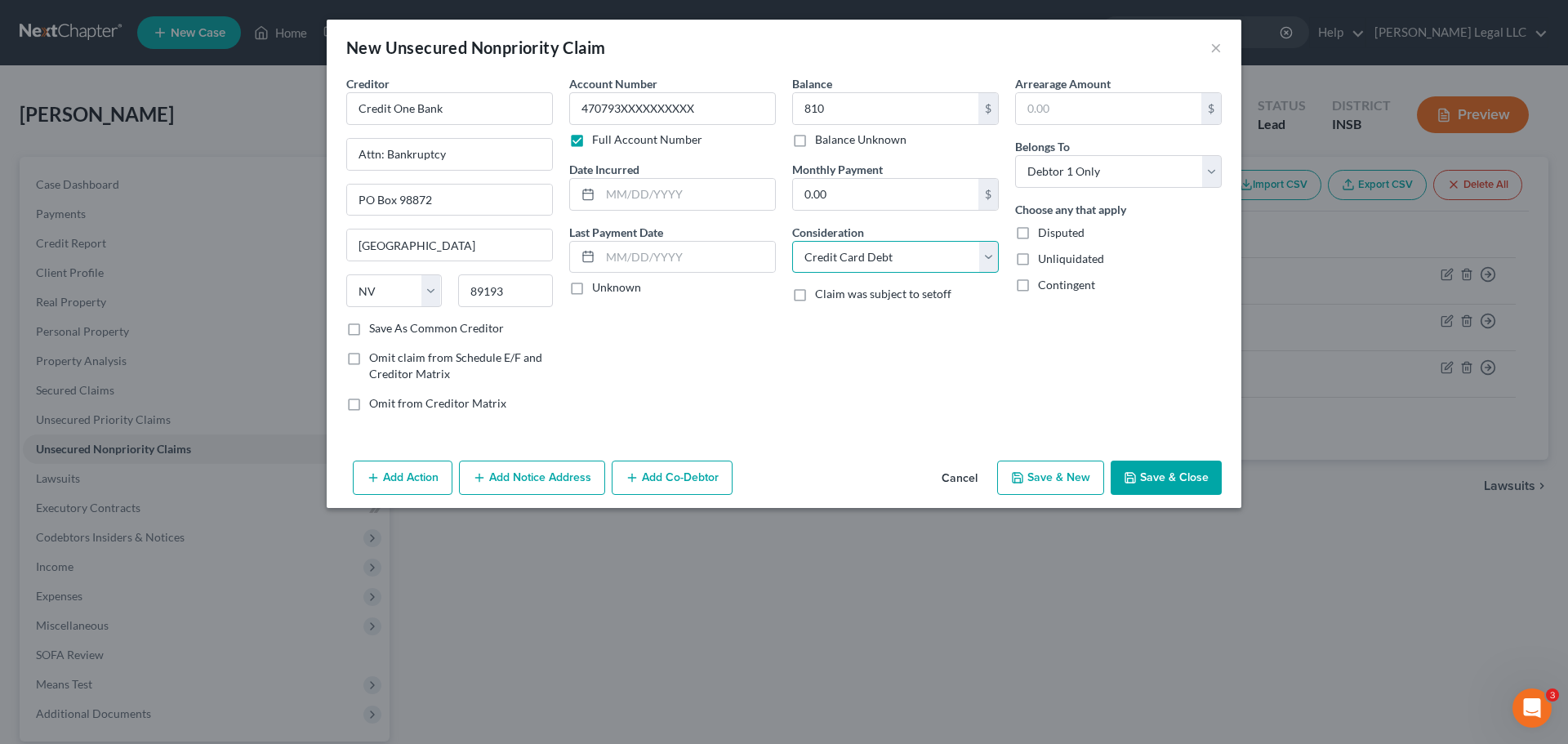 click on "Select Cable / Satellite Services Collection Agency Credit Card Debt Debt Counseling / Attorneys Deficiency Balance Domestic Support Obligations Home / Car Repairs Income Taxes Judgment Liens Medical Services Monies Loaned / Advanced Mortgage Obligation From Divorce Or Separation Obligation To Pensions Other Overdrawn Bank Account Promised To Help Pay Creditors Student Loans Suppliers And Vendors Telephone / Internet Services Utility Services" at bounding box center [895, 257] 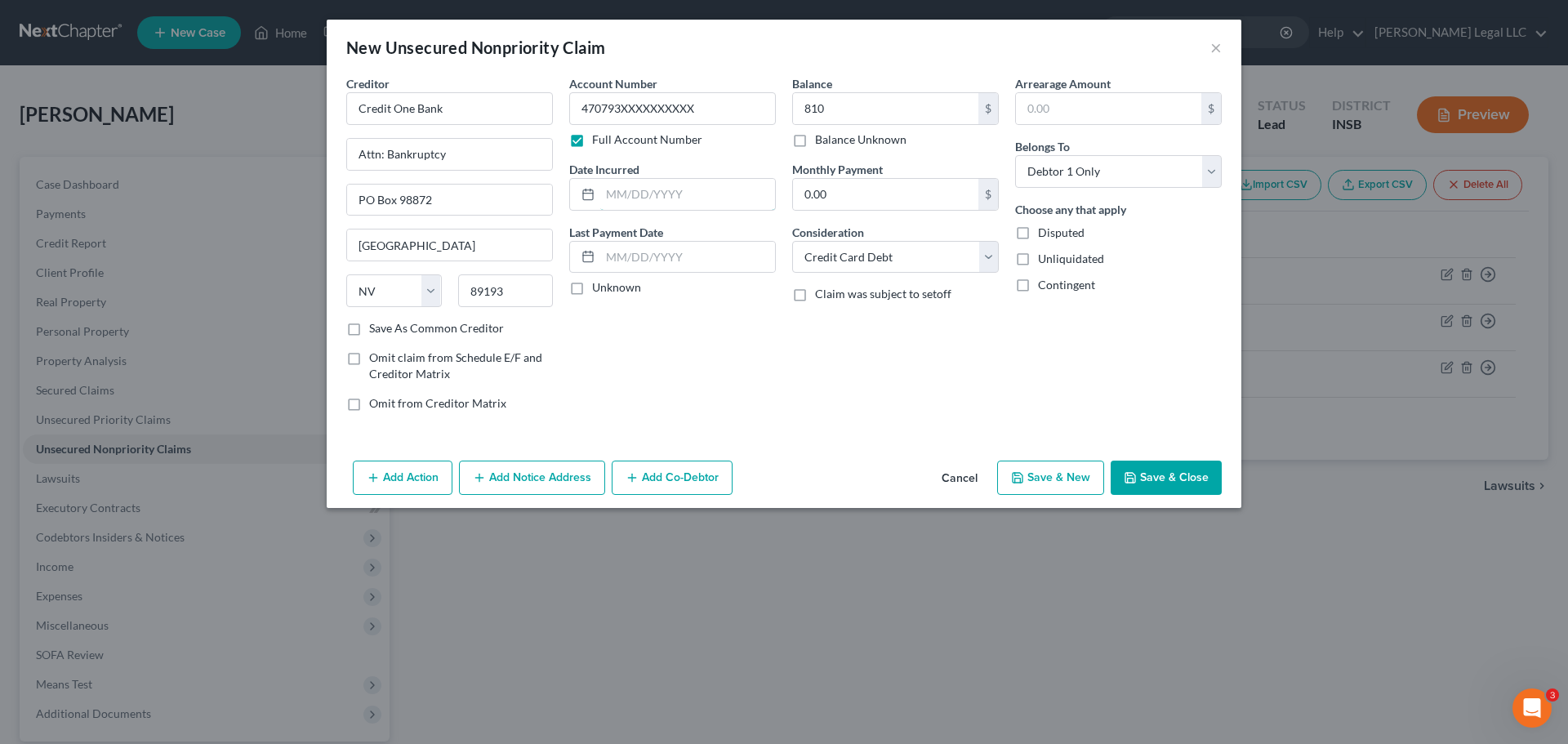 drag, startPoint x: 688, startPoint y: 194, endPoint x: 1012, endPoint y: 206, distance: 324.2221 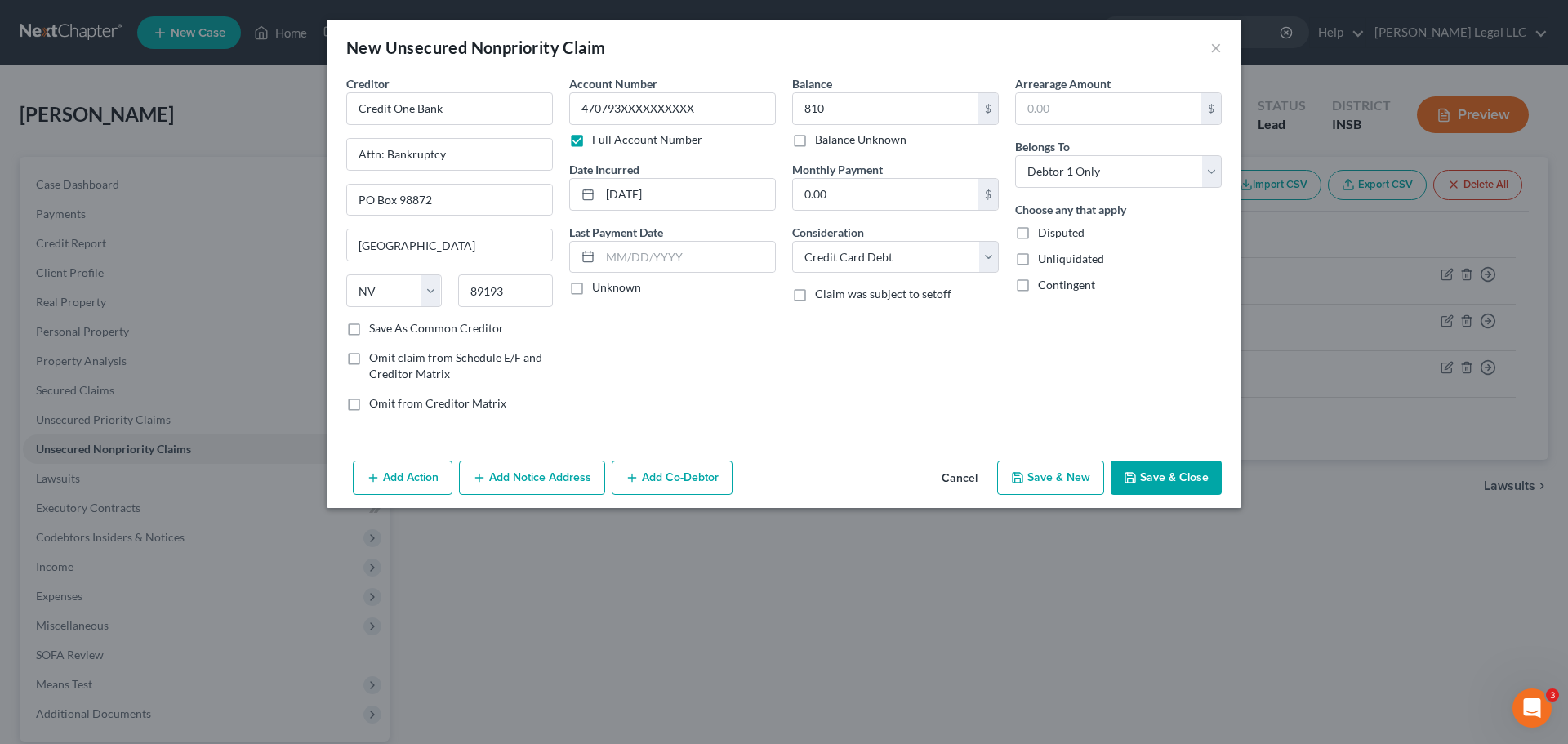 click on "Save & New" at bounding box center (1050, 478) 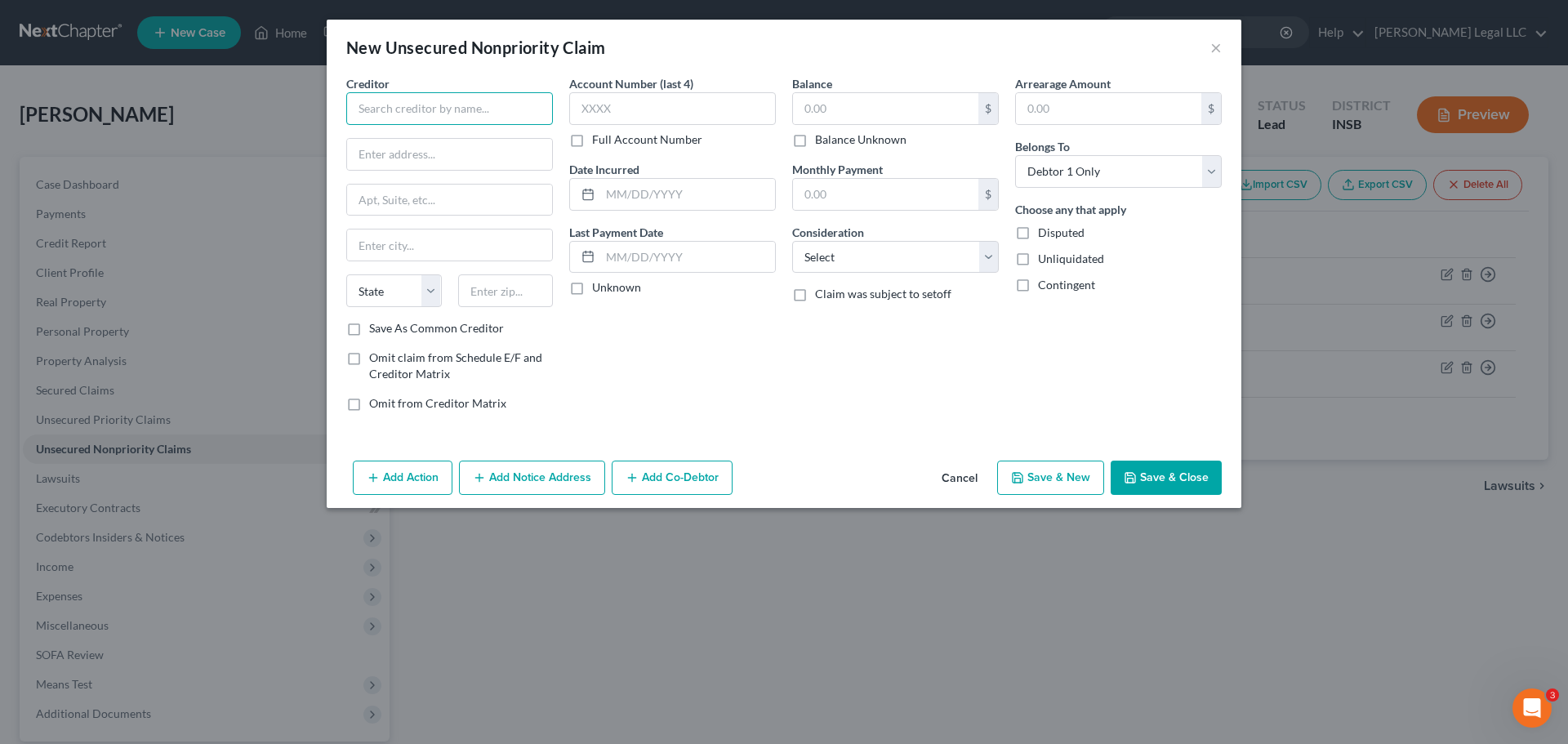 click at bounding box center [449, 109] 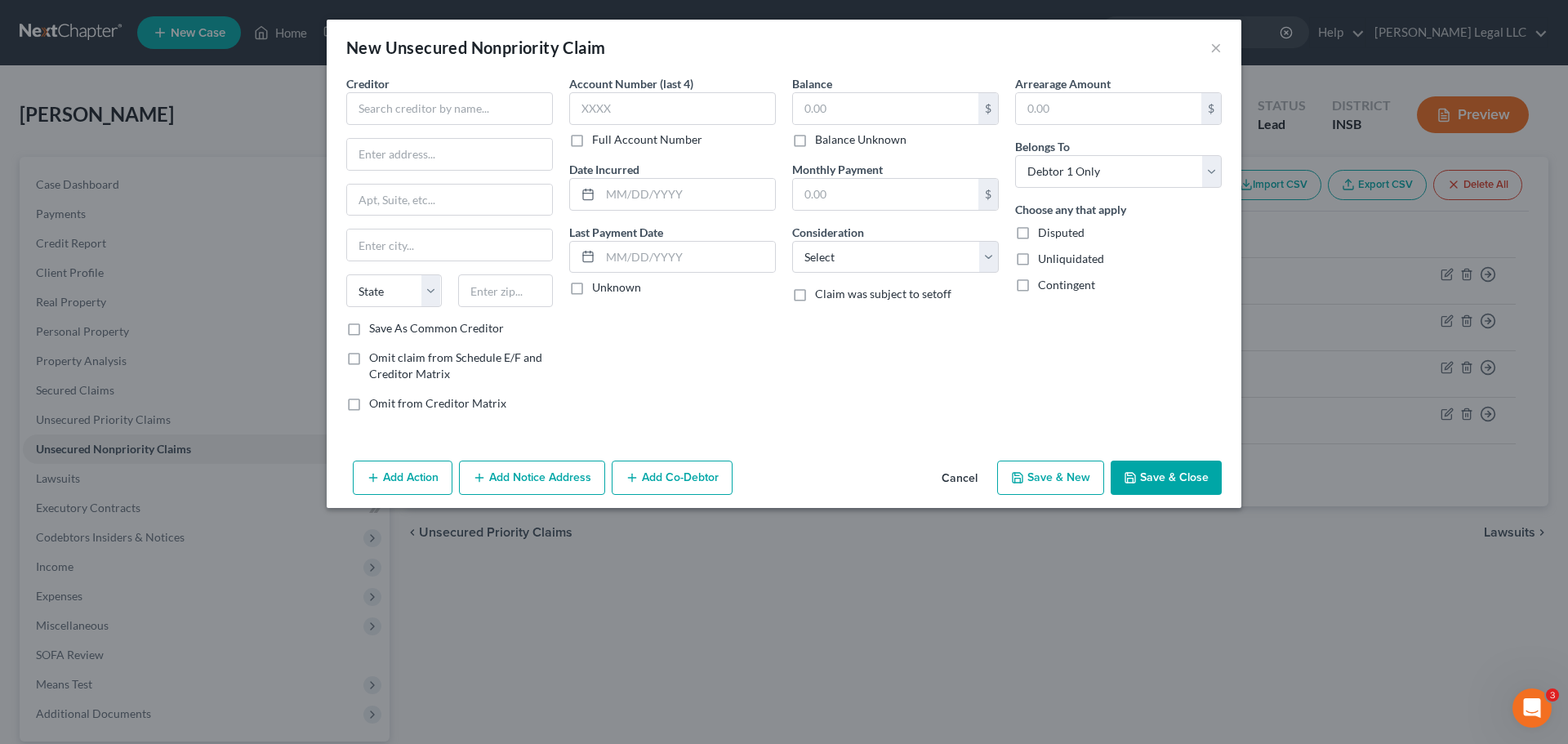 drag, startPoint x: 964, startPoint y: 474, endPoint x: 939, endPoint y: 474, distance: 25 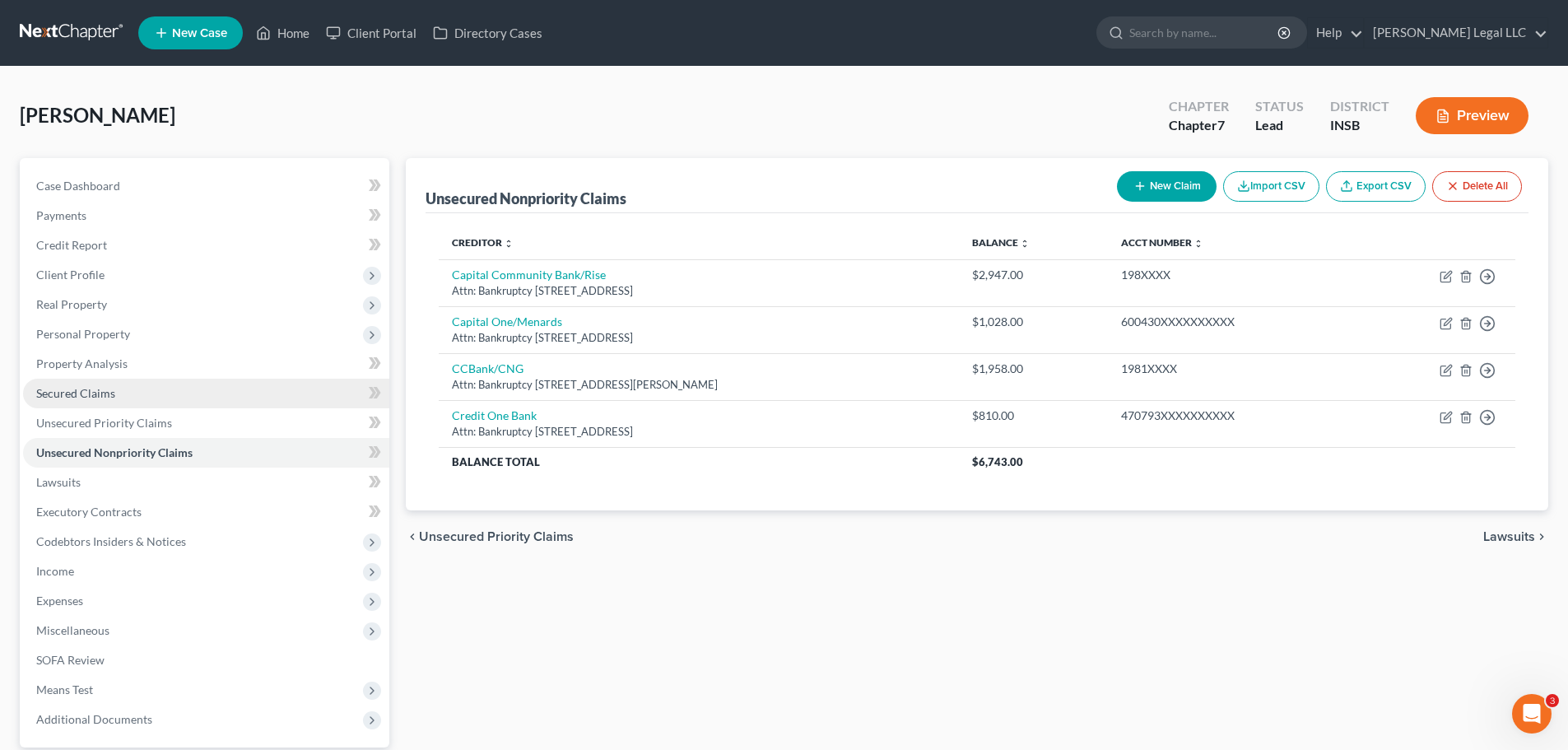 click on "Secured Claims" at bounding box center [206, 394] 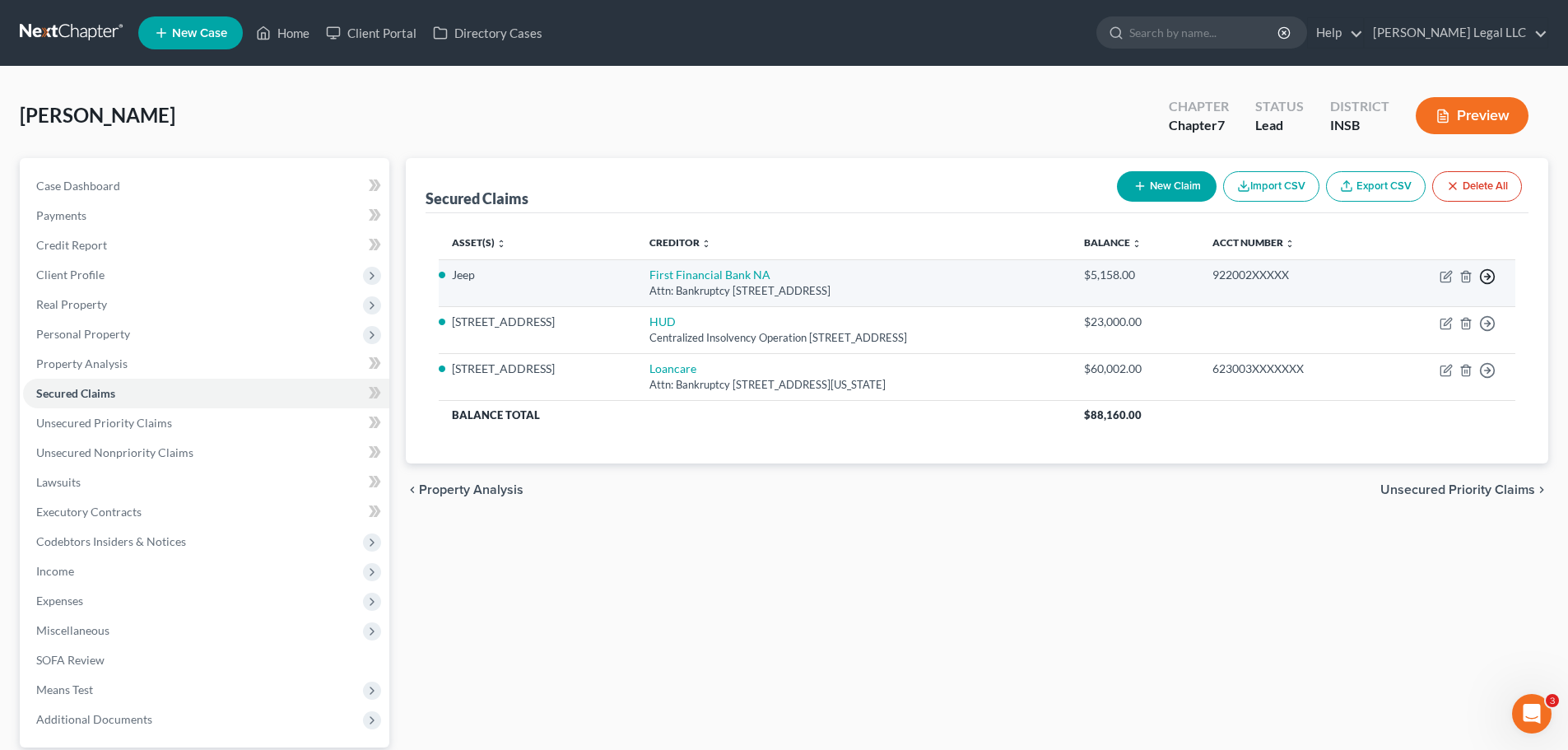 click 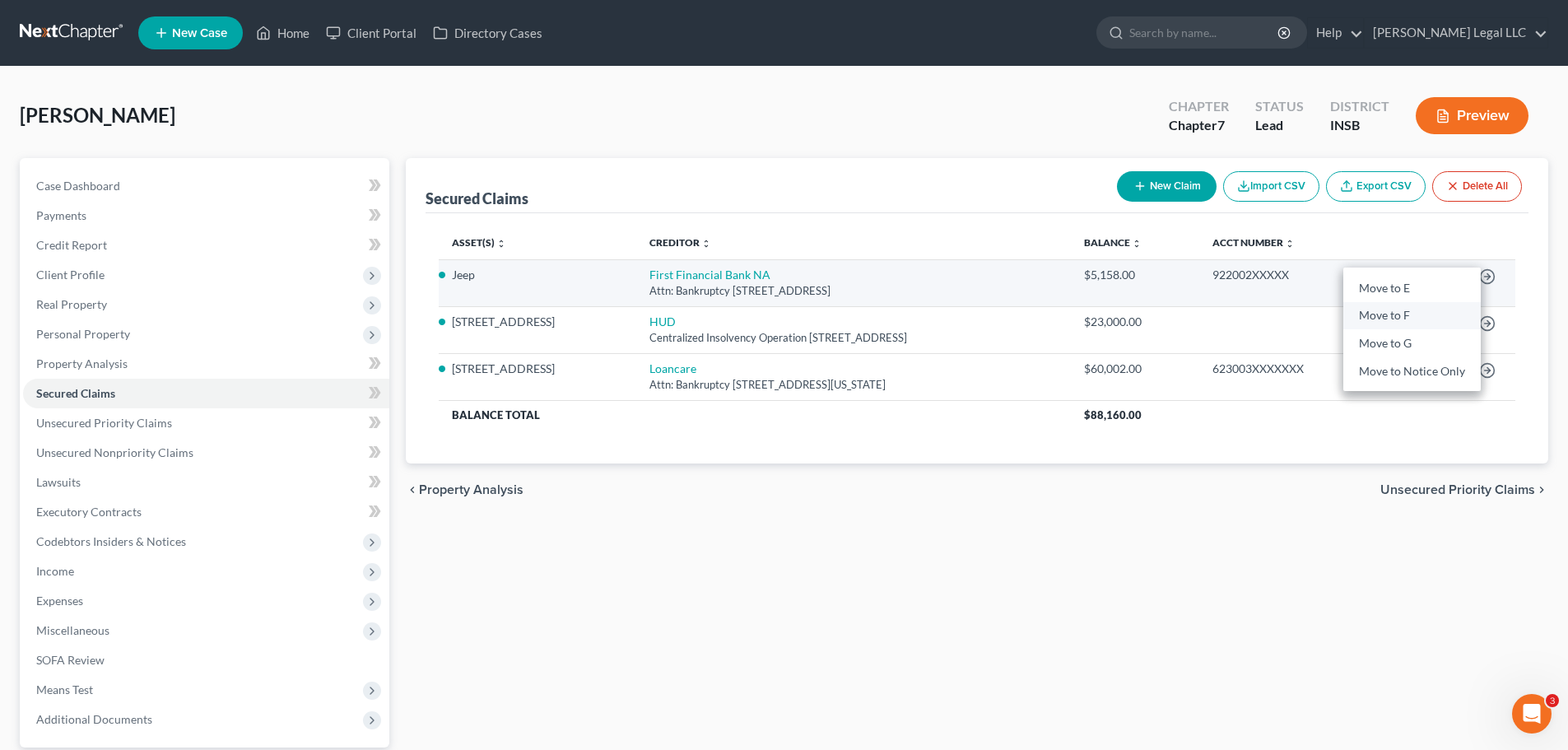 click on "Move to F" at bounding box center [1412, 316] 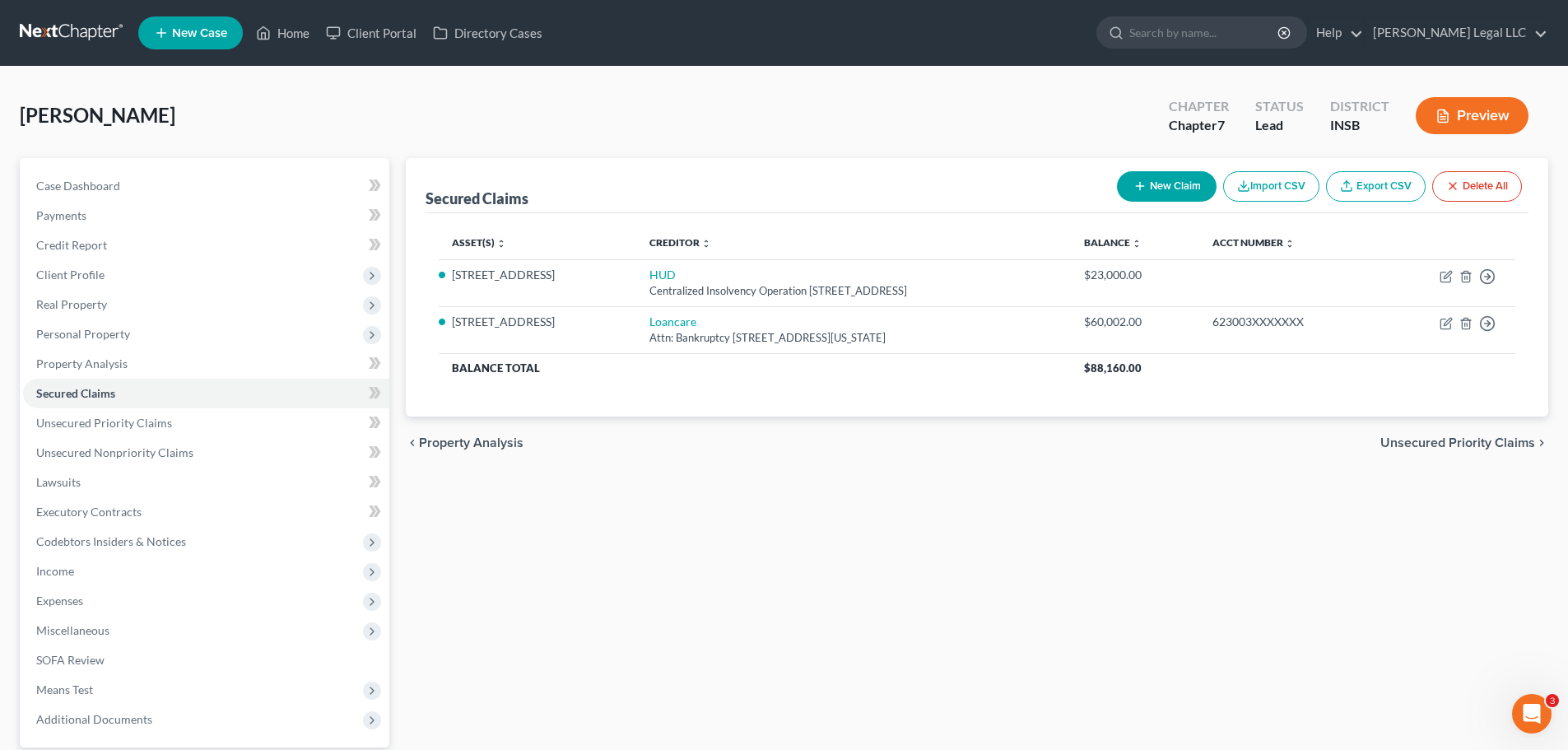 click on "New Claim" at bounding box center [1166, 186] 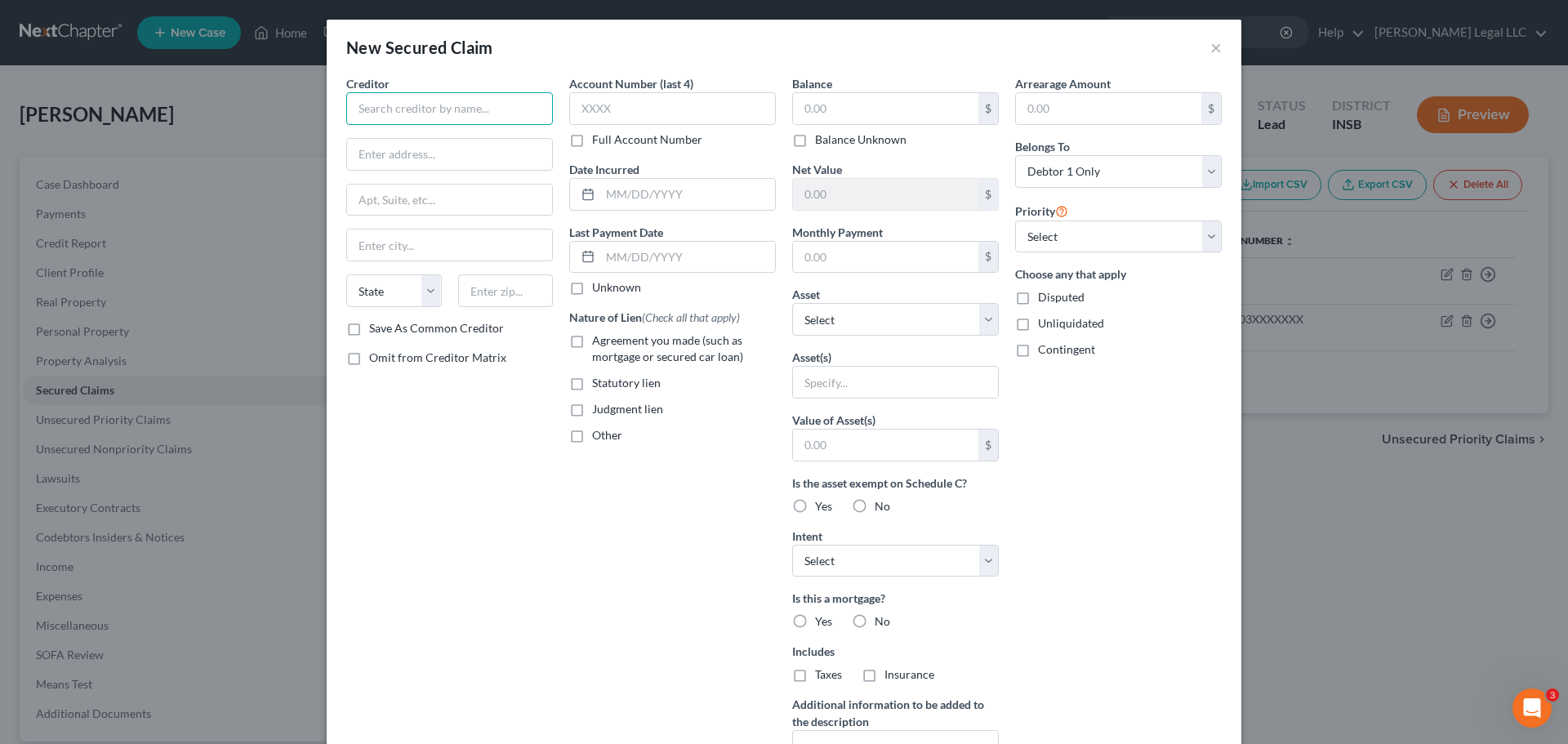 click at bounding box center [449, 109] 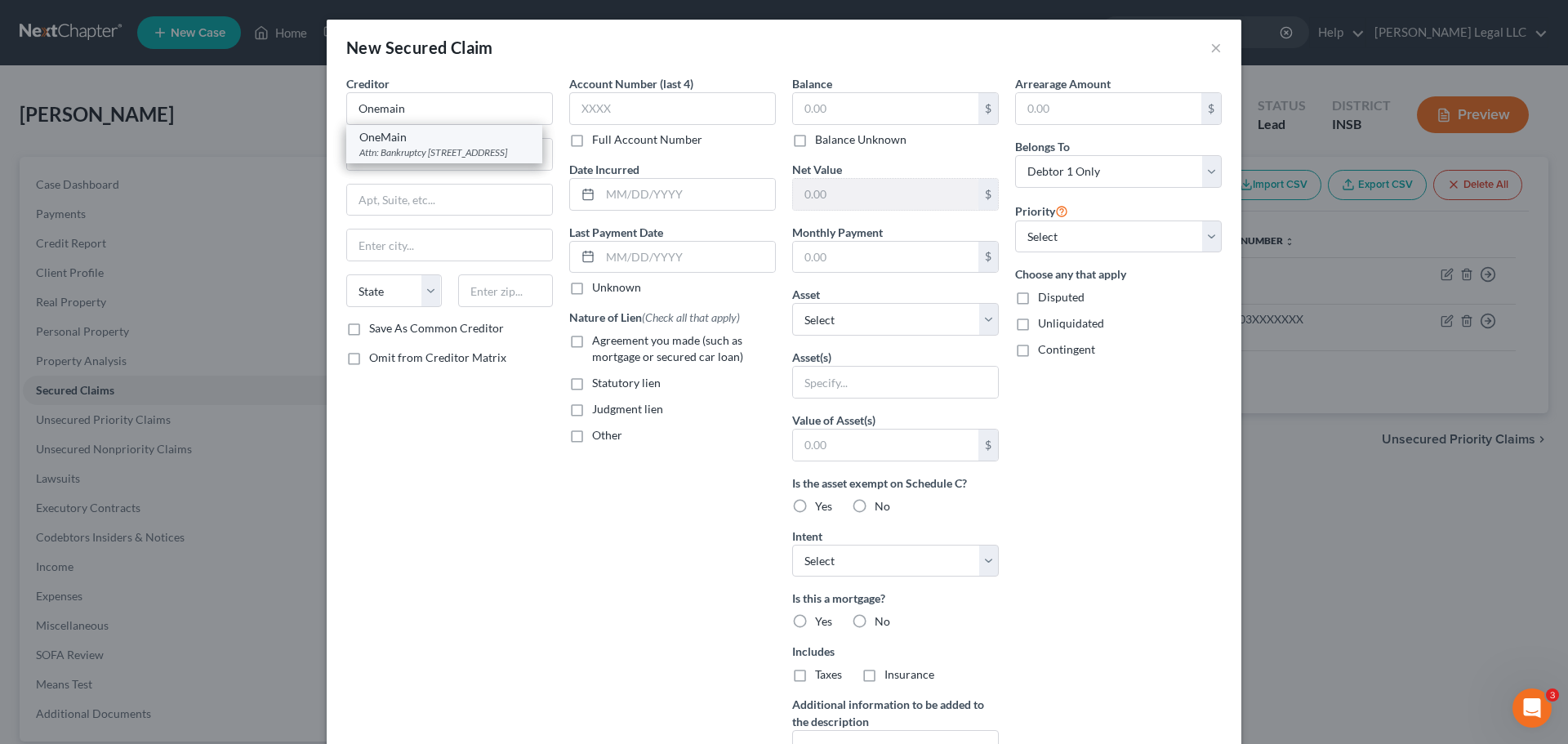click on "Attn: Bankruptcy [STREET_ADDRESS]" at bounding box center (444, 152) 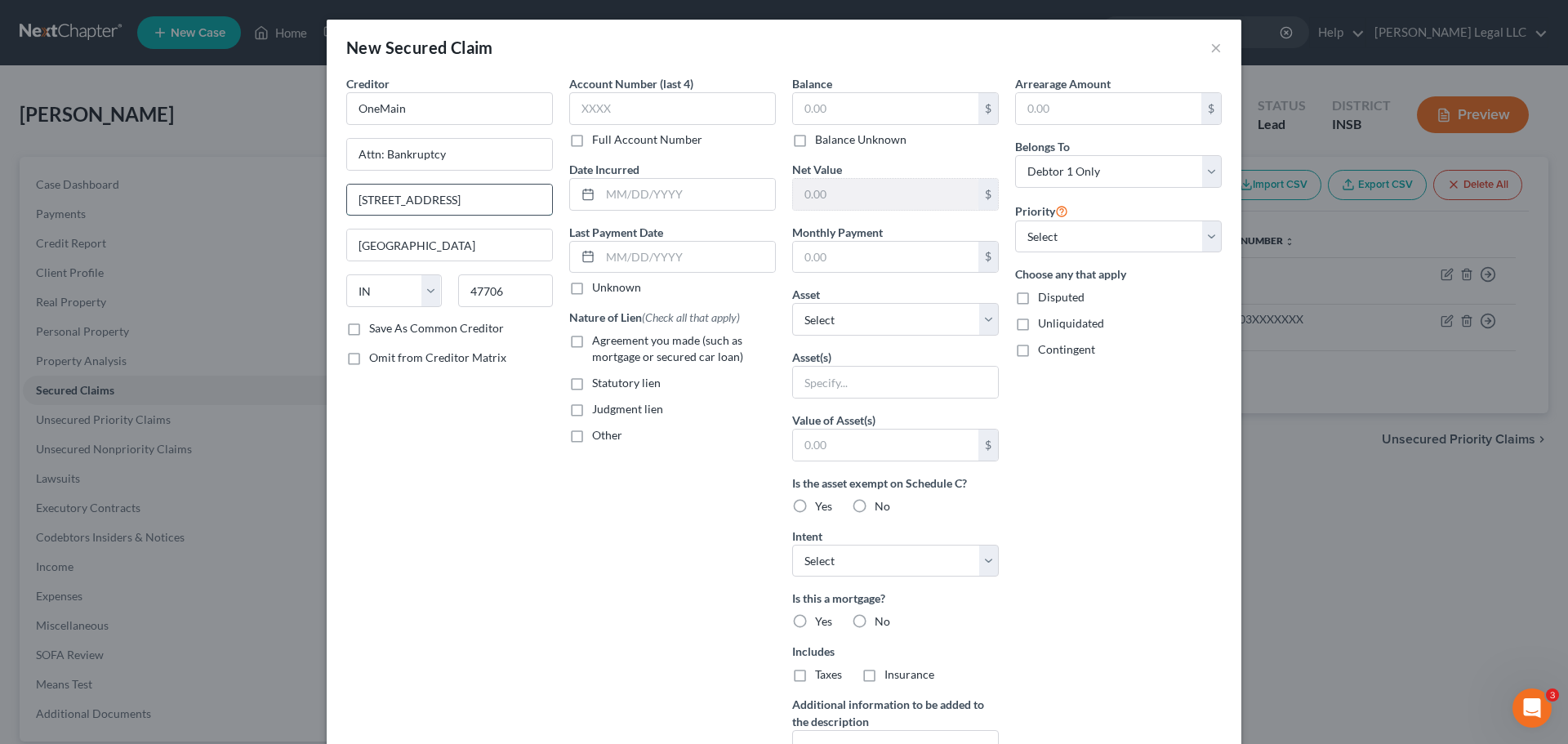 click on "[STREET_ADDRESS]" at bounding box center (449, 200) 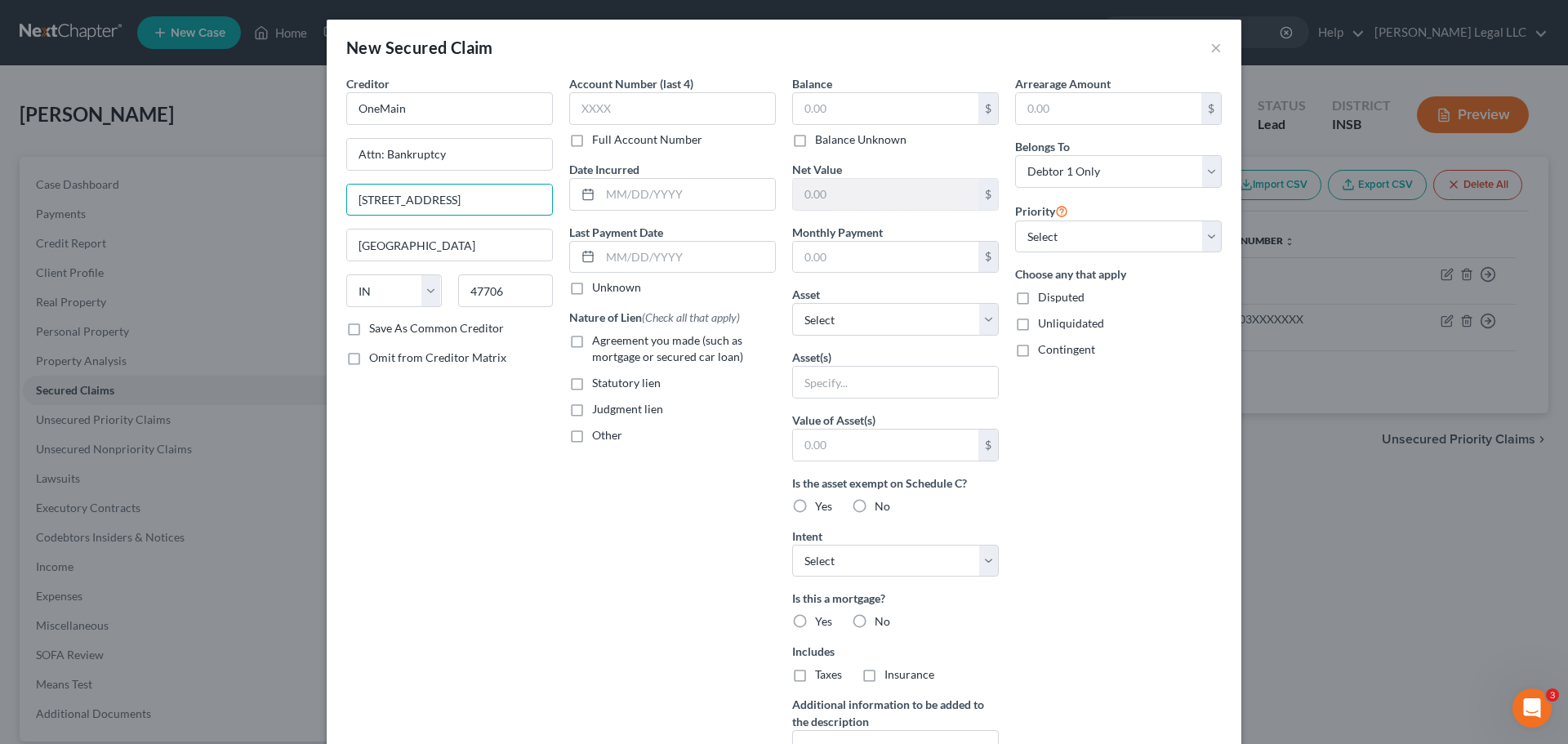 drag, startPoint x: 433, startPoint y: 202, endPoint x: 238, endPoint y: 180, distance: 196.2371 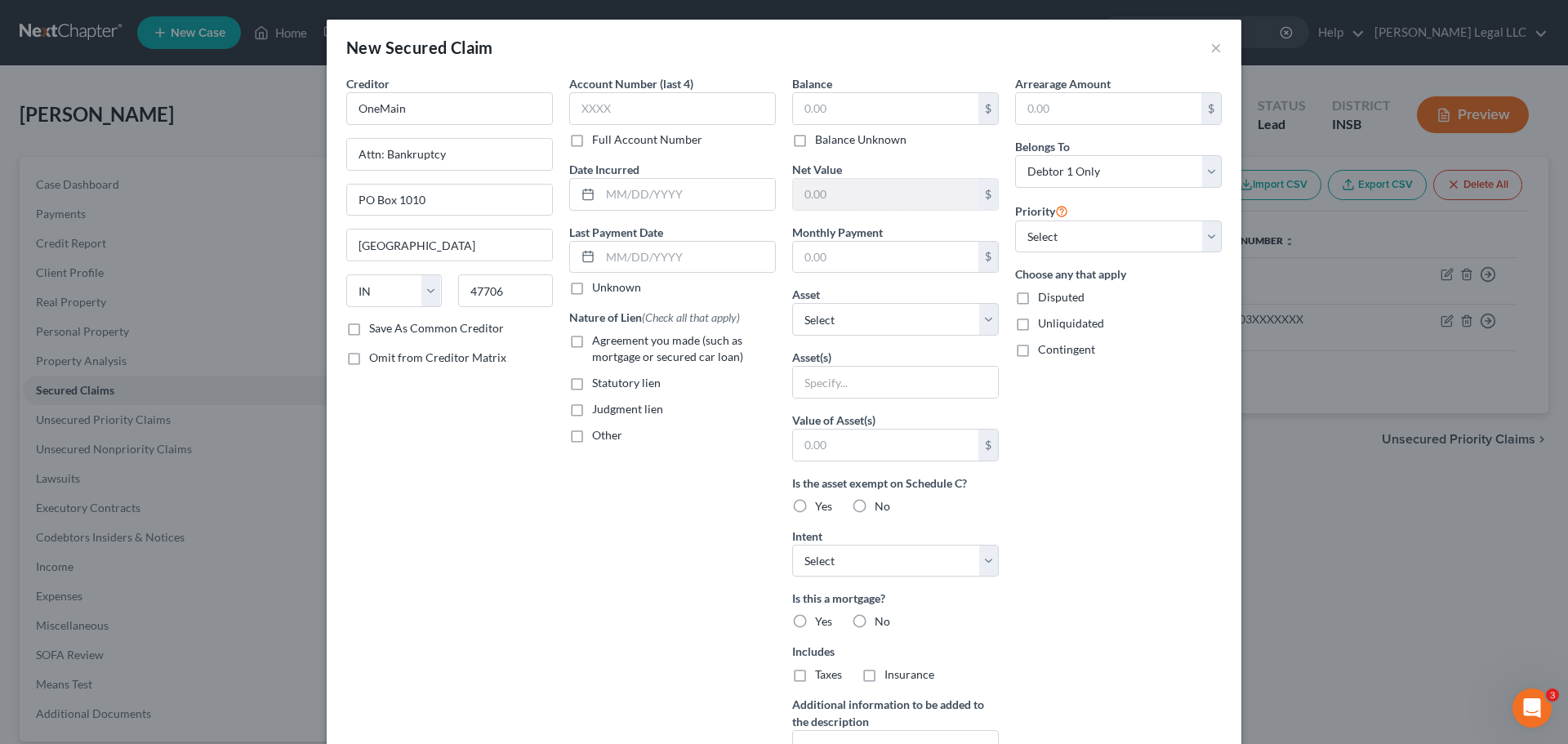 click on "Full Account Number" at bounding box center [647, 140] 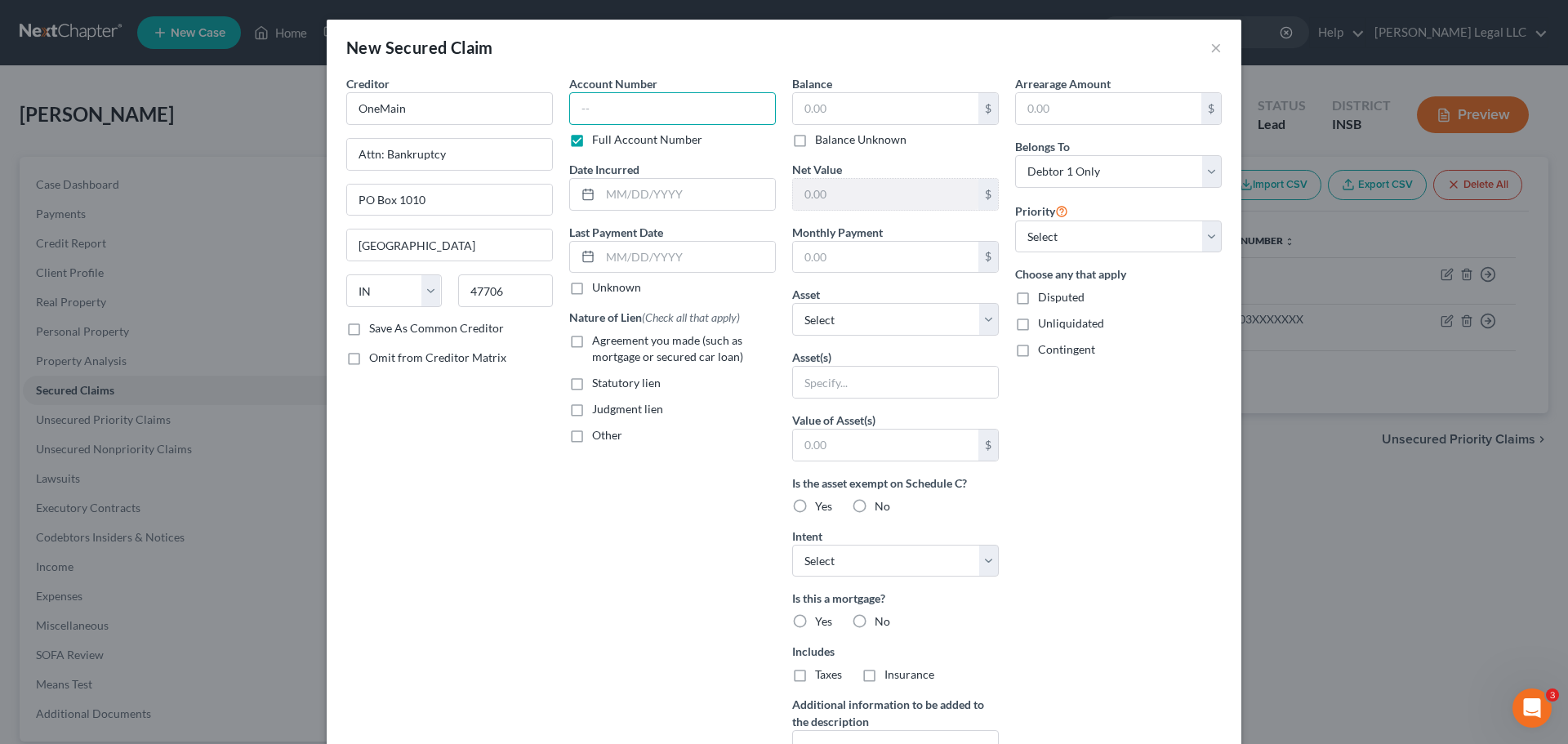 click at bounding box center [672, 109] 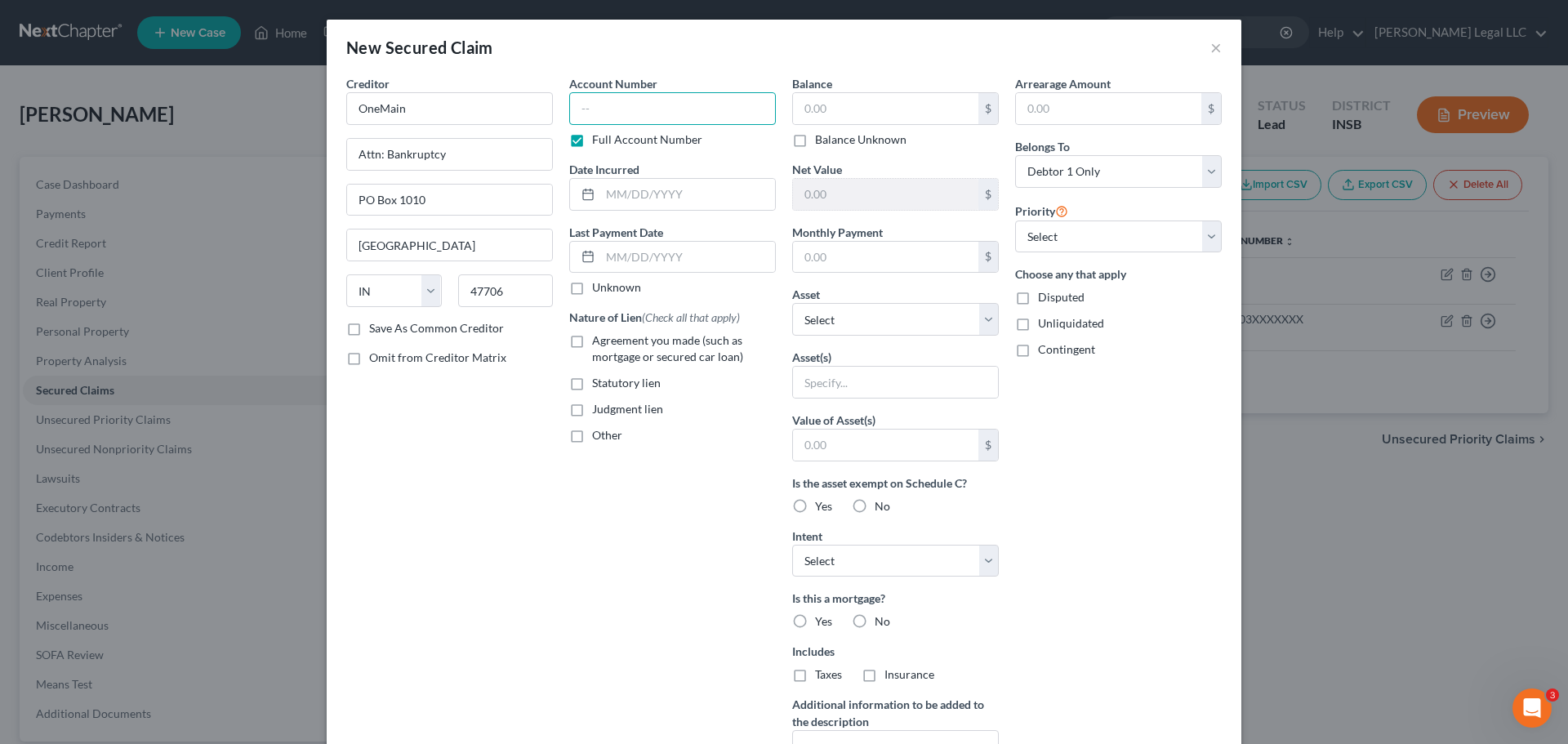 paste on "524056XXXXXXXXXX" 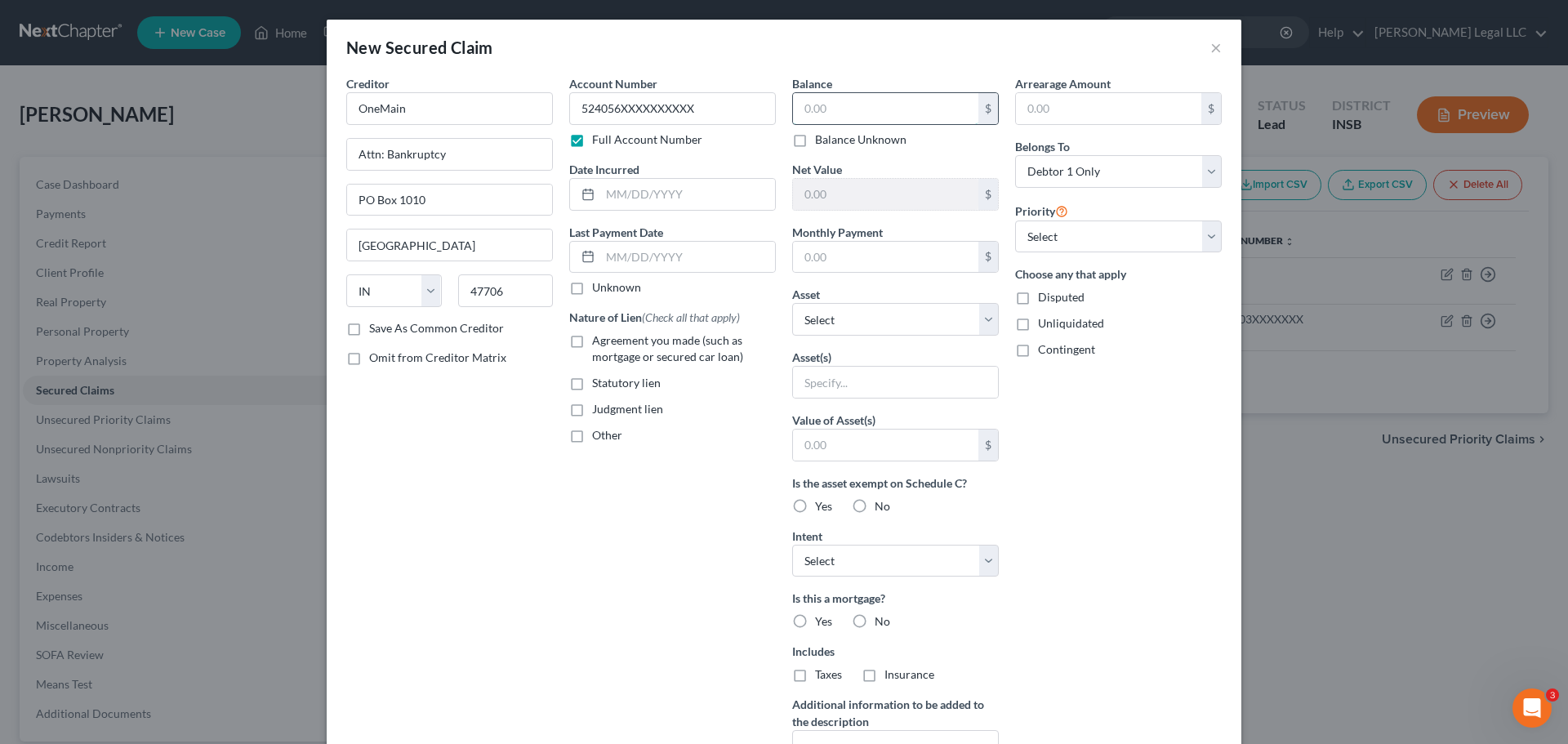 click at bounding box center [885, 109] 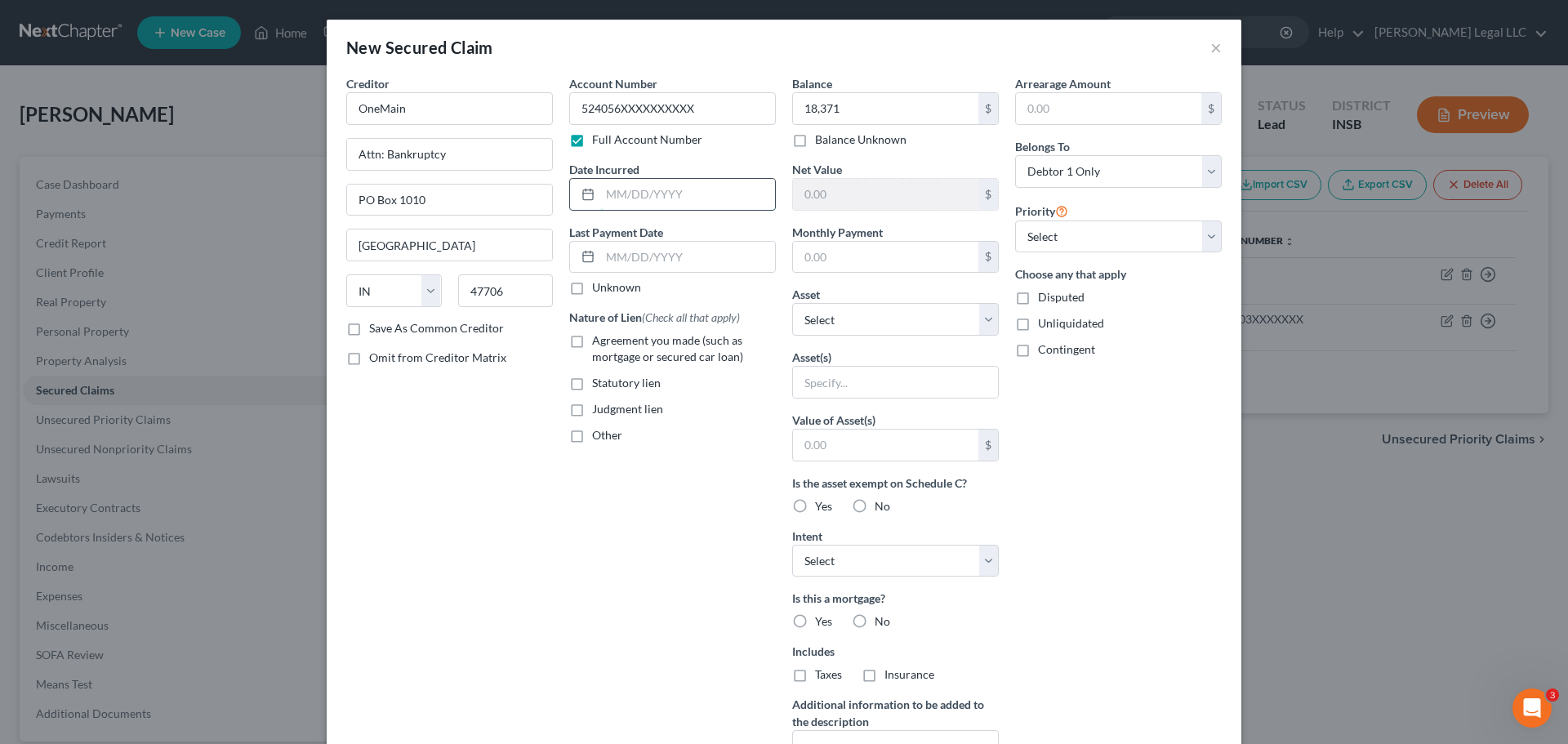 click at bounding box center [688, 194] 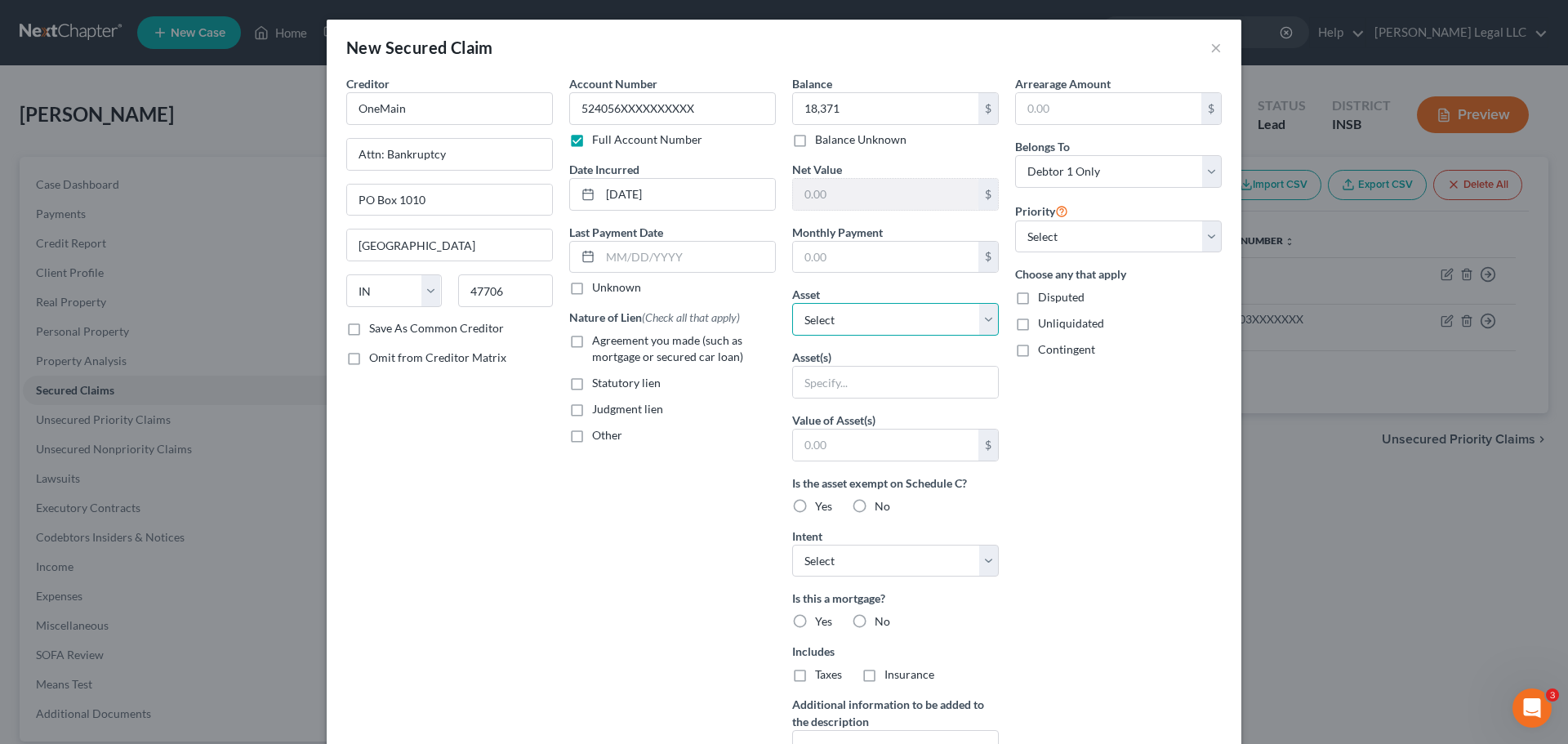 click on "Select Other Multiple Assets Electronics - Miscellaneous electronics including televisions, computer equipment, and other household appliances. - $1250.0 Other - Miscellaneous household tools, appliances, equipment. - $500.0 [STREET_ADDRESS] - $140000.0 Jeep - $3000.0 2000 Dodge Dakota - $1000.0 Clothing - Personal used clothing - $500.0 Household Goods - Household furniture (bedrooms, kitchen, living area, etc.) - $1500.0 Jewelry - Miscellaneous fine and costume jewelry, watches, and accessories. - $500.0" at bounding box center (895, 319) 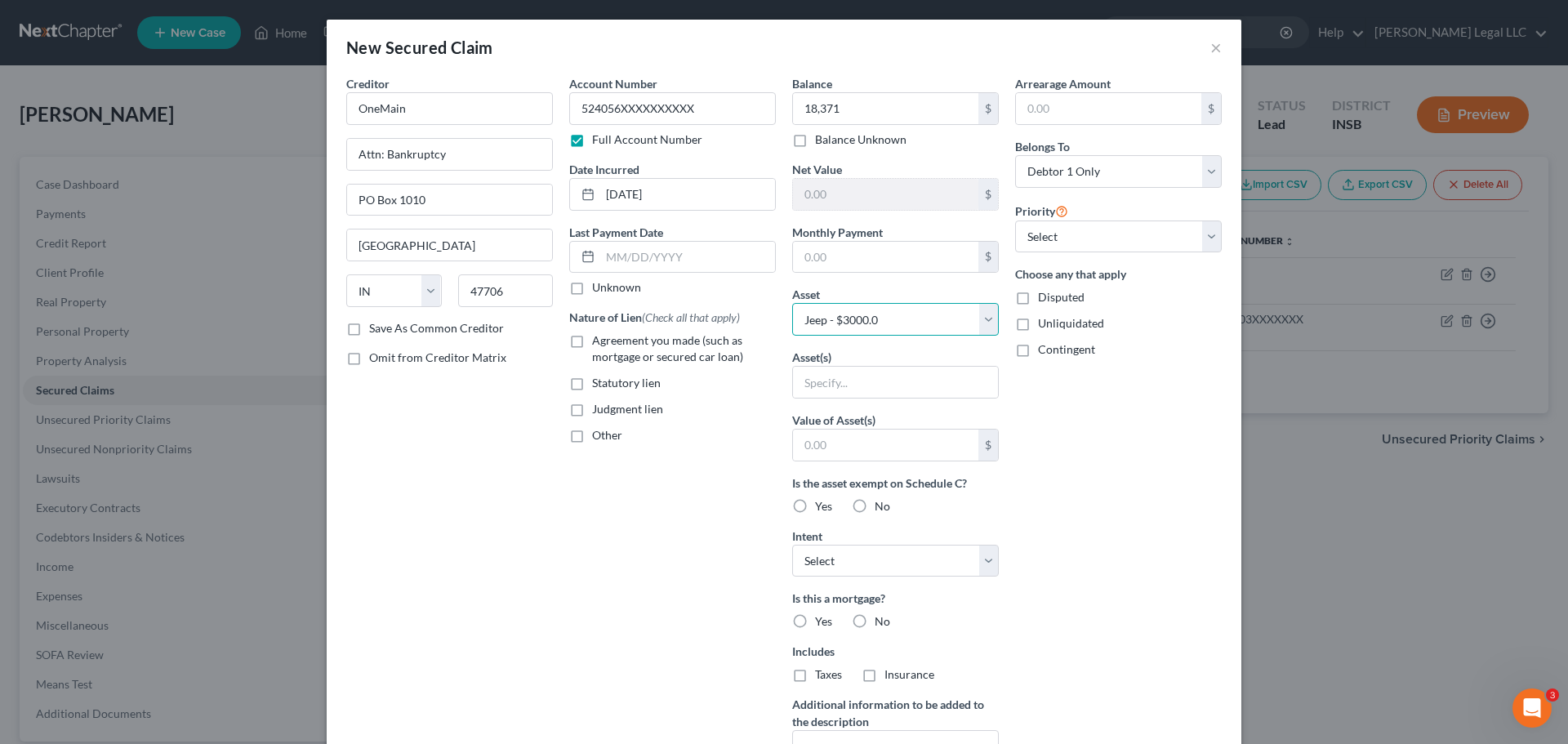 click on "Select Other Multiple Assets Electronics - Miscellaneous electronics including televisions, computer equipment, and other household appliances. - $1250.0 Other - Miscellaneous household tools, appliances, equipment. - $500.0 [STREET_ADDRESS] - $140000.0 Jeep - $3000.0 2000 Dodge Dakota - $1000.0 Clothing - Personal used clothing - $500.0 Household Goods - Household furniture (bedrooms, kitchen, living area, etc.) - $1500.0 Jewelry - Miscellaneous fine and costume jewelry, watches, and accessories. - $500.0" at bounding box center (895, 319) 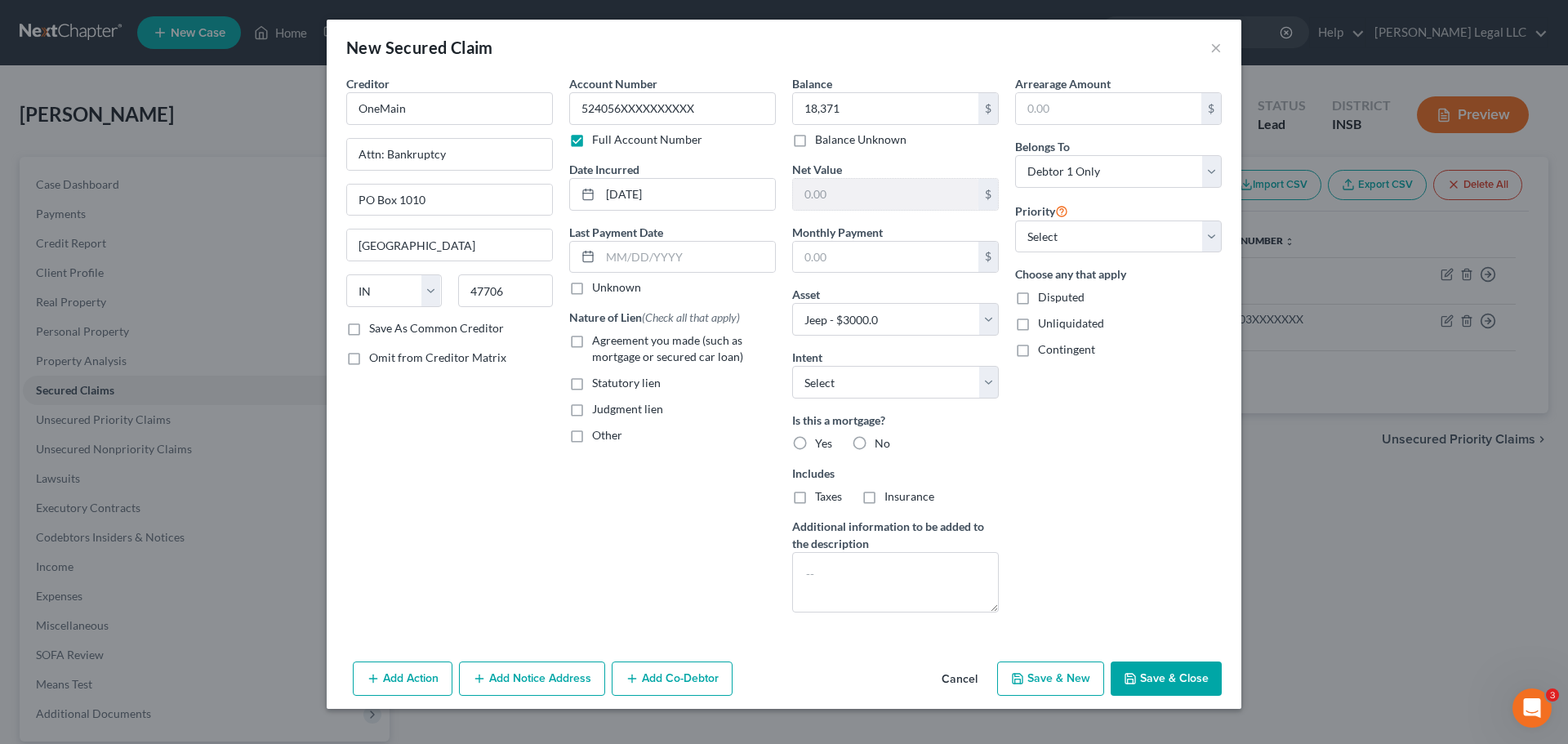 click on "Account Number
524056XXXXXXXXXX
Full Account Number
Date Incurred         [DATE] Last Payment Date         Unknown Nature of Lien  (Check all that apply) Agreement you made (such as mortgage or secured car loan) Statutory lien Judgment lien Other" at bounding box center [672, 350] 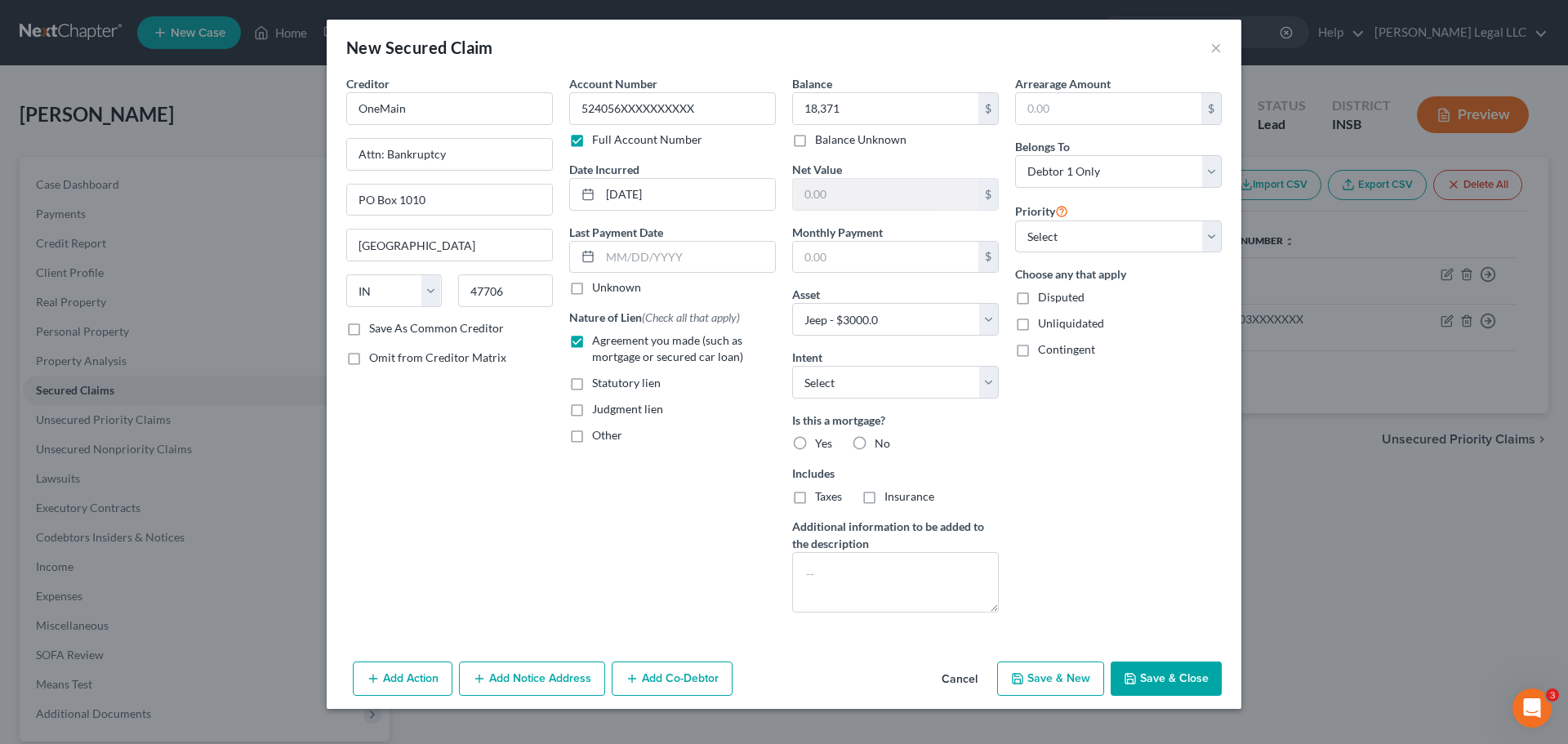 click on "No" at bounding box center (882, 443) 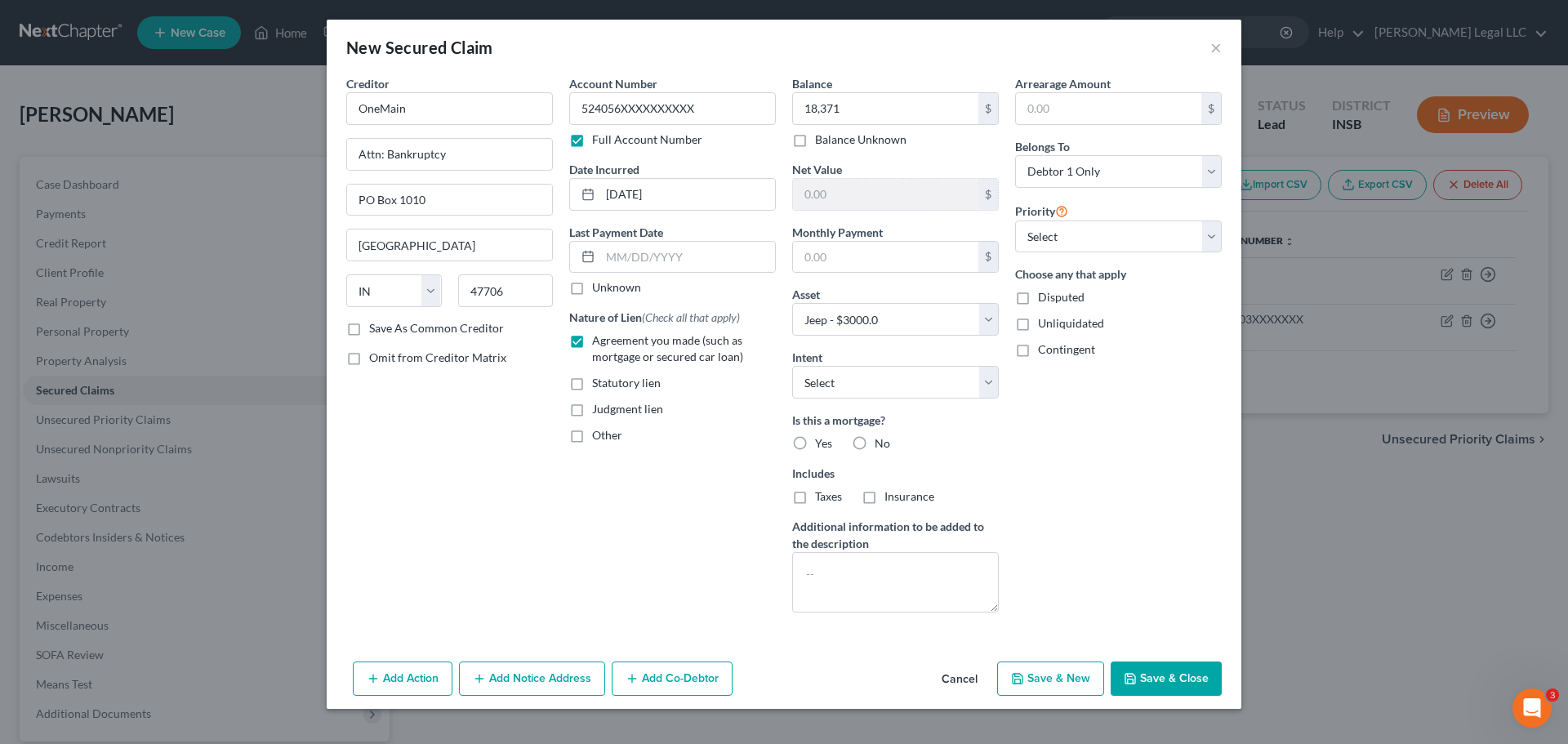 click on "No" at bounding box center (886, 440) 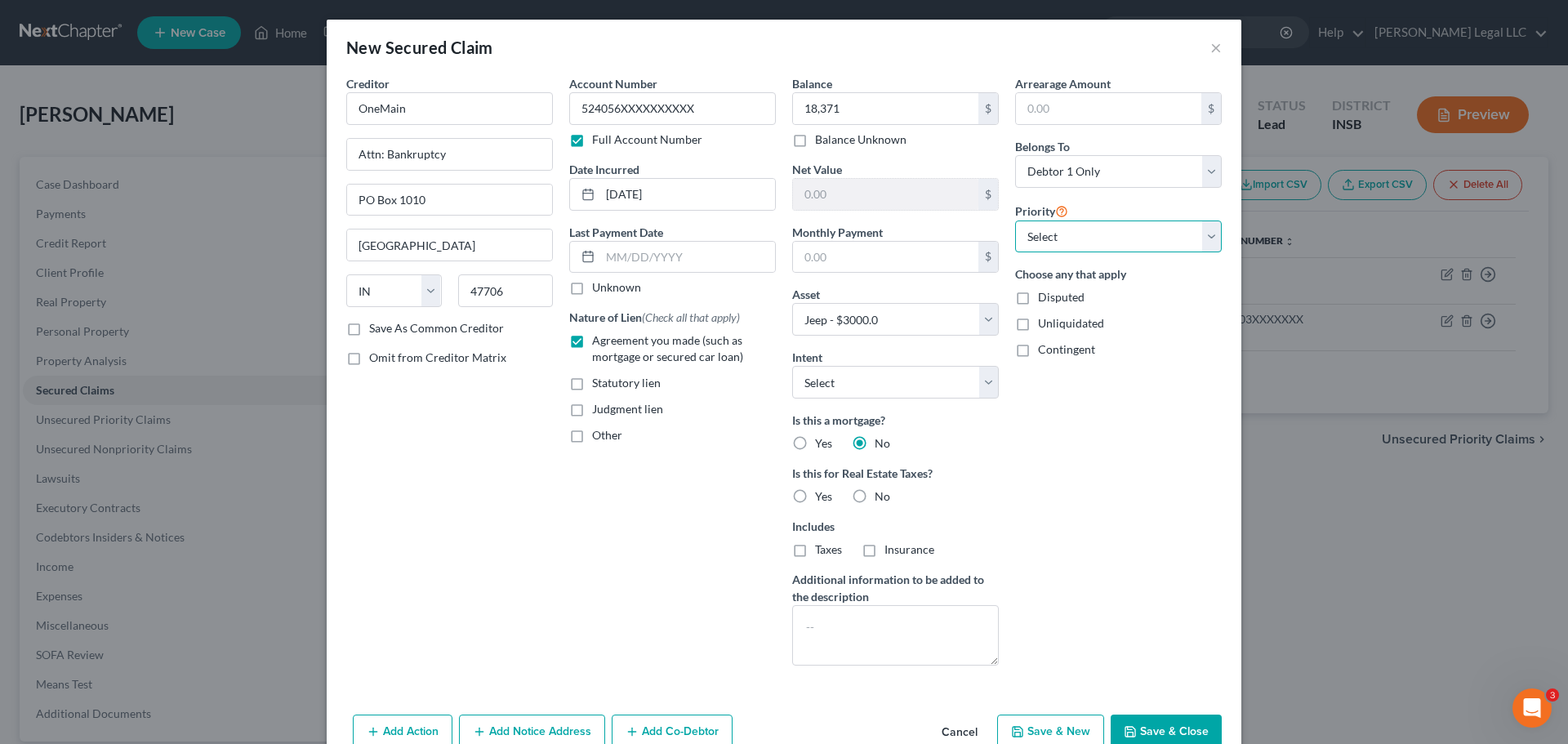 click on "Select 1st 2nd 3rd 4th 5th 6th 7th 8th 9th 10th 11th 12th 13th 14th 15th 16th 17th 18th 19th 20th 21th 22th 23th 24th 25th 26th 27th 28th 29th 30th" at bounding box center [1118, 237] 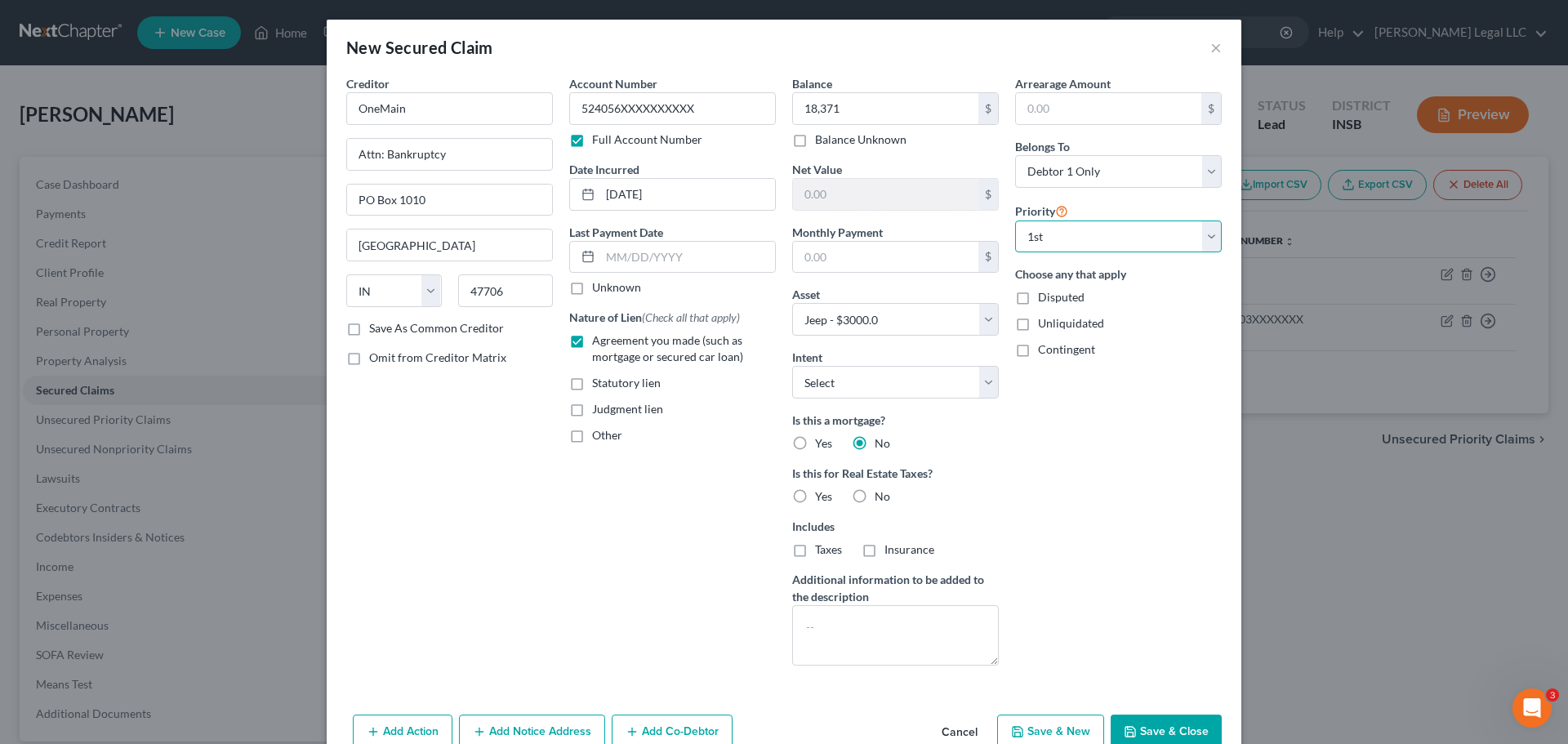click on "Select 1st 2nd 3rd 4th 5th 6th 7th 8th 9th 10th 11th 12th 13th 14th 15th 16th 17th 18th 19th 20th 21th 22th 23th 24th 25th 26th 27th 28th 29th 30th" at bounding box center (1118, 237) 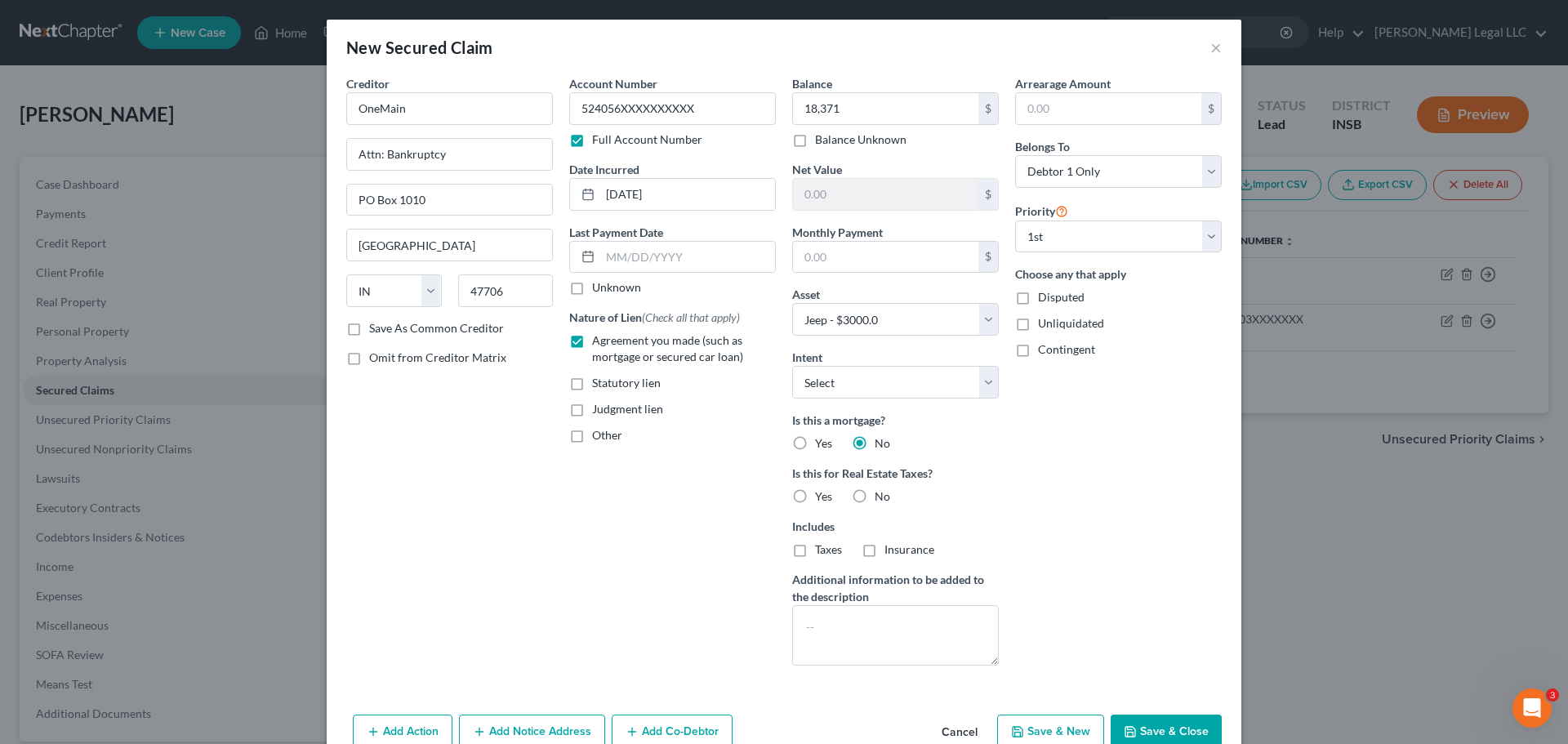 click on "Arrearage Amount $
Belongs To
*
Select Debtor 1 Only Debtor 2 Only Debtor 1 And Debtor 2 Only At Least One Of The Debtors And Another Community Property Priority  Select 1st 2nd 3rd 4th 5th 6th 7th 8th 9th 10th 11th 12th 13th 14th 15th 16th 17th 18th 19th 20th 21th 22th 23th 24th 25th 26th 27th 28th 29th 30th Choose any that apply Disputed Unliquidated Contingent" at bounding box center (1118, 376) 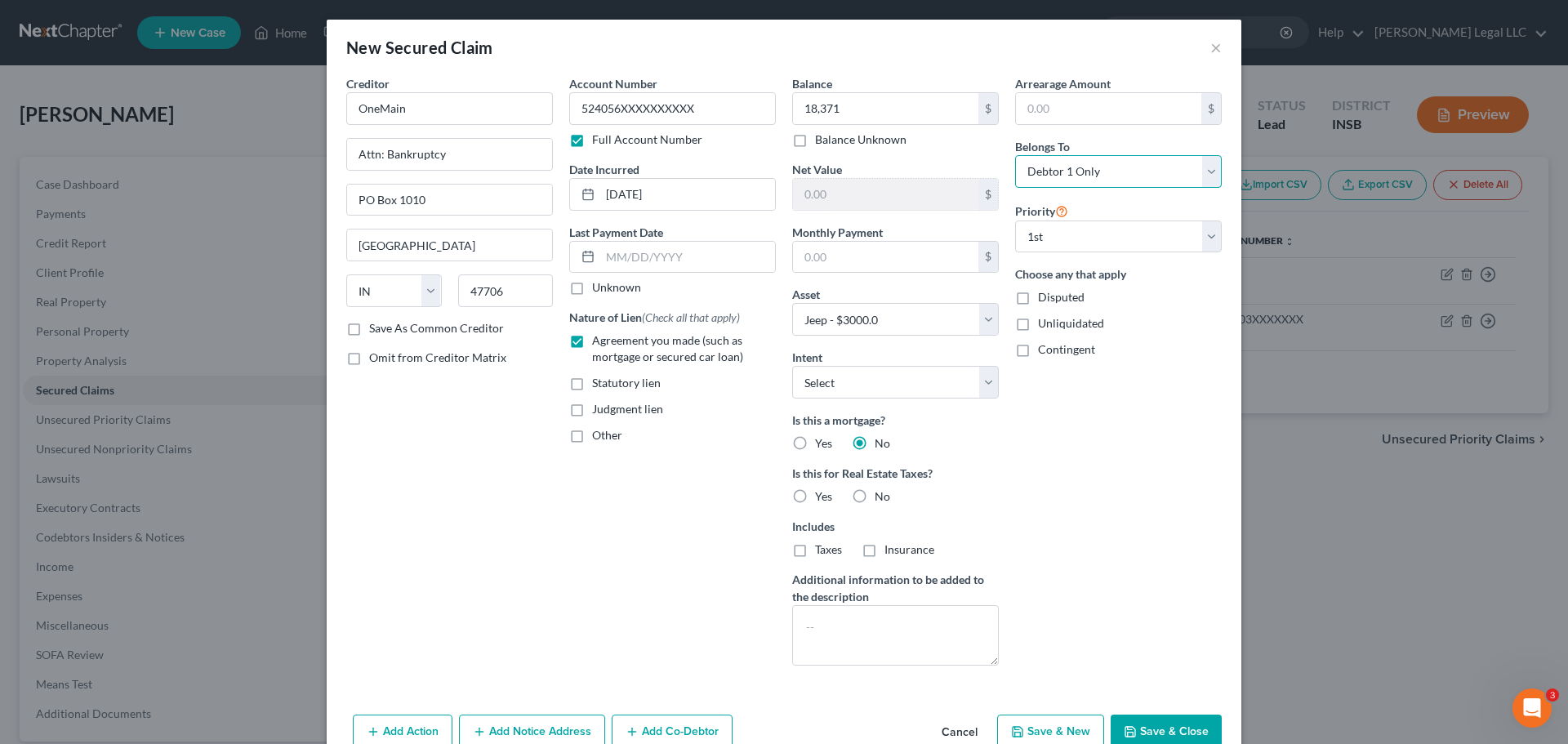click on "Select Debtor 1 Only Debtor 2 Only Debtor 1 And Debtor 2 Only At Least One Of The Debtors And Another Community Property" at bounding box center [1118, 172] 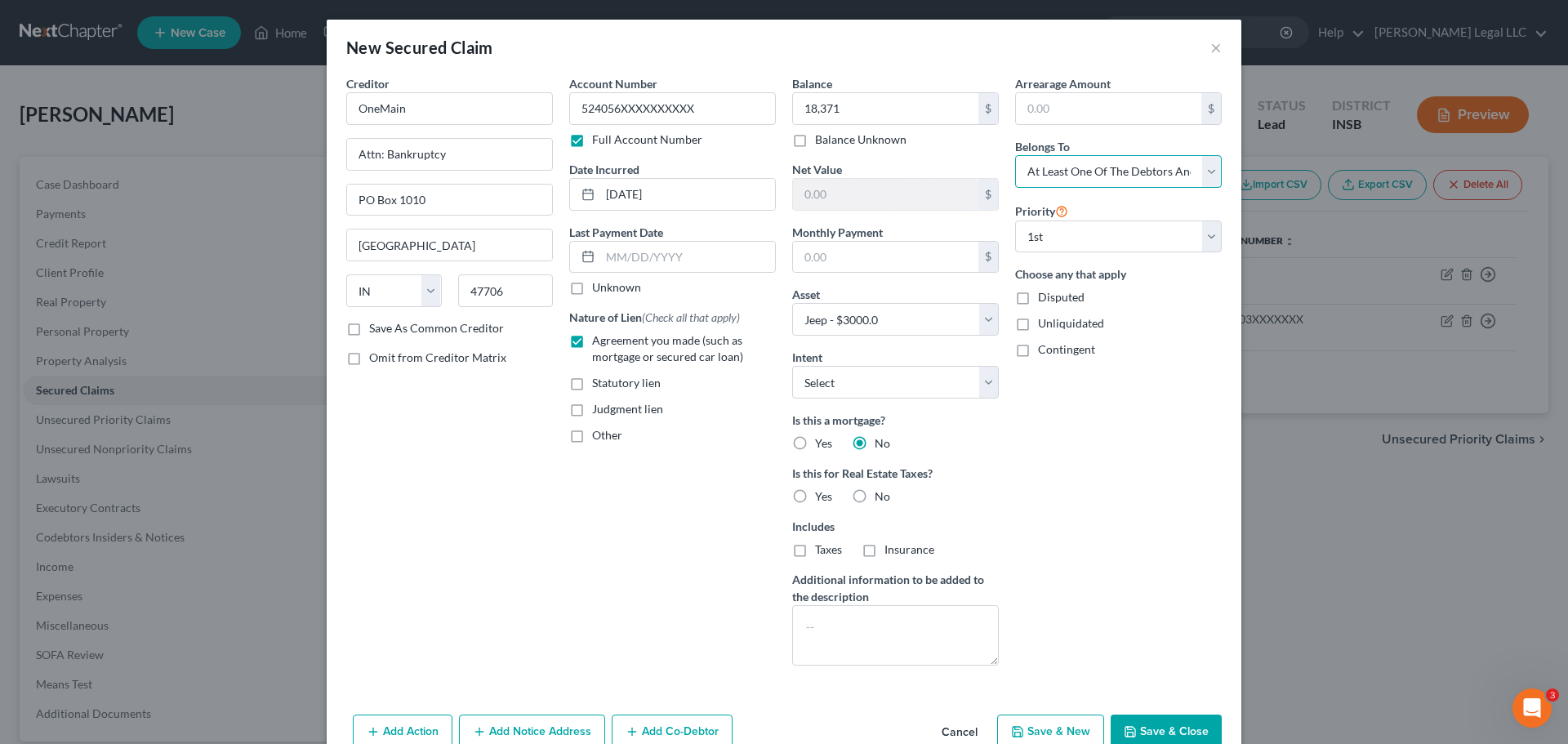 click on "Select Debtor 1 Only Debtor 2 Only Debtor 1 And Debtor 2 Only At Least One Of The Debtors And Another Community Property" at bounding box center [1118, 172] 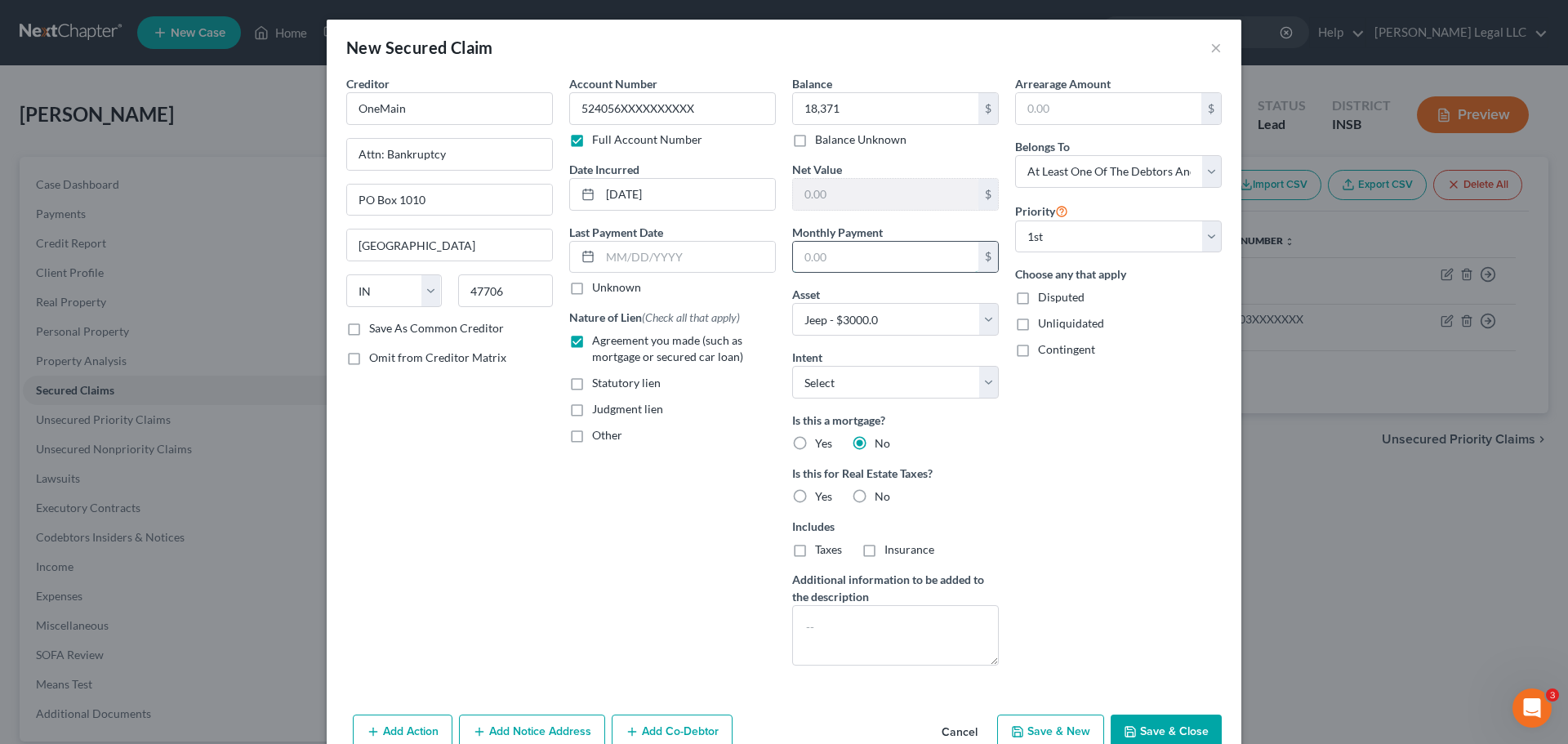 click at bounding box center [885, 257] 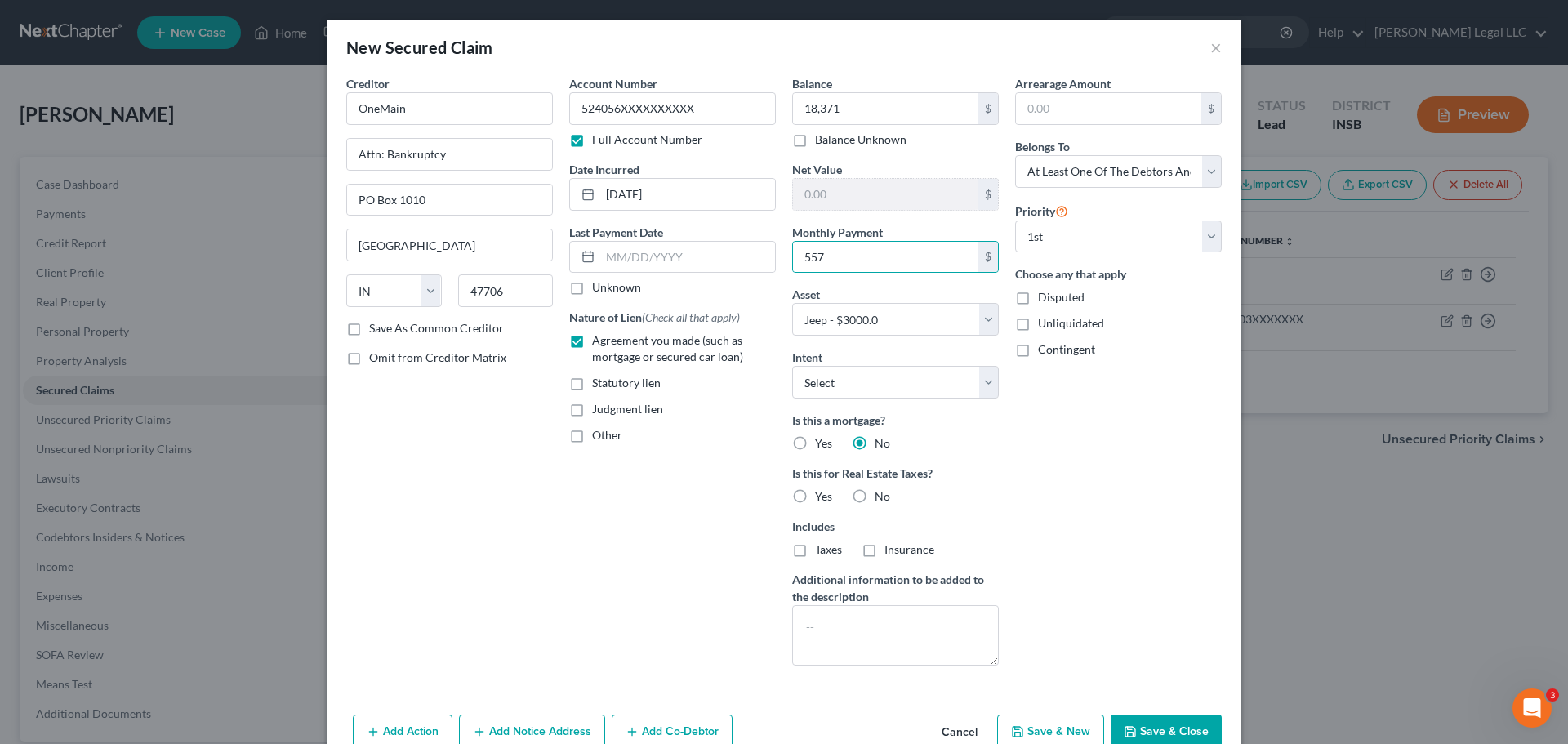 click on "No" at bounding box center [882, 497] 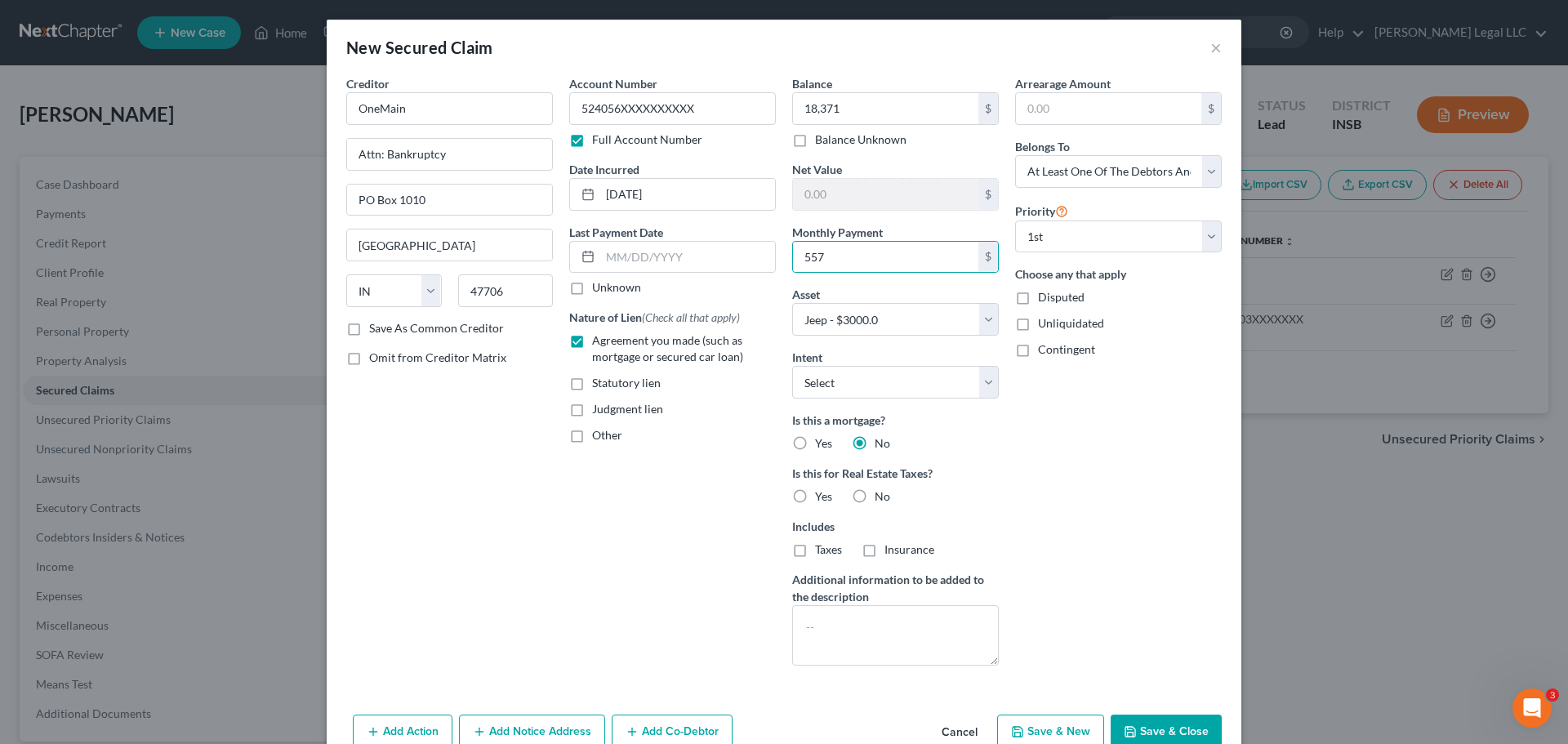 click on "No" at bounding box center [886, 493] 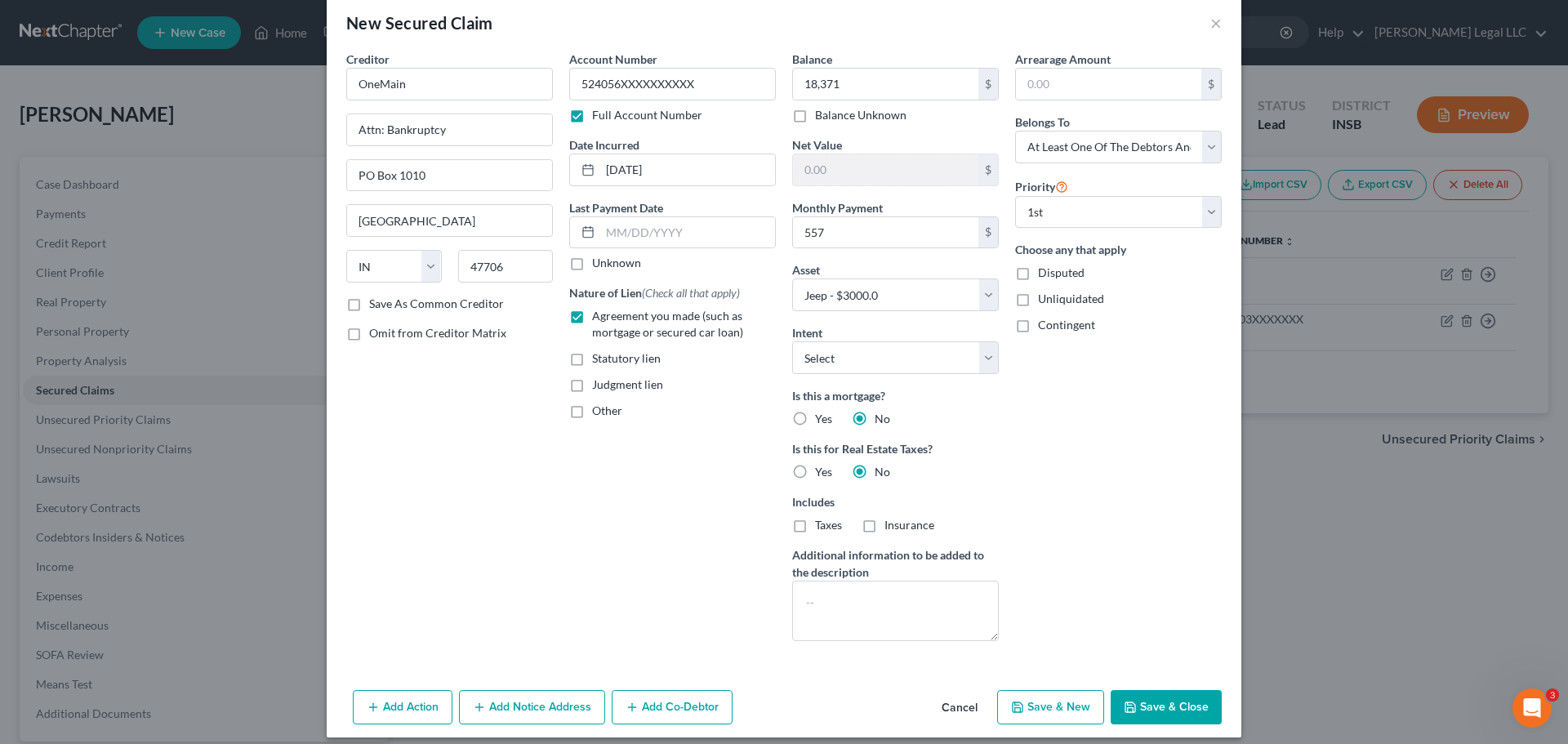 scroll, scrollTop: 38, scrollLeft: 0, axis: vertical 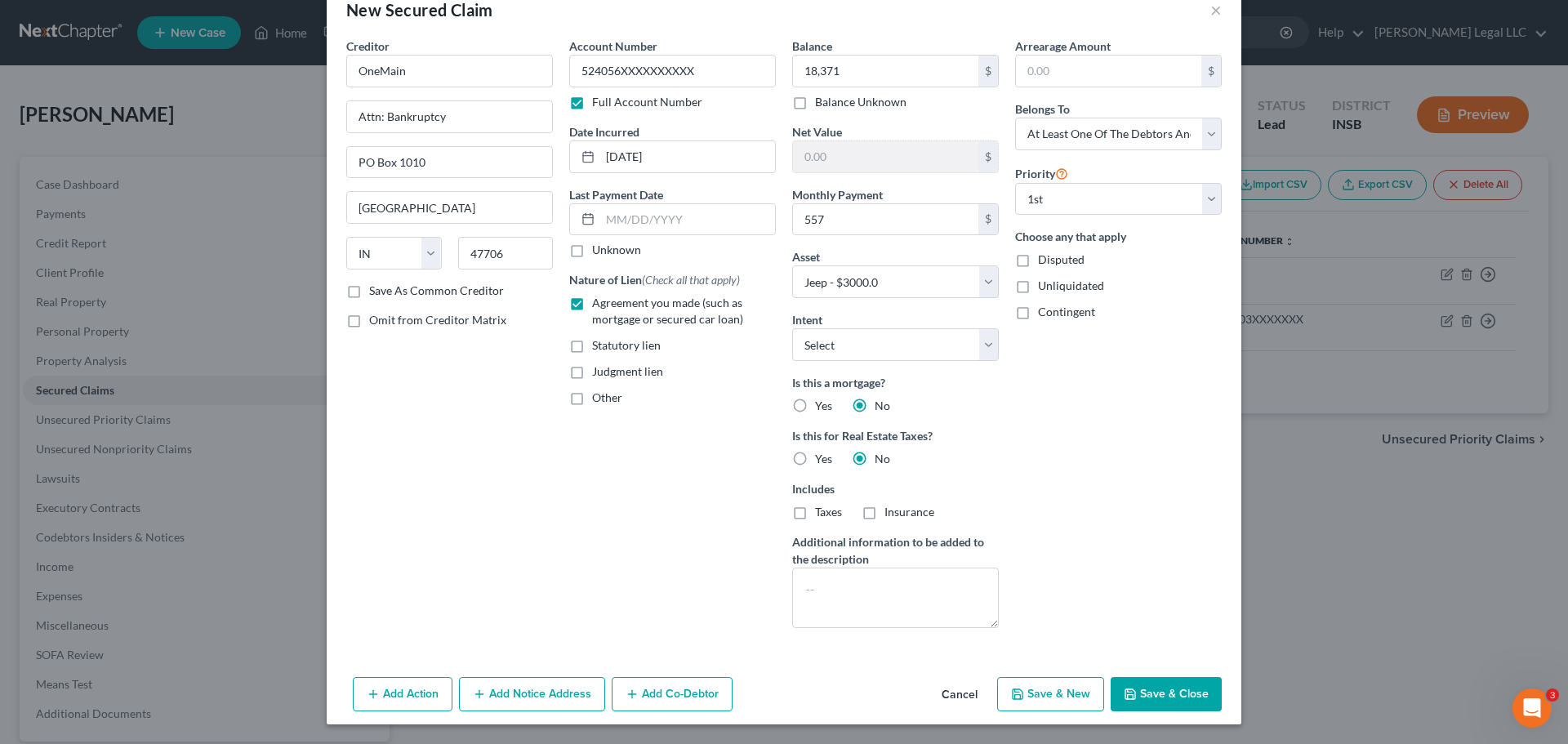 click on "Save & Close" at bounding box center [1166, 694] 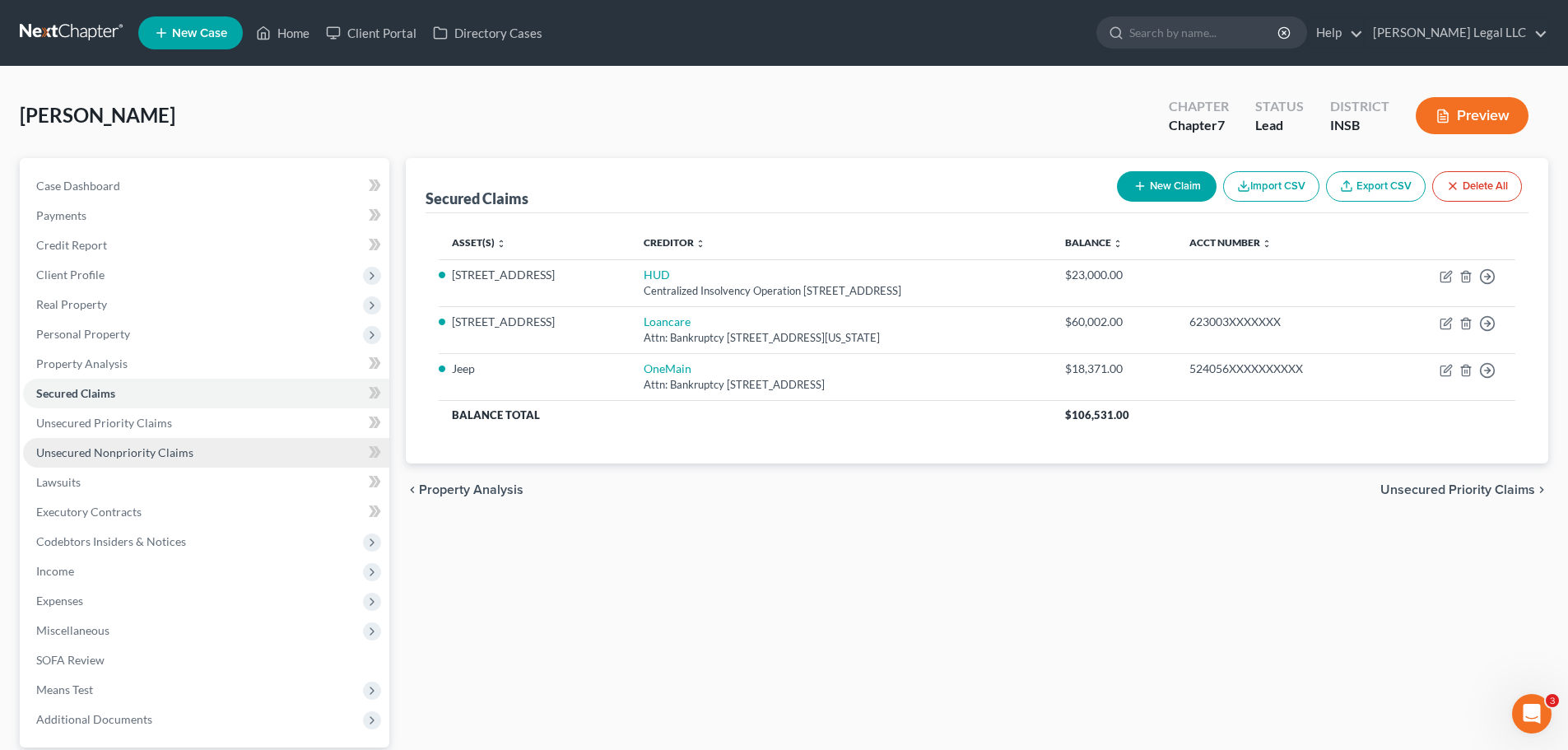 click on "Unsecured Nonpriority Claims" at bounding box center [114, 452] 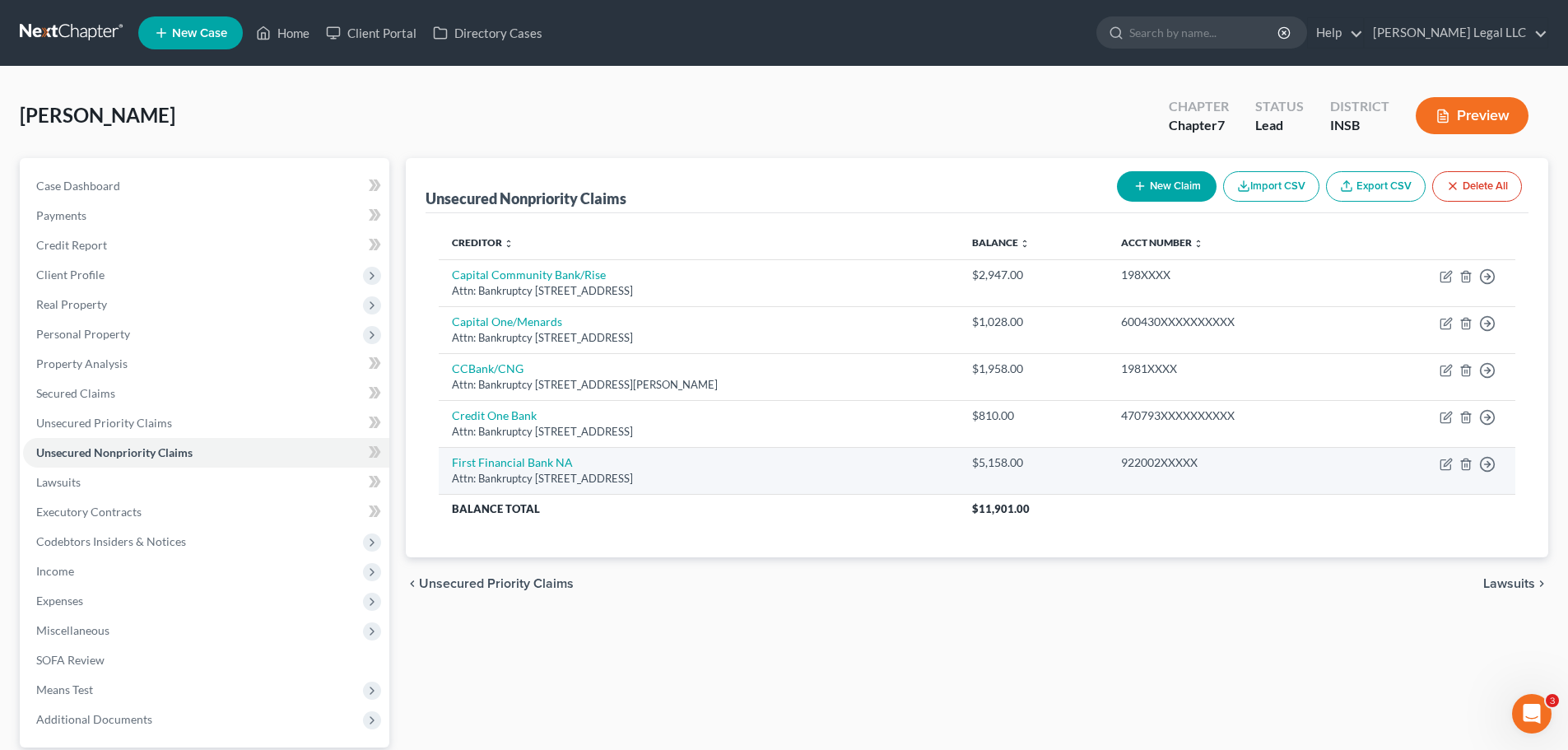 click on "First Financial Bank NA Attn: Bankruptcy [STREET_ADDRESS]" at bounding box center (699, 470) 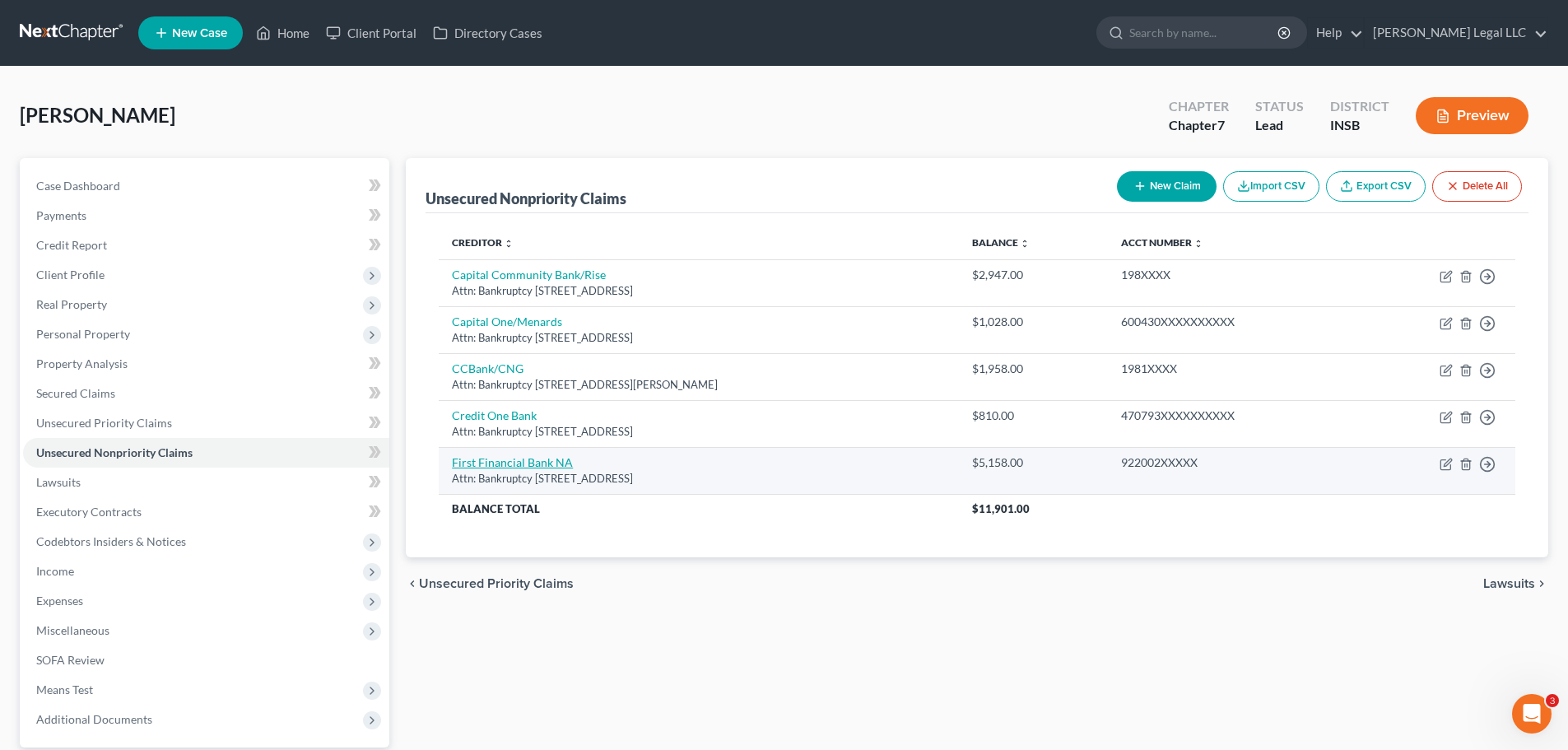 click on "First Financial Bank NA" at bounding box center [512, 462] 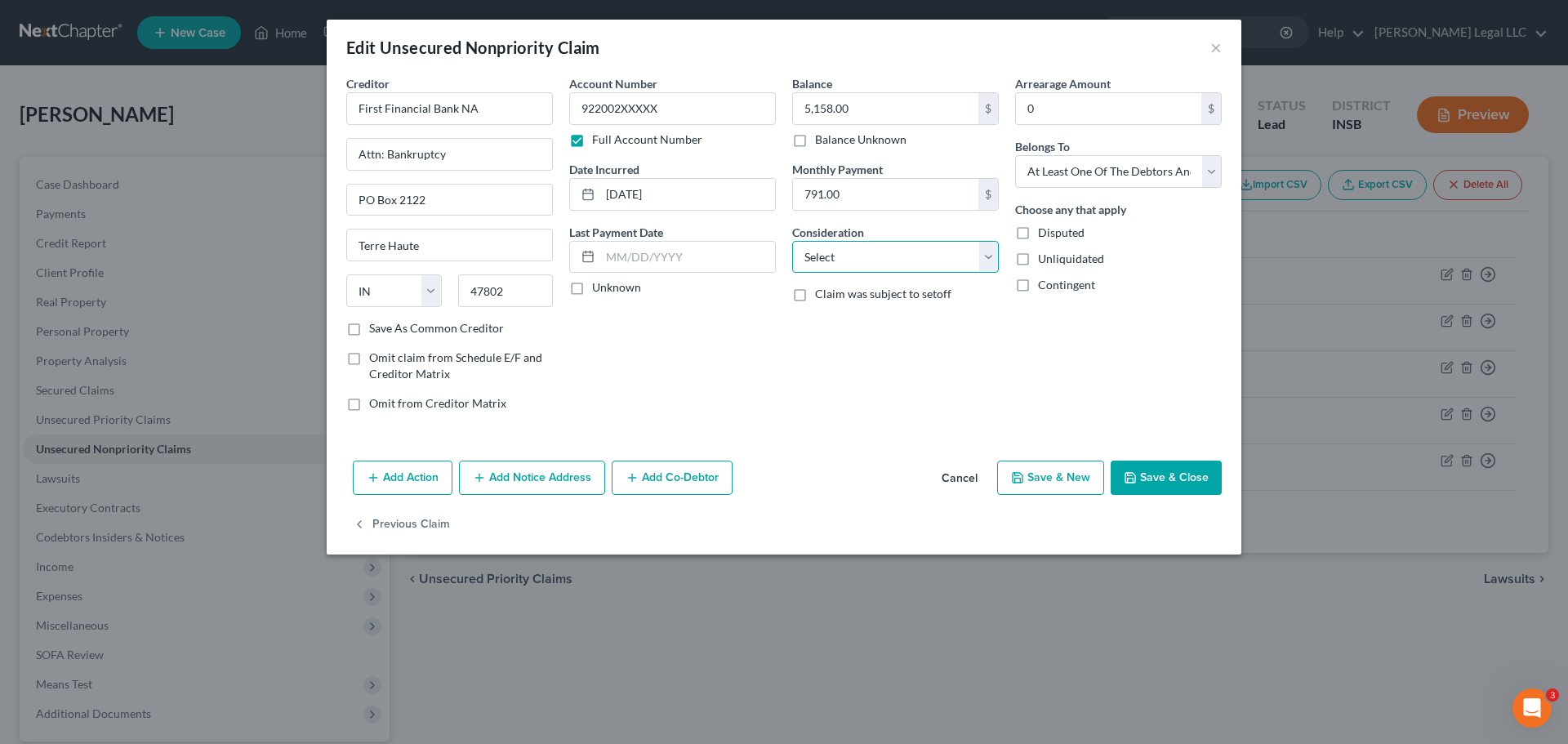 click on "Select Cable / Satellite Services Collection Agency Credit Card Debt Debt Counseling / Attorneys Deficiency Balance Domestic Support Obligations Home / Car Repairs Income Taxes Judgment Liens Medical Services Monies Loaned / Advanced Mortgage Obligation From Divorce Or Separation Obligation To Pensions Other Overdrawn Bank Account Promised To Help Pay Creditors Student Loans Suppliers And Vendors Telephone / Internet Services Utility Services" at bounding box center [895, 257] 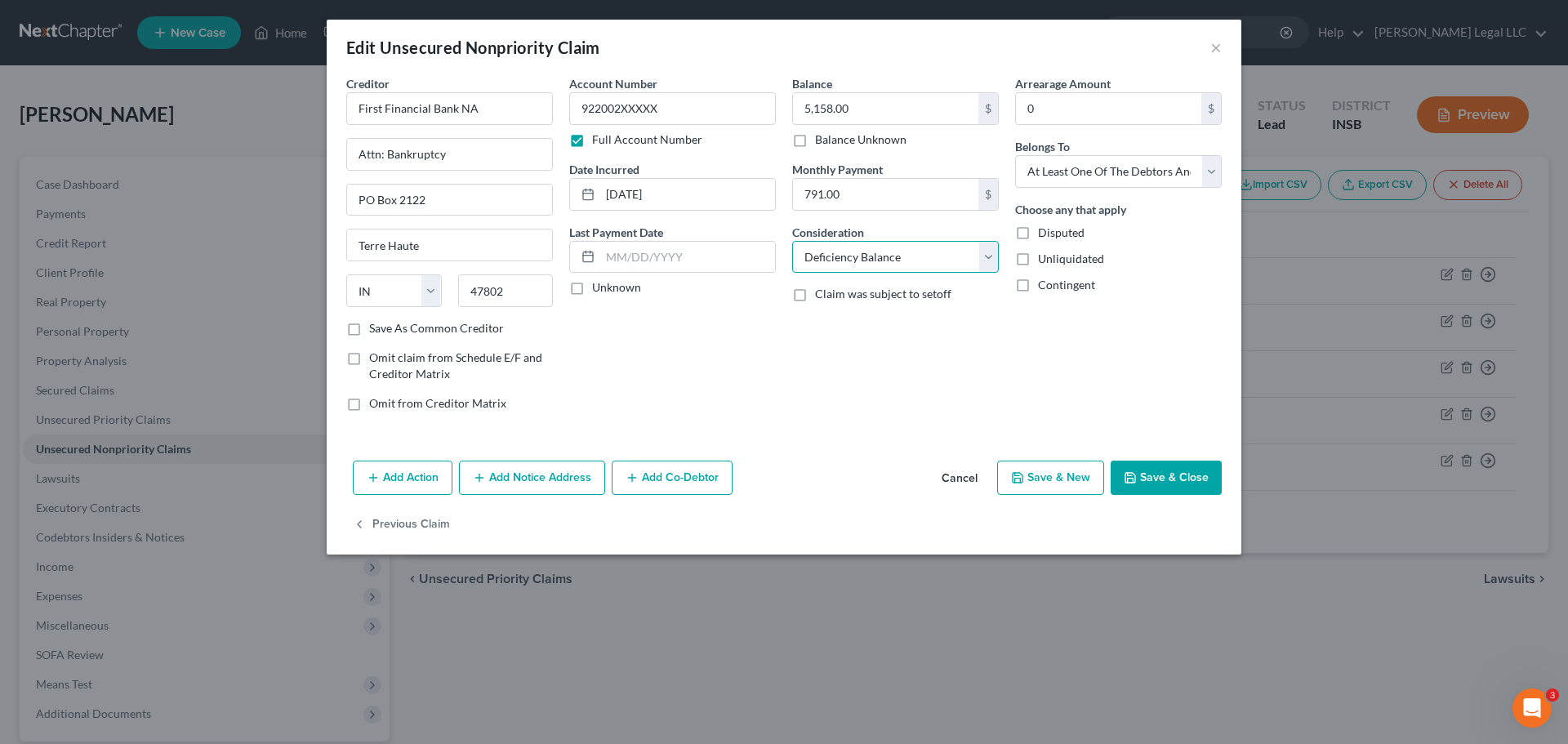 click on "Select Cable / Satellite Services Collection Agency Credit Card Debt Debt Counseling / Attorneys Deficiency Balance Domestic Support Obligations Home / Car Repairs Income Taxes Judgment Liens Medical Services Monies Loaned / Advanced Mortgage Obligation From Divorce Or Separation Obligation To Pensions Other Overdrawn Bank Account Promised To Help Pay Creditors Student Loans Suppliers And Vendors Telephone / Internet Services Utility Services" at bounding box center [895, 257] 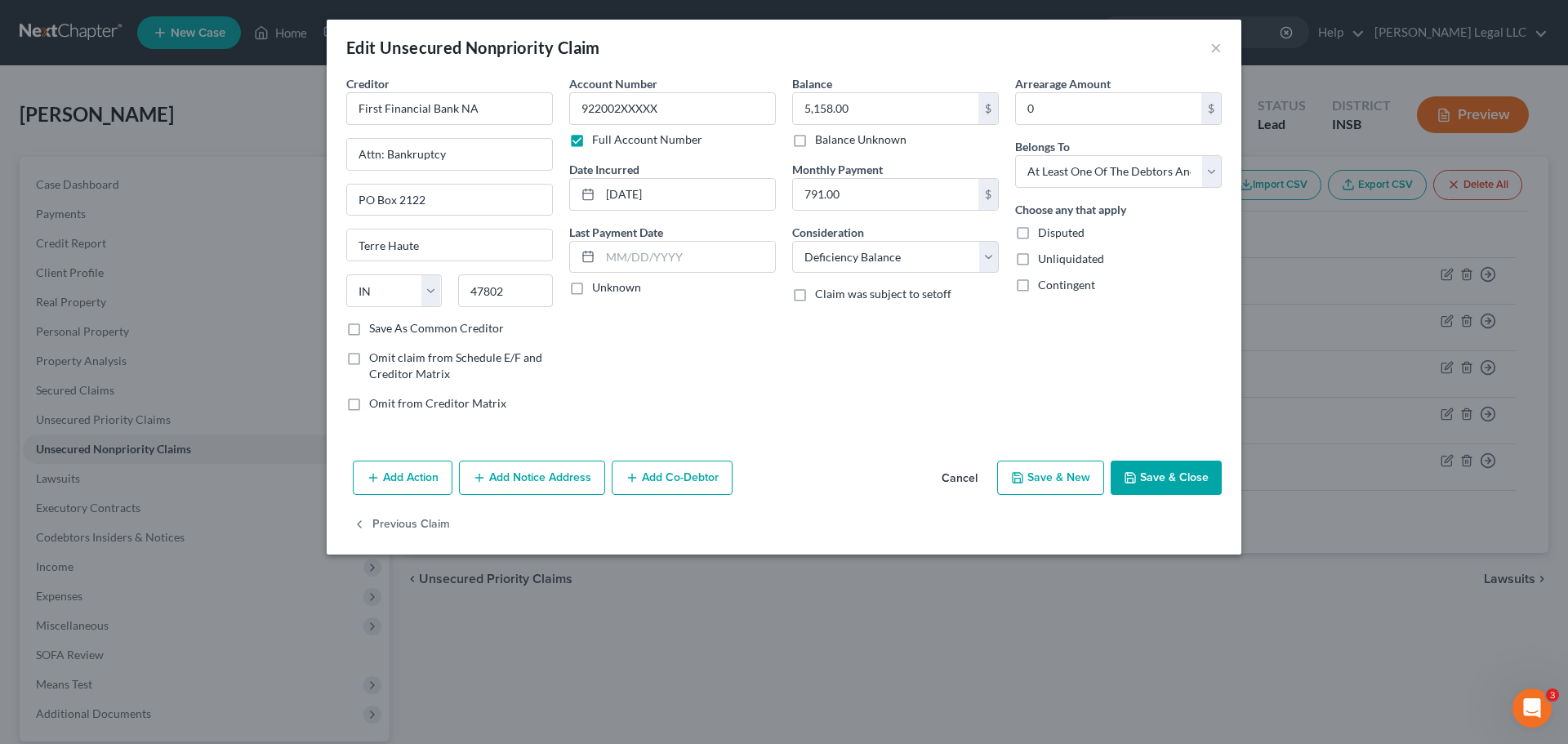 click on "Balance
5,158.00 $
Balance Unknown
Balance Undetermined
5,158.00 $
Balance Unknown
Monthly Payment 791.00 $ Consideration Select Cable / Satellite Services Collection Agency Credit Card Debt Debt Counseling / Attorneys Deficiency Balance Domestic Support Obligations Home / Car Repairs Income Taxes Judgment Liens Medical Services Monies Loaned / Advanced Mortgage Obligation From Divorce Or Separation Obligation To Pensions Other Overdrawn Bank Account Promised To Help Pay Creditors Student Loans Suppliers And Vendors Telephone / Internet Services Utility Services Claim was subject to setoff" at bounding box center (895, 250) 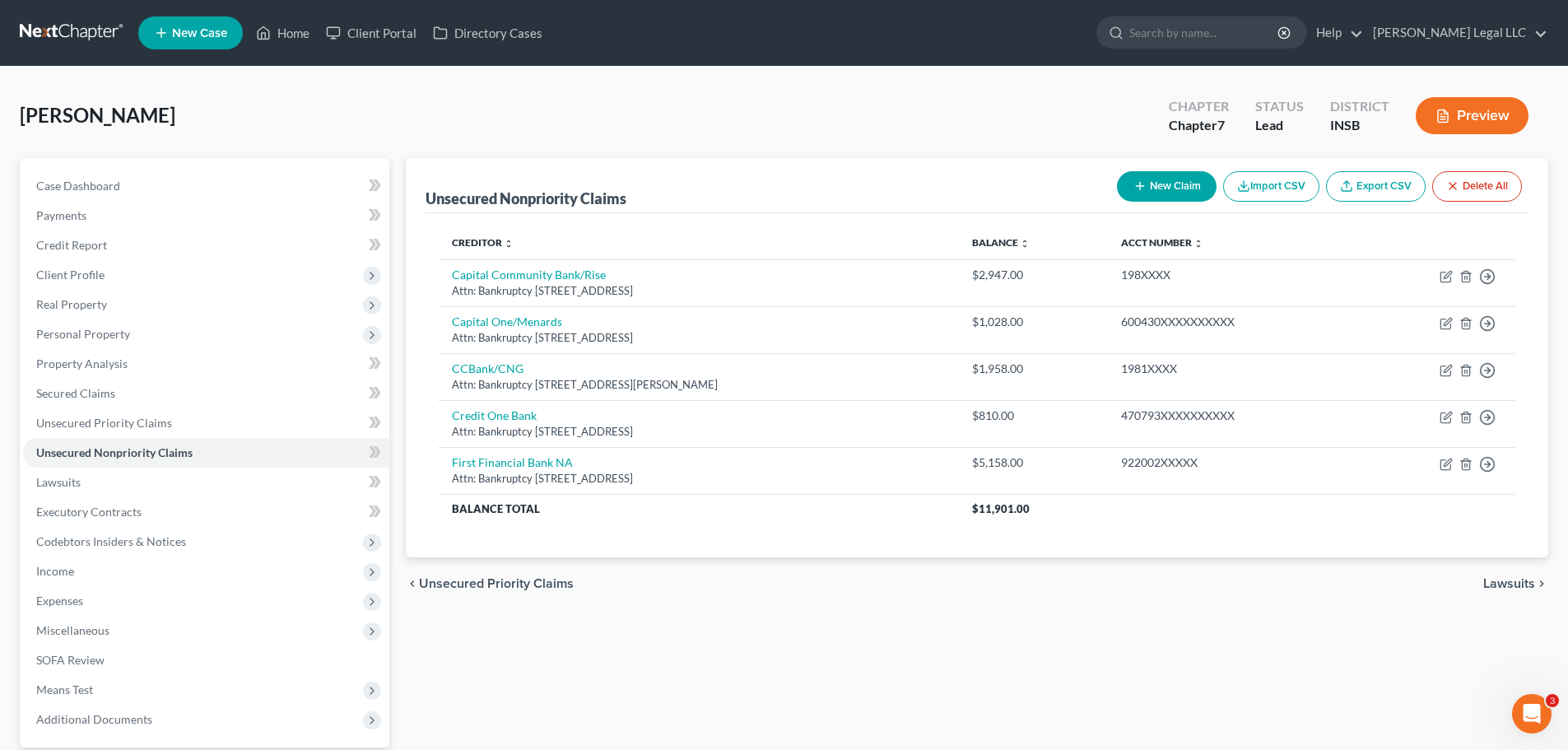 click on "New Claim" at bounding box center [1166, 186] 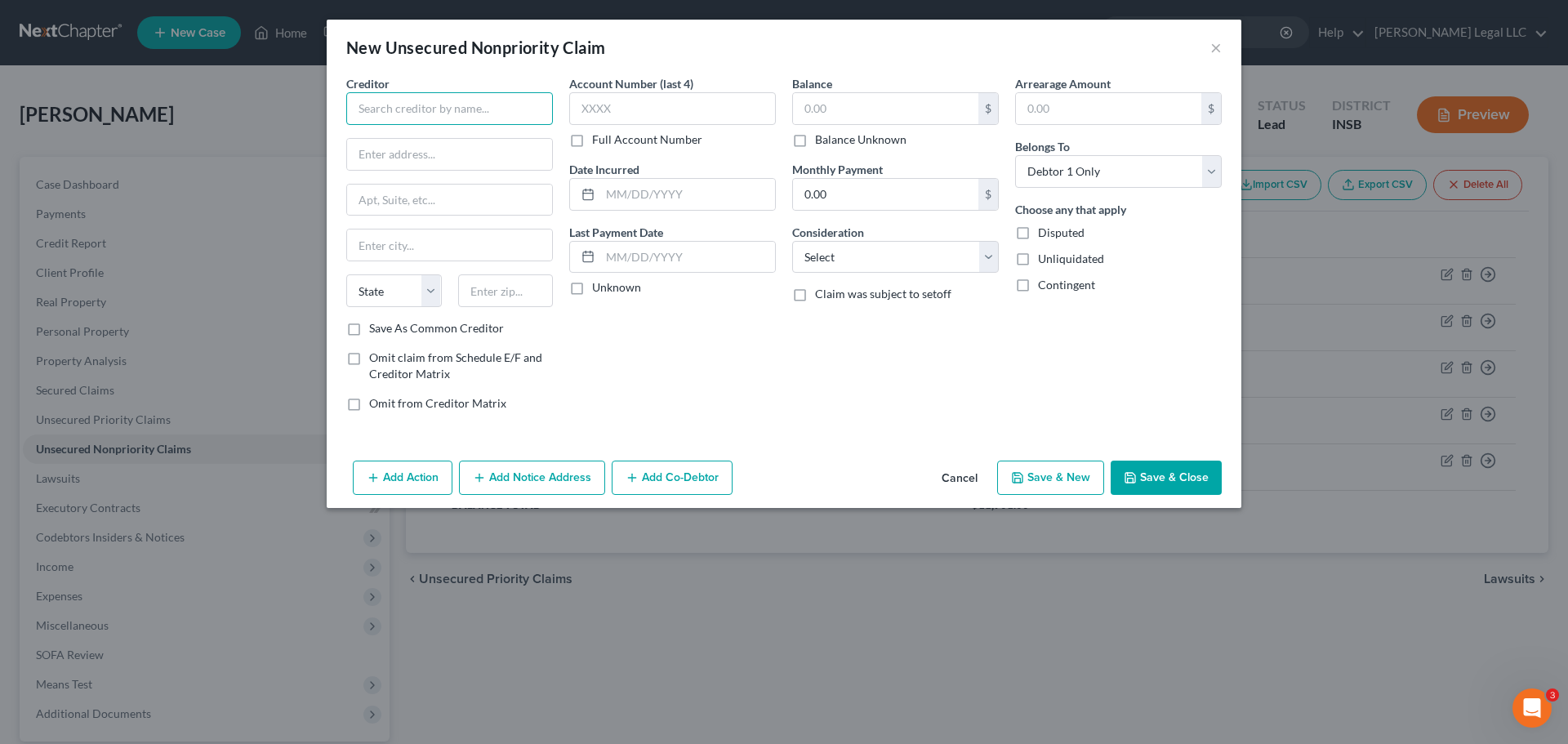 click at bounding box center [449, 109] 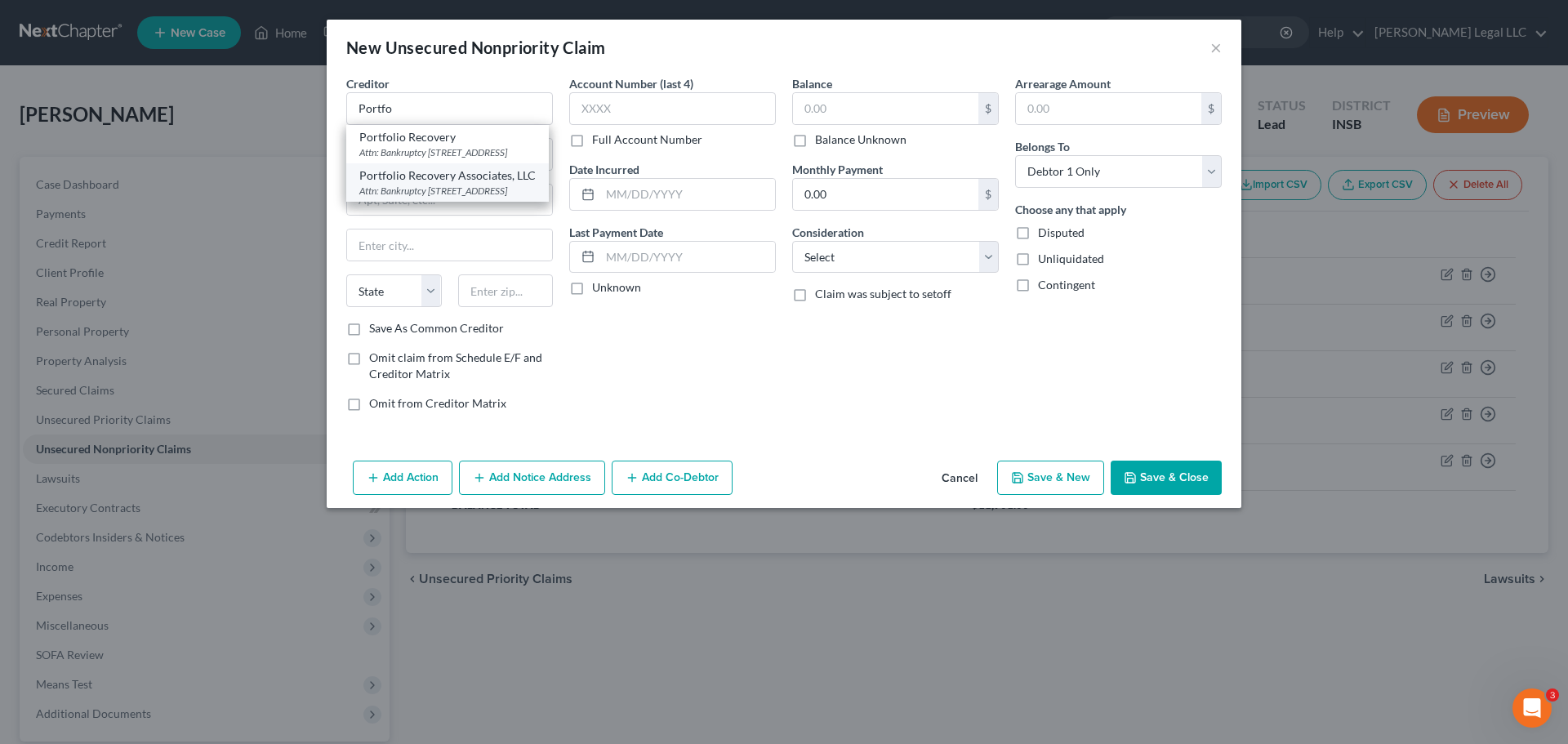 click on "Attn: Bankruptcy [STREET_ADDRESS]" at bounding box center [448, 190] 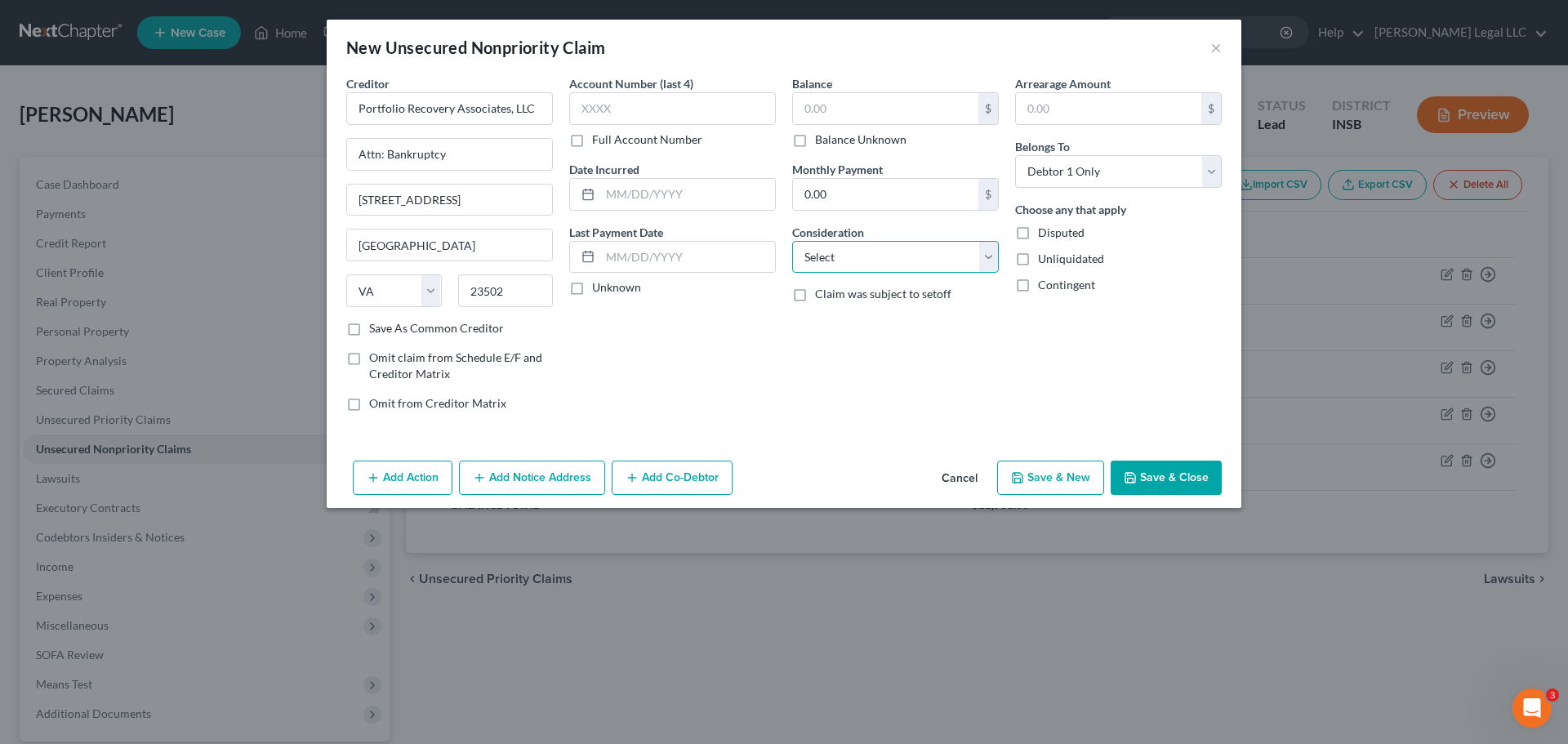 click on "Select Cable / Satellite Services Collection Agency Credit Card Debt Debt Counseling / Attorneys Deficiency Balance Domestic Support Obligations Home / Car Repairs Income Taxes Judgment Liens Medical Services Monies Loaned / Advanced Mortgage Obligation From Divorce Or Separation Obligation To Pensions Other Overdrawn Bank Account Promised To Help Pay Creditors Student Loans Suppliers And Vendors Telephone / Internet Services Utility Services" at bounding box center [895, 257] 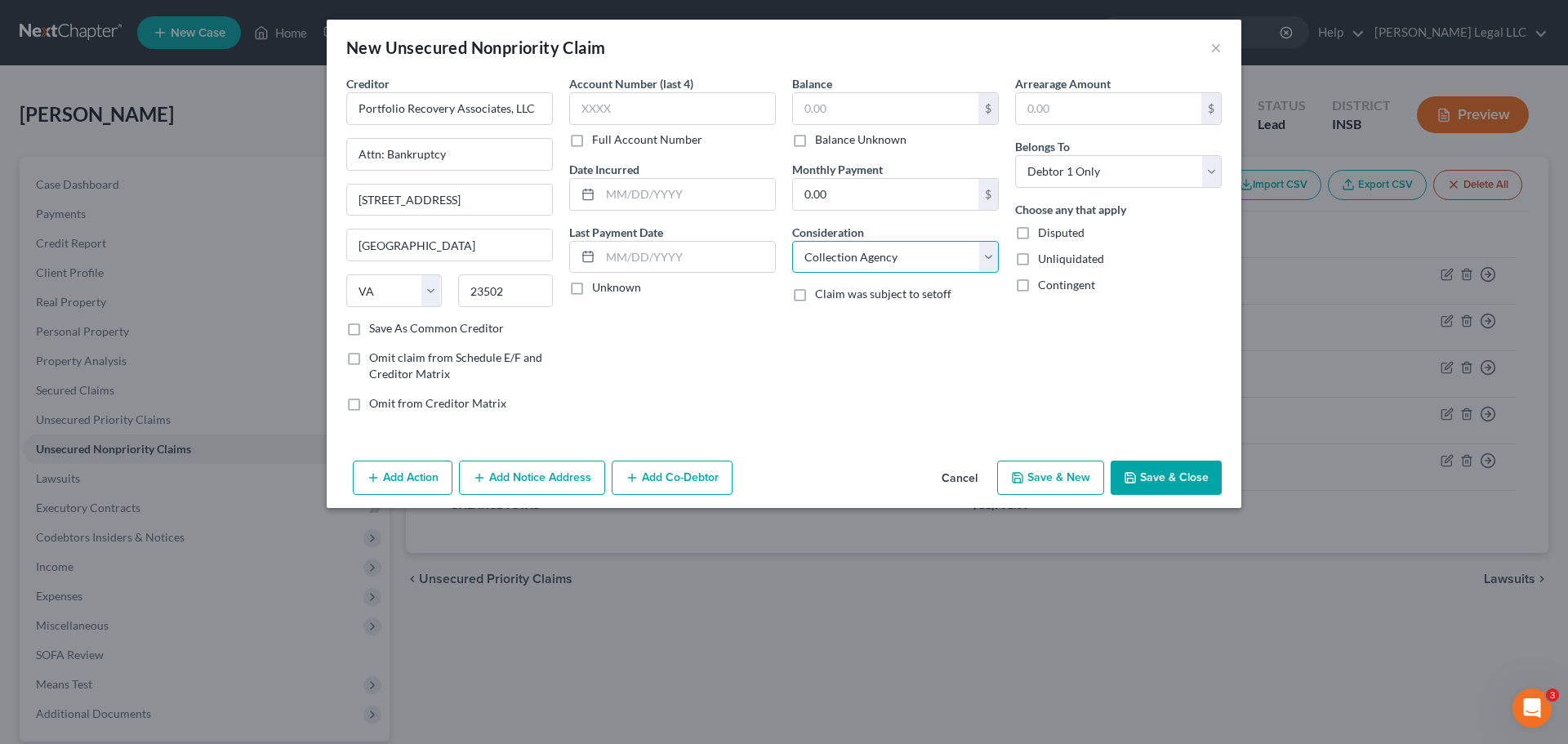 click on "Select Cable / Satellite Services Collection Agency Credit Card Debt Debt Counseling / Attorneys Deficiency Balance Domestic Support Obligations Home / Car Repairs Income Taxes Judgment Liens Medical Services Monies Loaned / Advanced Mortgage Obligation From Divorce Or Separation Obligation To Pensions Other Overdrawn Bank Account Promised To Help Pay Creditors Student Loans Suppliers And Vendors Telephone / Internet Services Utility Services" at bounding box center [895, 257] 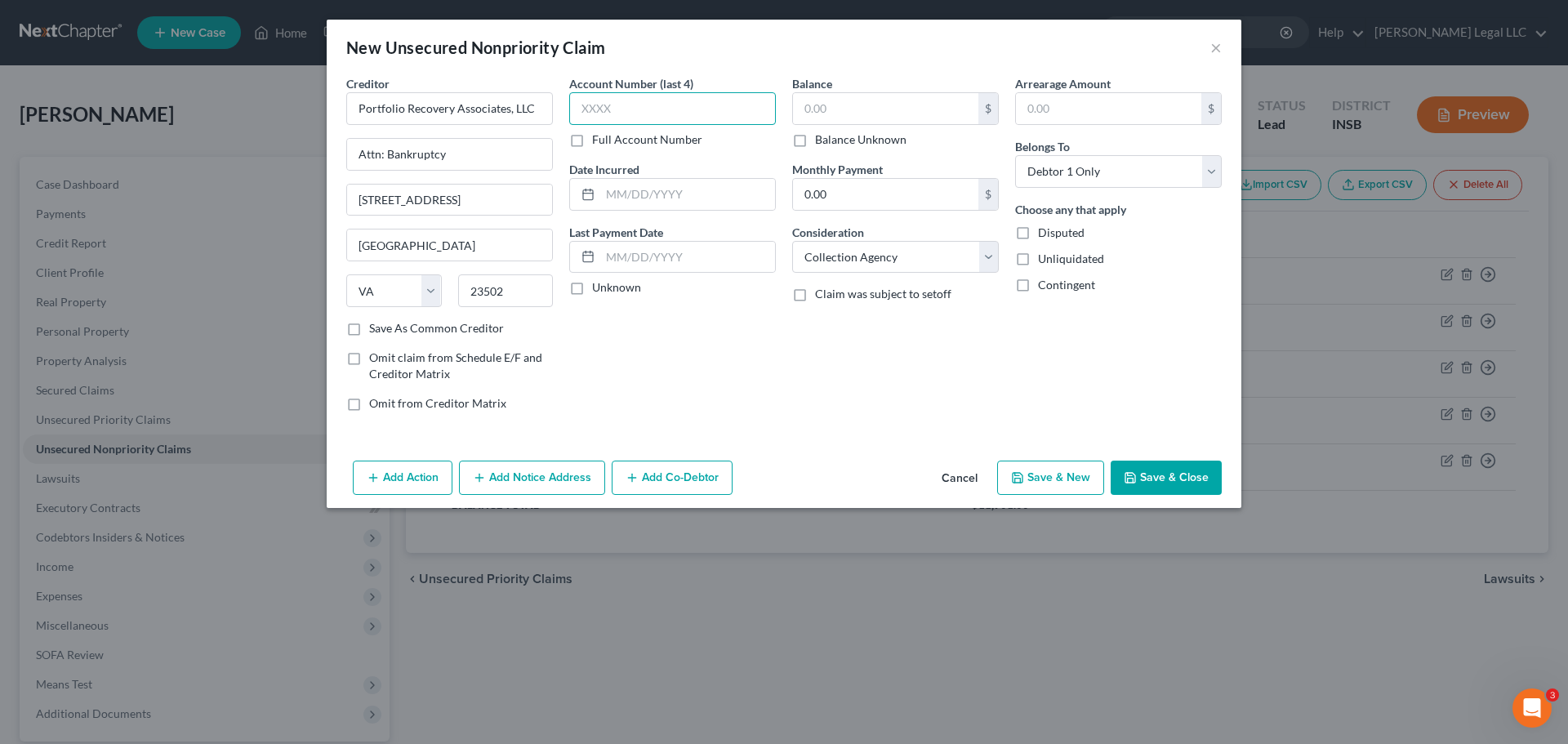 click at bounding box center [672, 109] 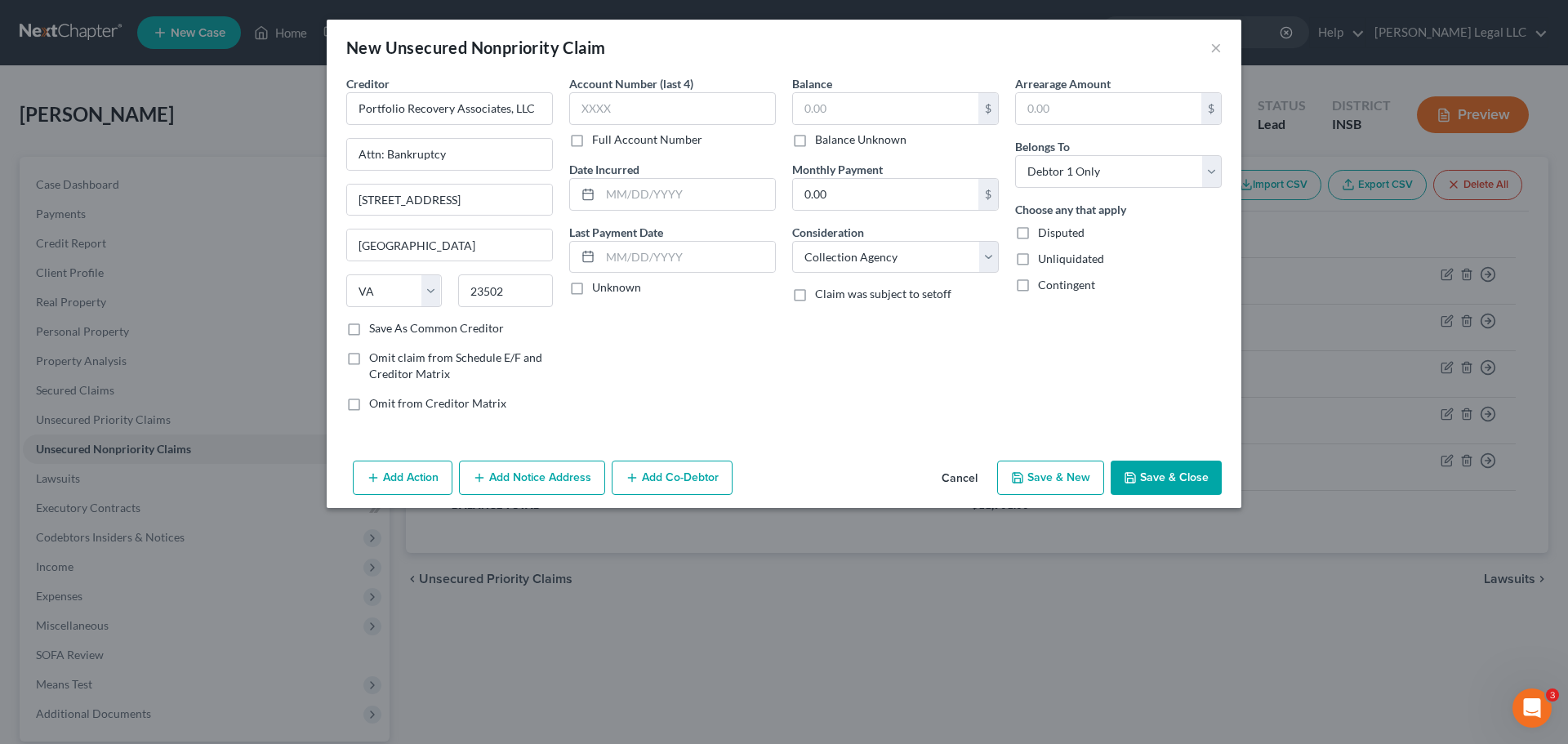 click on "Full Account Number" at bounding box center [647, 140] 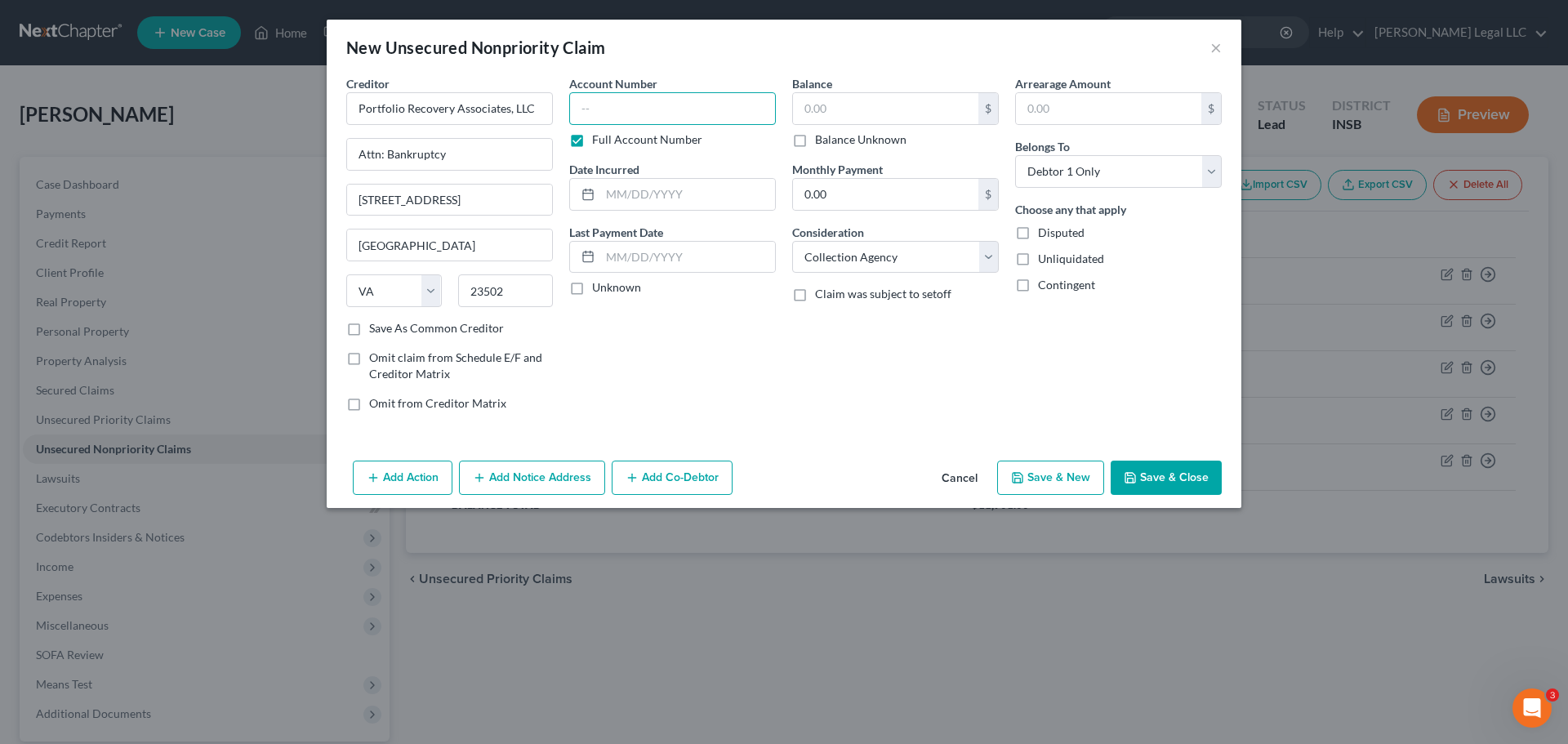 click at bounding box center (672, 109) 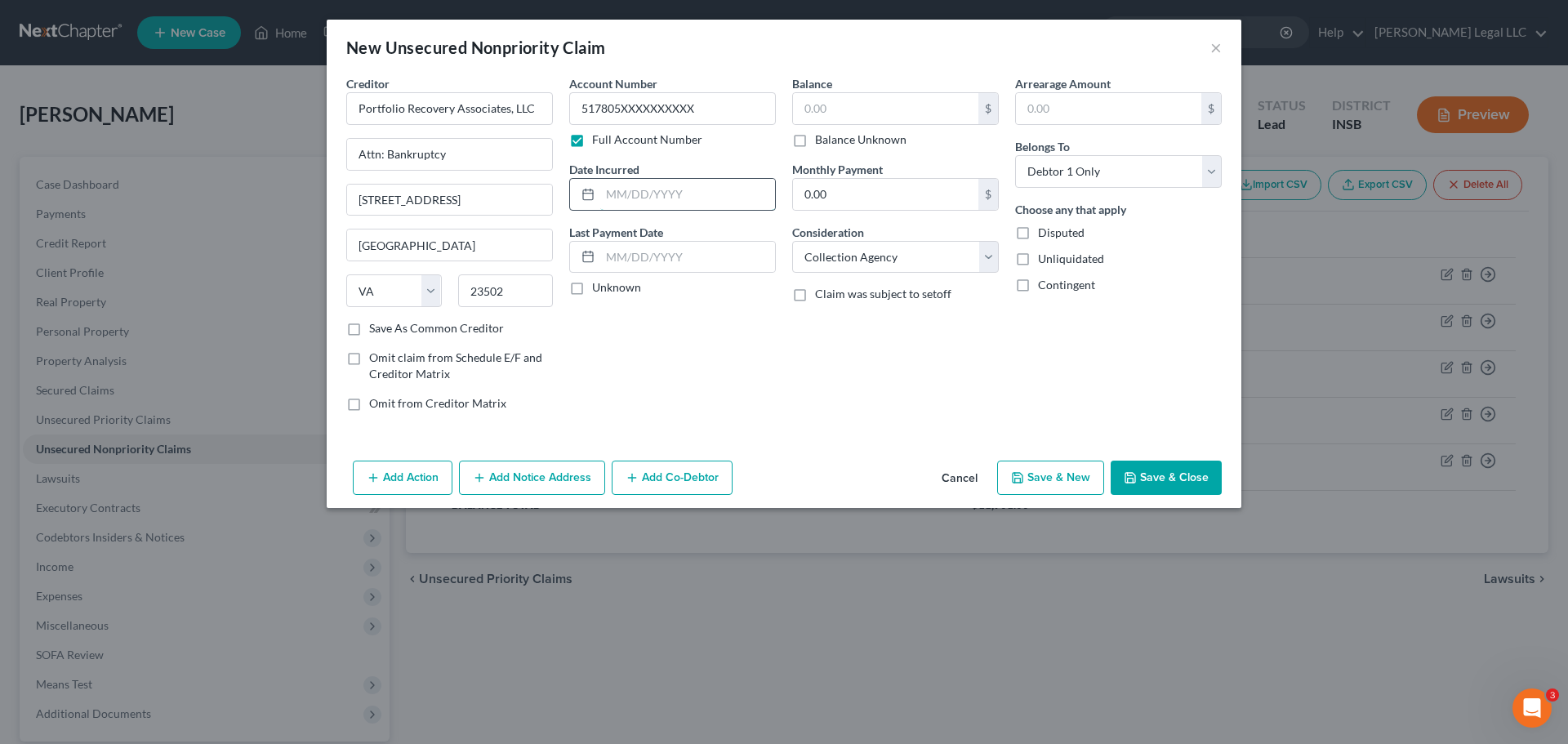 click at bounding box center (688, 194) 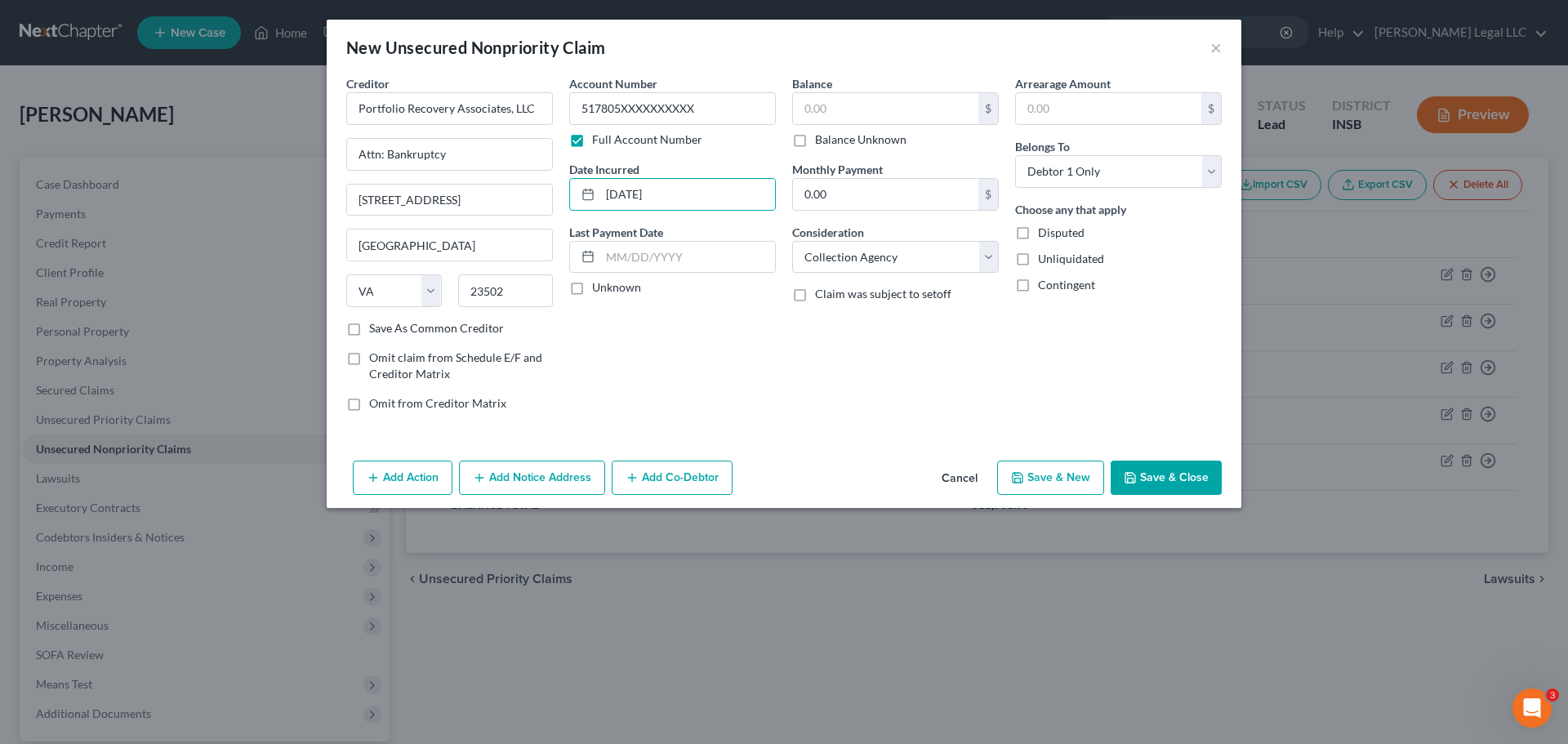 click on "Balance
$
Balance Unknown
Balance Undetermined
$
Balance Unknown
Monthly Payment 0.00 $ Consideration Select Cable / Satellite Services Collection Agency Credit Card Debt Debt Counseling / Attorneys Deficiency Balance Domestic Support Obligations Home / Car Repairs Income Taxes Judgment Liens Medical Services Monies Loaned / Advanced Mortgage Obligation From Divorce Or Separation Obligation To Pensions Other Overdrawn Bank Account Promised To Help Pay Creditors Student Loans Suppliers And Vendors Telephone / Internet Services Utility Services Claim was subject to setoff" at bounding box center [895, 250] 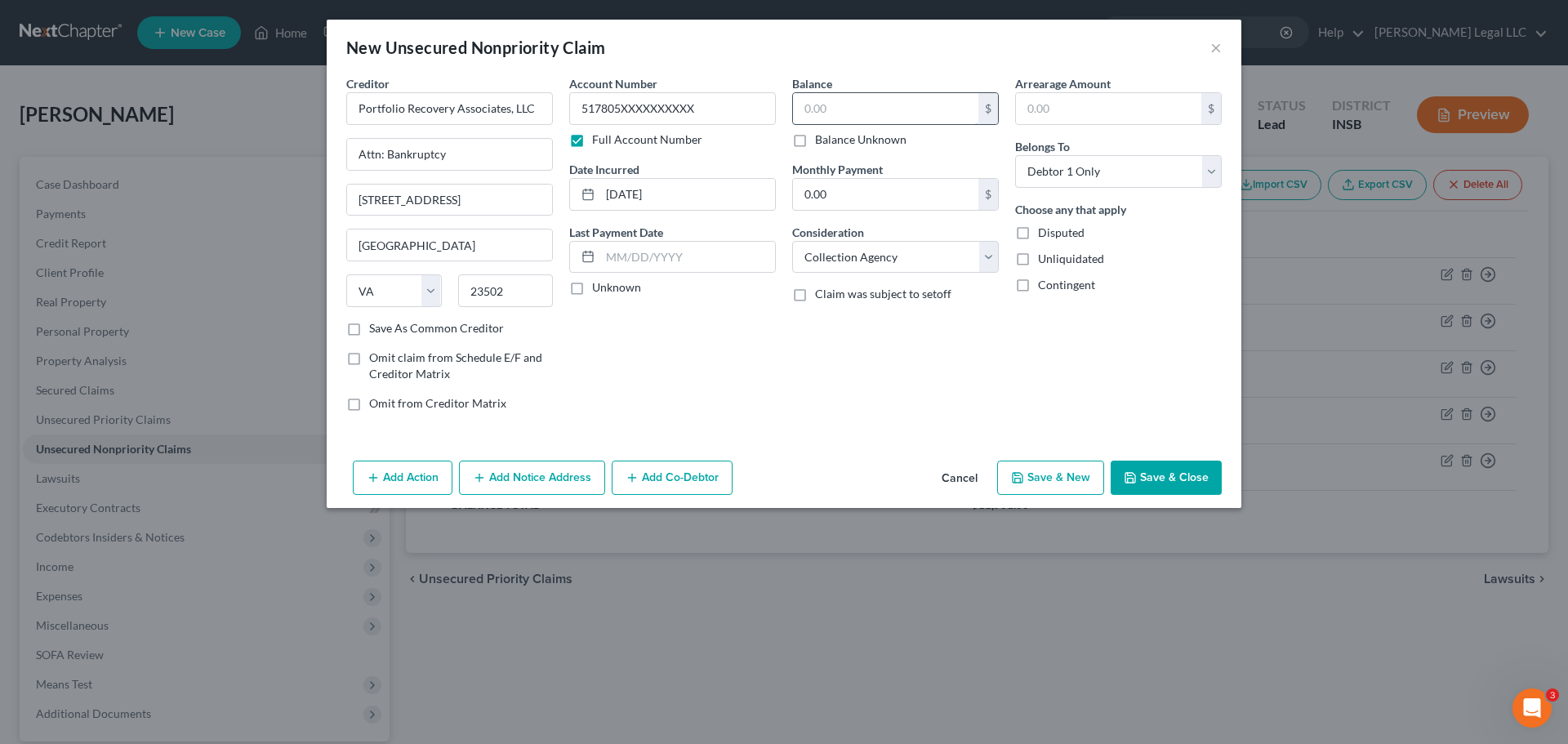 click at bounding box center (885, 109) 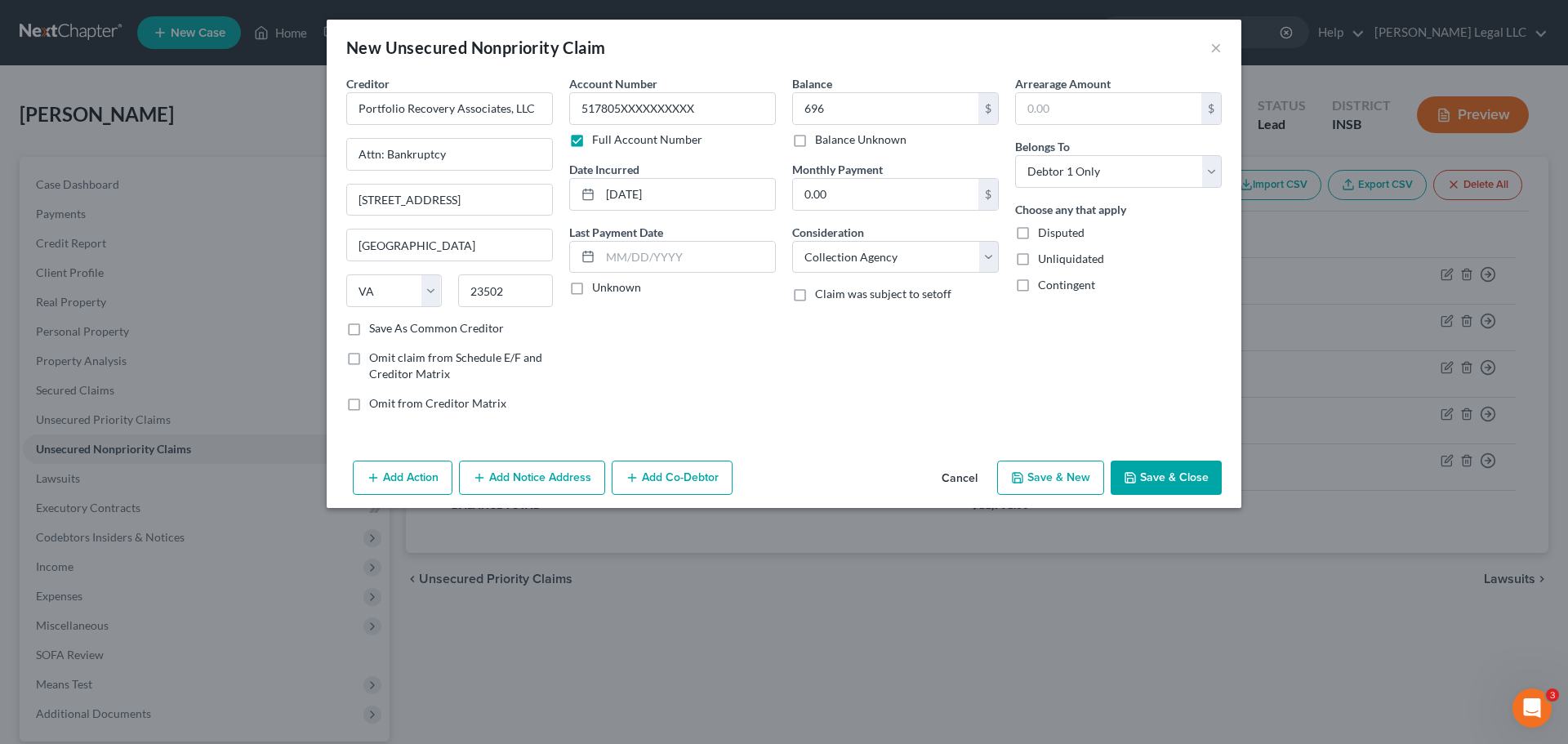 click on "Save & New" at bounding box center [1050, 478] 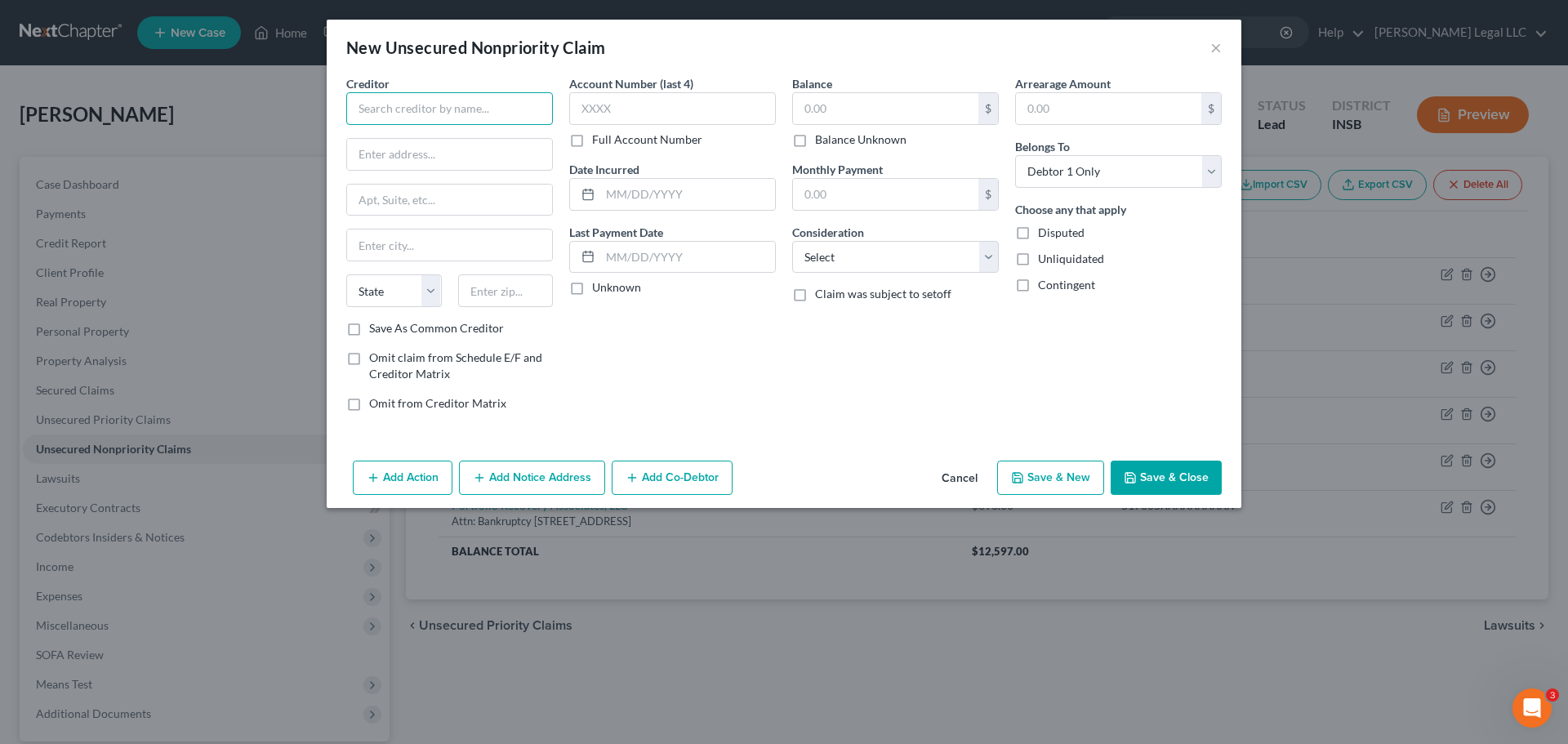 click at bounding box center (449, 109) 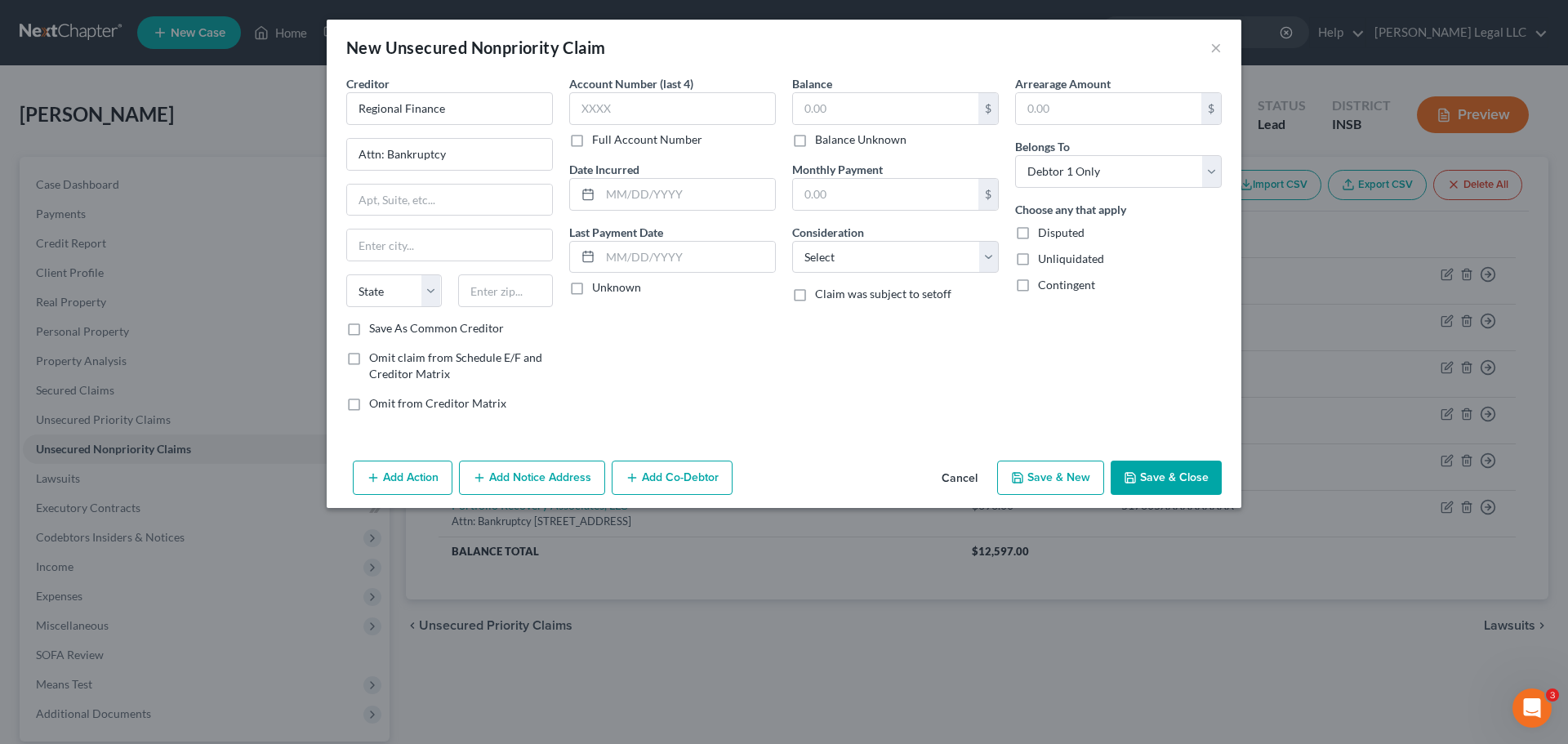 click on "Full Account Number" at bounding box center [647, 140] 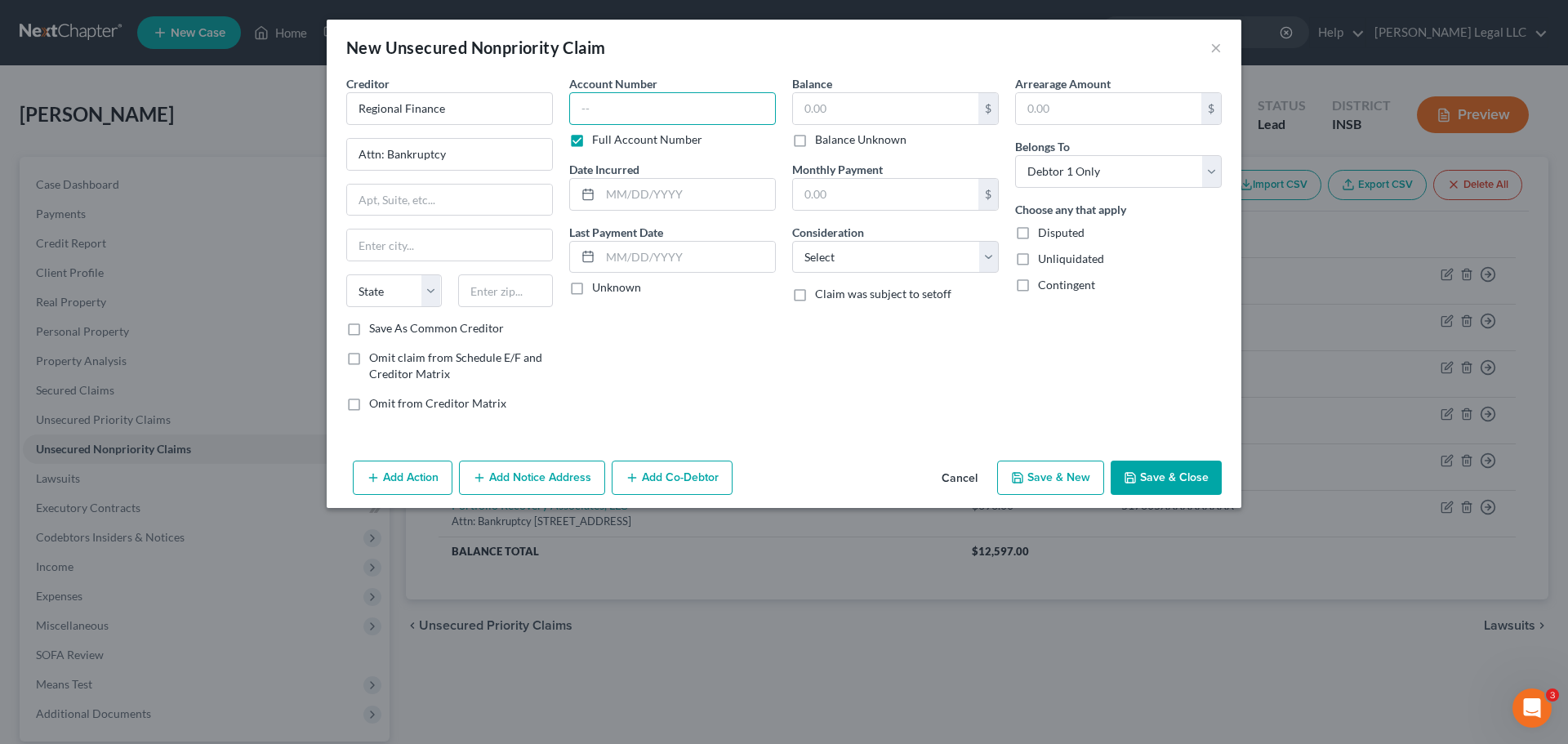 click at bounding box center [672, 109] 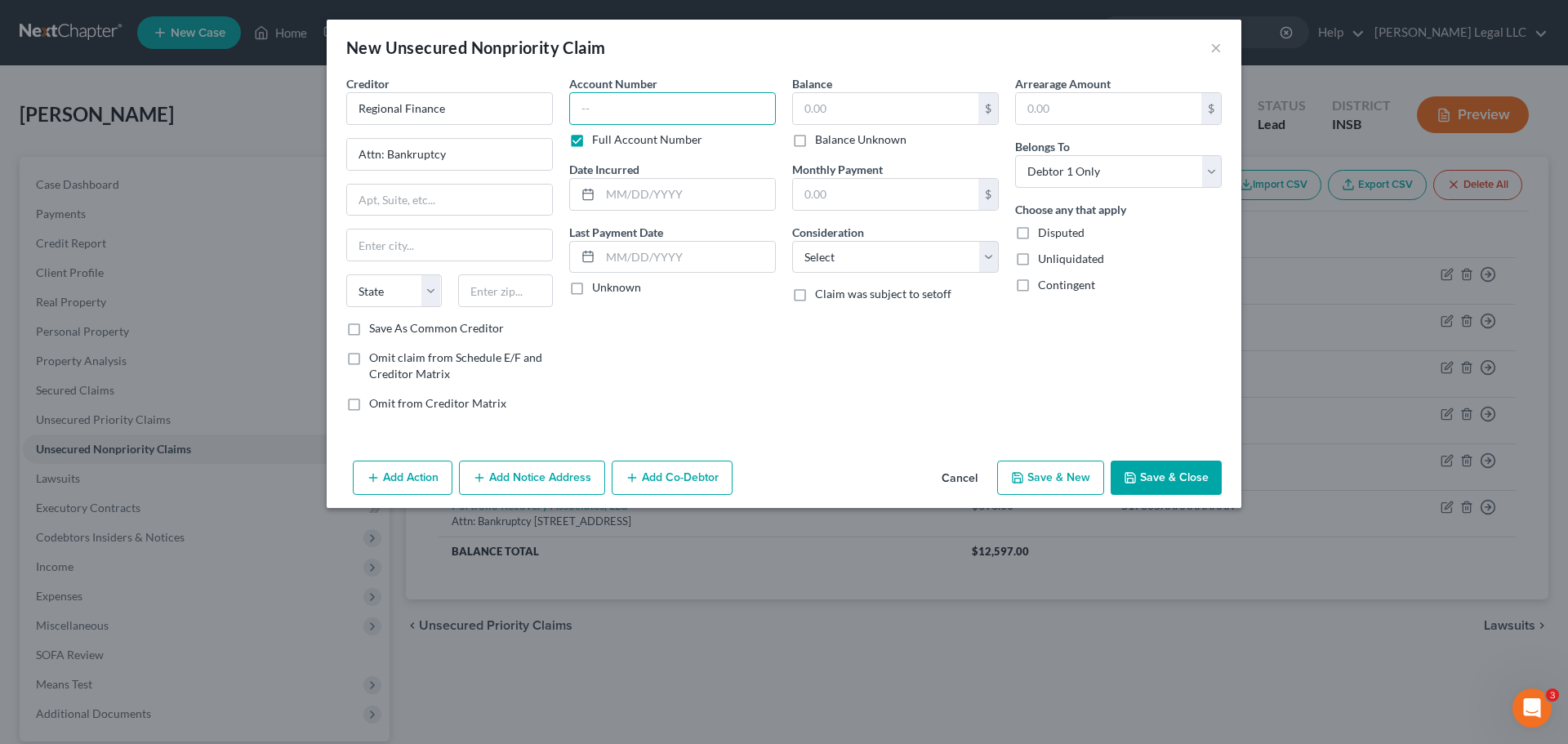 paste on "112000XXXXXX" 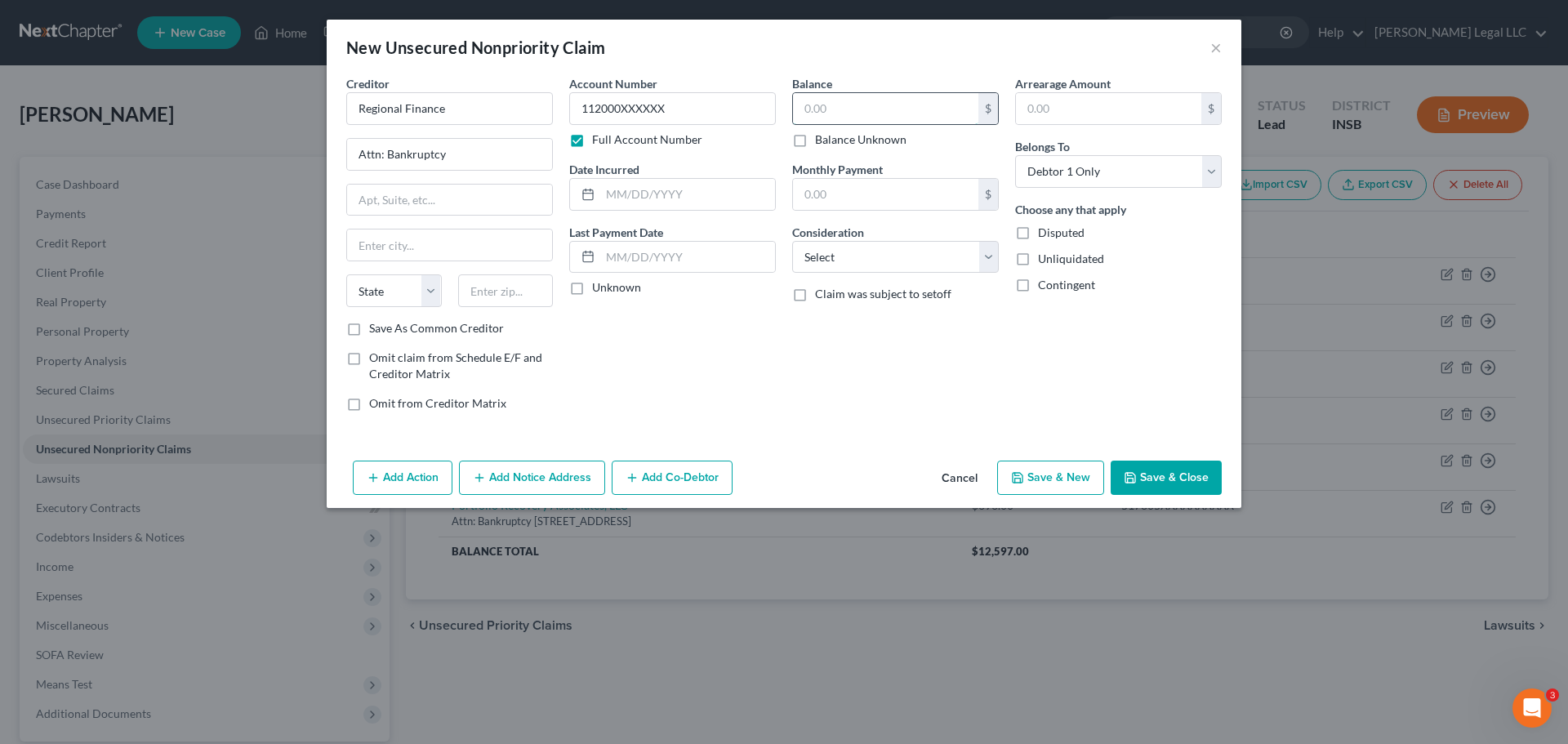 click at bounding box center [885, 109] 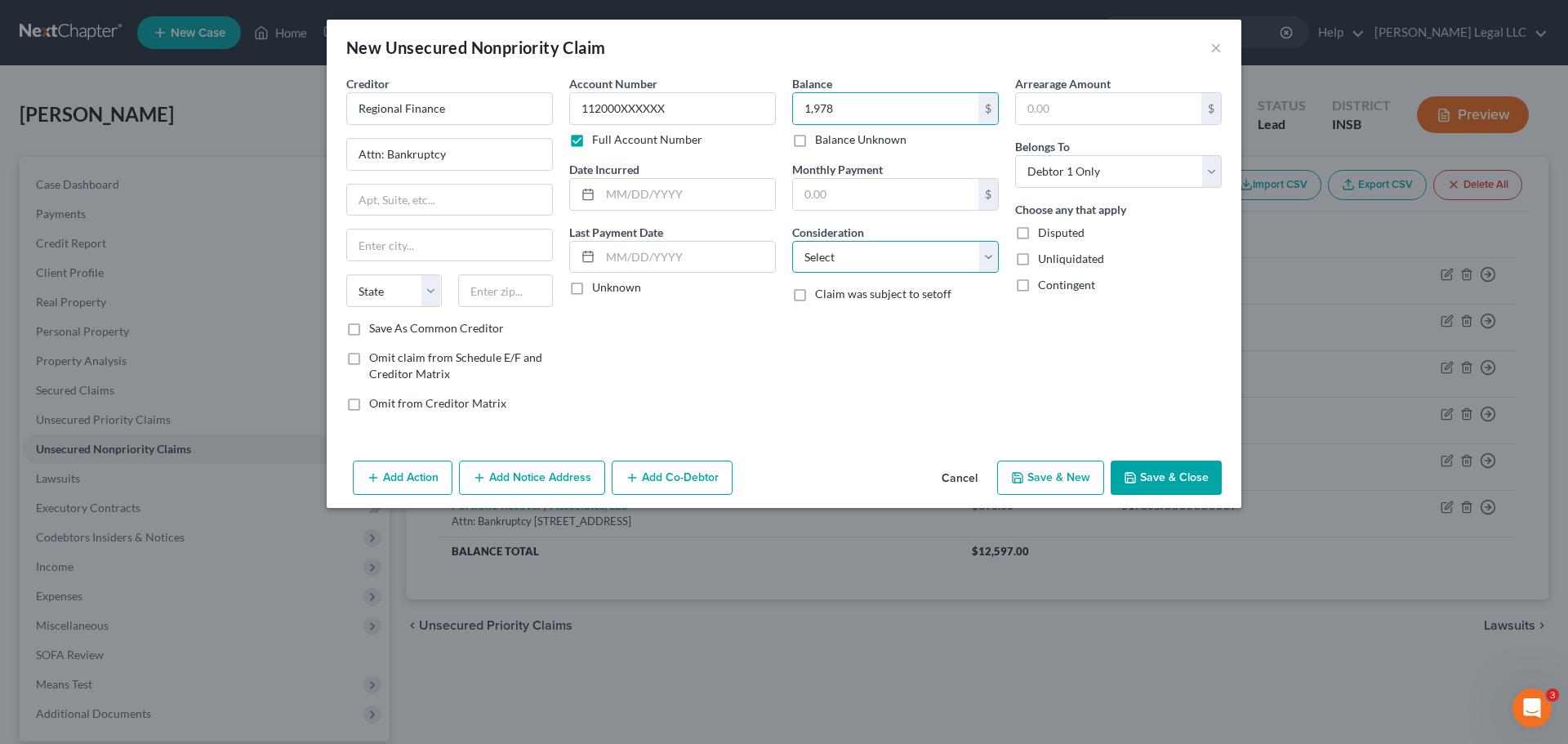 drag, startPoint x: 906, startPoint y: 256, endPoint x: 891, endPoint y: 261, distance: 15.811388 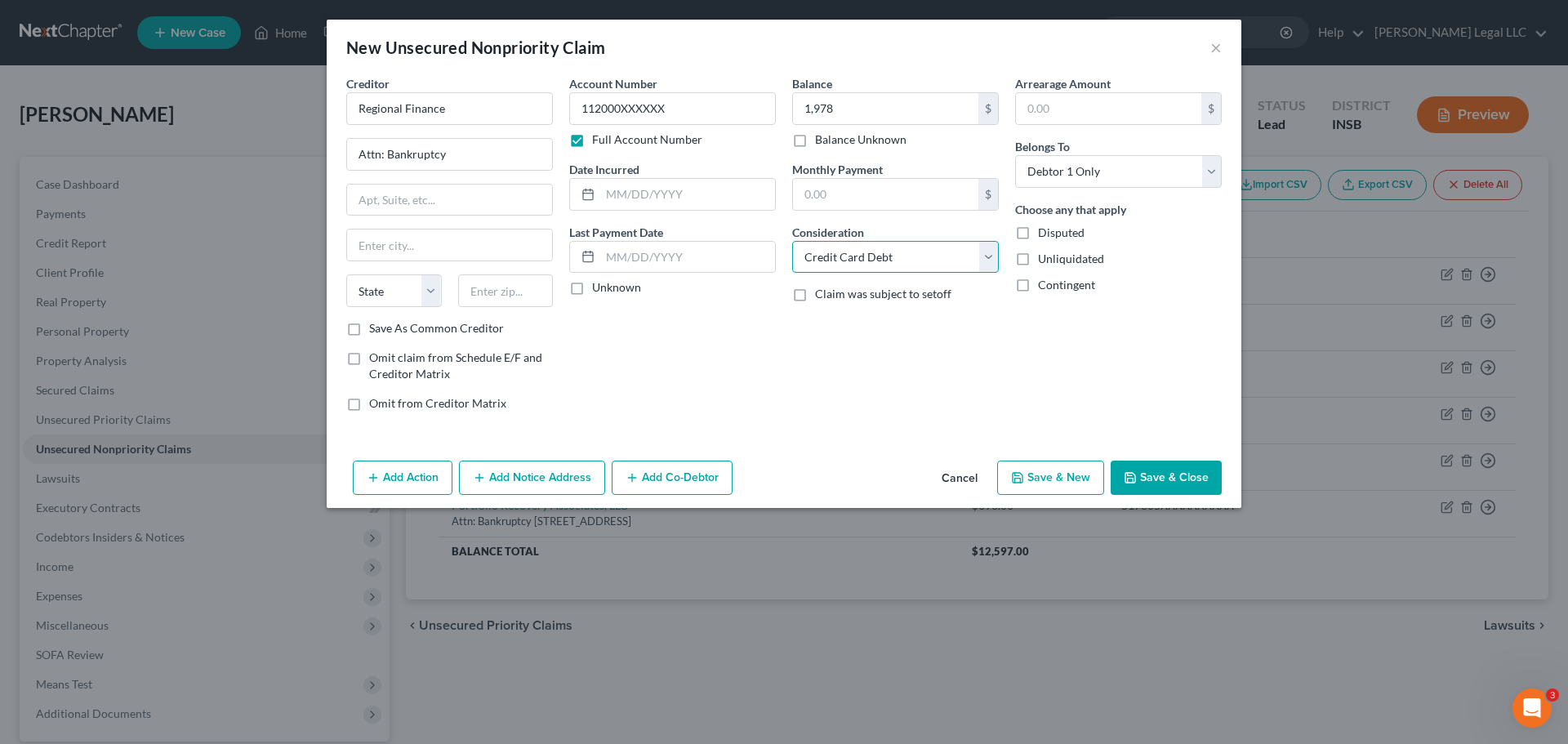 click on "Select Cable / Satellite Services Collection Agency Credit Card Debt Debt Counseling / Attorneys Deficiency Balance Domestic Support Obligations Home / Car Repairs Income Taxes Judgment Liens Medical Services Monies Loaned / Advanced Mortgage Obligation From Divorce Or Separation Obligation To Pensions Other Overdrawn Bank Account Promised To Help Pay Creditors Student Loans Suppliers And Vendors Telephone / Internet Services Utility Services" at bounding box center (895, 257) 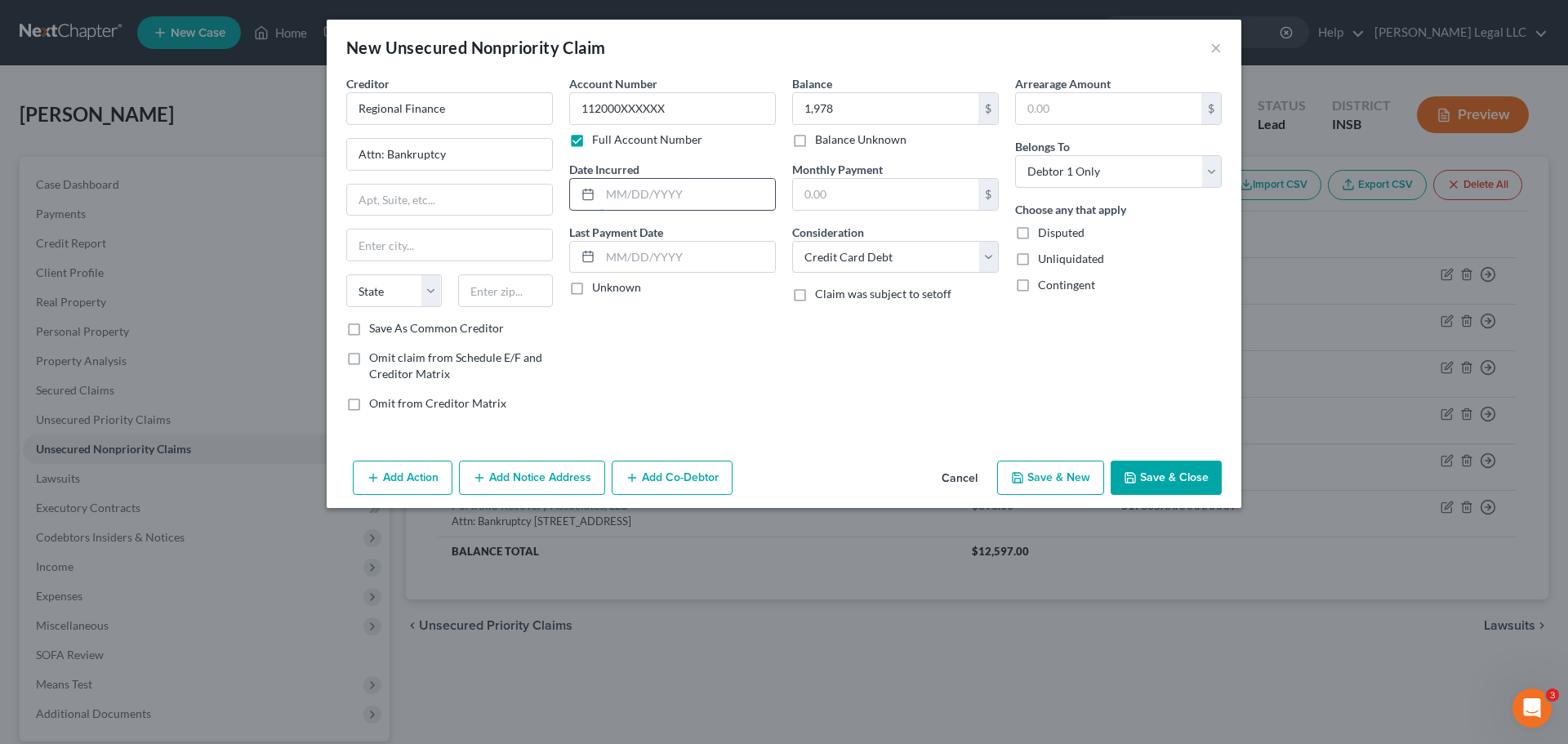 click at bounding box center (688, 194) 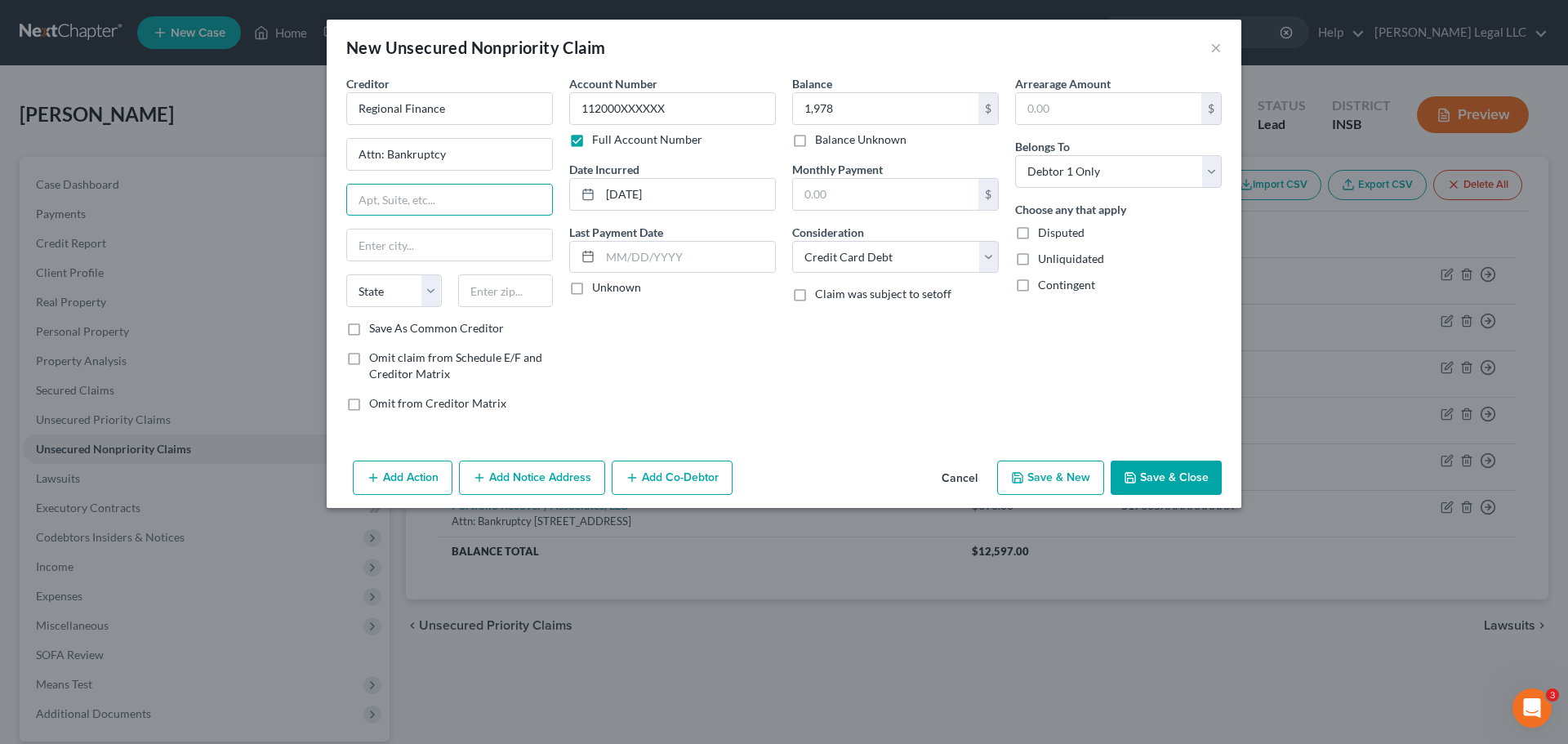 drag, startPoint x: 439, startPoint y: 199, endPoint x: 1226, endPoint y: 392, distance: 810.31969 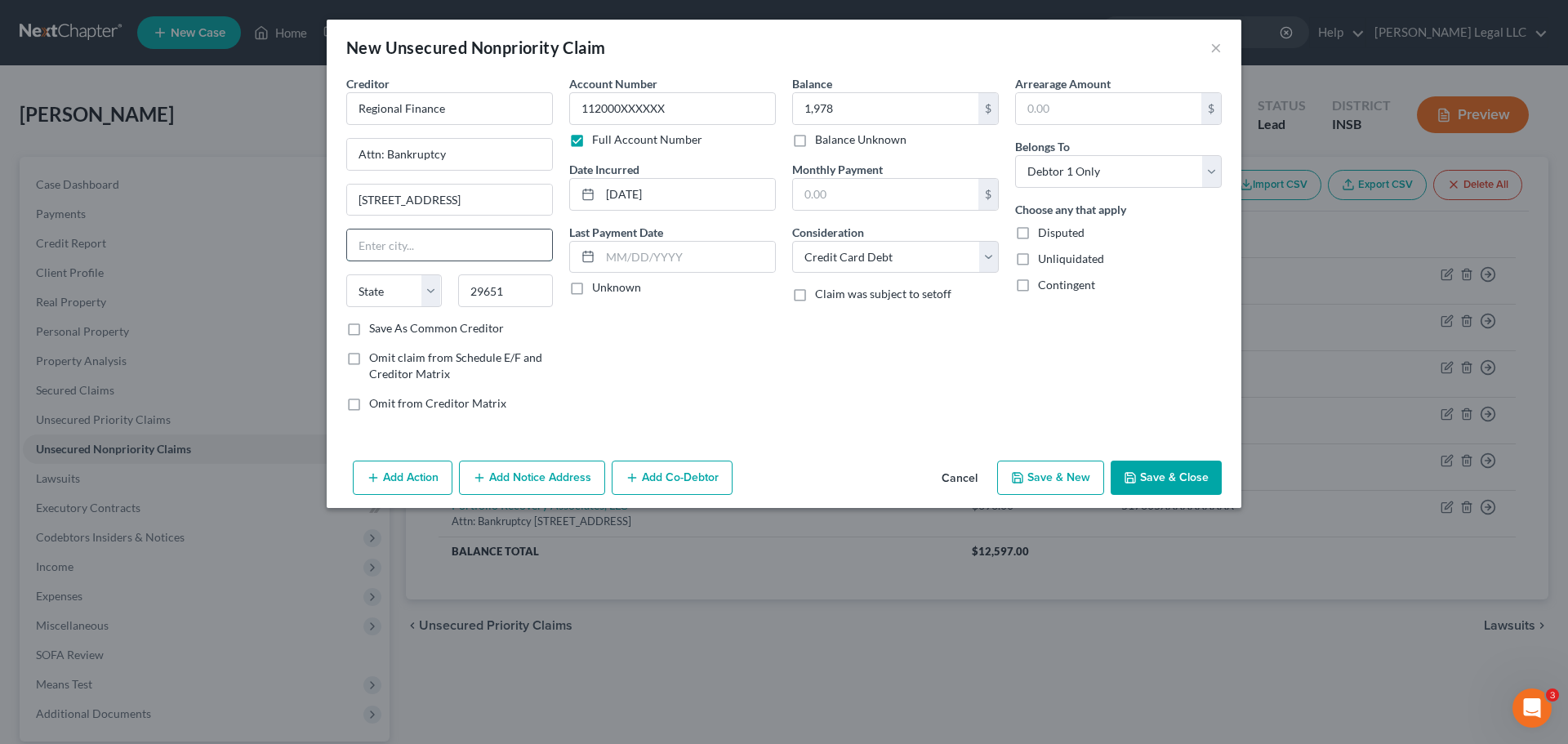 click at bounding box center [449, 245] 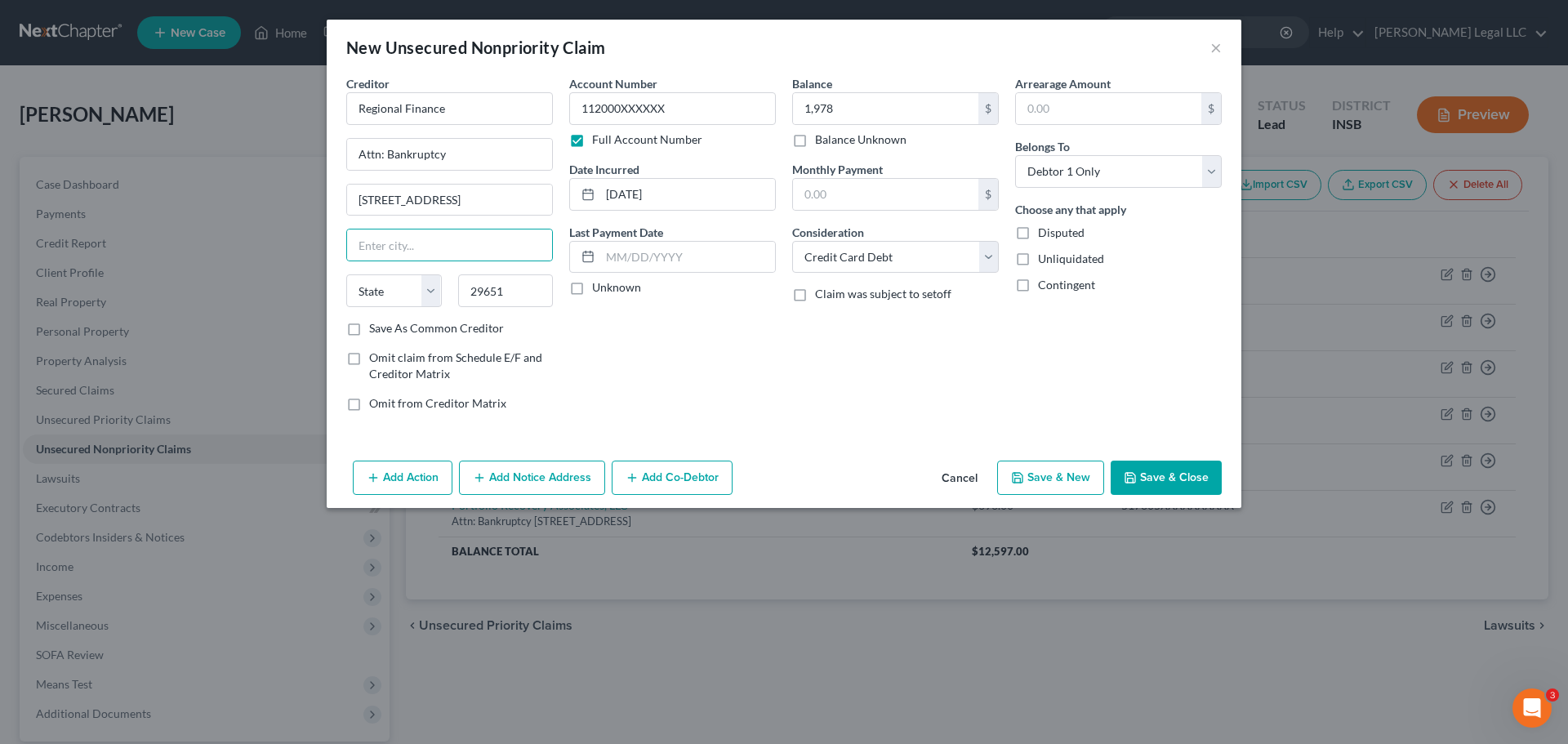 click on "Account Number
112000XXXXXX
Full Account Number
Date Incurred         [DATE] Last Payment Date         Unknown" at bounding box center [672, 250] 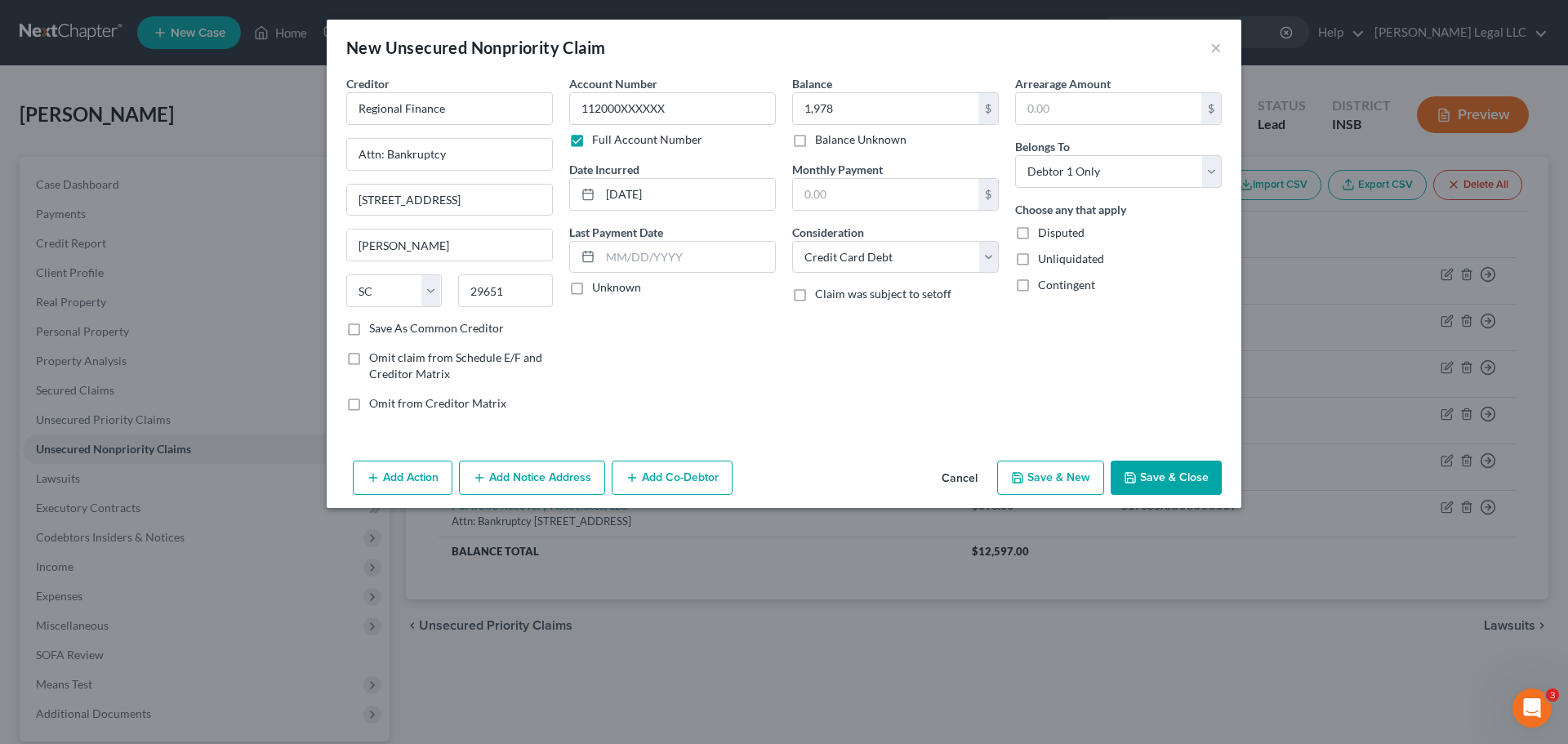 click on "Save & New" at bounding box center (1050, 478) 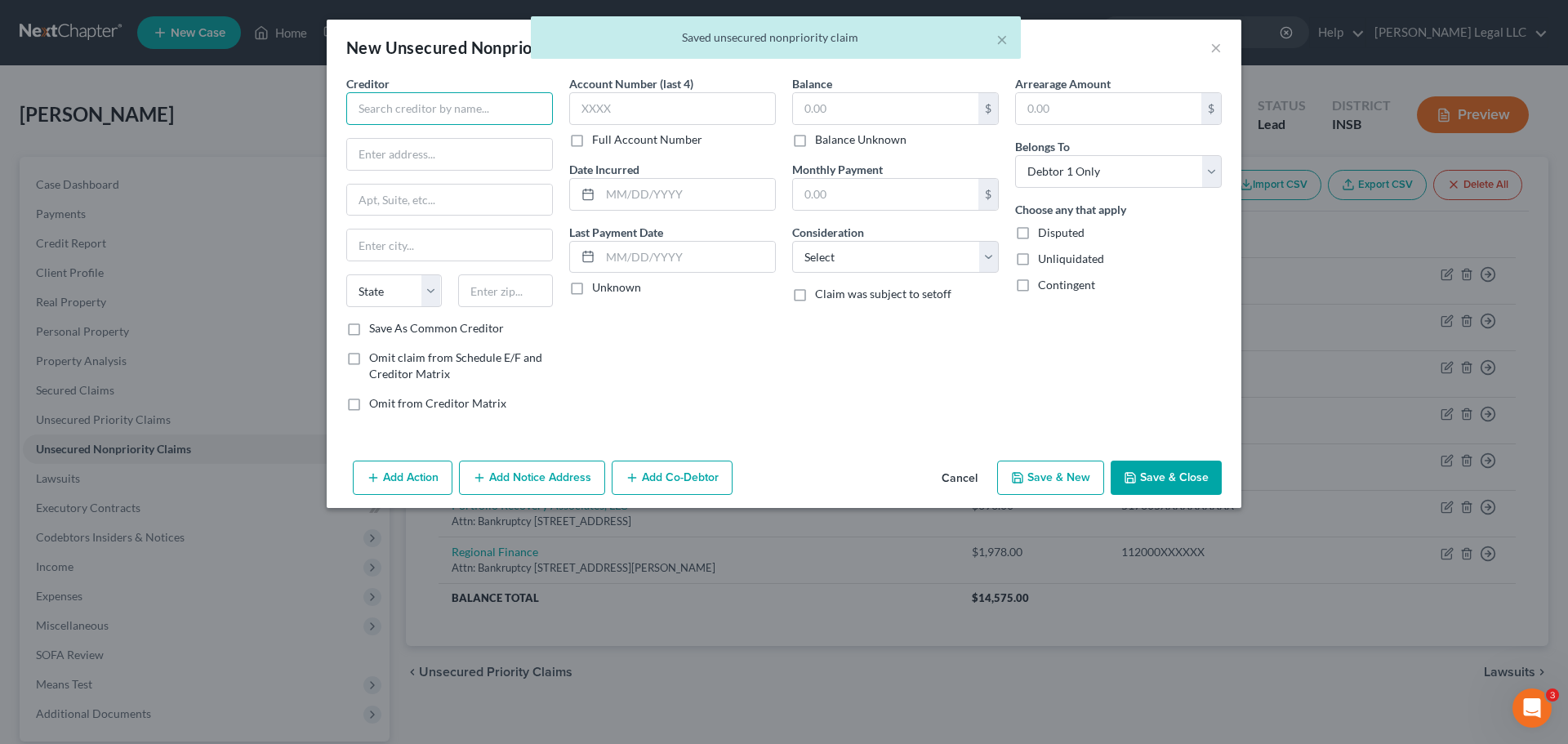 click at bounding box center (449, 109) 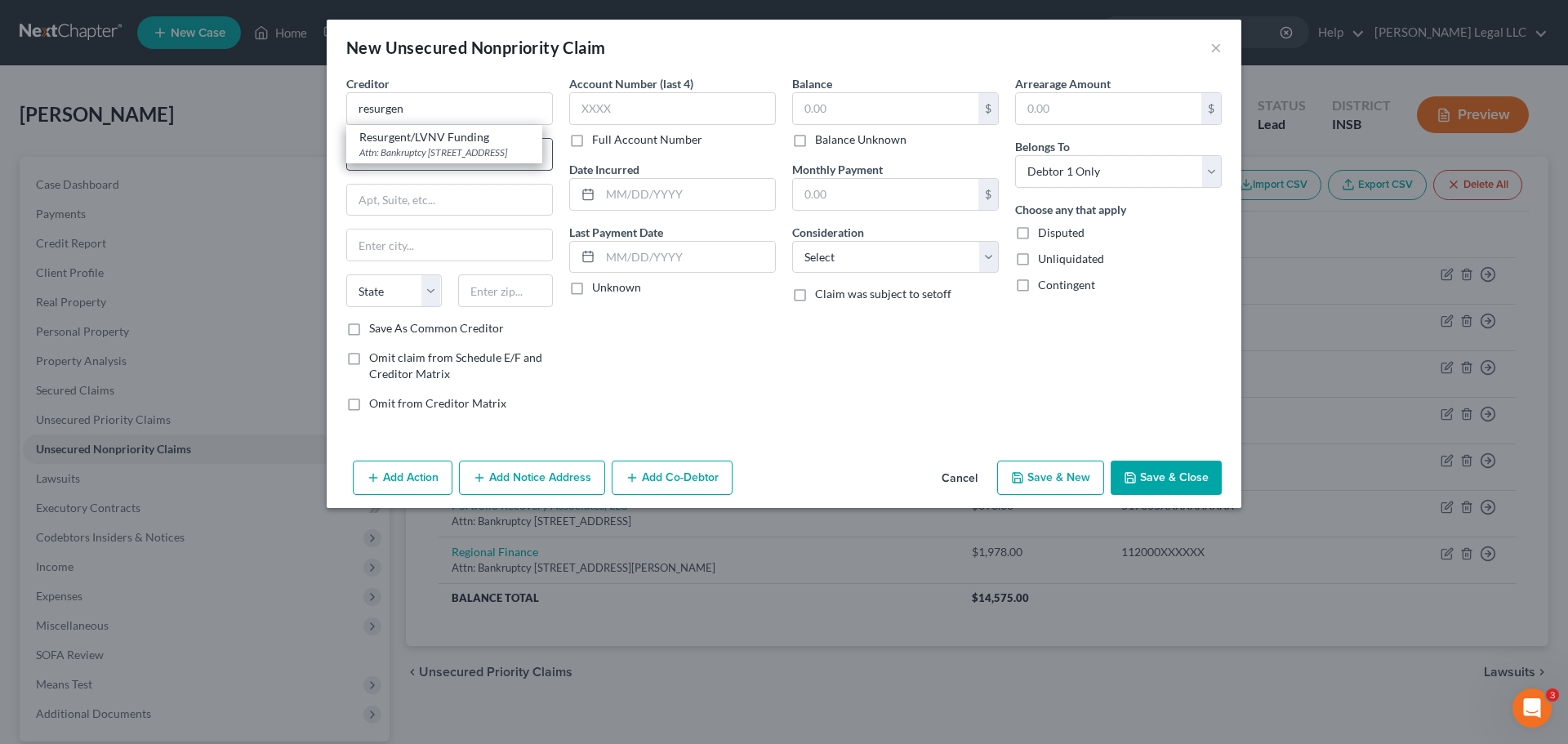 click on "Attn: Bankruptcy [STREET_ADDRESS]" at bounding box center (444, 152) 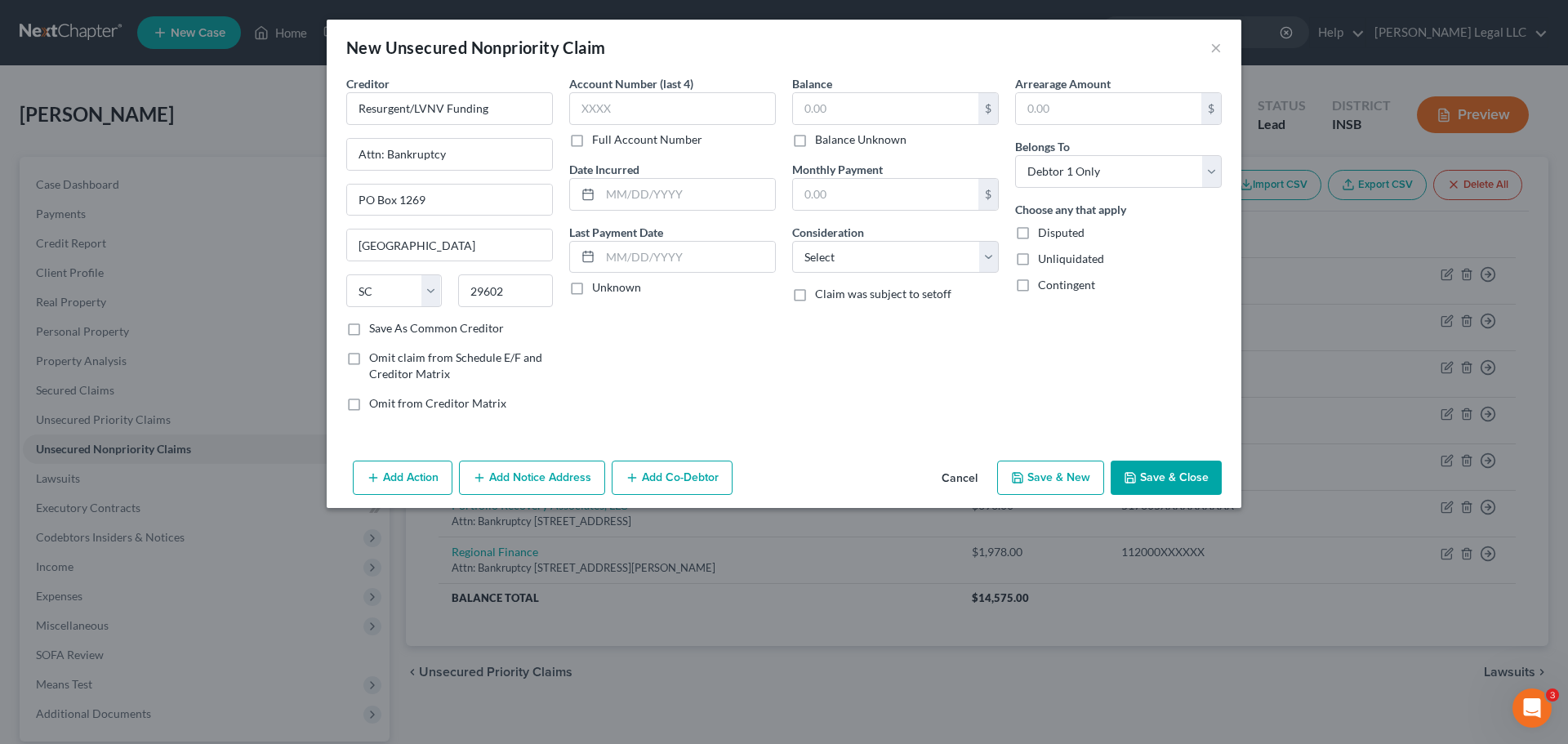 click on "Full Account Number" at bounding box center (647, 140) 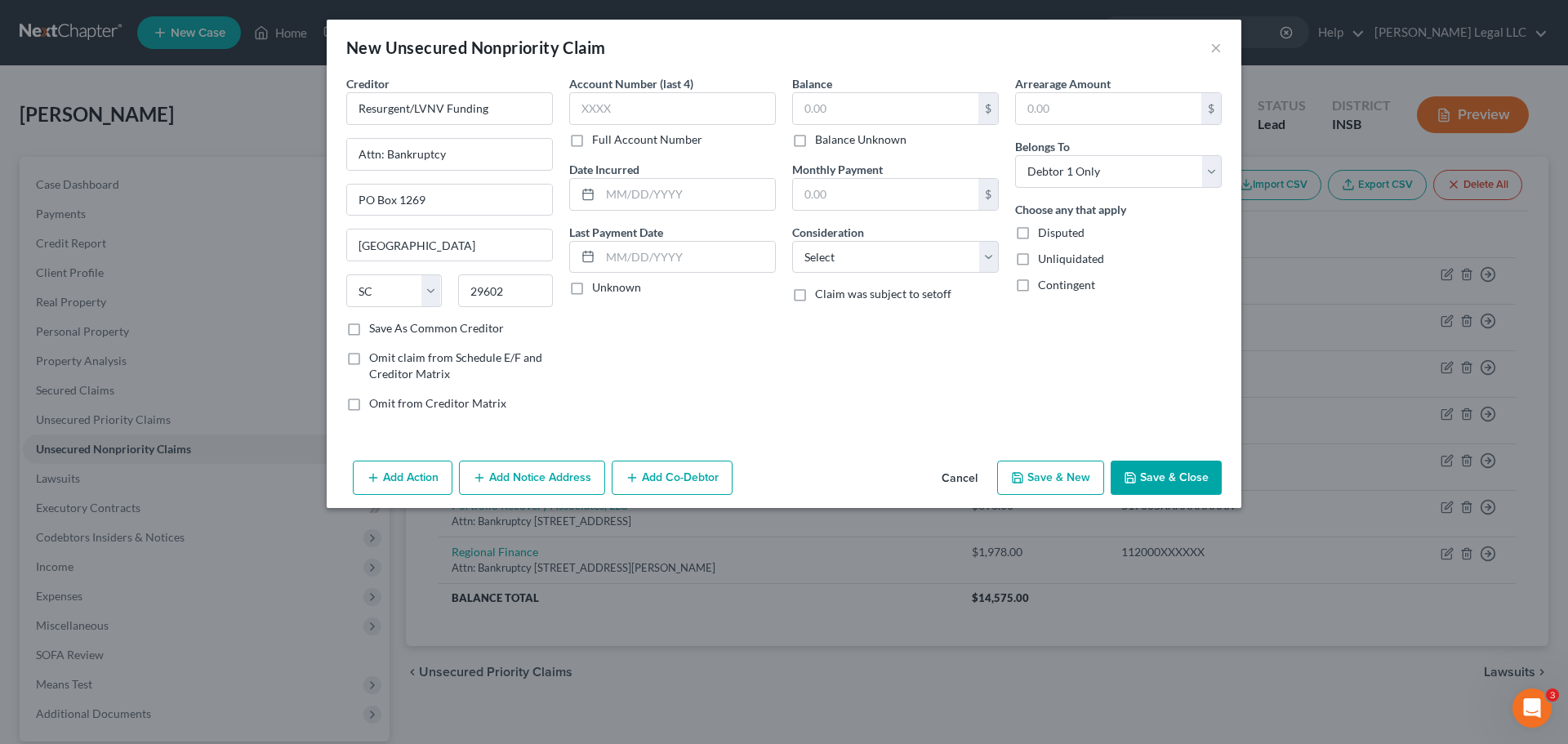 click on "Full Account Number" at bounding box center [604, 136] 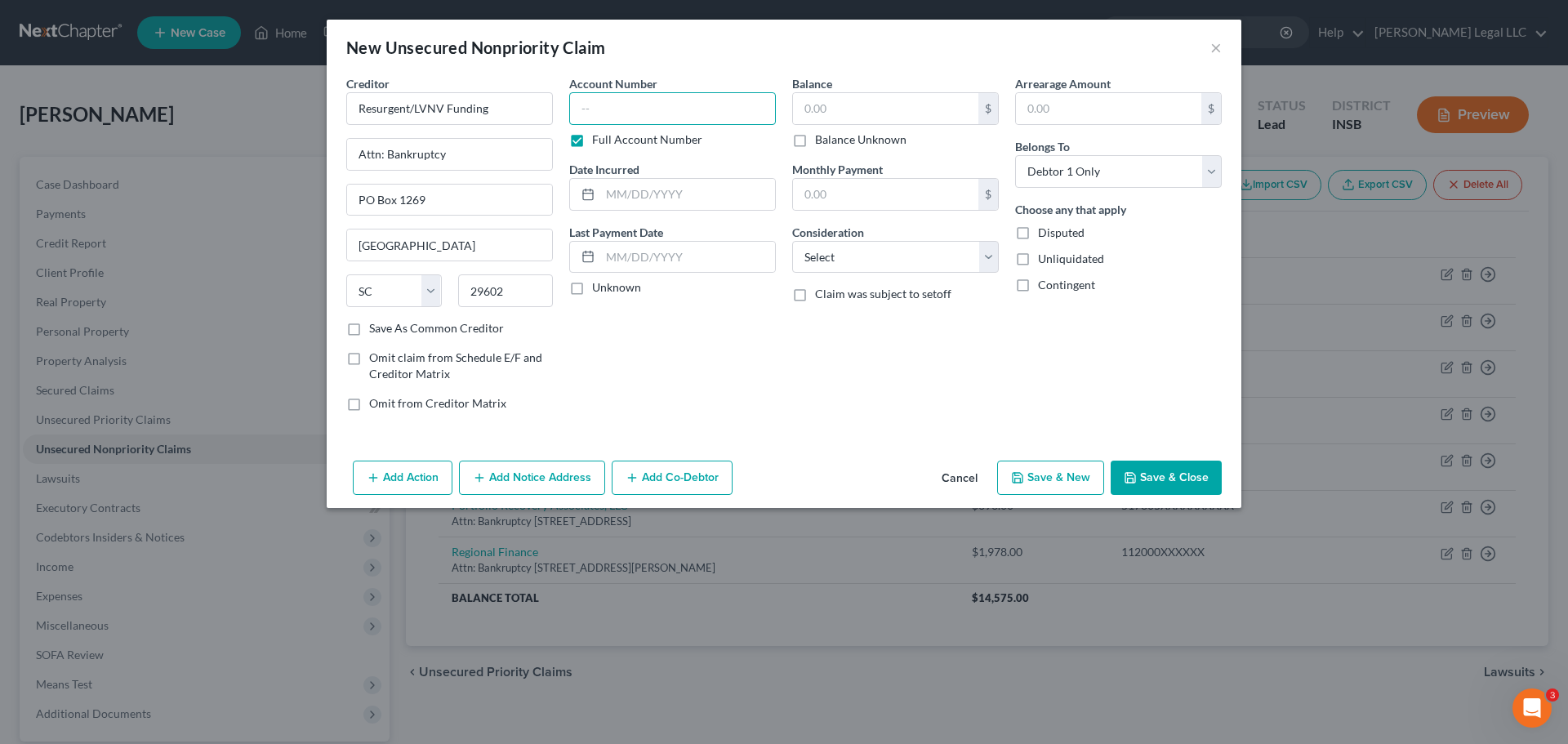 click at bounding box center [672, 109] 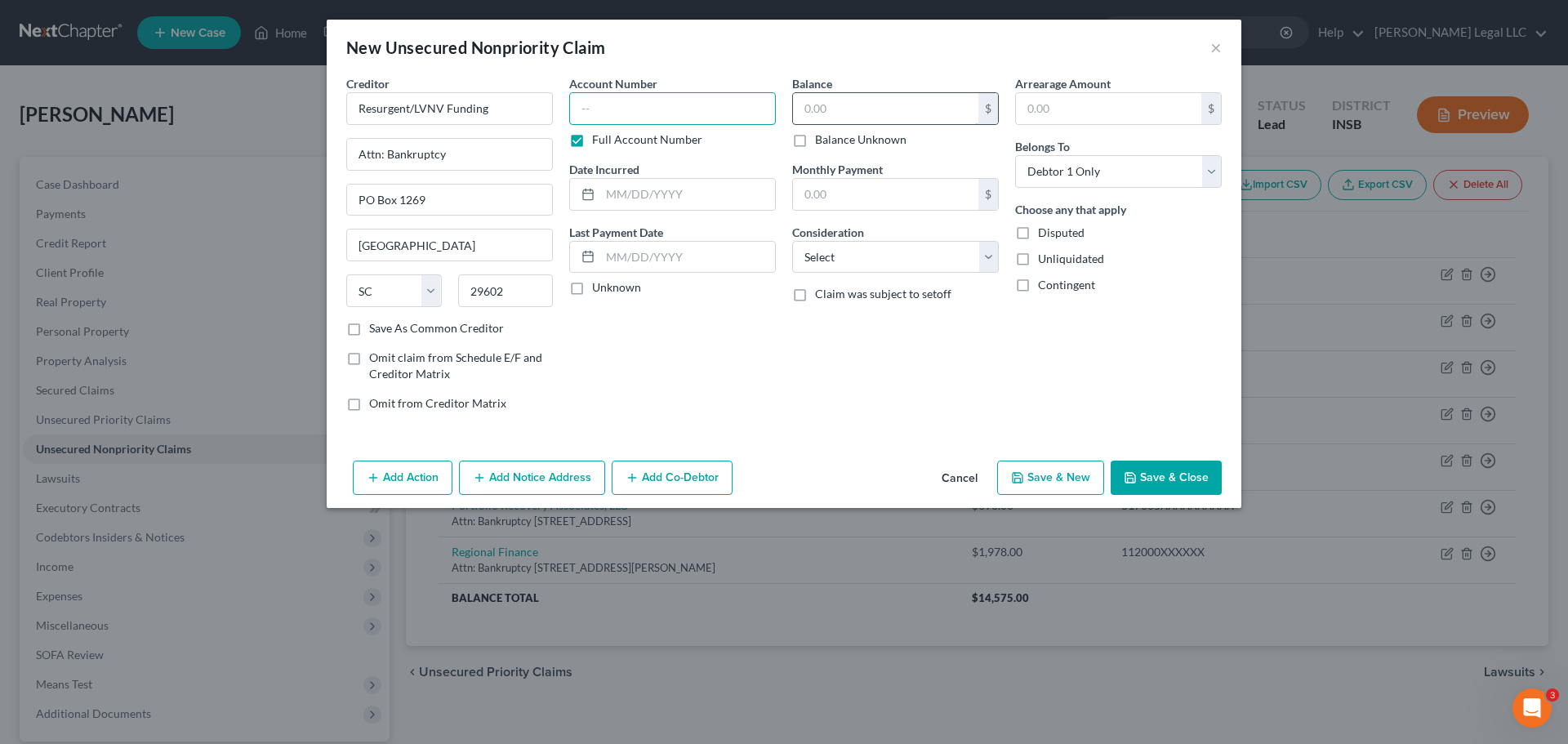 paste on "431732XXXXXXXXXX" 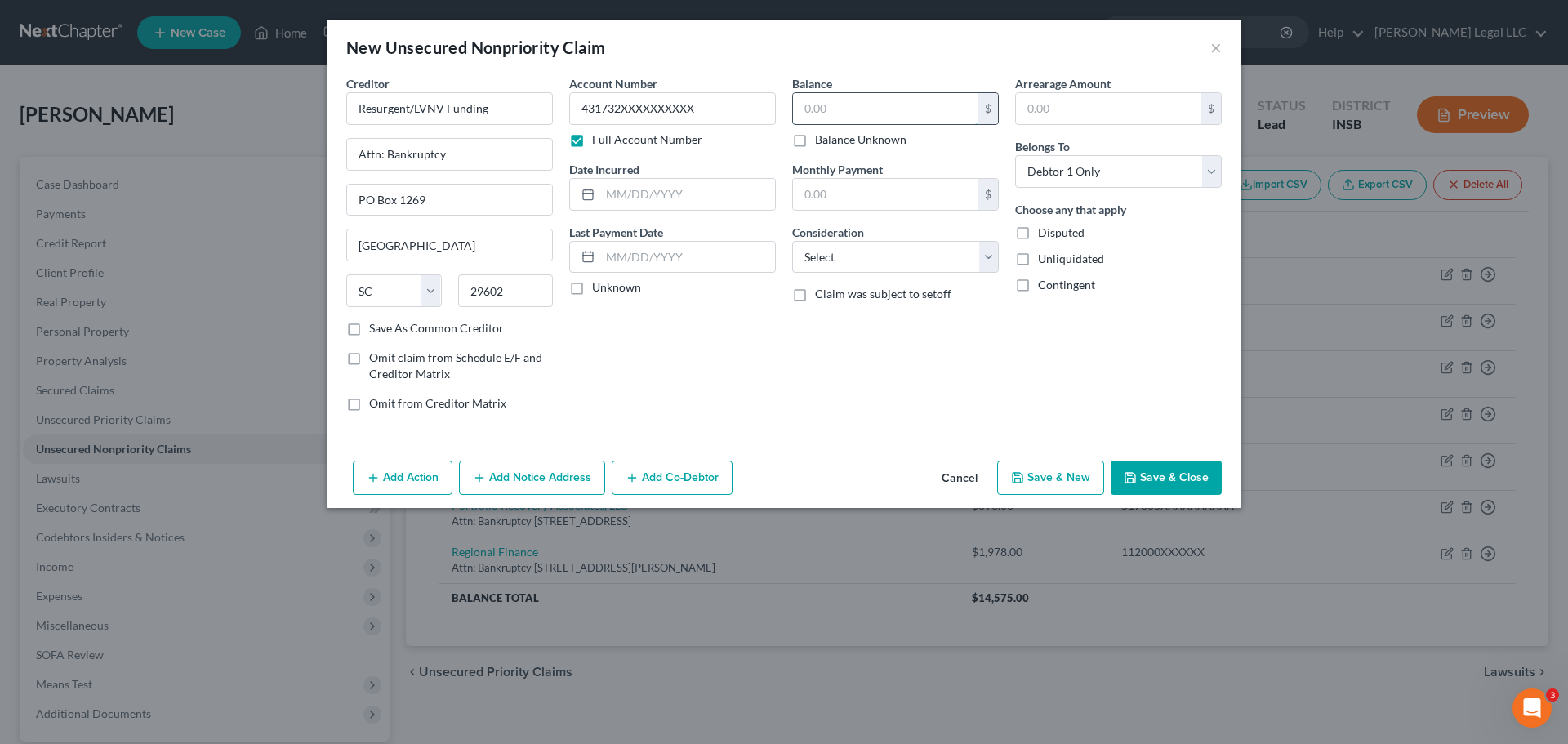 click at bounding box center [885, 109] 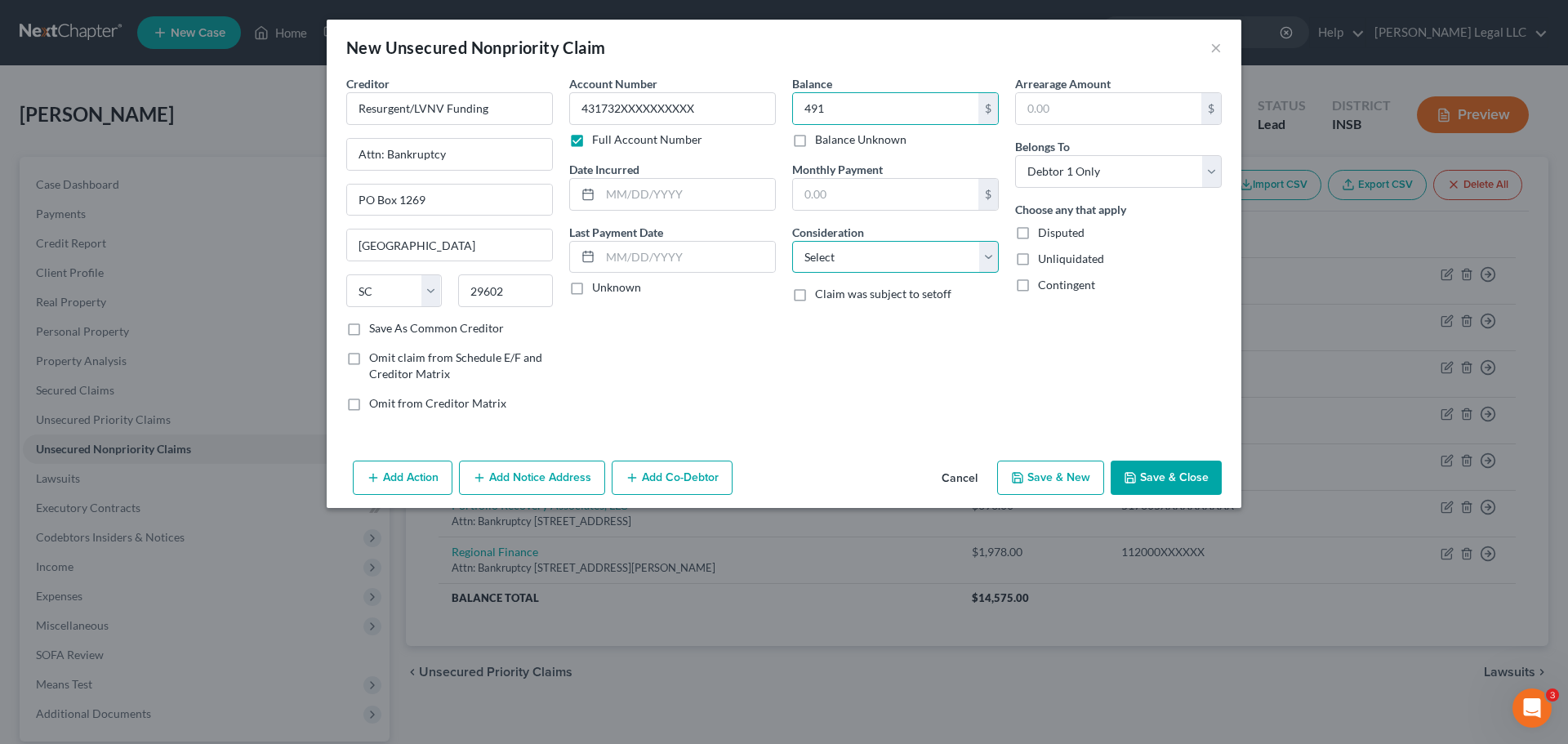 drag, startPoint x: 942, startPoint y: 255, endPoint x: 909, endPoint y: 271, distance: 36.67424 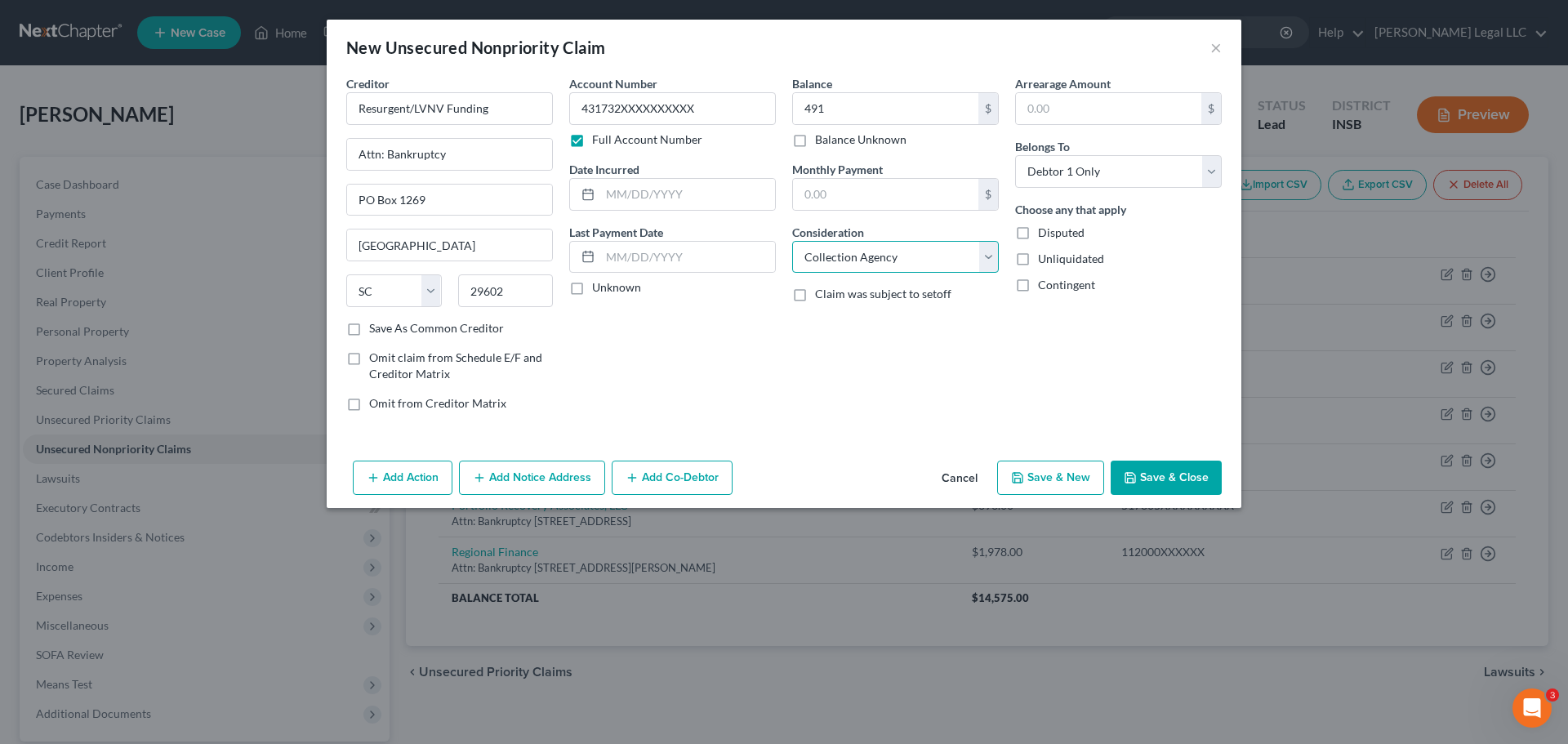 click on "Select Cable / Satellite Services Collection Agency Credit Card Debt Debt Counseling / Attorneys Deficiency Balance Domestic Support Obligations Home / Car Repairs Income Taxes Judgment Liens Medical Services Monies Loaned / Advanced Mortgage Obligation From Divorce Or Separation Obligation To Pensions Other Overdrawn Bank Account Promised To Help Pay Creditors Student Loans Suppliers And Vendors Telephone / Internet Services Utility Services" at bounding box center [895, 257] 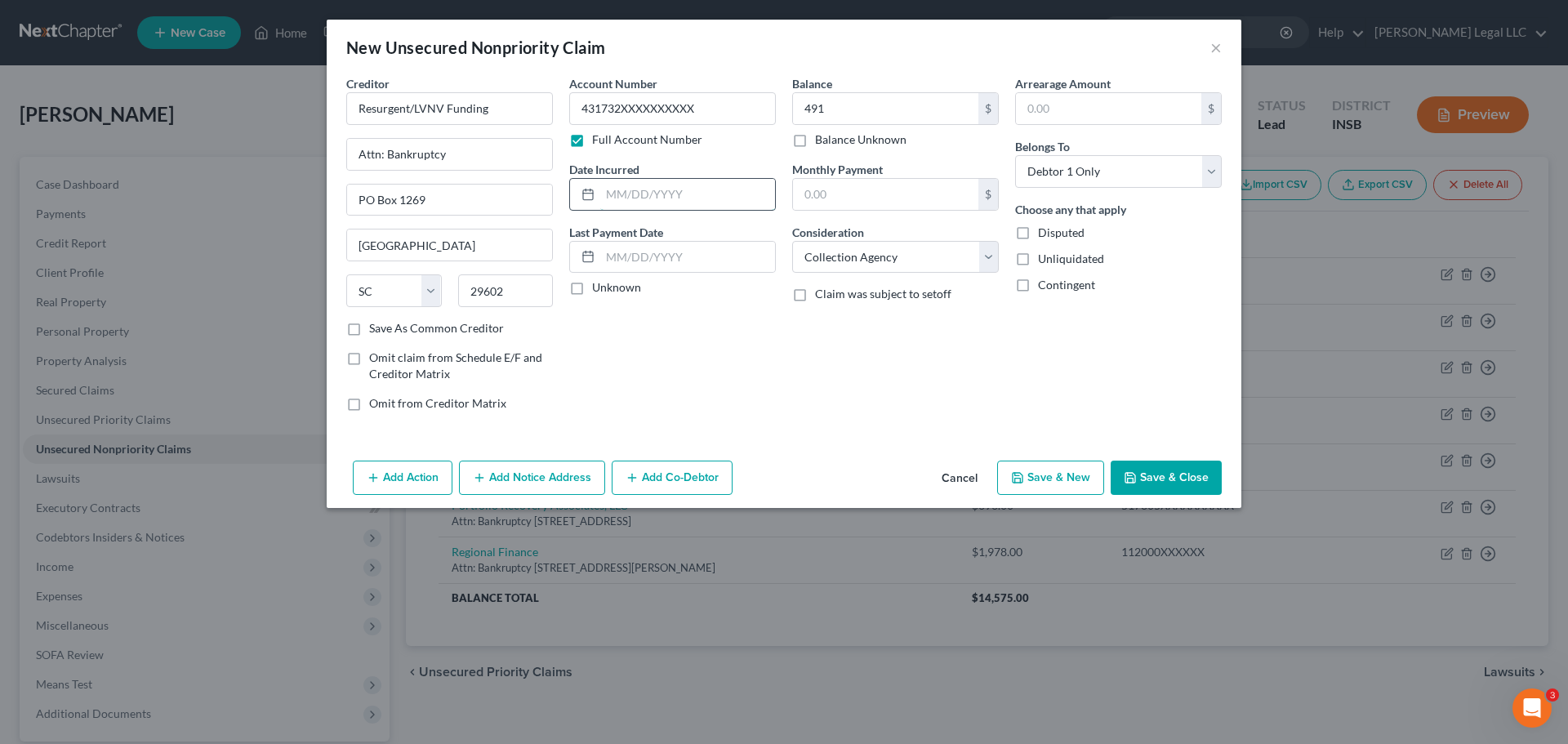 click at bounding box center (688, 194) 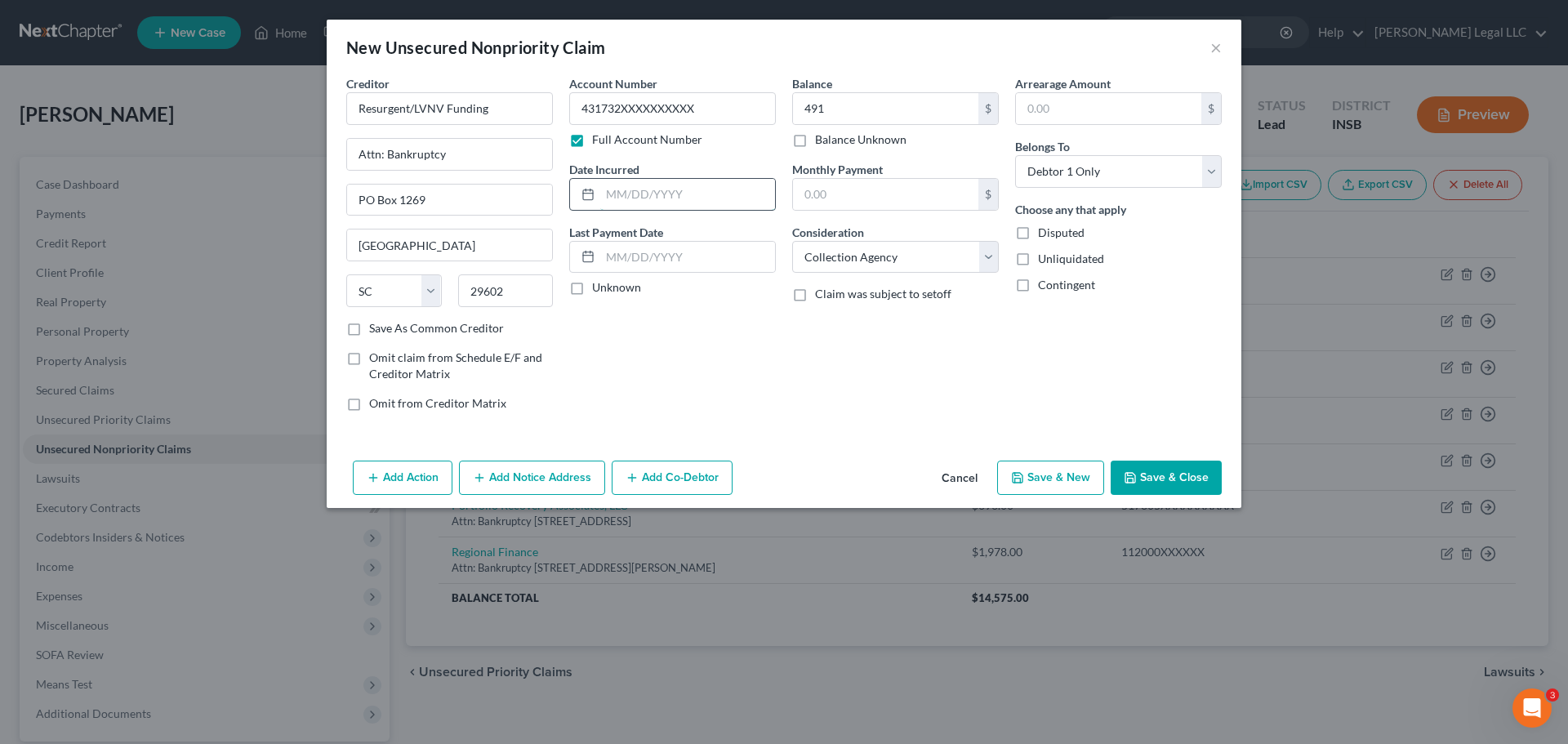click at bounding box center [688, 194] 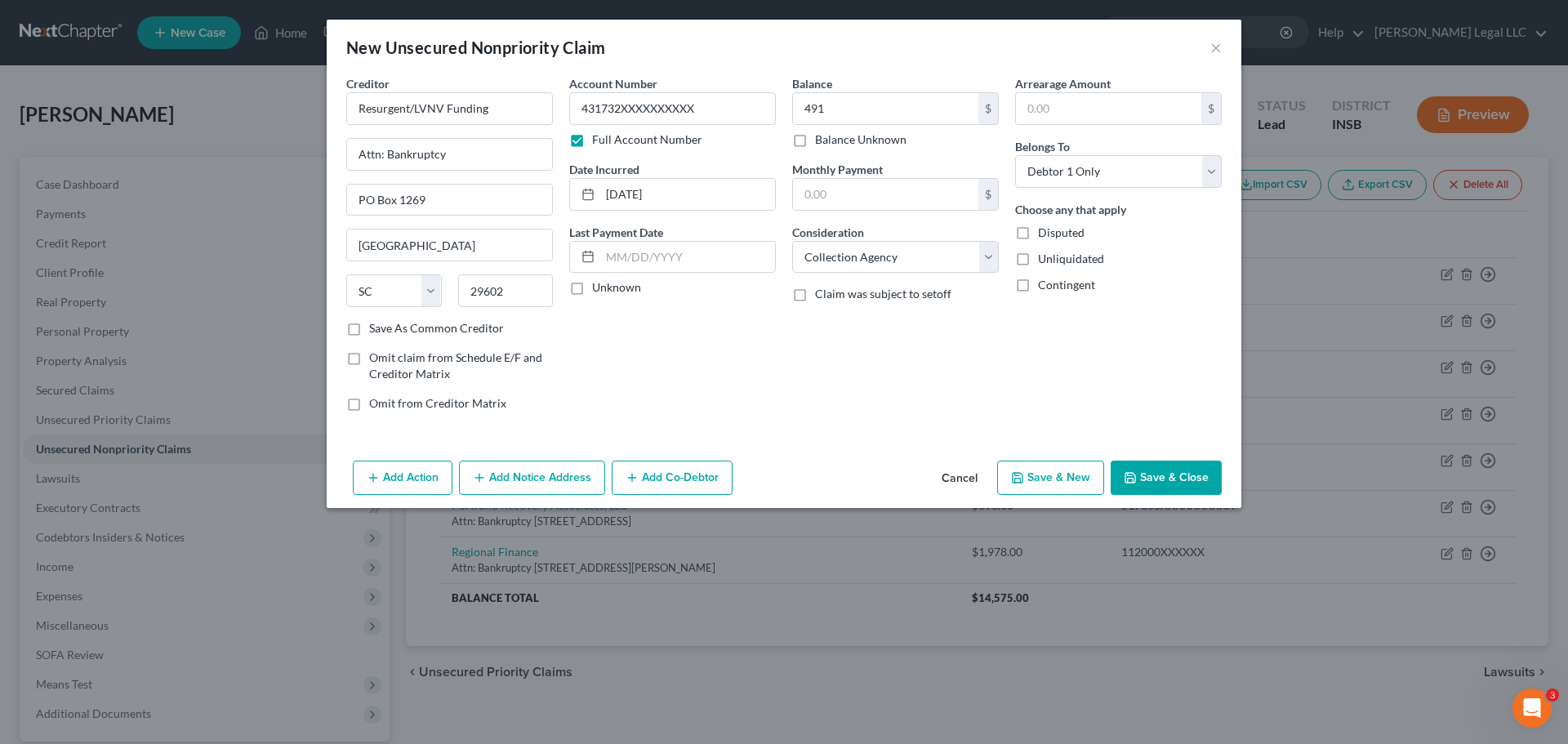 click on "Account Number
431732XXXXXXXXXX
Full Account Number
Date Incurred         [DATE] Last Payment Date         Unknown" at bounding box center [672, 250] 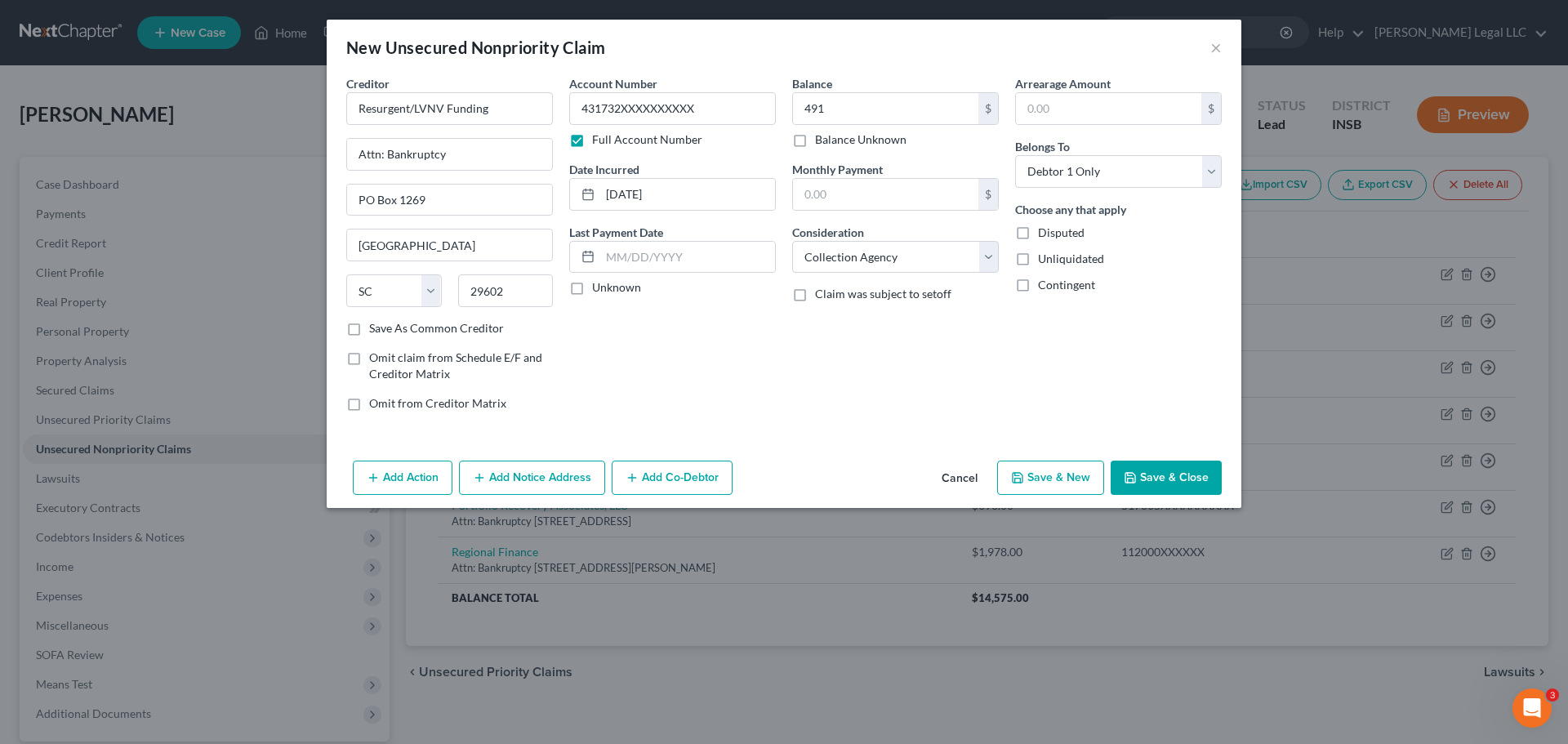 click on "Save & New" at bounding box center [1050, 478] 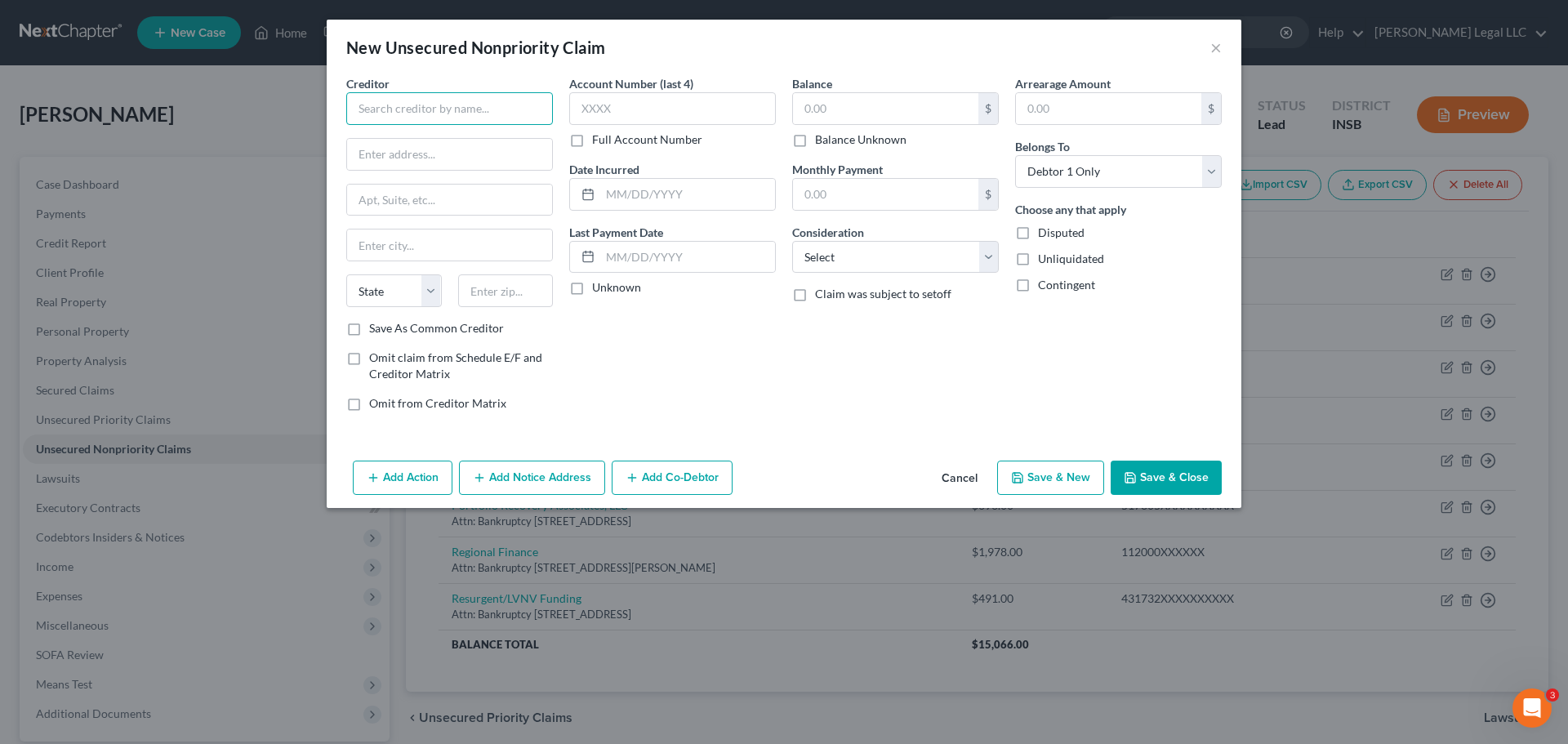 click at bounding box center [449, 109] 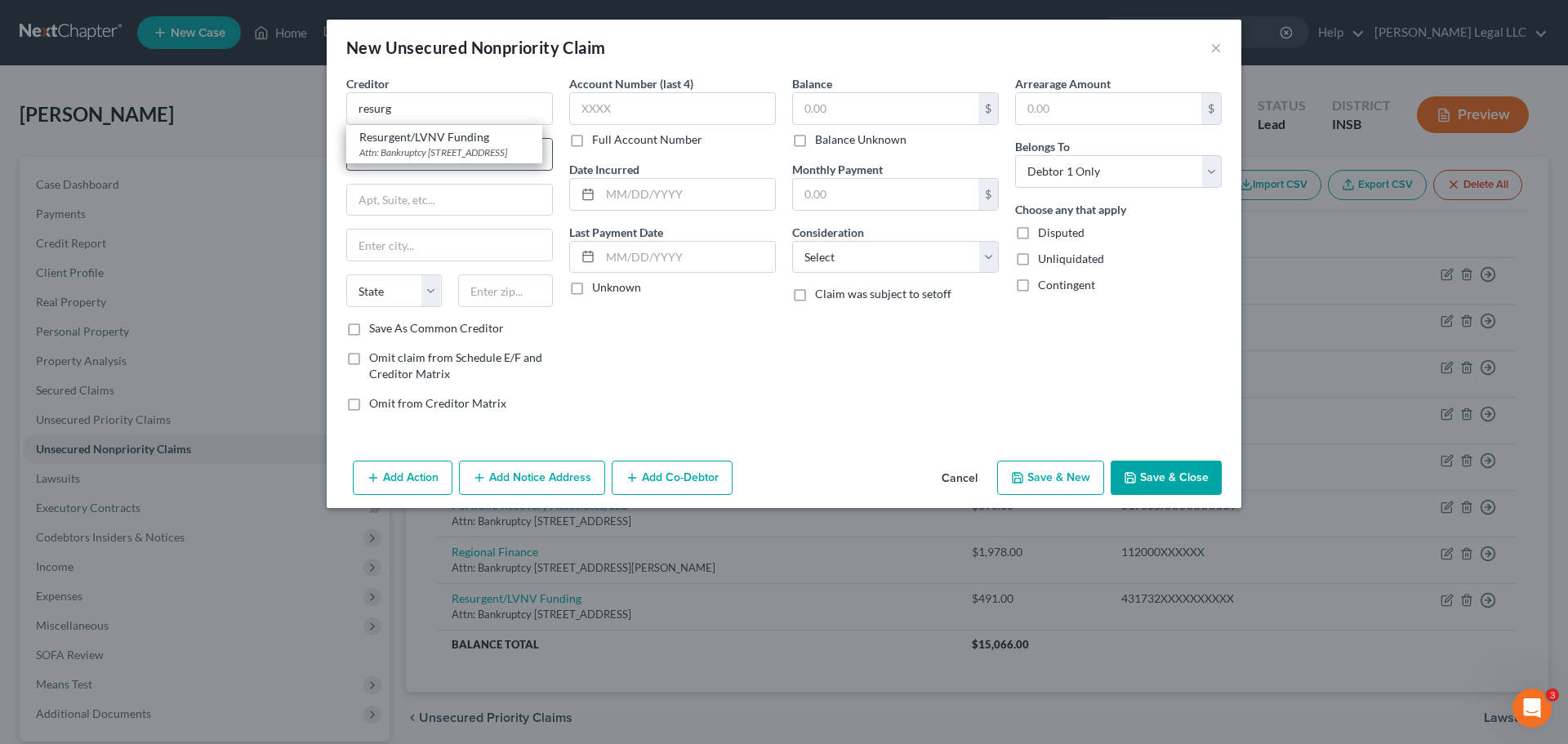 drag, startPoint x: 447, startPoint y: 148, endPoint x: 452, endPoint y: 169, distance: 21.587033 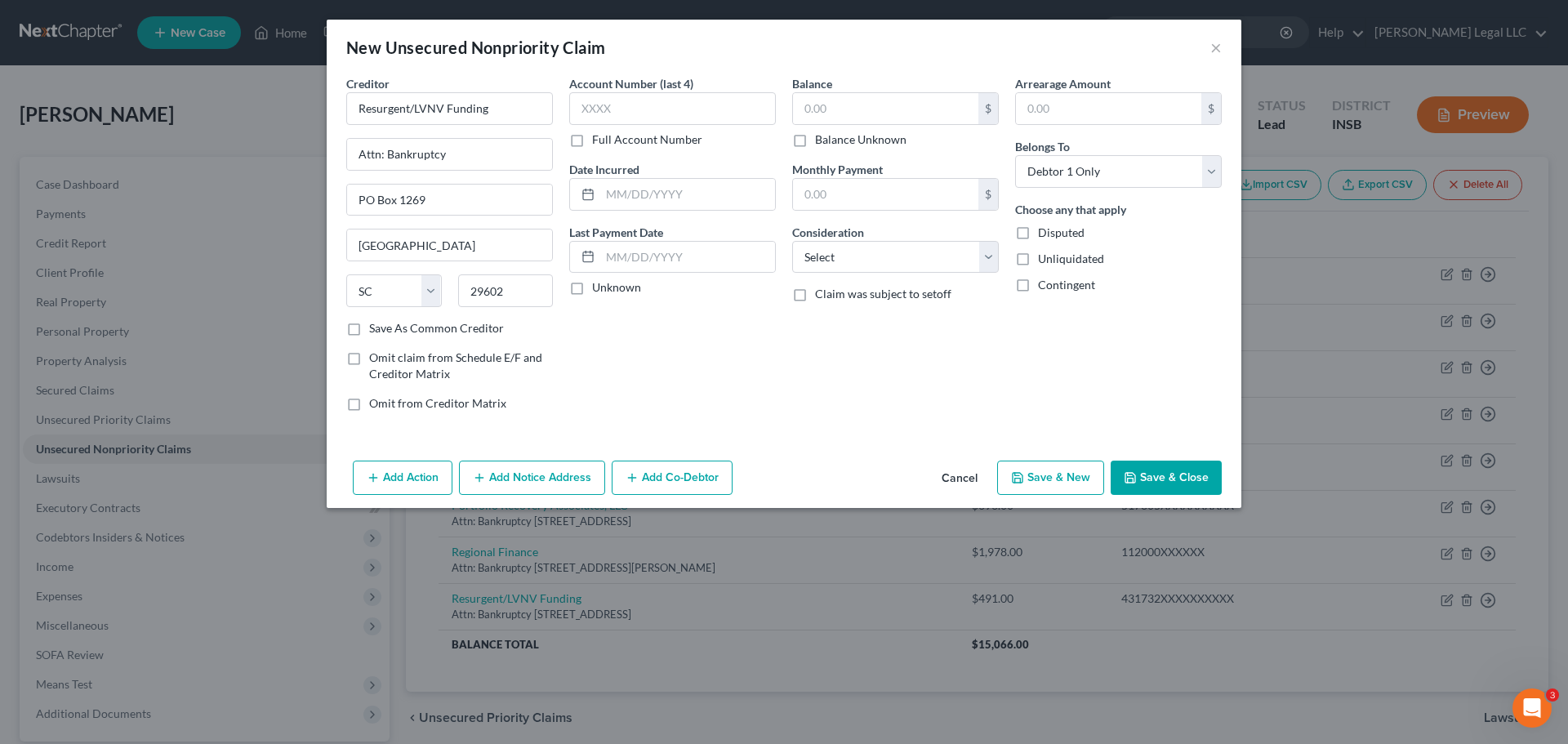 click on "Full Account Number" at bounding box center [647, 140] 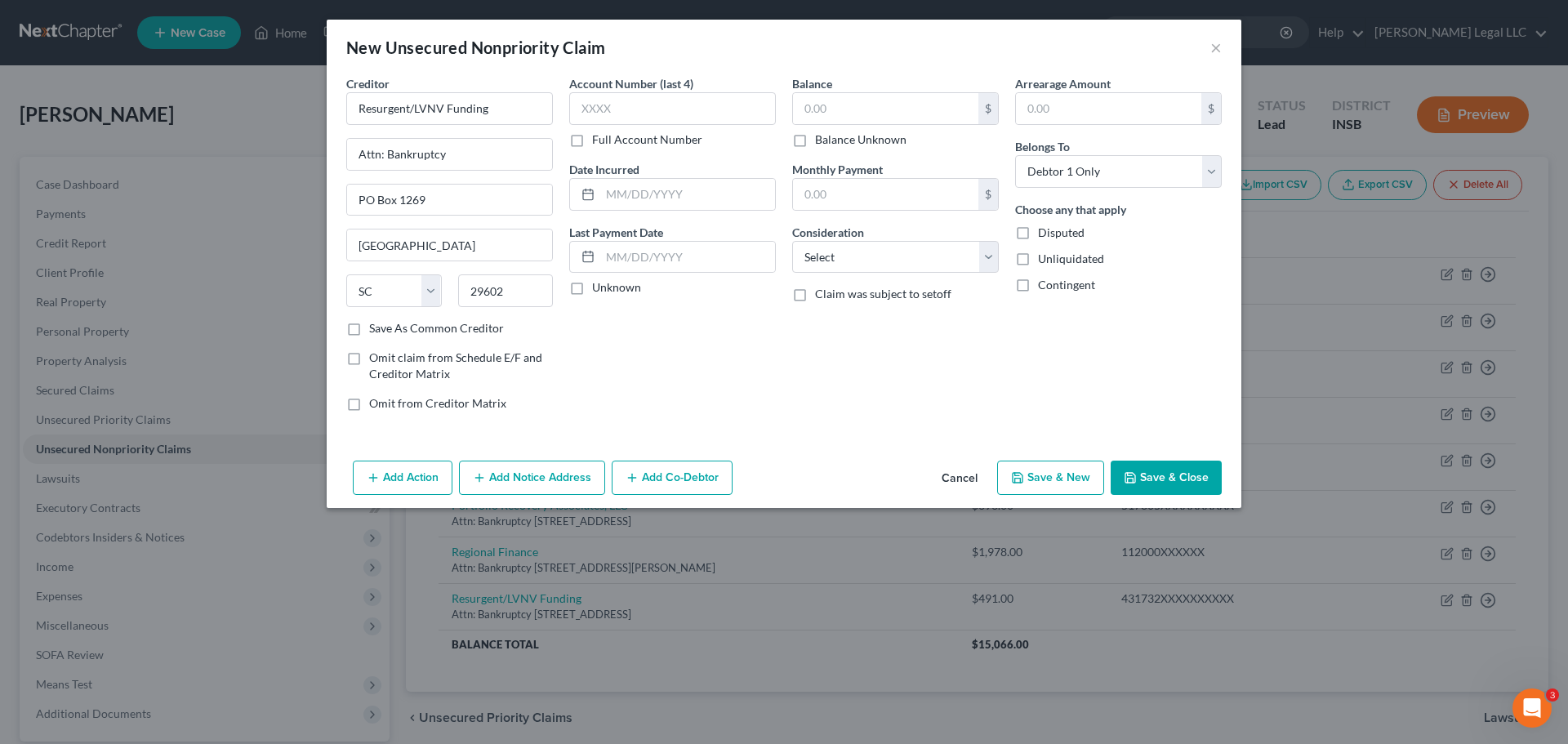 click on "Full Account Number" at bounding box center [604, 136] 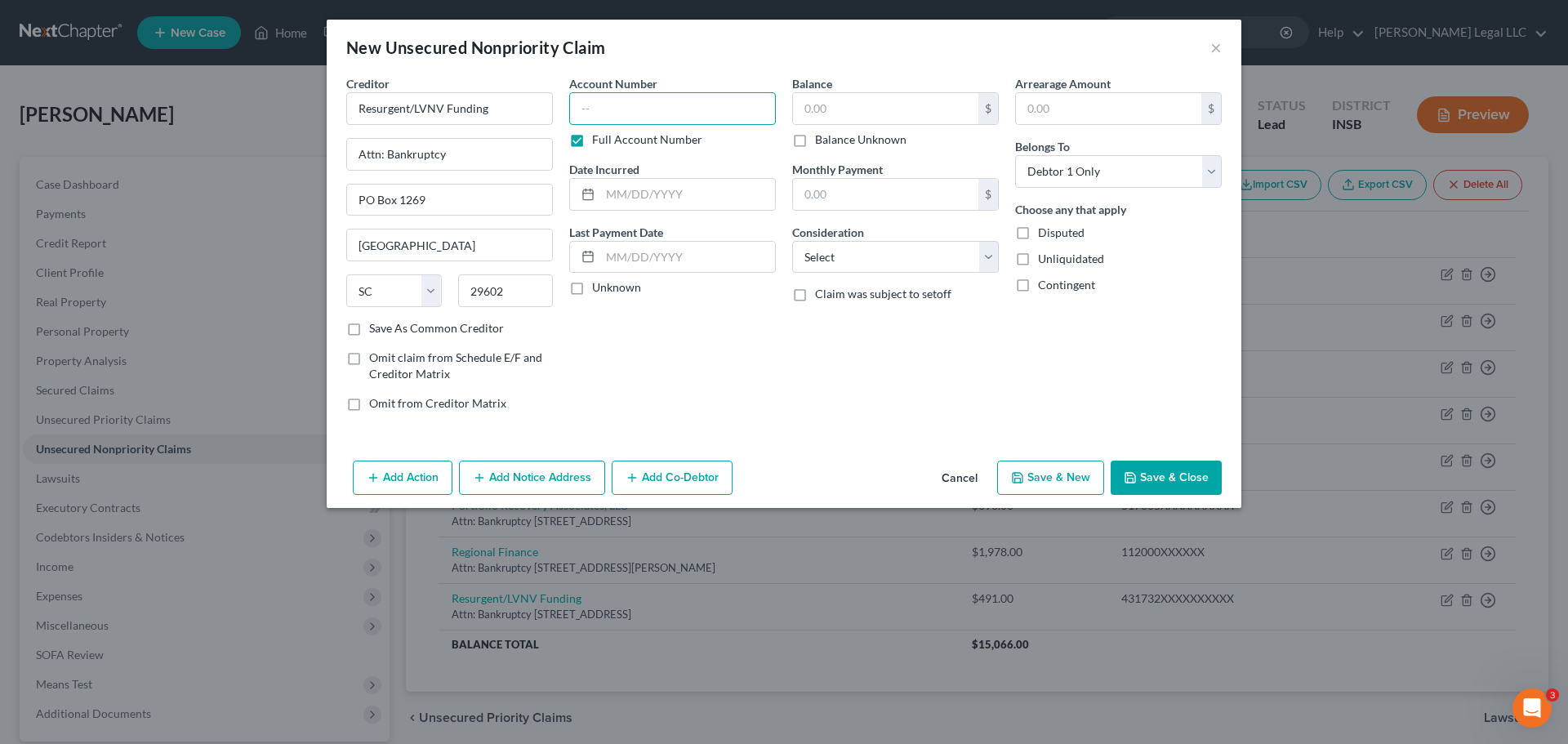 click at bounding box center (672, 109) 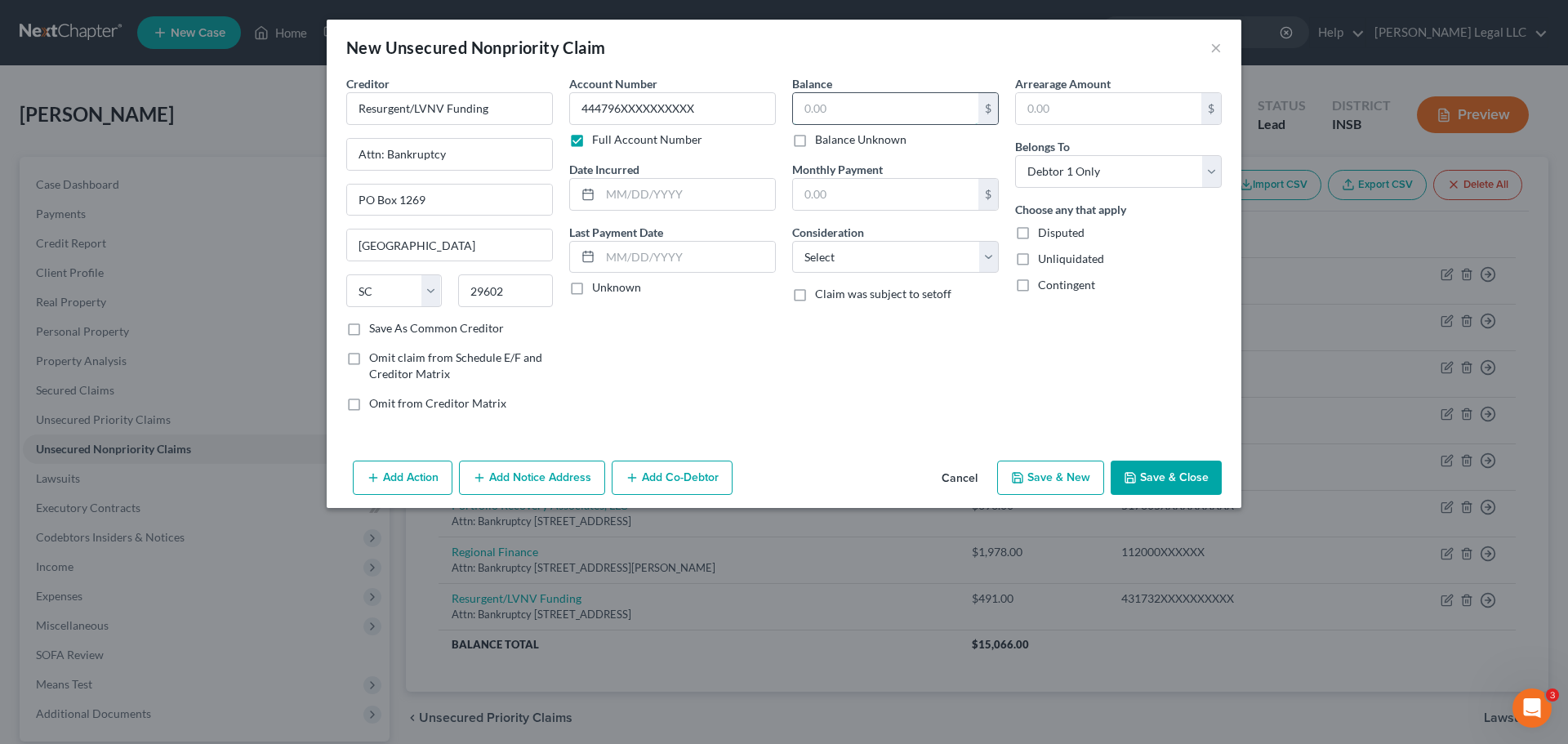 click at bounding box center [885, 109] 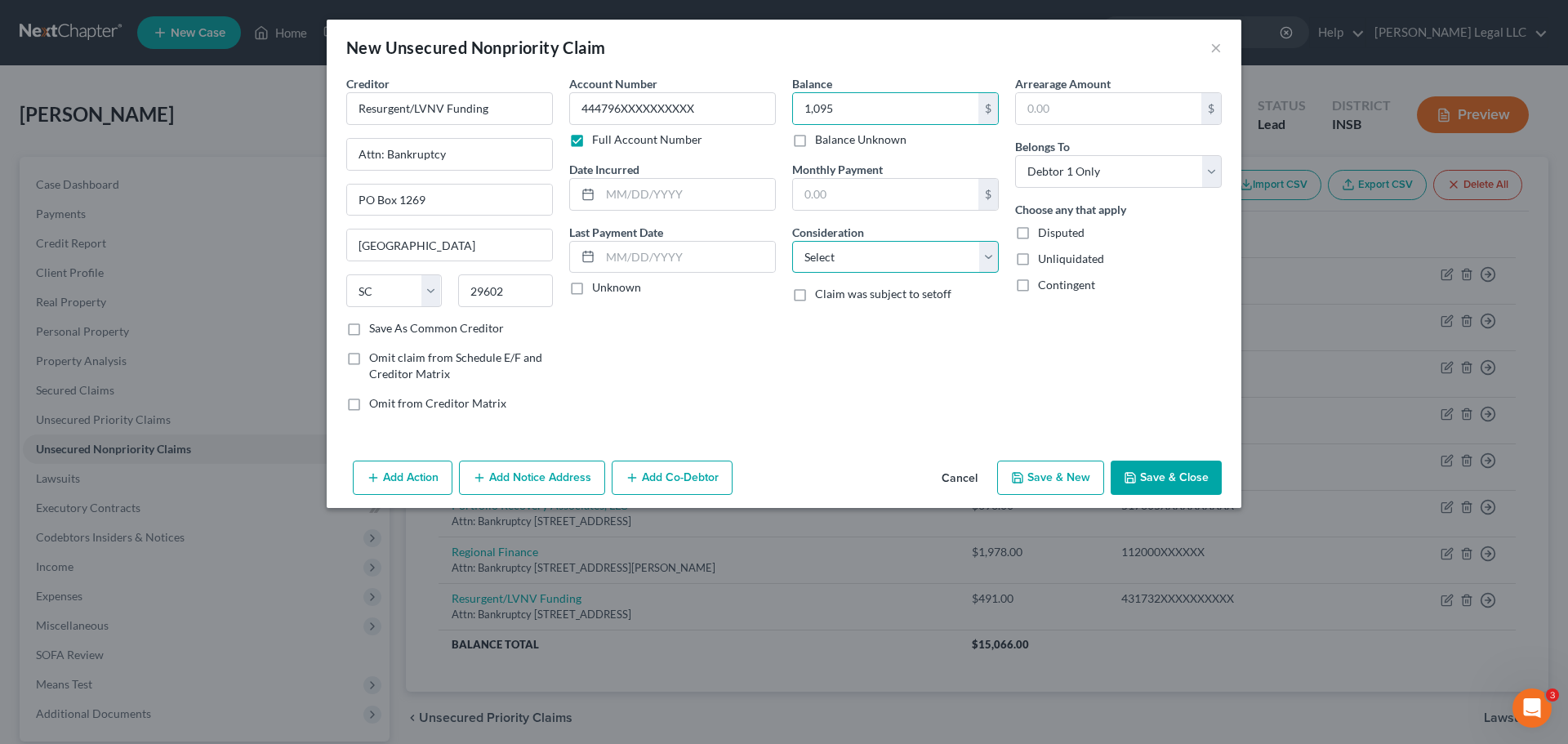 click on "Select Cable / Satellite Services Collection Agency Credit Card Debt Debt Counseling / Attorneys Deficiency Balance Domestic Support Obligations Home / Car Repairs Income Taxes Judgment Liens Medical Services Monies Loaned / Advanced Mortgage Obligation From Divorce Or Separation Obligation To Pensions Other Overdrawn Bank Account Promised To Help Pay Creditors Student Loans Suppliers And Vendors Telephone / Internet Services Utility Services" at bounding box center [895, 257] 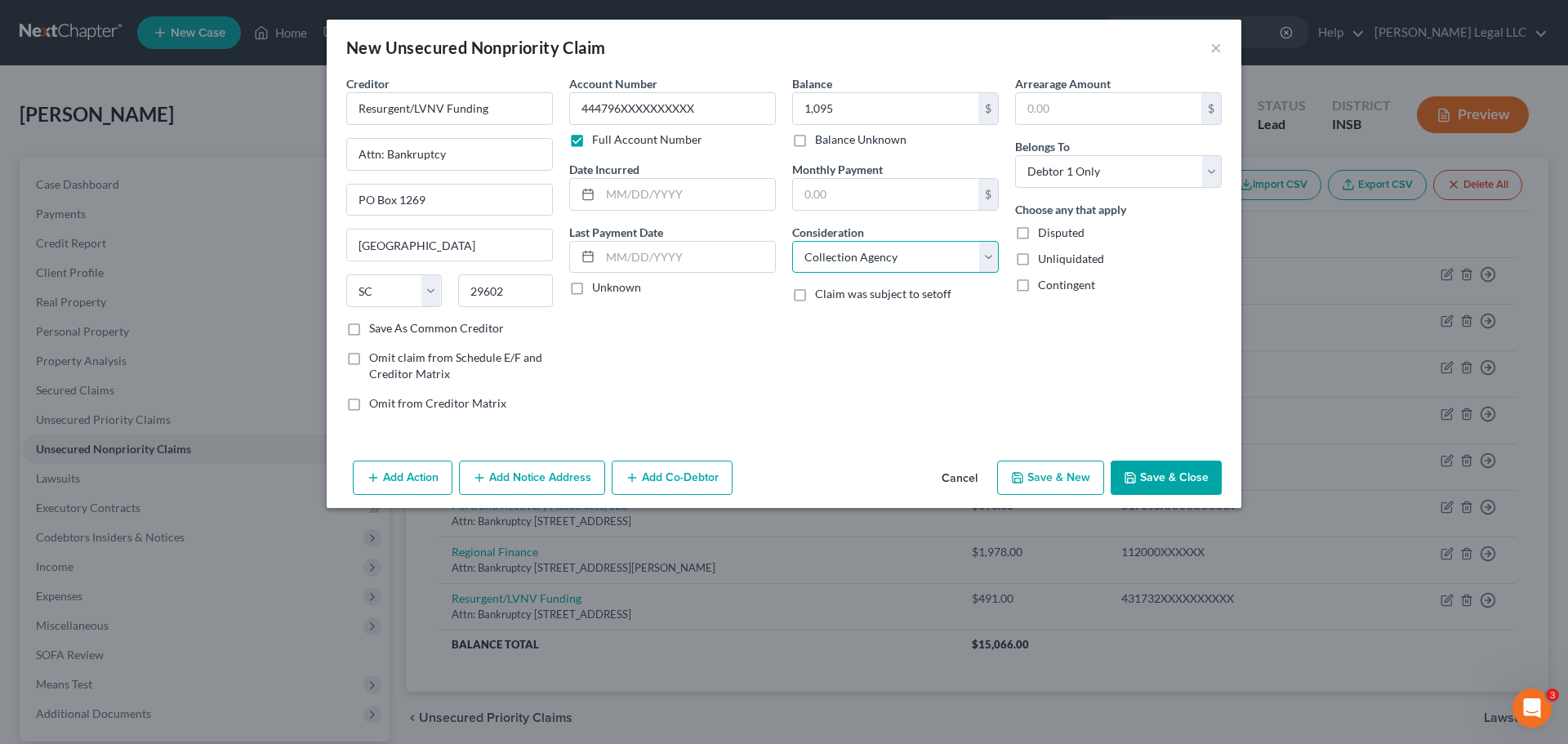 click on "Select Cable / Satellite Services Collection Agency Credit Card Debt Debt Counseling / Attorneys Deficiency Balance Domestic Support Obligations Home / Car Repairs Income Taxes Judgment Liens Medical Services Monies Loaned / Advanced Mortgage Obligation From Divorce Or Separation Obligation To Pensions Other Overdrawn Bank Account Promised To Help Pay Creditors Student Loans Suppliers And Vendors Telephone / Internet Services Utility Services" at bounding box center (895, 257) 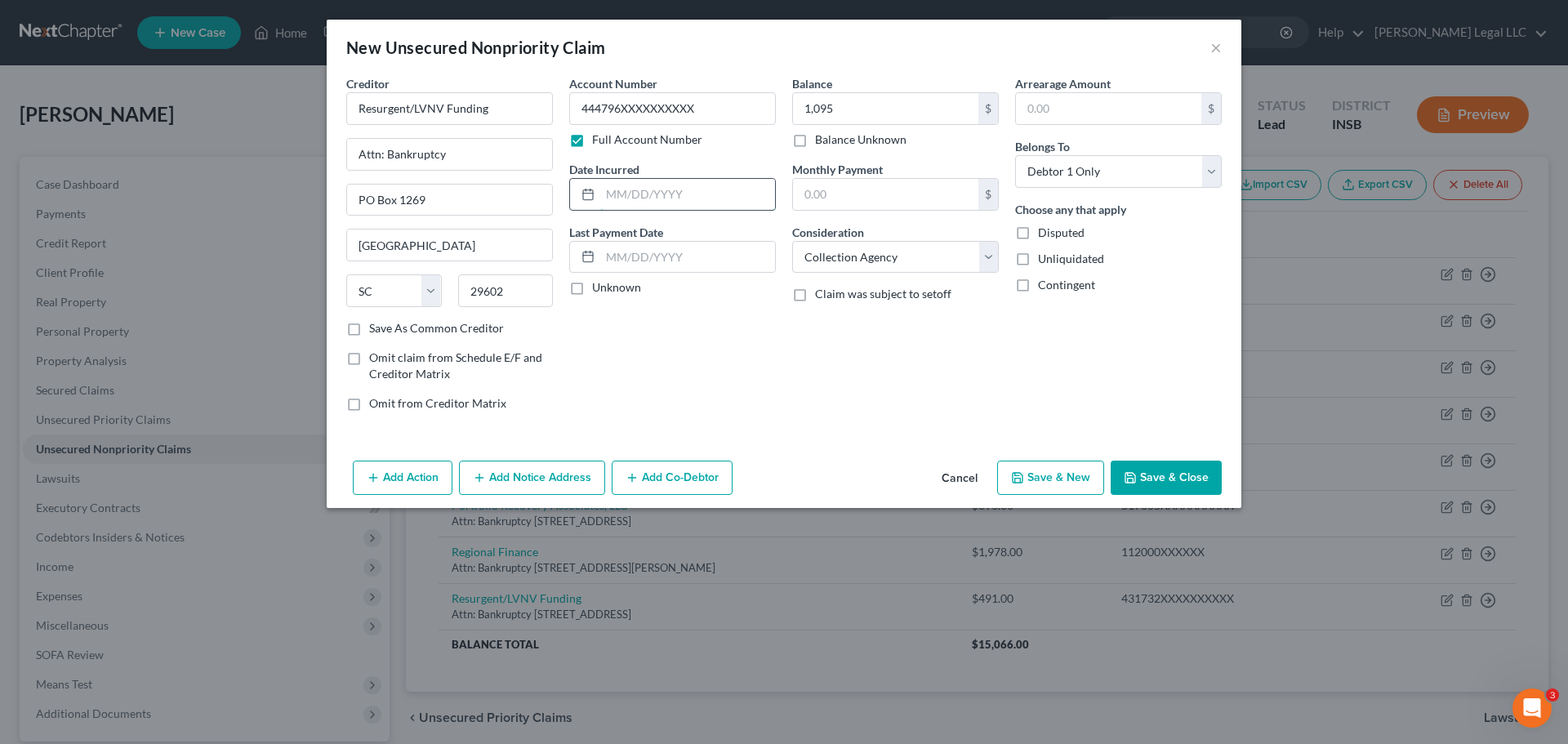 drag, startPoint x: 706, startPoint y: 189, endPoint x: 742, endPoint y: 205, distance: 39.395431 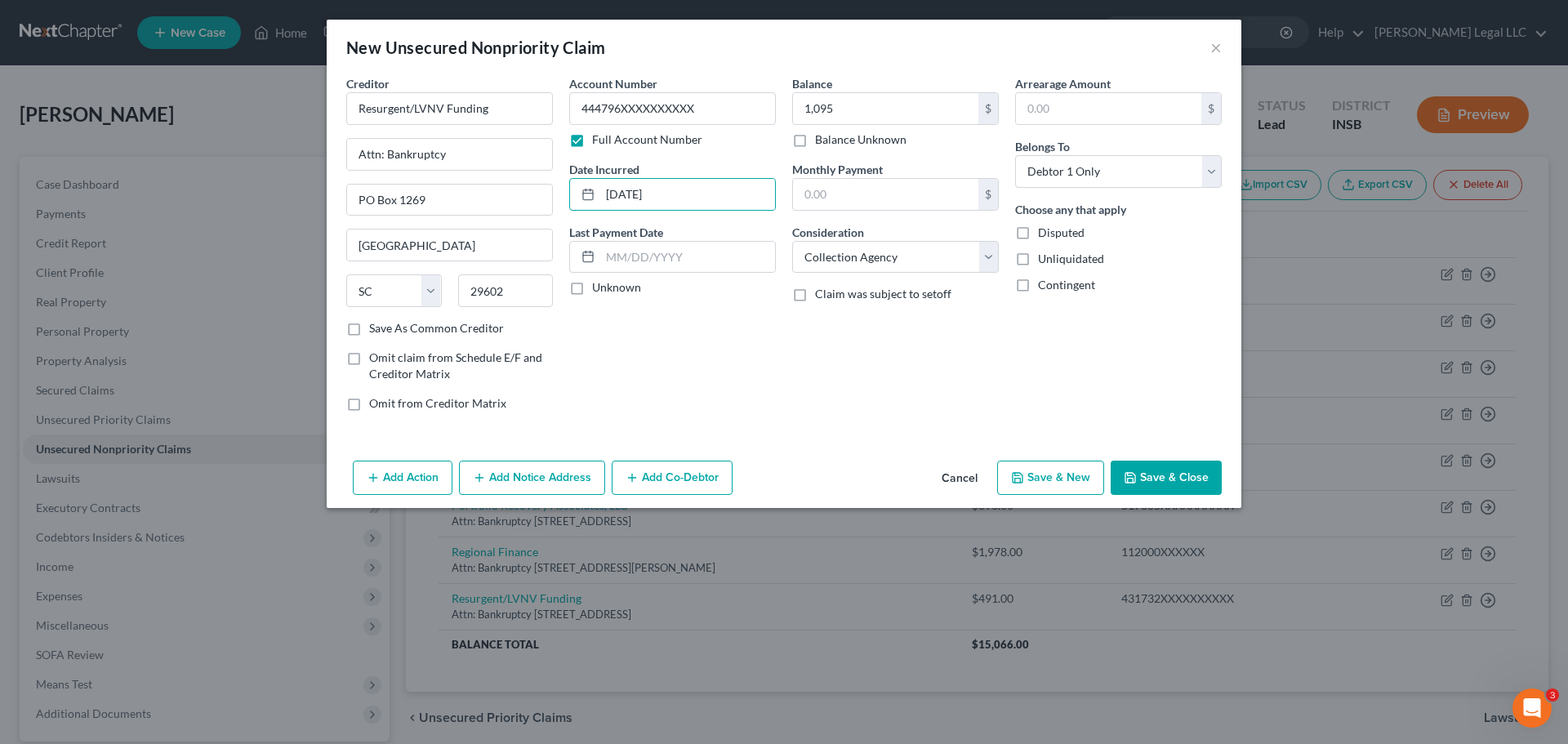 click on "Save & New" at bounding box center [1050, 478] 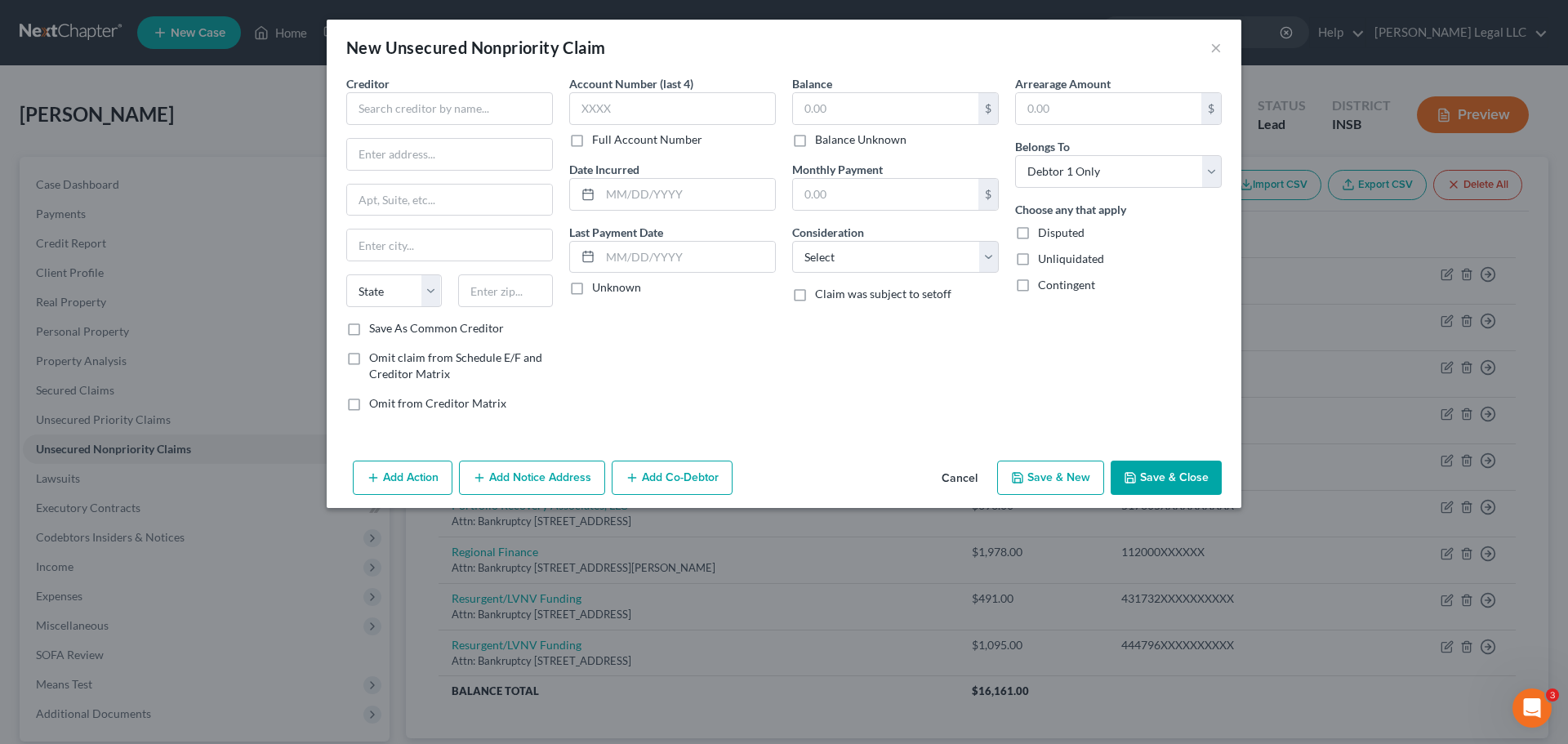 drag, startPoint x: 973, startPoint y: 487, endPoint x: 971, endPoint y: 464, distance: 23.086793 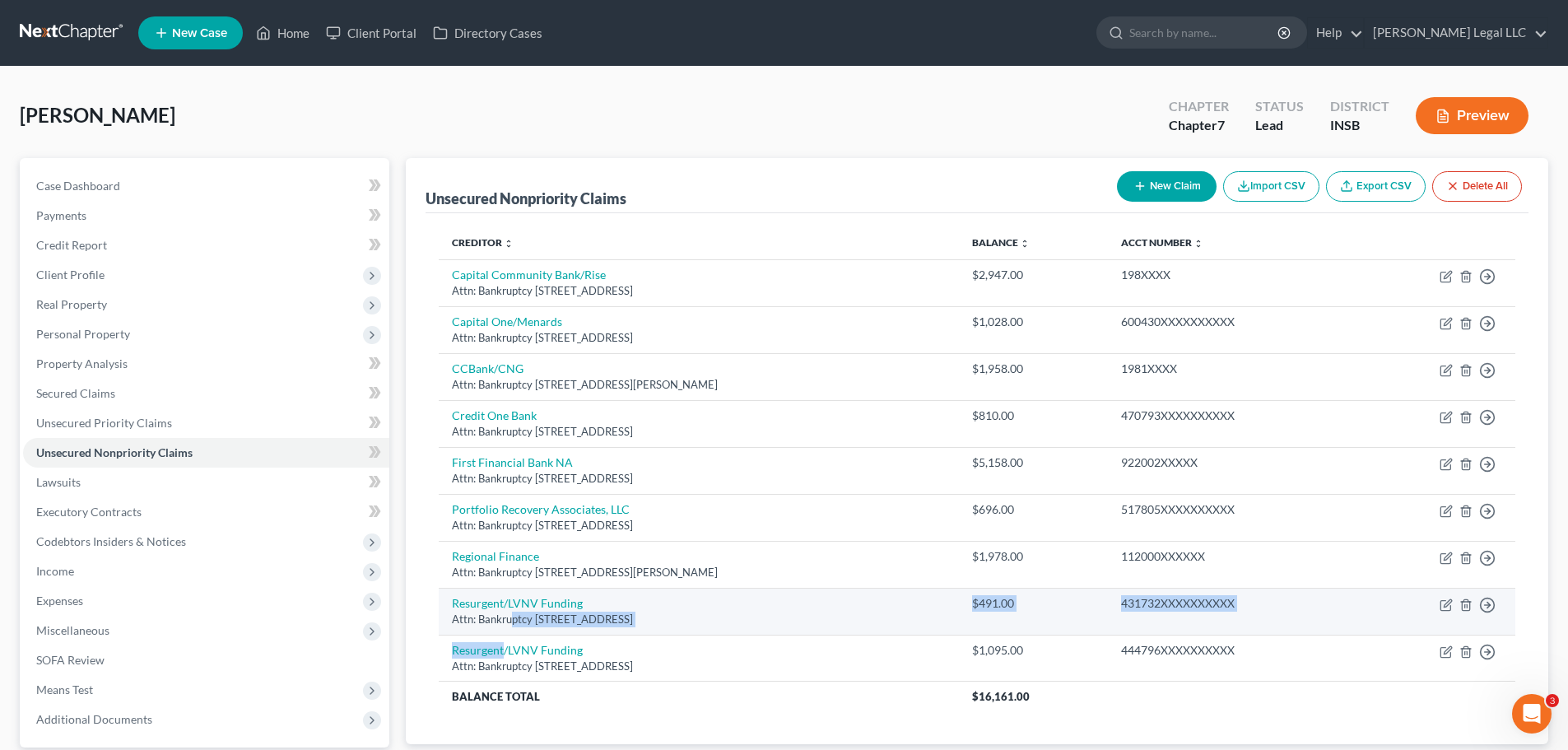 drag, startPoint x: 505, startPoint y: 641, endPoint x: 514, endPoint y: 616, distance: 26.57066 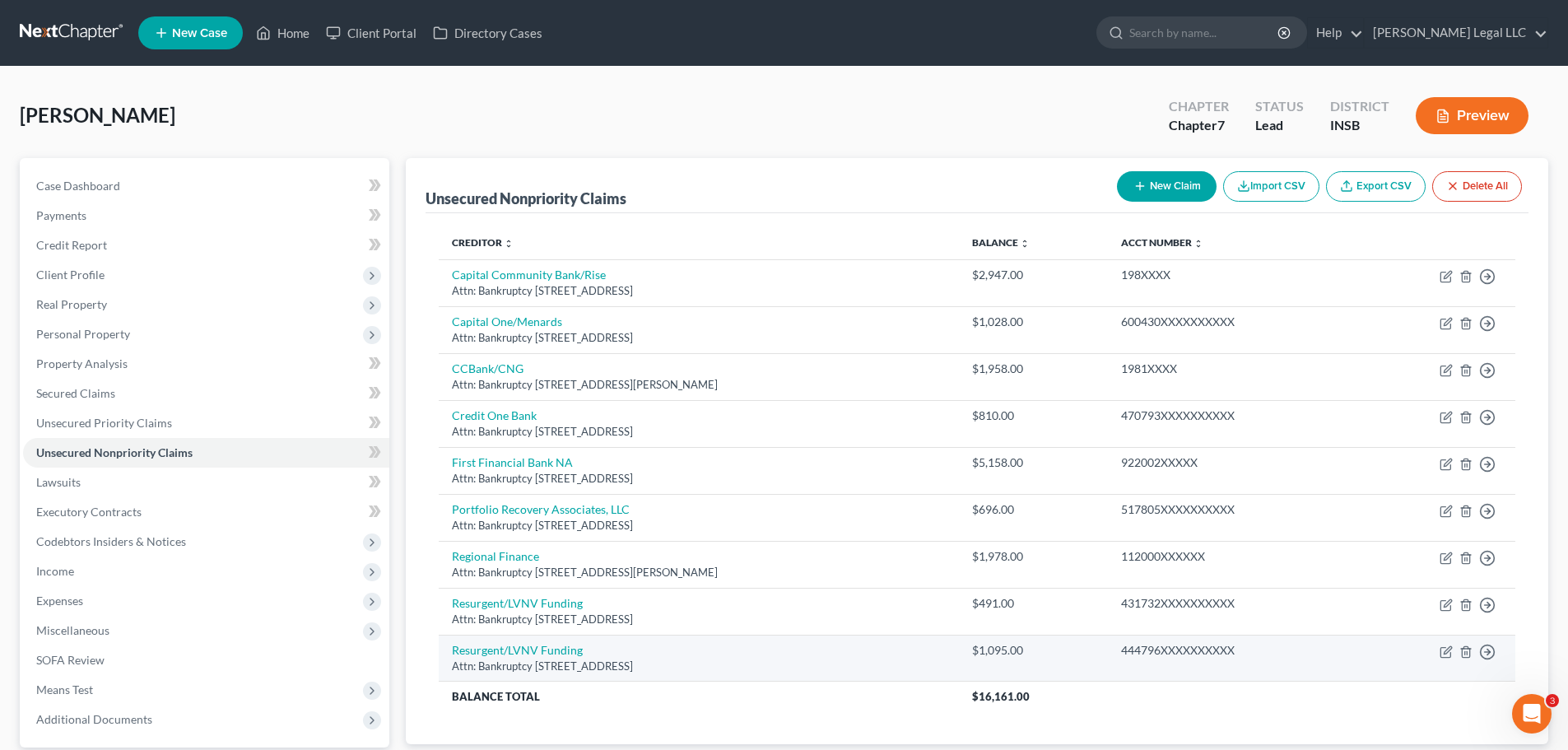 click on "Resurgent/LVNV Funding Attn: Bankruptcy [STREET_ADDRESS]" at bounding box center (699, 658) 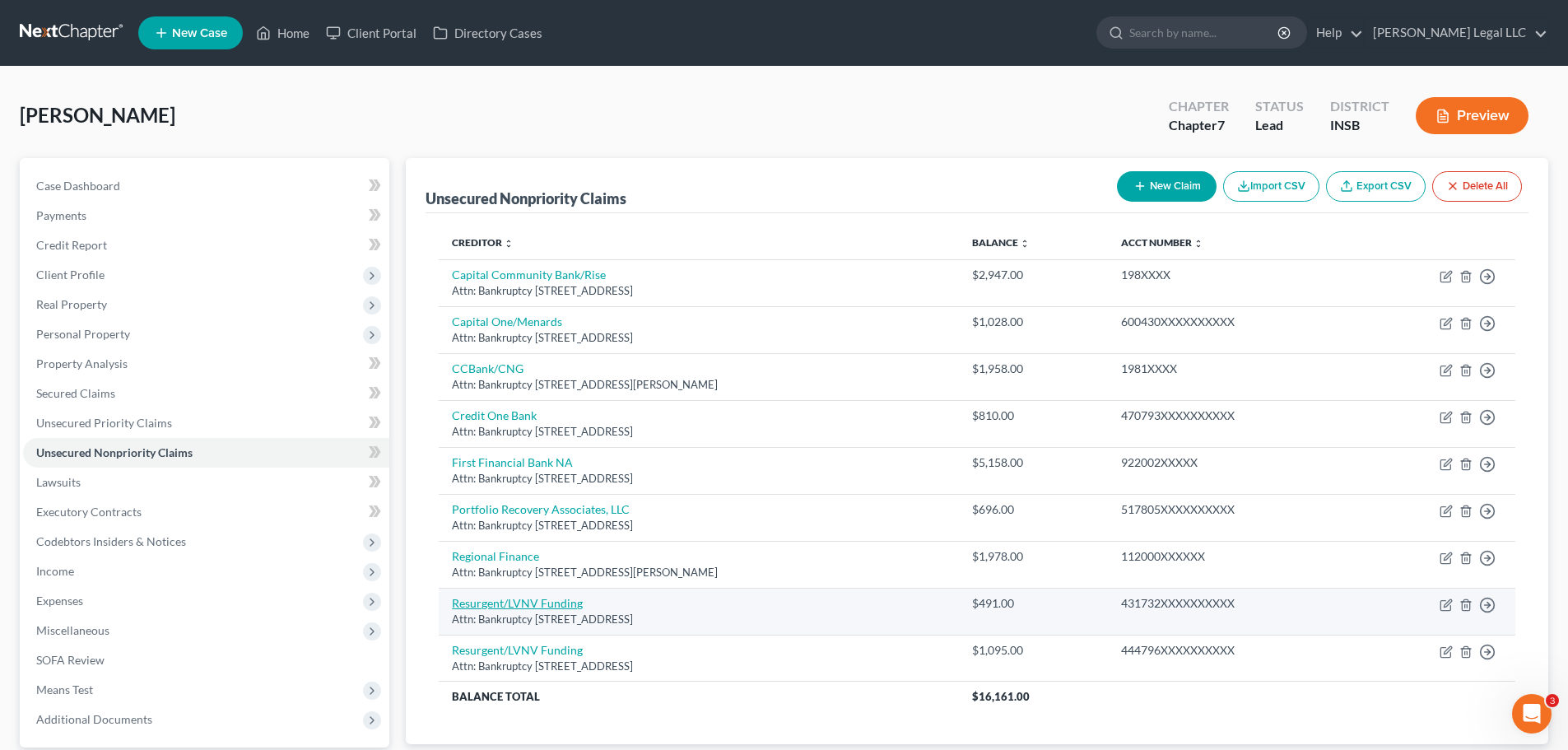click on "Resurgent/LVNV Funding" at bounding box center [517, 603] 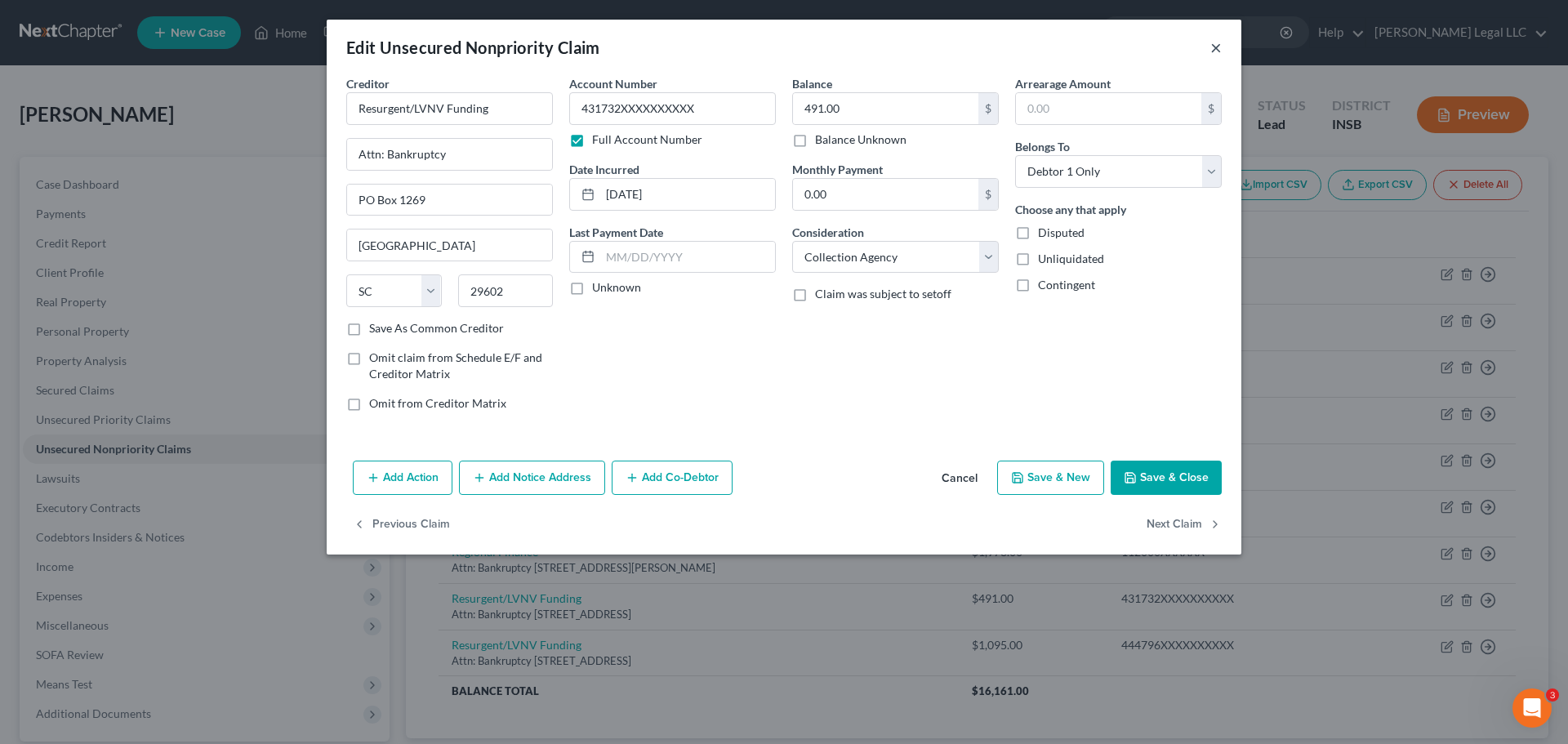 click on "×" at bounding box center (1216, 47) 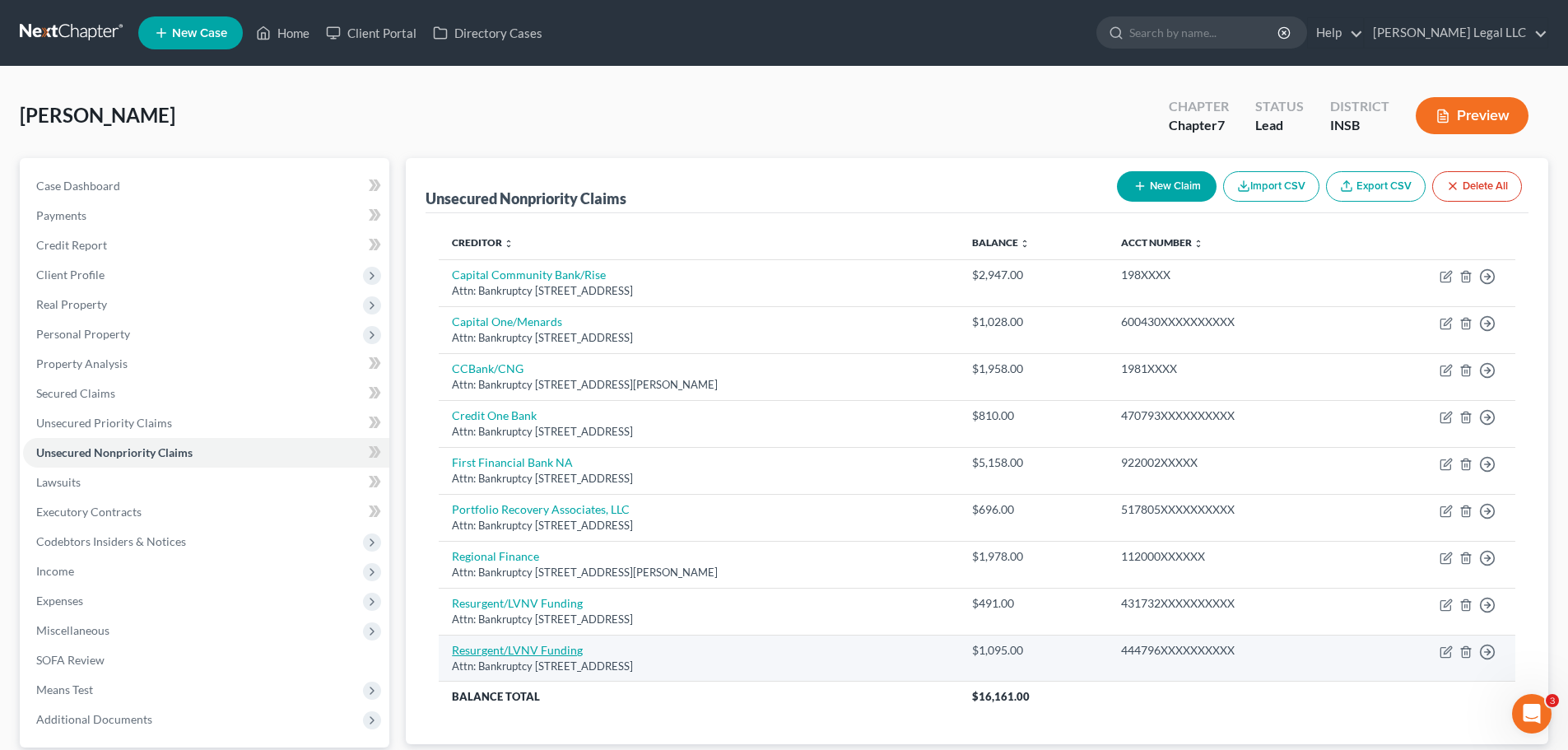 click on "Resurgent/LVNV Funding" at bounding box center (517, 650) 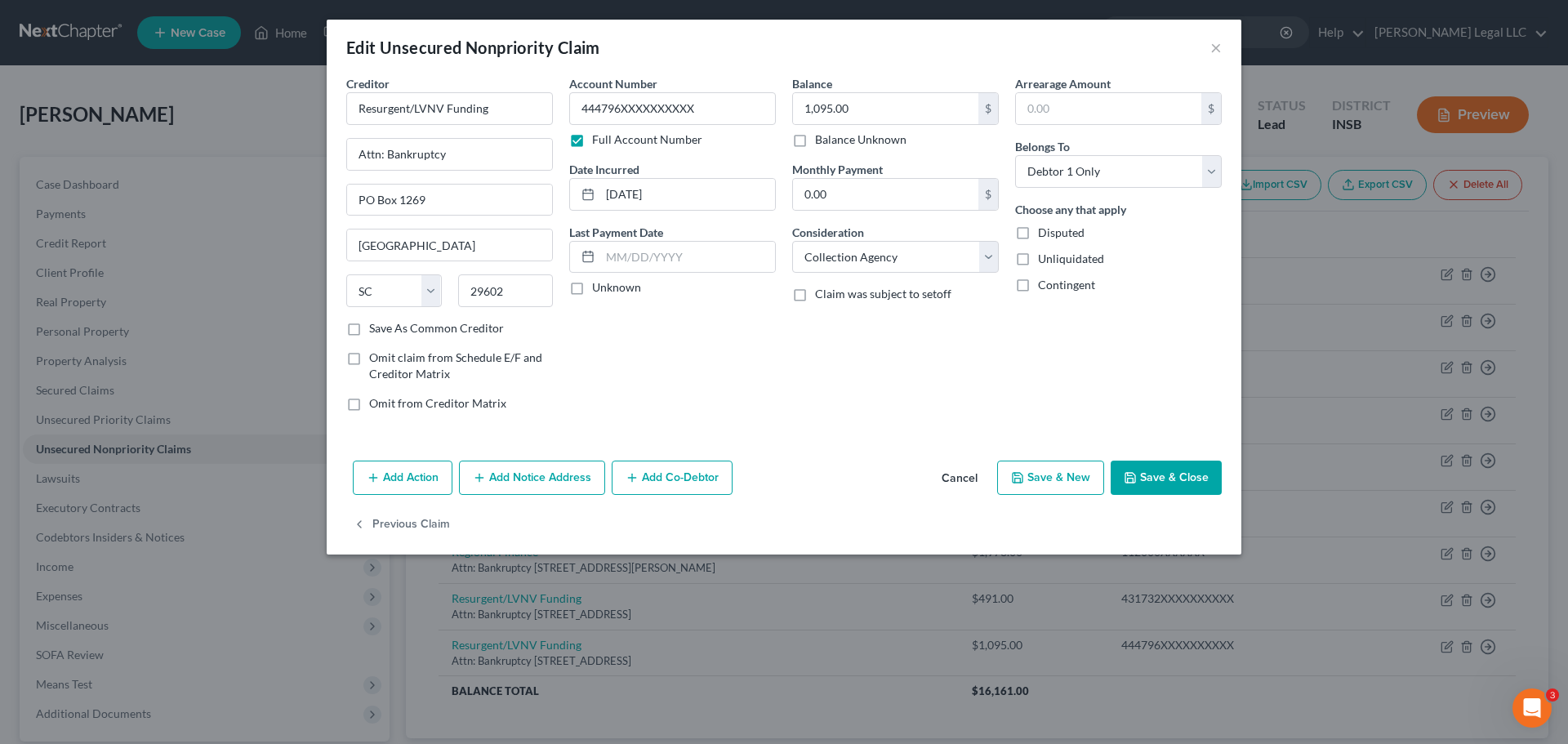 click on "Add Notice Address" at bounding box center [532, 478] 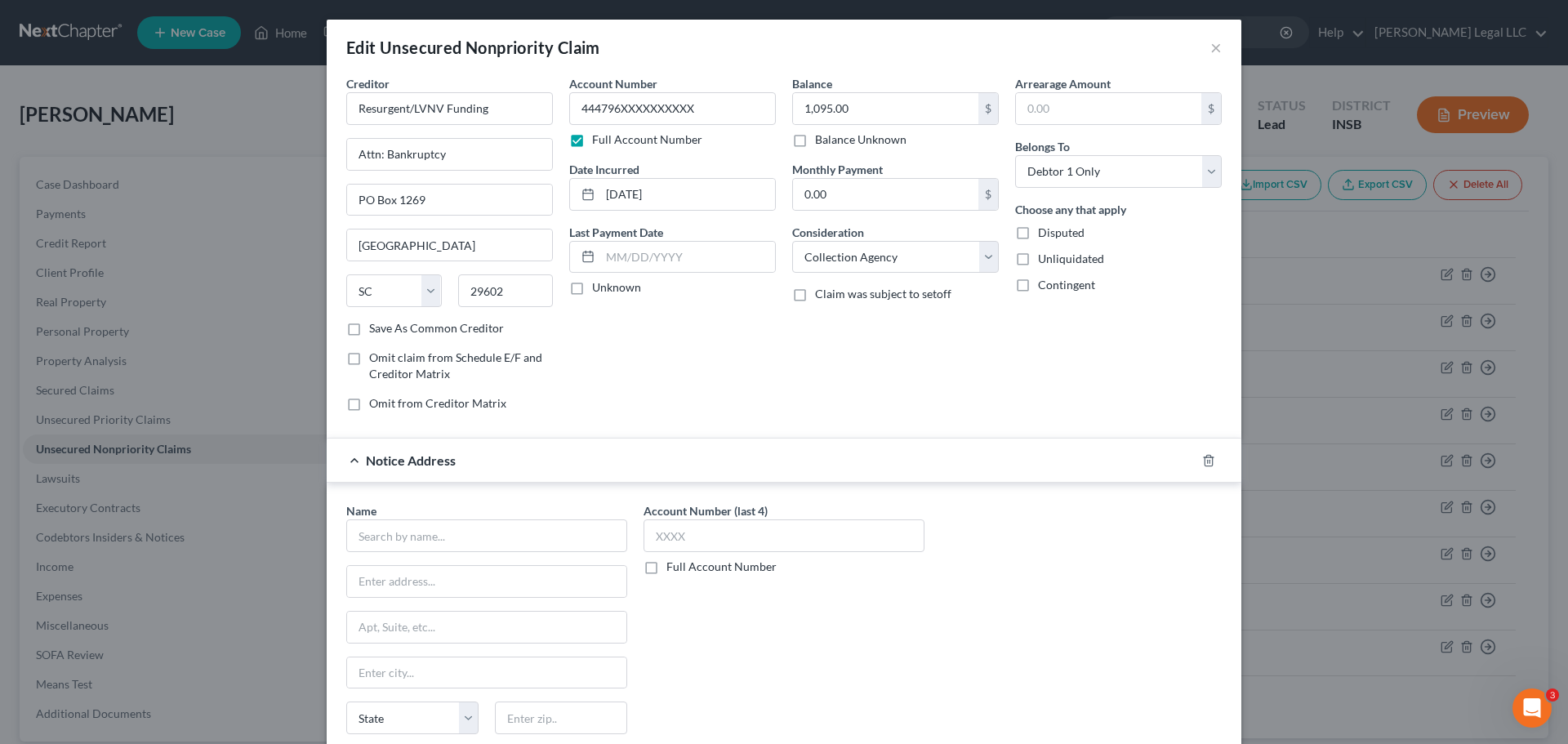 click on "Name
*
State [US_STATE] AK AR AZ CA CO CT DE DC [GEOGRAPHIC_DATA] [GEOGRAPHIC_DATA] GU HI ID IL IN IA [GEOGRAPHIC_DATA] [GEOGRAPHIC_DATA] LA ME MD [GEOGRAPHIC_DATA] [GEOGRAPHIC_DATA] [GEOGRAPHIC_DATA] [GEOGRAPHIC_DATA] [GEOGRAPHIC_DATA] MT [GEOGRAPHIC_DATA] [GEOGRAPHIC_DATA] [GEOGRAPHIC_DATA] [GEOGRAPHIC_DATA] [GEOGRAPHIC_DATA] [GEOGRAPHIC_DATA] [GEOGRAPHIC_DATA] [GEOGRAPHIC_DATA] [GEOGRAPHIC_DATA] [GEOGRAPHIC_DATA] [GEOGRAPHIC_DATA] [GEOGRAPHIC_DATA] PR RI SC SD [GEOGRAPHIC_DATA] [GEOGRAPHIC_DATA] [GEOGRAPHIC_DATA] VI [GEOGRAPHIC_DATA] [GEOGRAPHIC_DATA] [GEOGRAPHIC_DATA] WV [GEOGRAPHIC_DATA] WY Save As Notice Address" at bounding box center [487, 633] 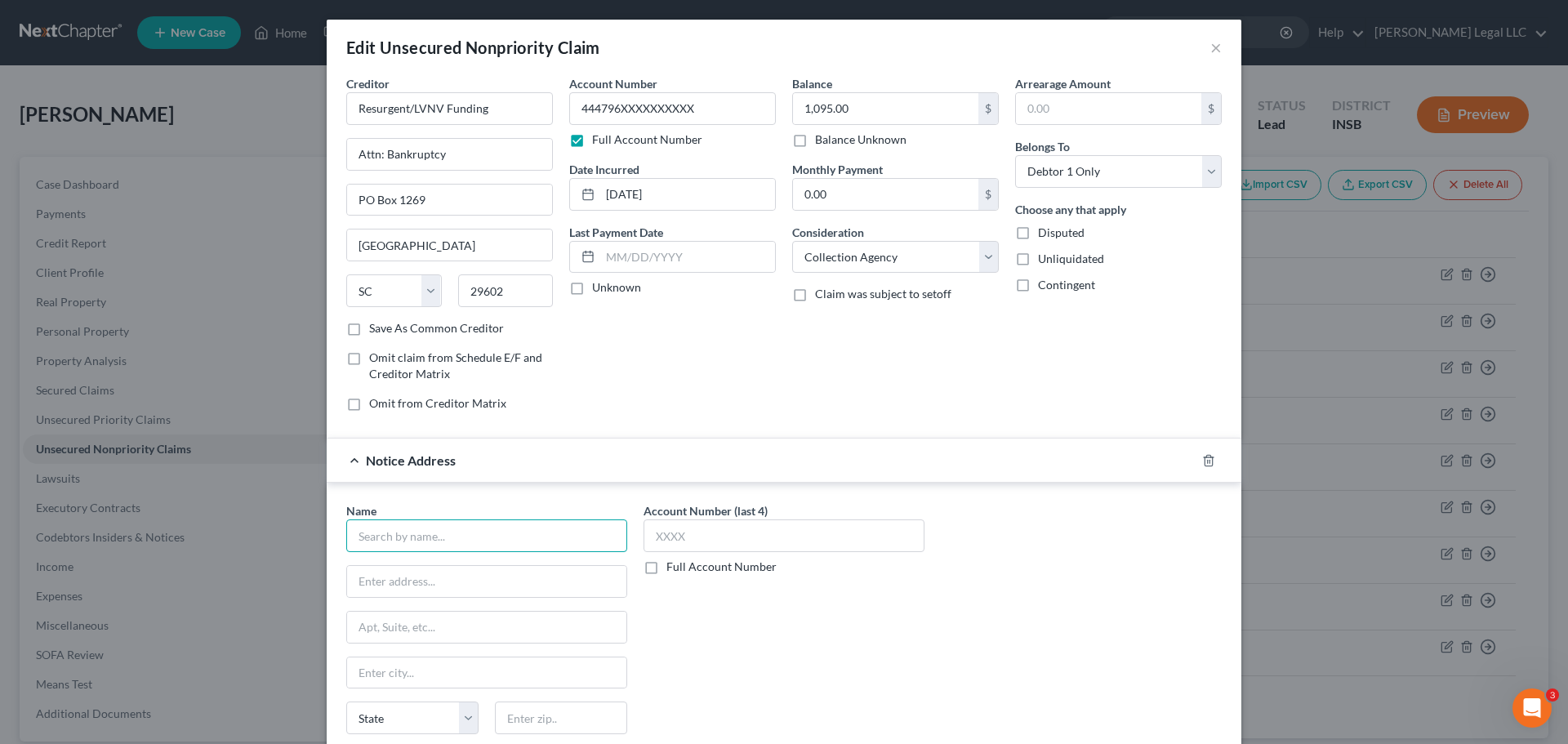 click at bounding box center [487, 536] 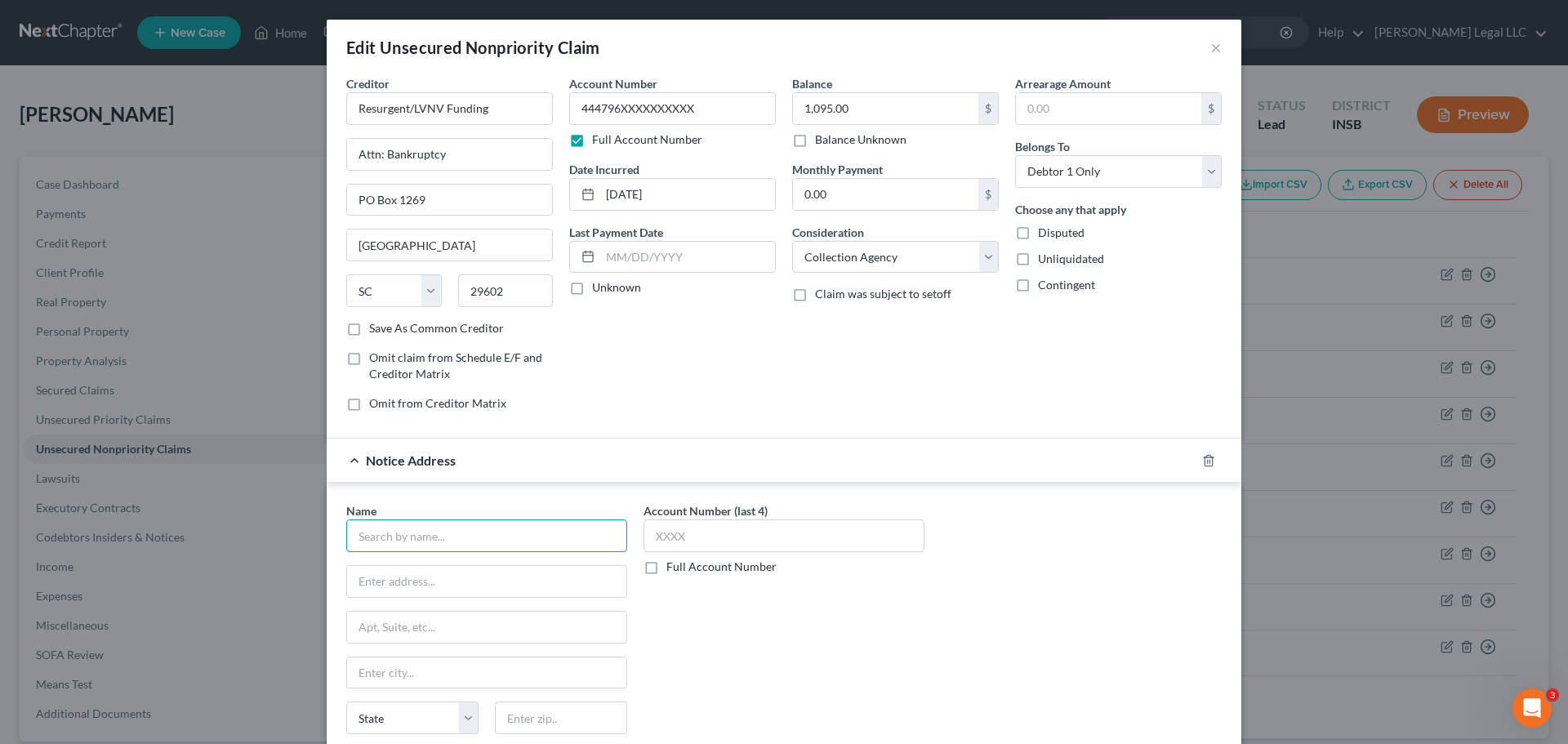 click at bounding box center [487, 536] 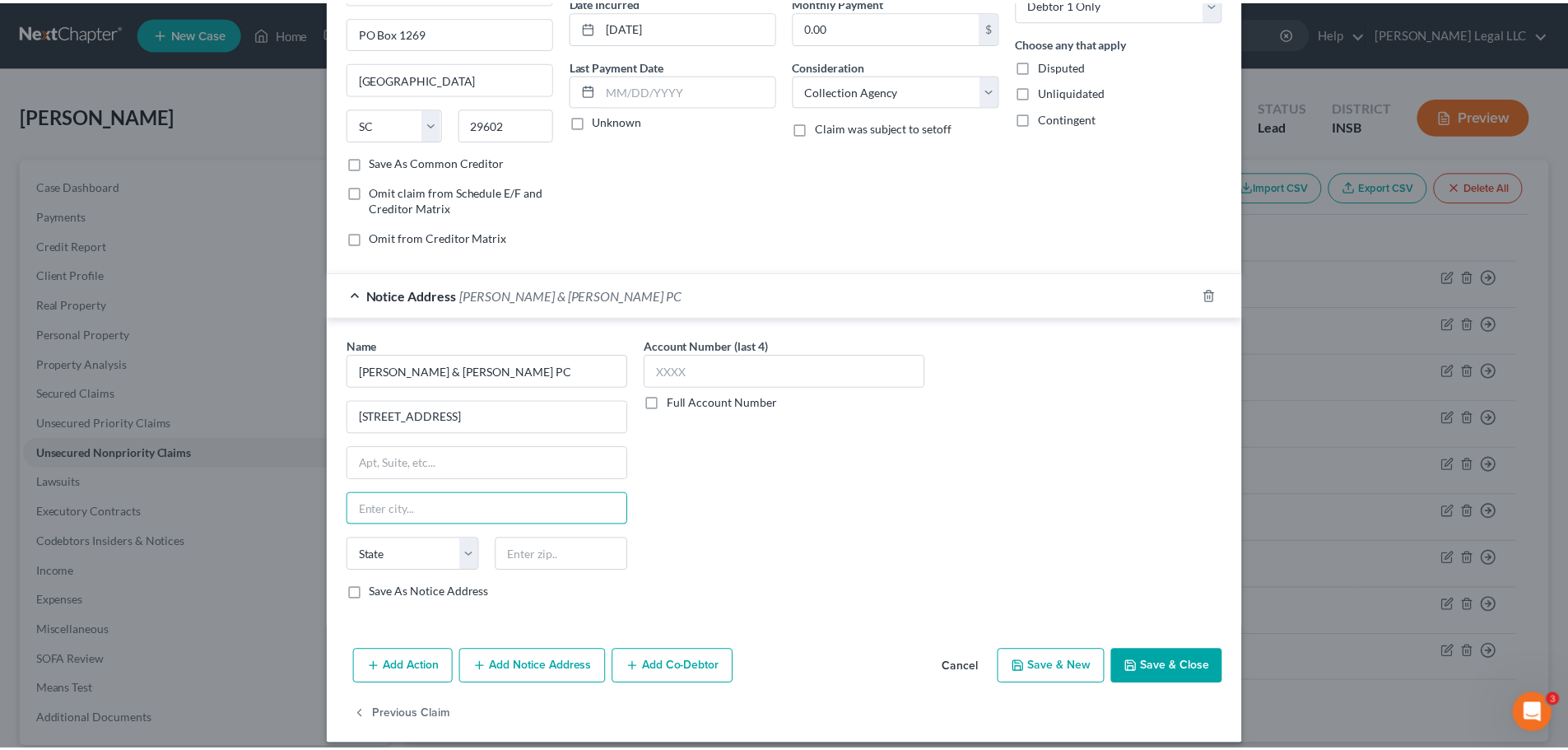 scroll, scrollTop: 184, scrollLeft: 0, axis: vertical 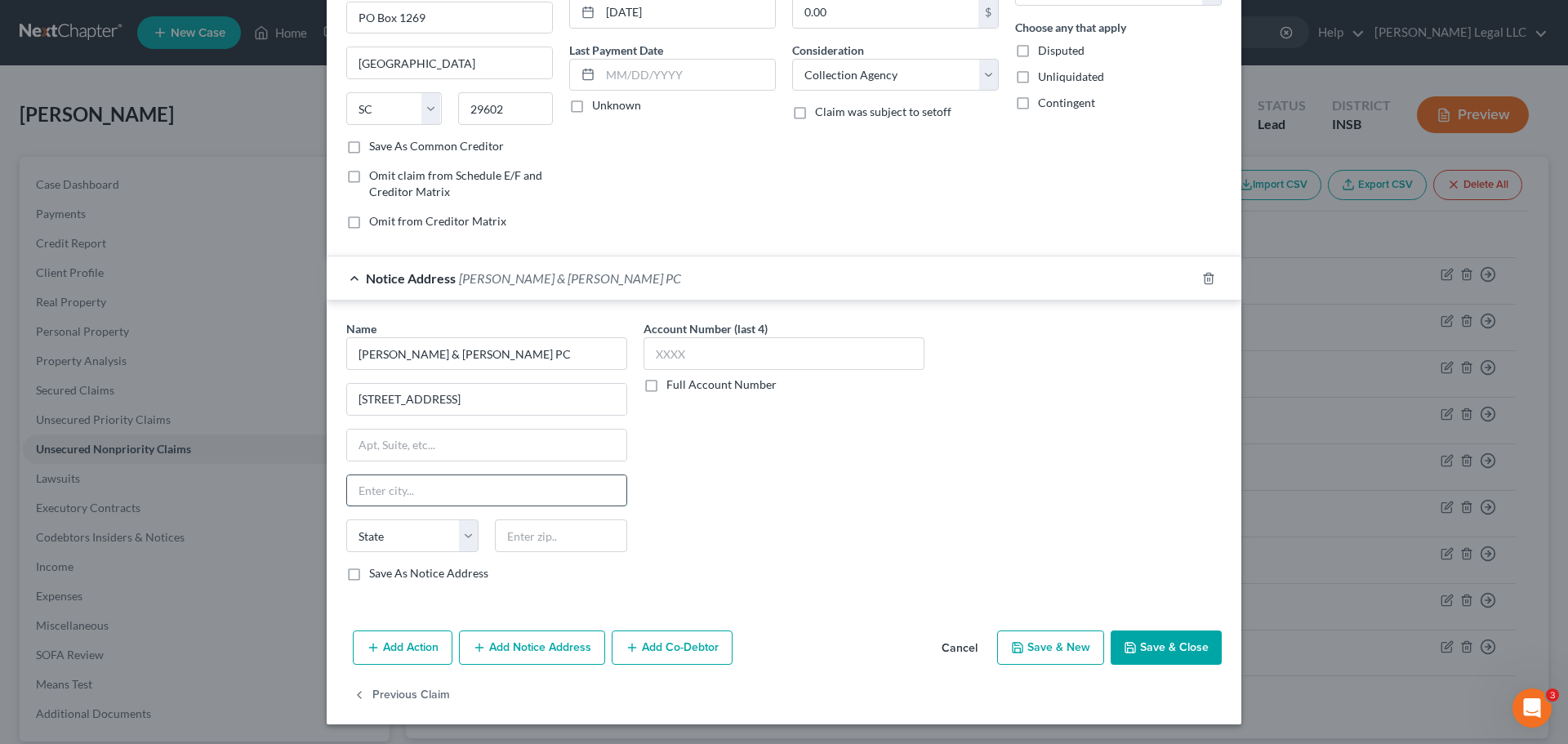 click at bounding box center [487, 491] 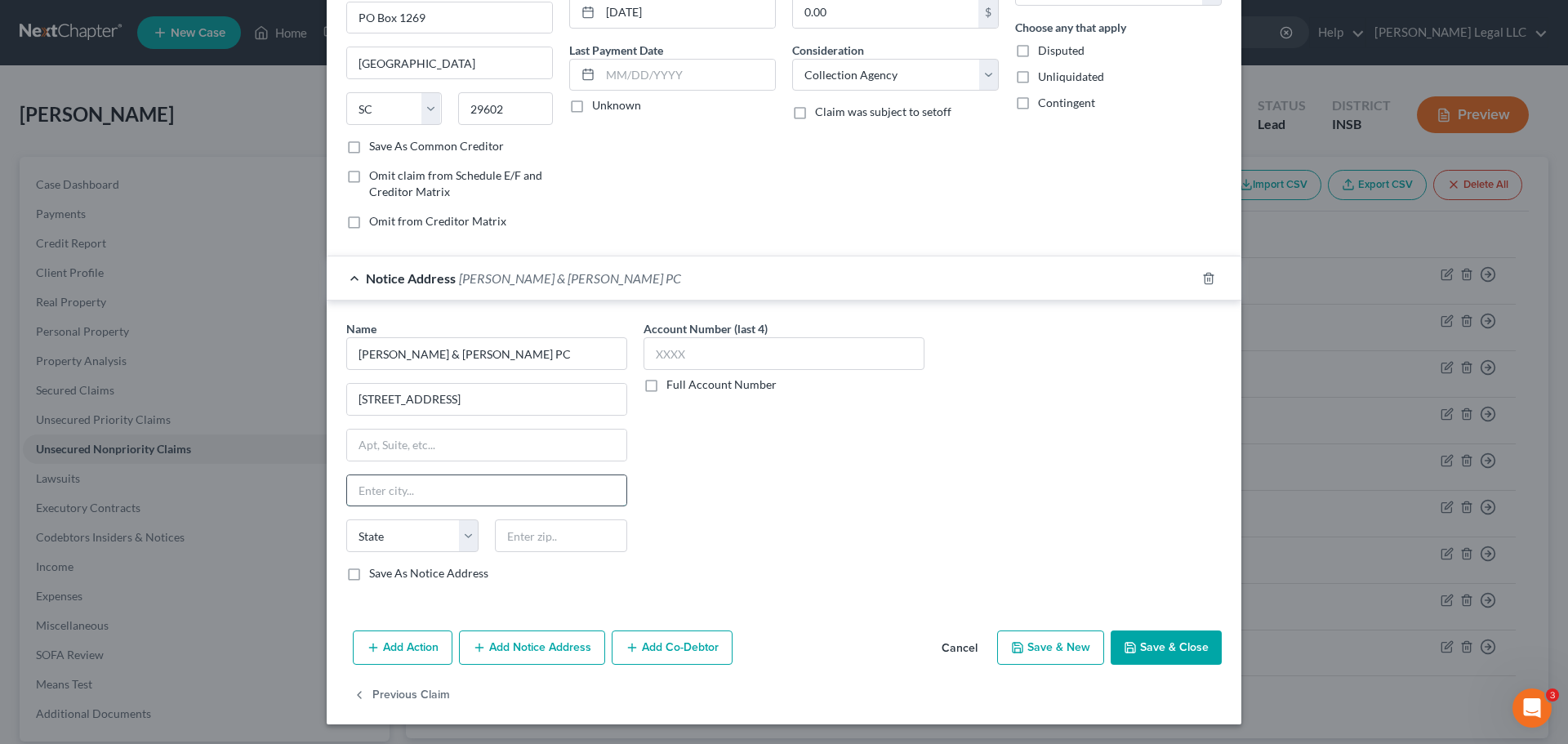 click at bounding box center [487, 491] 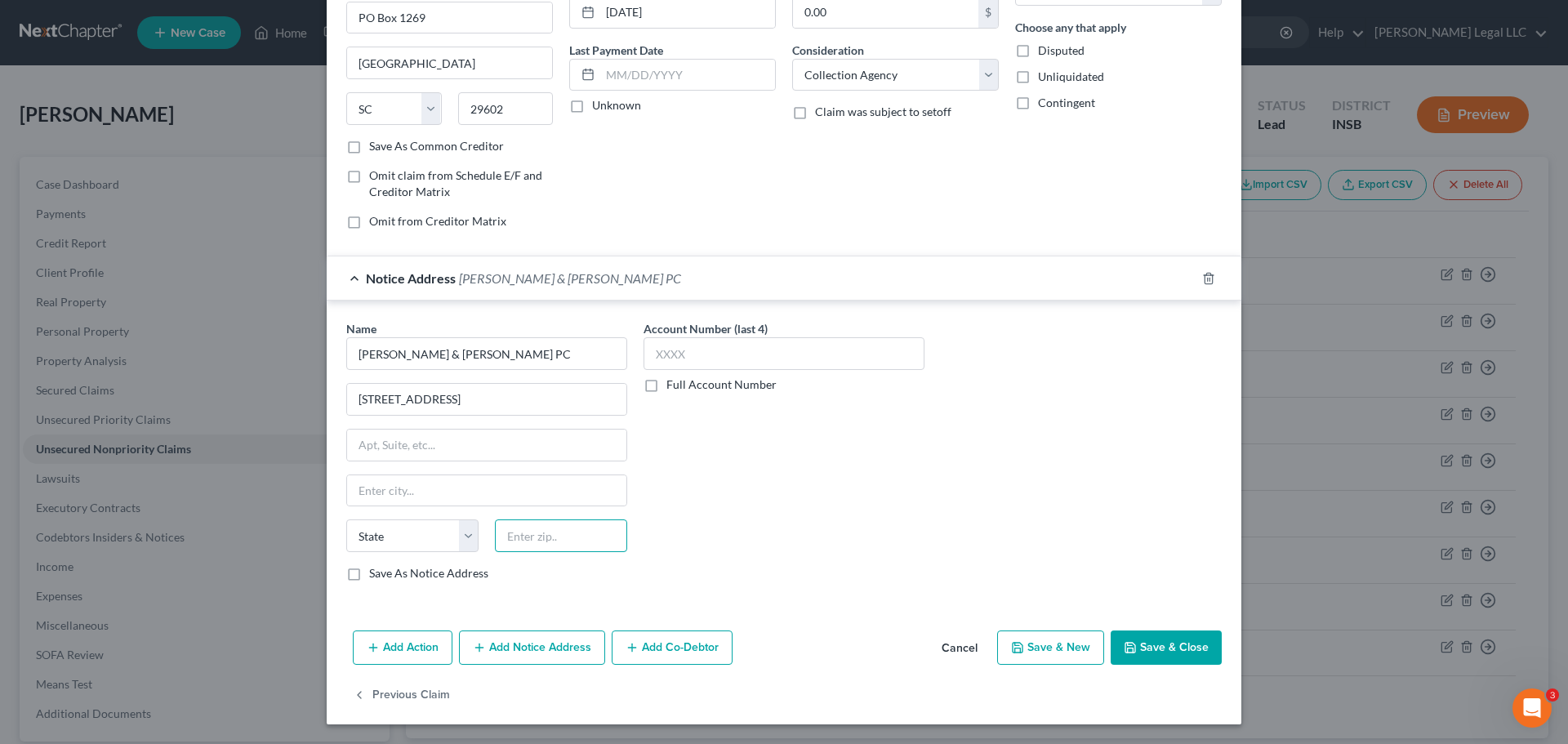 click at bounding box center [561, 536] 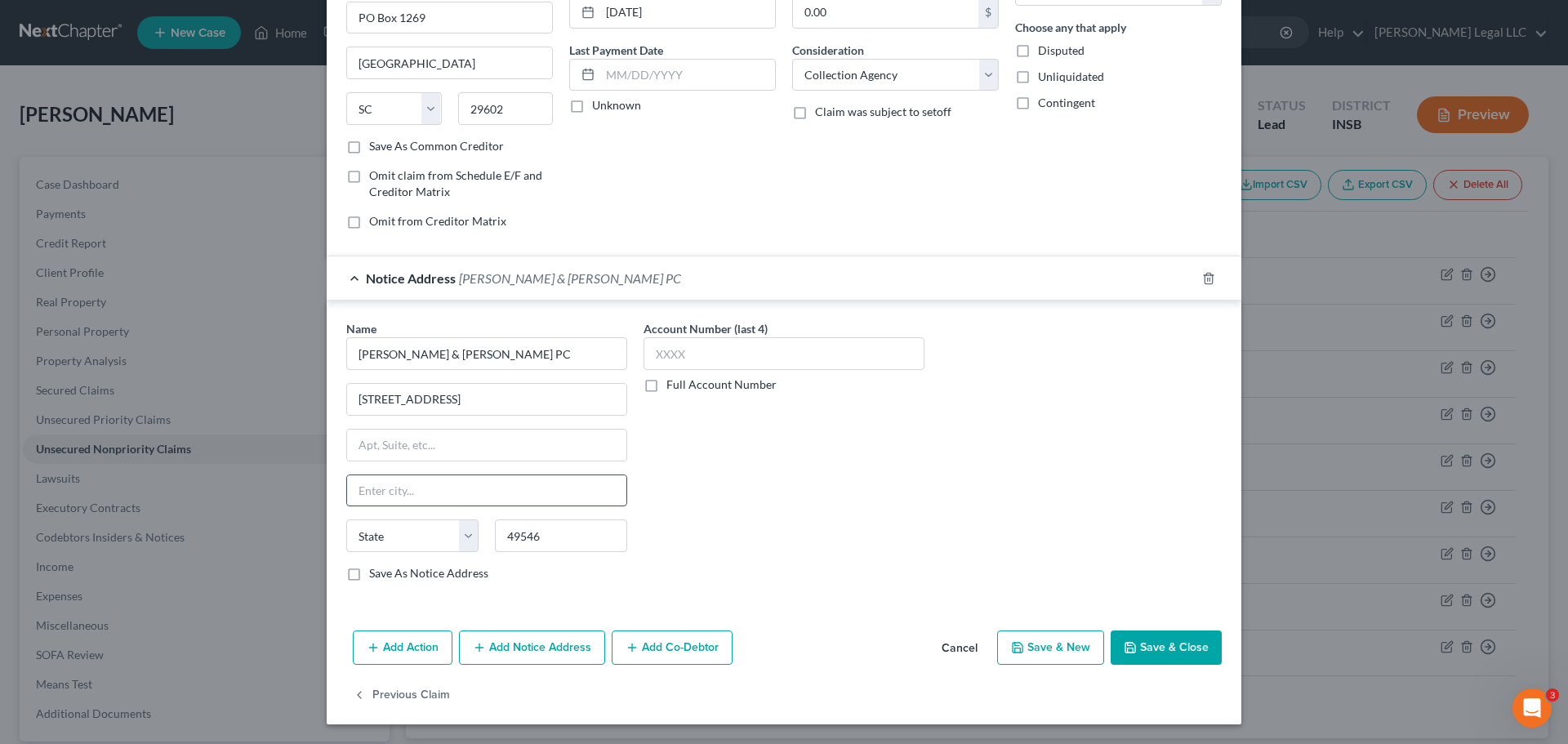 click at bounding box center (487, 491) 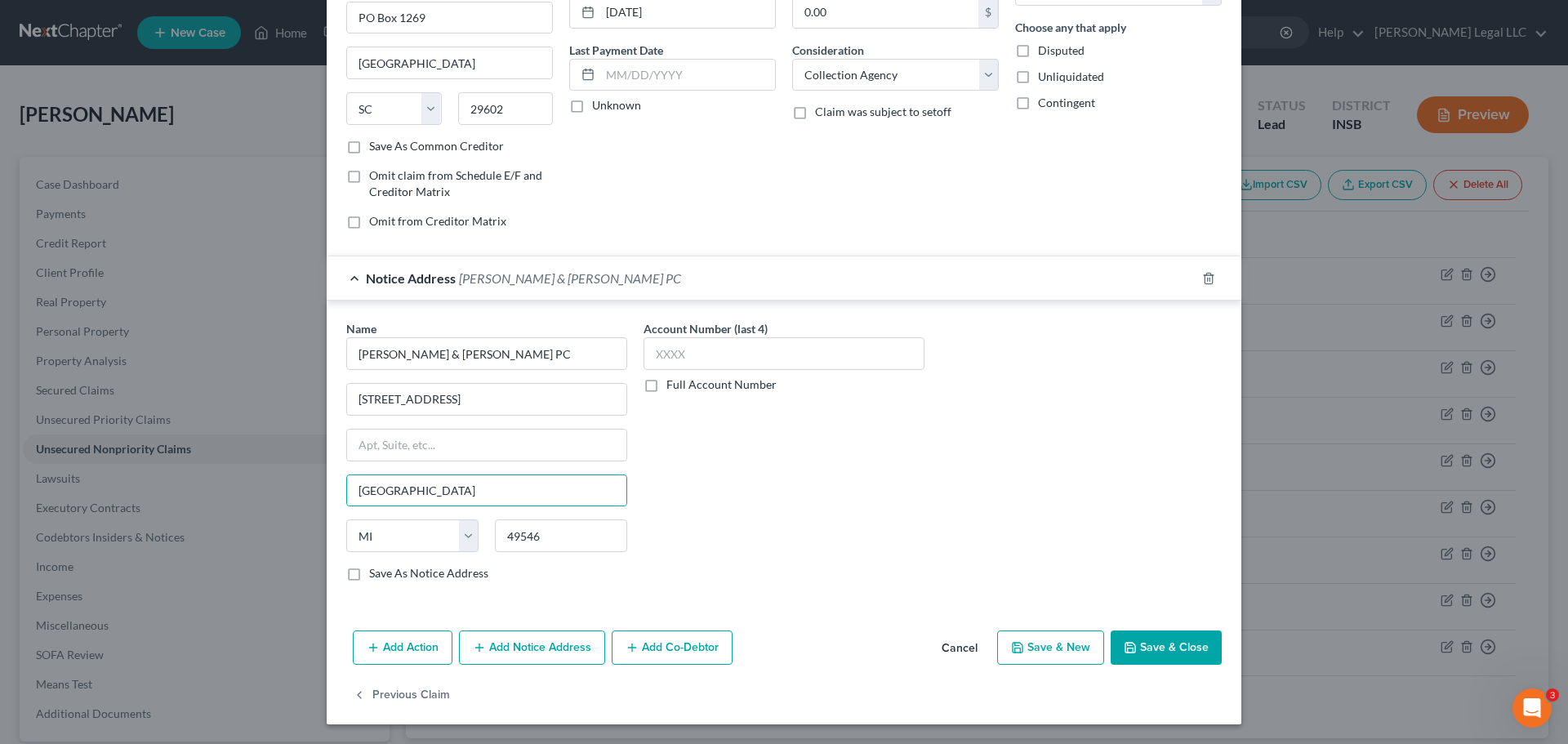 click on "Account Number (last 4)
Full Account Number" at bounding box center [784, 457] 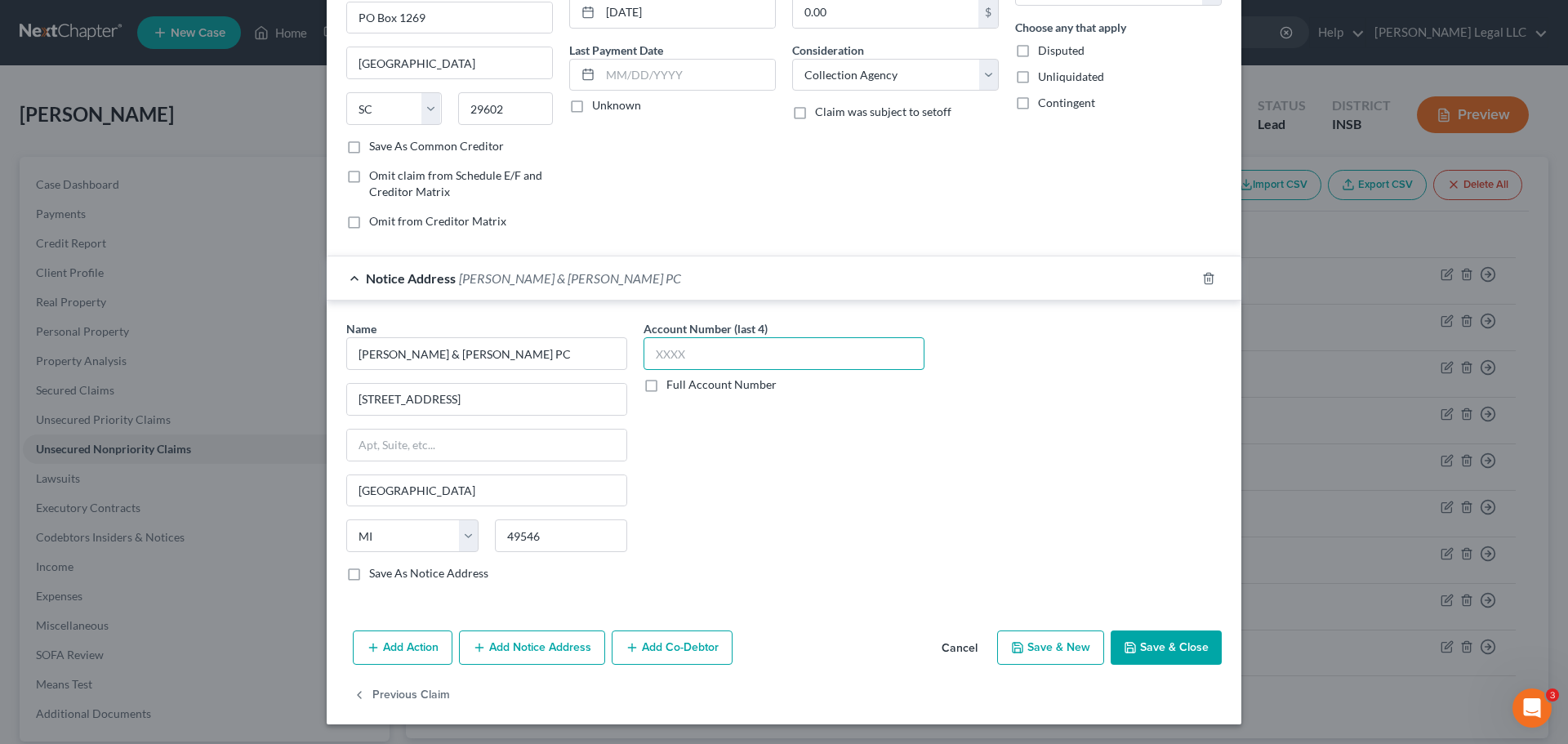 click at bounding box center (784, 354) 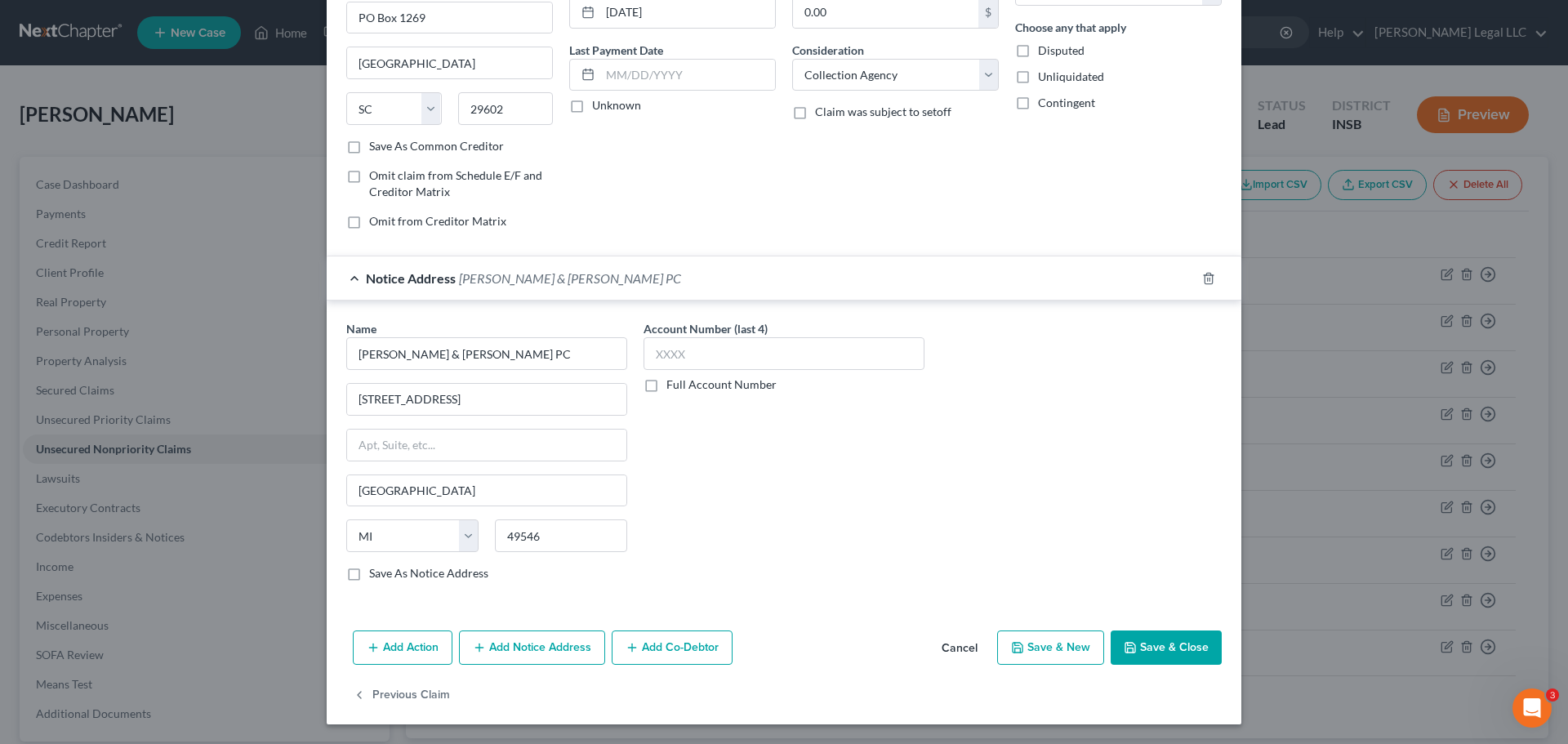 click on "Full Account Number" at bounding box center (721, 385) 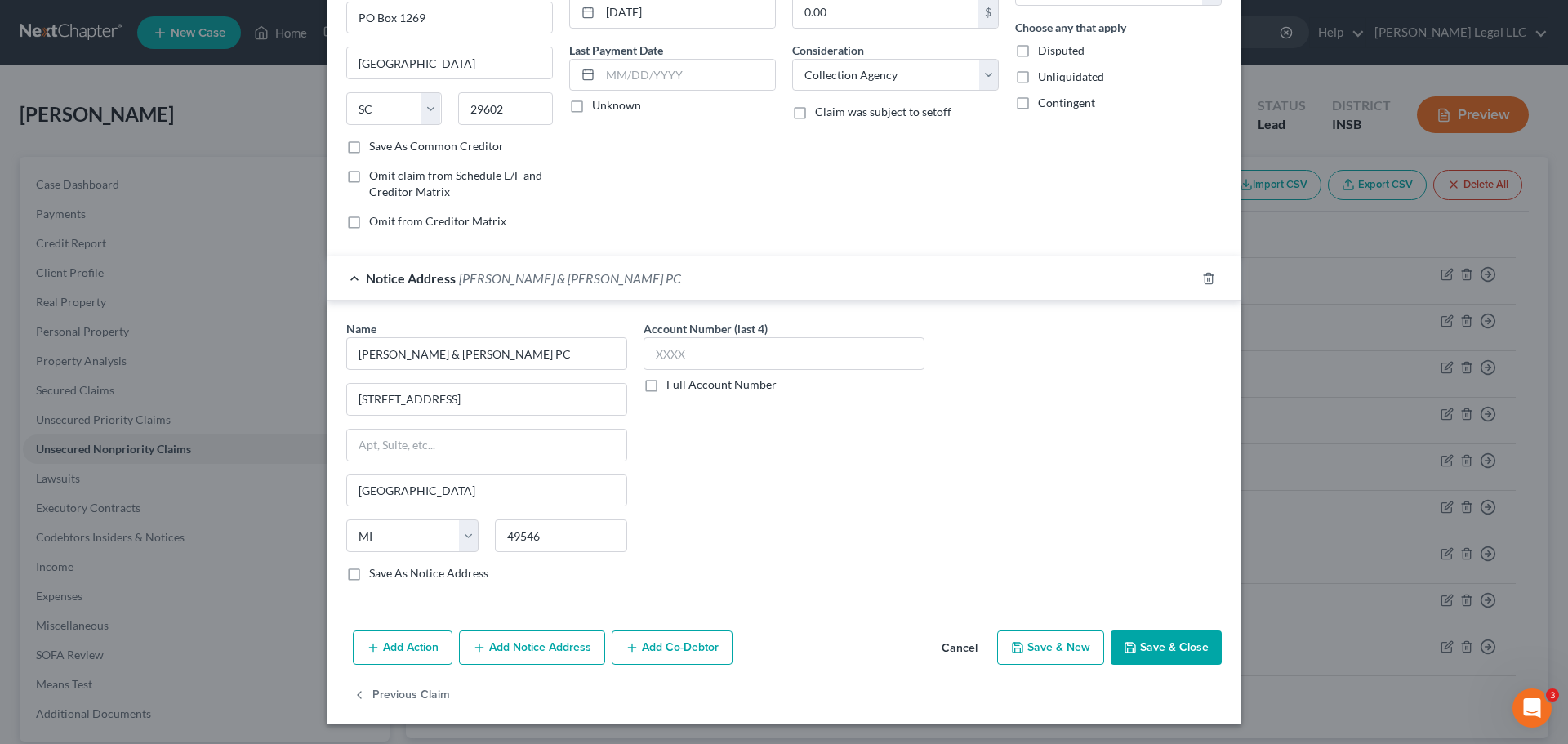 click on "Full Account Number" at bounding box center (678, 381) 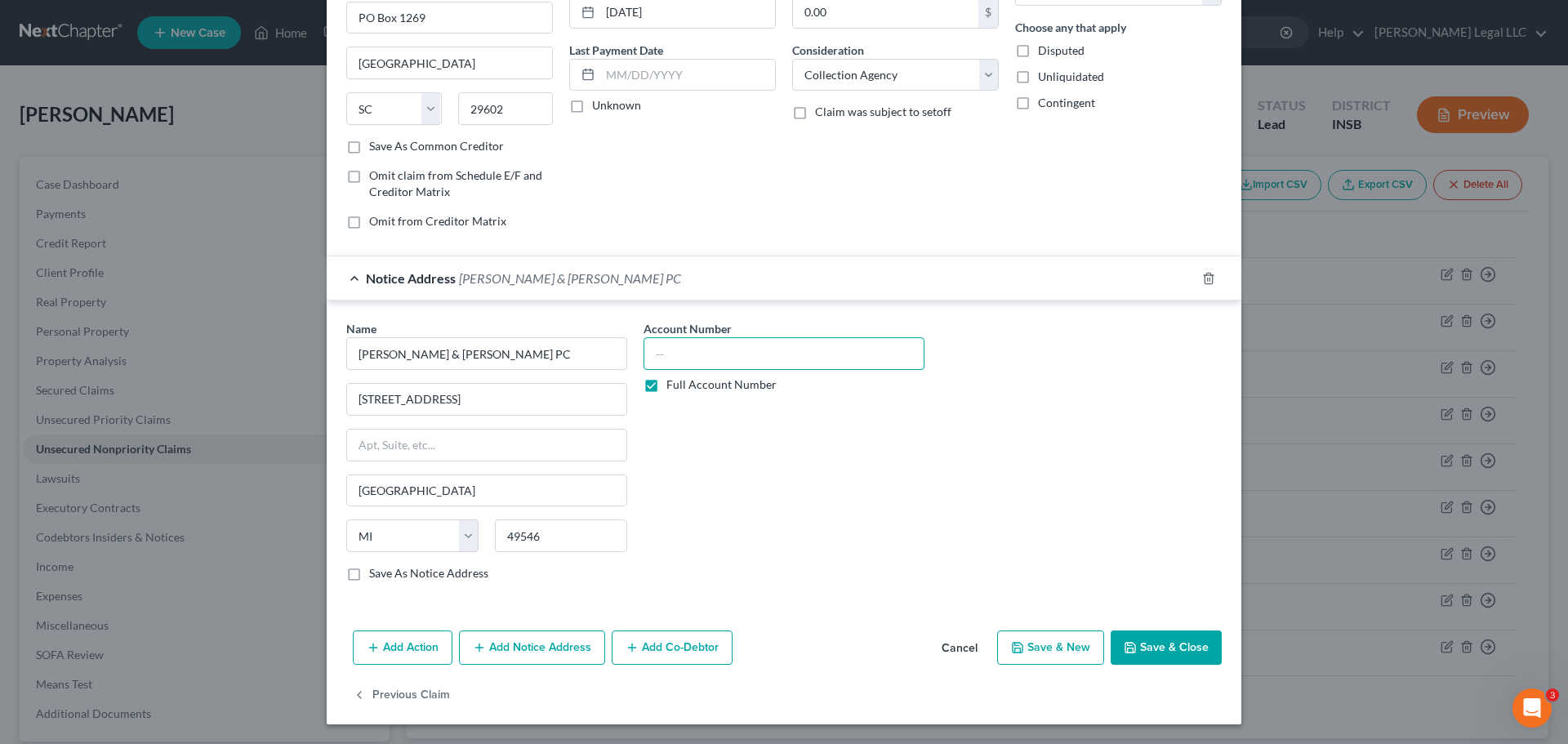 click at bounding box center [784, 354] 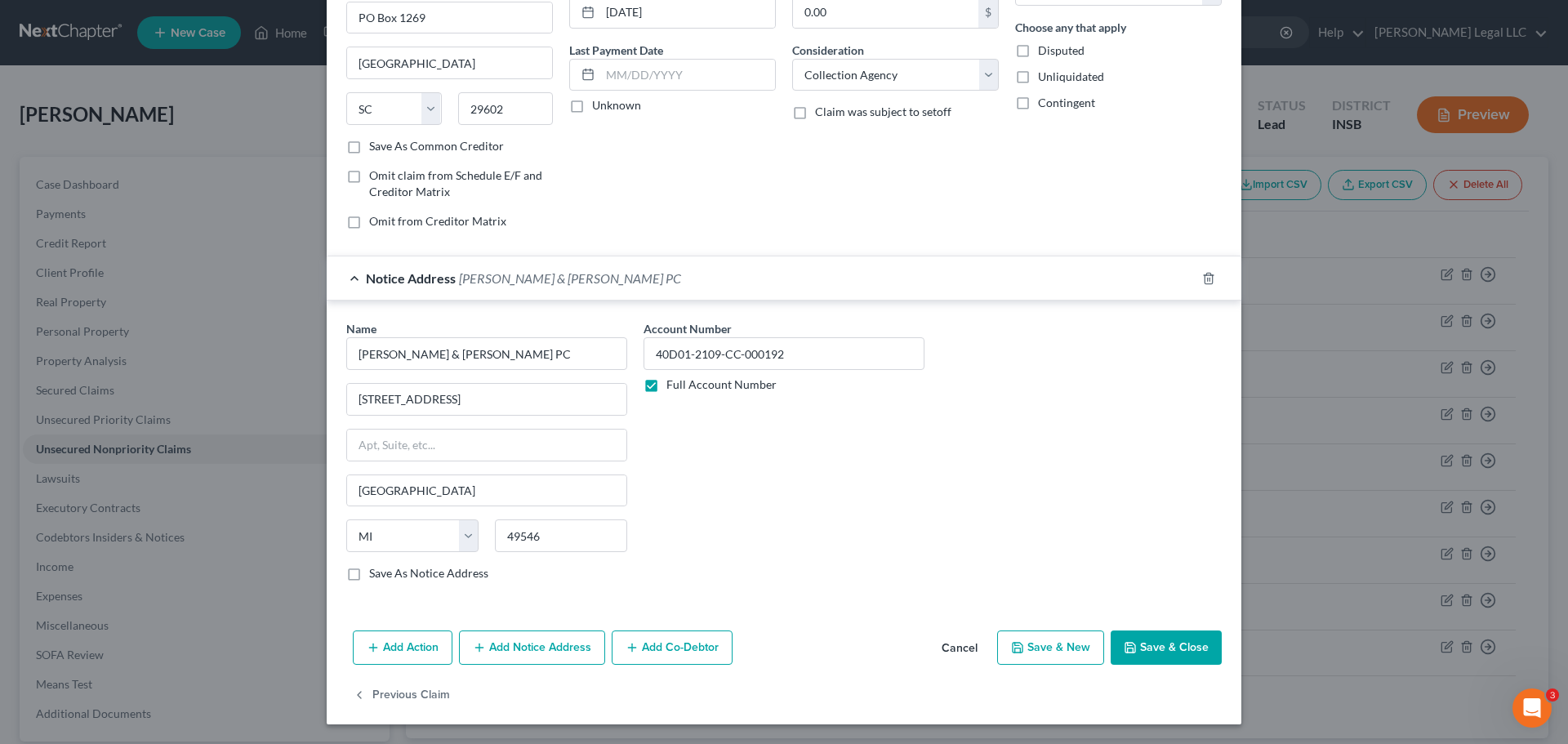click on "Name
*
[PERSON_NAME] & [PERSON_NAME] PC                      [STREET_ADDRESS] Grand Rapids State [US_STATE][GEOGRAPHIC_DATA] CA CO [GEOGRAPHIC_DATA] DE [GEOGRAPHIC_DATA] [GEOGRAPHIC_DATA] [GEOGRAPHIC_DATA] GU HI ID IL IN [GEOGRAPHIC_DATA] [GEOGRAPHIC_DATA] [GEOGRAPHIC_DATA] [GEOGRAPHIC_DATA] [GEOGRAPHIC_DATA] [GEOGRAPHIC_DATA] [GEOGRAPHIC_DATA] [GEOGRAPHIC_DATA] [GEOGRAPHIC_DATA] MT [GEOGRAPHIC_DATA] [GEOGRAPHIC_DATA] [GEOGRAPHIC_DATA] [GEOGRAPHIC_DATA] [GEOGRAPHIC_DATA] [GEOGRAPHIC_DATA] [GEOGRAPHIC_DATA] [GEOGRAPHIC_DATA] [GEOGRAPHIC_DATA] [GEOGRAPHIC_DATA] [GEOGRAPHIC_DATA] [GEOGRAPHIC_DATA] PR [GEOGRAPHIC_DATA] SC SD [GEOGRAPHIC_DATA] [GEOGRAPHIC_DATA] [GEOGRAPHIC_DATA] VI [GEOGRAPHIC_DATA] [GEOGRAPHIC_DATA] [GEOGRAPHIC_DATA] [GEOGRAPHIC_DATA] Save As Notice Address
Account Number
40D01-2109-CC-000192
Full Account Number" at bounding box center (784, 457) 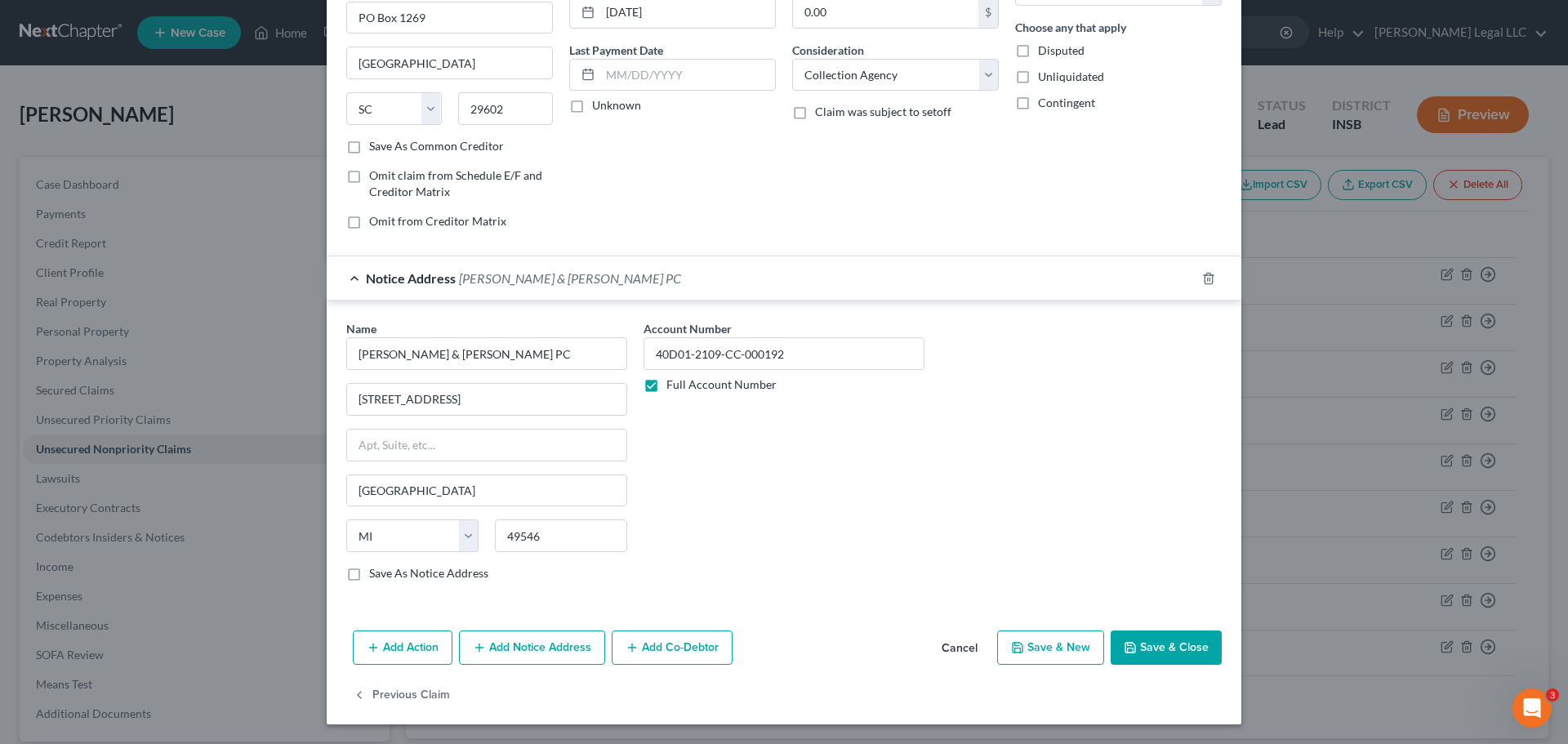 click on "Save & Close" at bounding box center (1166, 648) 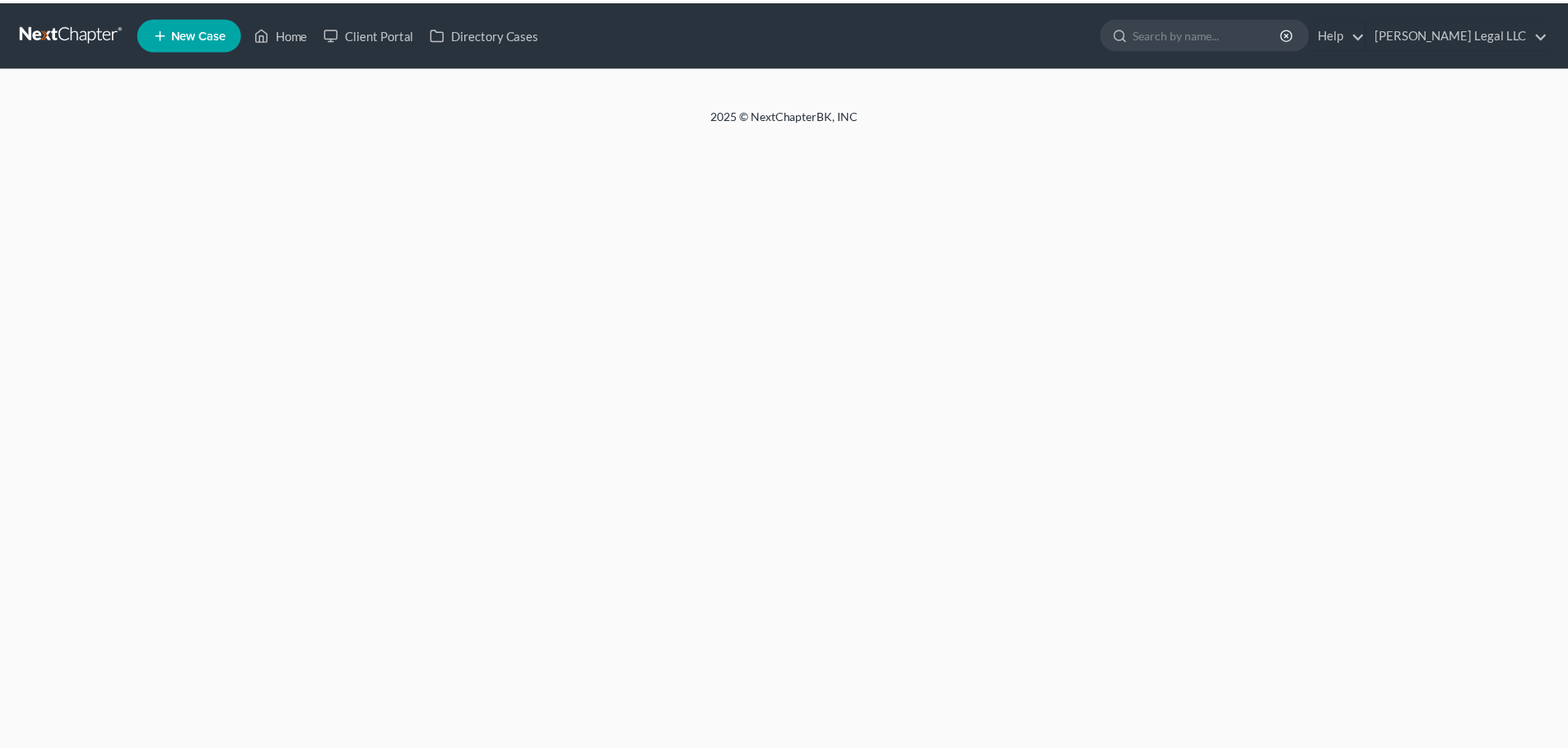 scroll, scrollTop: 0, scrollLeft: 0, axis: both 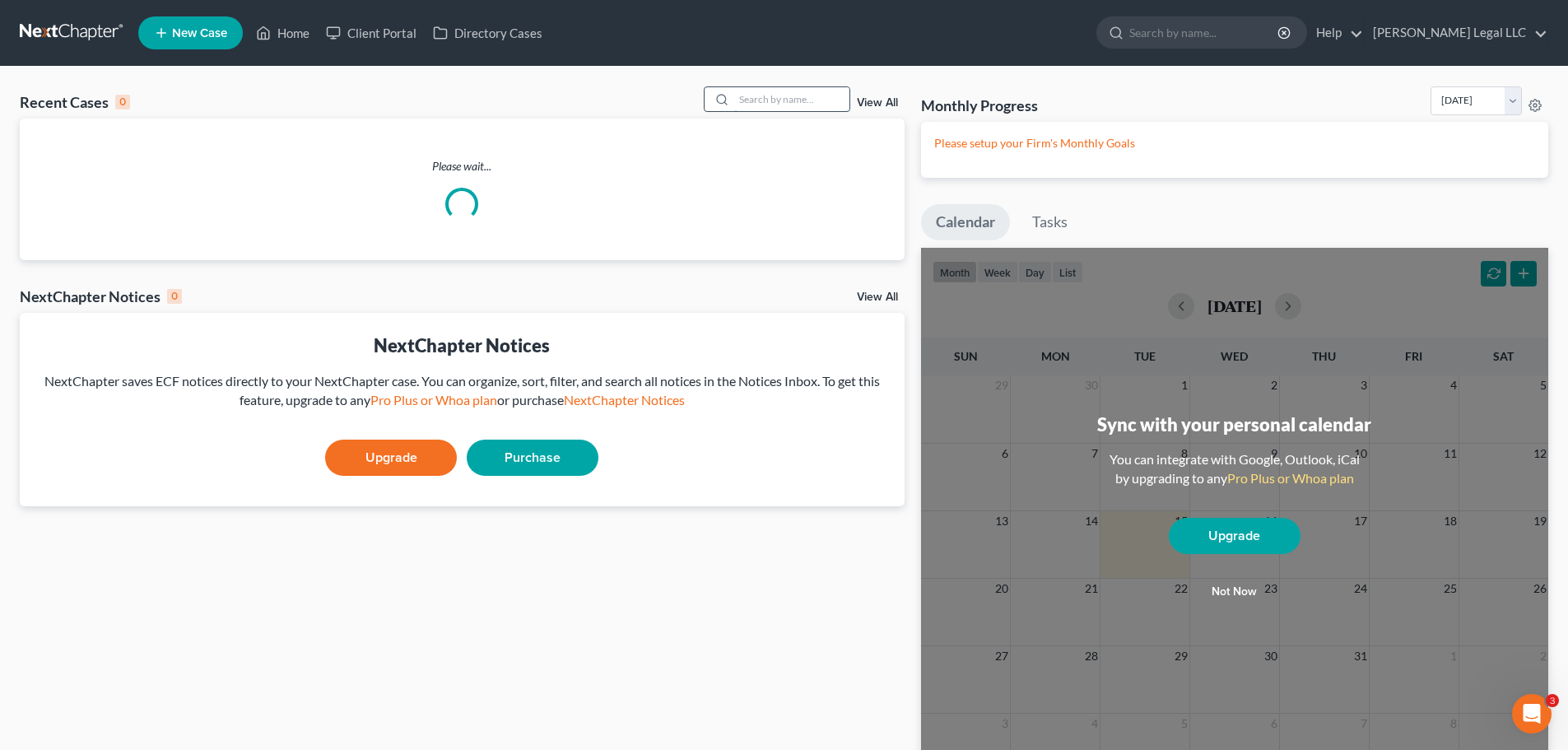 click at bounding box center (792, 99) 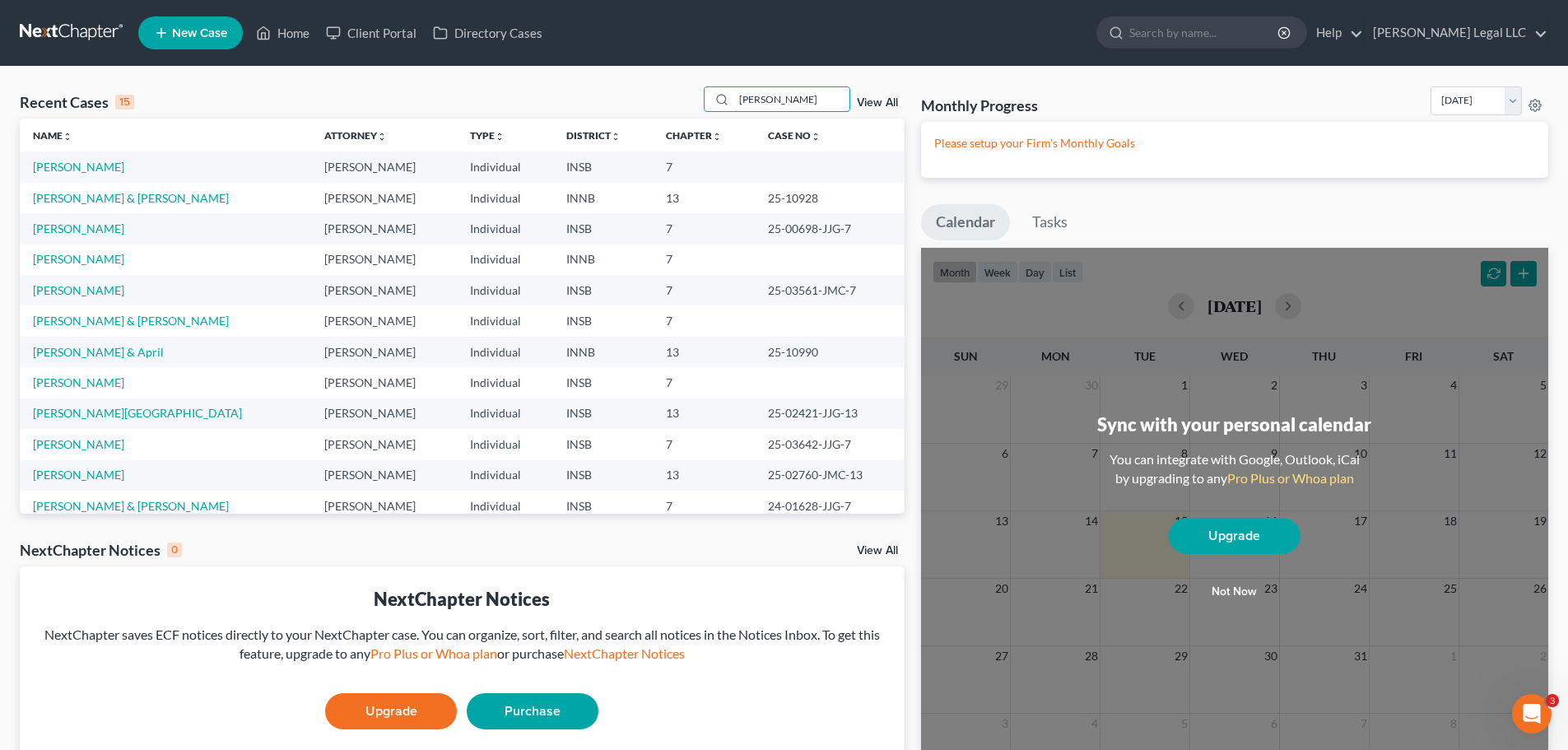 type on "ewer" 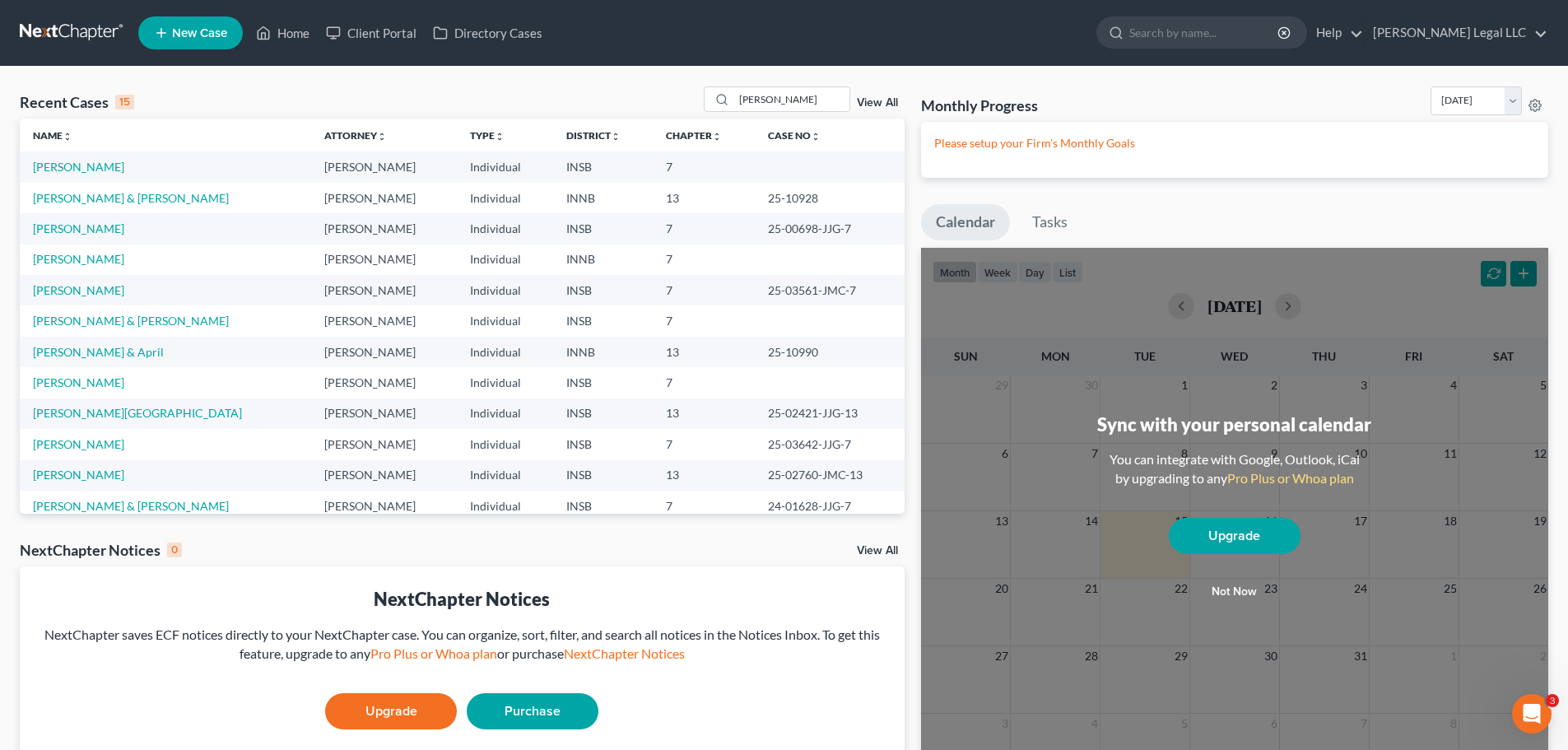 click on "View All" at bounding box center (877, 103) 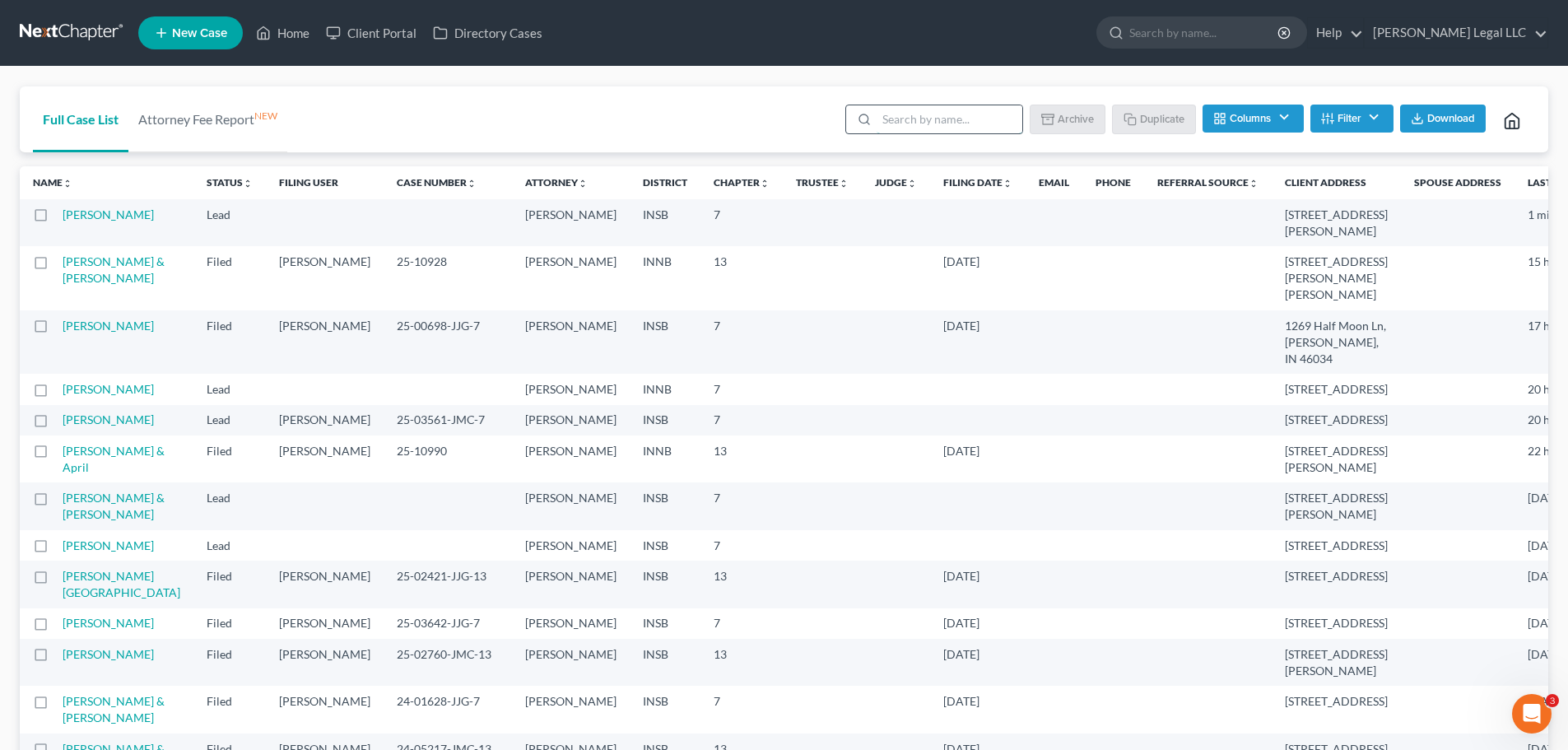 click at bounding box center [949, 119] 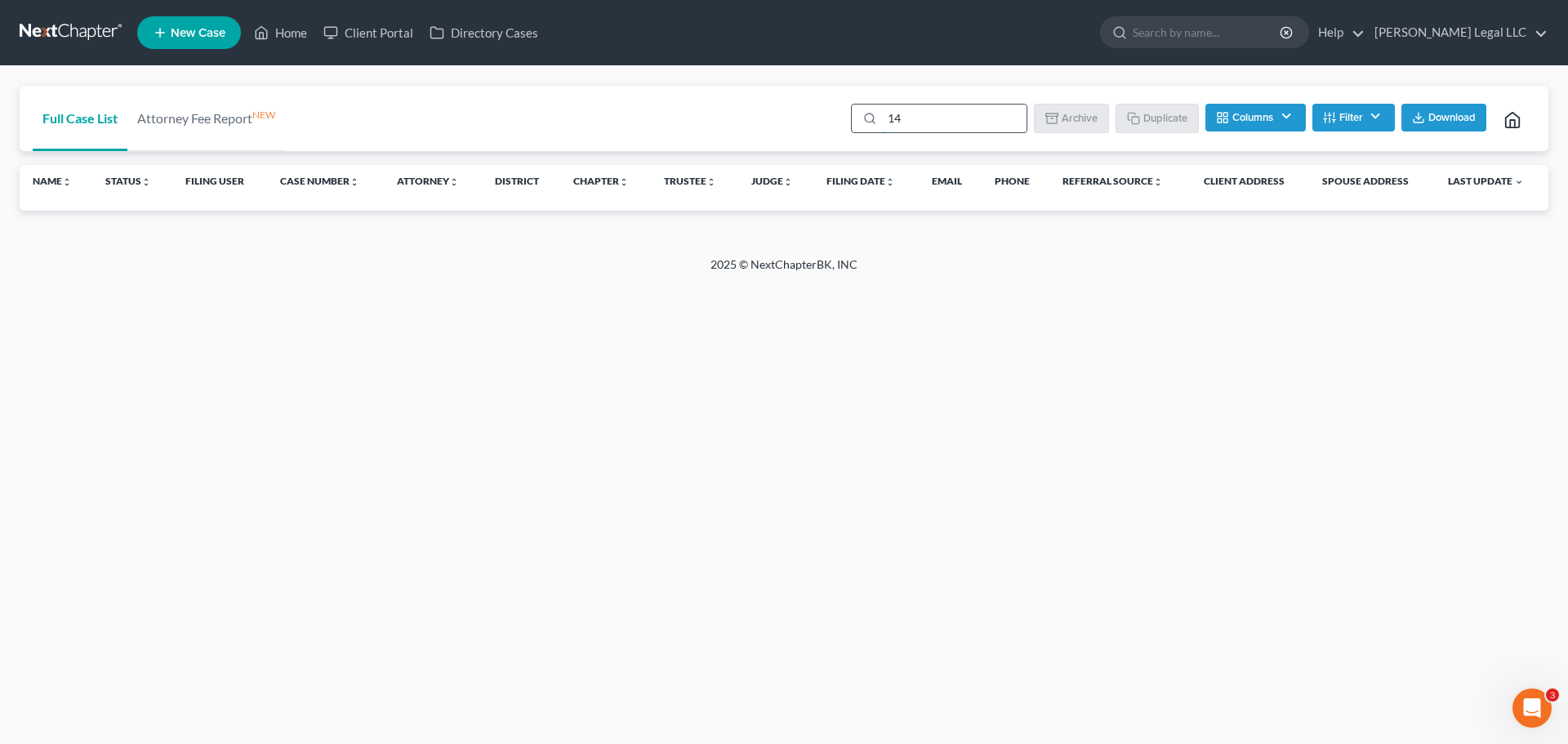 type on "1" 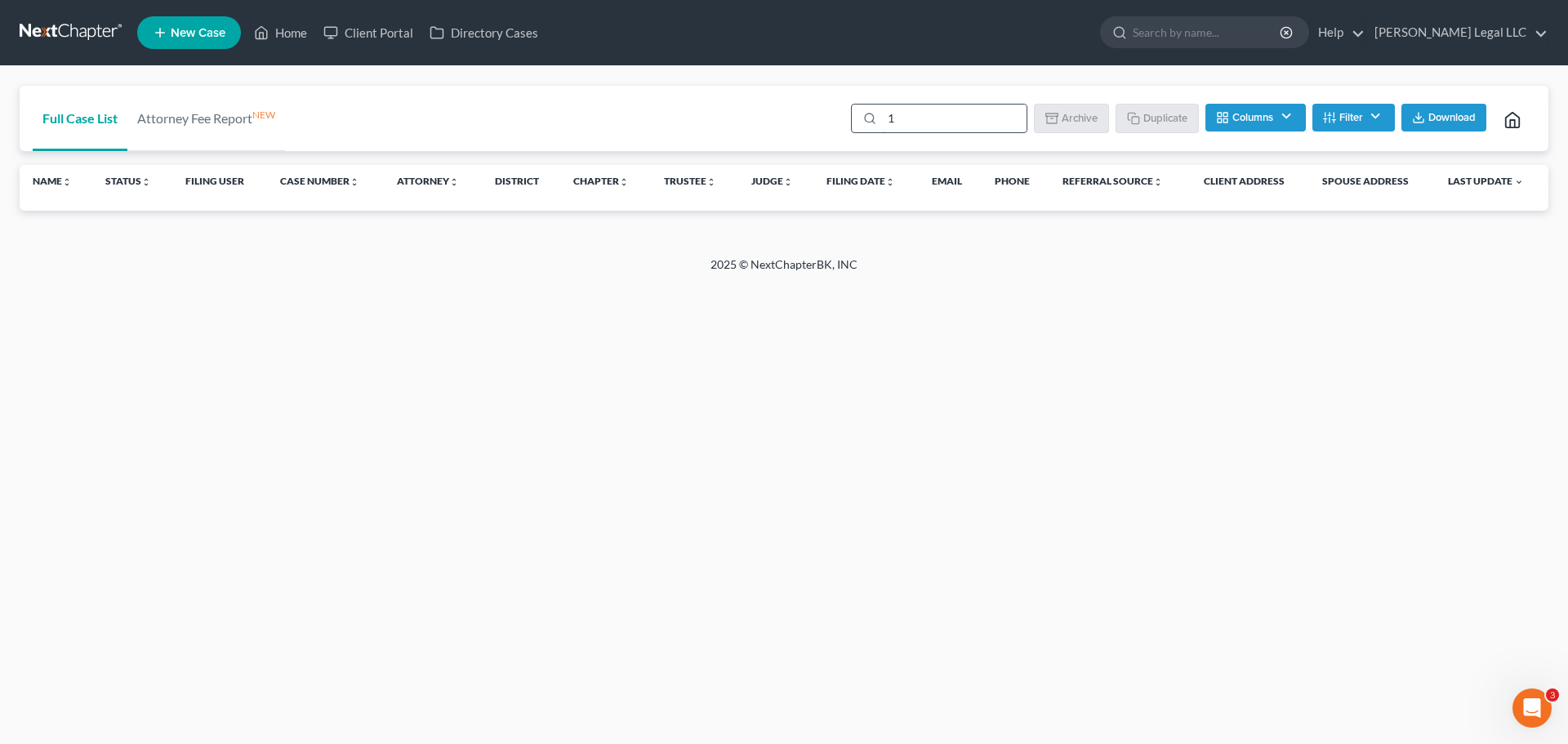 type 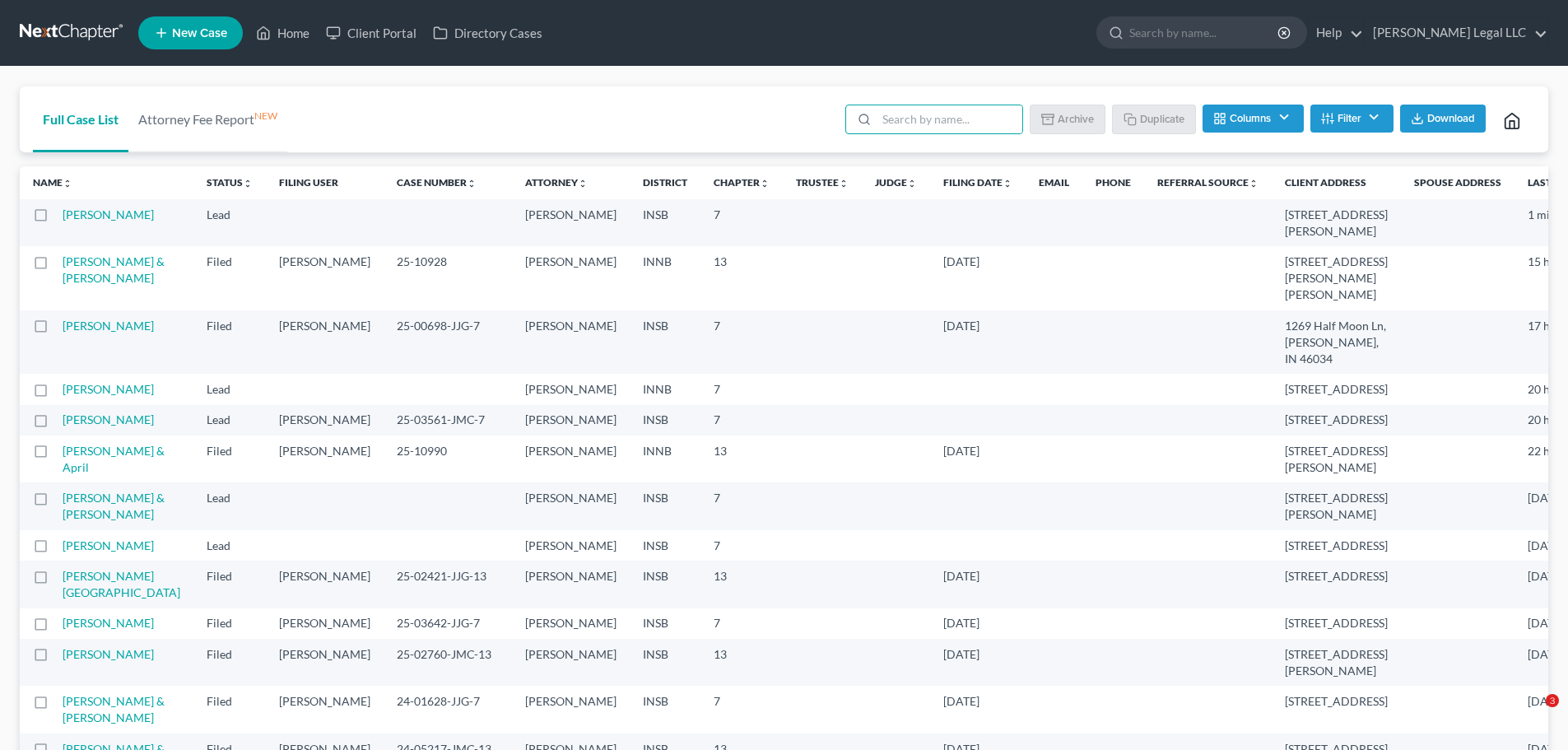 scroll, scrollTop: 0, scrollLeft: 0, axis: both 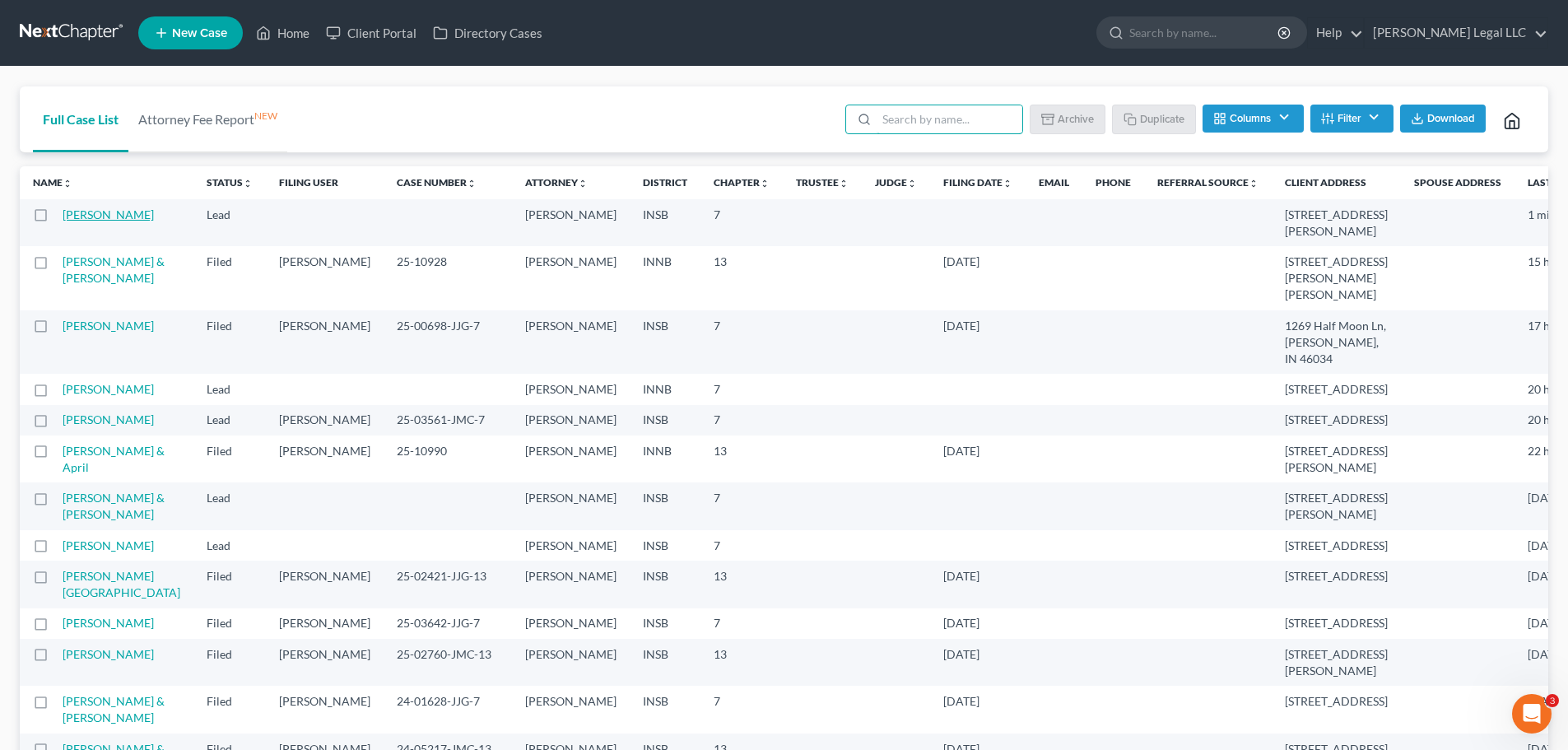 click on "[PERSON_NAME]" at bounding box center [108, 214] 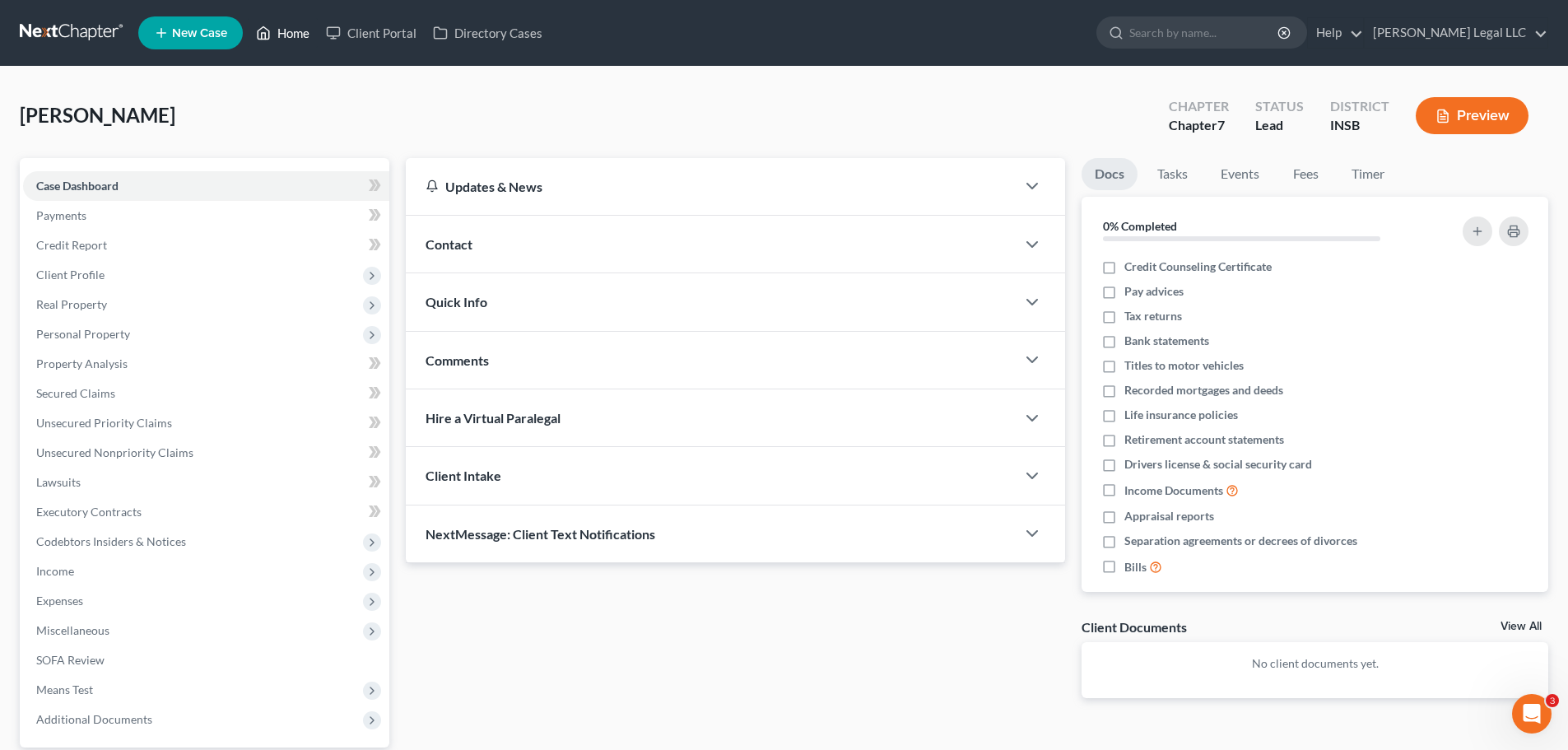 click on "Home" at bounding box center (282, 33) 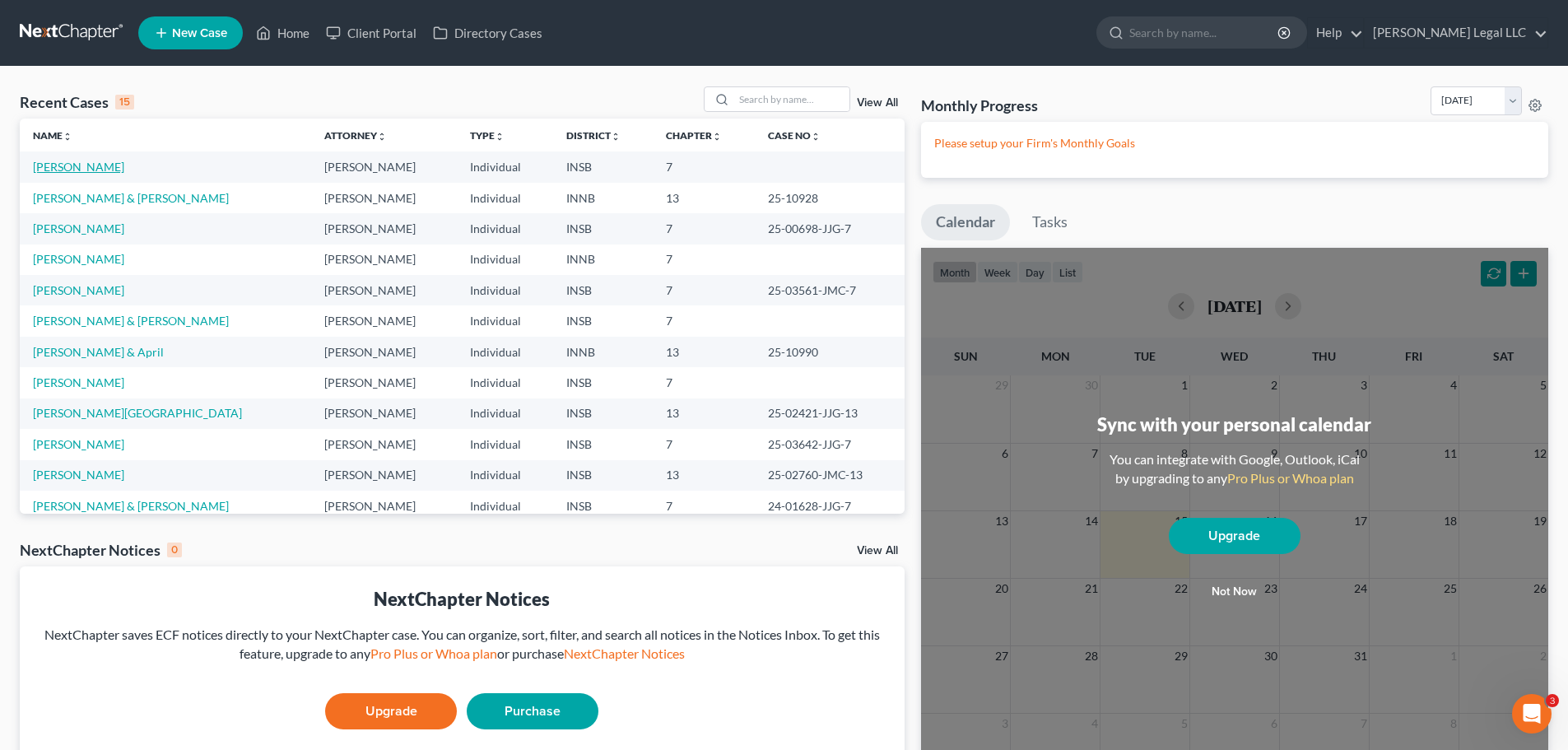 click on "[PERSON_NAME]" at bounding box center (78, 166) 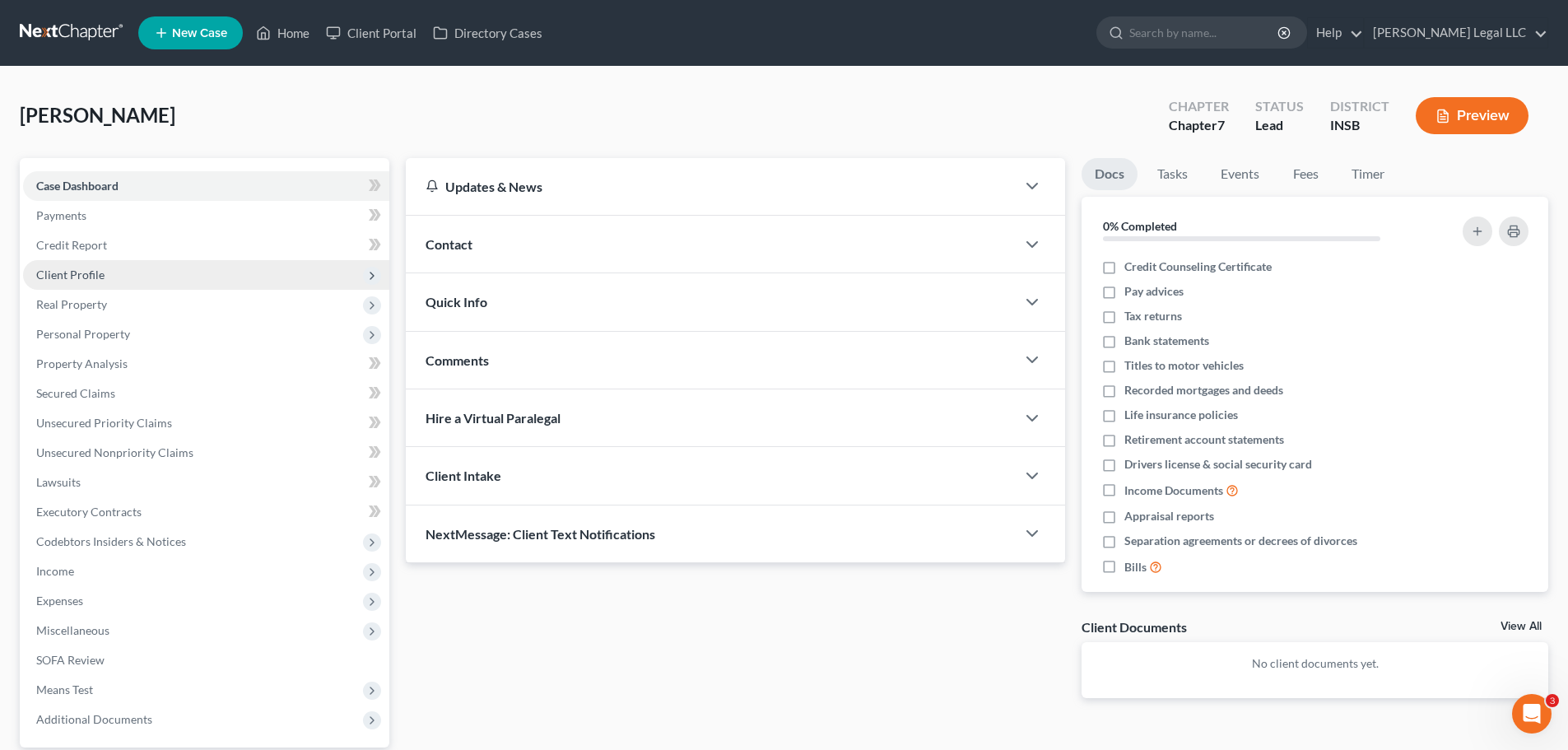 click on "Client Profile" at bounding box center [70, 274] 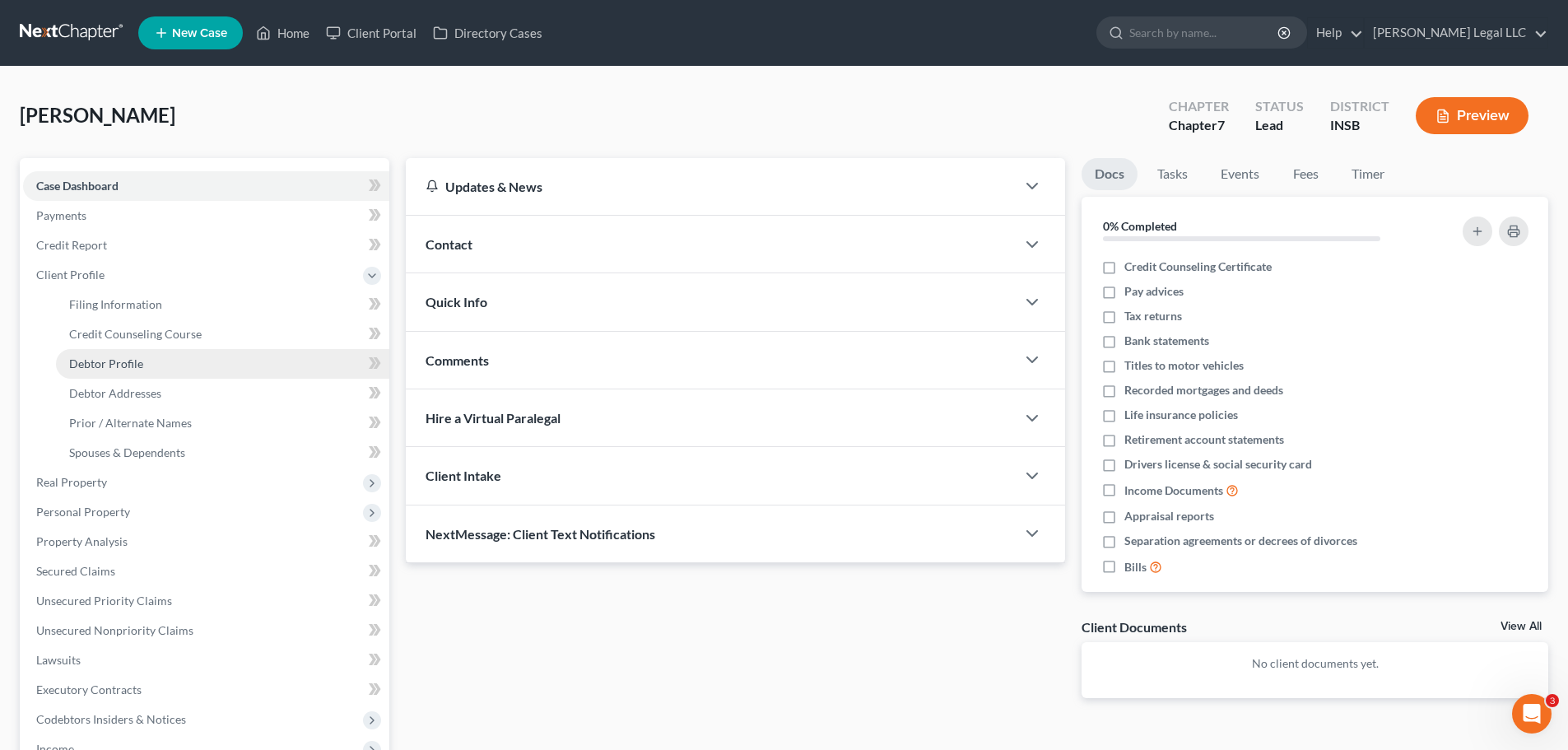 click on "Debtor Profile" at bounding box center [106, 363] 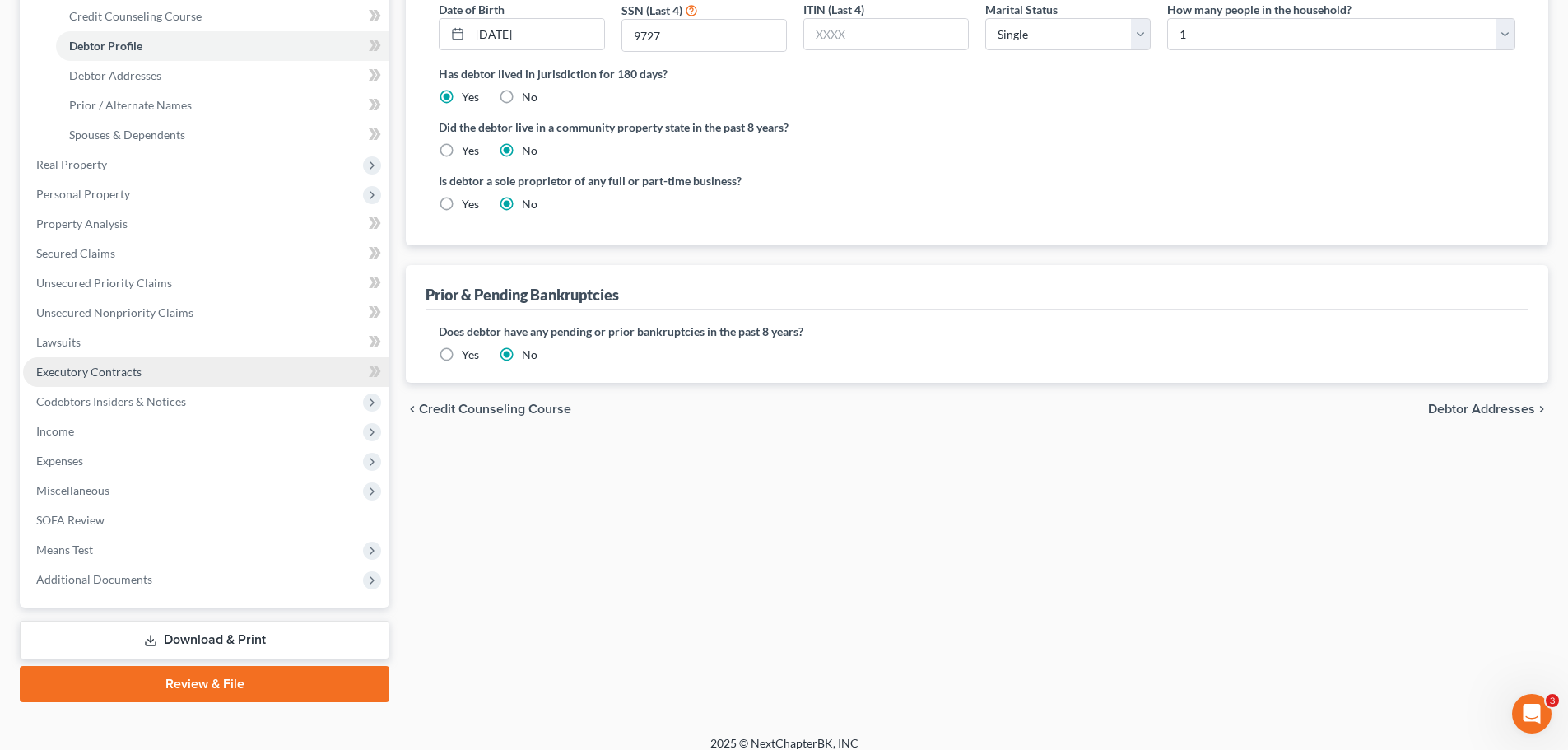 scroll, scrollTop: 329, scrollLeft: 0, axis: vertical 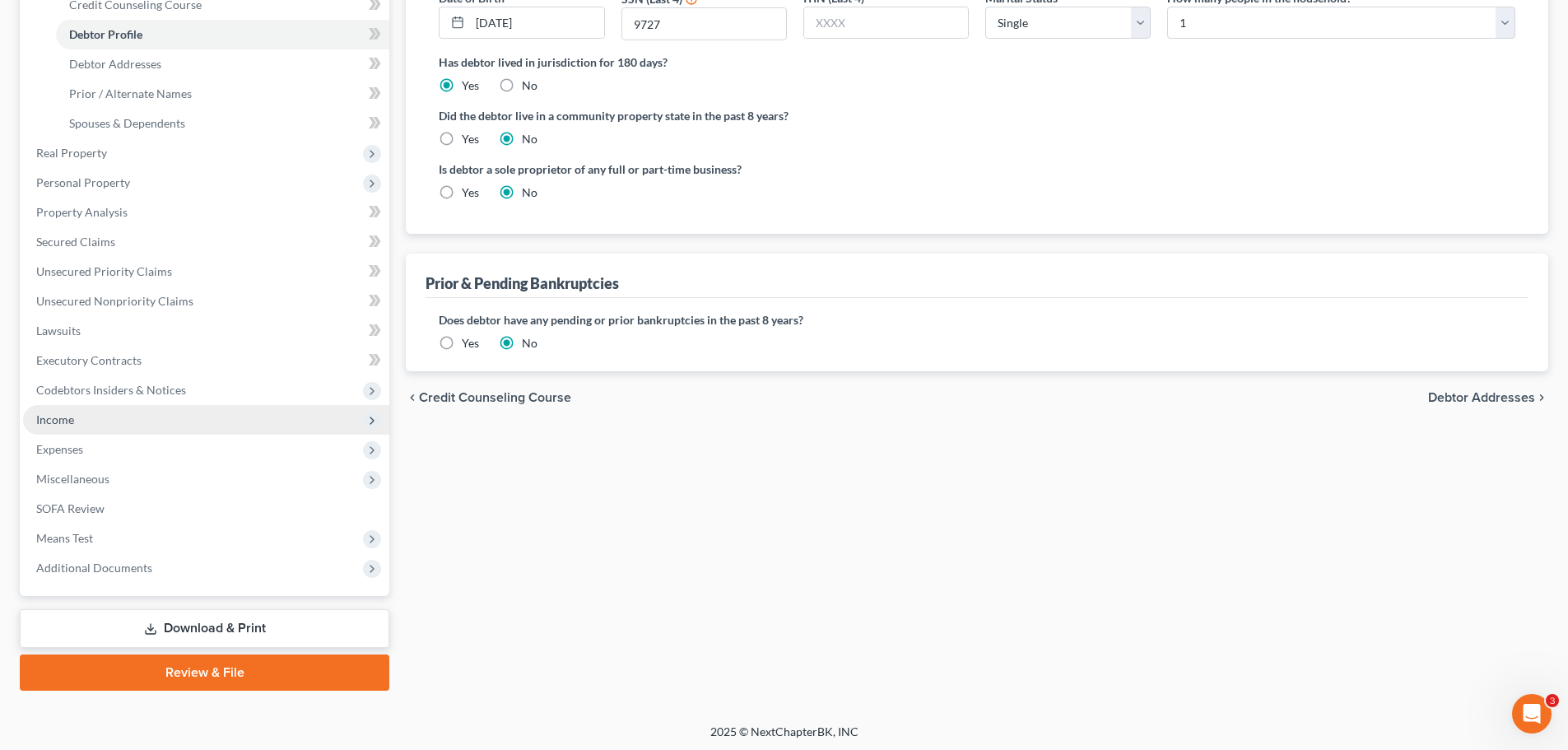 click on "Income" at bounding box center (206, 420) 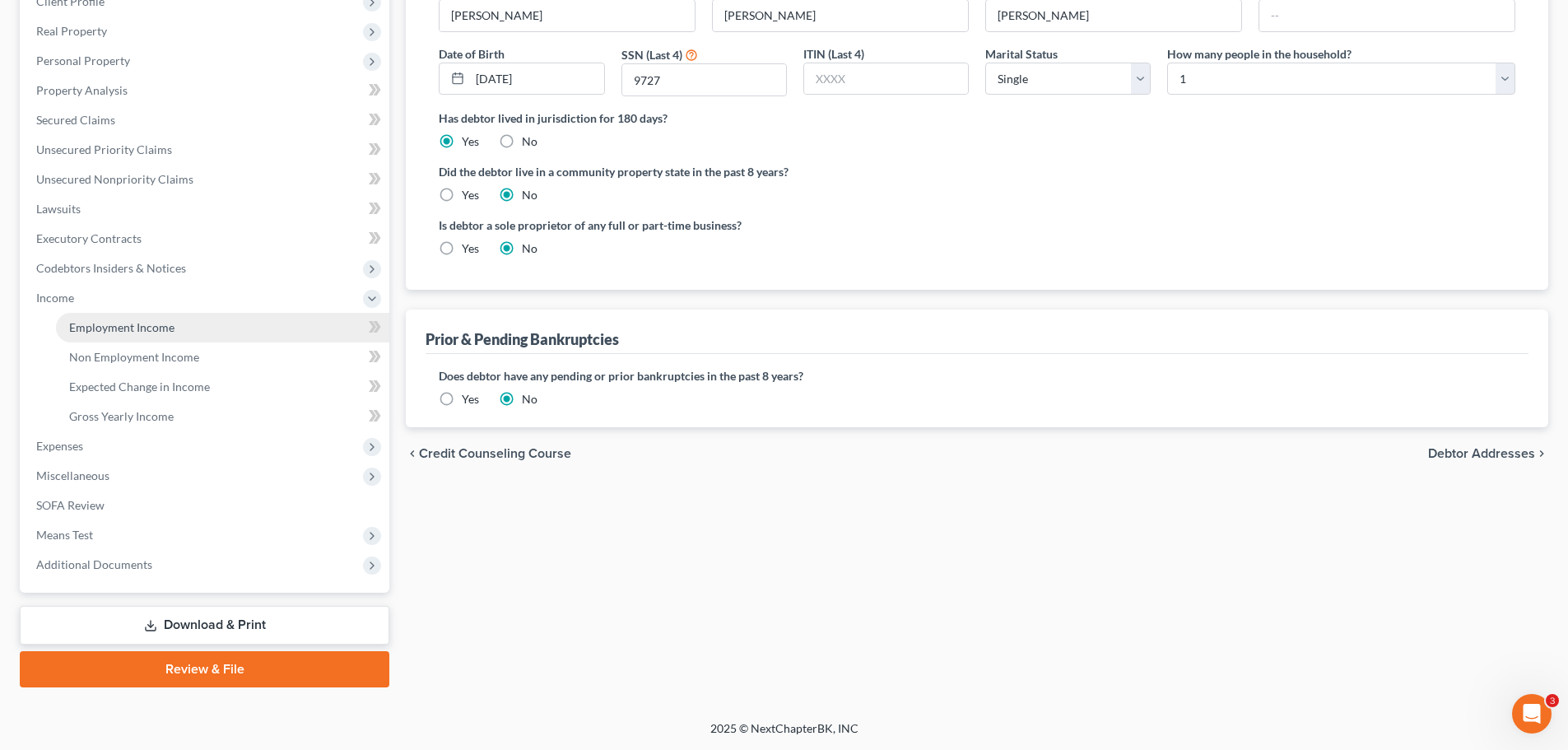 click on "Employment Income" at bounding box center (122, 327) 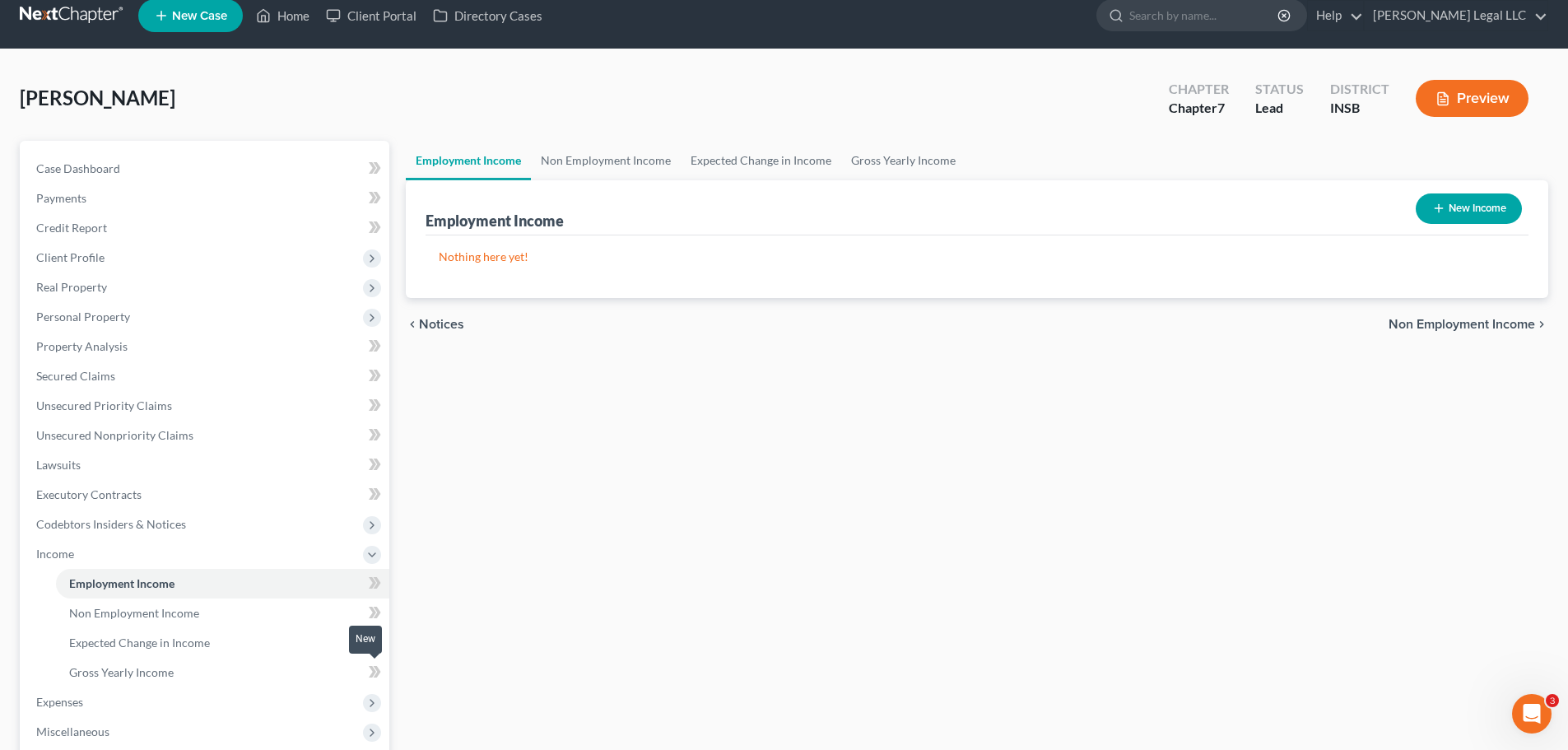 scroll, scrollTop: 0, scrollLeft: 0, axis: both 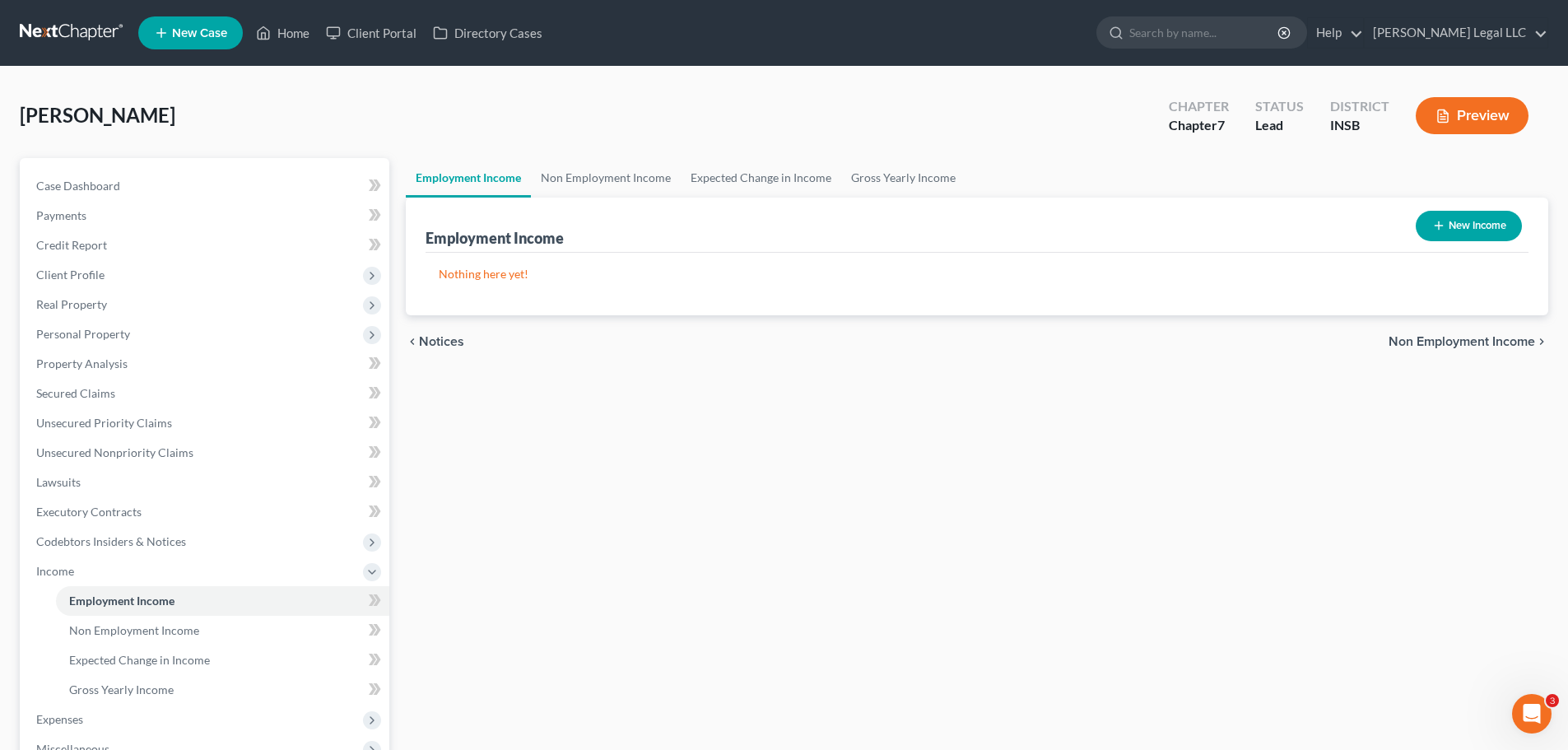 click on "New Income" at bounding box center [1468, 226] 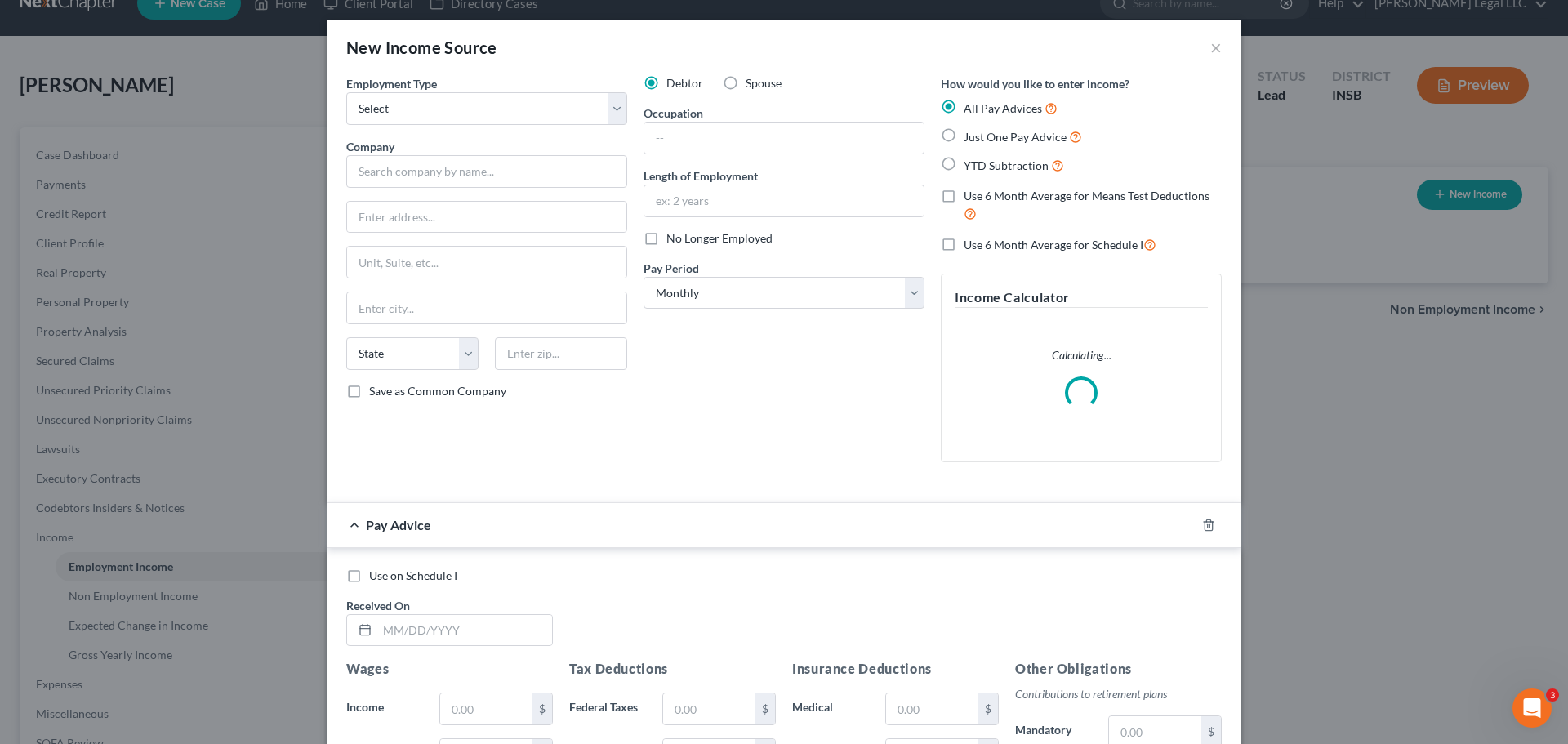 scroll, scrollTop: 82, scrollLeft: 0, axis: vertical 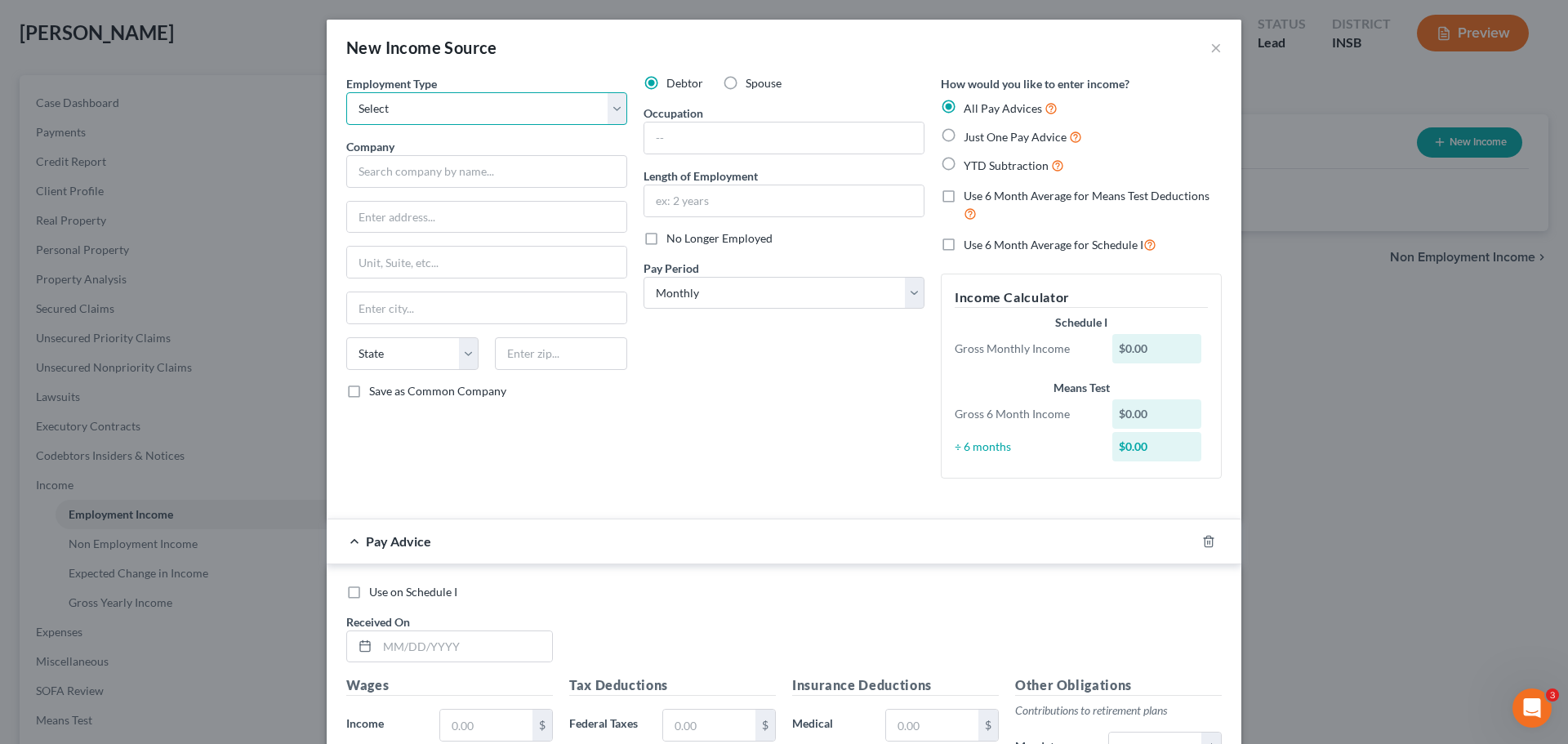 drag, startPoint x: 439, startPoint y: 111, endPoint x: 434, endPoint y: 121, distance: 11 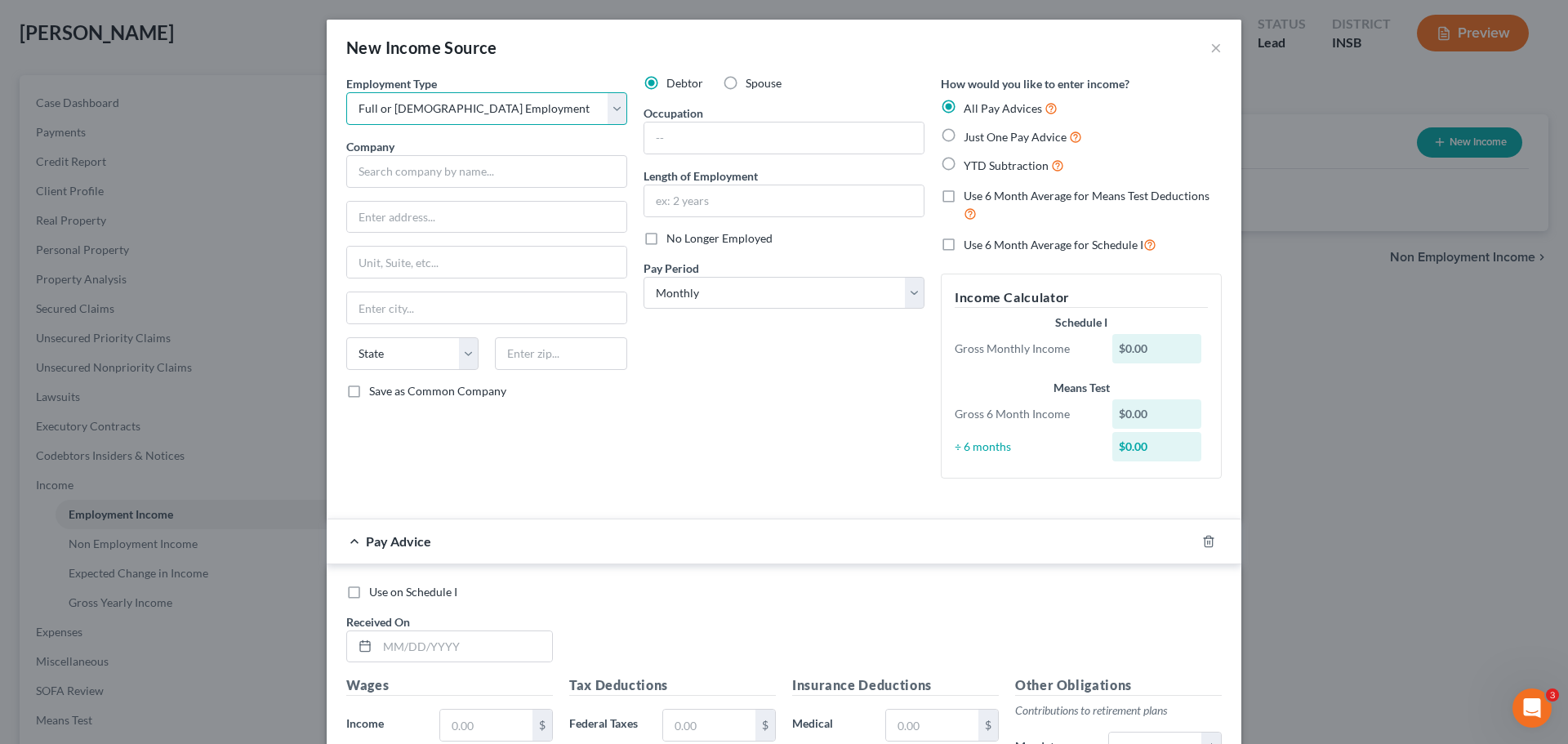 click on "Select Full or Part Time Employment Self Employment" at bounding box center [487, 109] 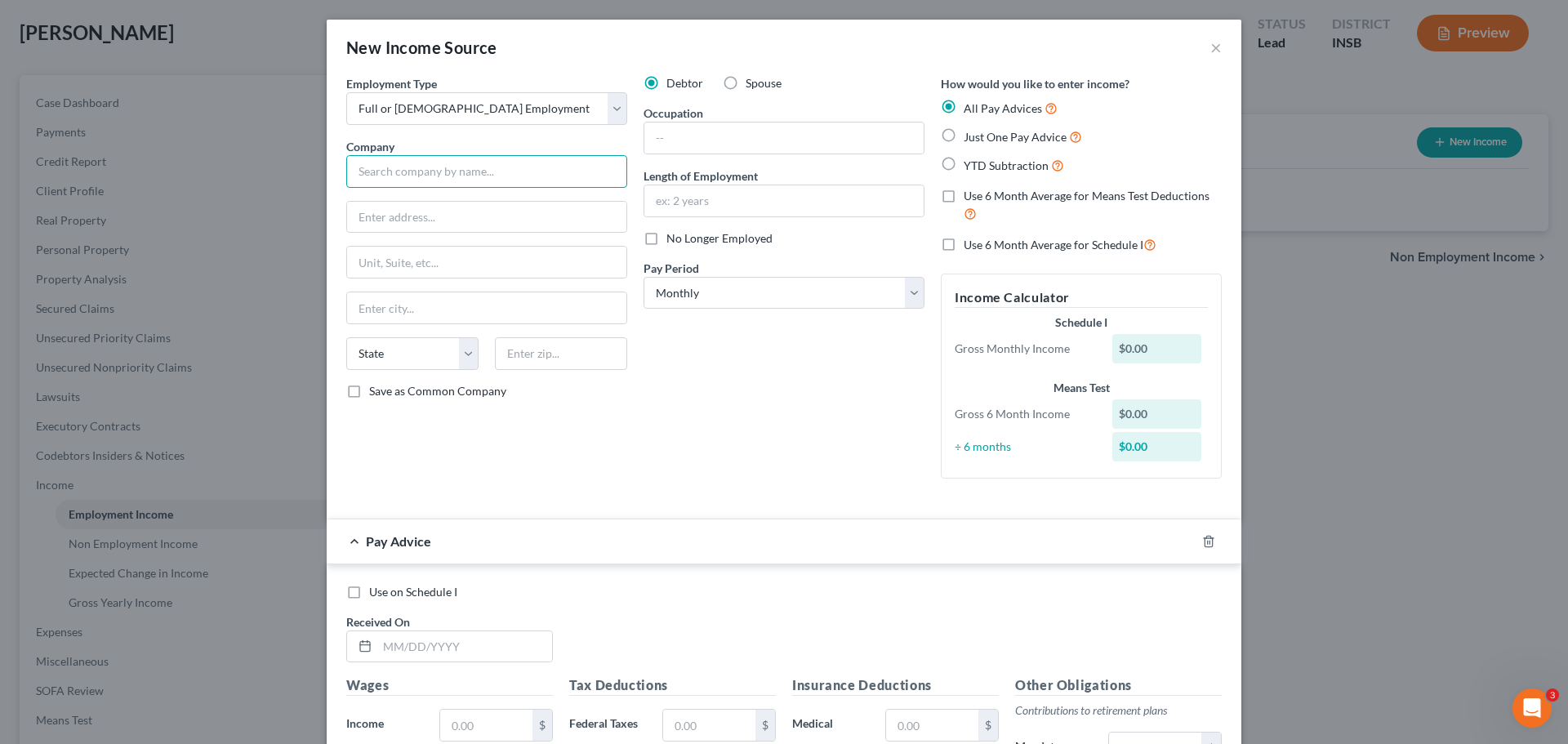 drag, startPoint x: 393, startPoint y: 172, endPoint x: 443, endPoint y: 160, distance: 51.41984 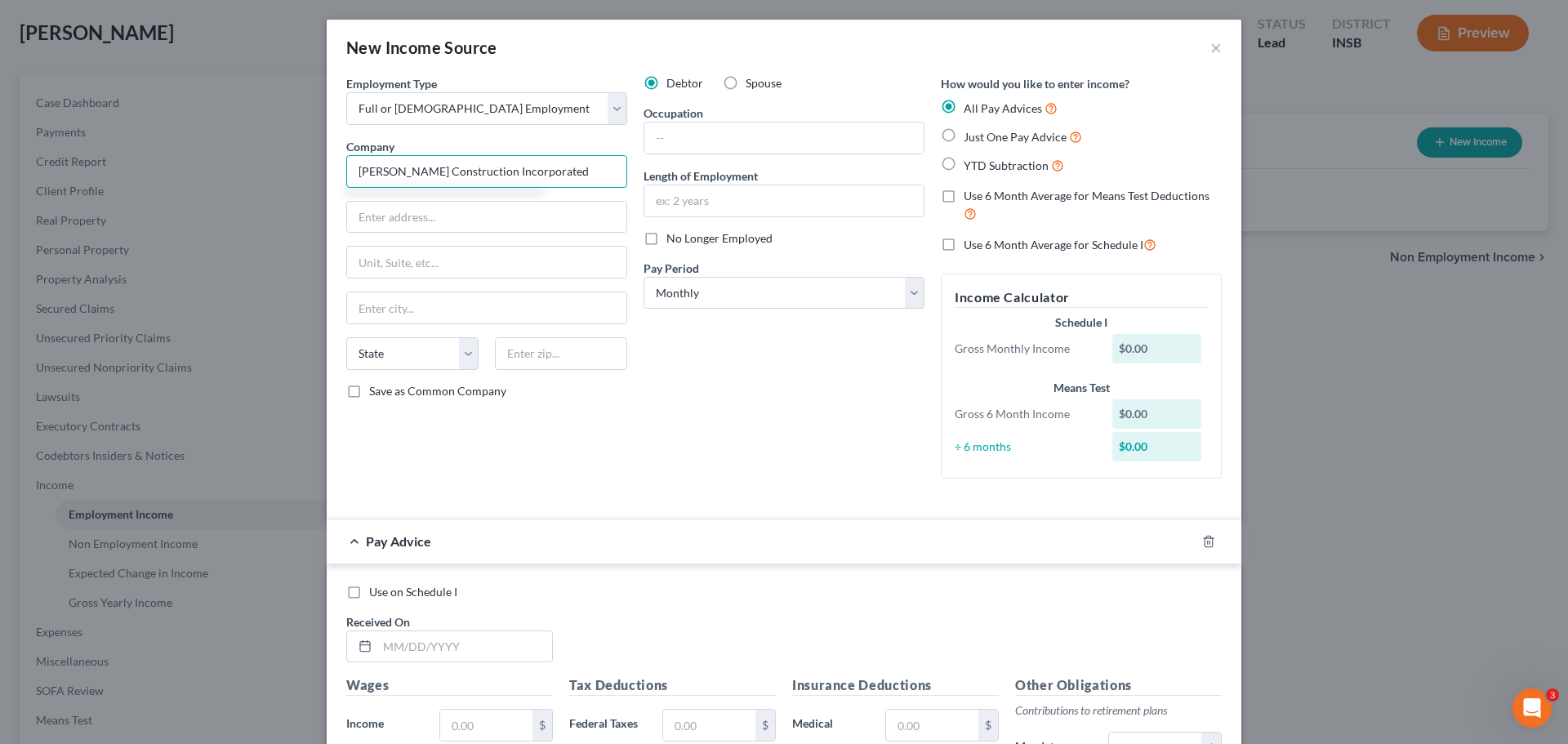 type on "Harmon Construction Incorporated" 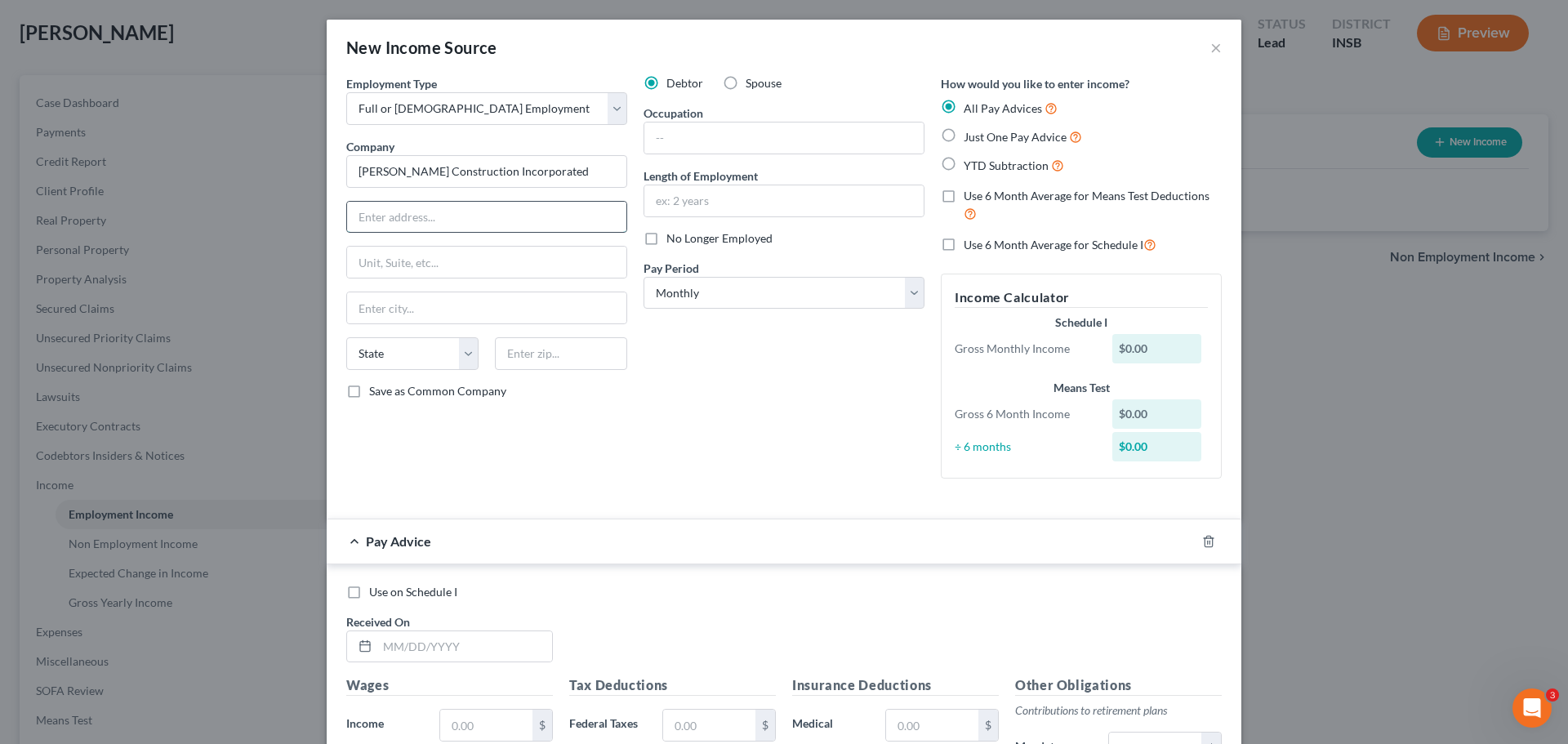 click at bounding box center (487, 217) 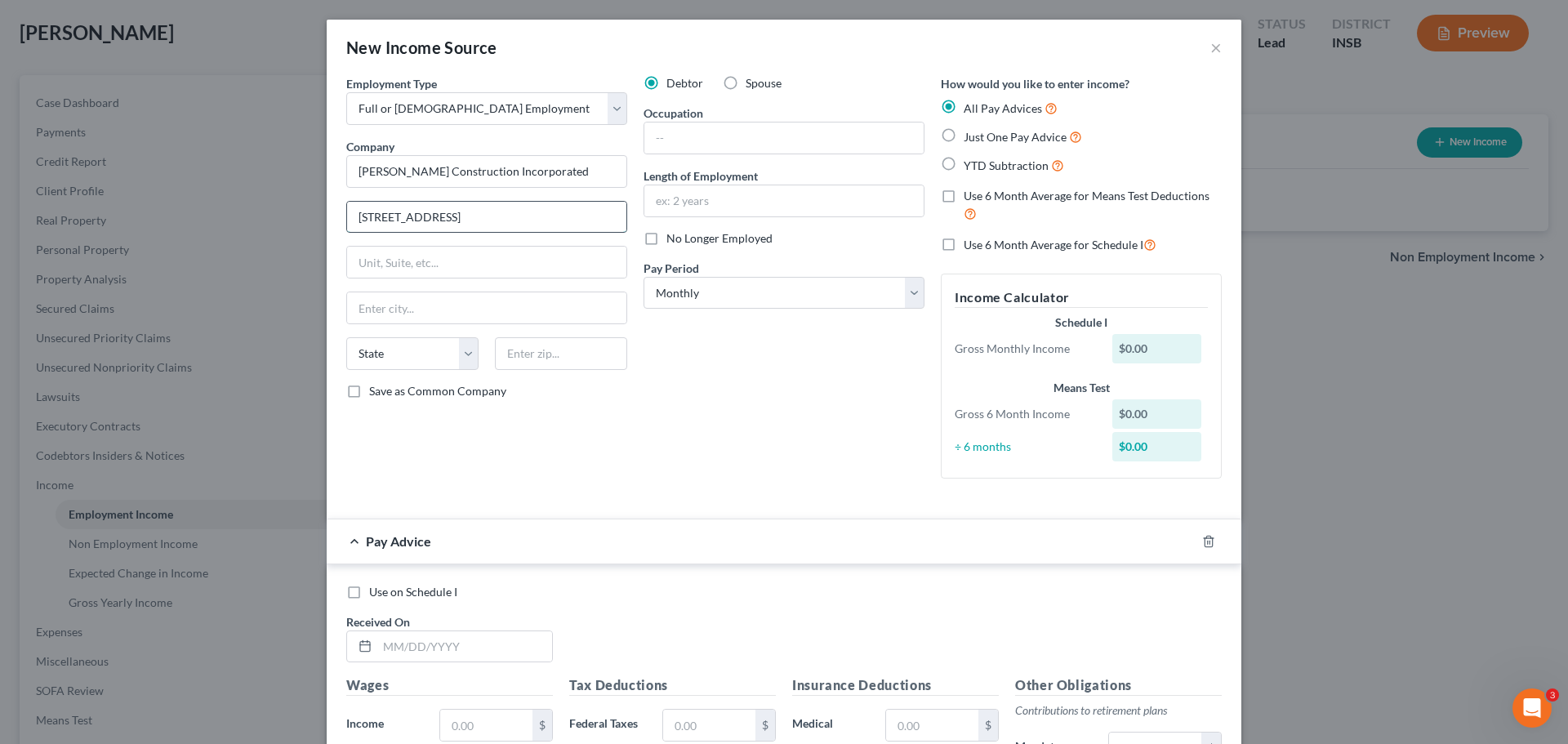 type on "621 S State St" 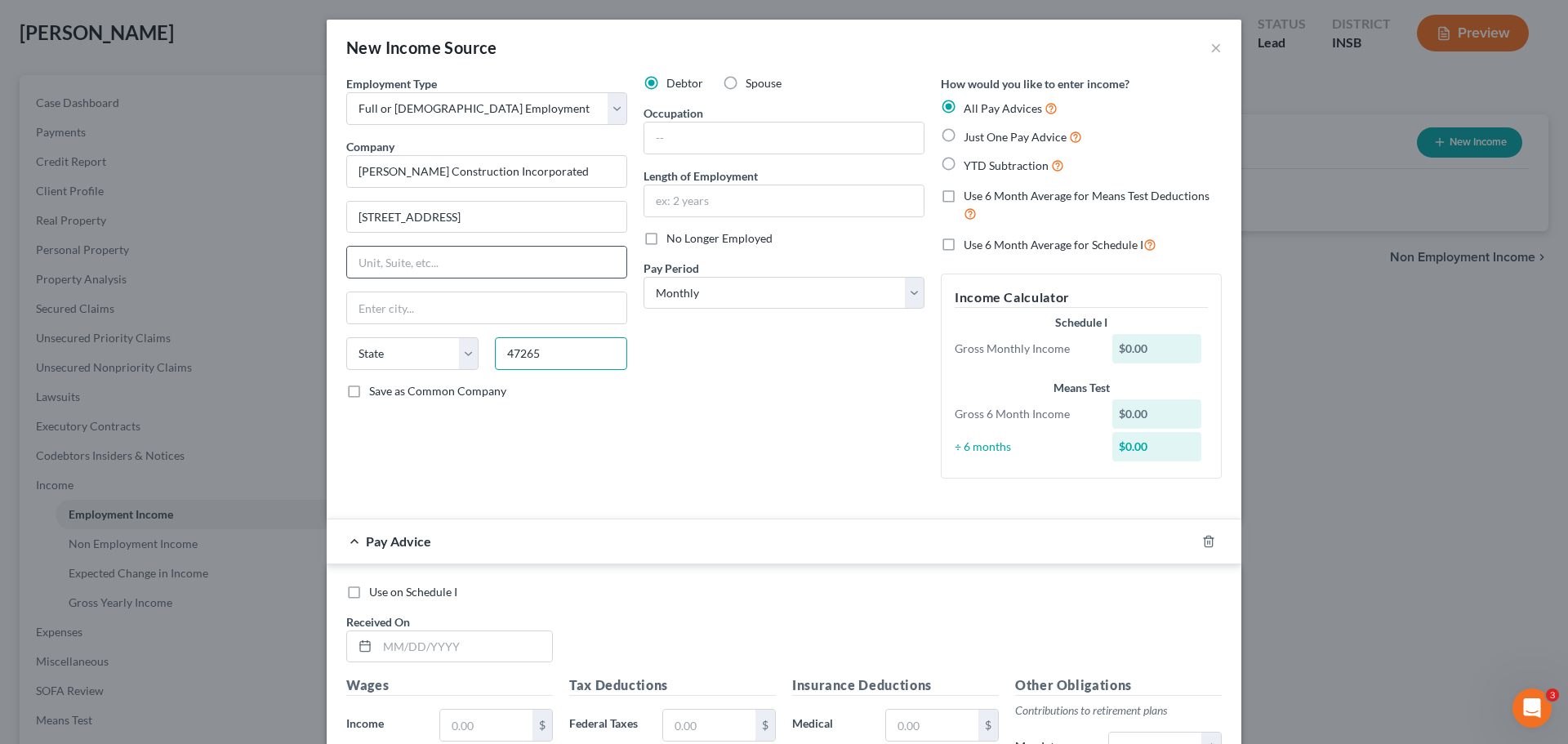type on "47265" 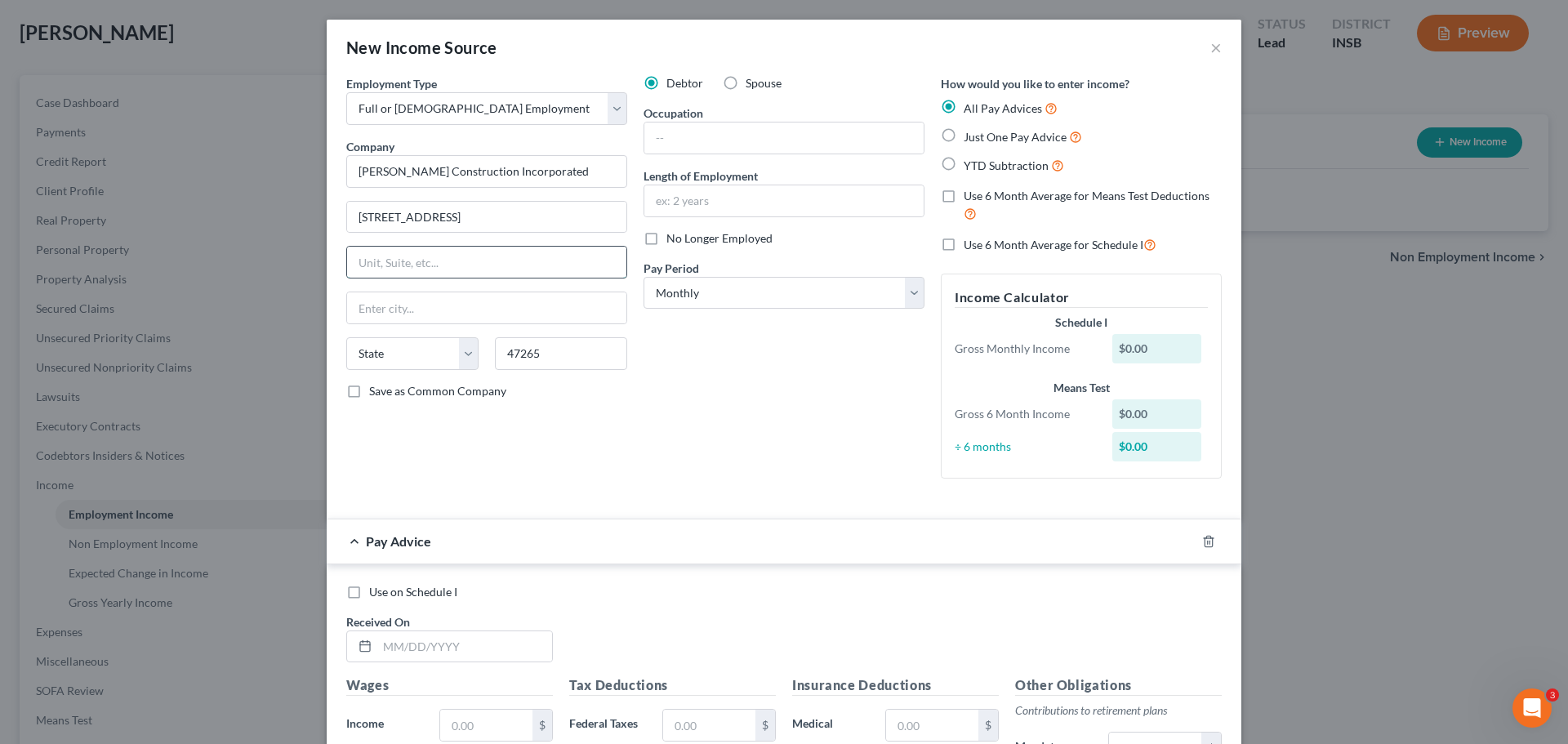 drag, startPoint x: 457, startPoint y: 267, endPoint x: 485, endPoint y: 278, distance: 30.083218 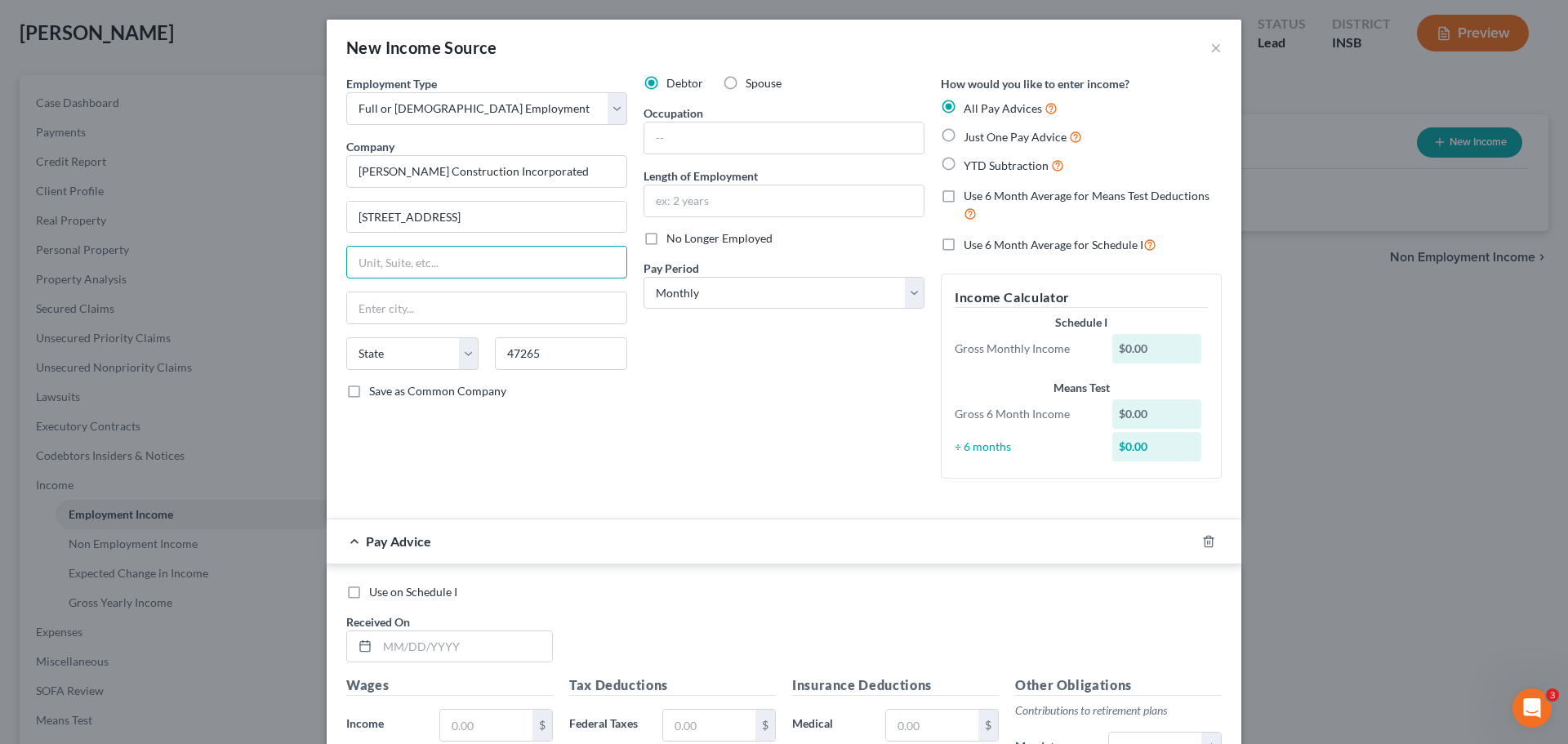 type on "[GEOGRAPHIC_DATA][PERSON_NAME]" 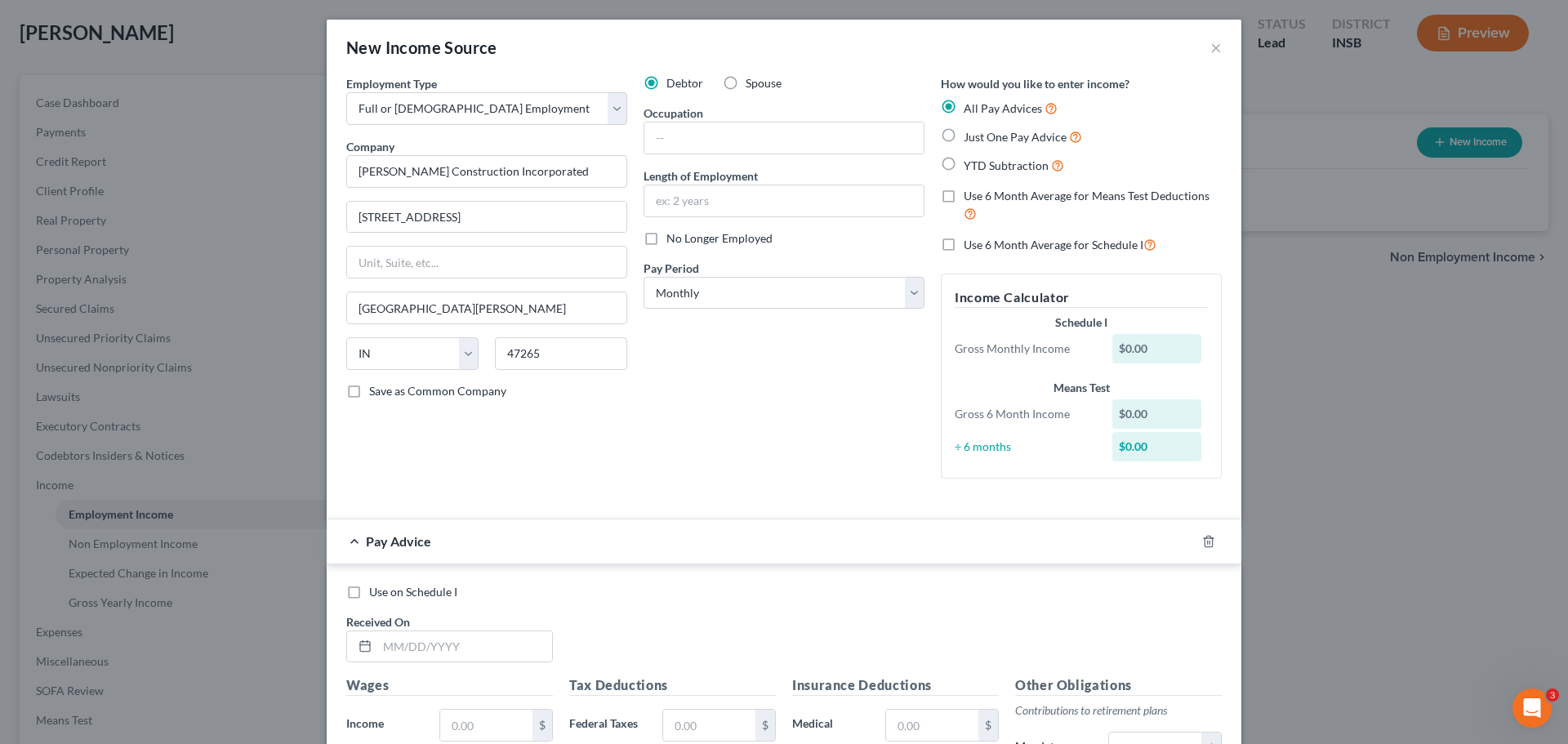 click on "Debtor Spouse Occupation Length of Employment No Longer Employed
Pay Period
*
Select Monthly Twice Monthly Every Other Week Weekly" at bounding box center (784, 283) 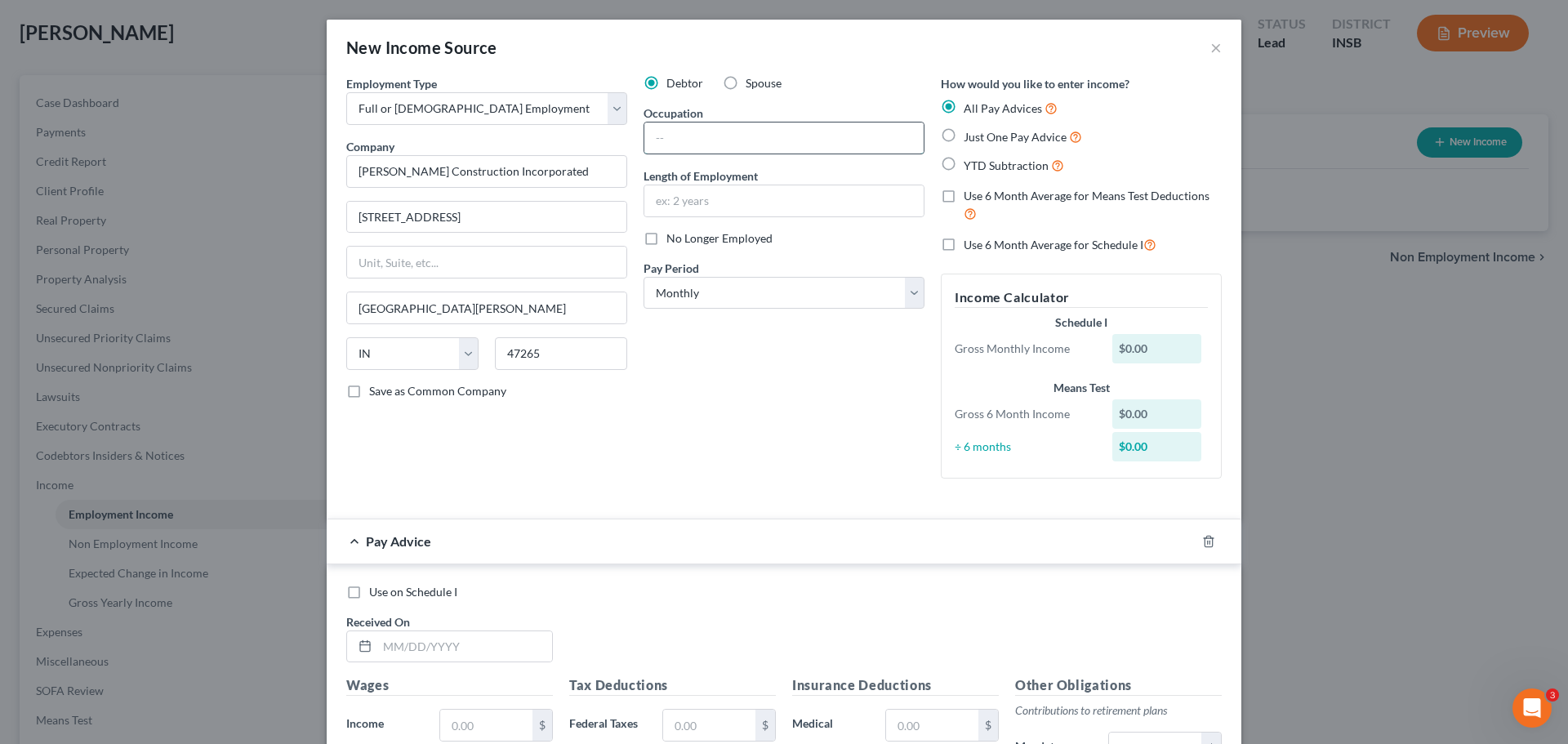 click at bounding box center (784, 138) 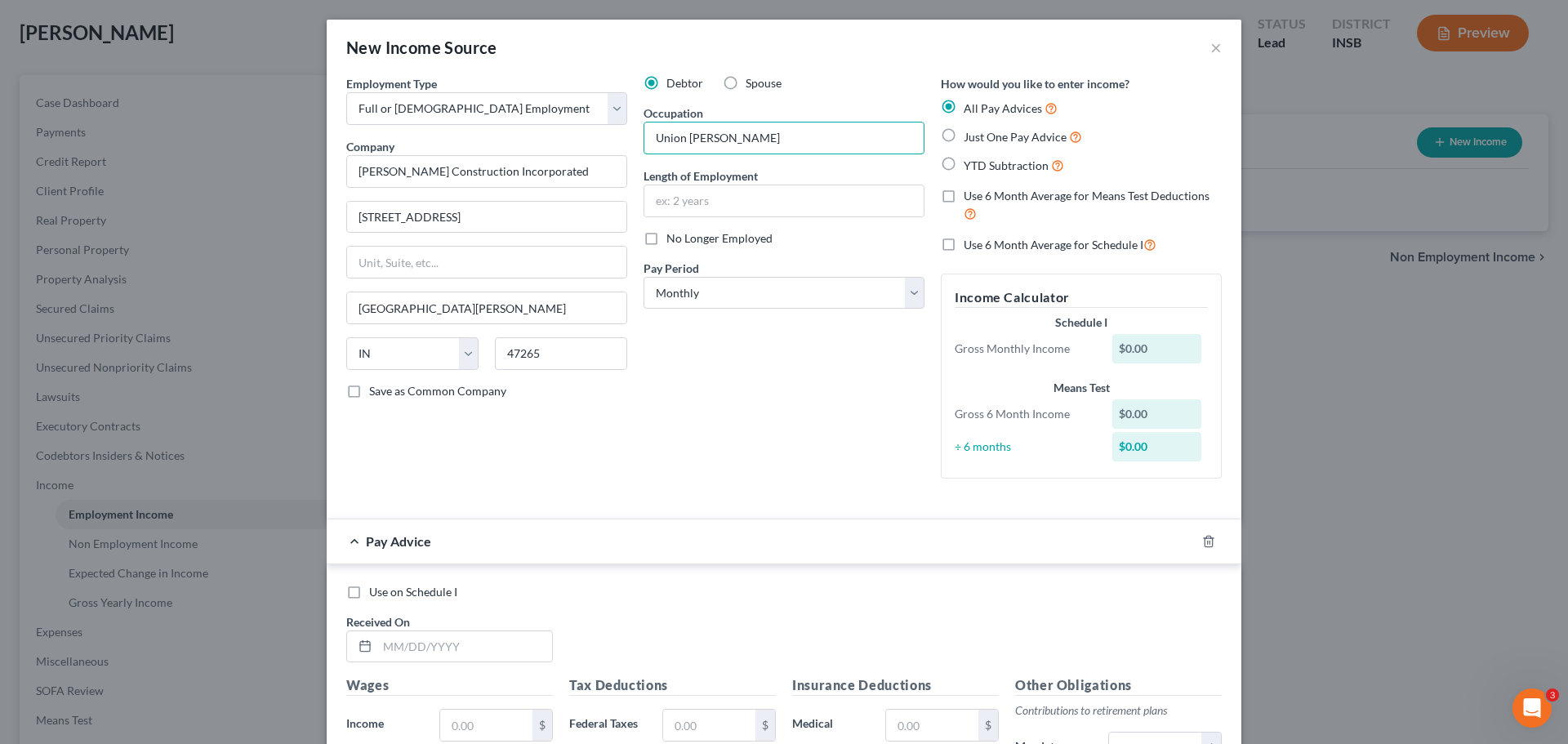 type on "Union Carpenter" 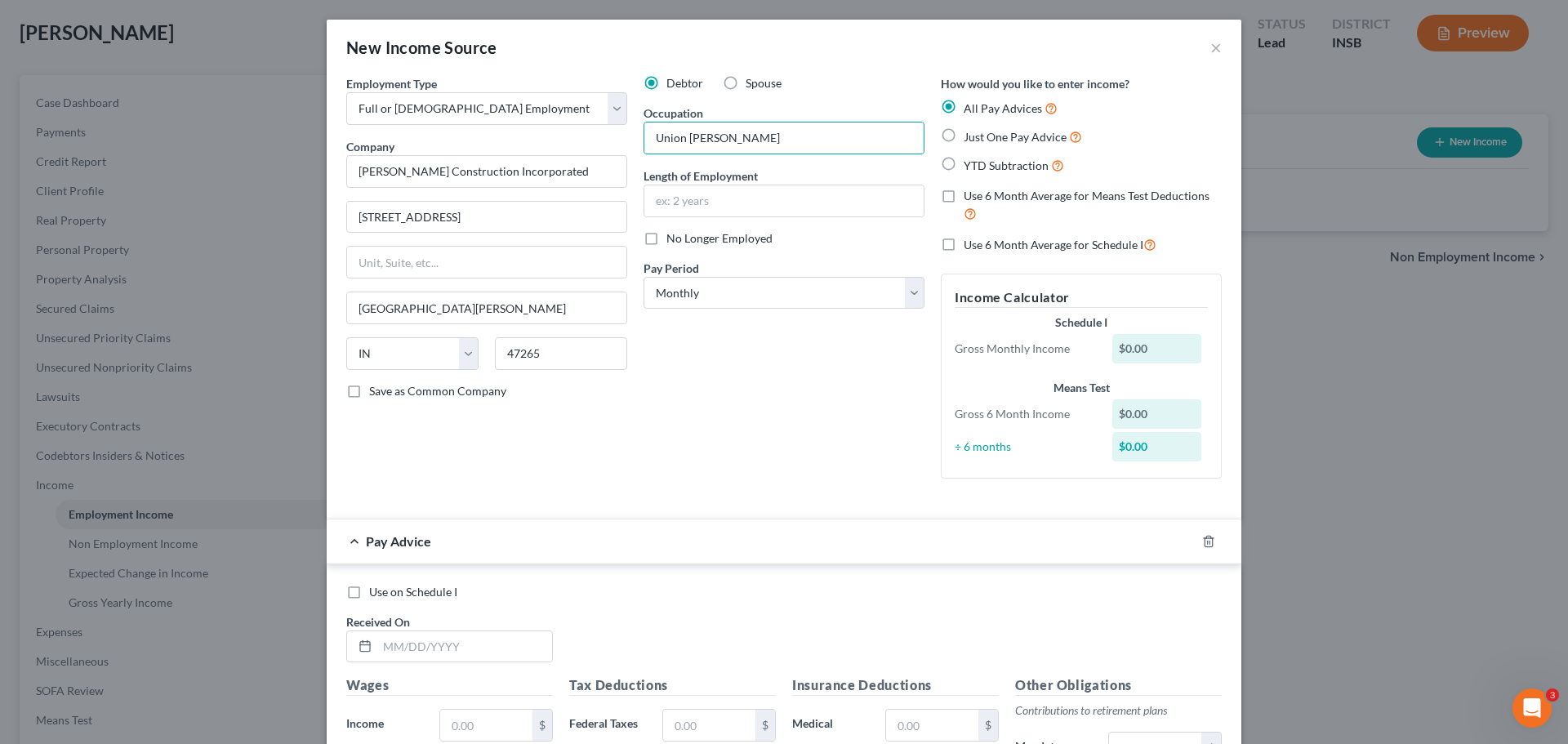 click on "No Longer Employed" at bounding box center (719, 238) 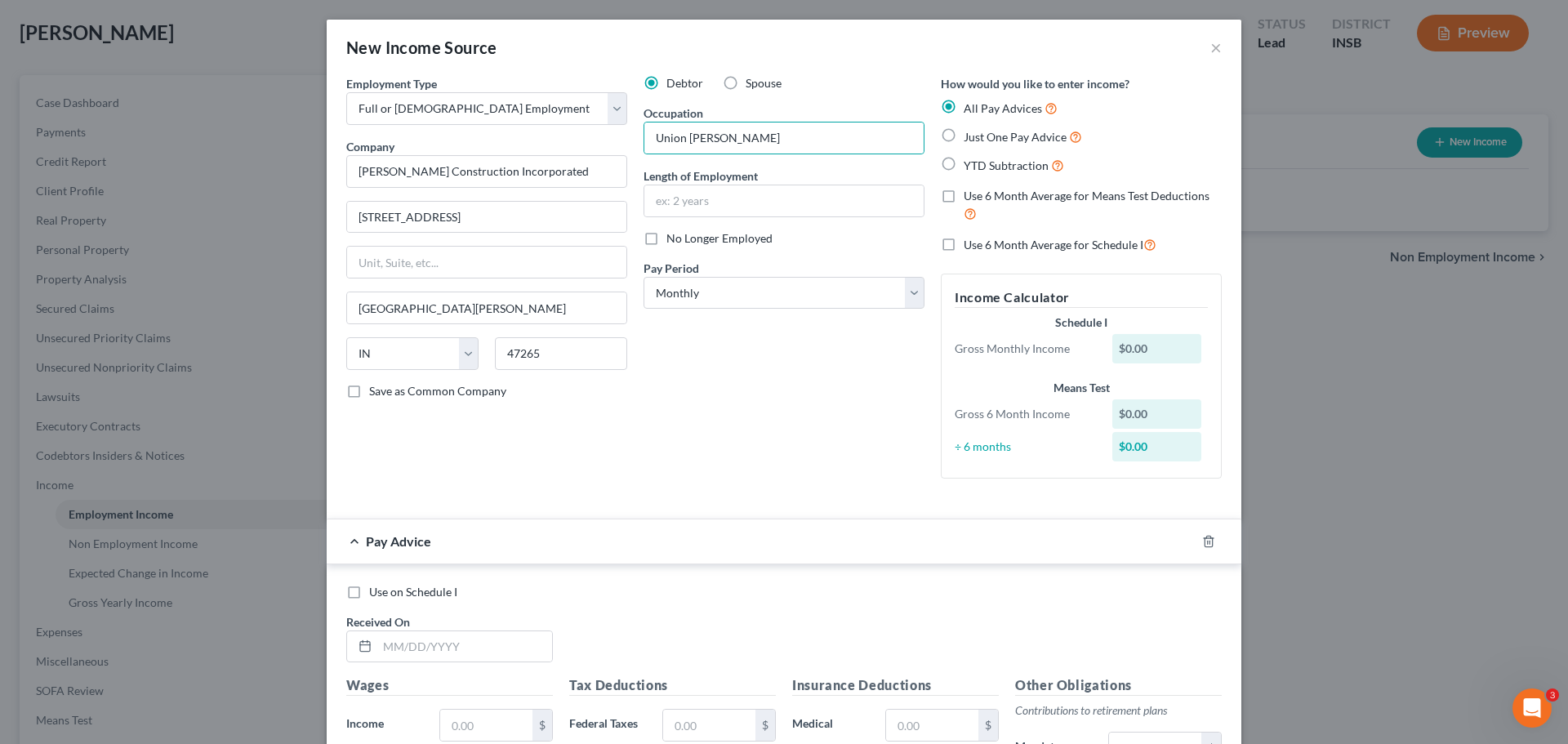 click on "No Longer Employed" at bounding box center [678, 235] 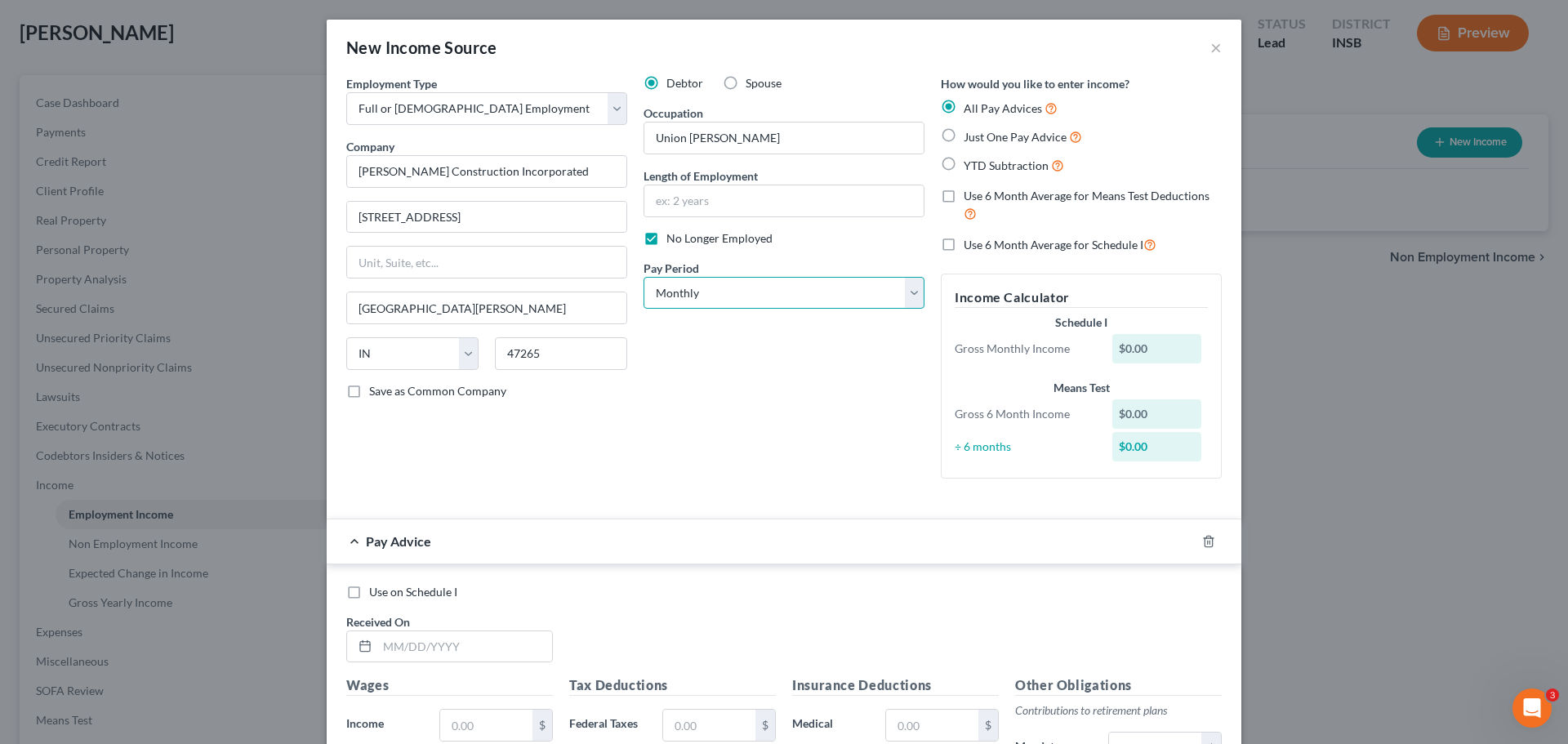 click on "Select Monthly Twice Monthly Every Other Week Weekly" at bounding box center (784, 293) 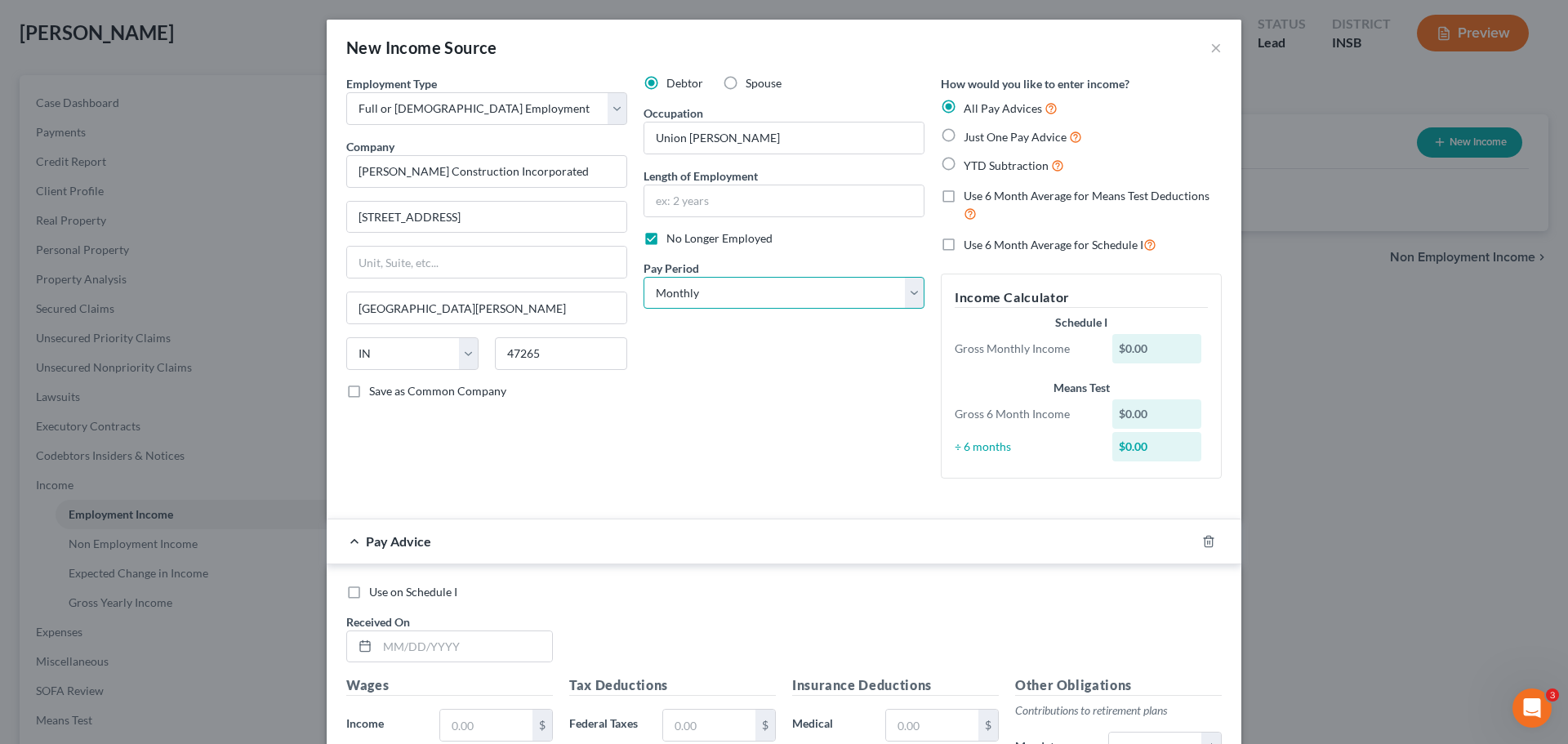 click on "Select Monthly Twice Monthly Every Other Week Weekly" at bounding box center (784, 293) 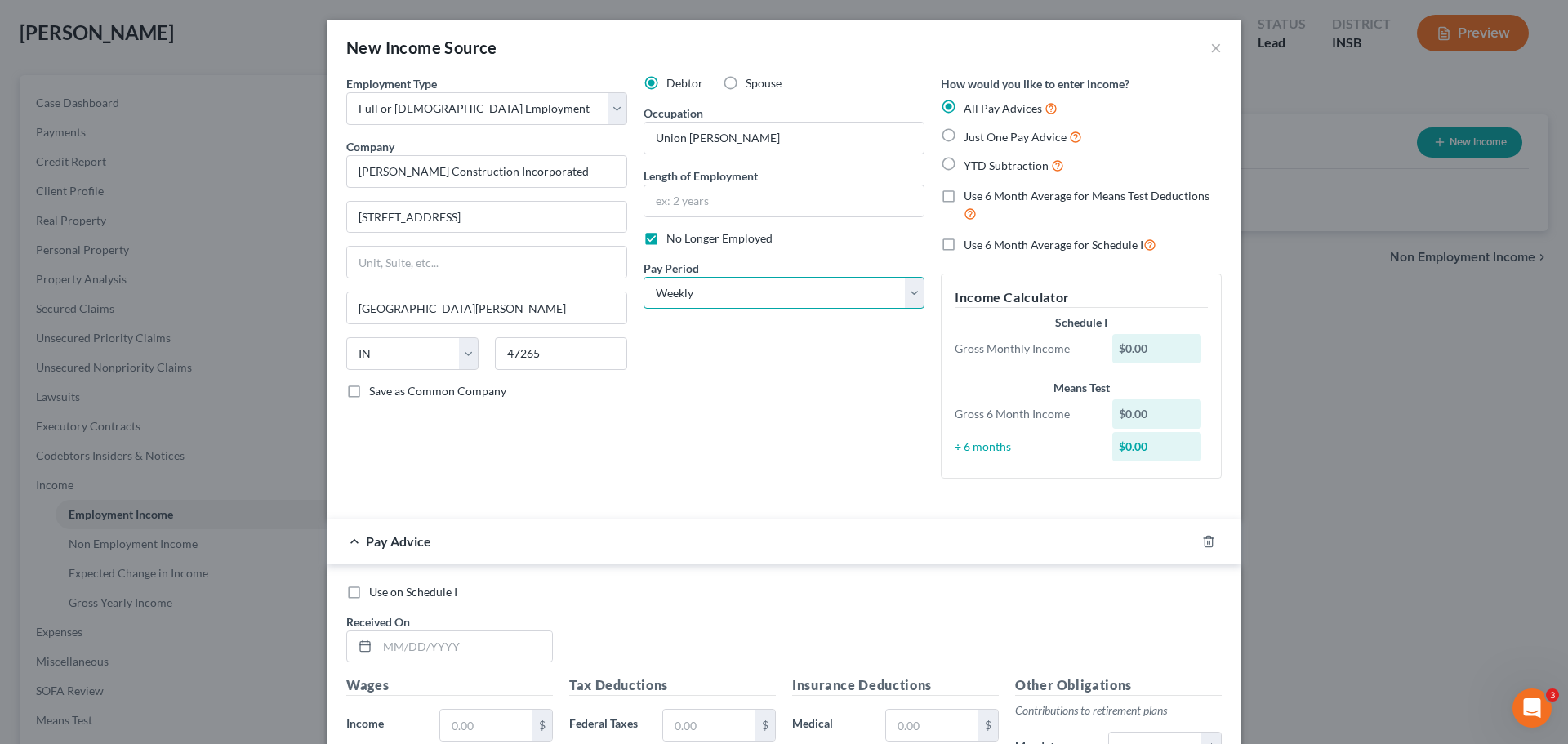 click on "Select Monthly Twice Monthly Every Other Week Weekly" at bounding box center [784, 293] 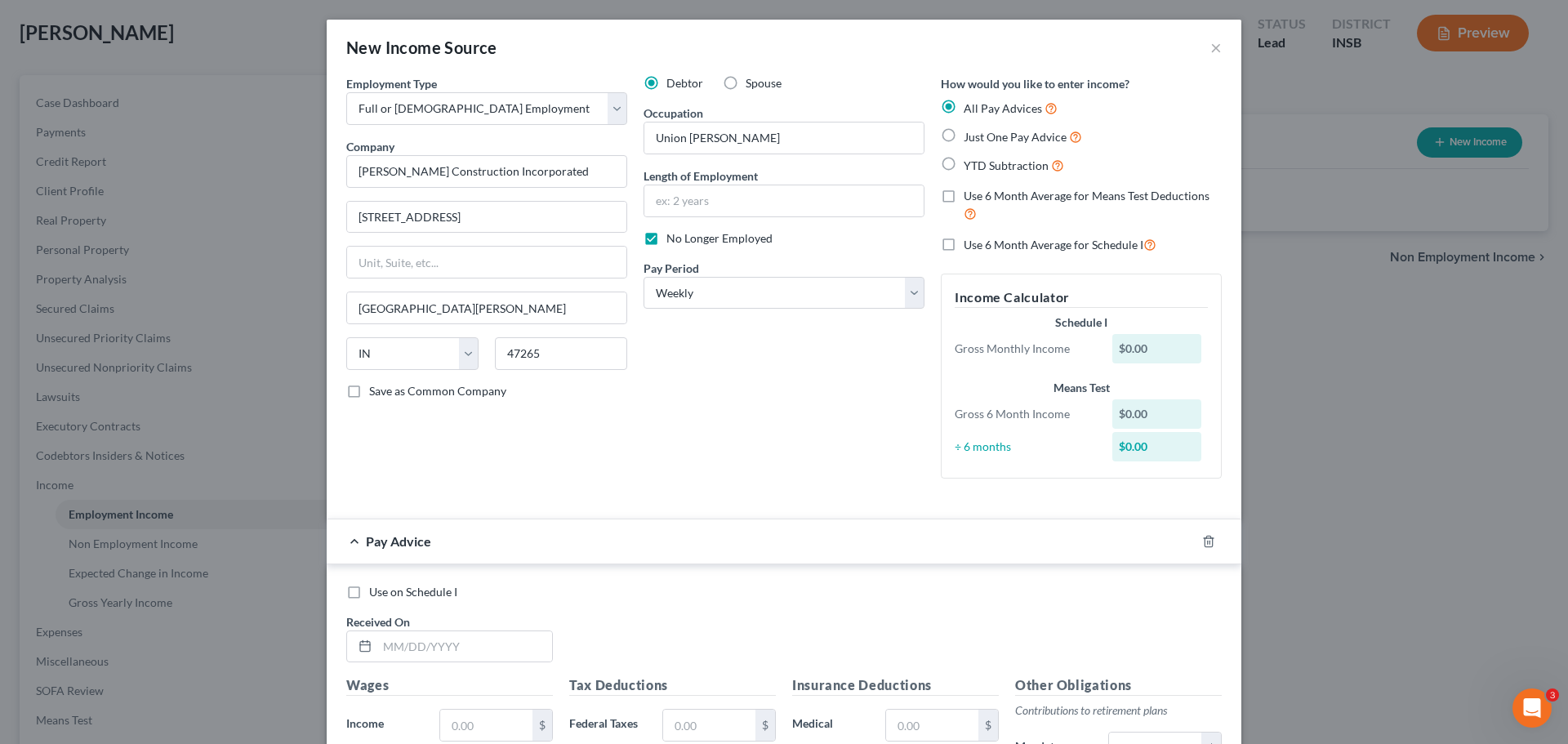 drag, startPoint x: 779, startPoint y: 376, endPoint x: 728, endPoint y: 337, distance: 64.2028 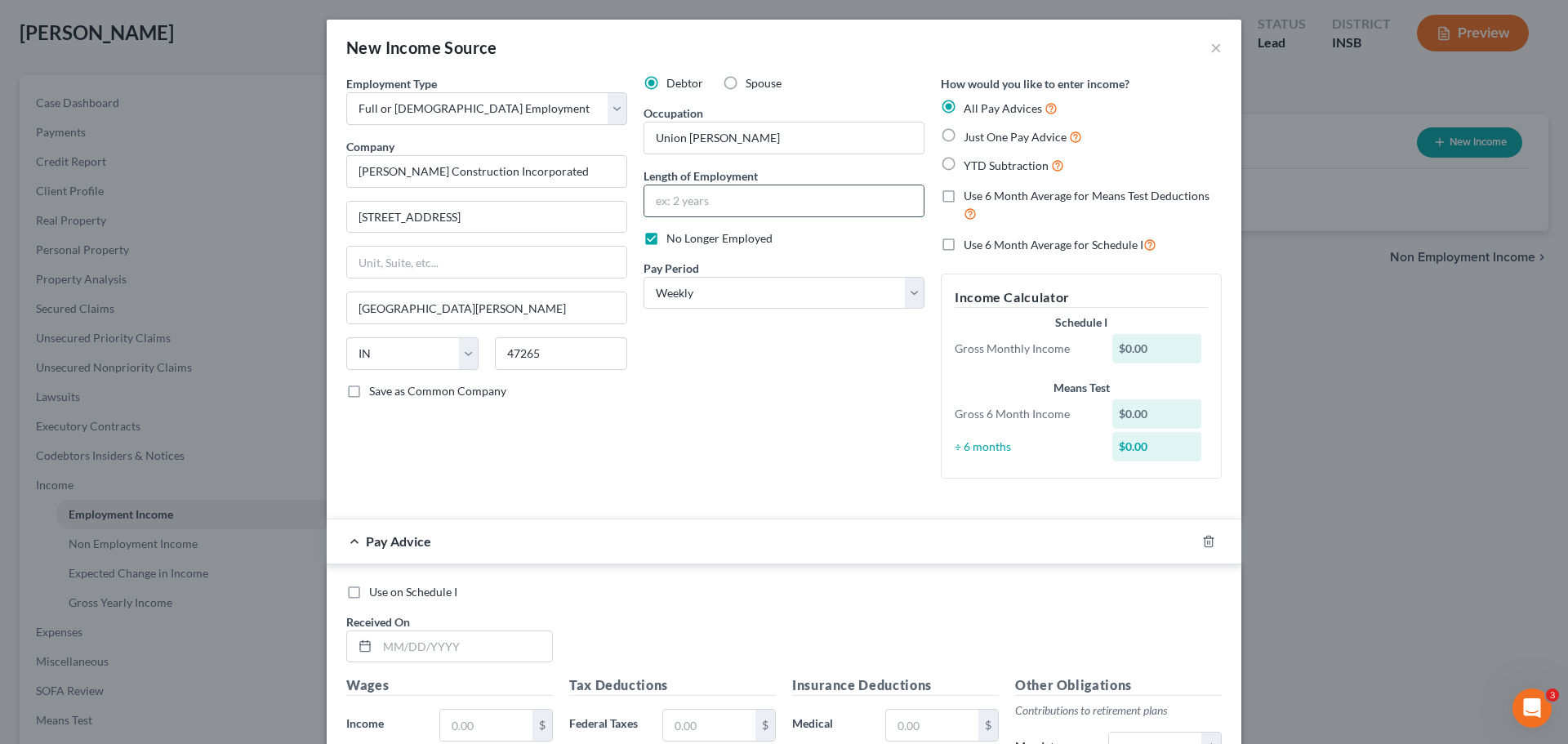click at bounding box center (784, 201) 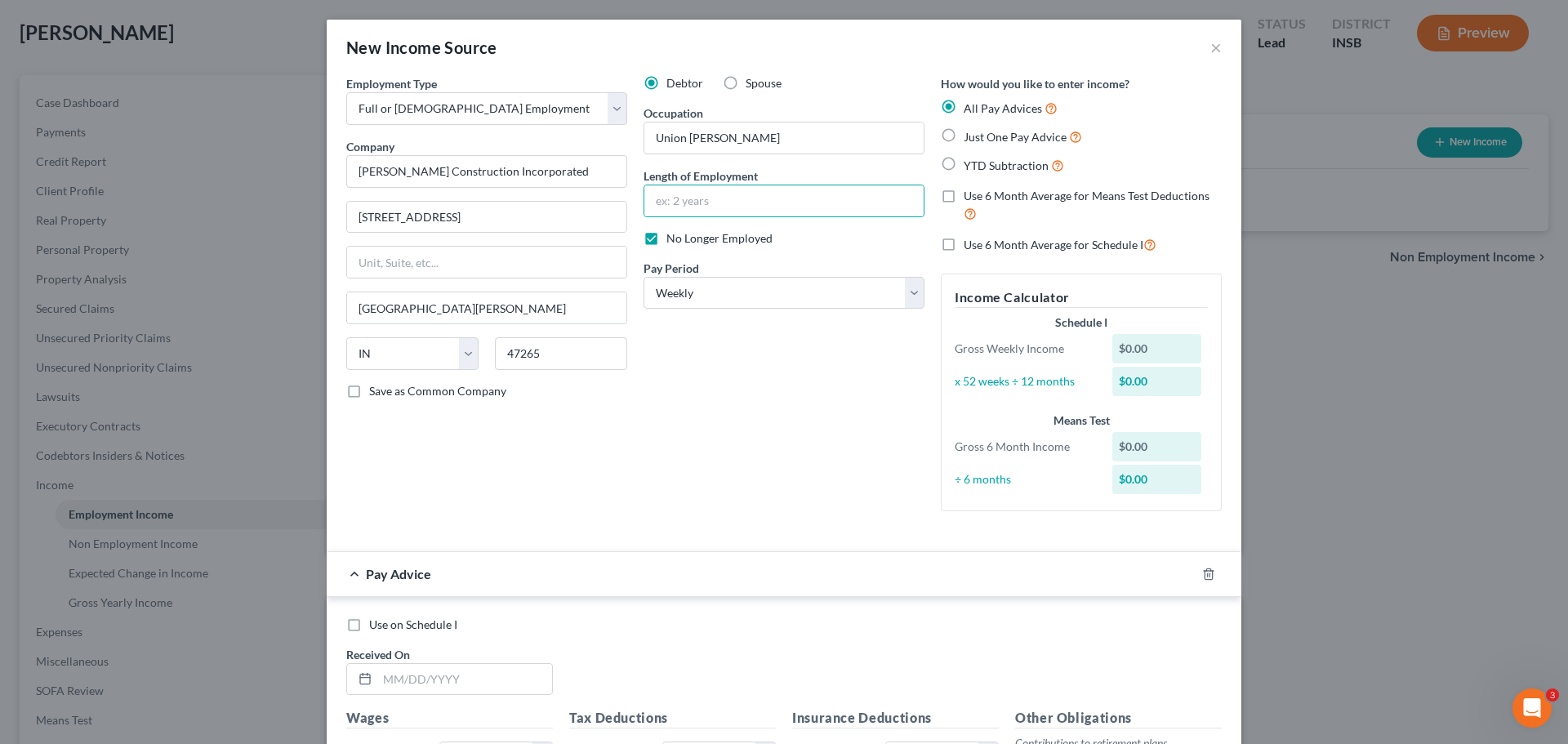 drag, startPoint x: 813, startPoint y: 497, endPoint x: 794, endPoint y: 493, distance: 19.416488 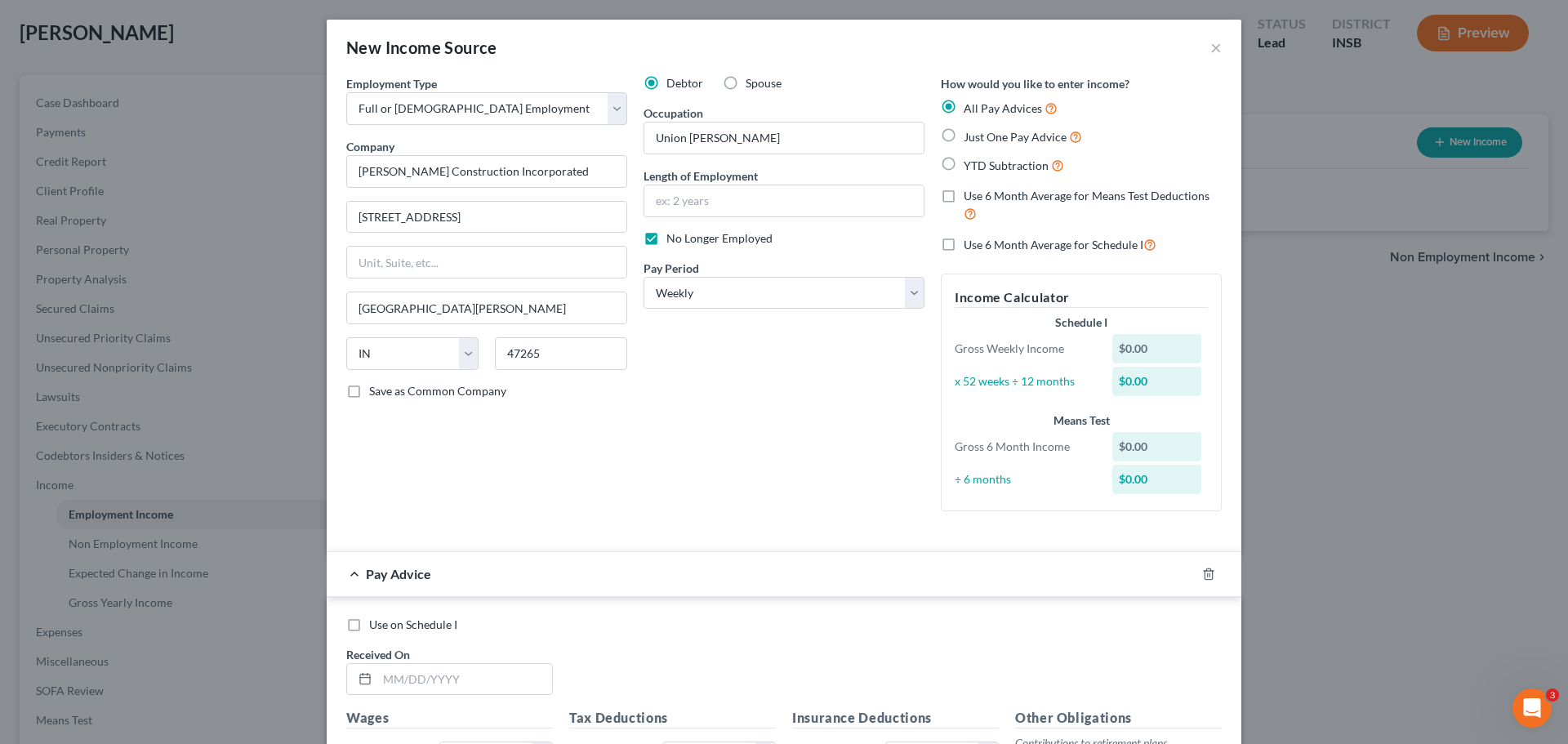 click on "Use 6 Month Average for Means Test Deductions" at bounding box center (1093, 205) 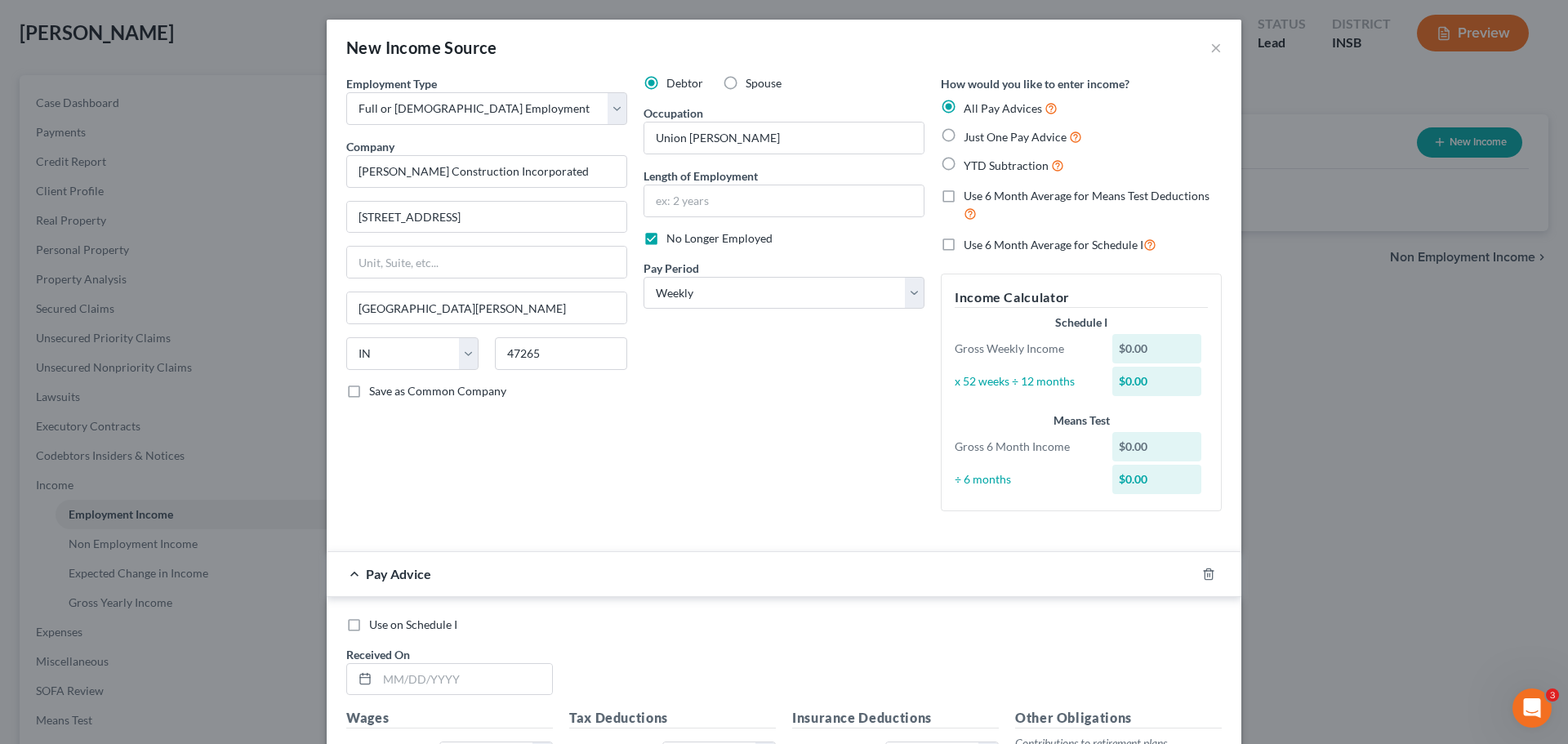 click on "Use 6 Month Average for Means Test Deductions" at bounding box center [975, 193] 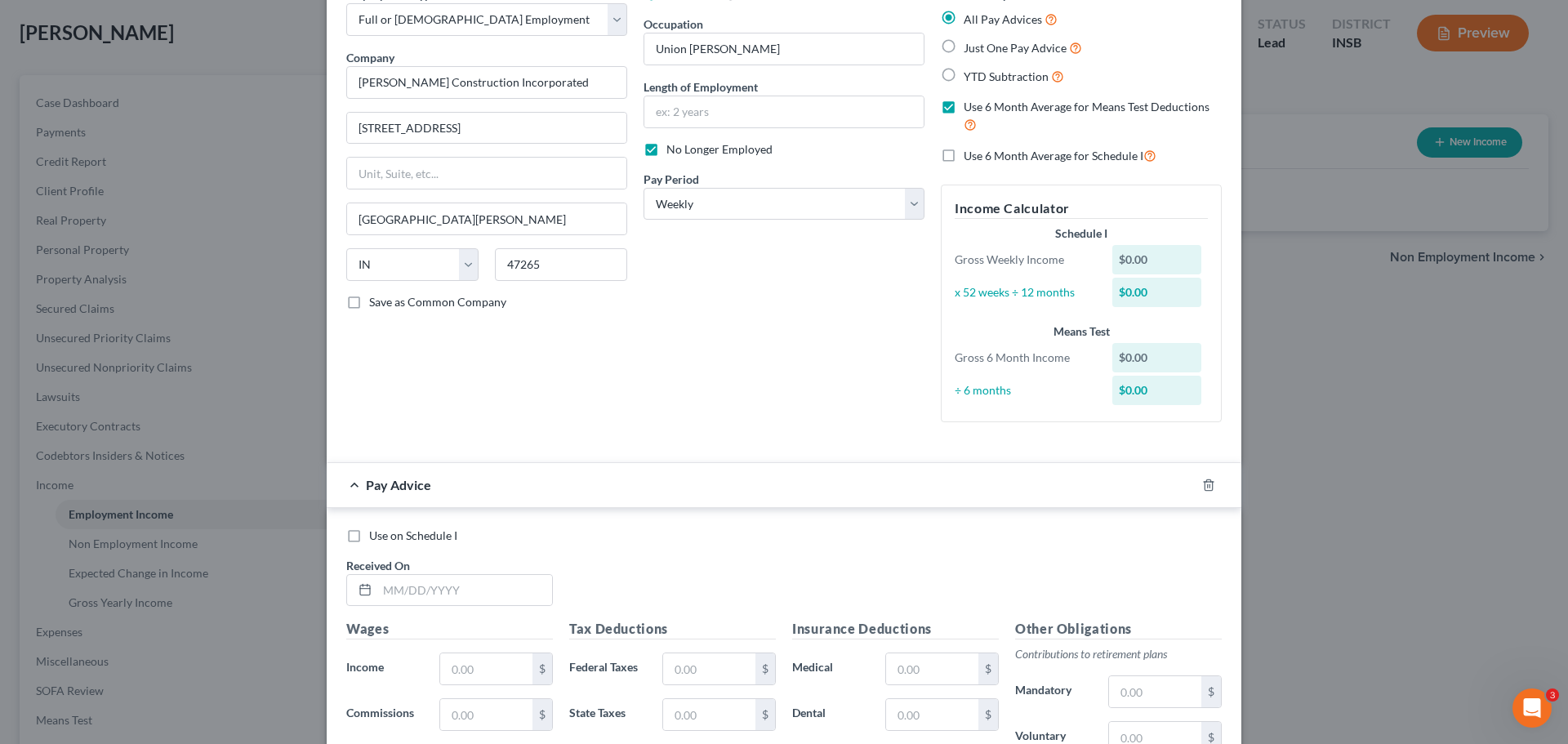scroll, scrollTop: 0, scrollLeft: 0, axis: both 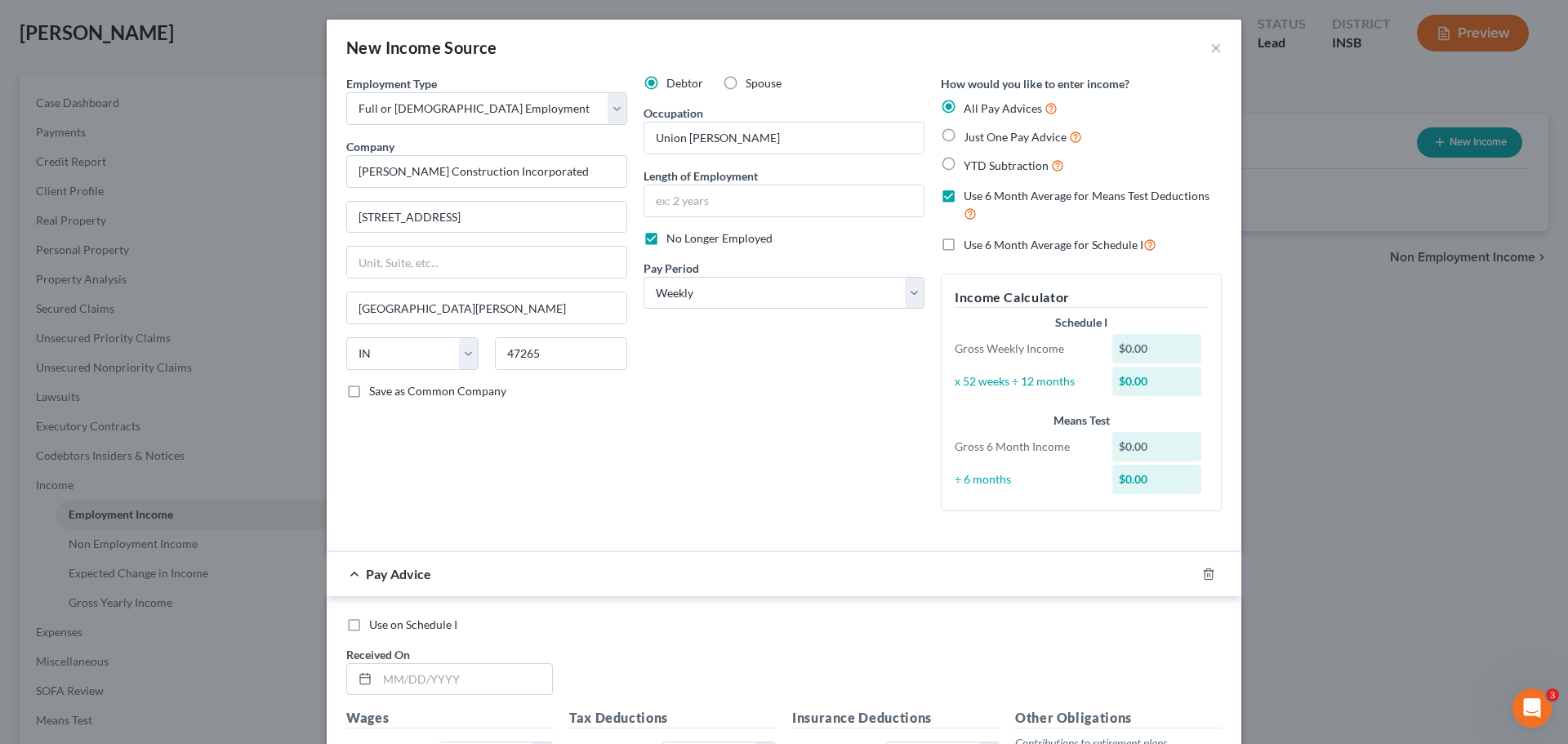 click on "YTD Subtraction" at bounding box center (1013, 165) 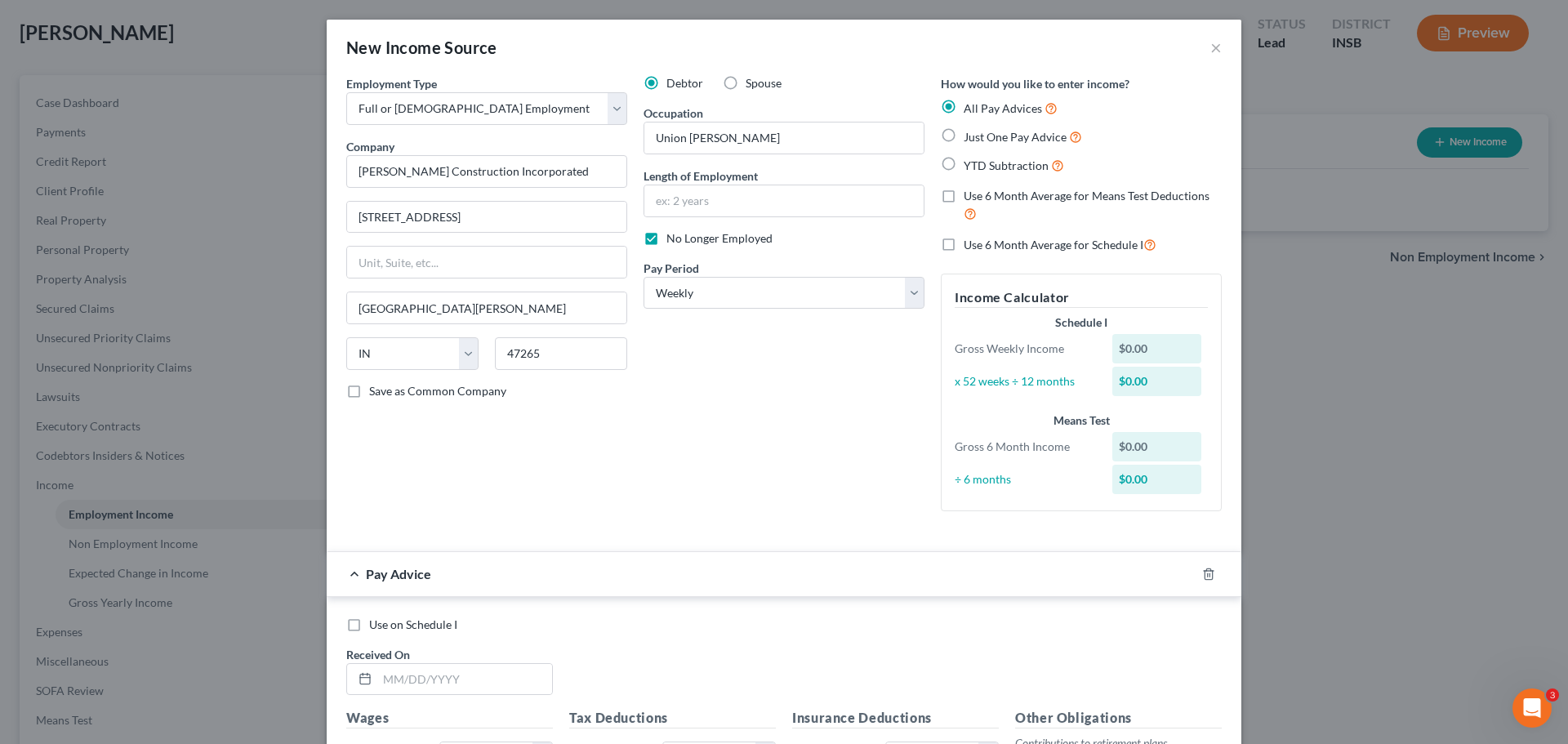 radio on "true" 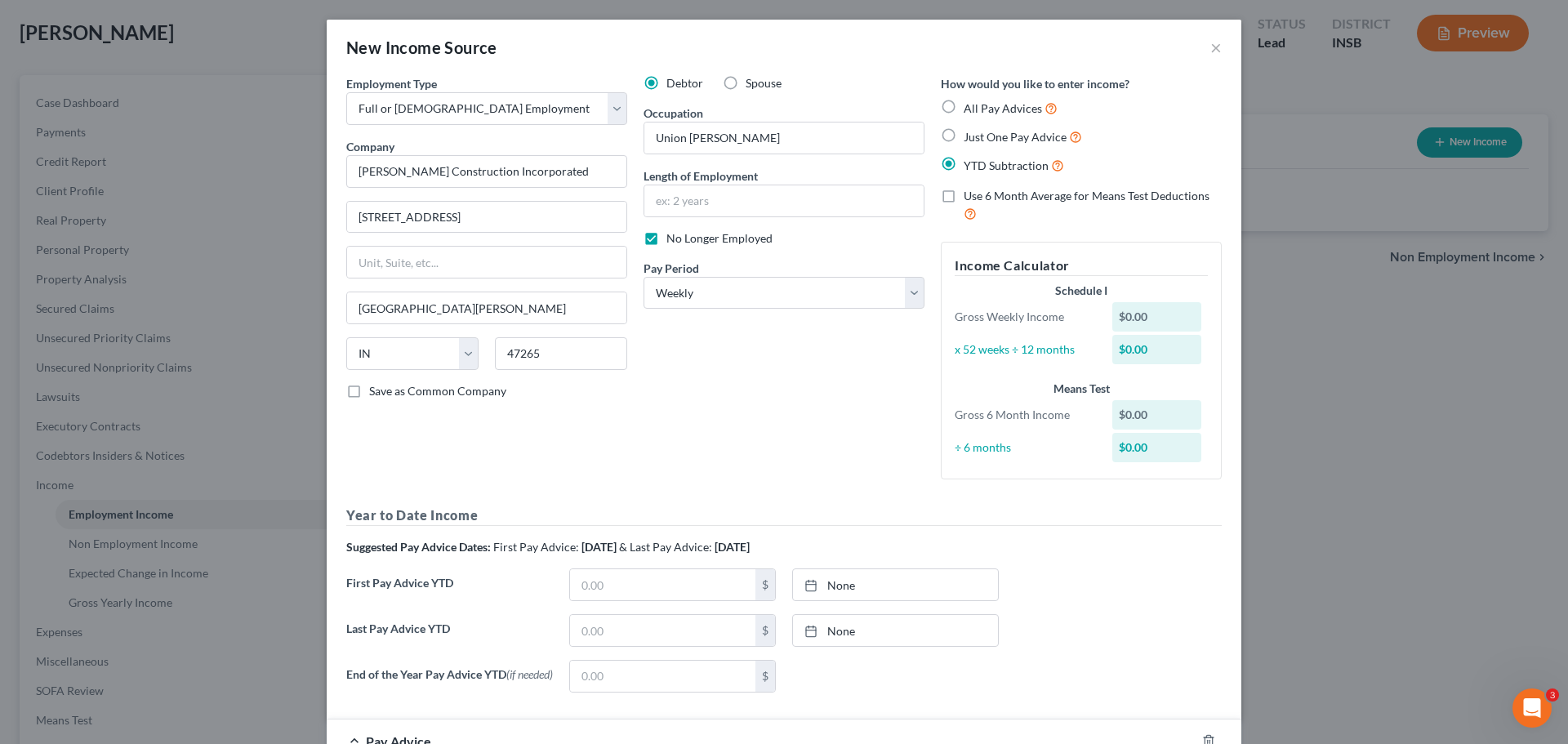 click on "Use 6 Month Average for Means Test Deductions" at bounding box center (1093, 205) 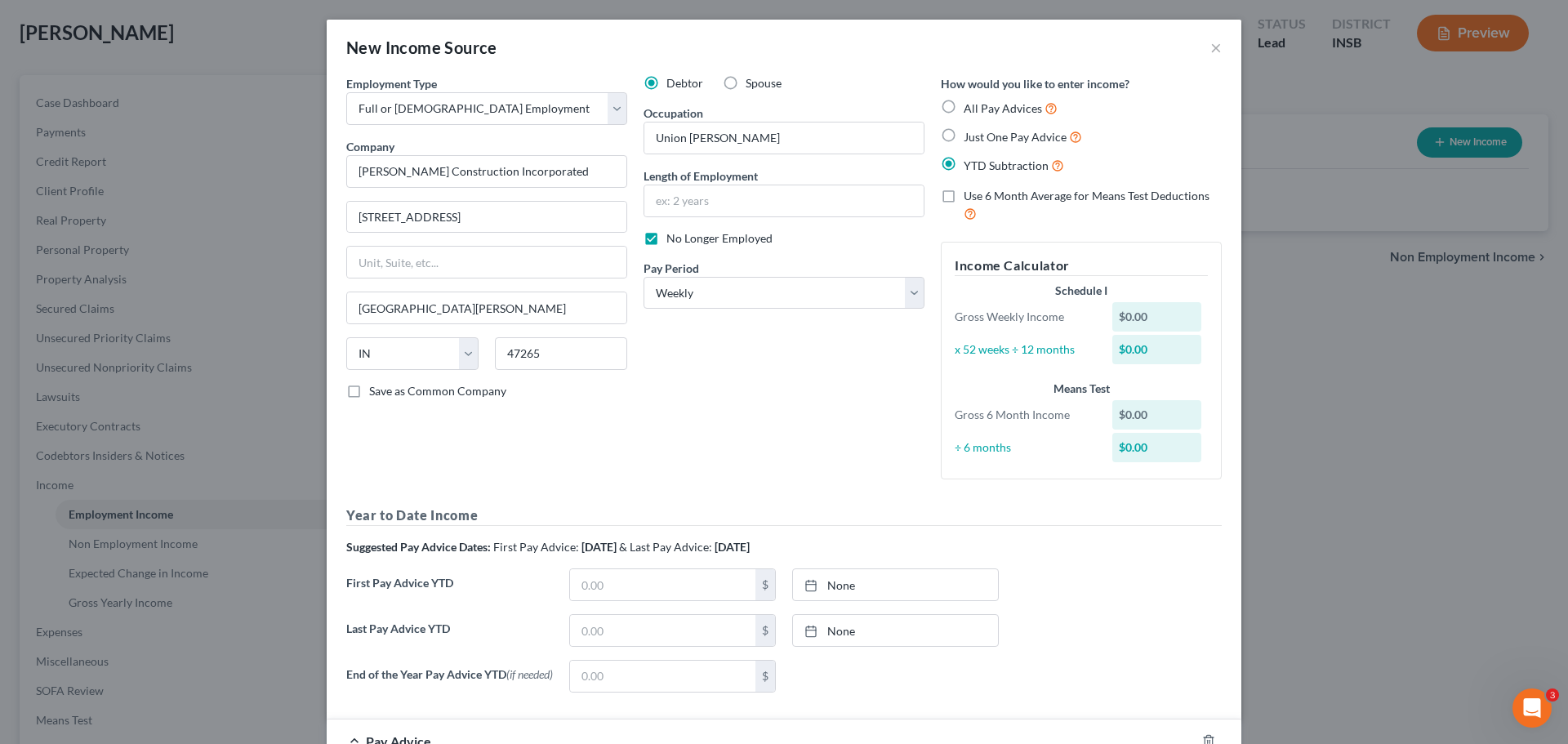click on "Use 6 Month Average for Means Test Deductions" at bounding box center (975, 193) 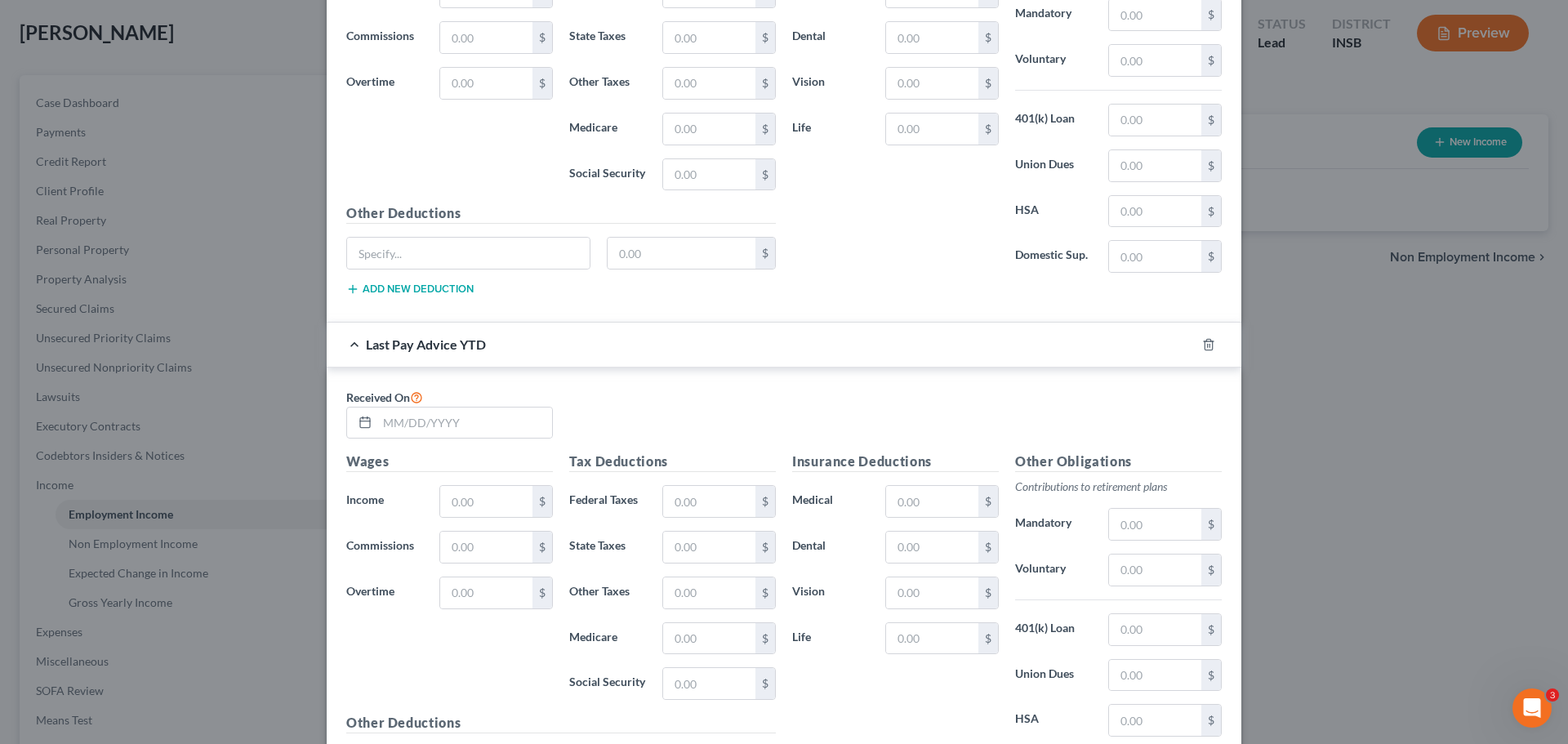 scroll, scrollTop: 261, scrollLeft: 0, axis: vertical 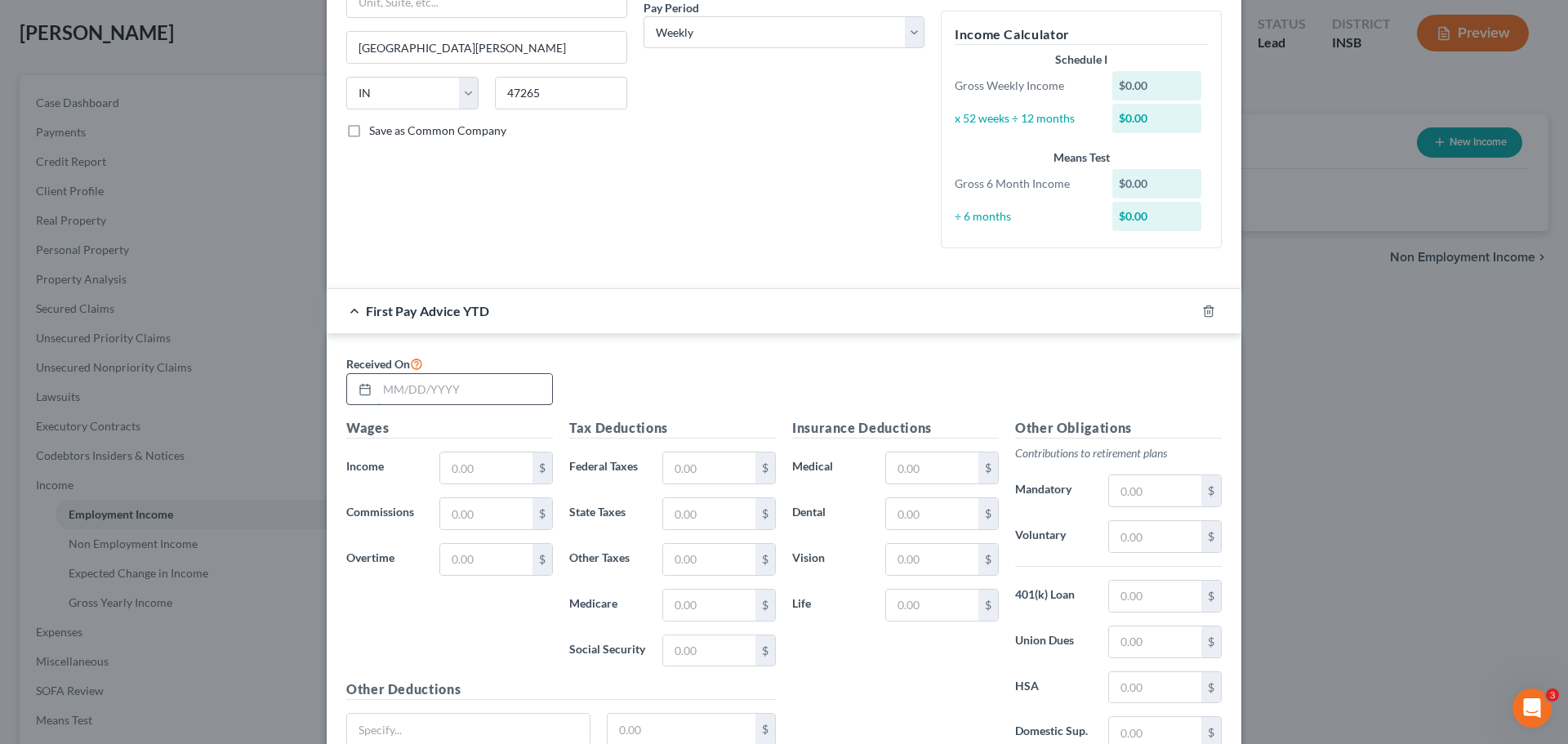 click on "Received On" at bounding box center (449, 380) 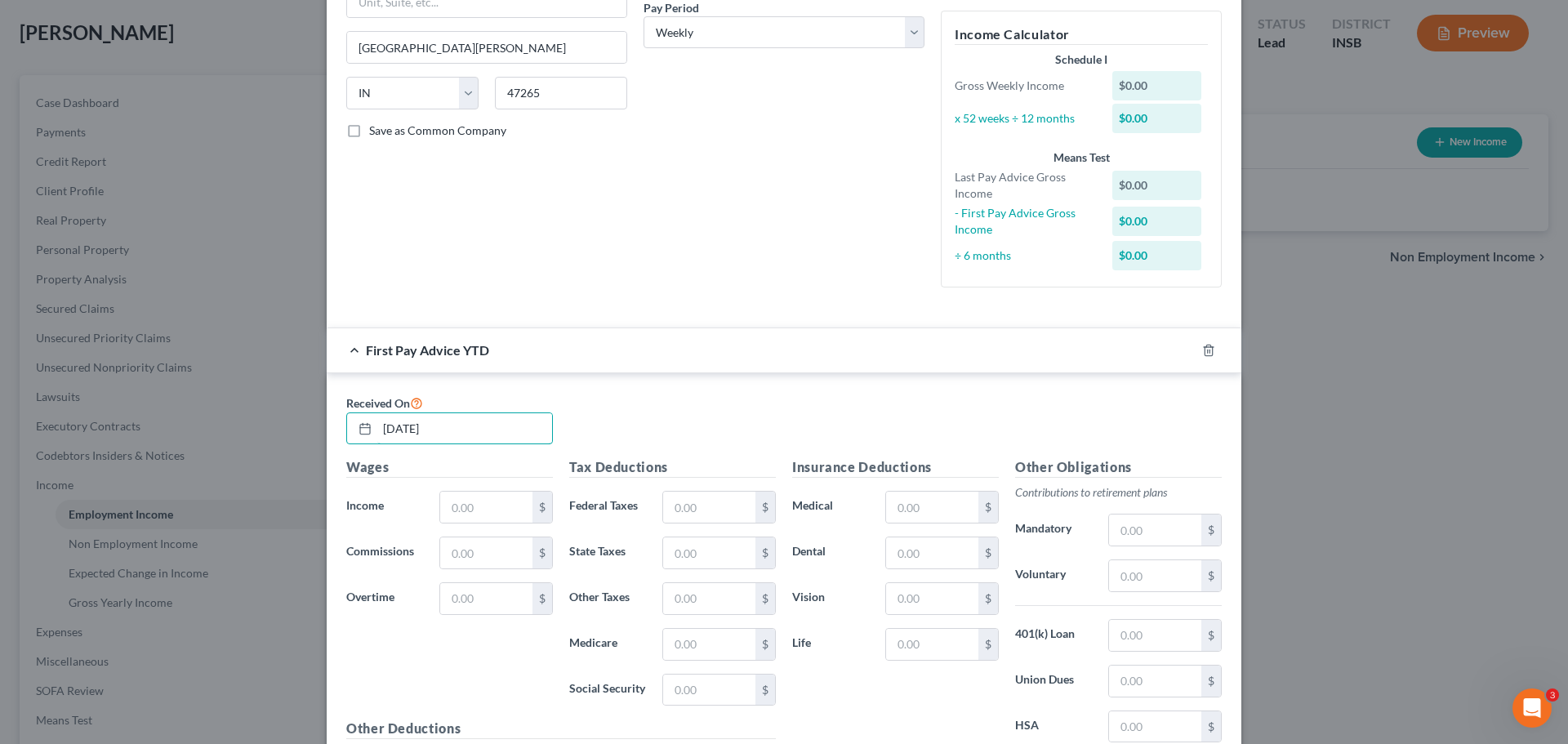 type on "01/01/2025" 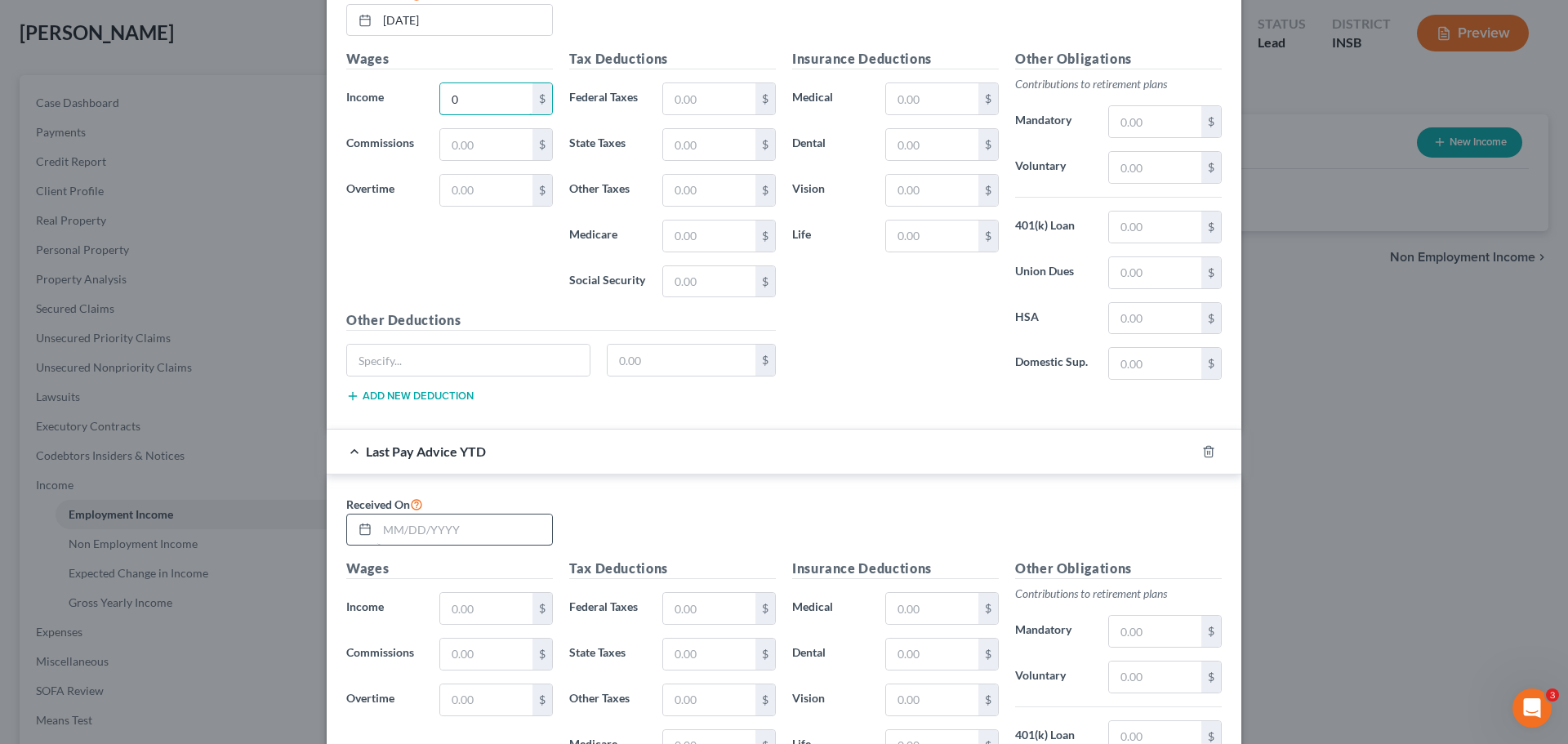 type on "0" 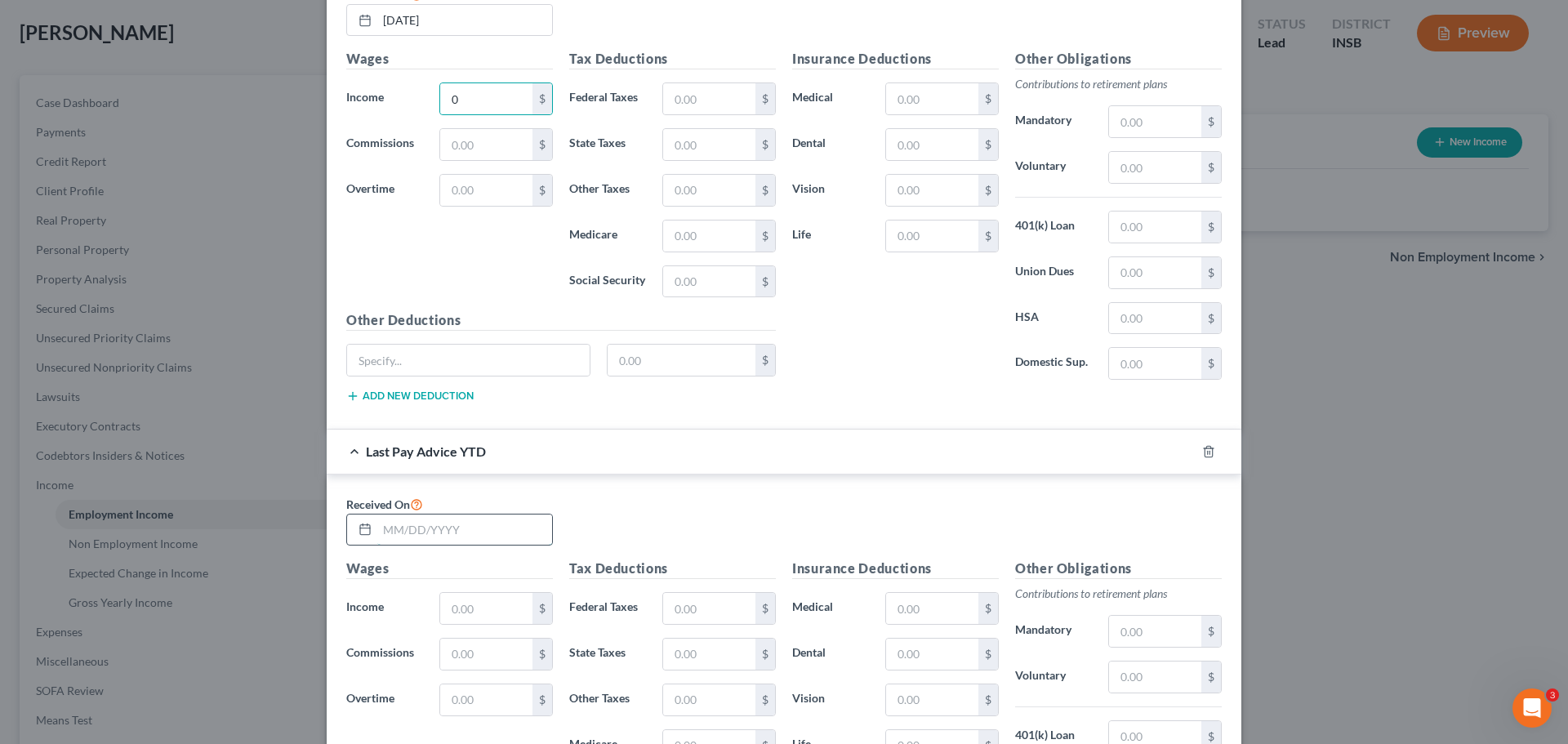 drag, startPoint x: 392, startPoint y: 534, endPoint x: 434, endPoint y: 531, distance: 42.107007 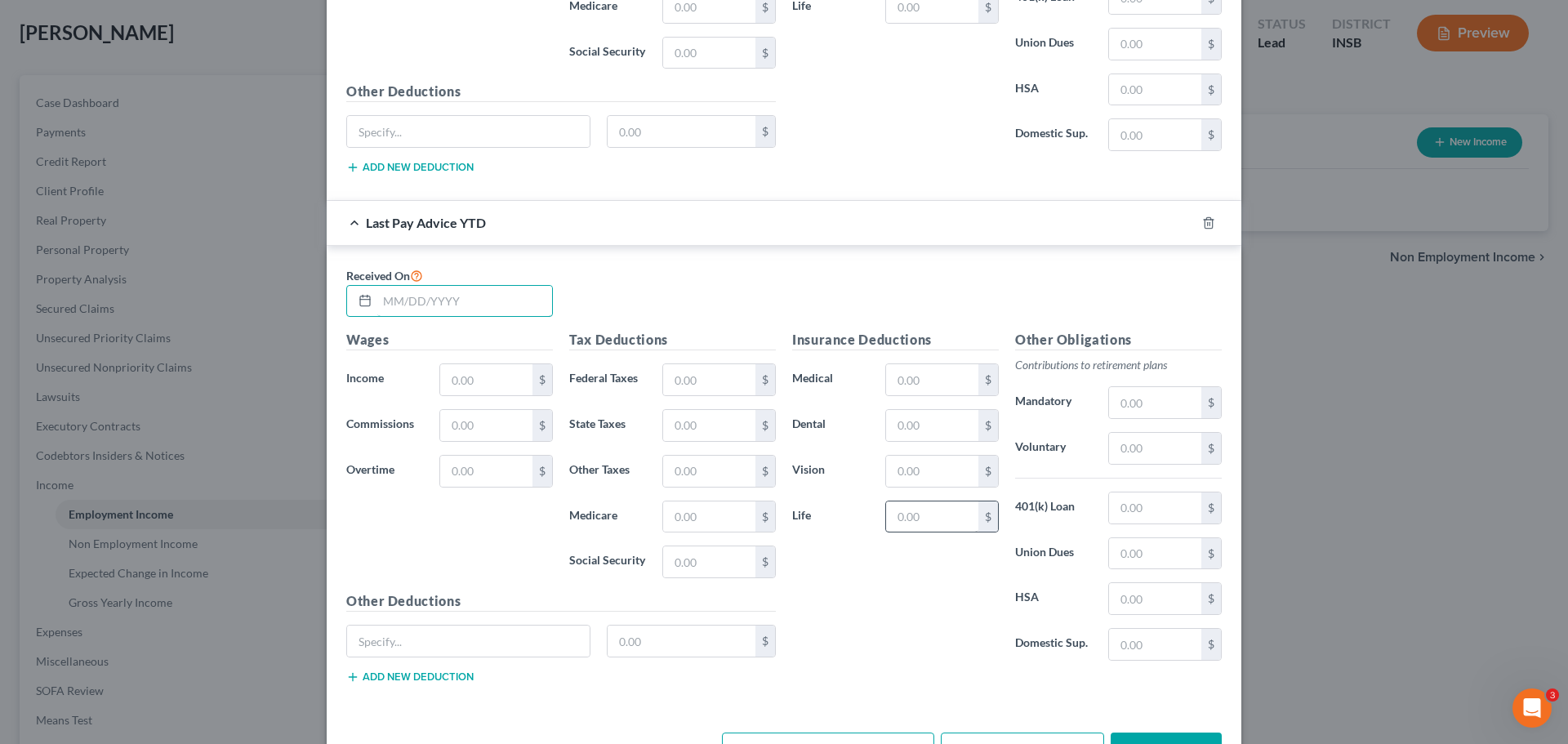 scroll, scrollTop: 953, scrollLeft: 0, axis: vertical 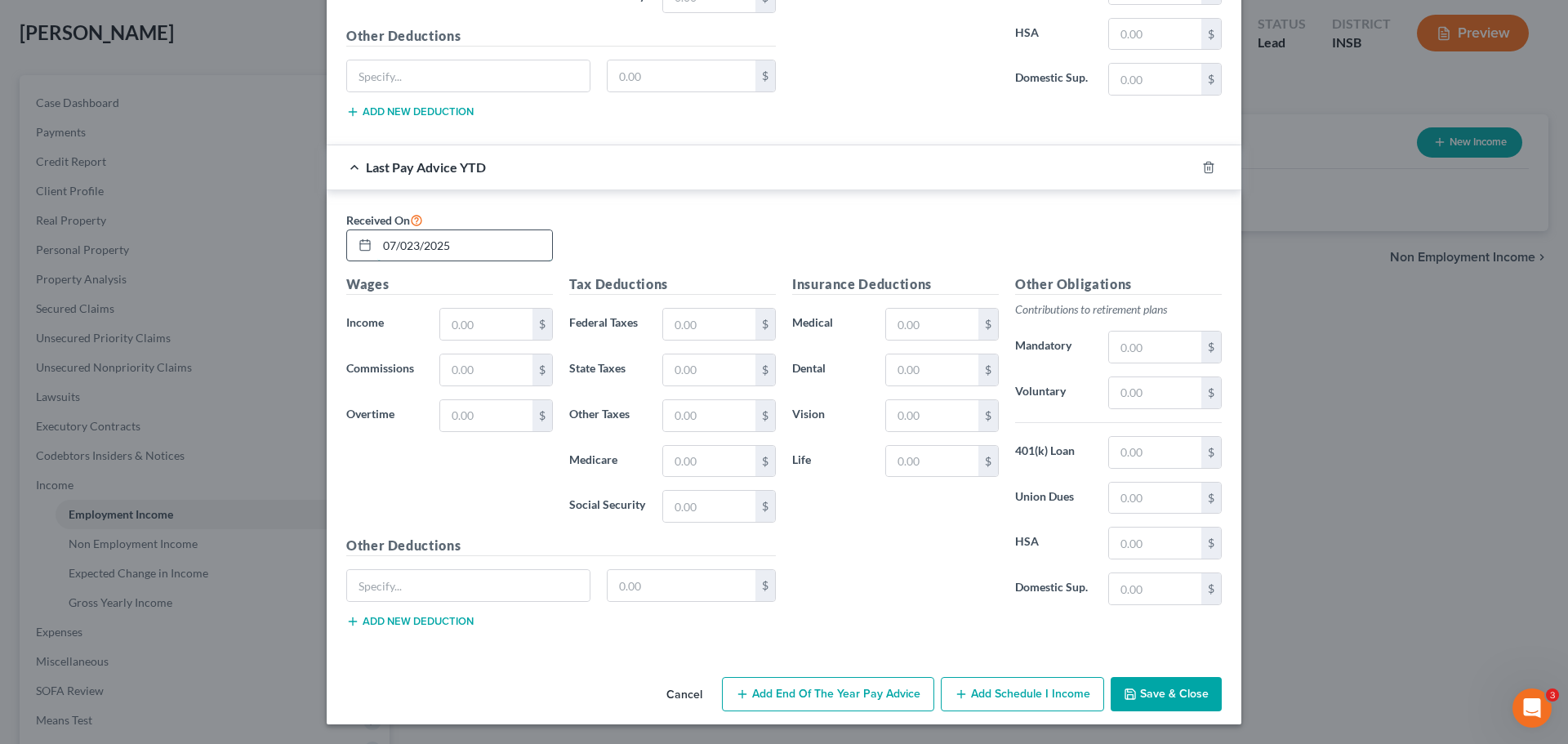 click on "07/023/2025" at bounding box center [465, 246] 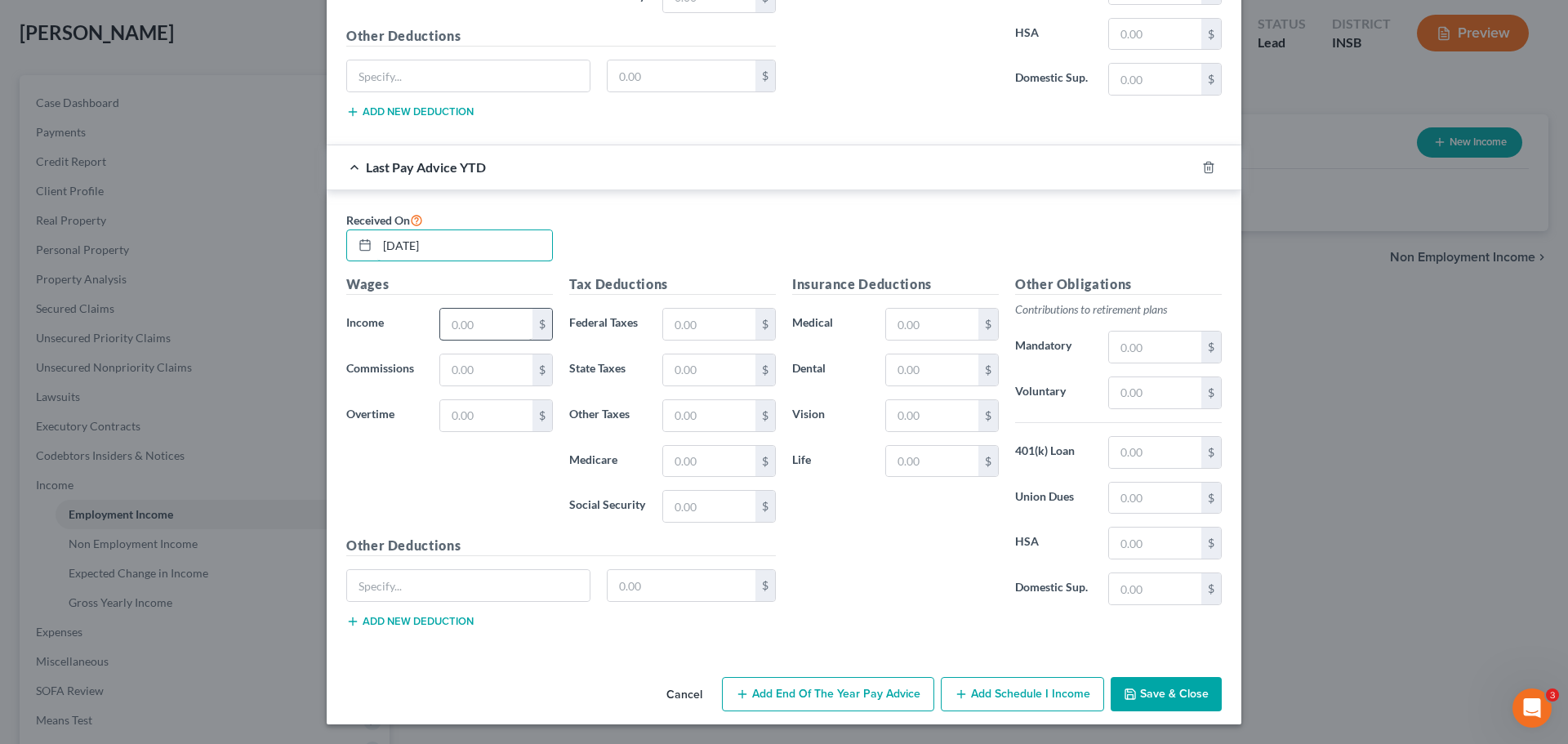 type on "07/23/2025" 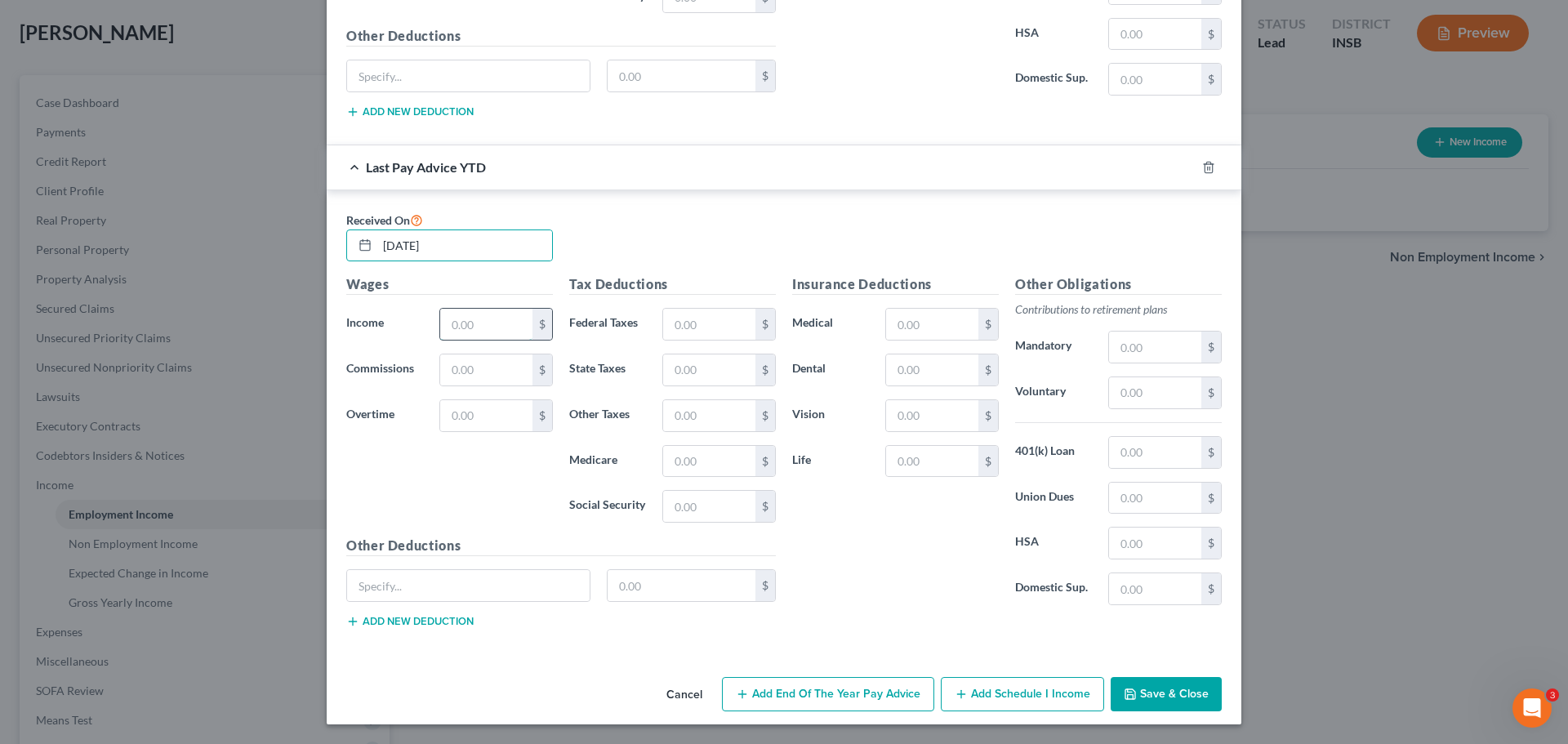 drag, startPoint x: 474, startPoint y: 316, endPoint x: 479, endPoint y: 326, distance: 11.18034 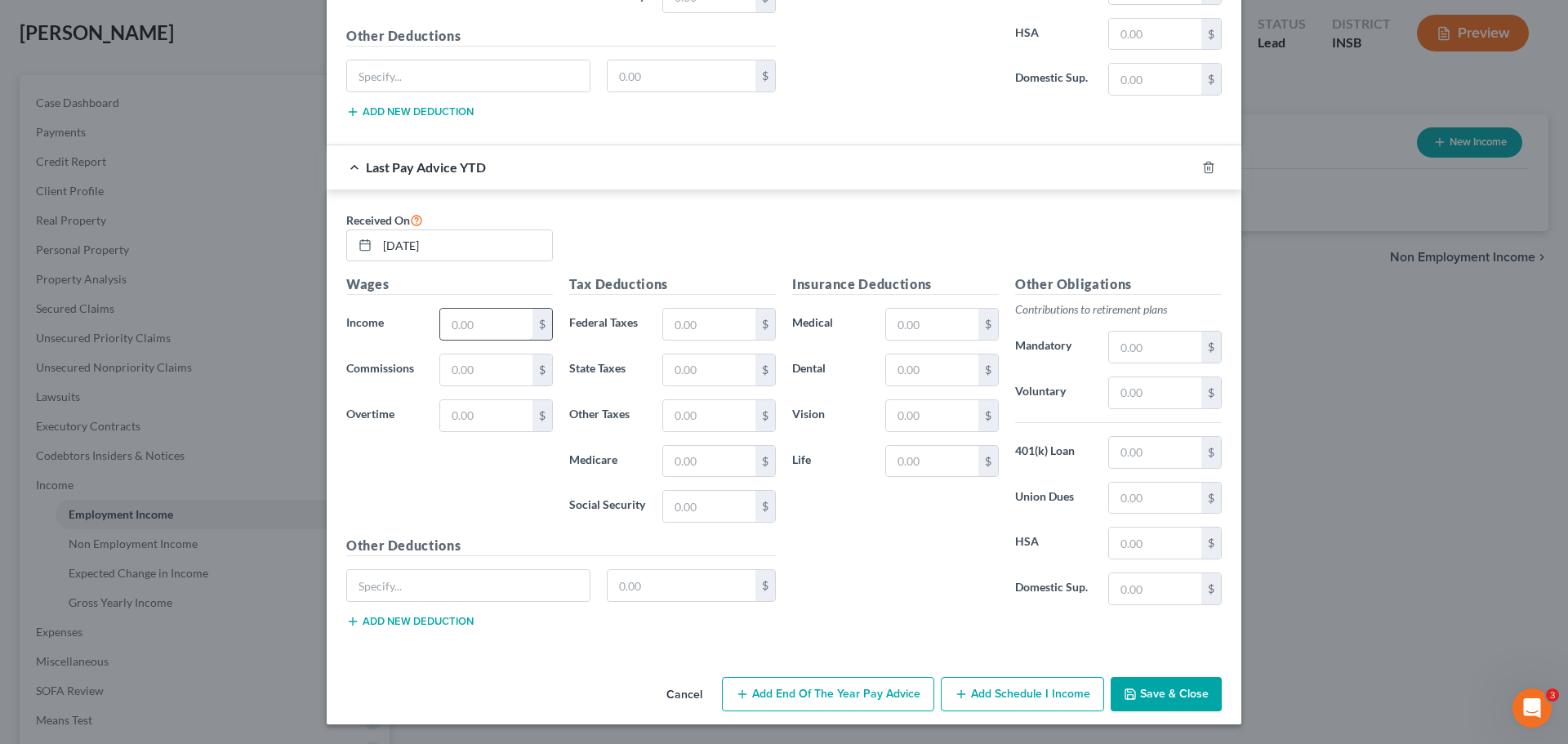 click at bounding box center (486, 324) 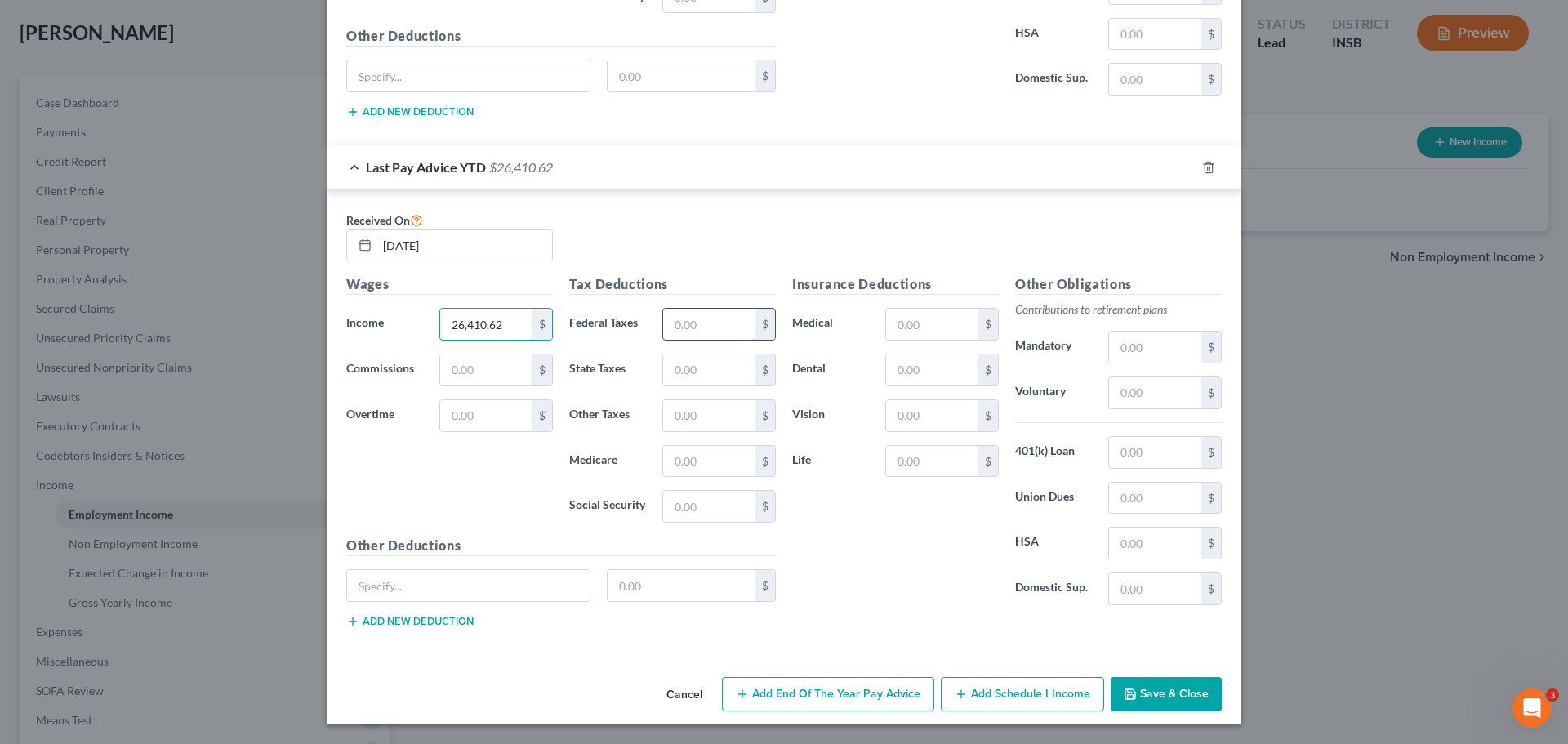 type on "26,410.62" 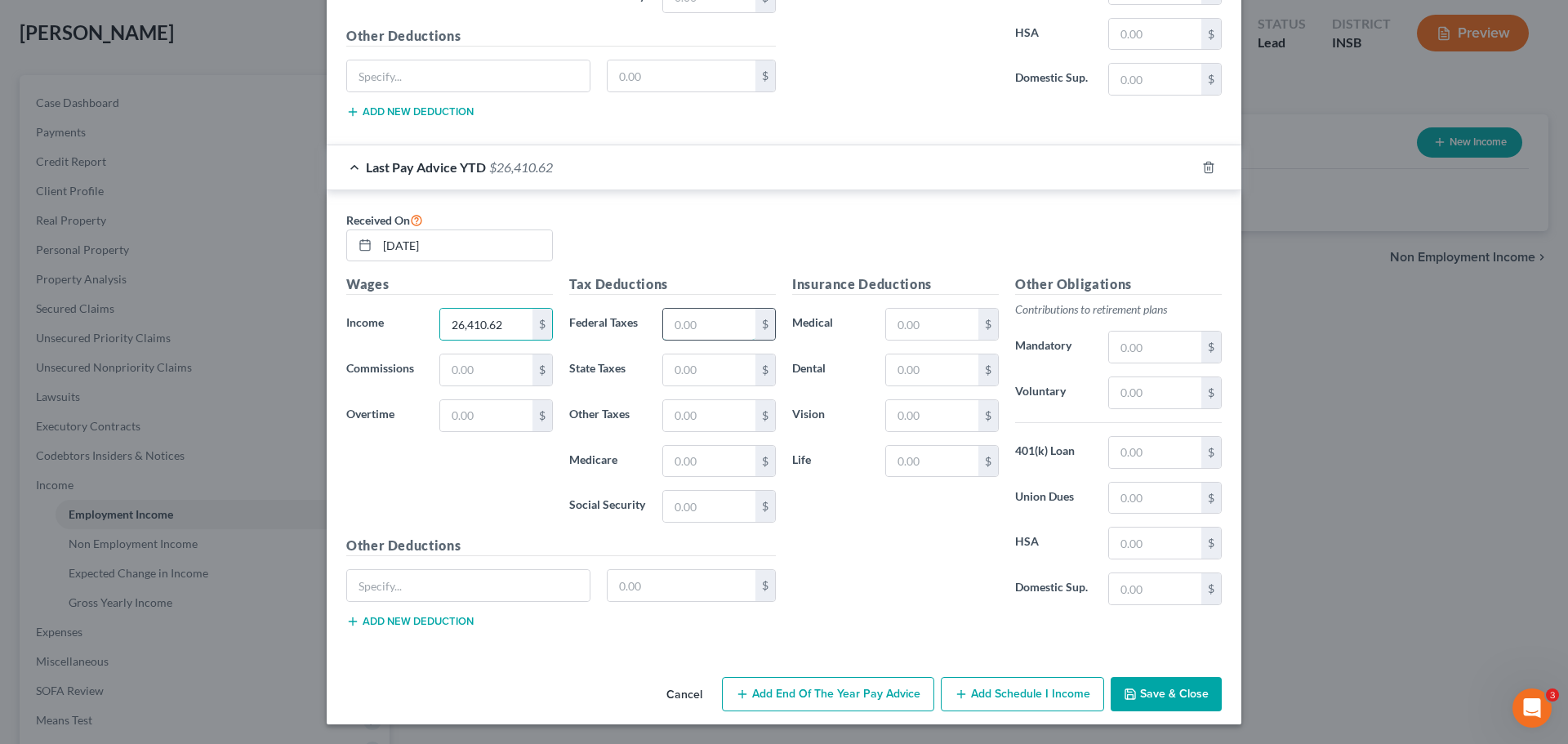 click at bounding box center [709, 324] 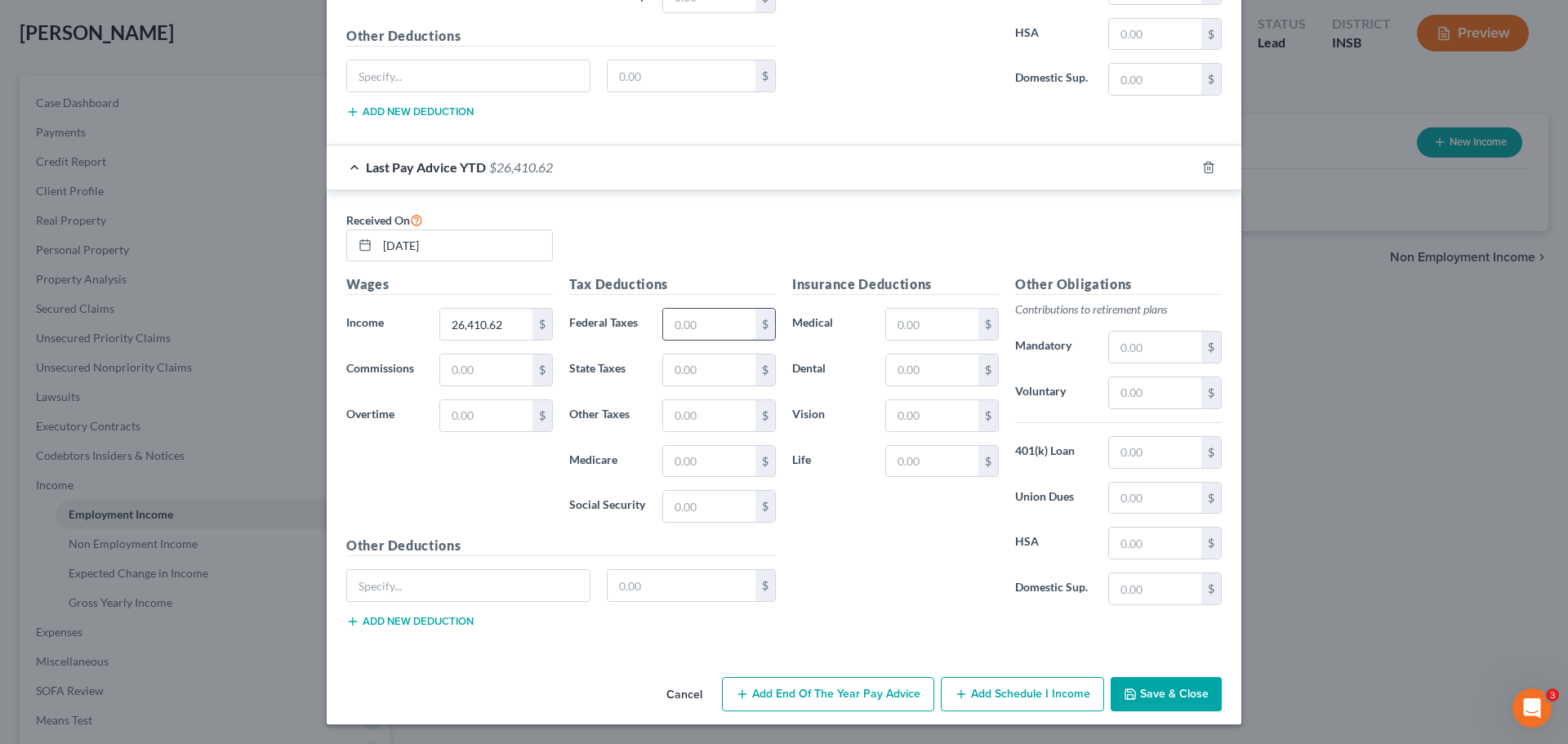 click at bounding box center (709, 324) 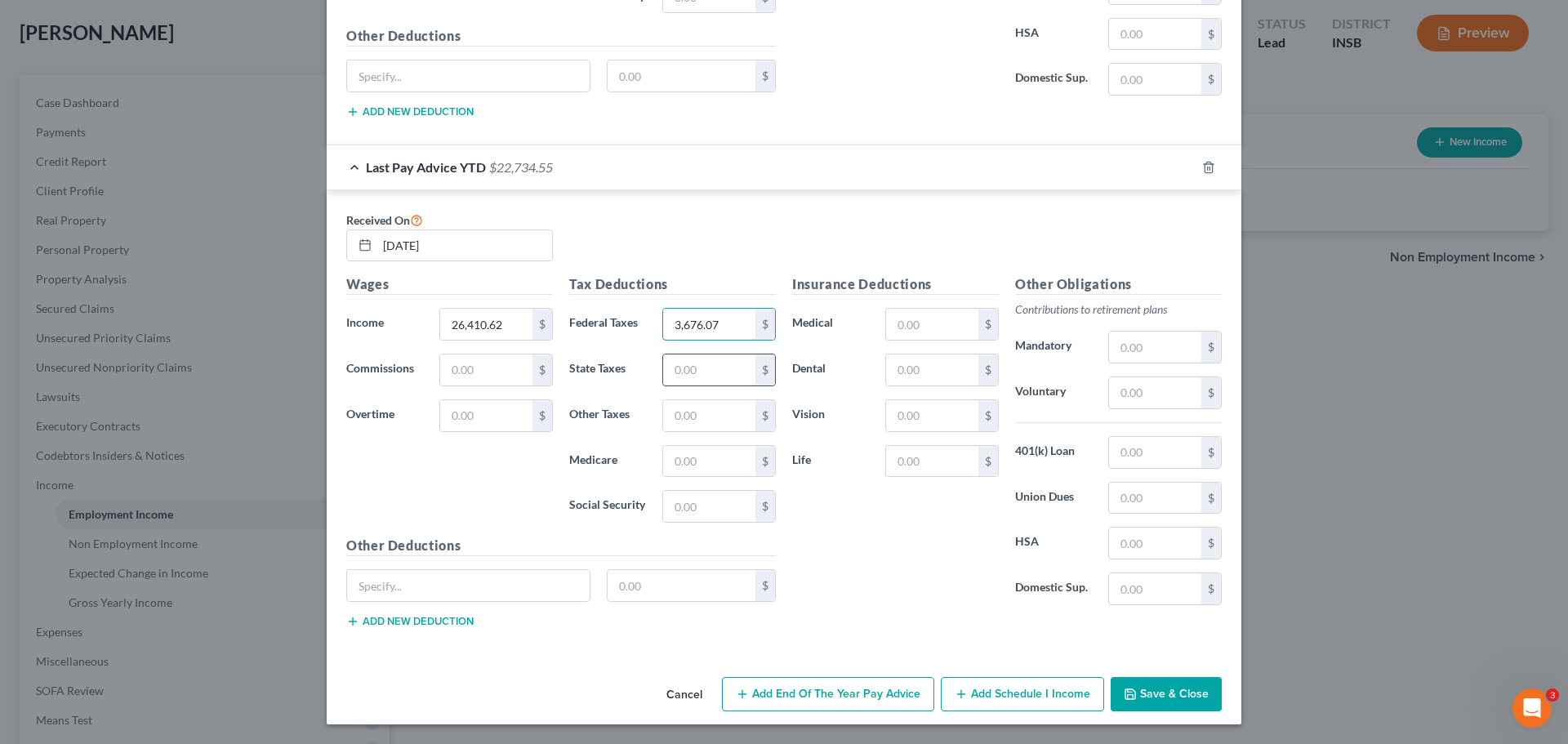 type on "3,676.07" 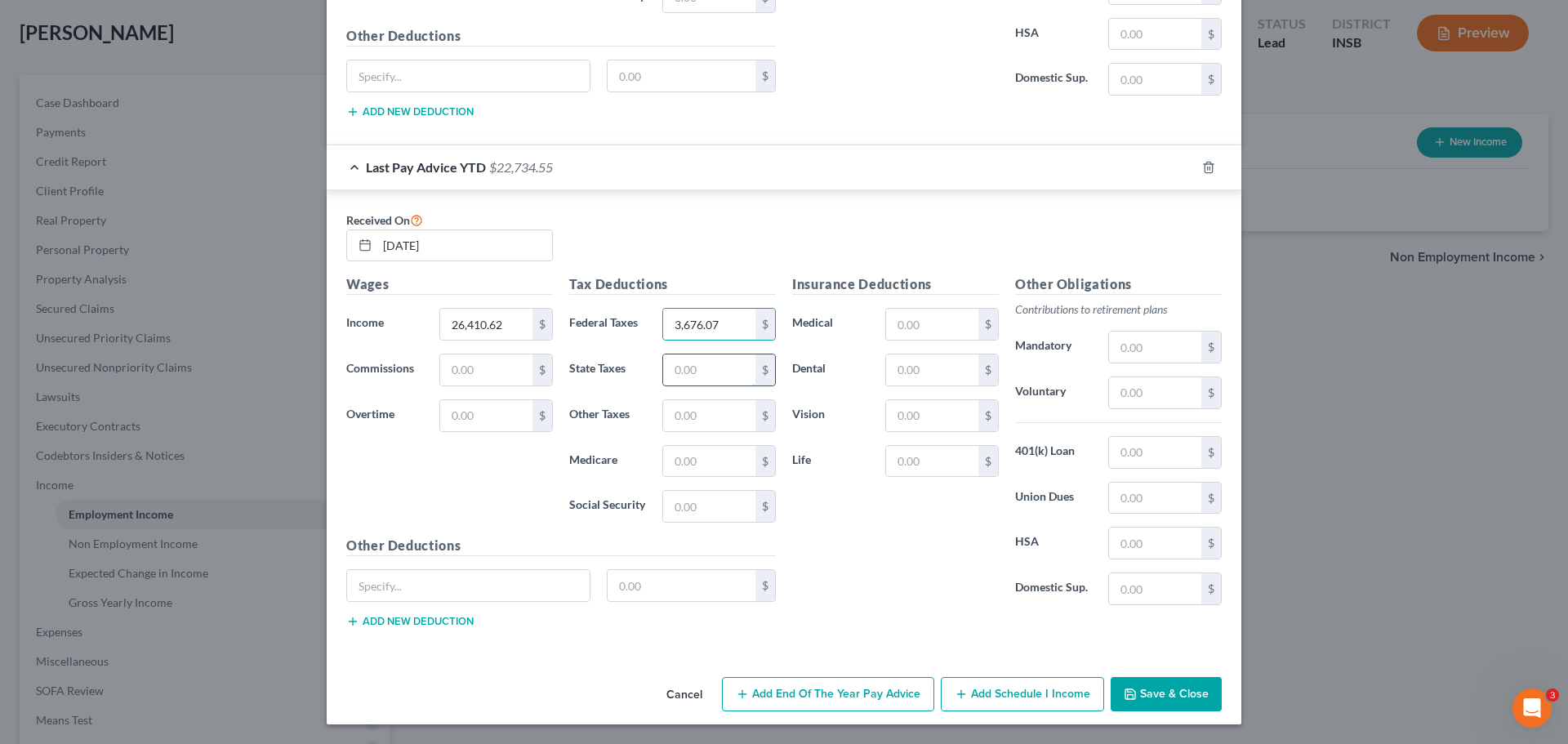 click at bounding box center (709, 370) 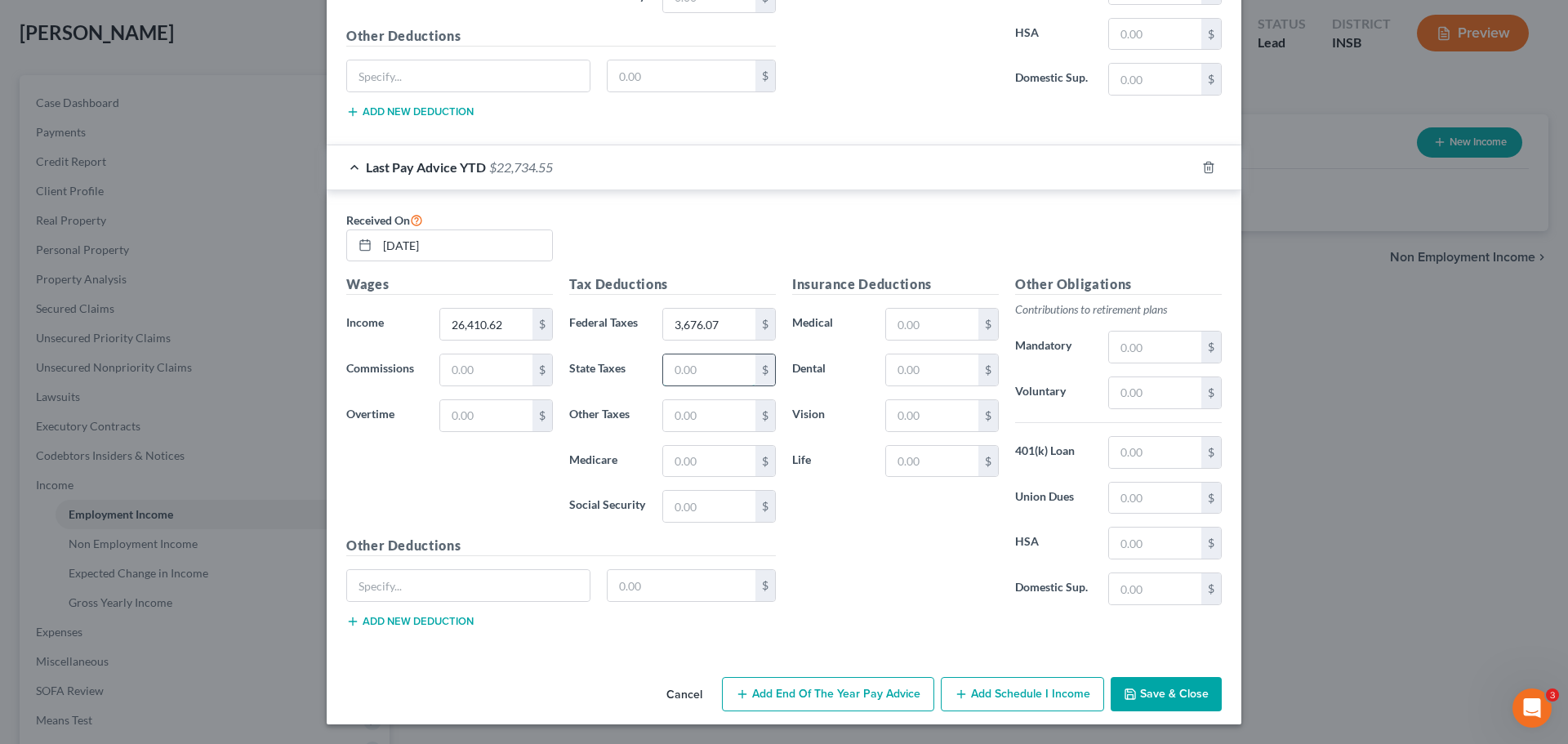 click at bounding box center [709, 370] 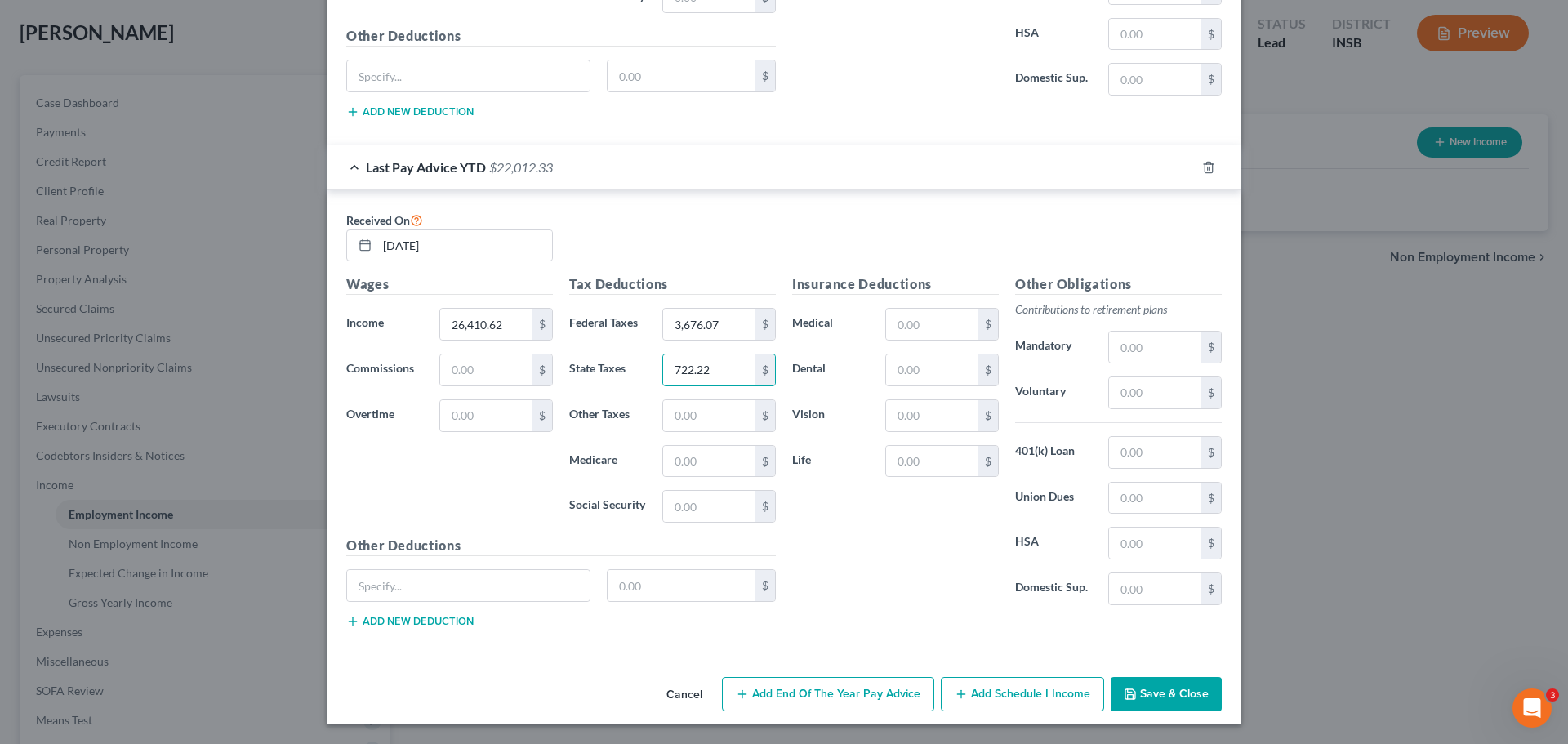 type on "722.22" 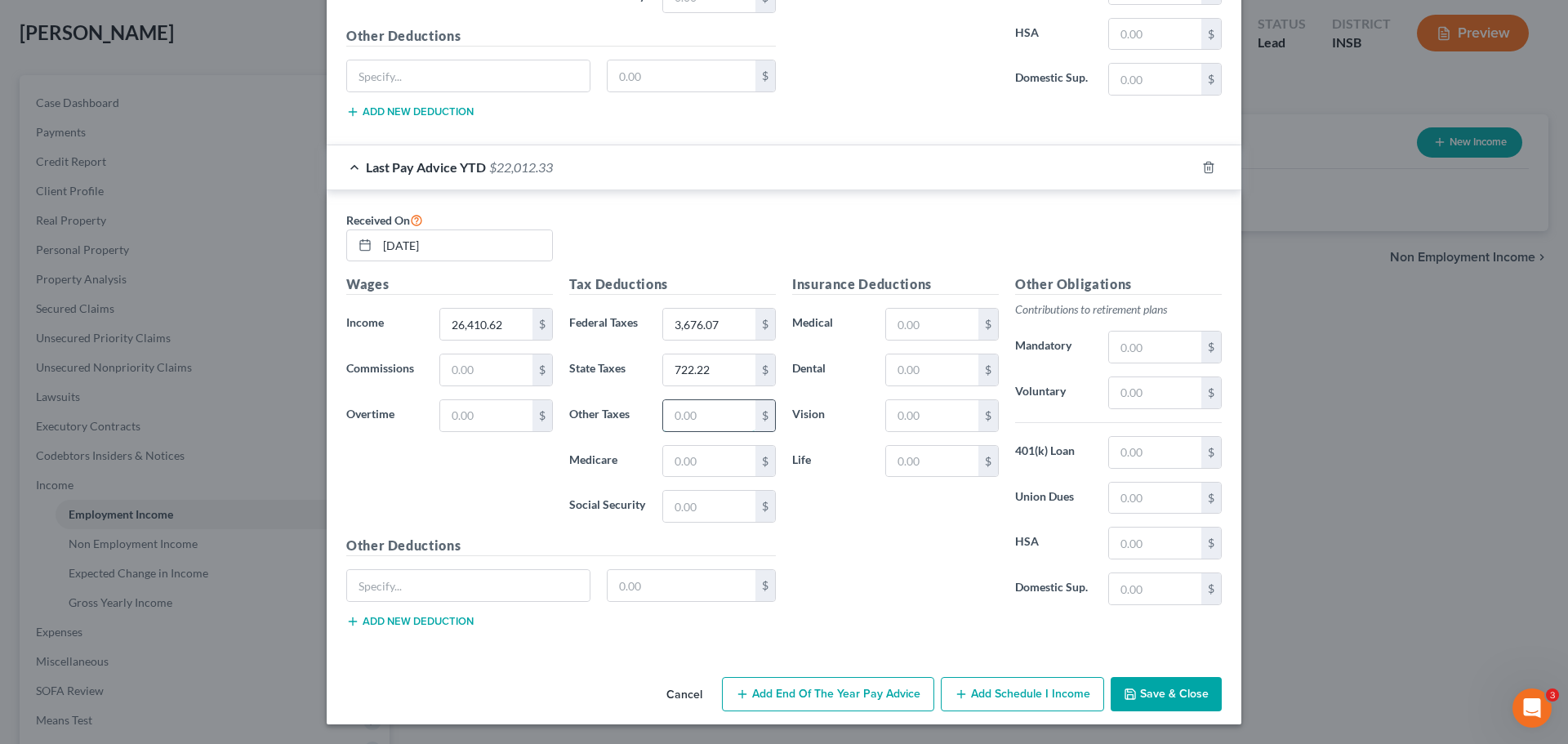 click at bounding box center (709, 416) 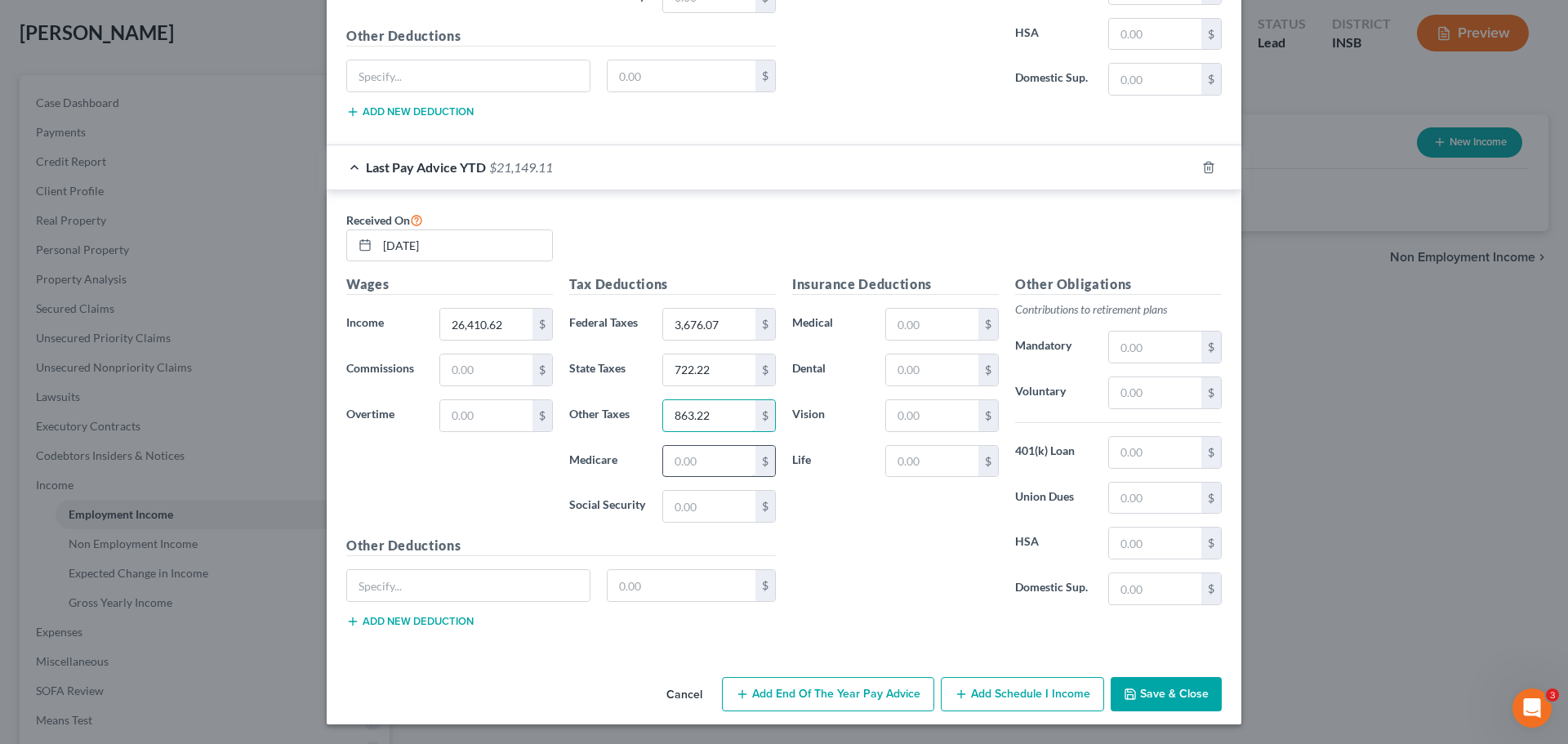 type on "863.22" 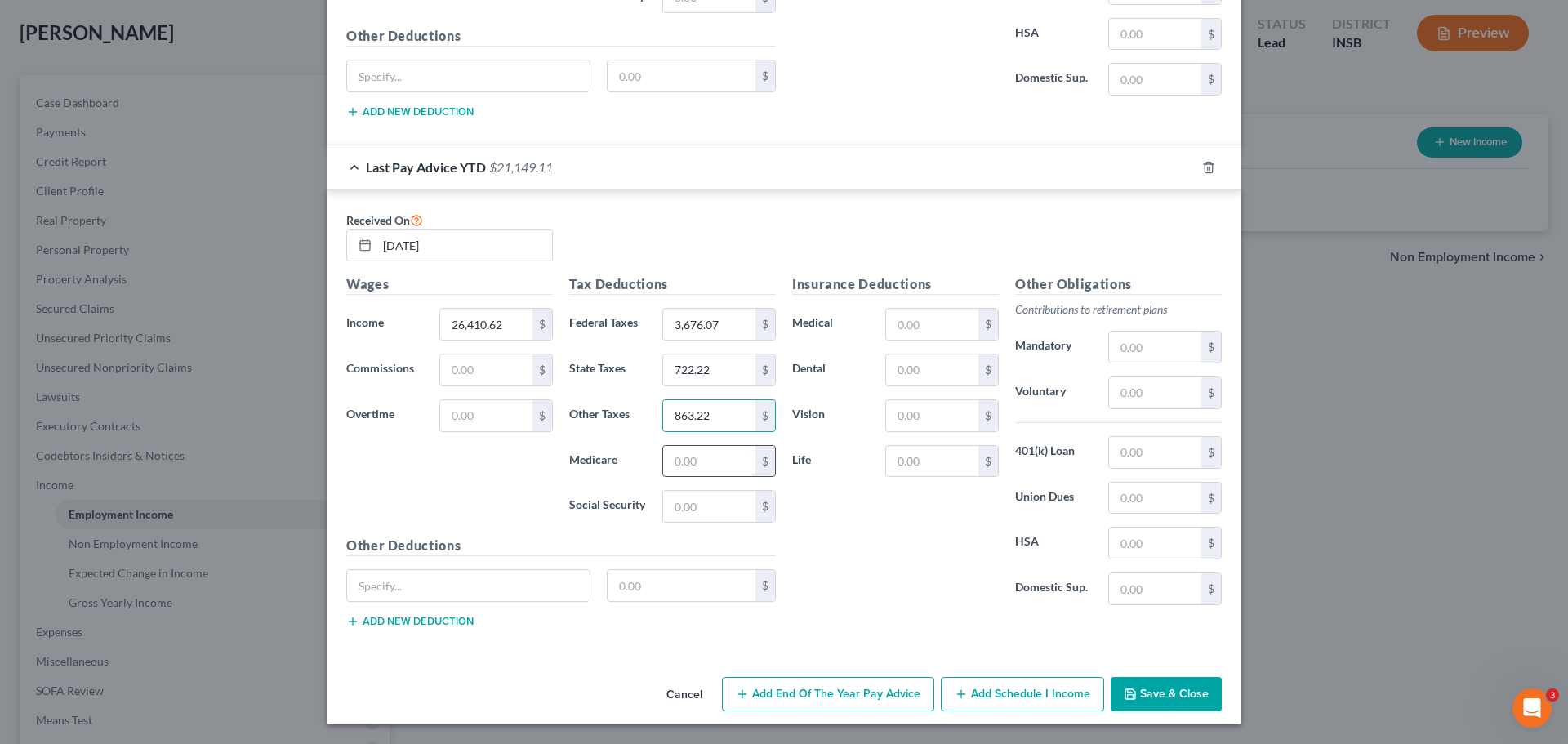 click at bounding box center (709, 461) 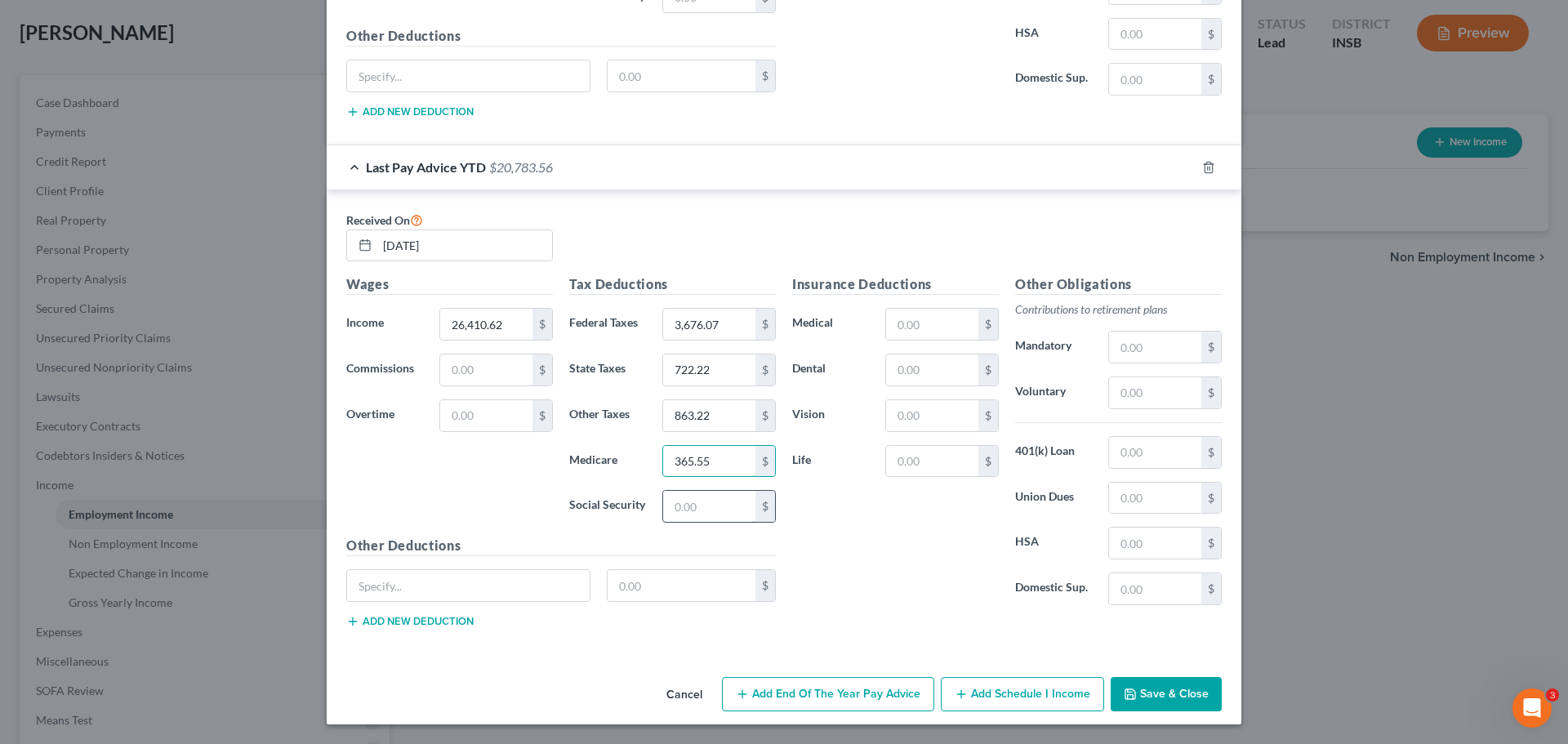 type on "365.55" 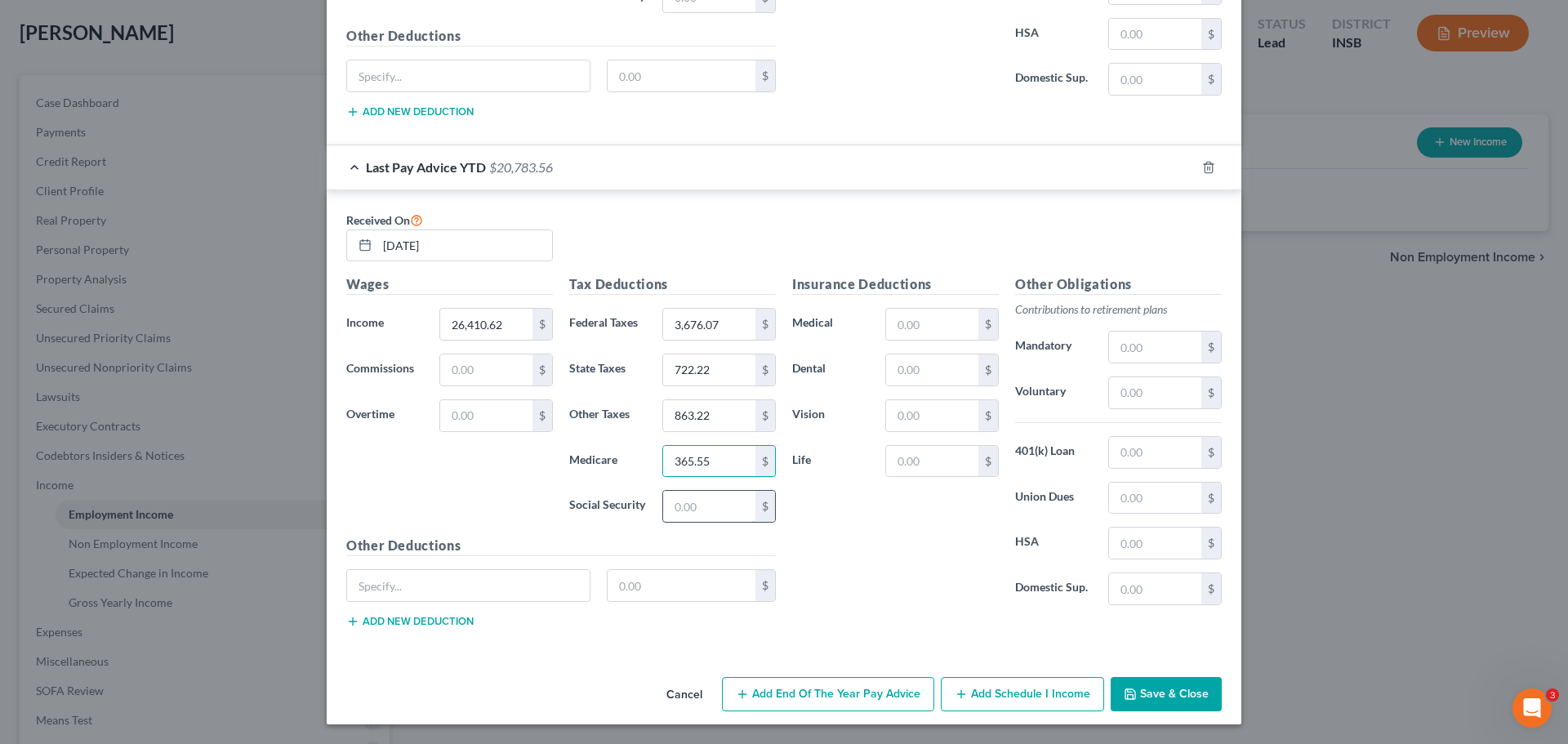 click at bounding box center [709, 506] 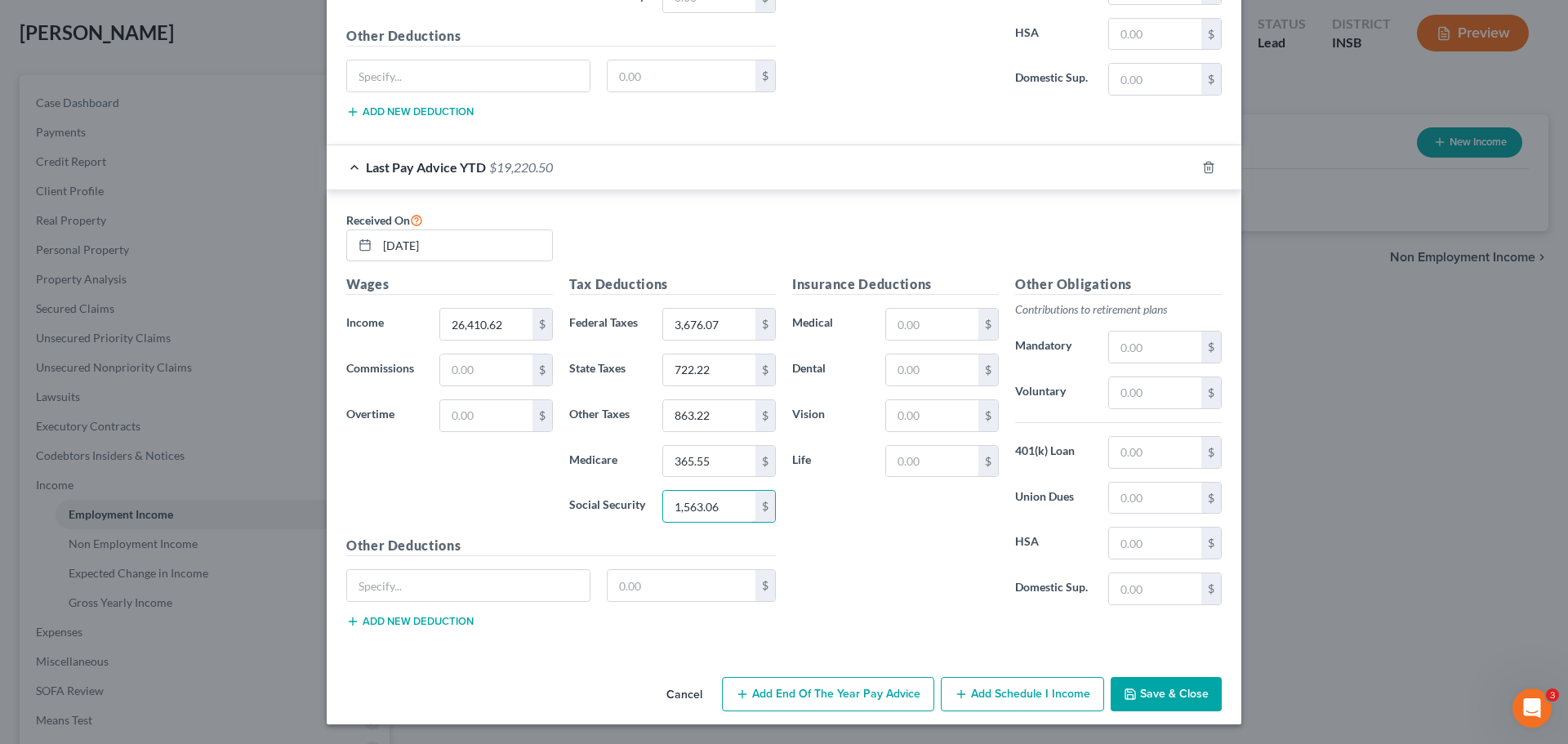 type on "1,563.06" 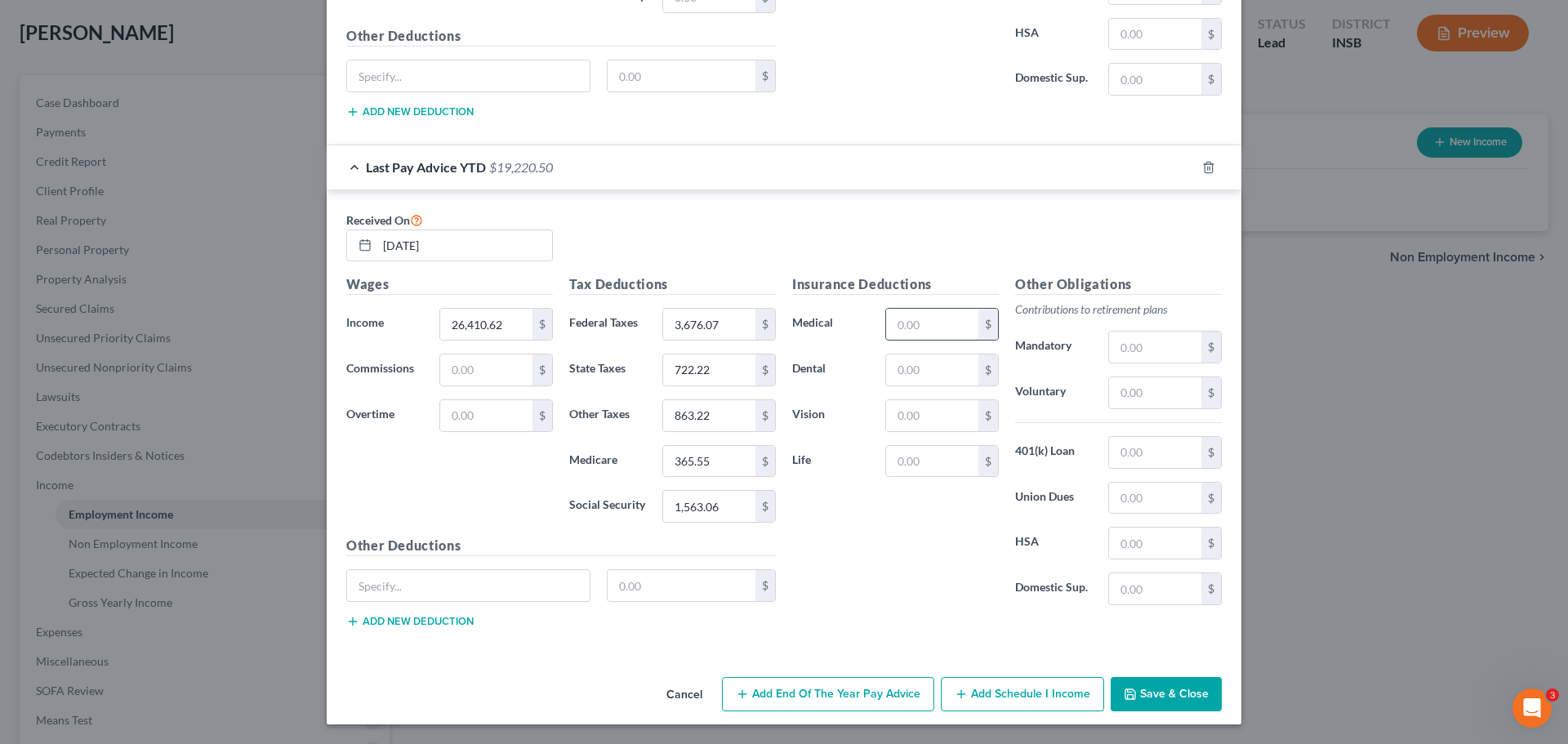 click at bounding box center [932, 324] 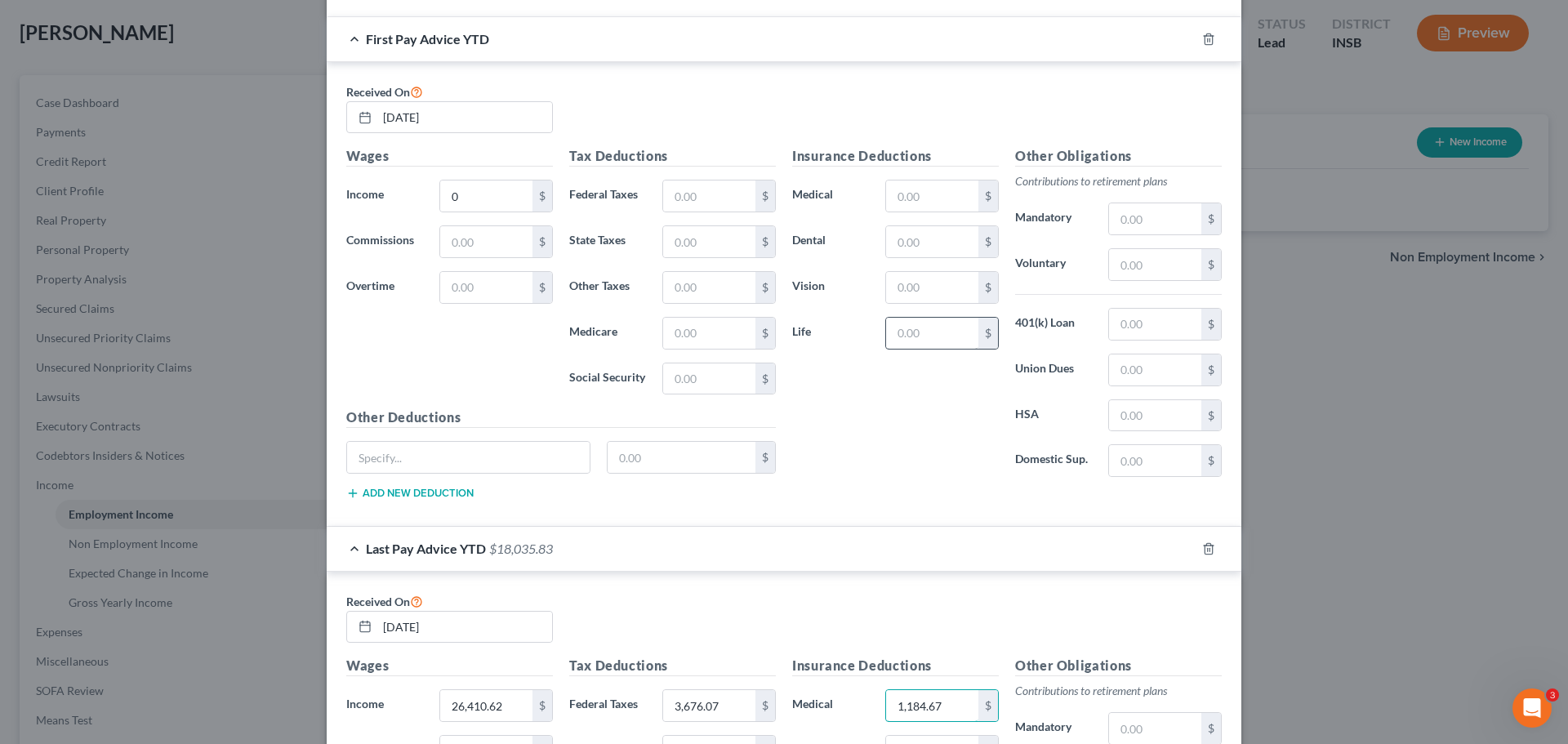 scroll, scrollTop: 953, scrollLeft: 0, axis: vertical 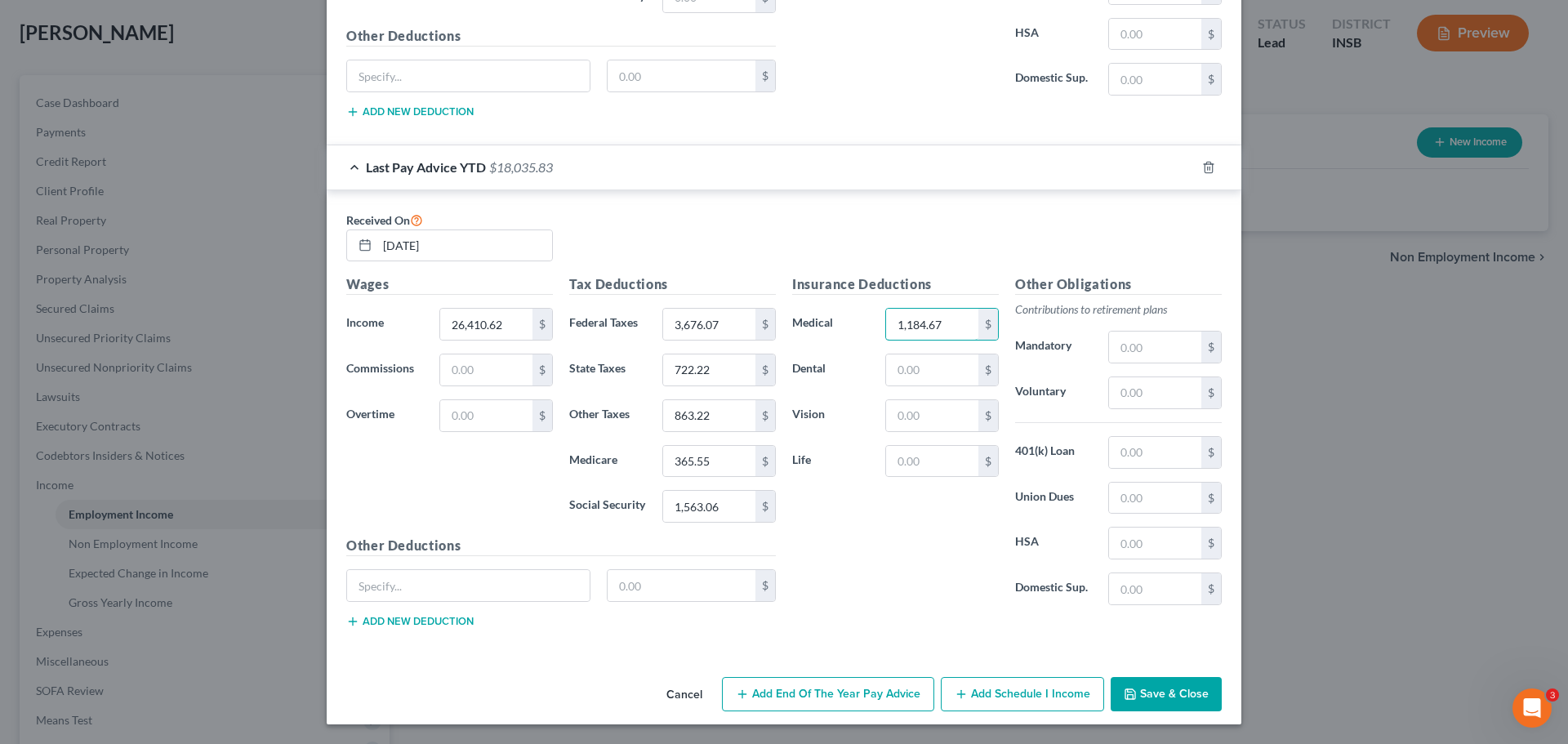 type on "1,184.67" 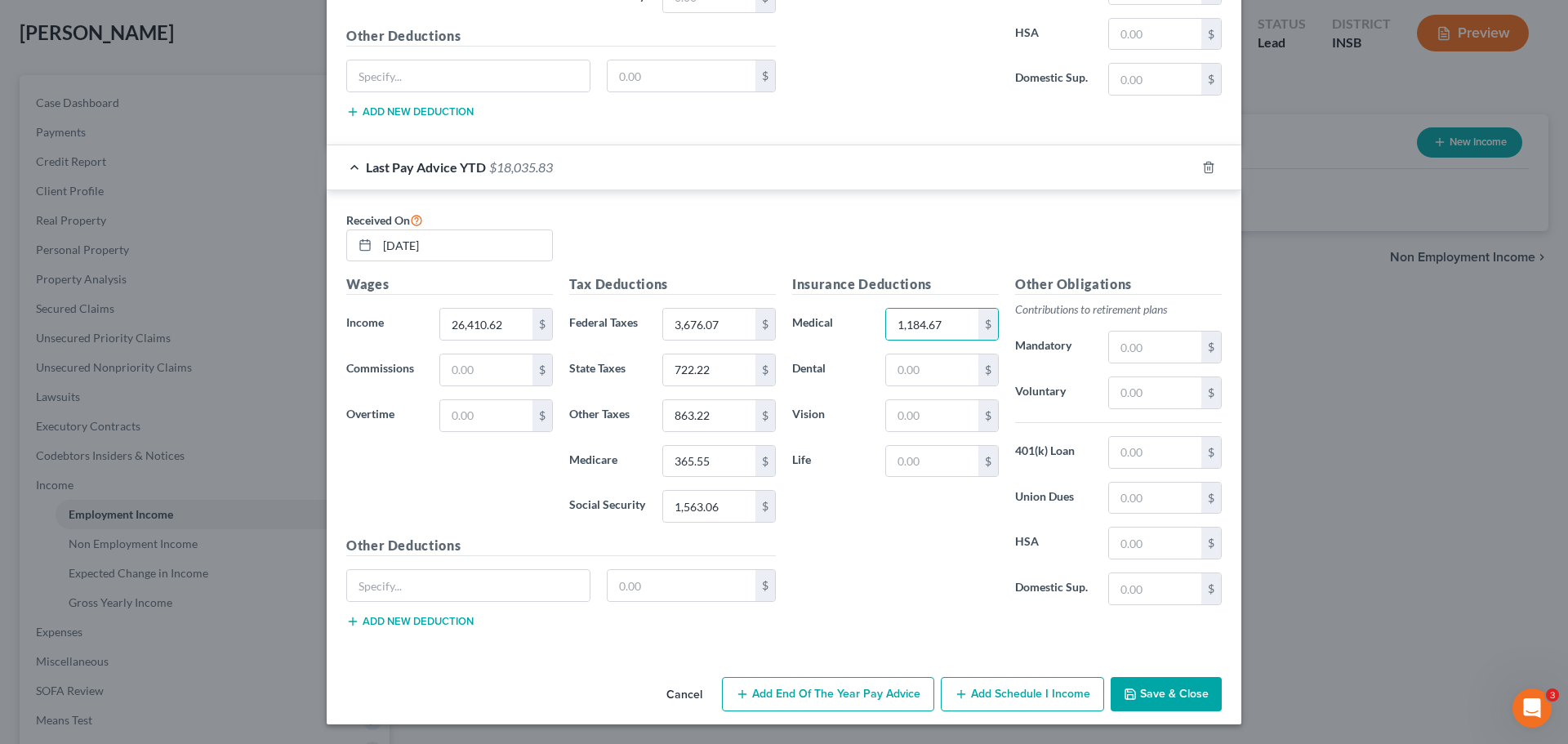 click on "Save & Close" at bounding box center (1166, 694) 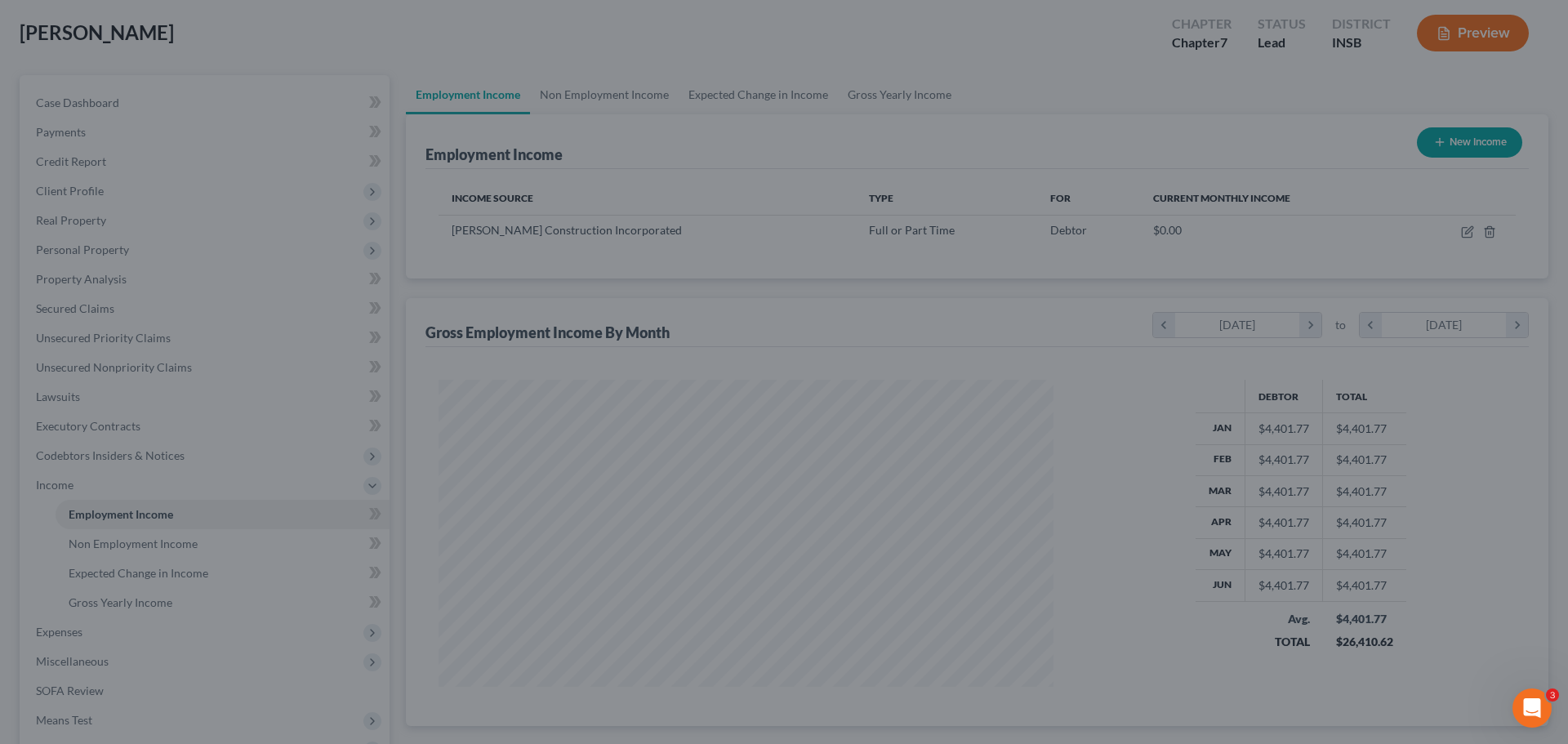 scroll, scrollTop: 816380, scrollLeft: 816025, axis: both 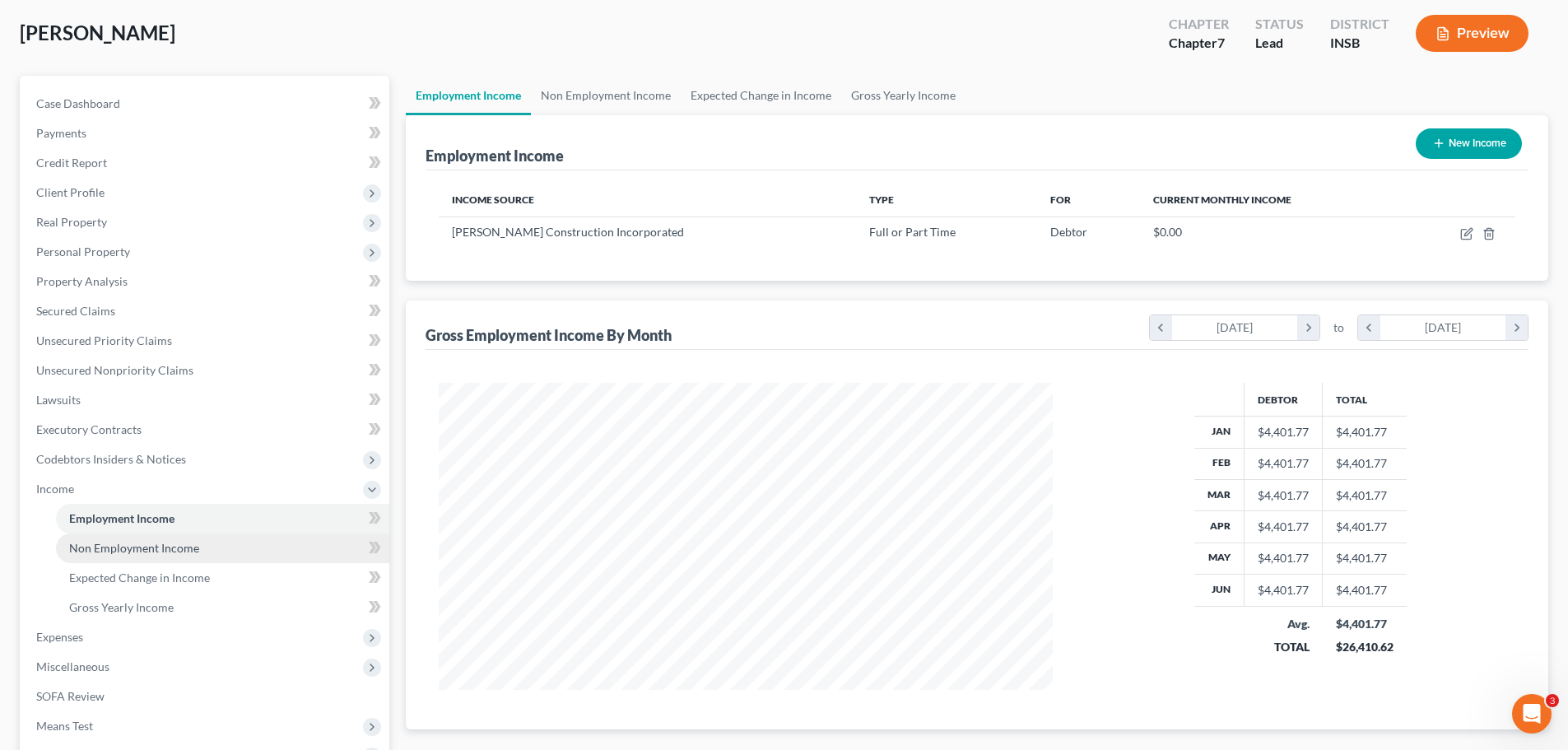 click on "Non Employment Income" at bounding box center [134, 547] 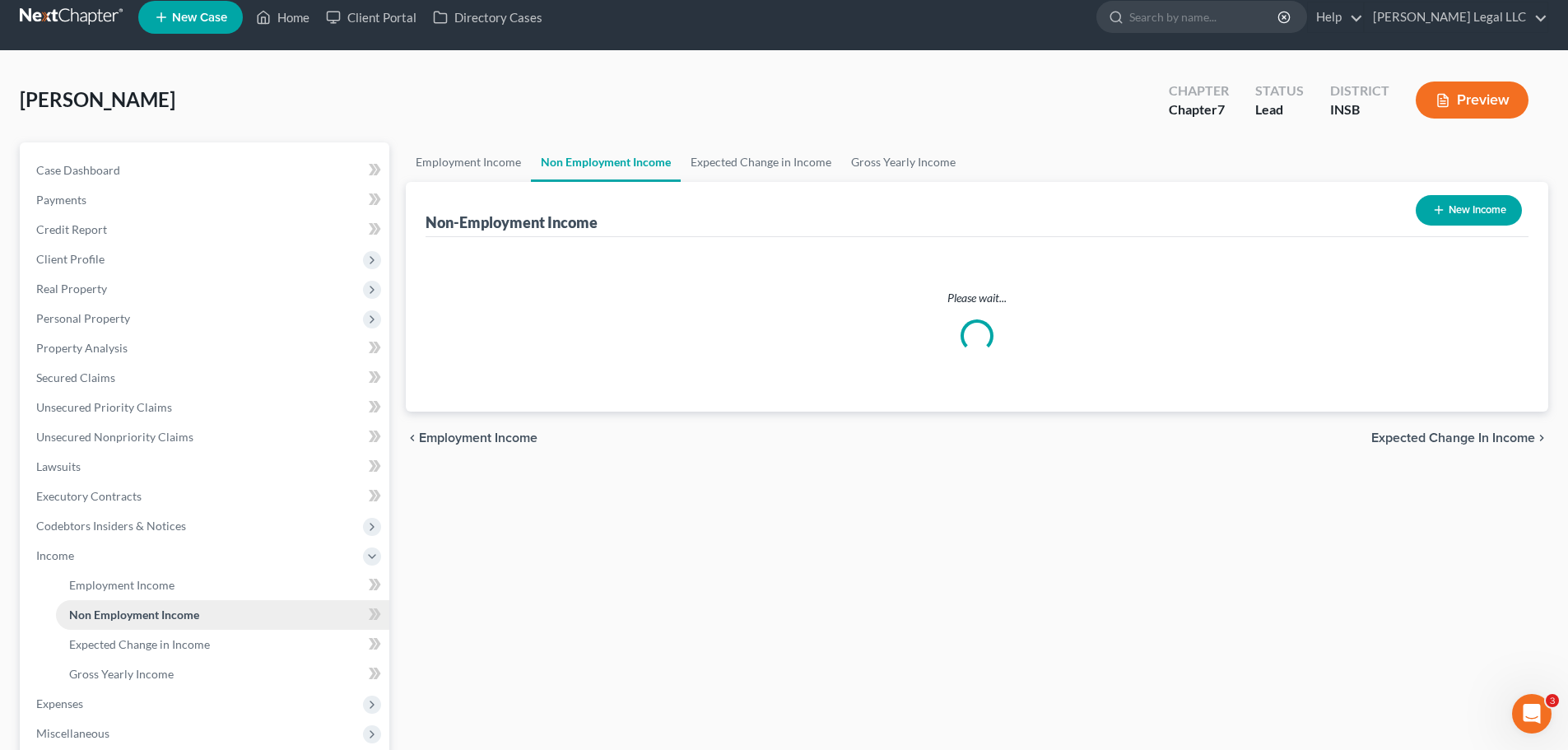 scroll, scrollTop: 0, scrollLeft: 0, axis: both 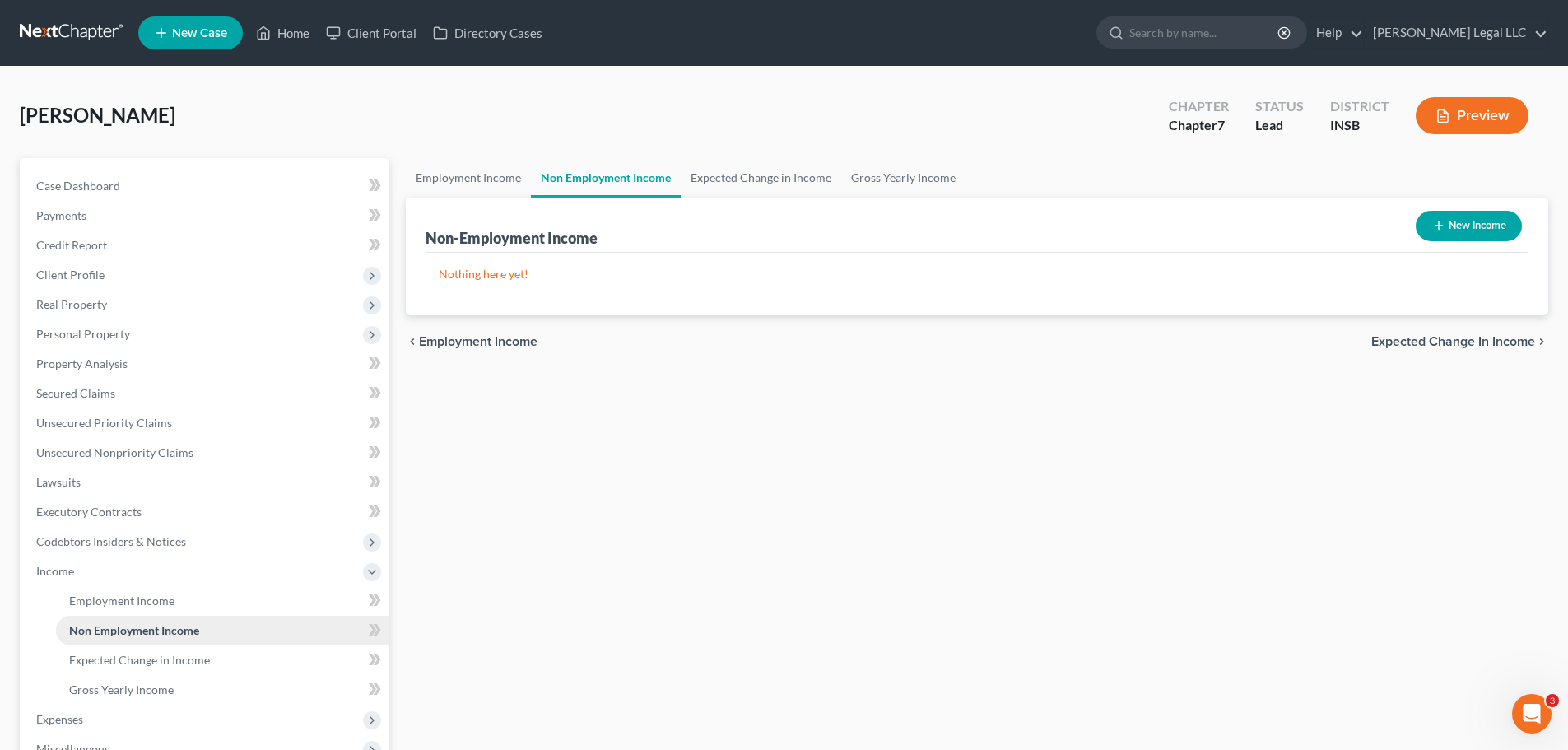 click on "Non Employment Income" at bounding box center (222, 631) 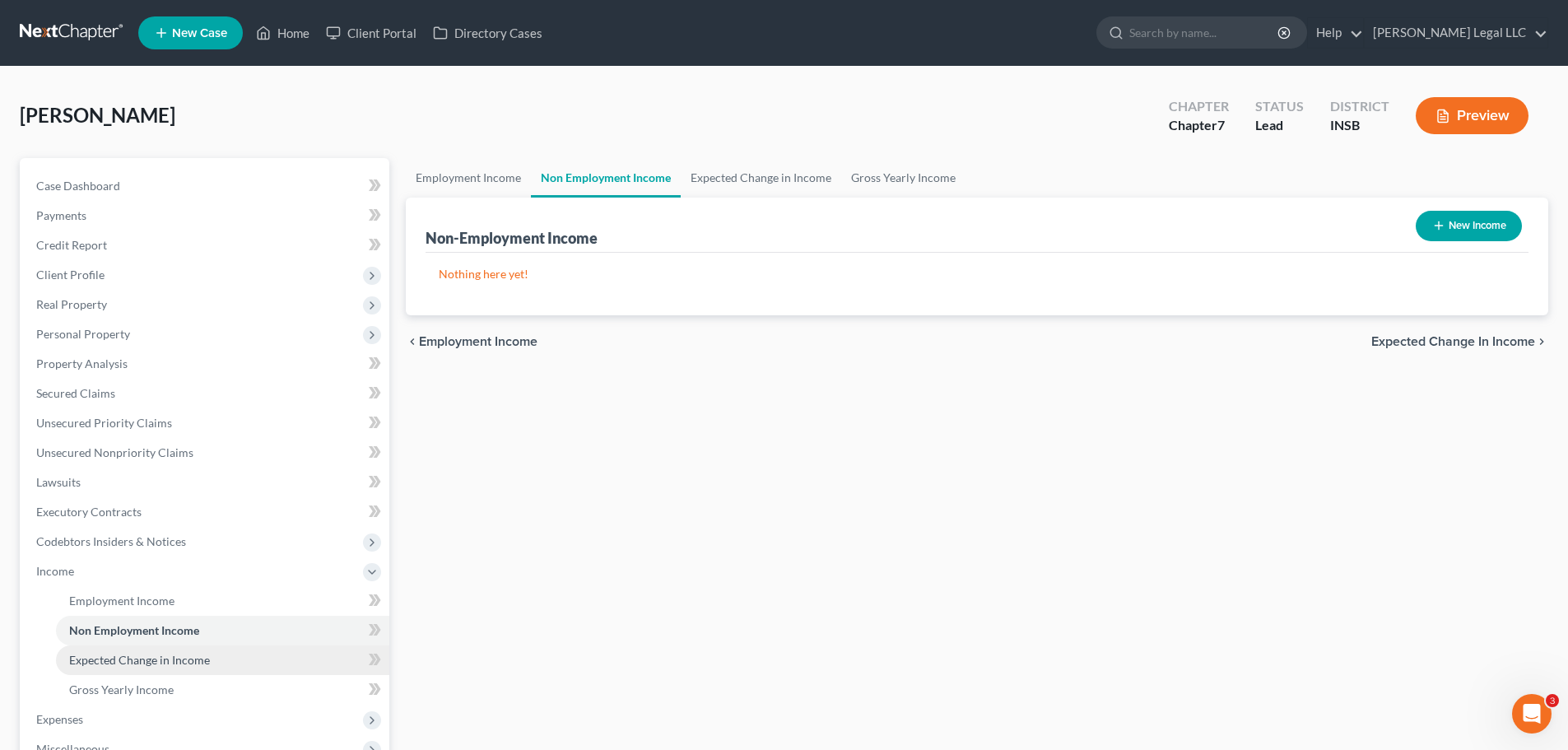 click on "Expected Change in Income" at bounding box center [222, 660] 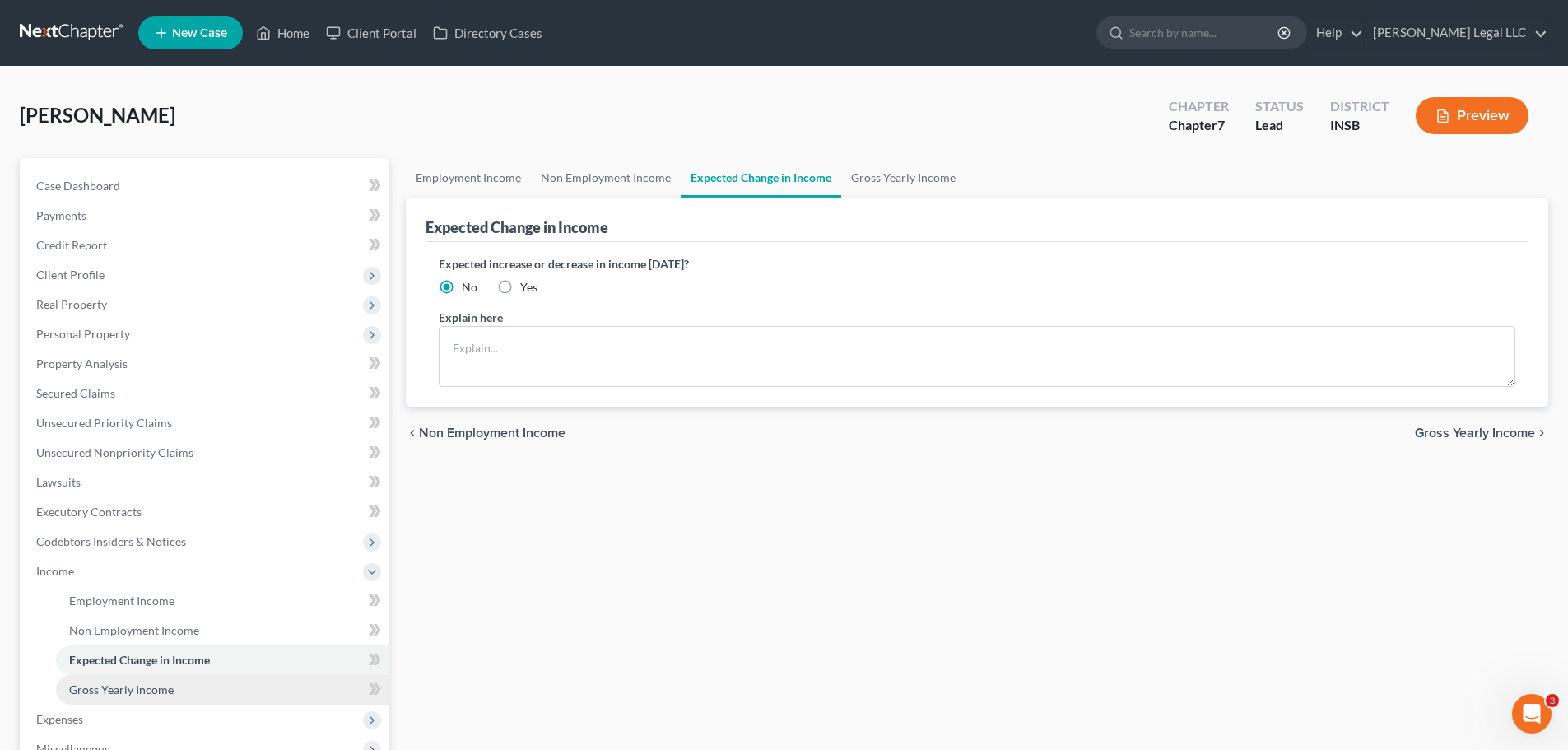 click on "Gross Yearly Income" at bounding box center [121, 689] 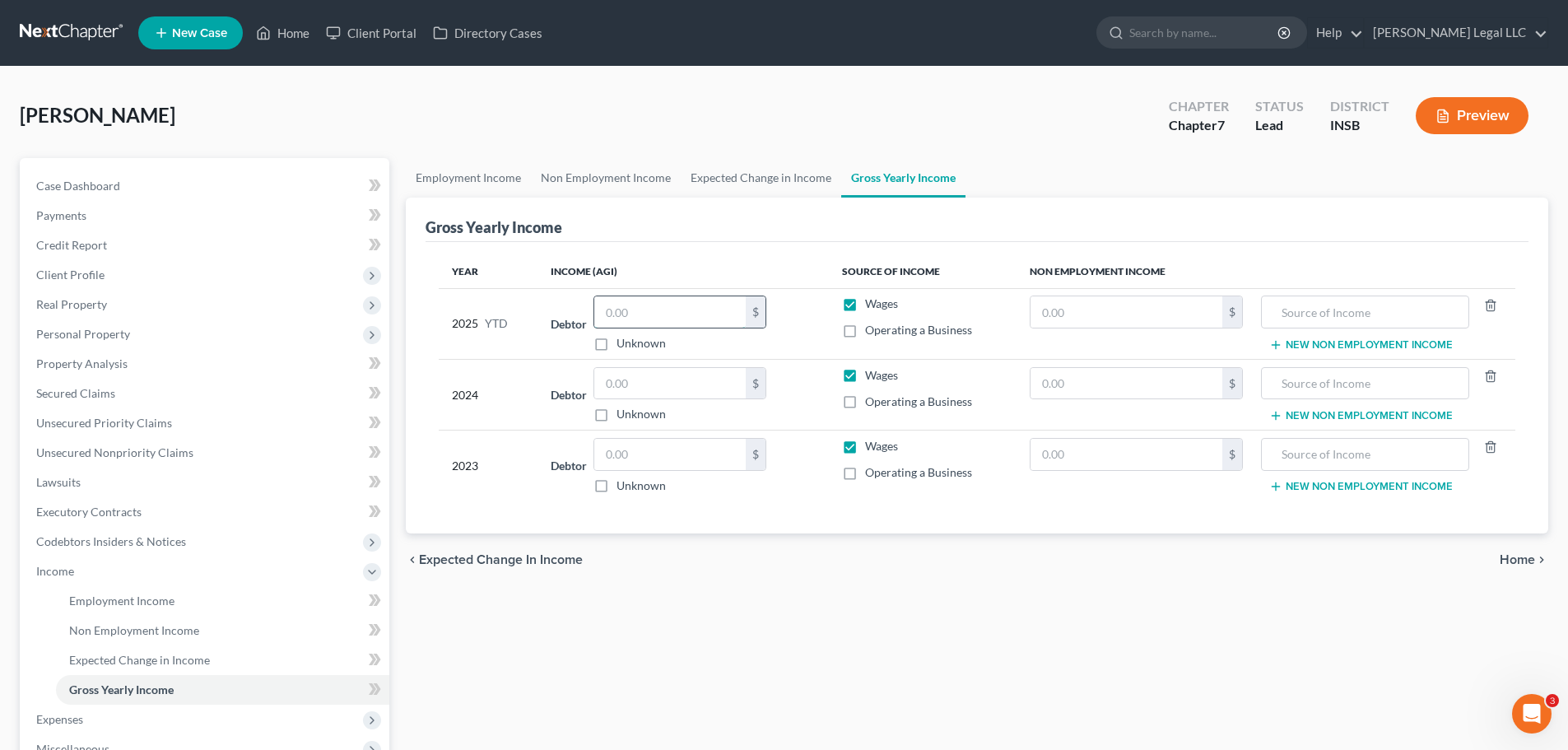 click at bounding box center (670, 312) 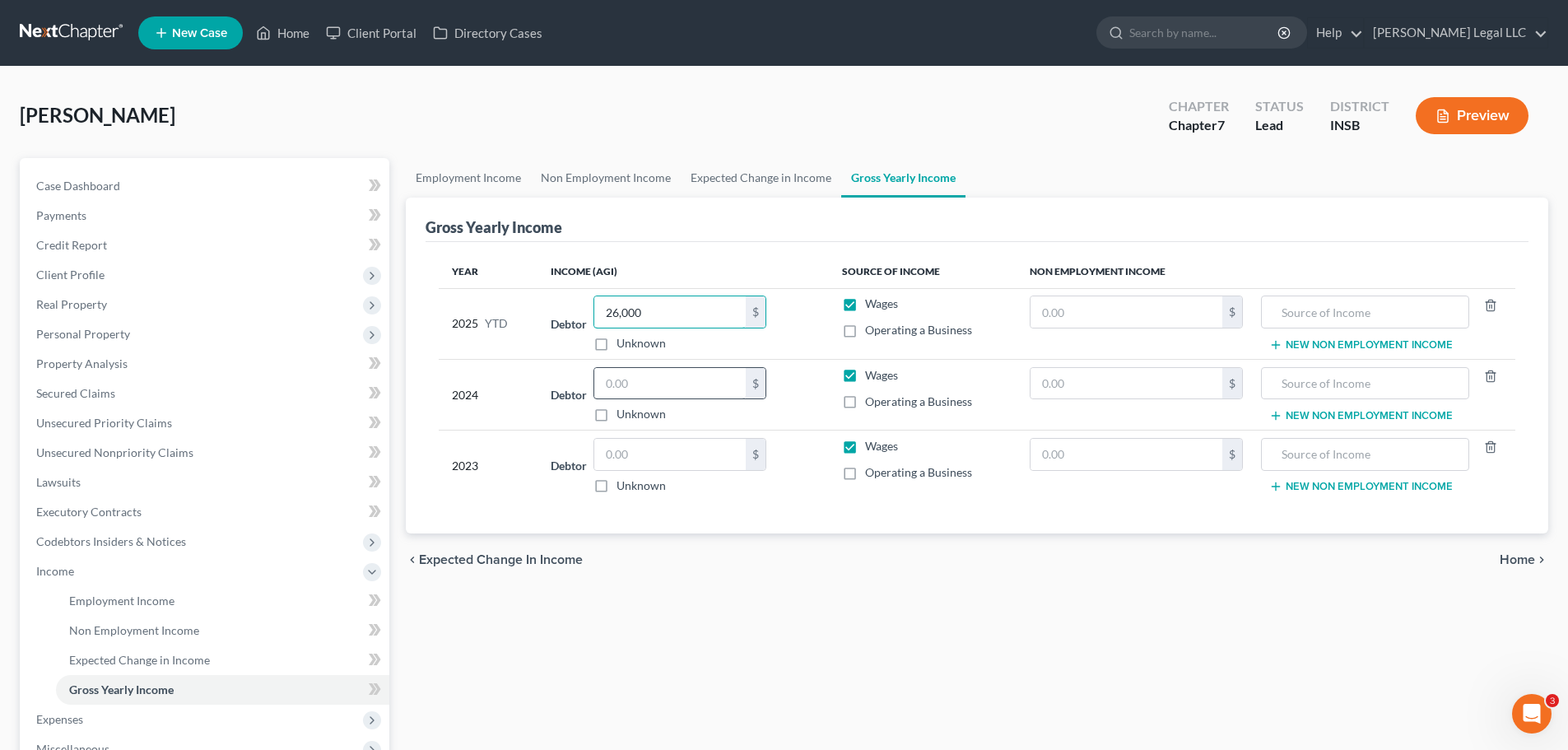 type on "26,000" 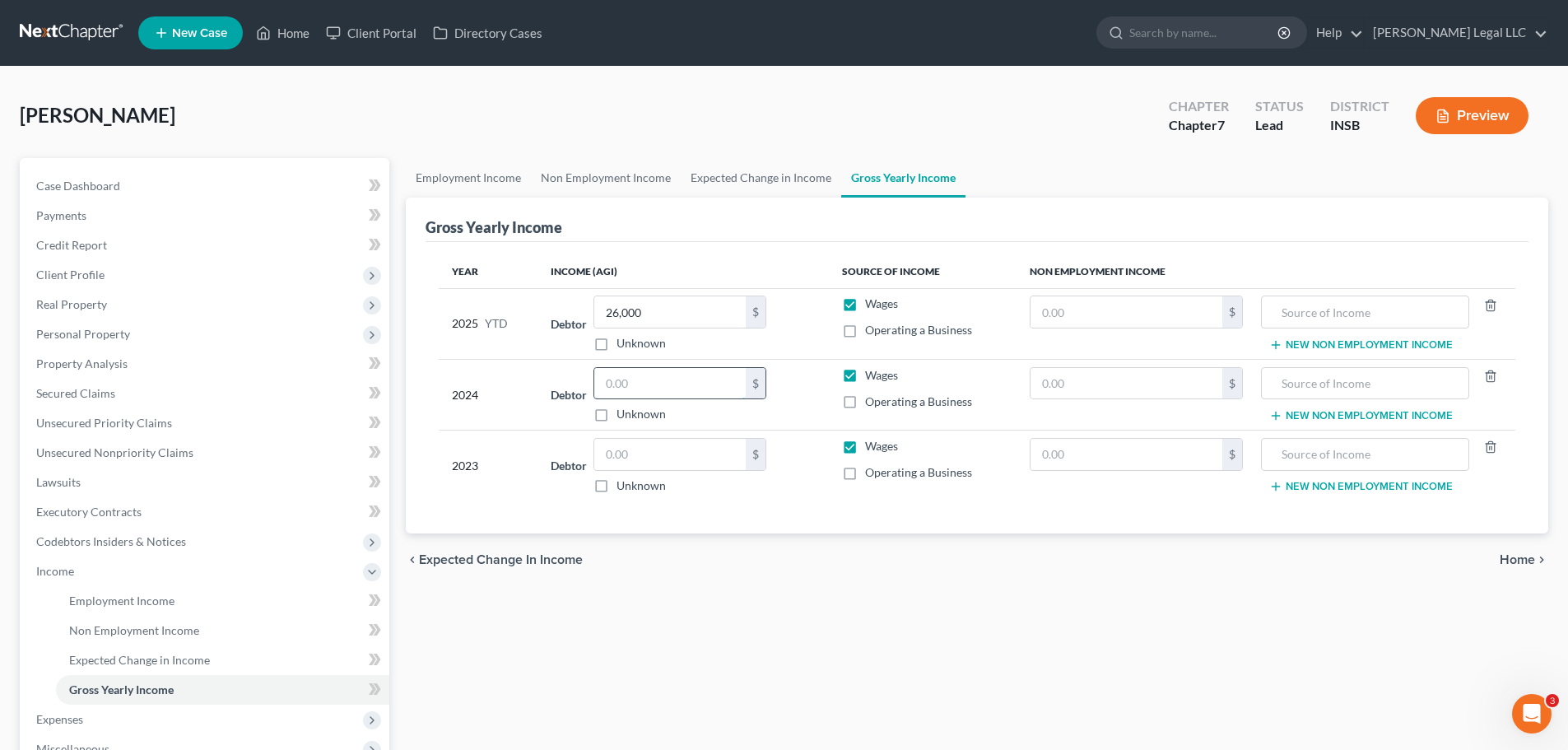 click at bounding box center [670, 384] 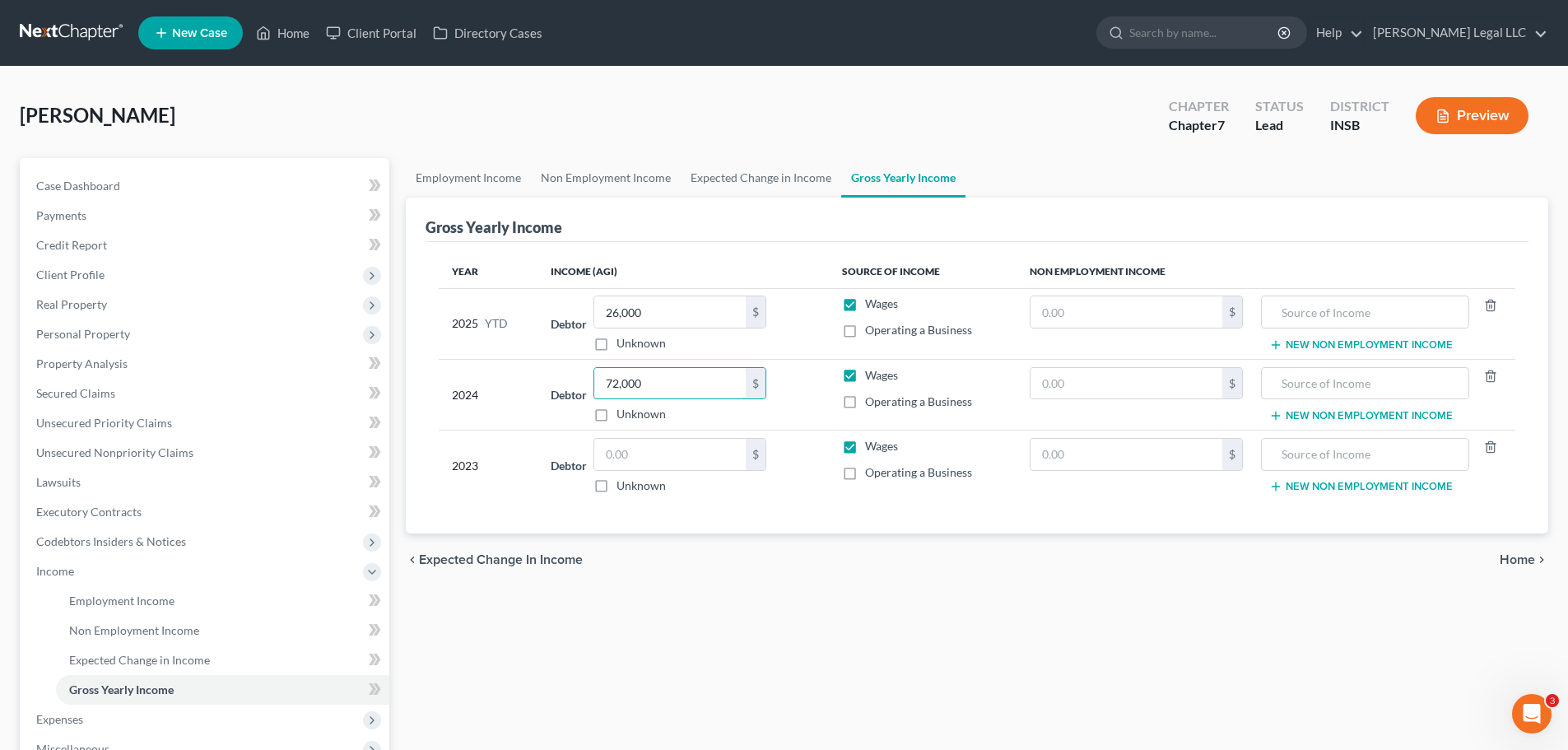 type on "72,000" 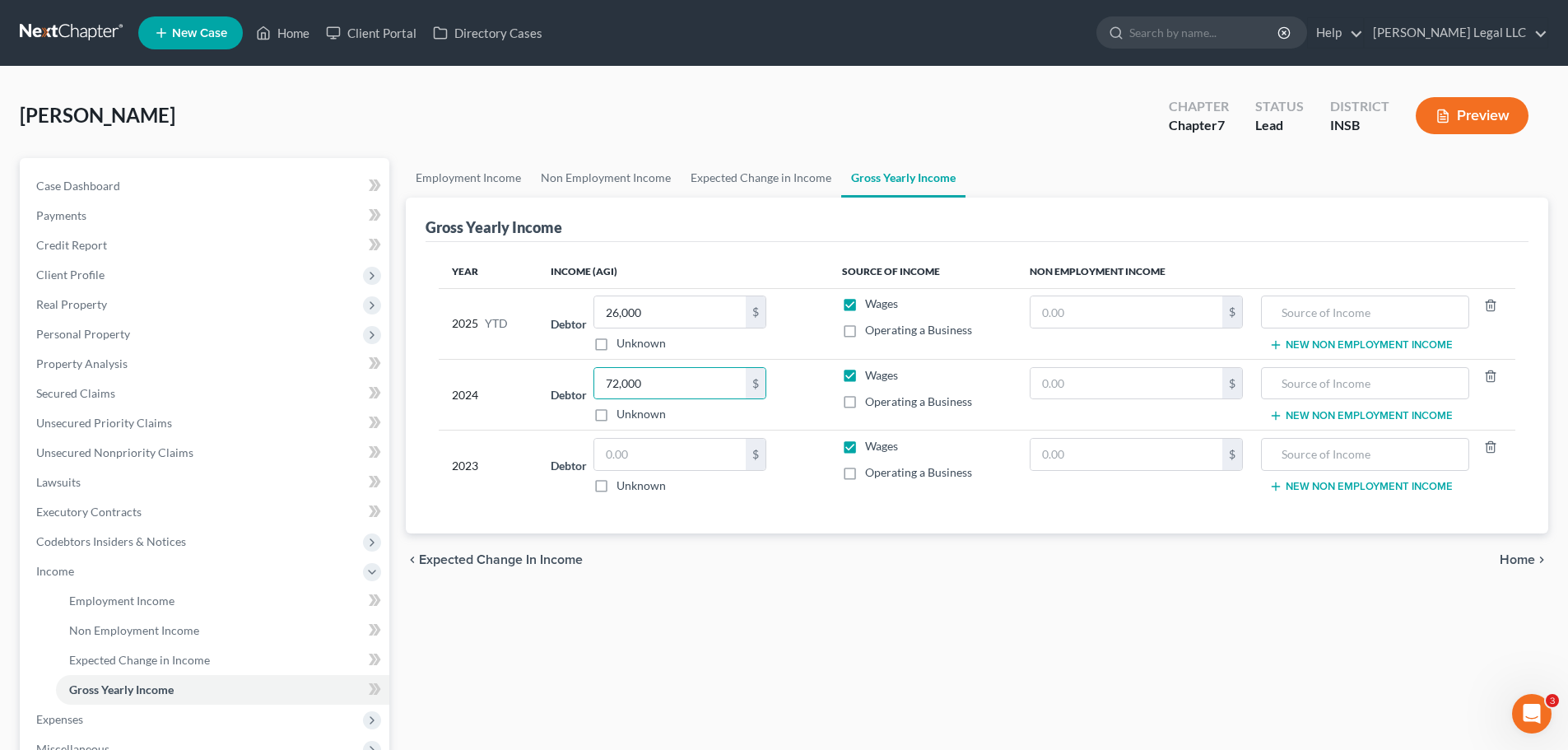 click on "chevron_left
Expected Change in Income
Home
chevron_right" at bounding box center [977, 560] 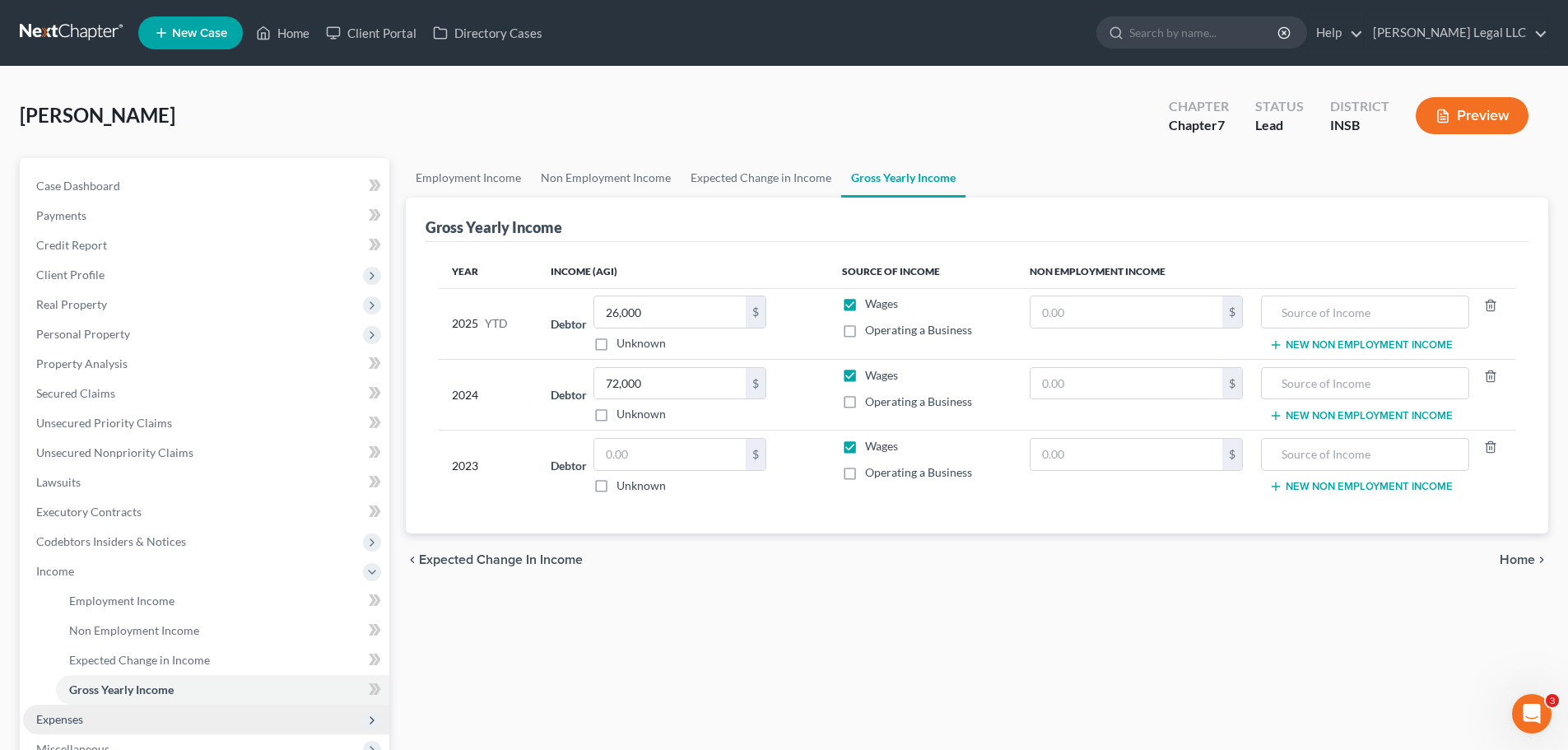 click on "Expenses" at bounding box center (59, 719) 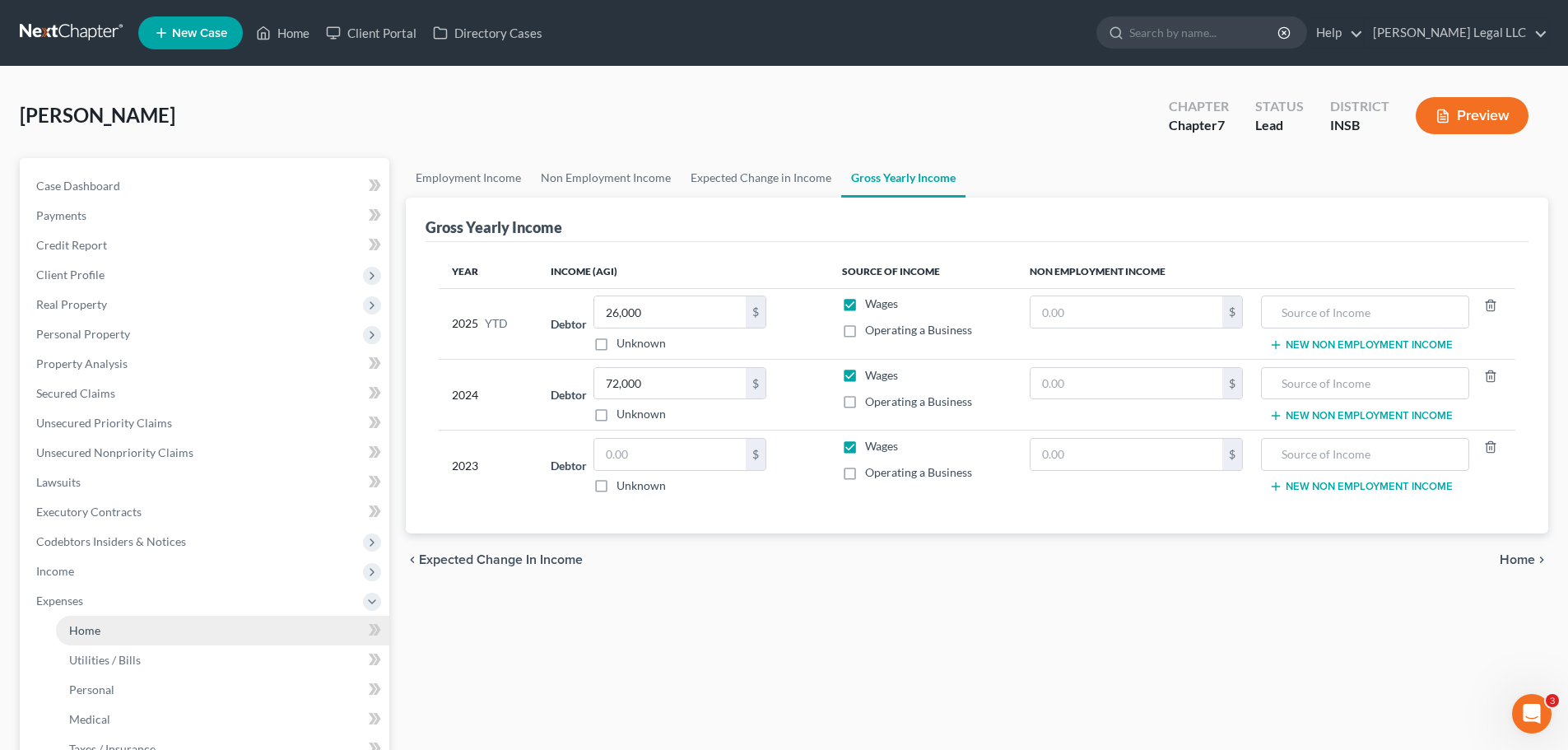 click on "Home" at bounding box center (222, 631) 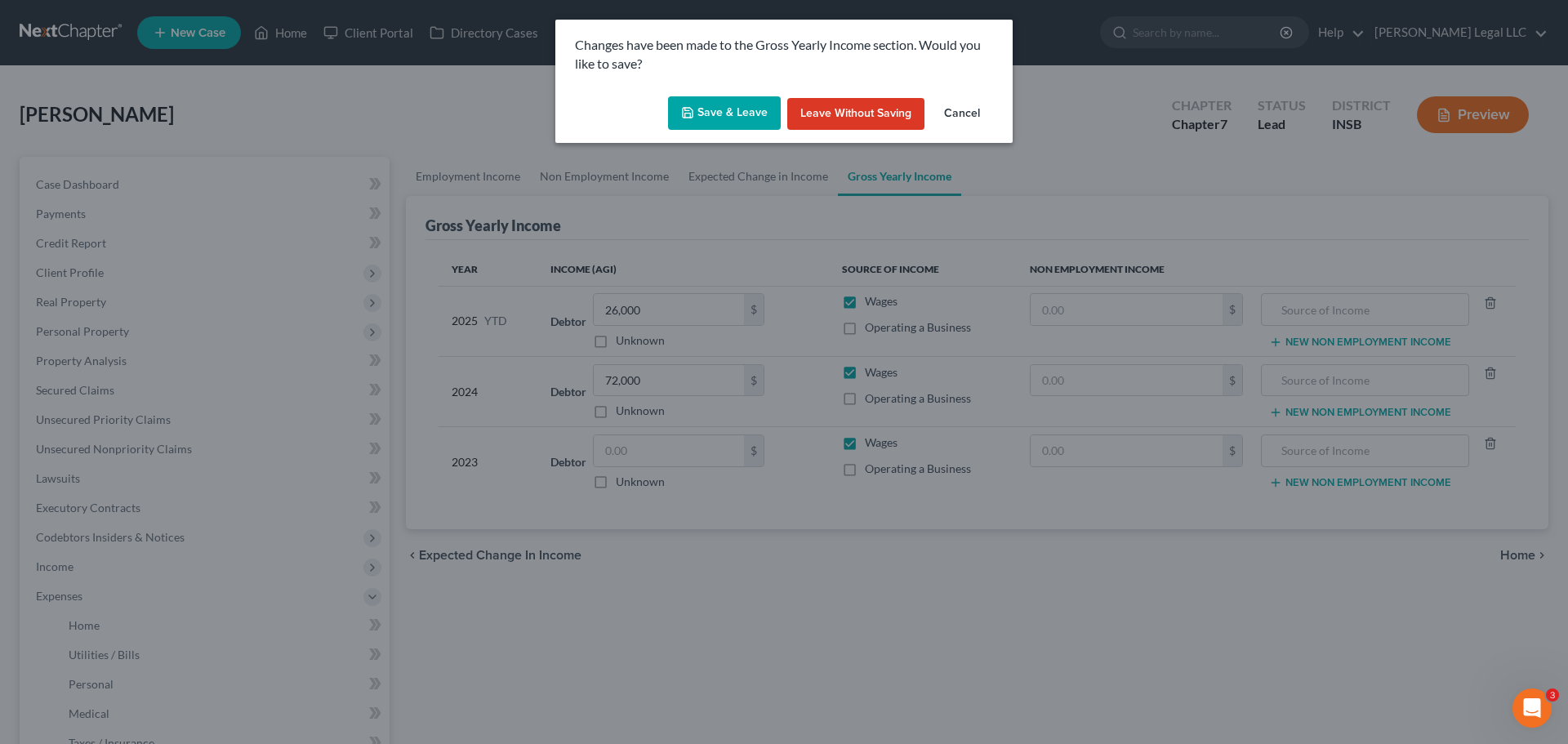 click on "Save & Leave" at bounding box center [724, 114] 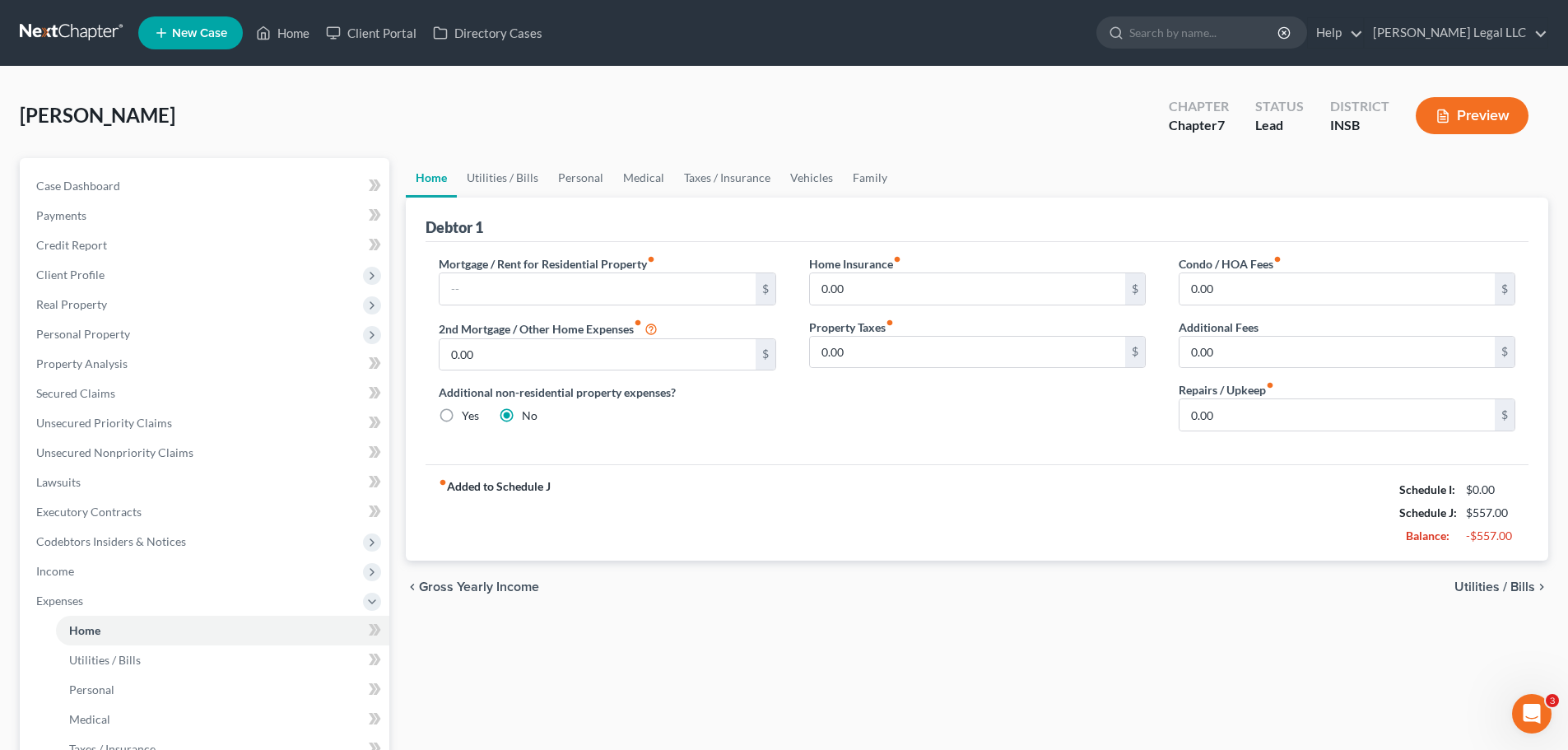 click on "fiber_manual_record  Added to Schedule J Schedule I: $0.00 Schedule J: $557.00 Balance: -$557.00" at bounding box center [977, 512] 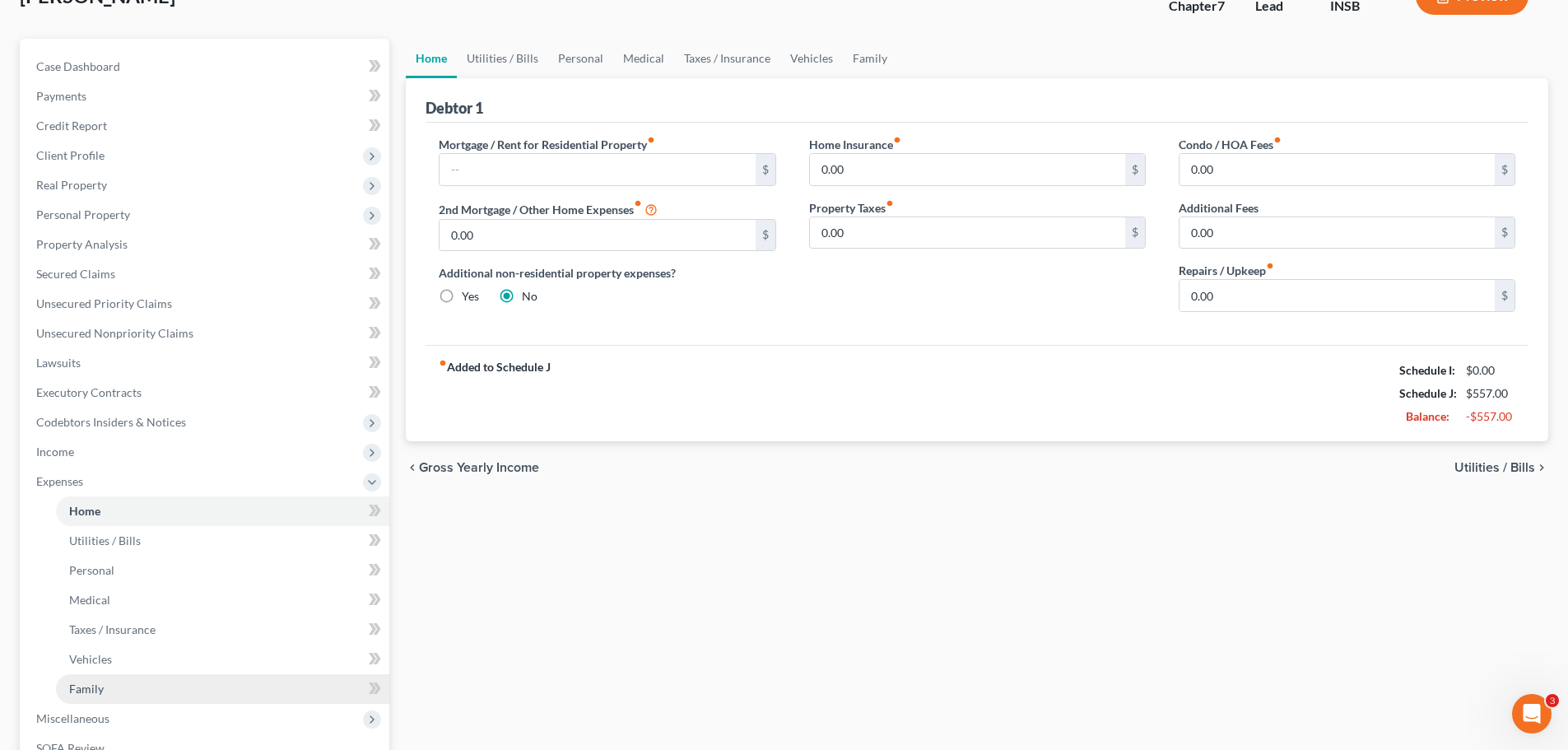 scroll, scrollTop: 247, scrollLeft: 0, axis: vertical 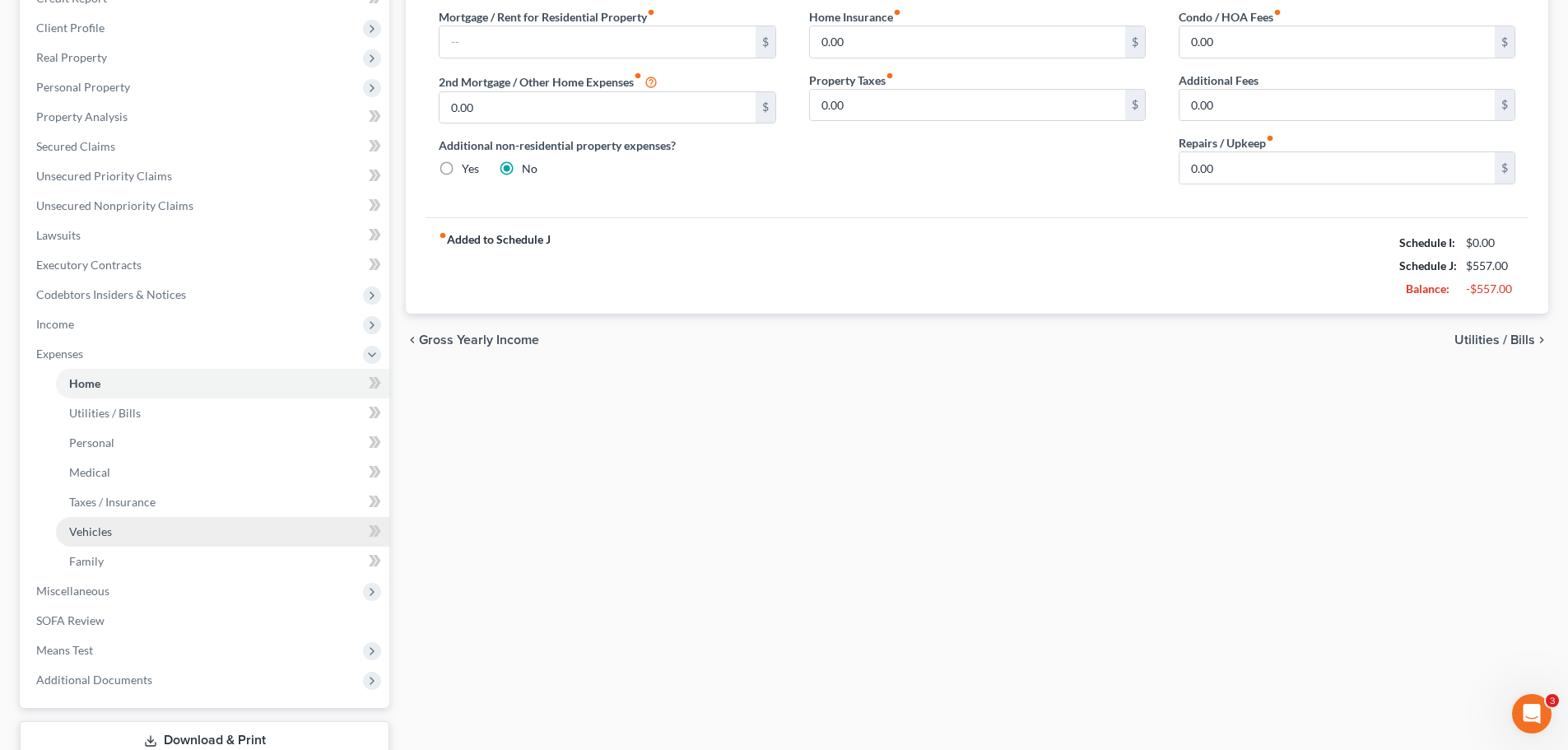 click on "Vehicles" at bounding box center [222, 532] 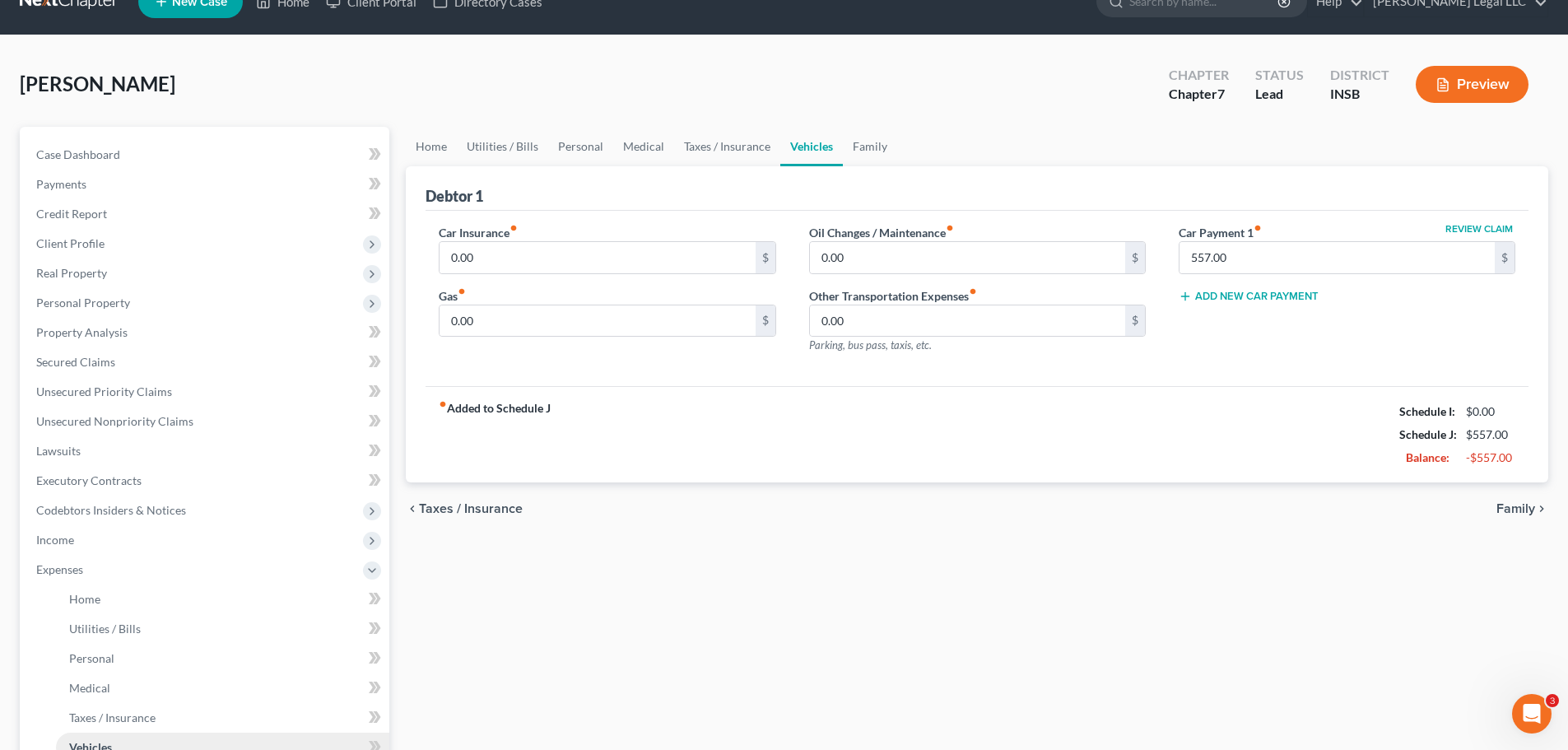 scroll, scrollTop: 0, scrollLeft: 0, axis: both 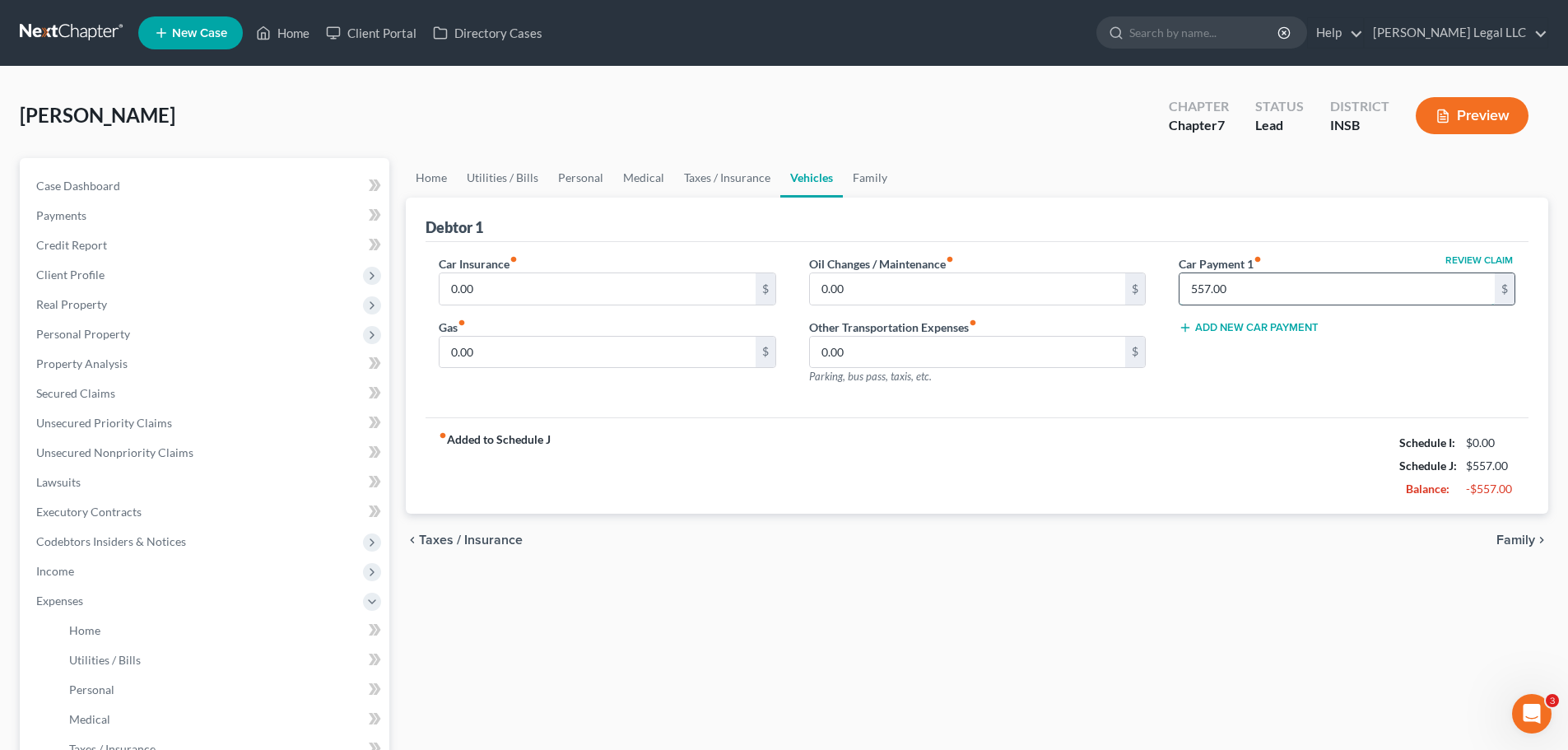 click on "557.00" at bounding box center [1337, 289] 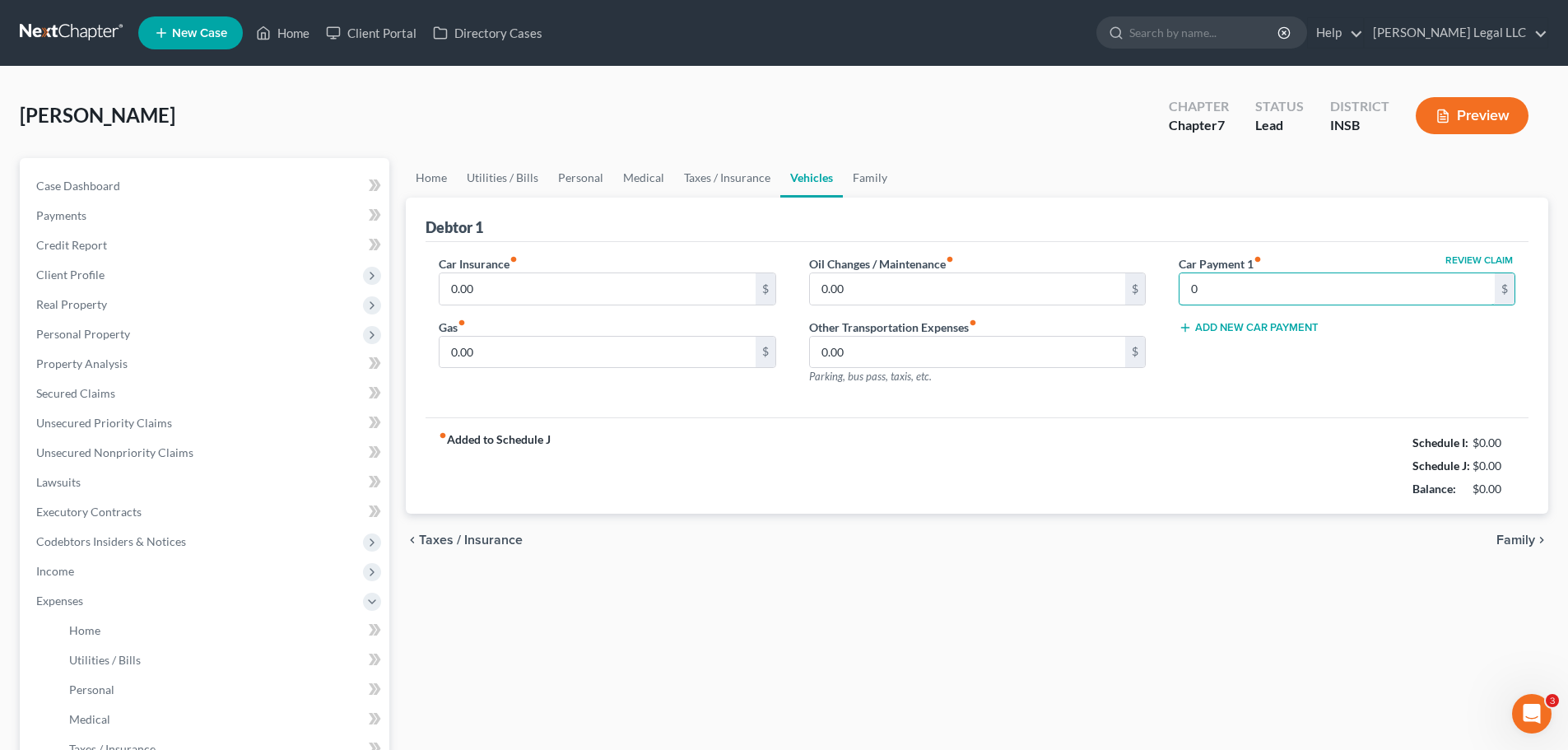 type on "0" 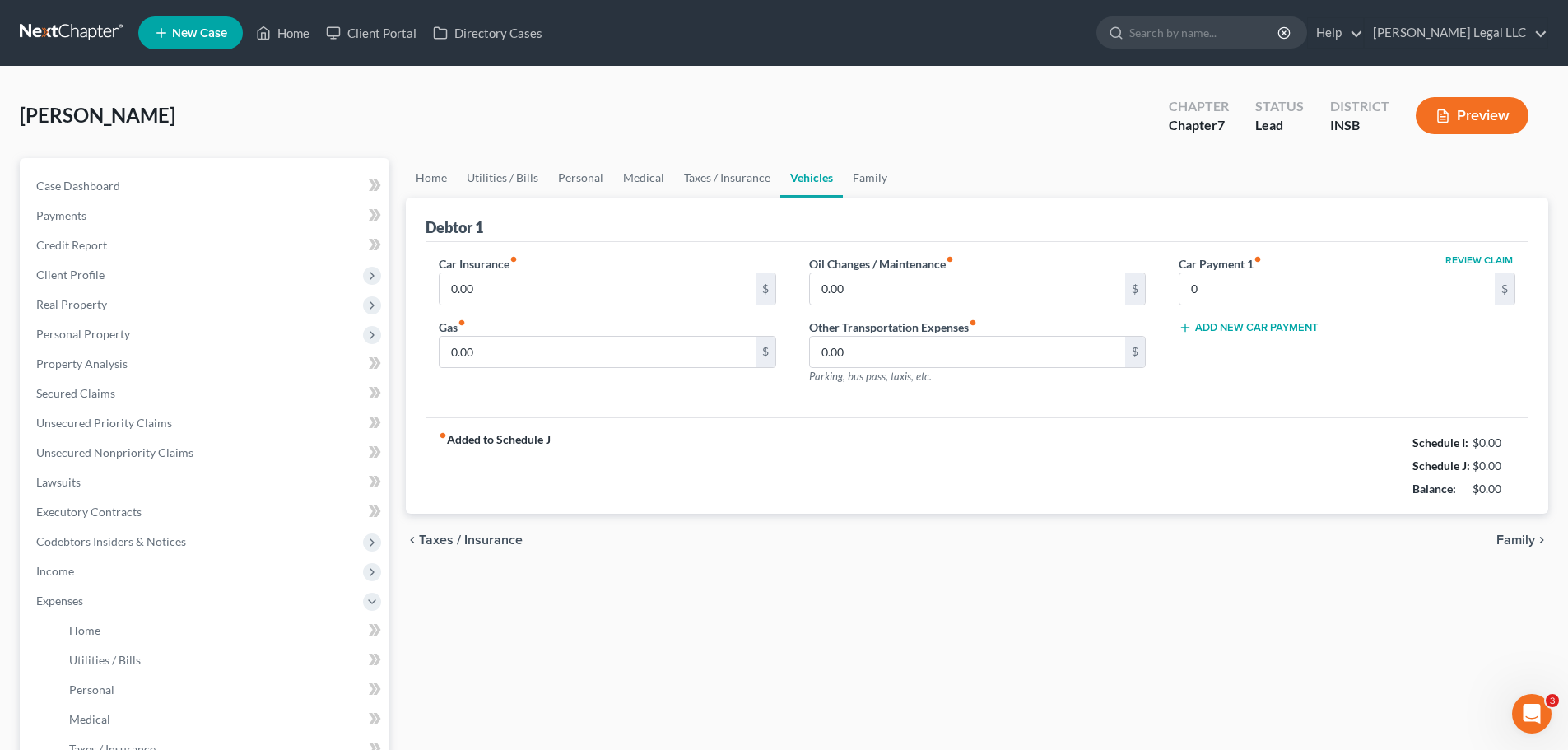 click on "Home
Utilities / Bills
Personal
Medical
Taxes / Insurance
Vehicles
Family" at bounding box center [977, 178] 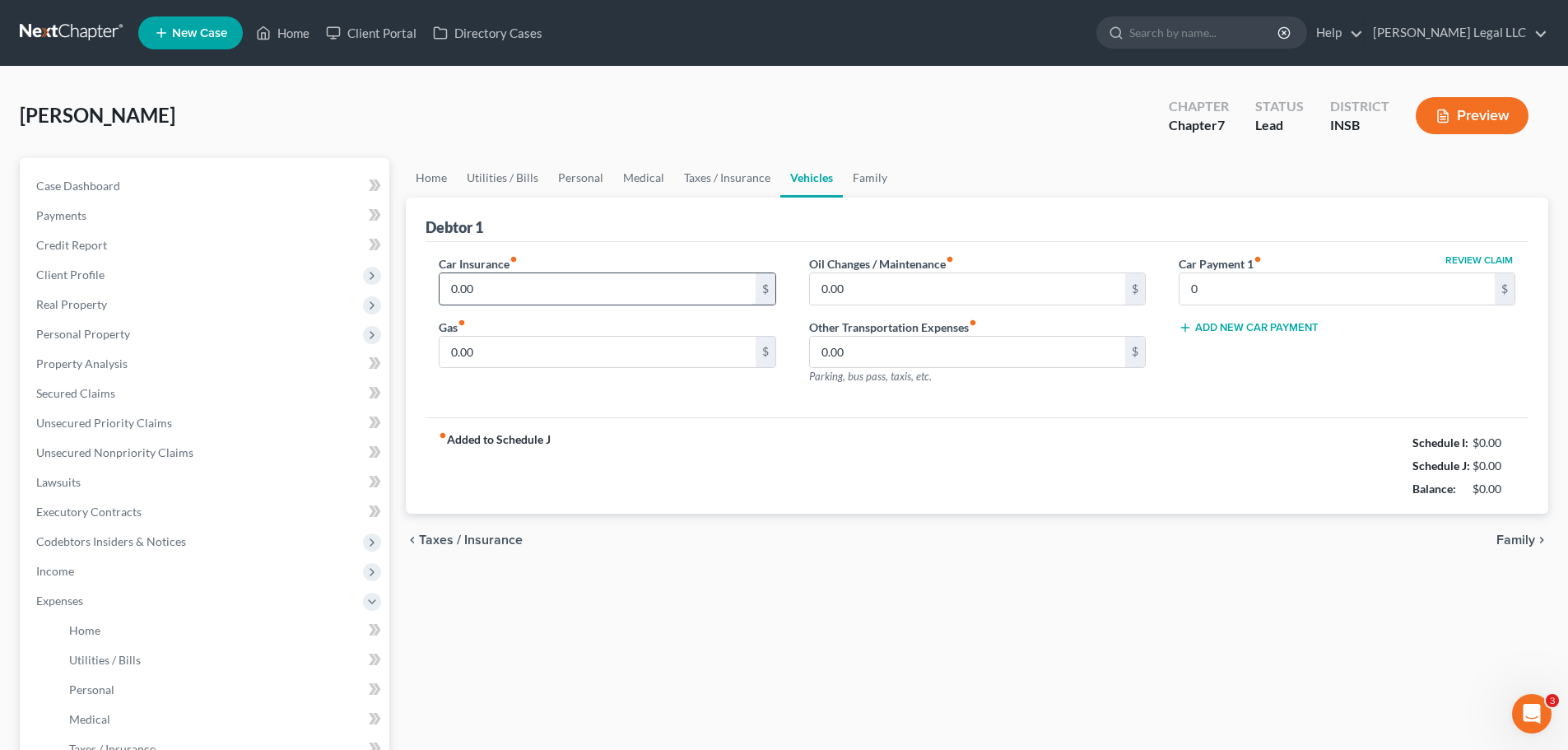click on "0.00" at bounding box center [597, 289] 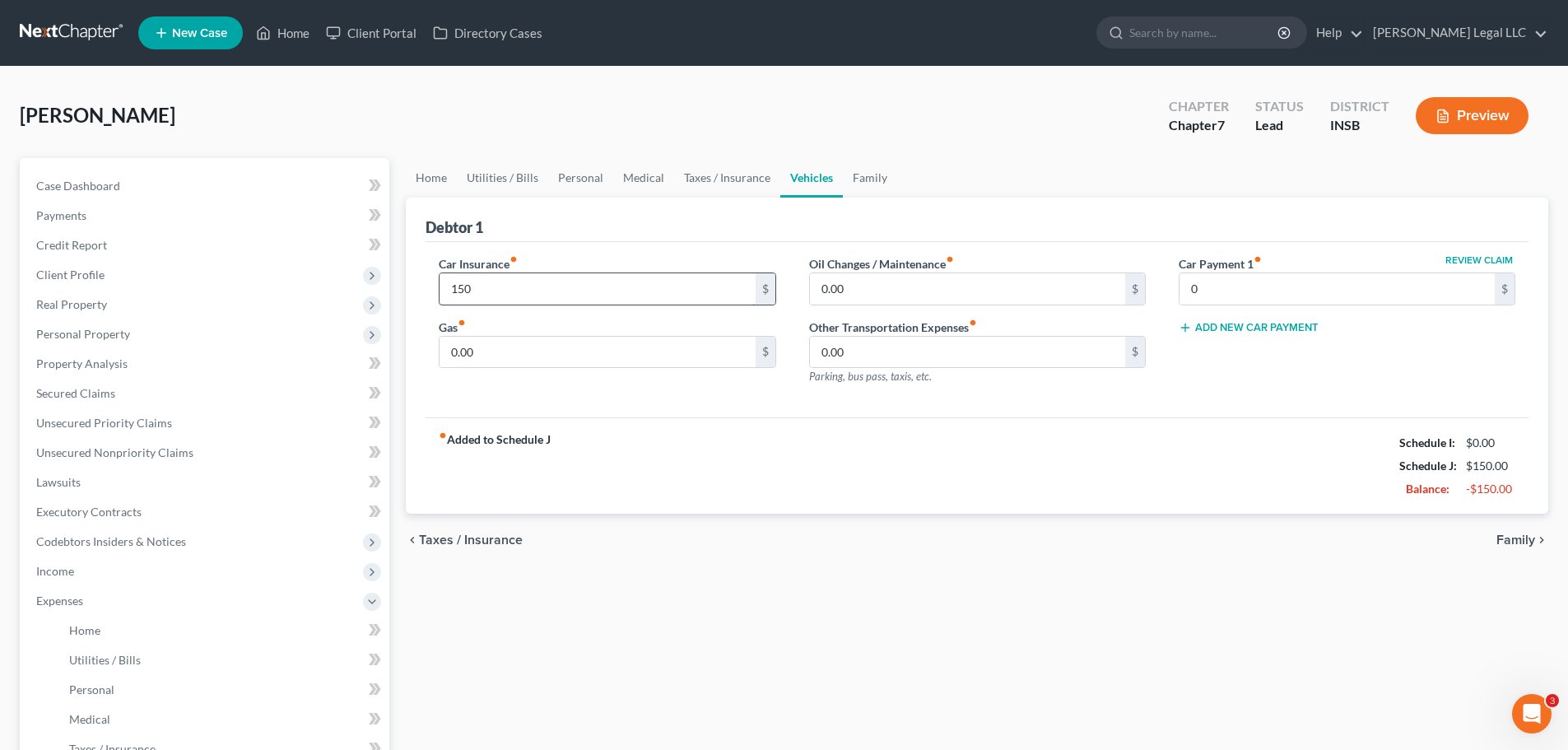 click on "150" at bounding box center (597, 289) 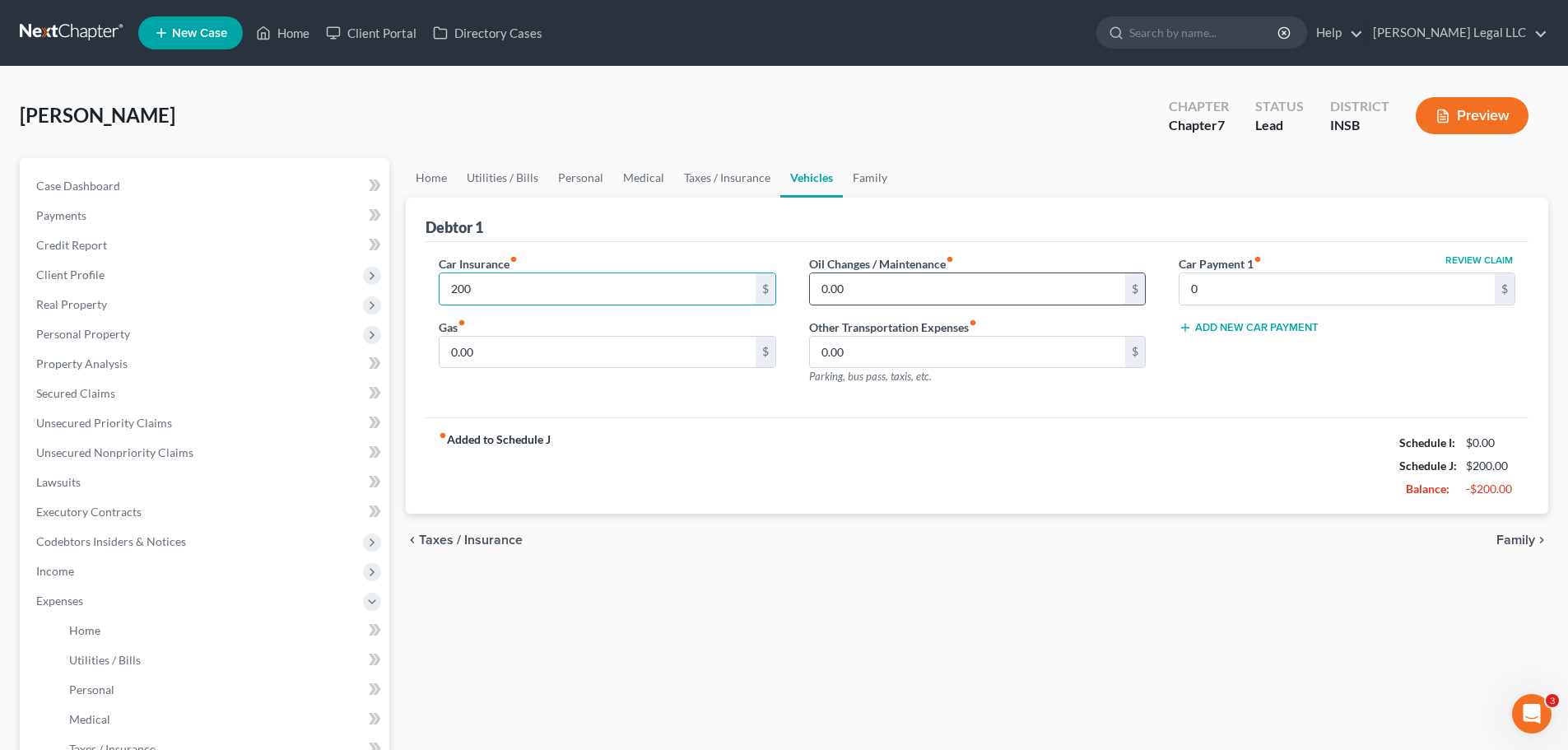 type on "200" 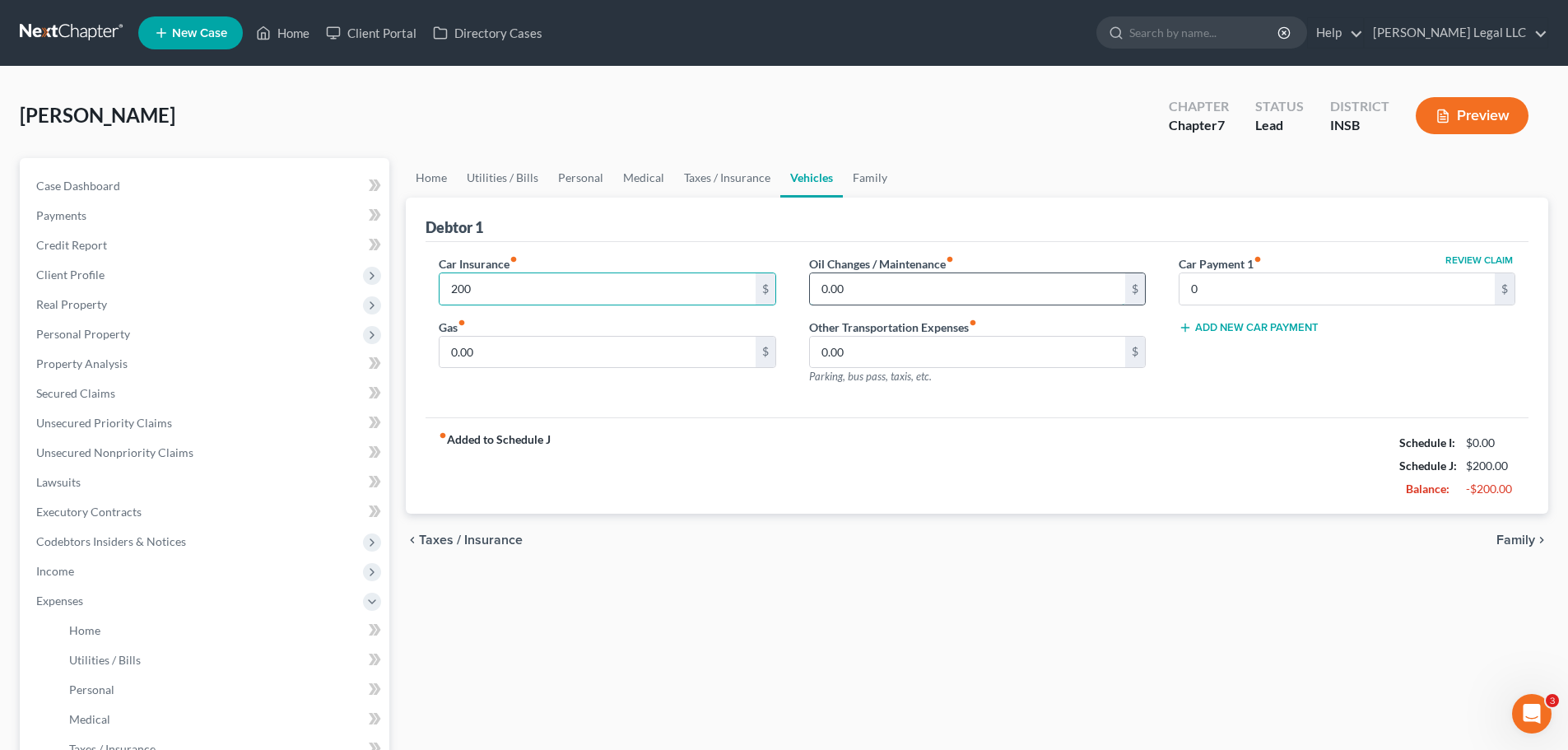 click on "0.00" at bounding box center (967, 289) 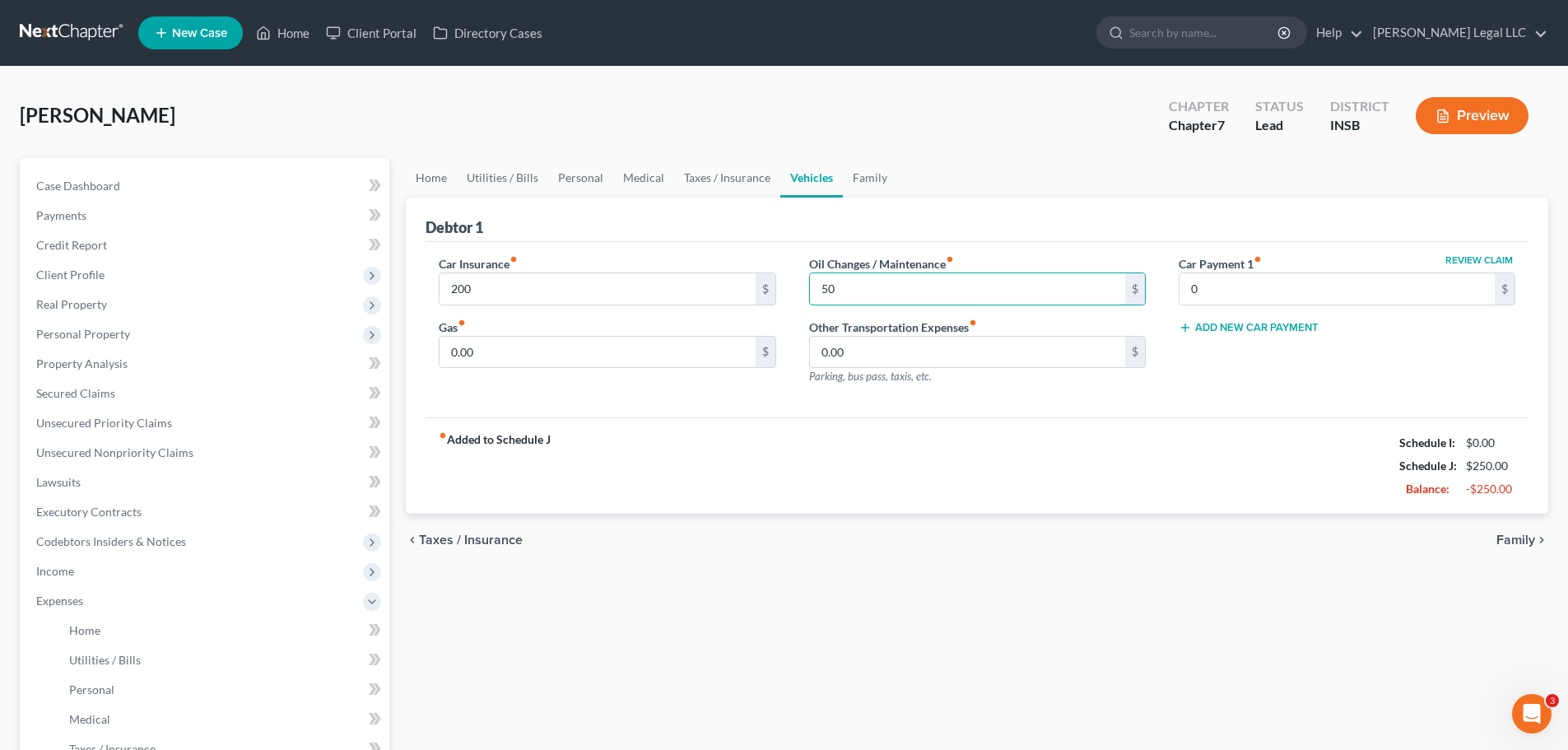 type on "50" 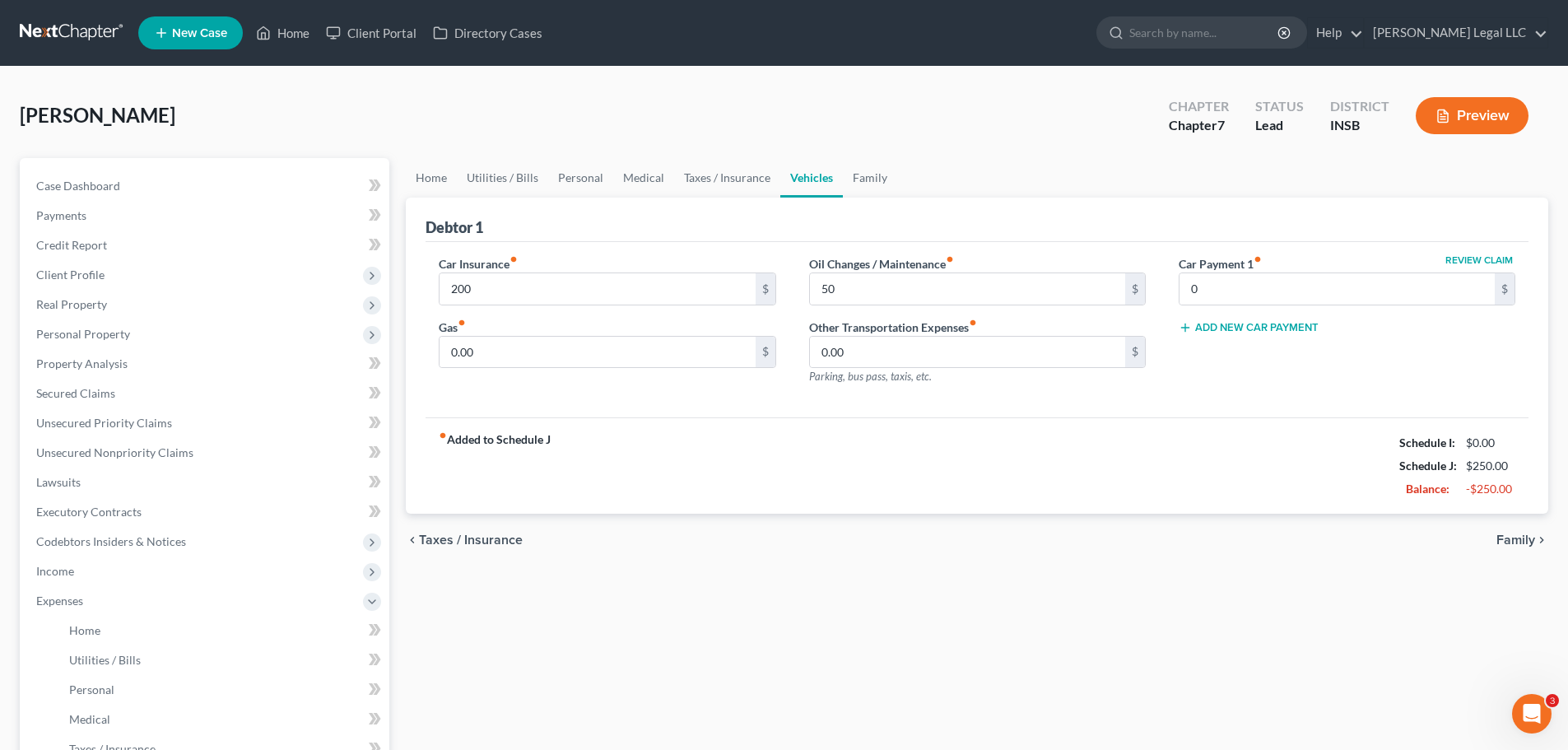 click on "chevron_left
Taxes / Insurance
Family
chevron_right" at bounding box center (977, 540) 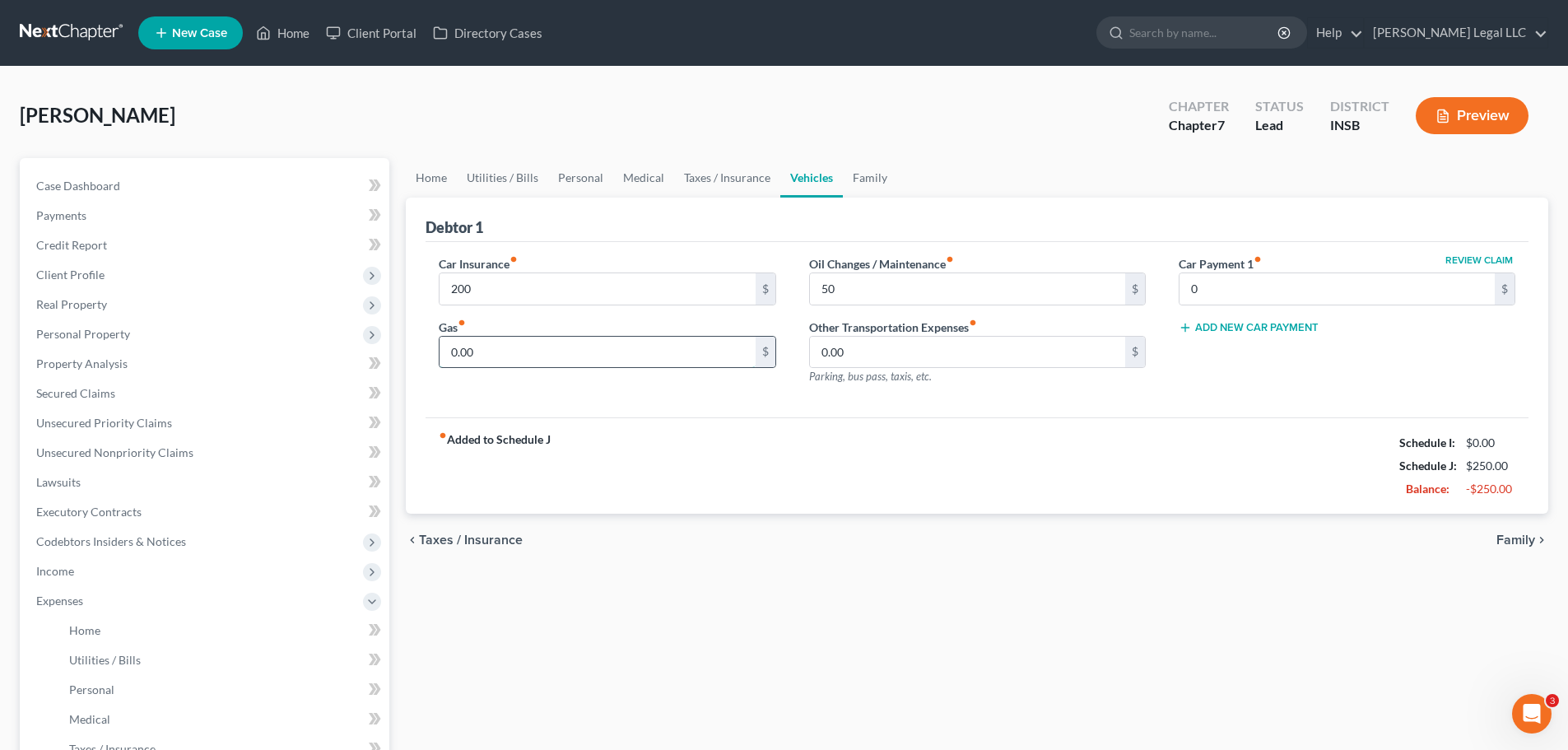 click on "0.00" at bounding box center (597, 352) 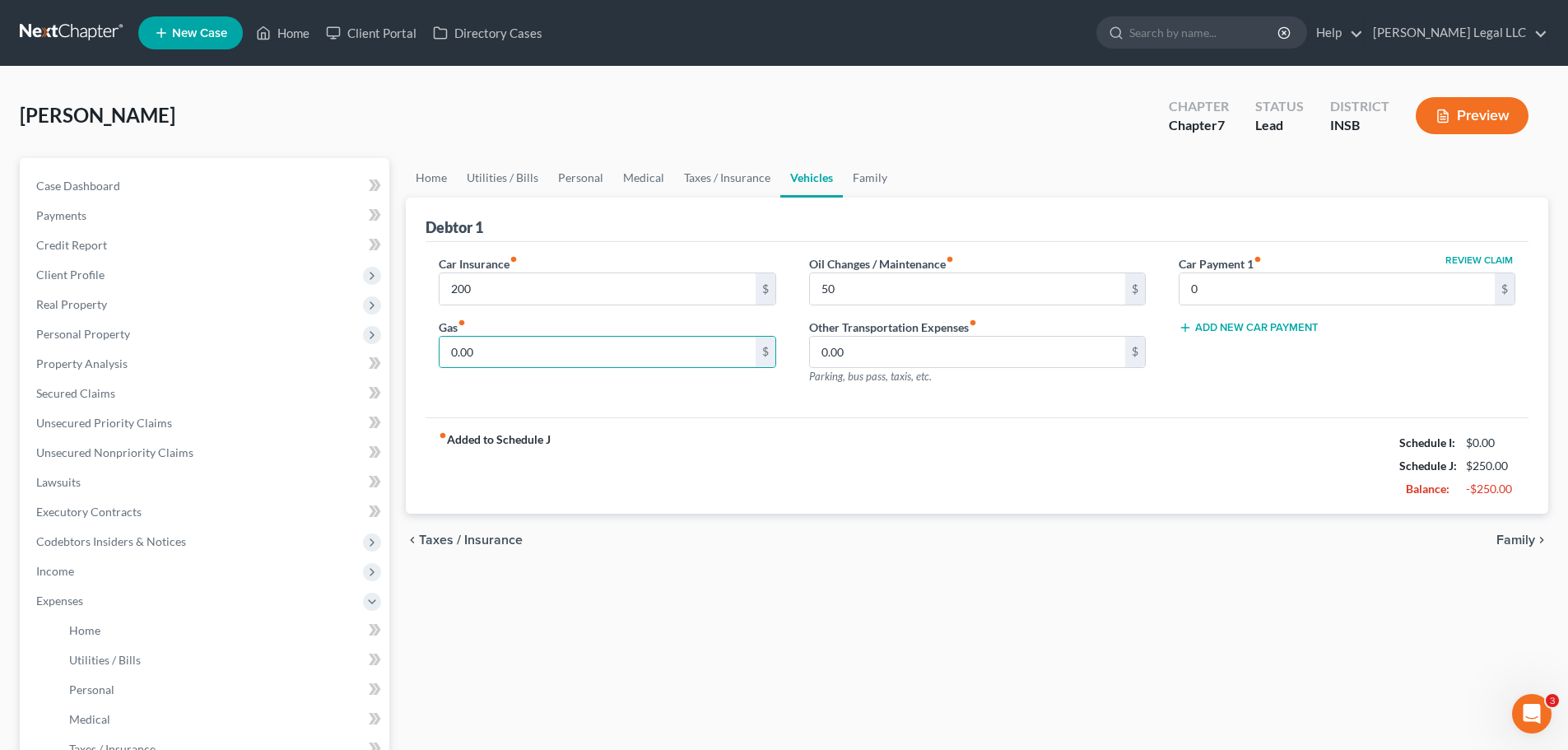 click on "Car Insurance  fiber_manual_record" at bounding box center (478, 263) 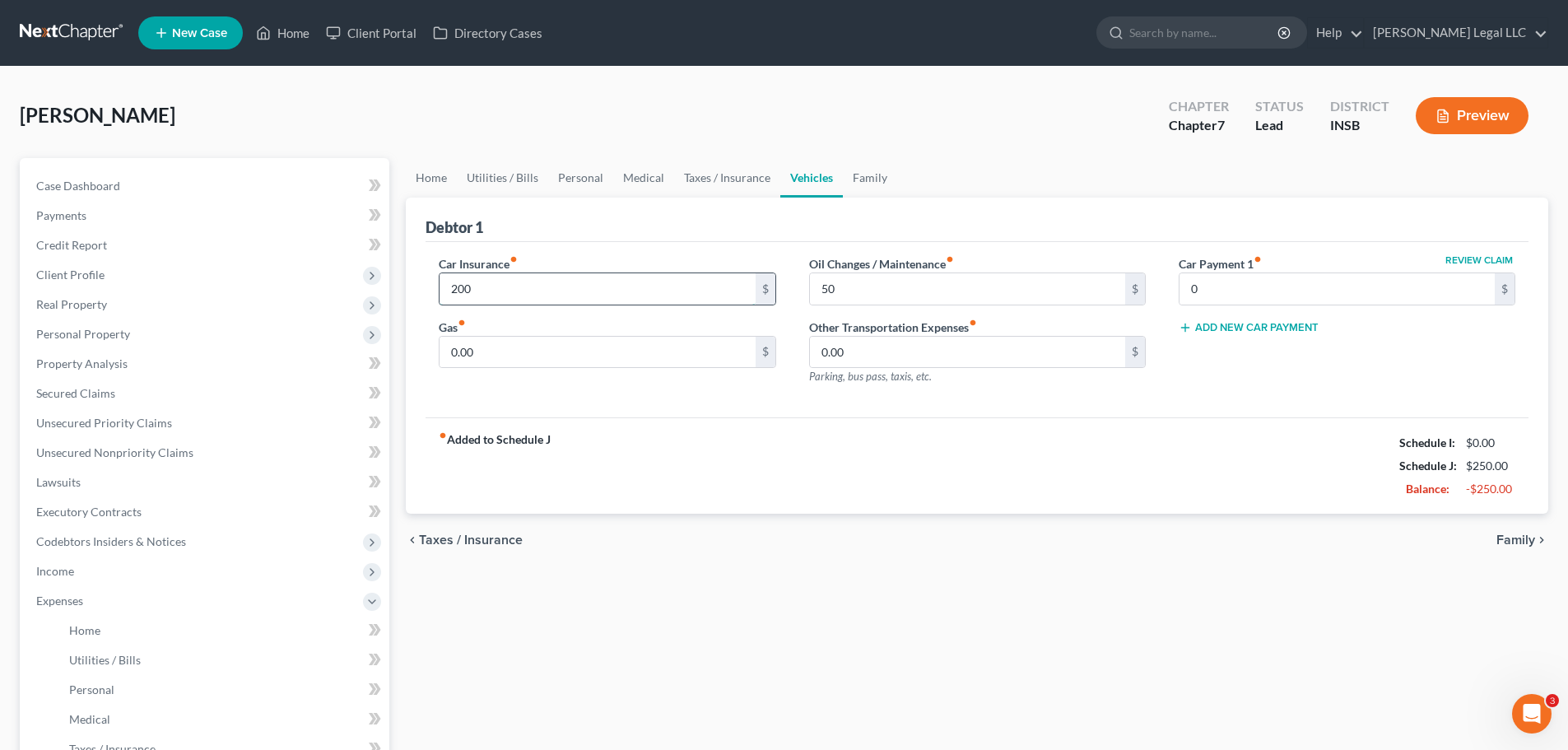 click on "200" at bounding box center (597, 289) 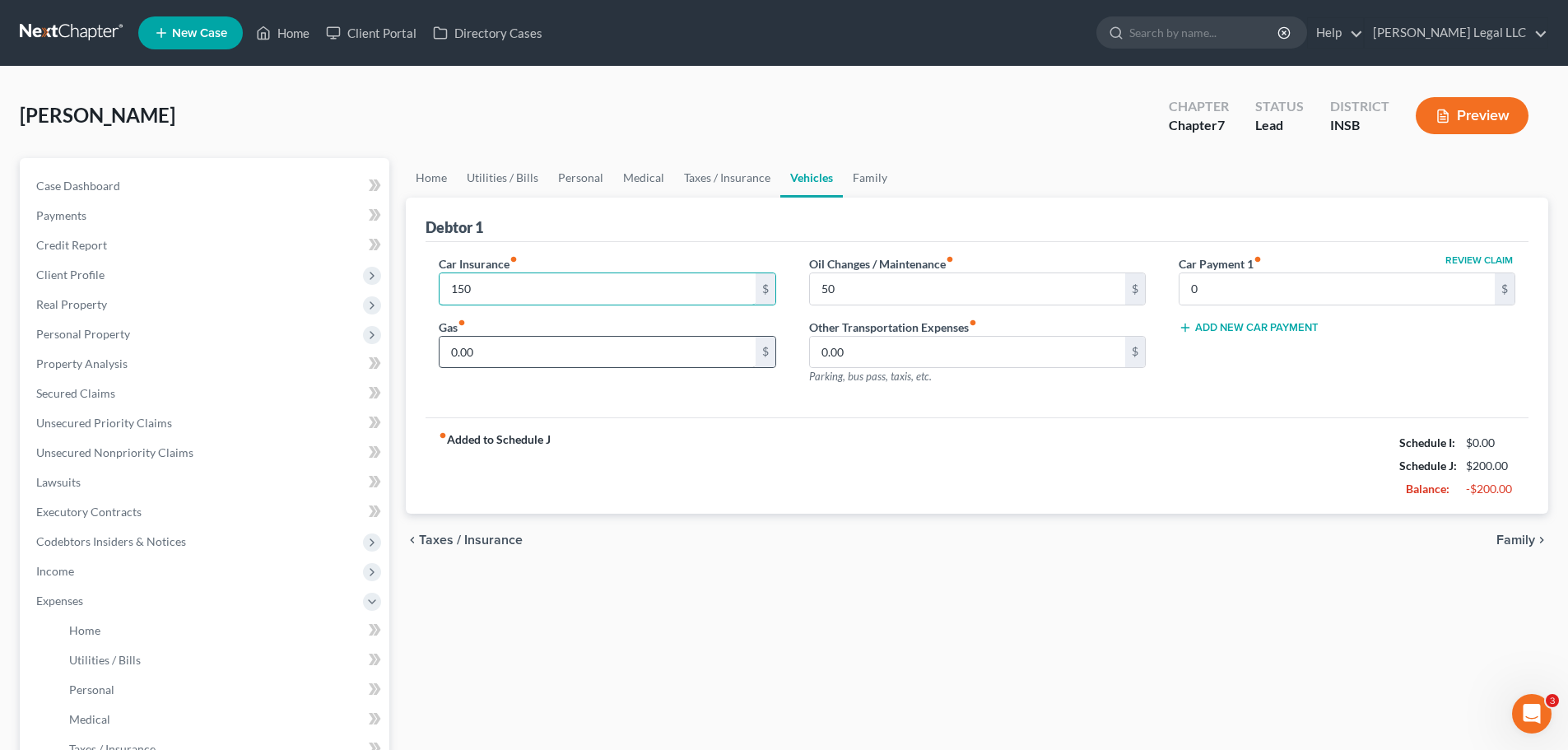 type on "150" 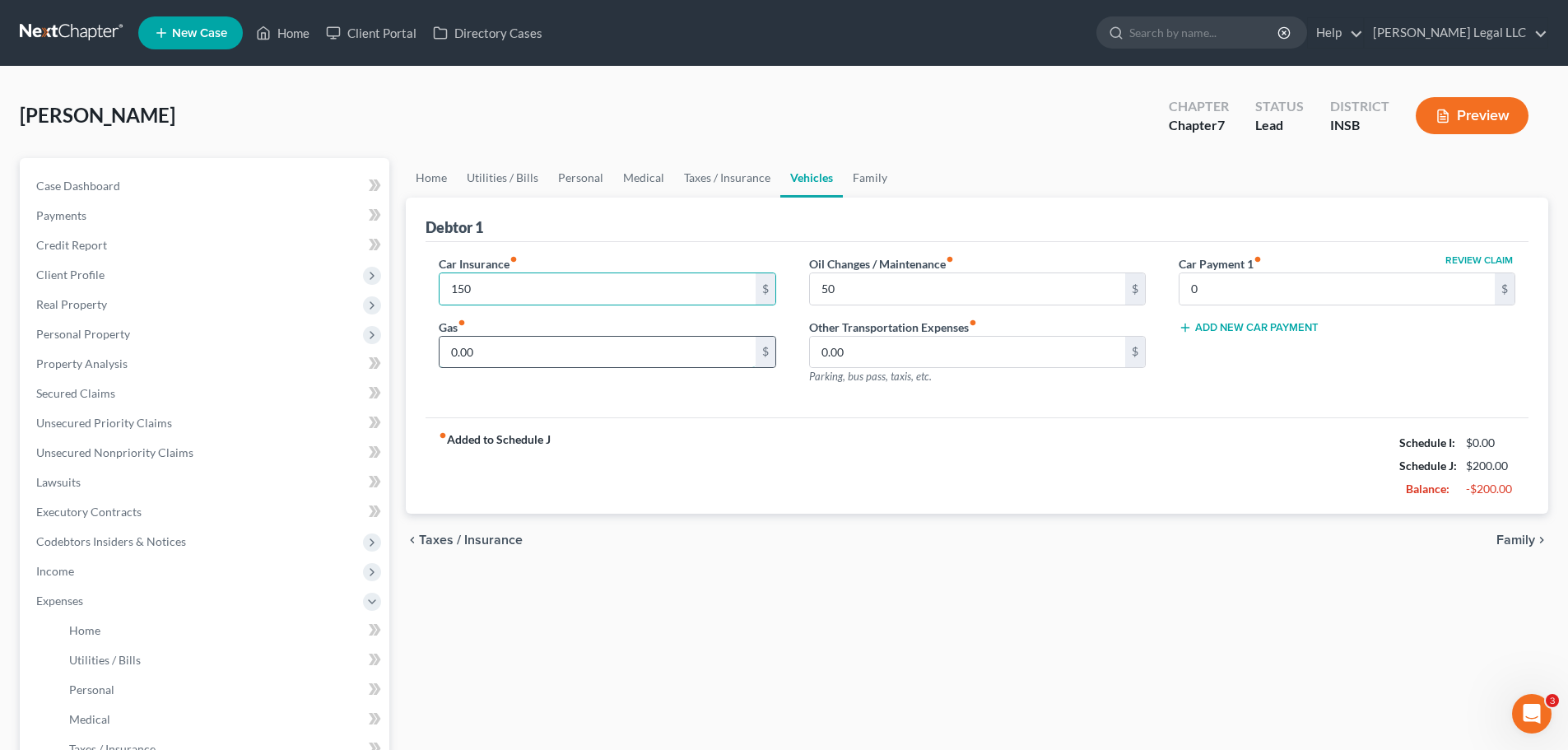 click on "0.00" at bounding box center [597, 352] 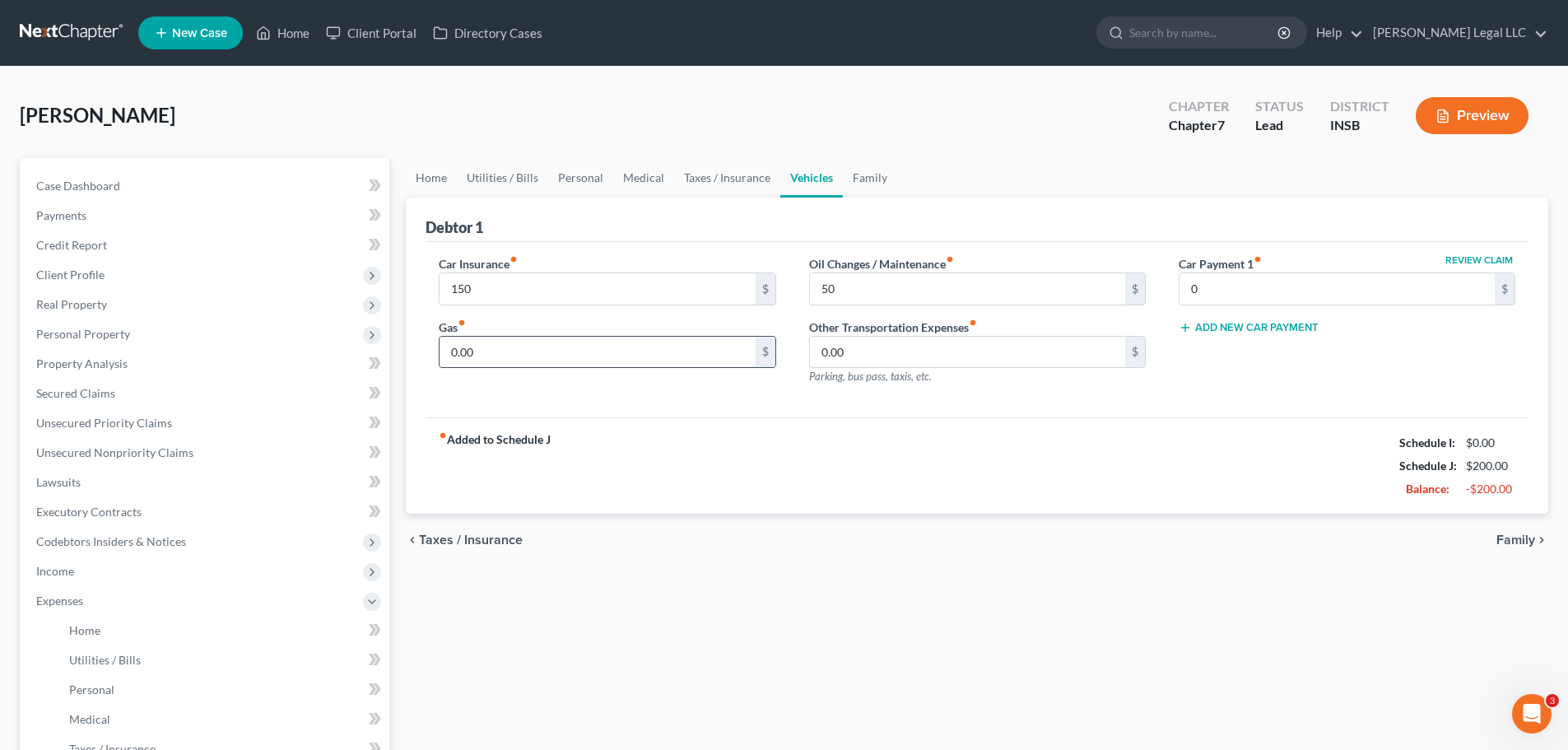 click on "0.00" at bounding box center (597, 352) 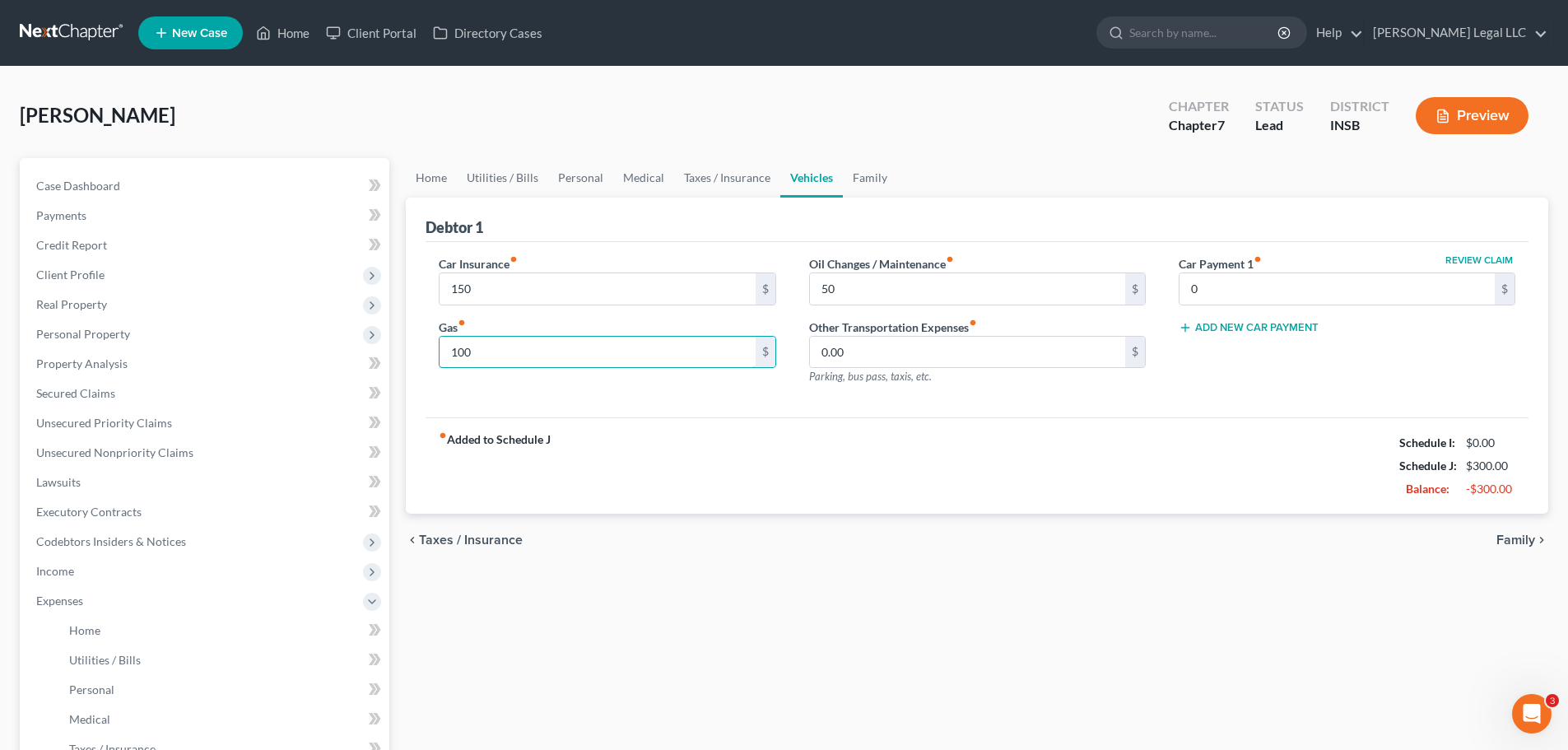 type on "100" 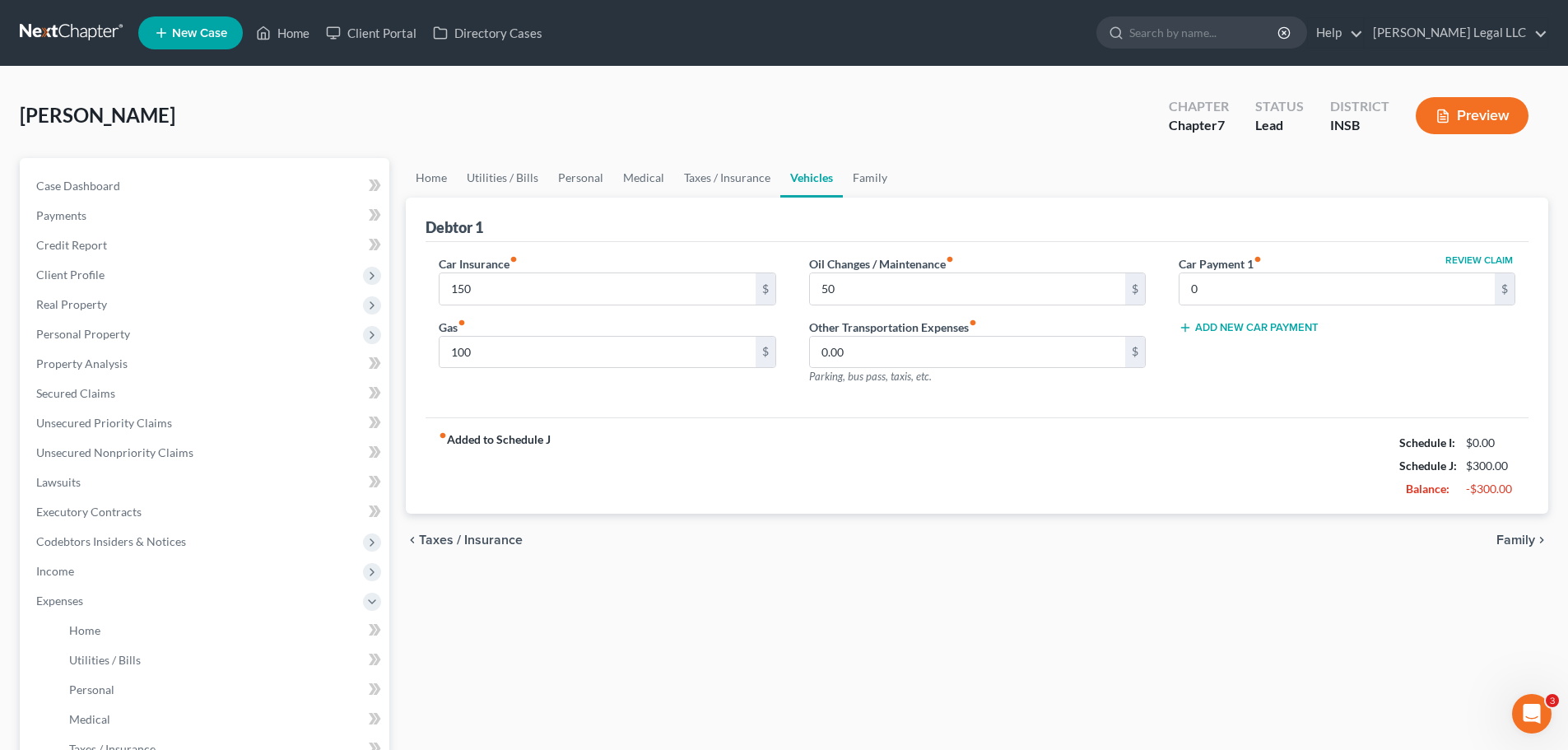 click on "fiber_manual_record  Added to Schedule J Schedule I: $0.00 Schedule J: $300.00 Balance: -$300.00" at bounding box center (977, 465) 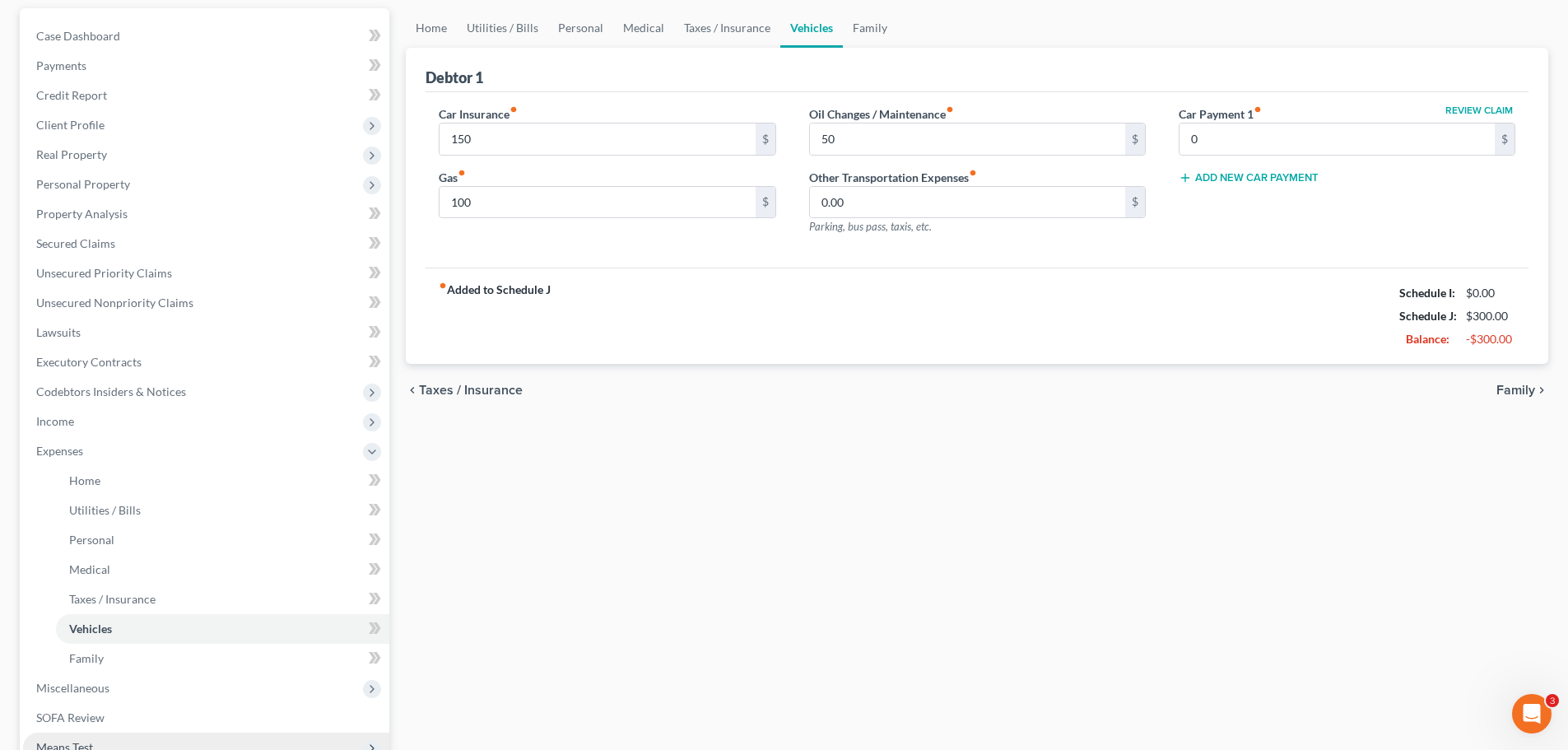 scroll, scrollTop: 329, scrollLeft: 0, axis: vertical 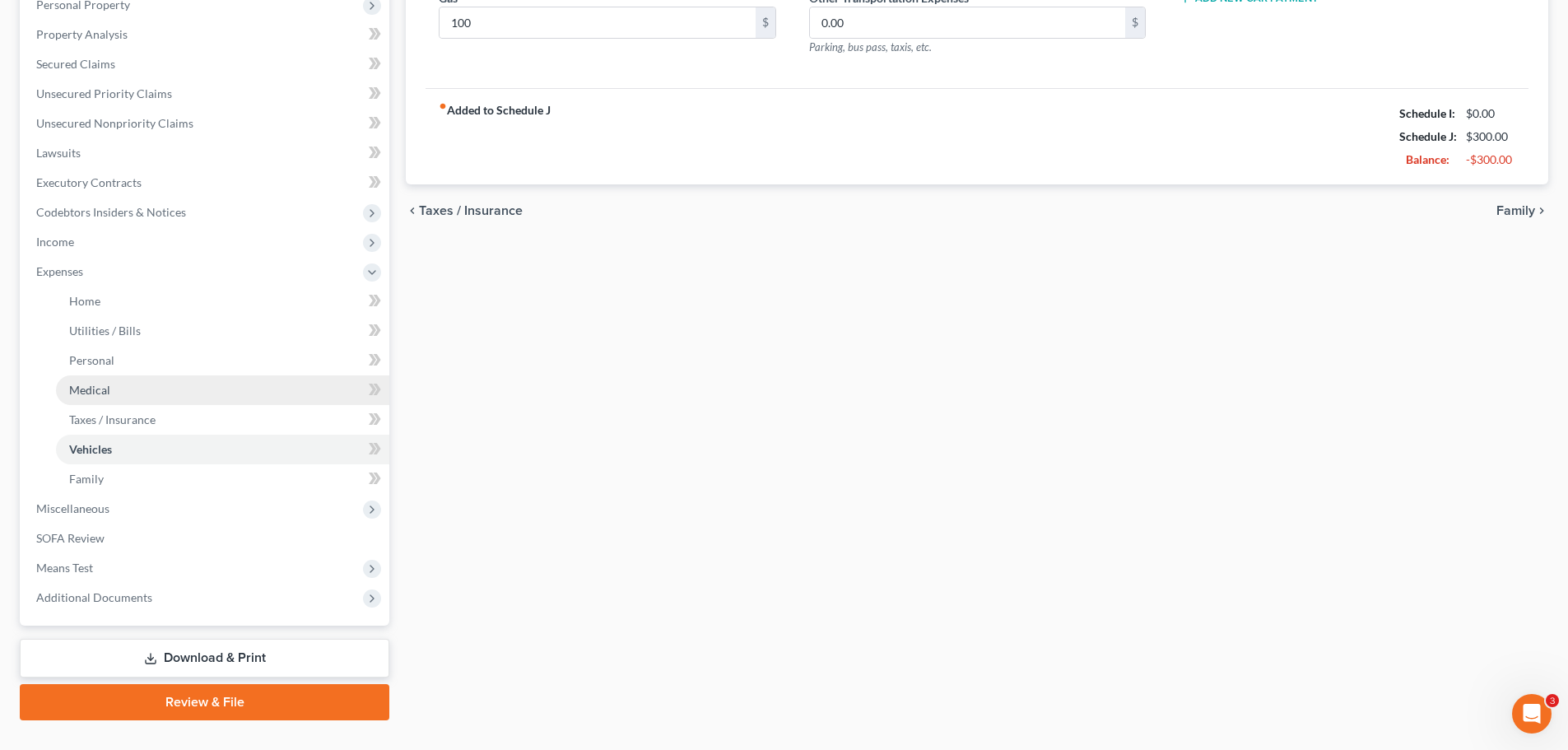 click on "Medical" at bounding box center (90, 389) 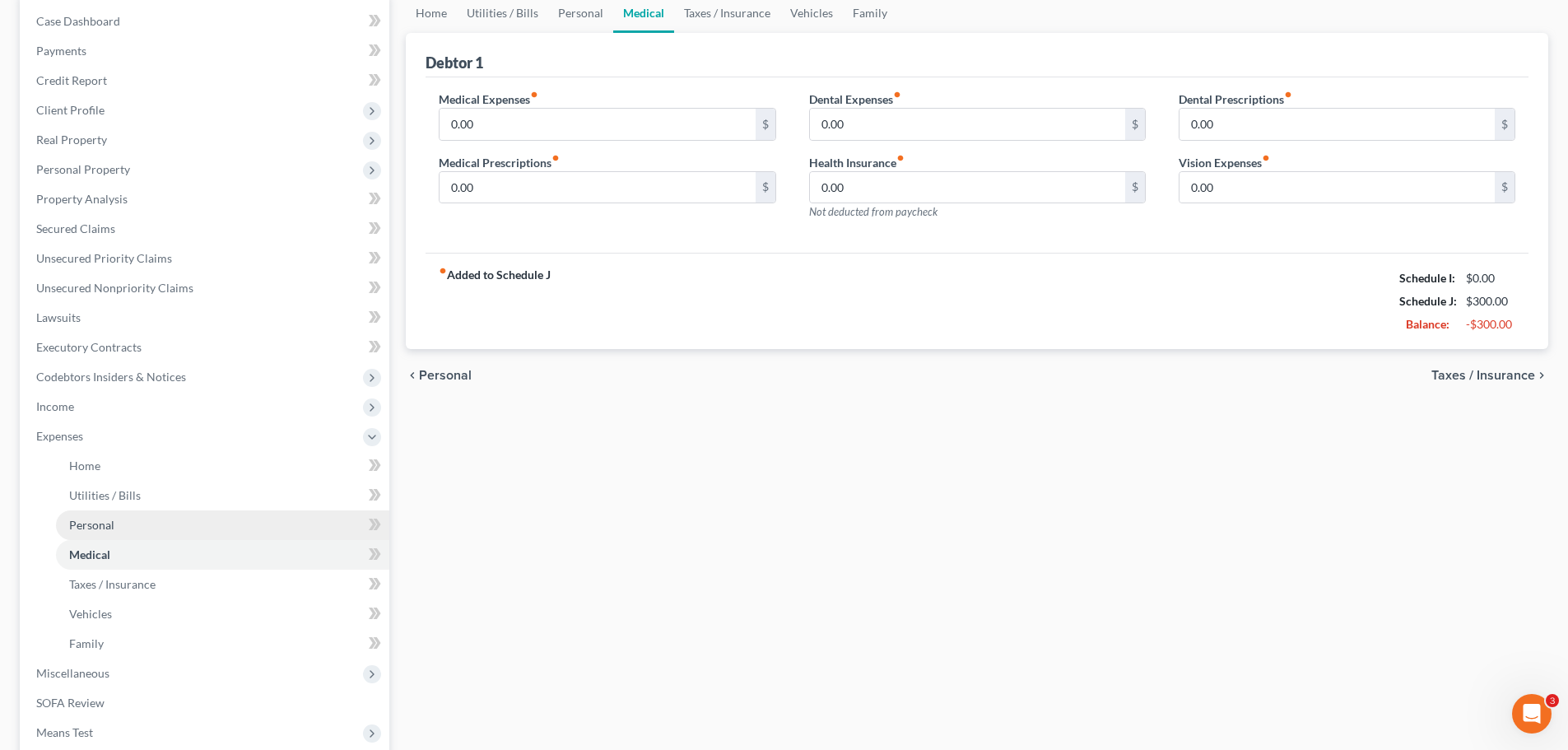 scroll, scrollTop: 0, scrollLeft: 0, axis: both 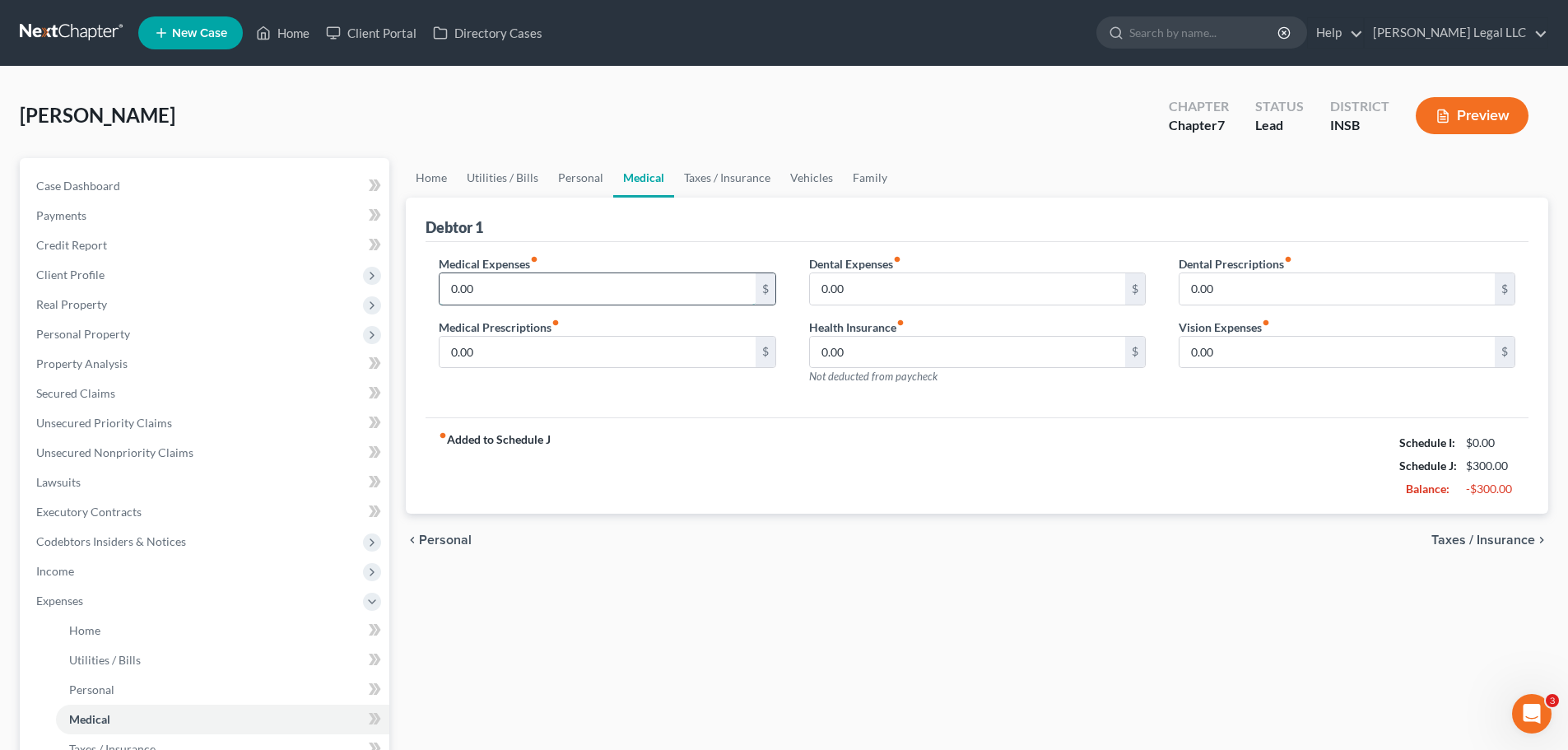 click on "0.00" at bounding box center (597, 289) 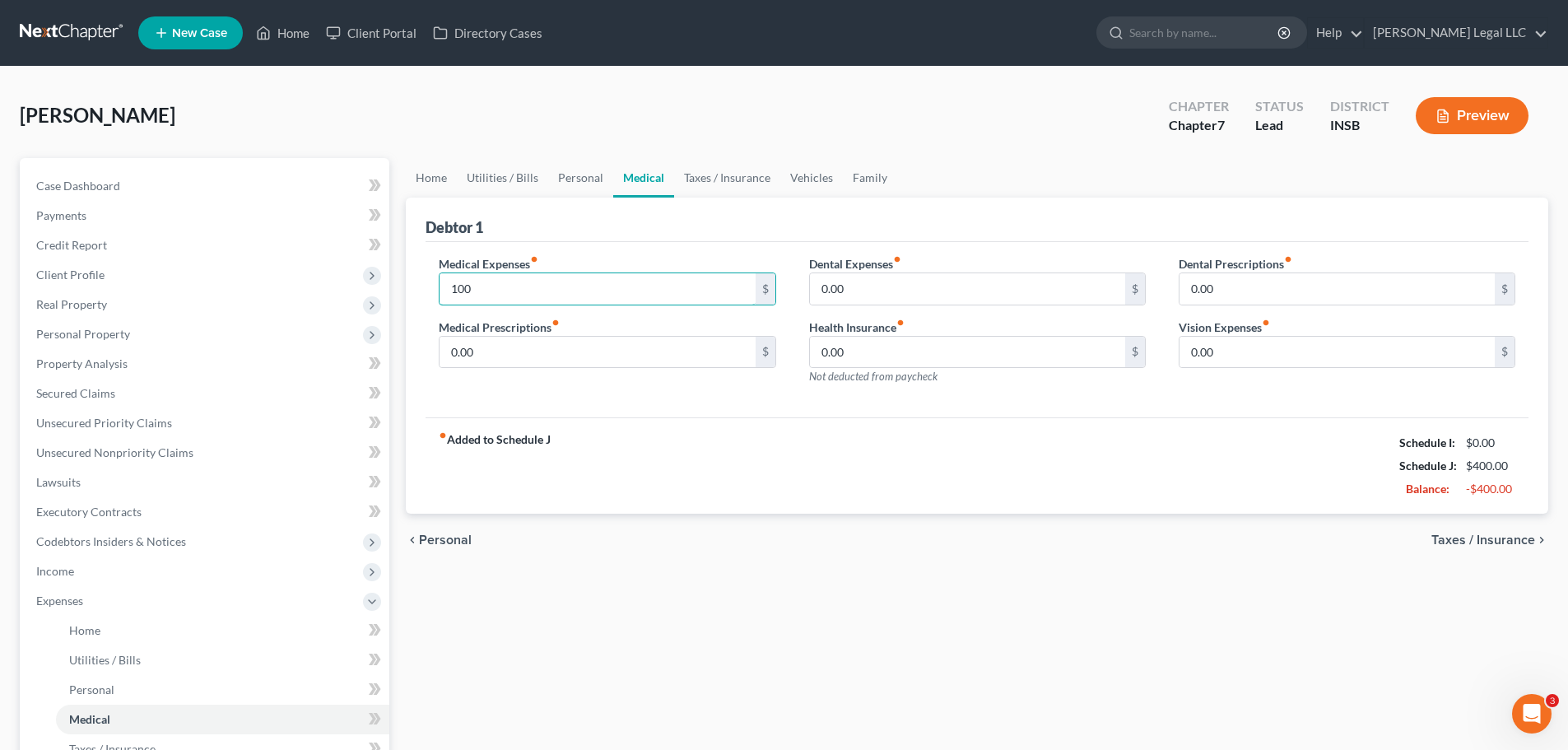 type on "100" 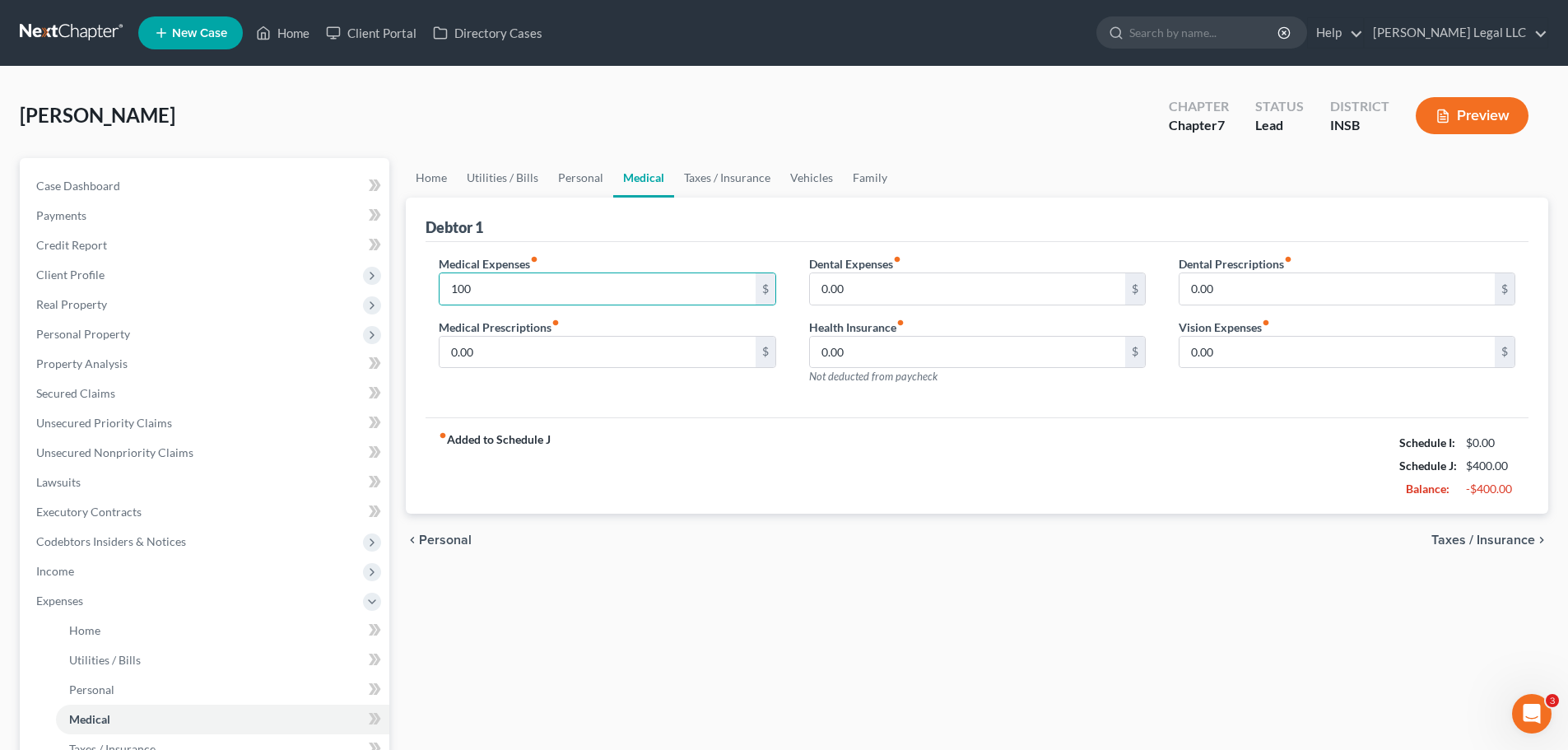 drag, startPoint x: 866, startPoint y: 470, endPoint x: 640, endPoint y: 562, distance: 244.0082 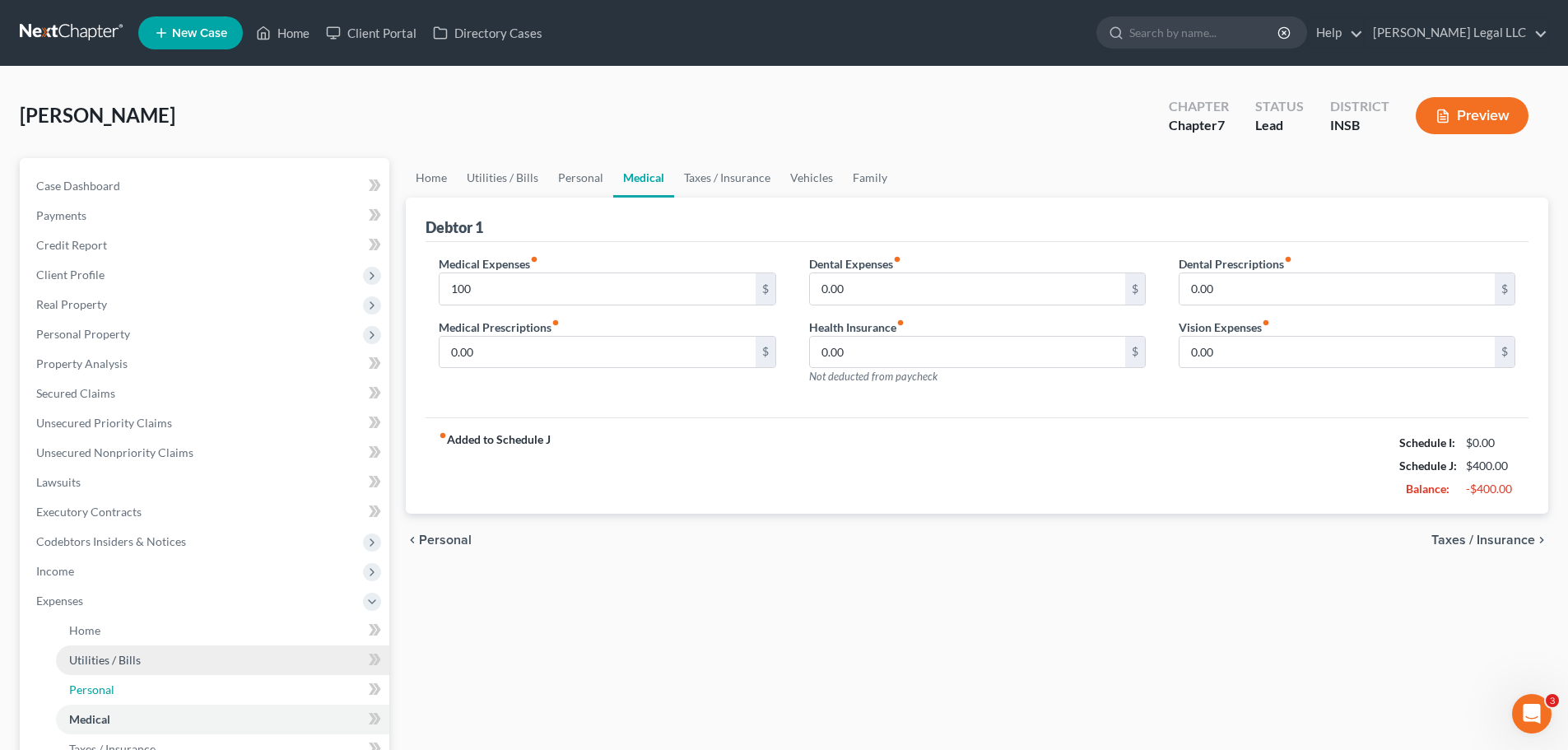 drag, startPoint x: 135, startPoint y: 683, endPoint x: 166, endPoint y: 670, distance: 33.615473 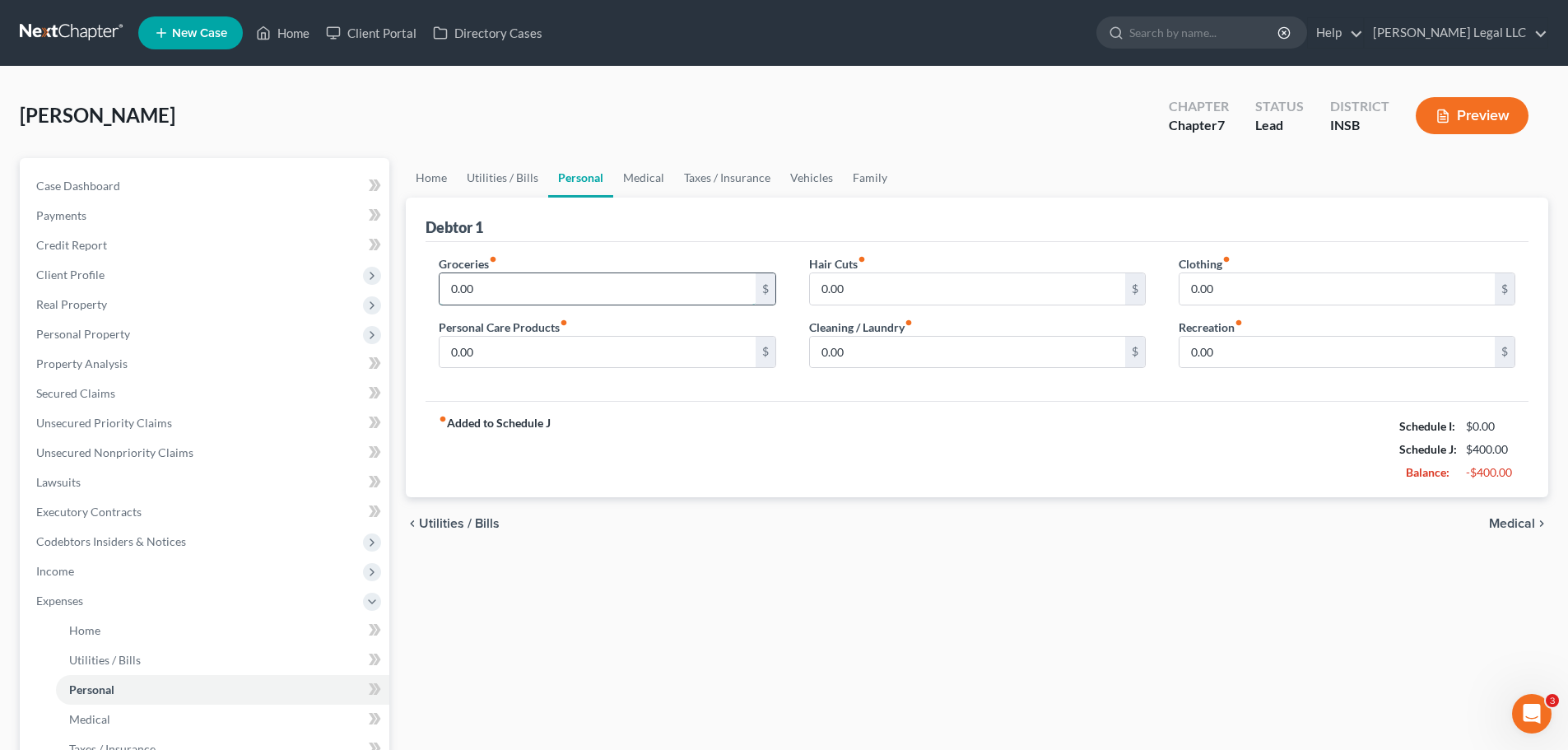 click on "0.00" at bounding box center [597, 289] 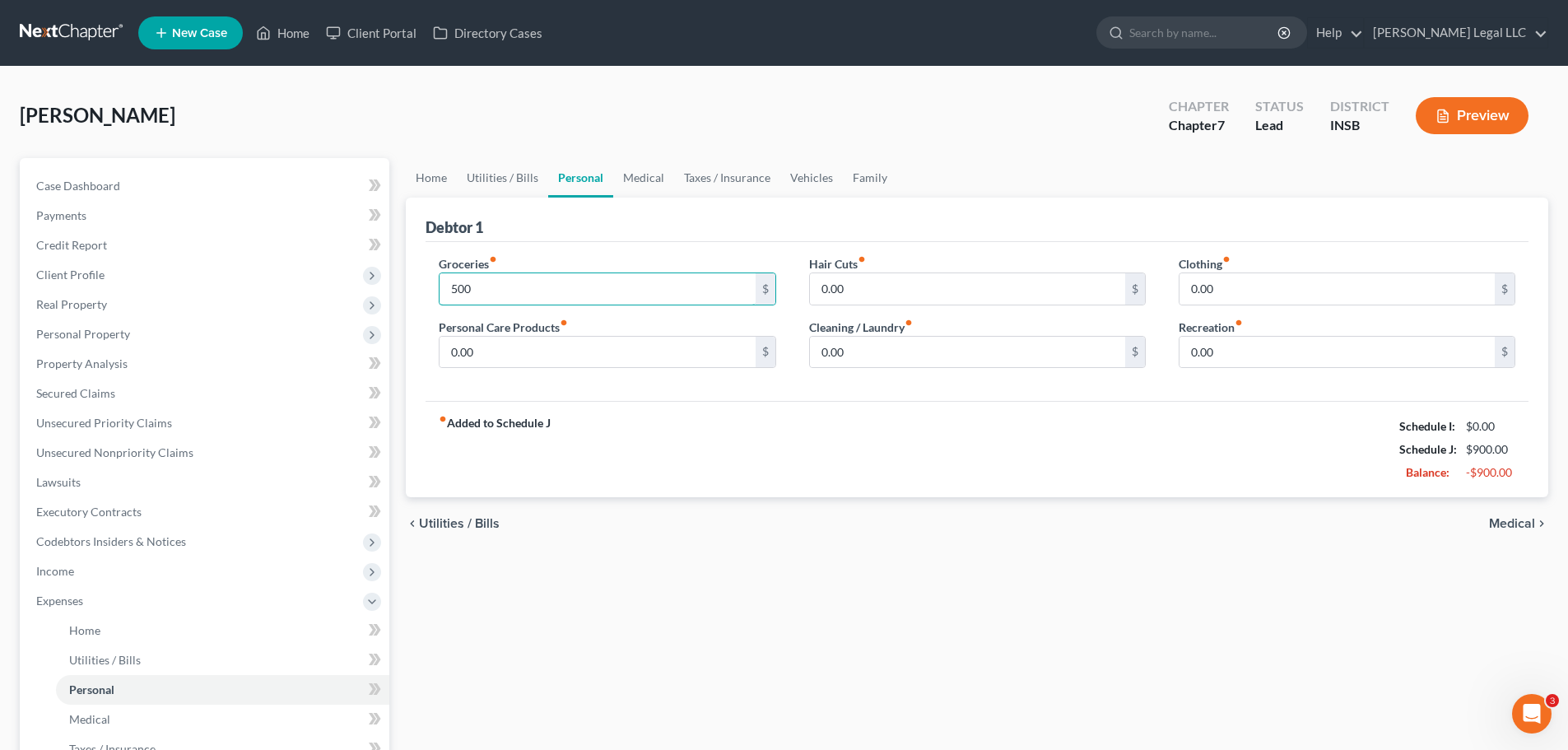 type on "500" 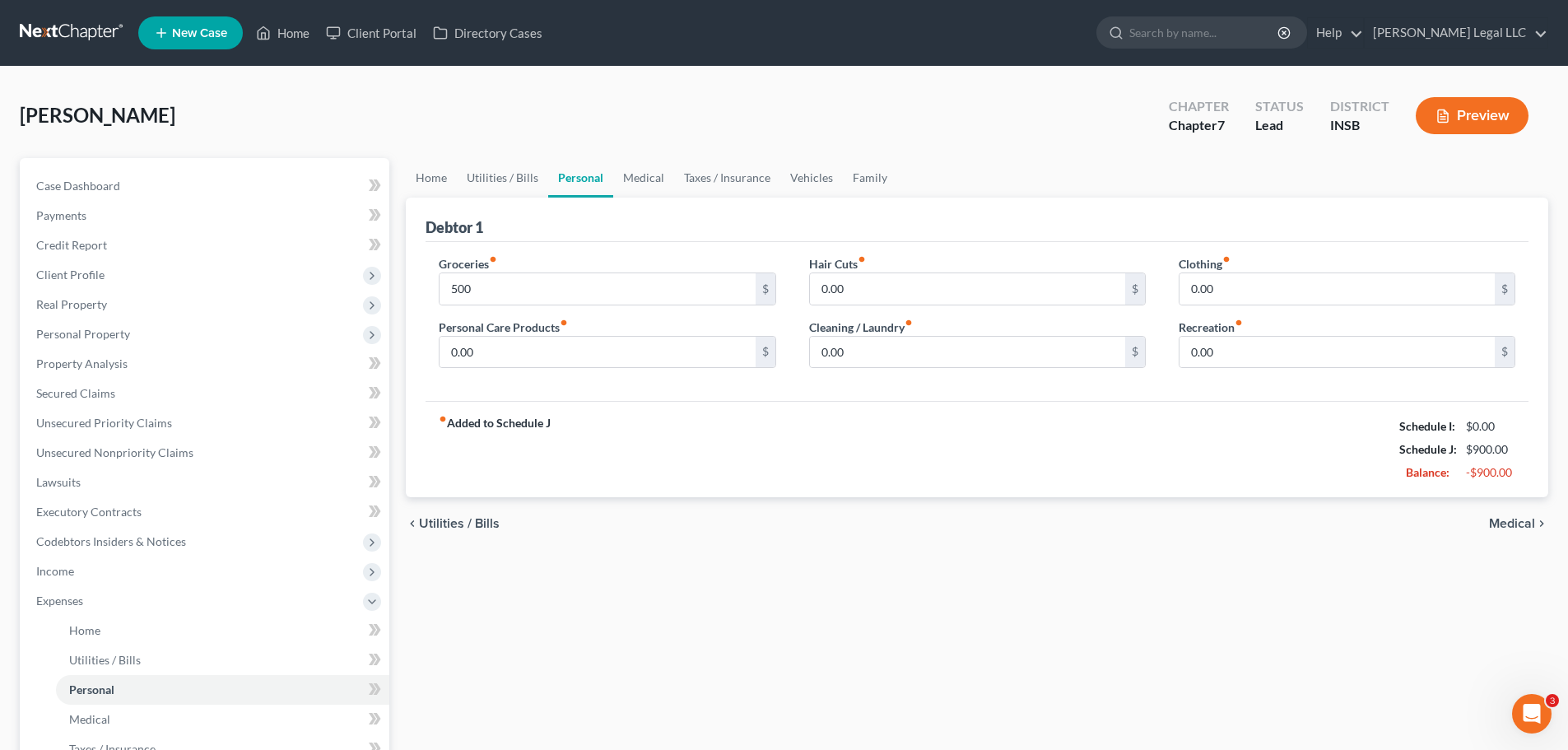 click on "chevron_left
Utilities / Bills
Medical
chevron_right" at bounding box center [977, 524] 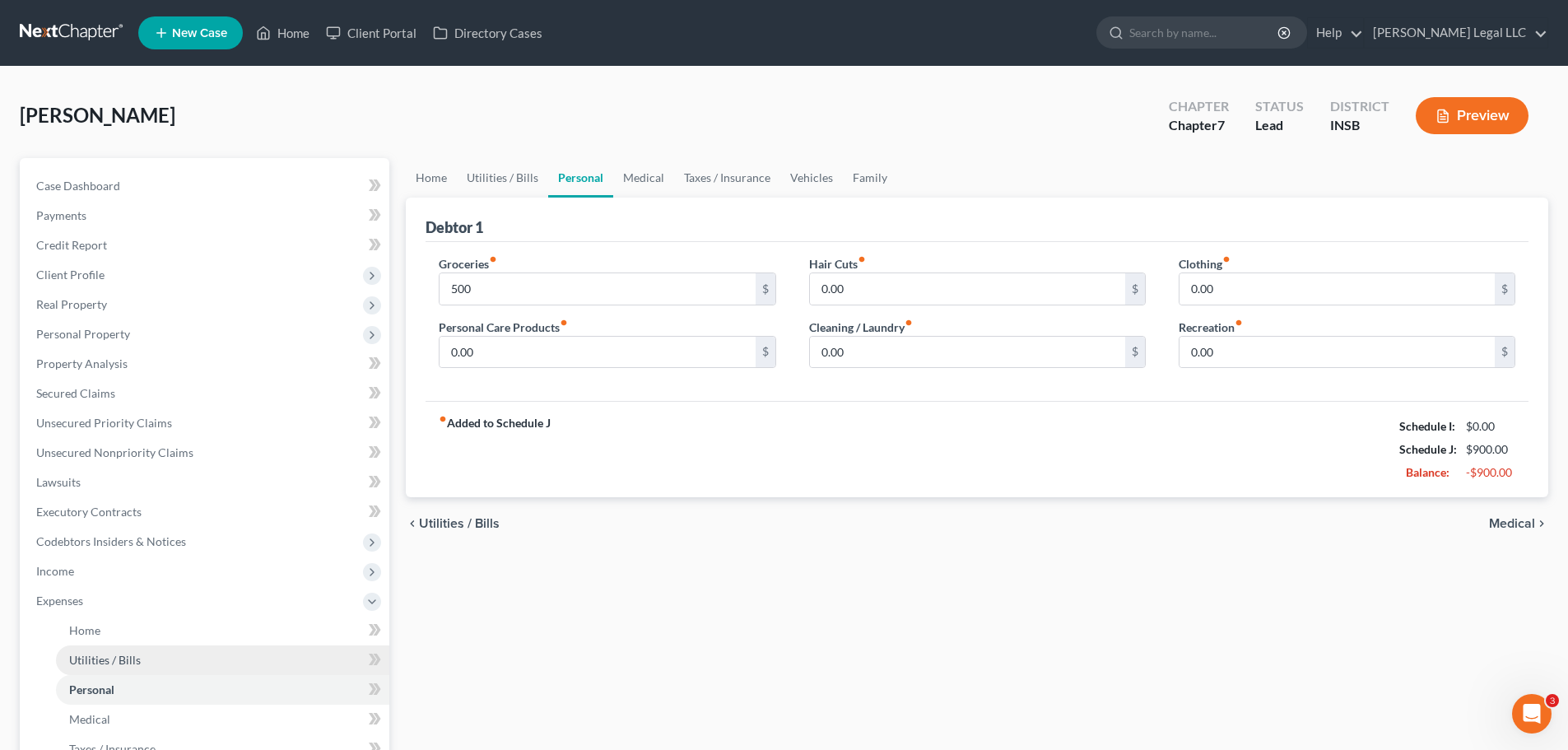 click on "Utilities / Bills" at bounding box center (105, 659) 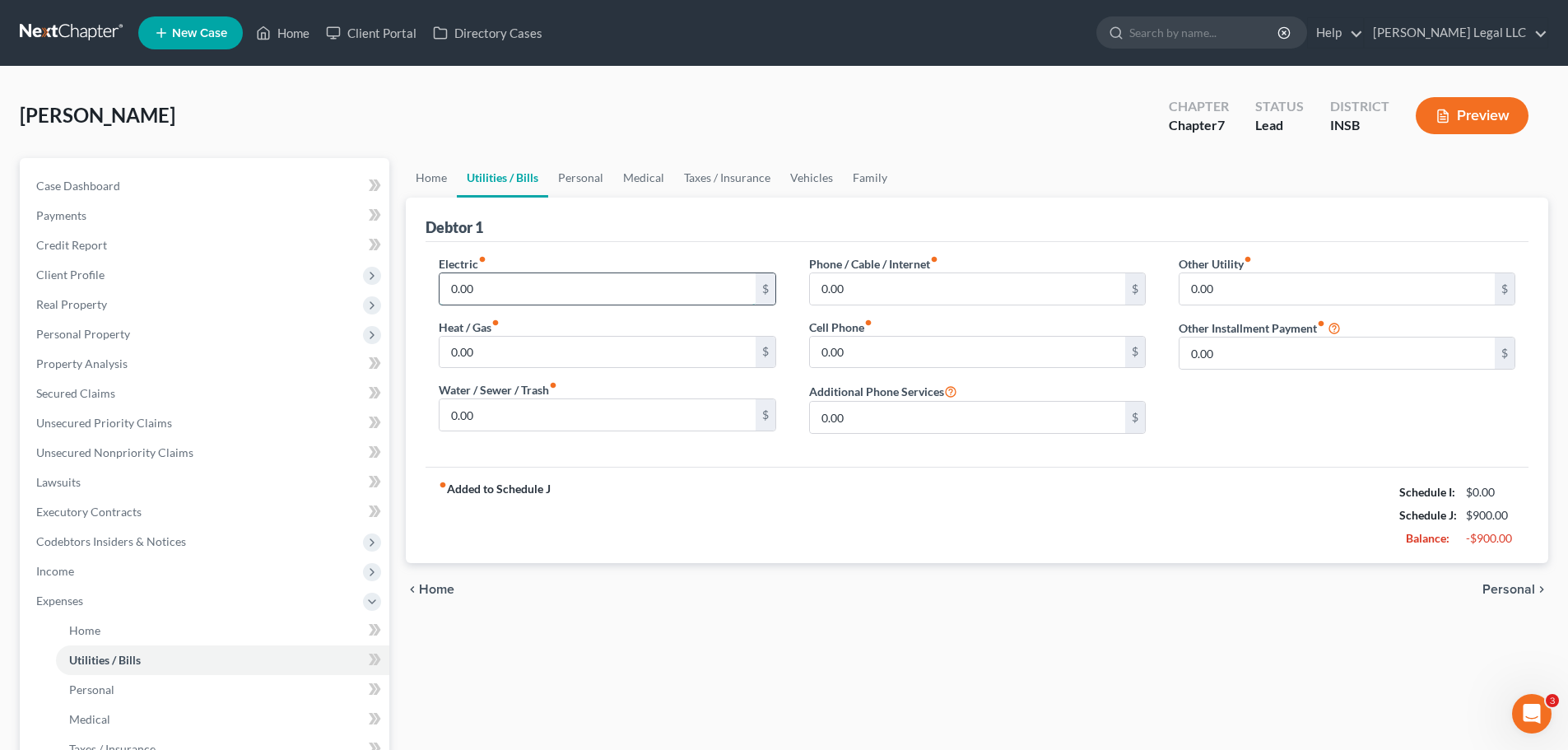 click on "0.00" at bounding box center (597, 289) 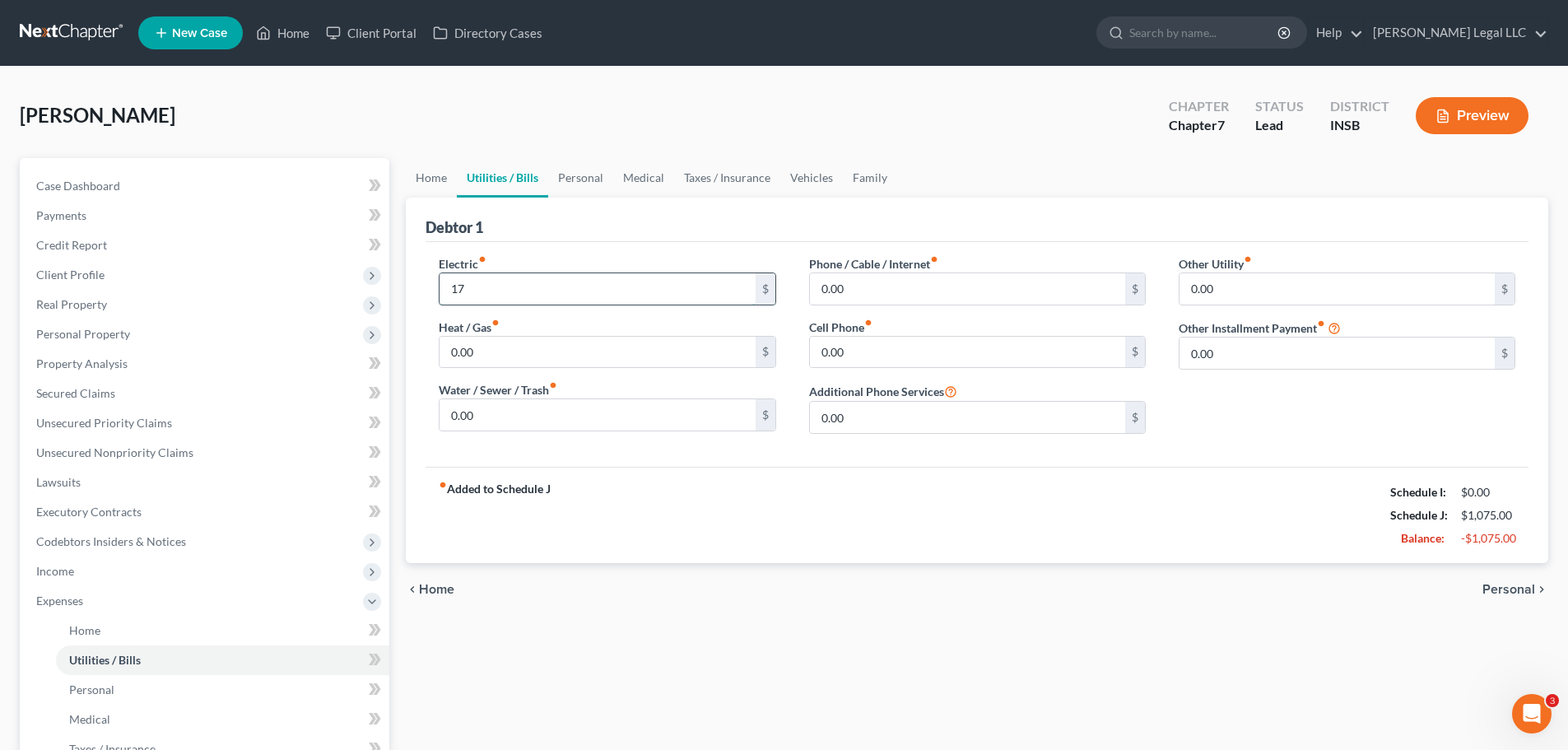 type on "1" 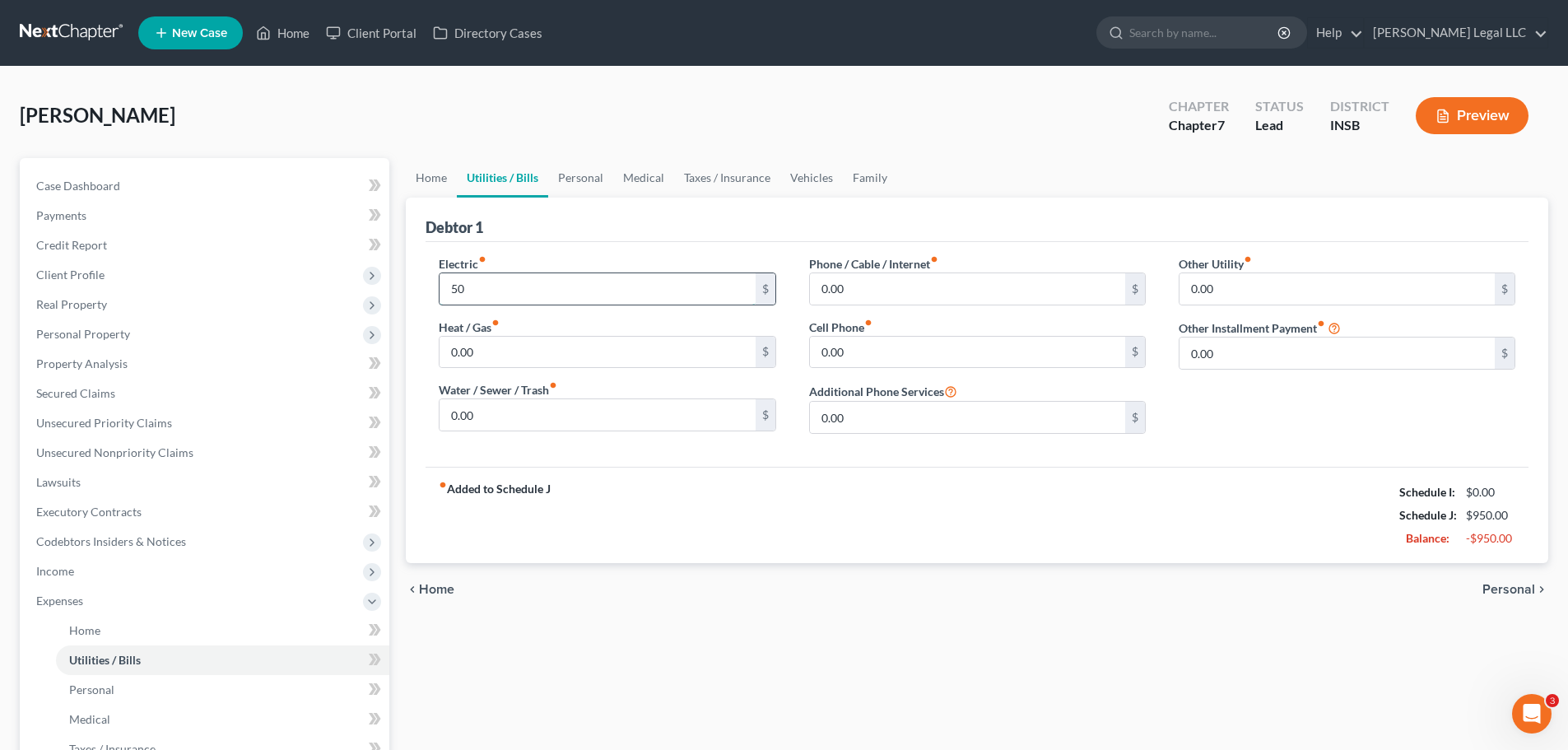 type on "5" 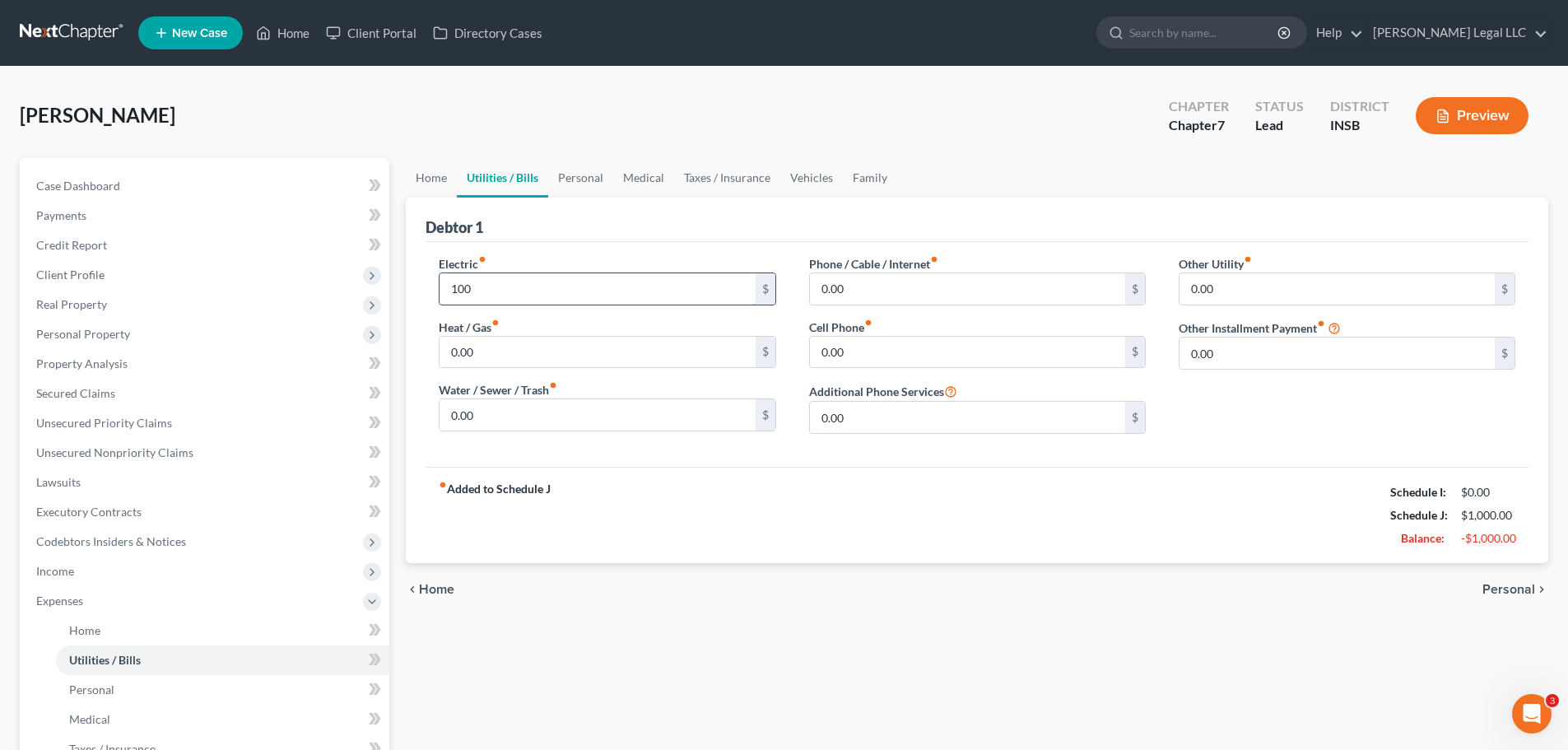 type on "100" 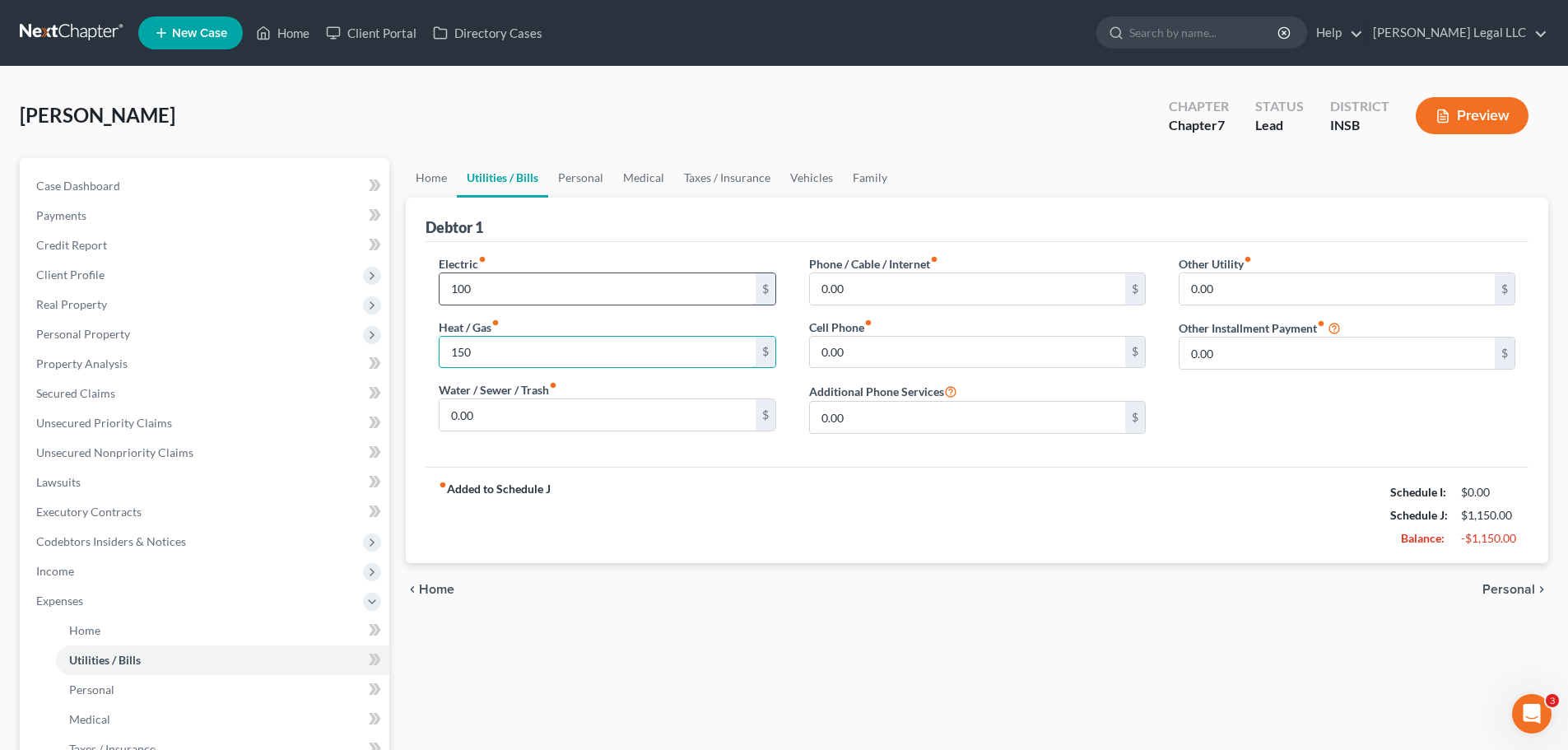 type on "150" 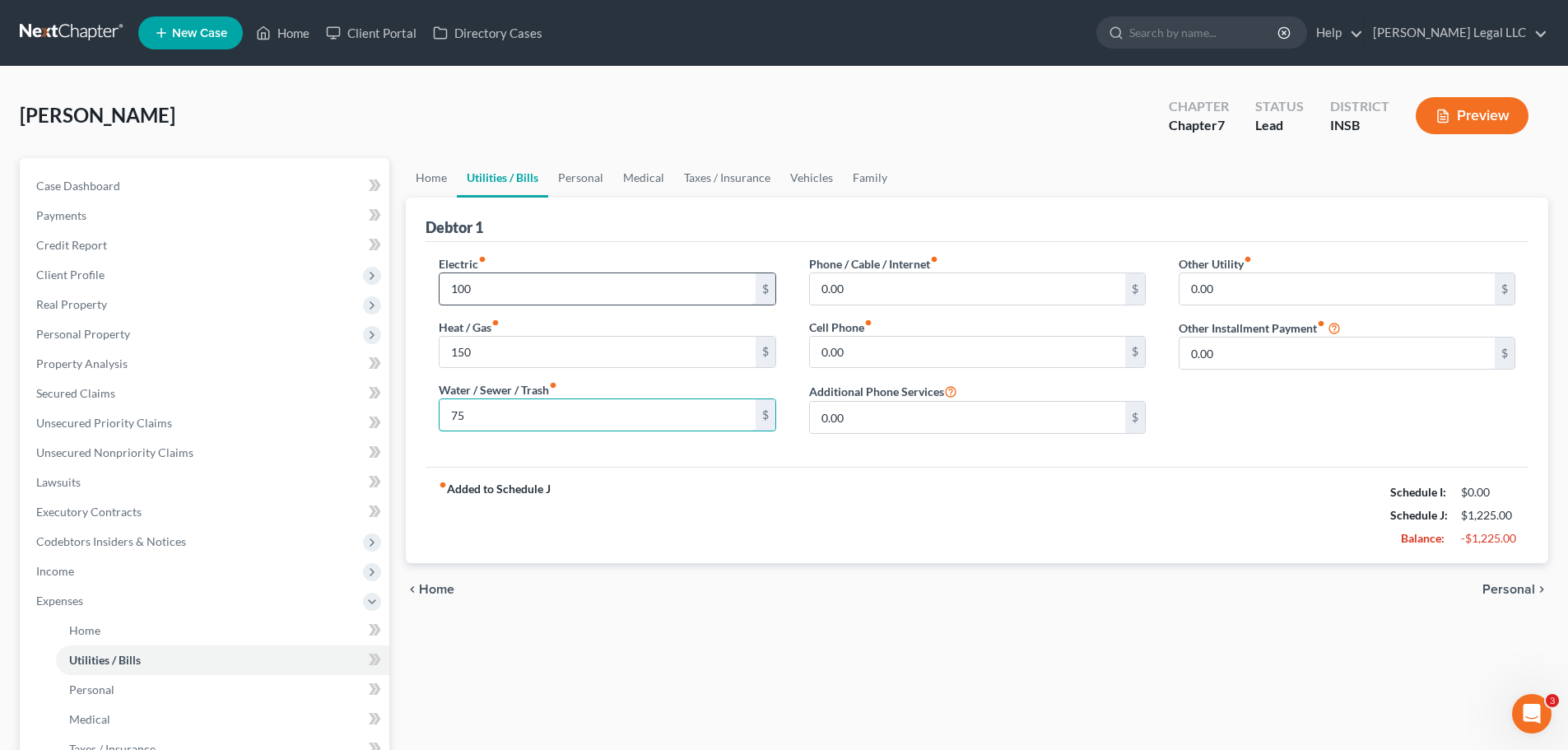 type on "75" 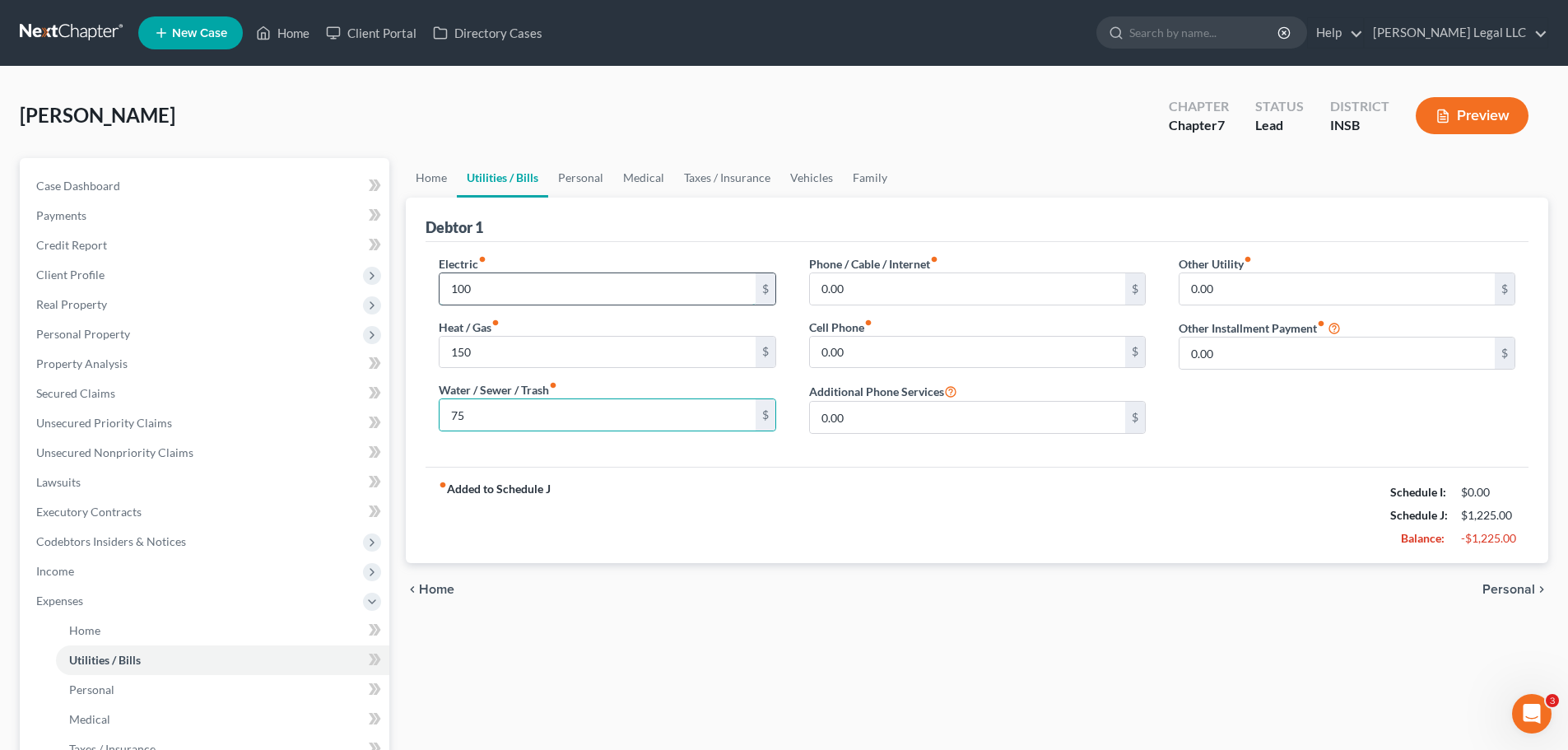 click on "100" at bounding box center [597, 289] 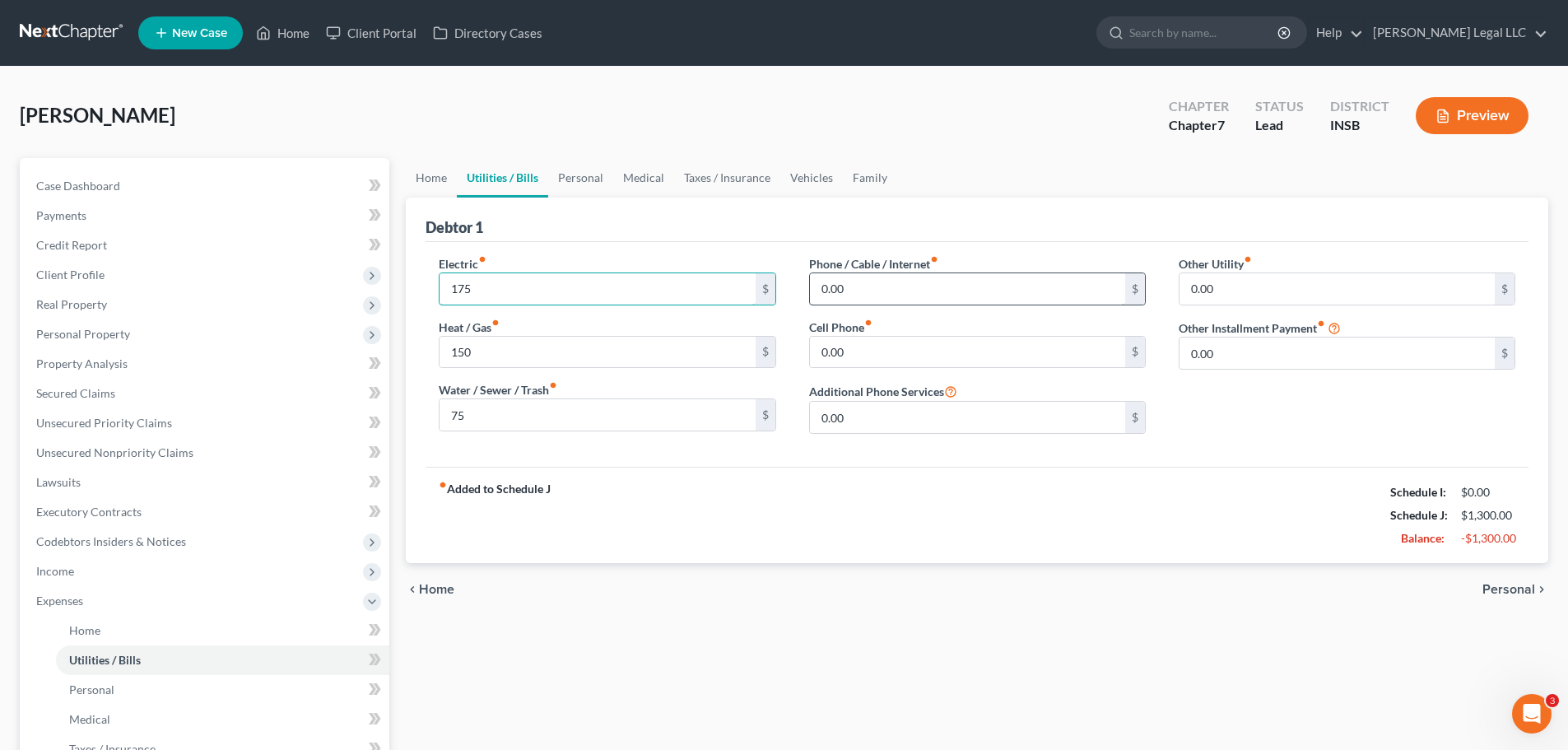 type on "175" 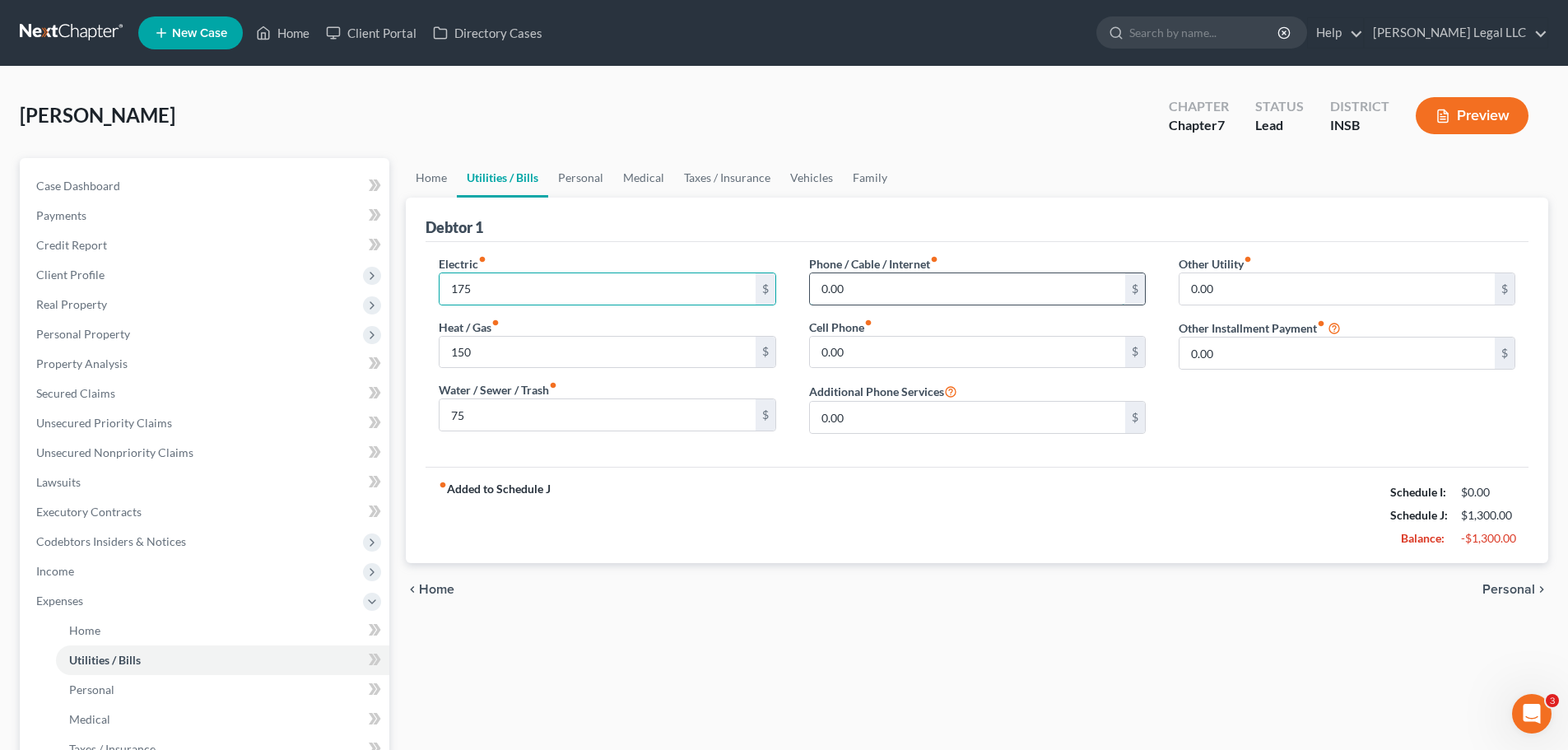 click on "0.00" at bounding box center (967, 289) 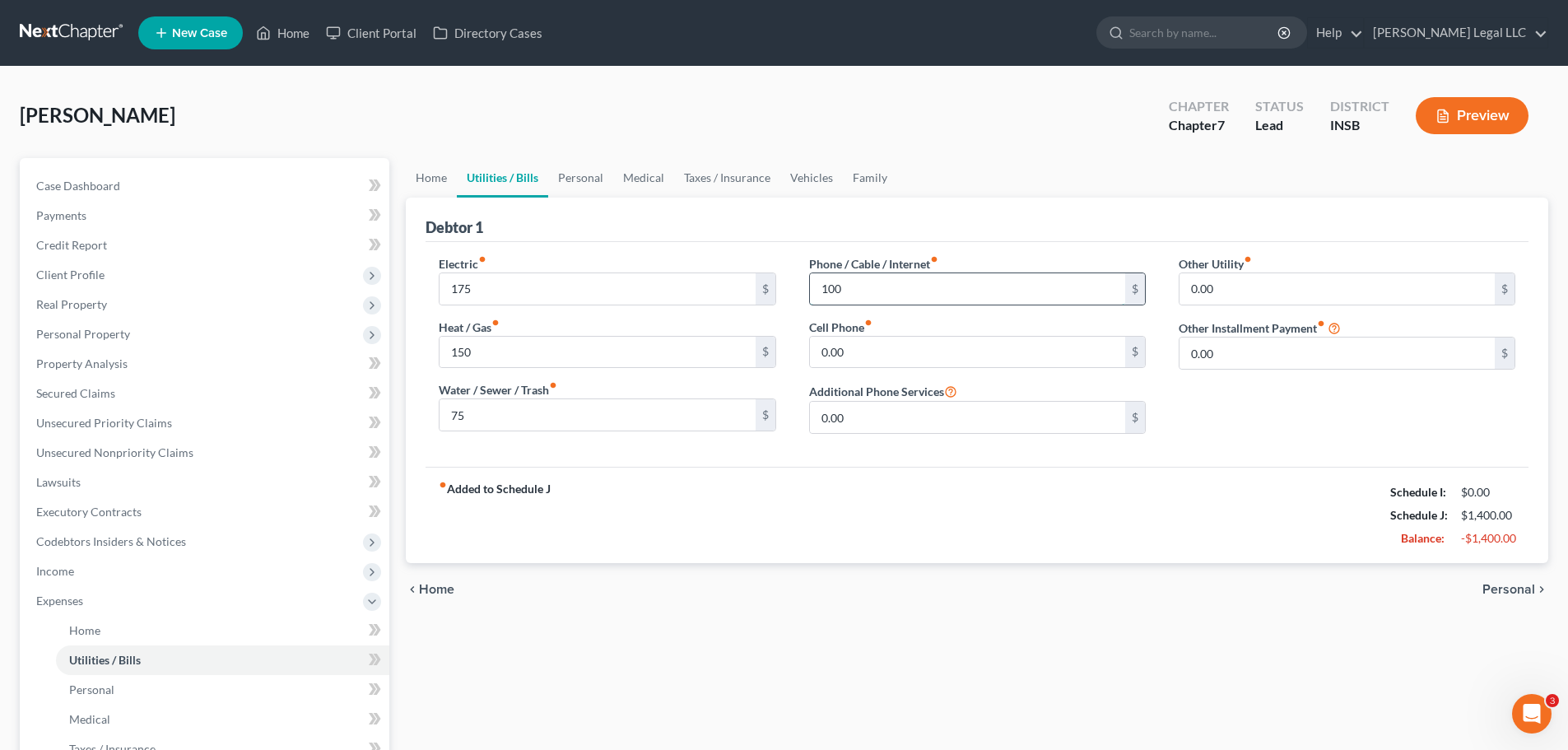 type on "100" 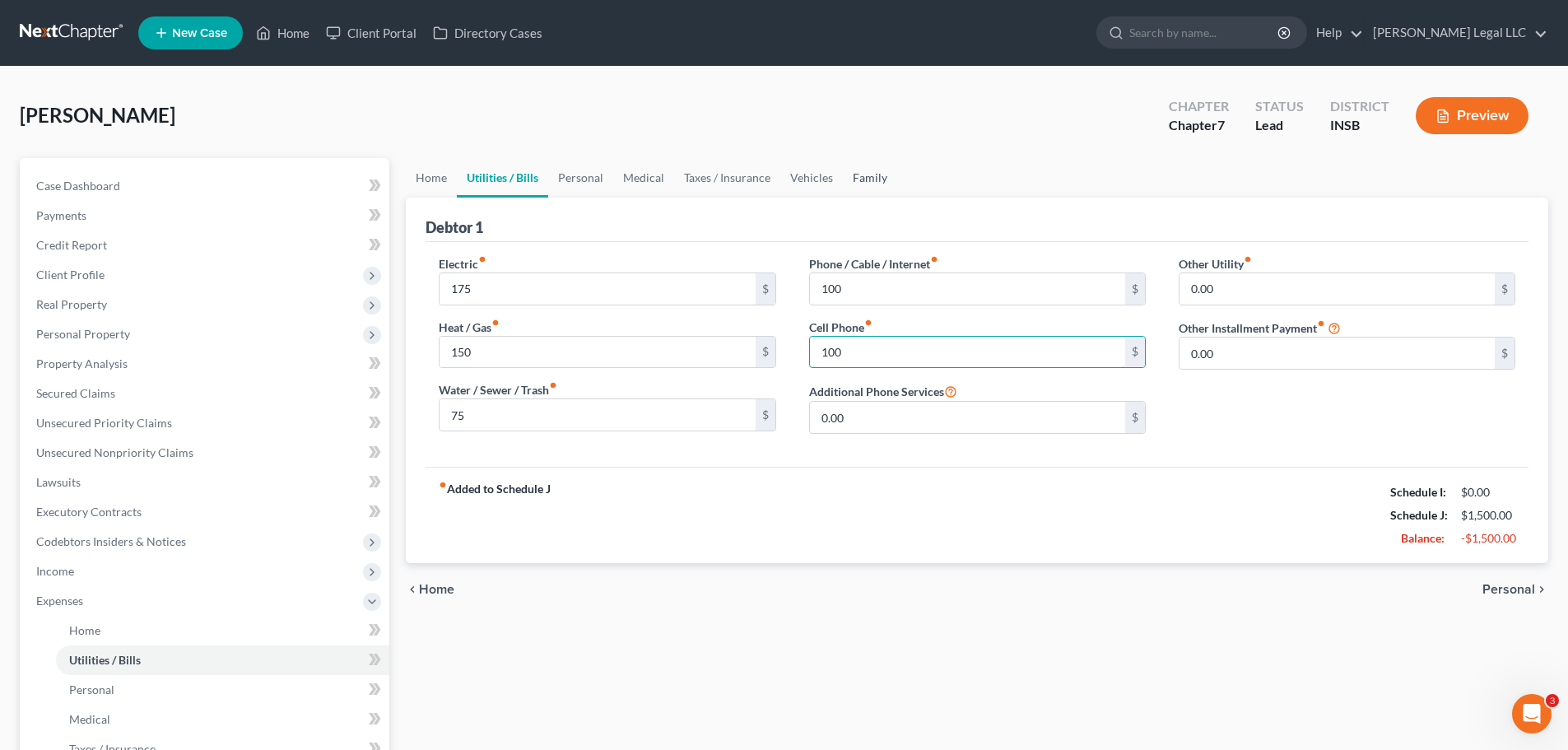 type on "100" 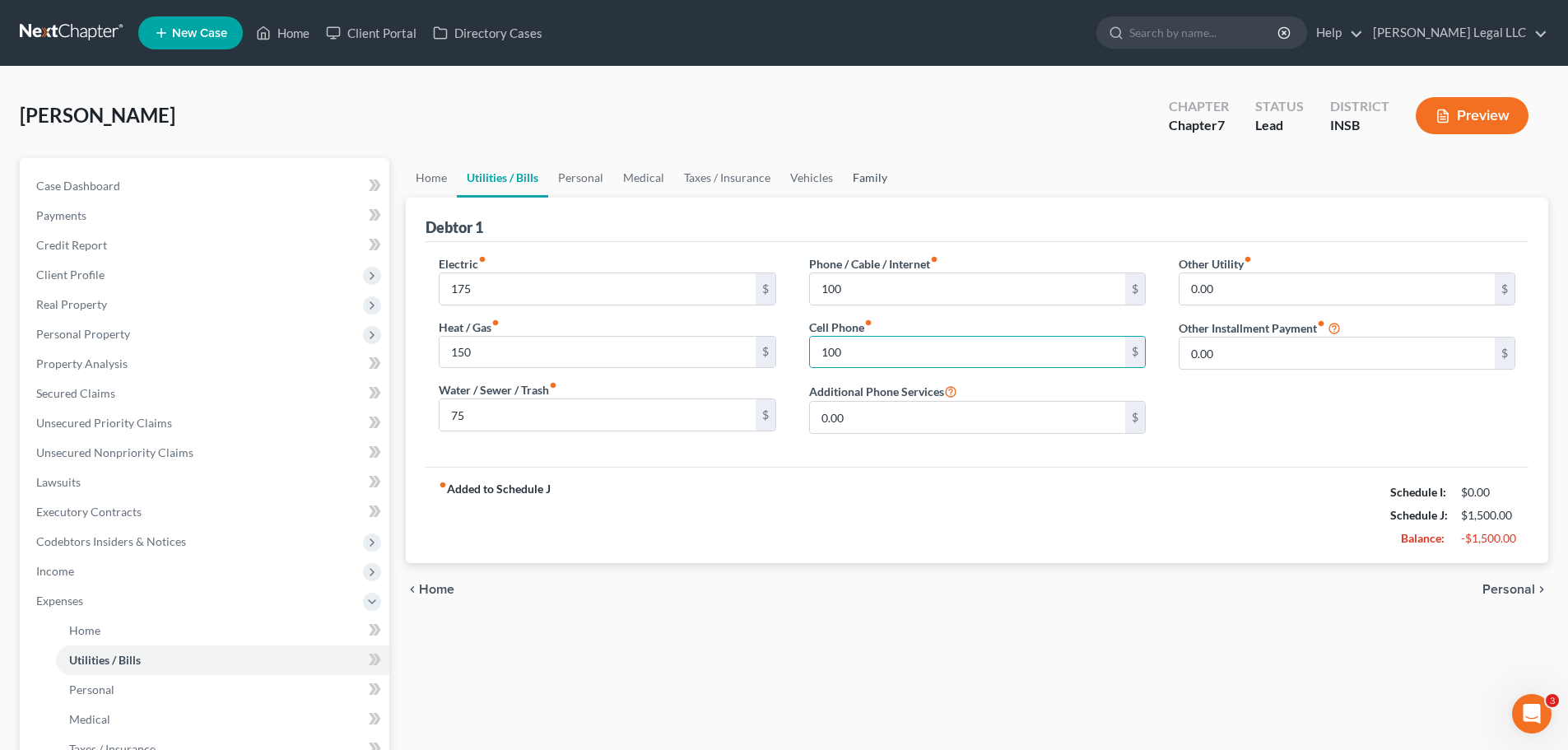 click on "Family" at bounding box center (870, 178) 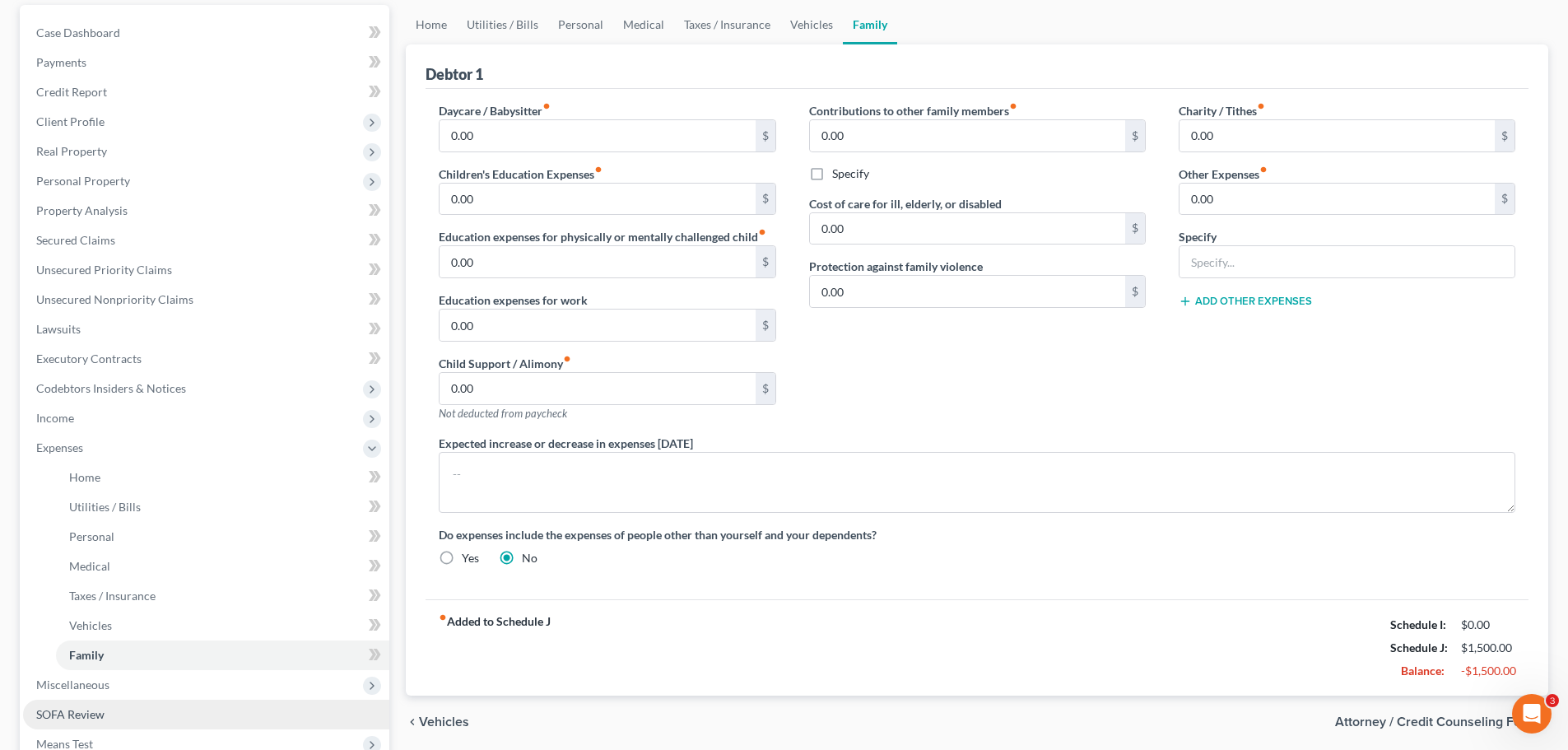 scroll, scrollTop: 329, scrollLeft: 0, axis: vertical 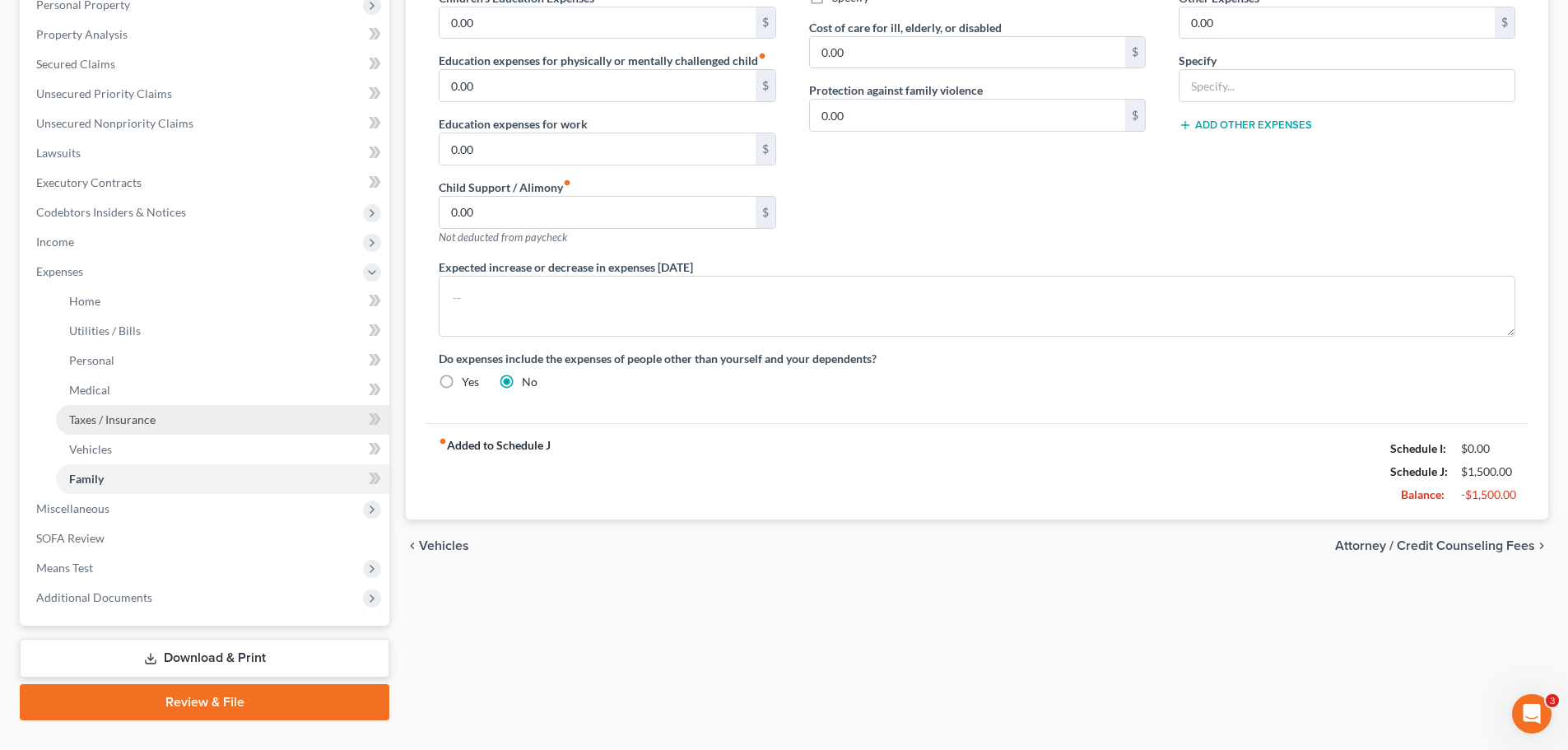 click on "Taxes / Insurance" at bounding box center (112, 419) 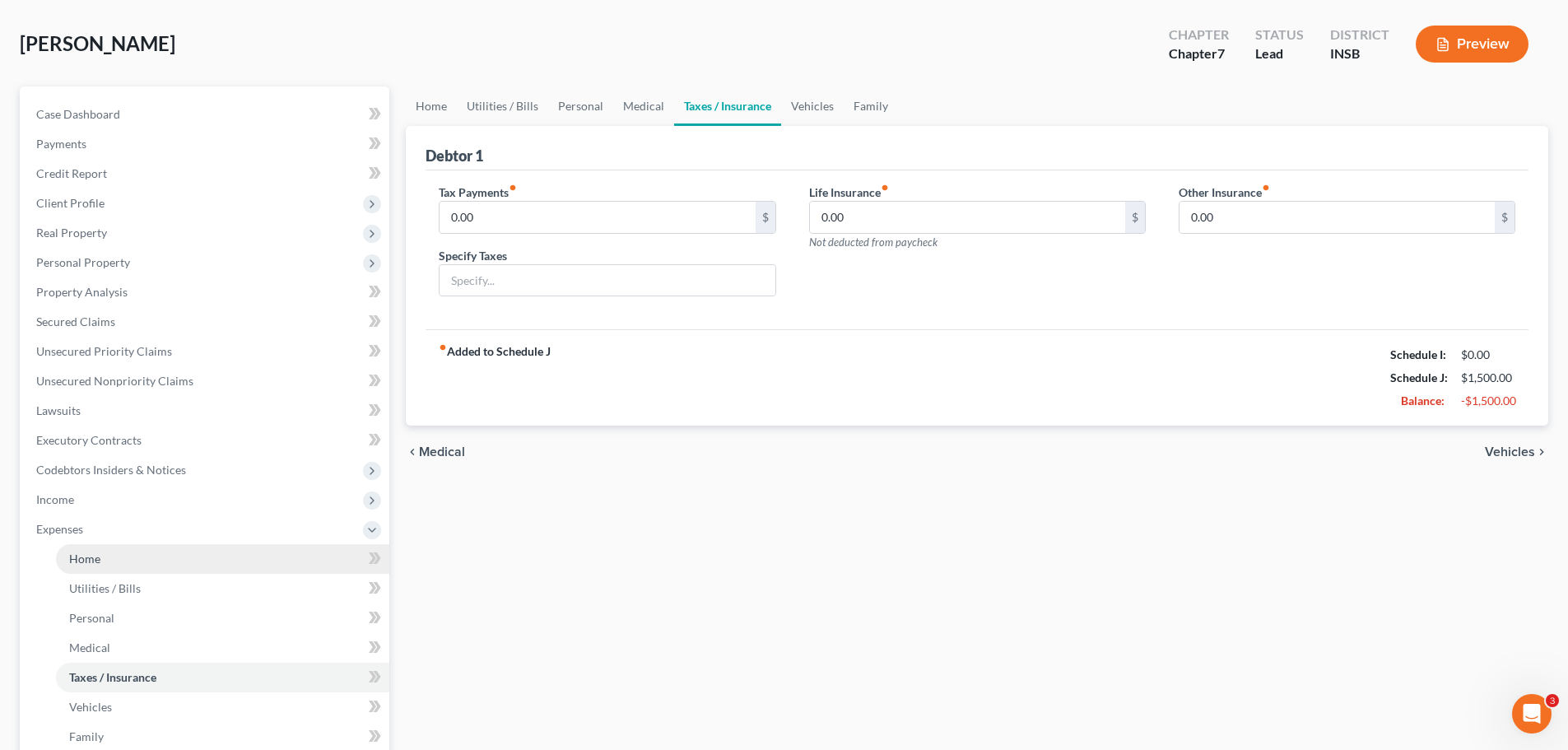 scroll, scrollTop: 165, scrollLeft: 0, axis: vertical 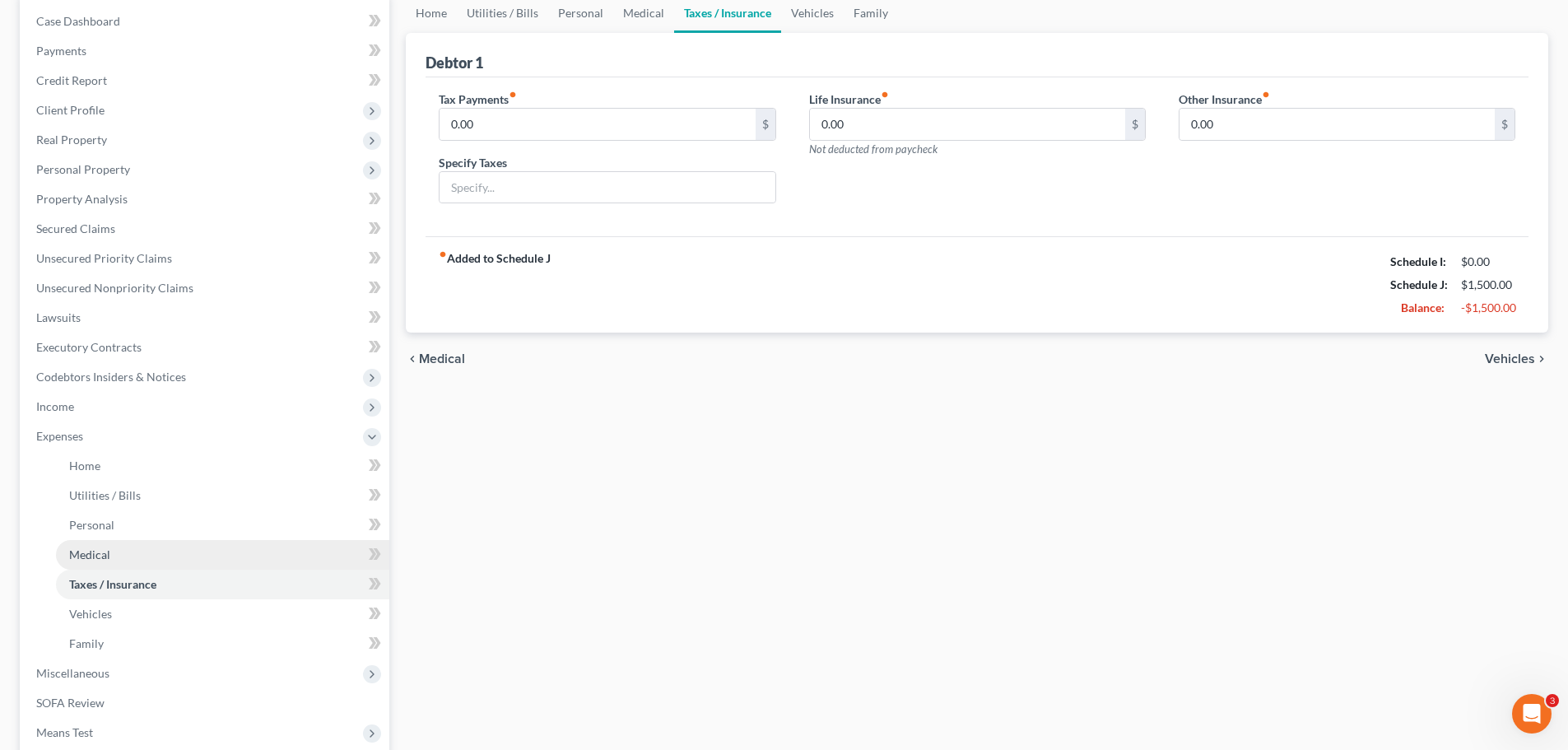 click on "Medical" at bounding box center (90, 554) 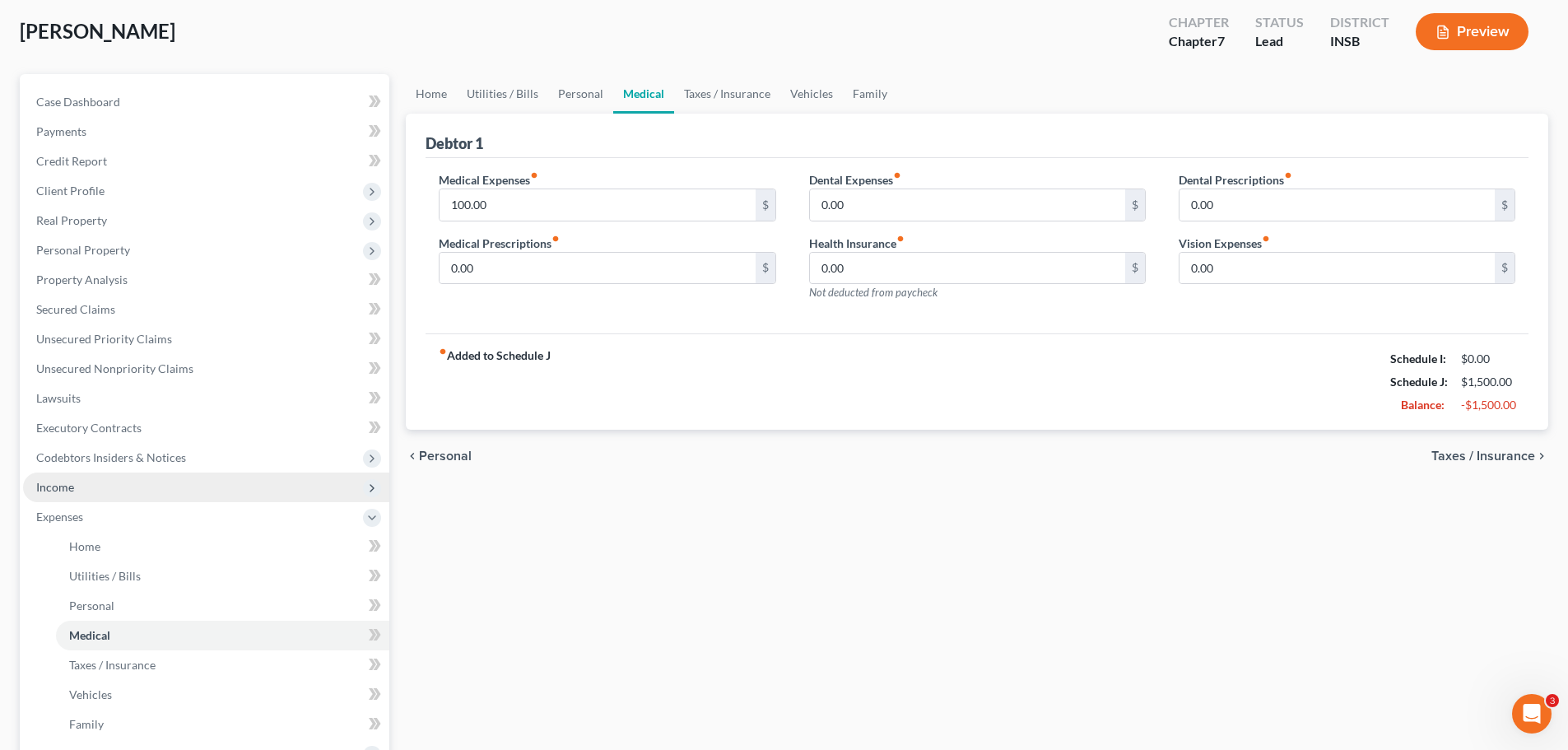 scroll, scrollTop: 0, scrollLeft: 0, axis: both 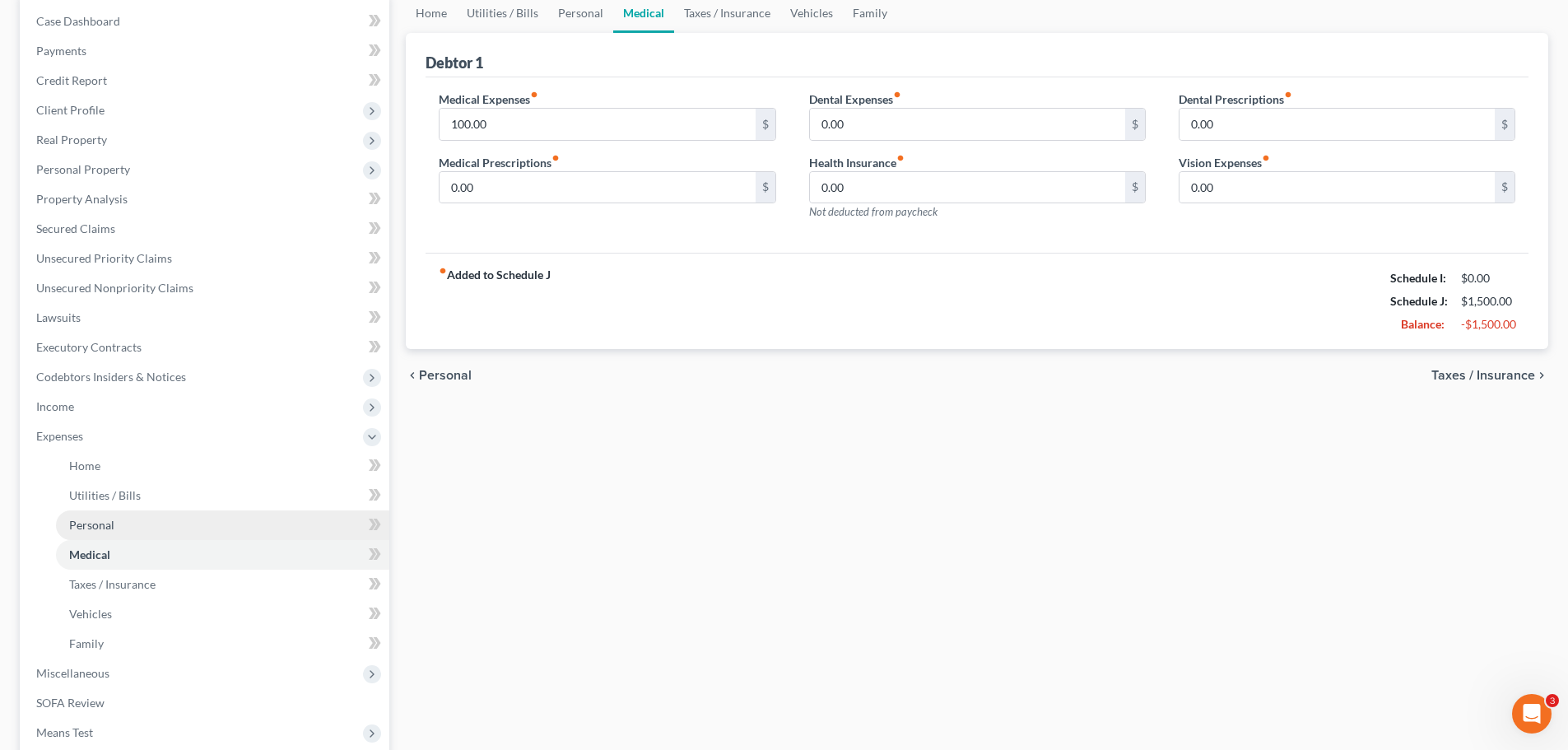 click on "Personal" at bounding box center (91, 524) 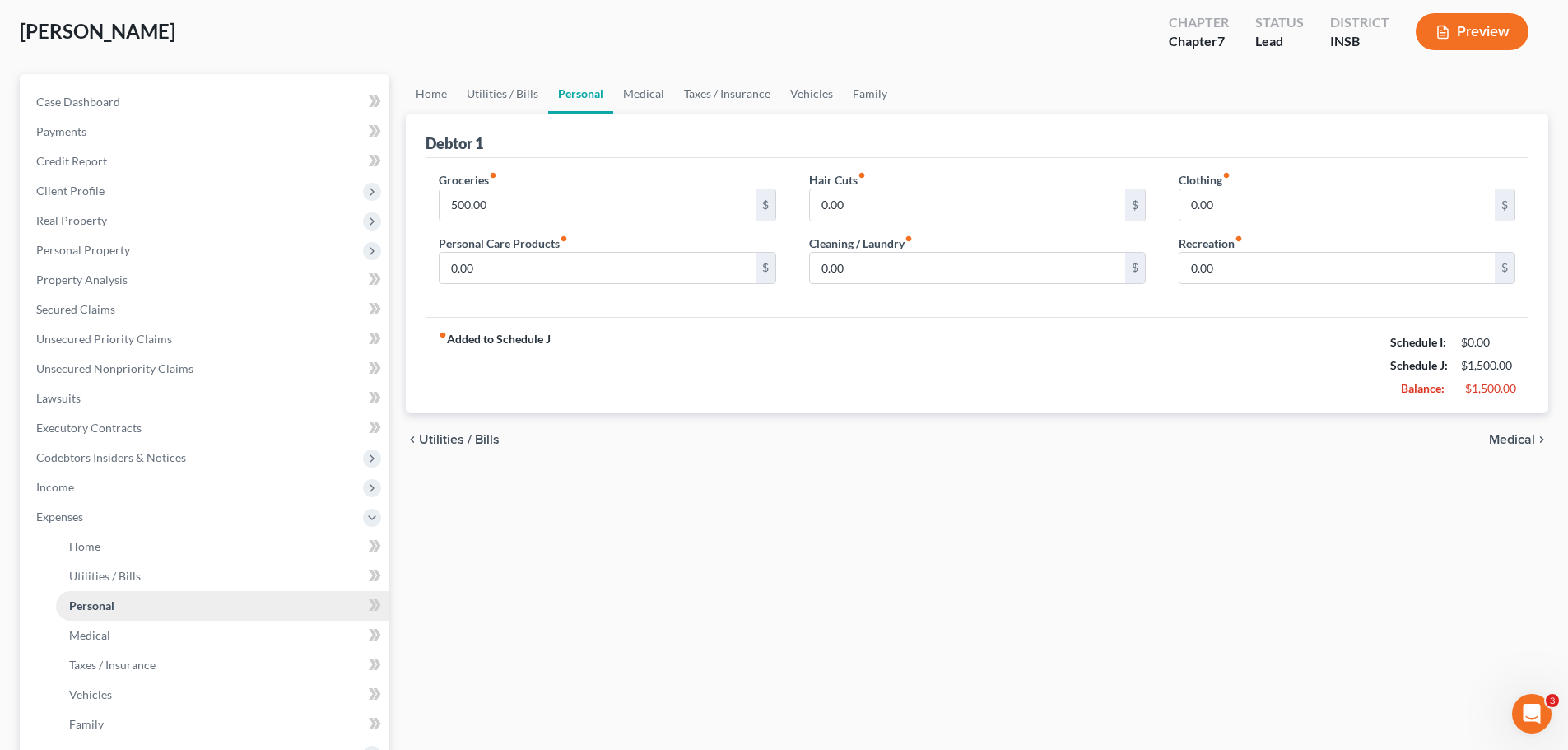scroll, scrollTop: 0, scrollLeft: 0, axis: both 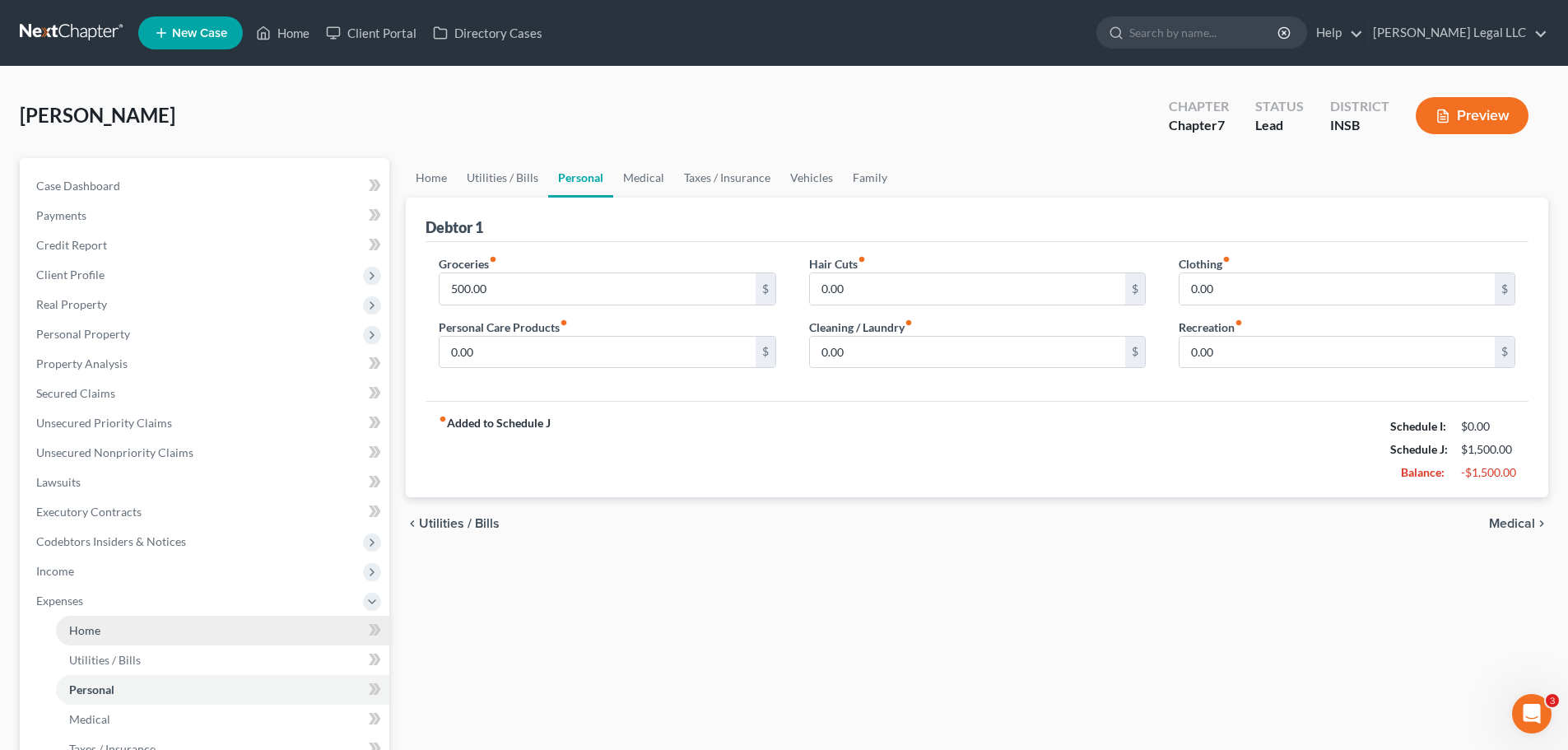 click on "Home" at bounding box center (85, 630) 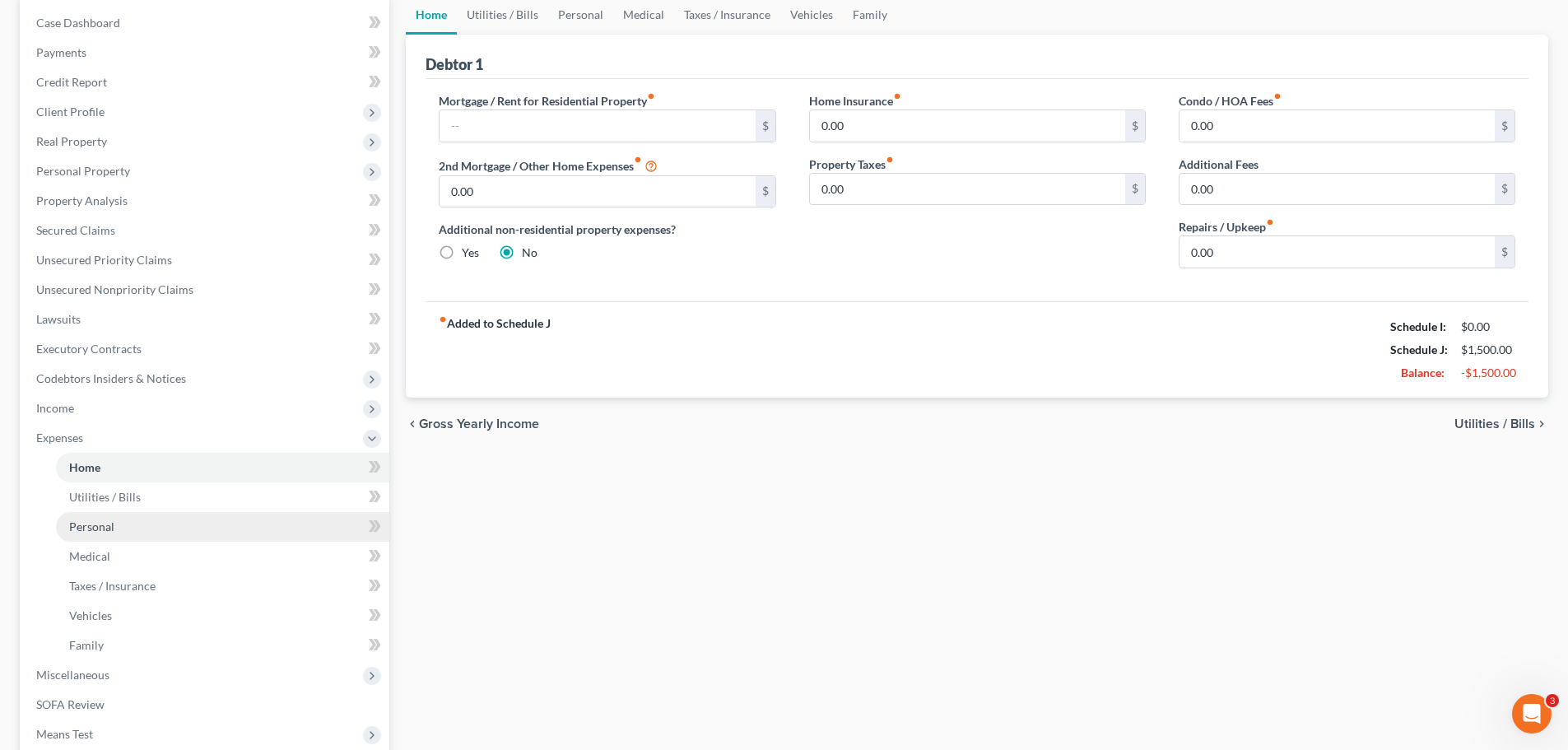 scroll, scrollTop: 165, scrollLeft: 0, axis: vertical 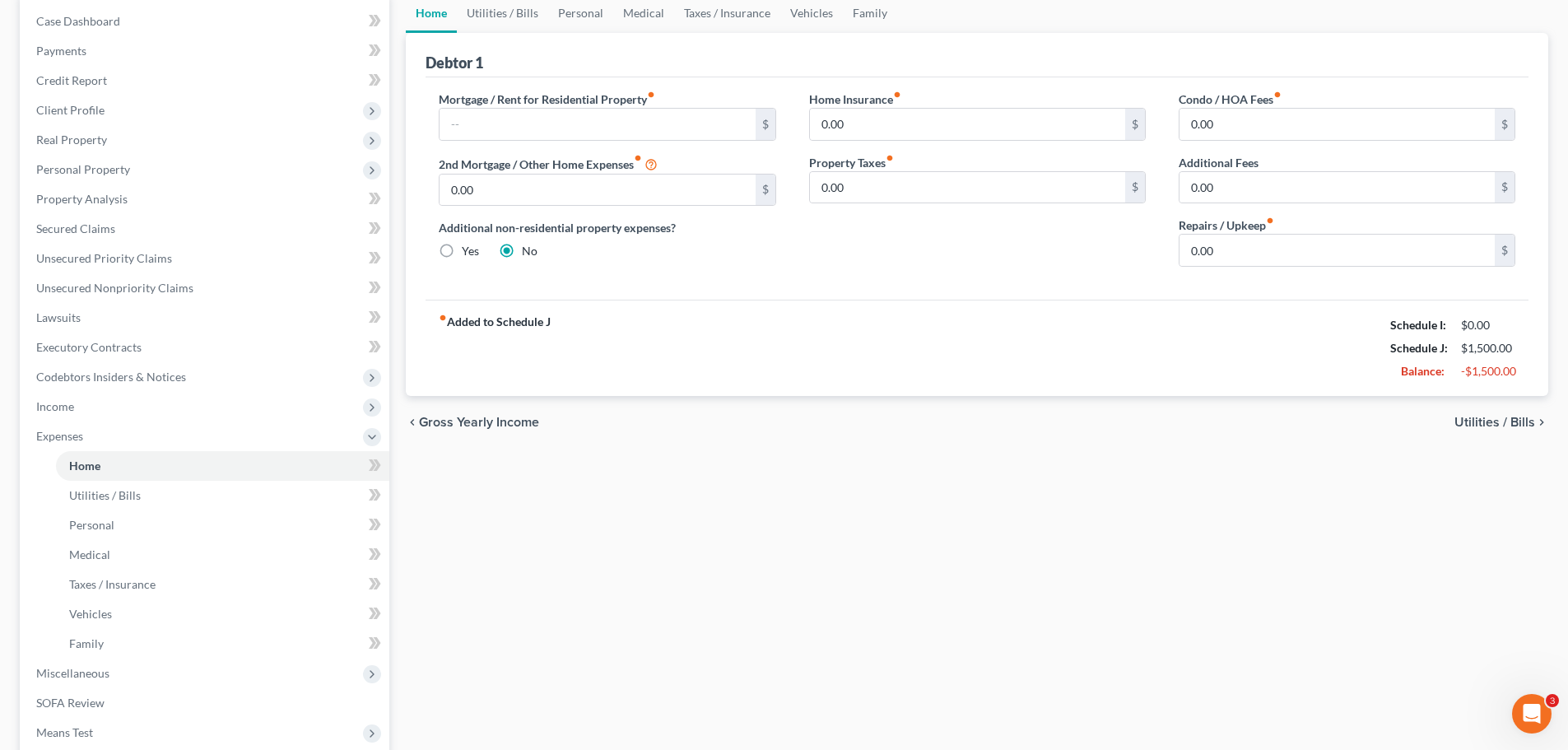 click on "fiber_manual_record  Added to Schedule J Schedule I: $0.00 Schedule J: $1,500.00 Balance: -$1,500.00" at bounding box center (977, 347) 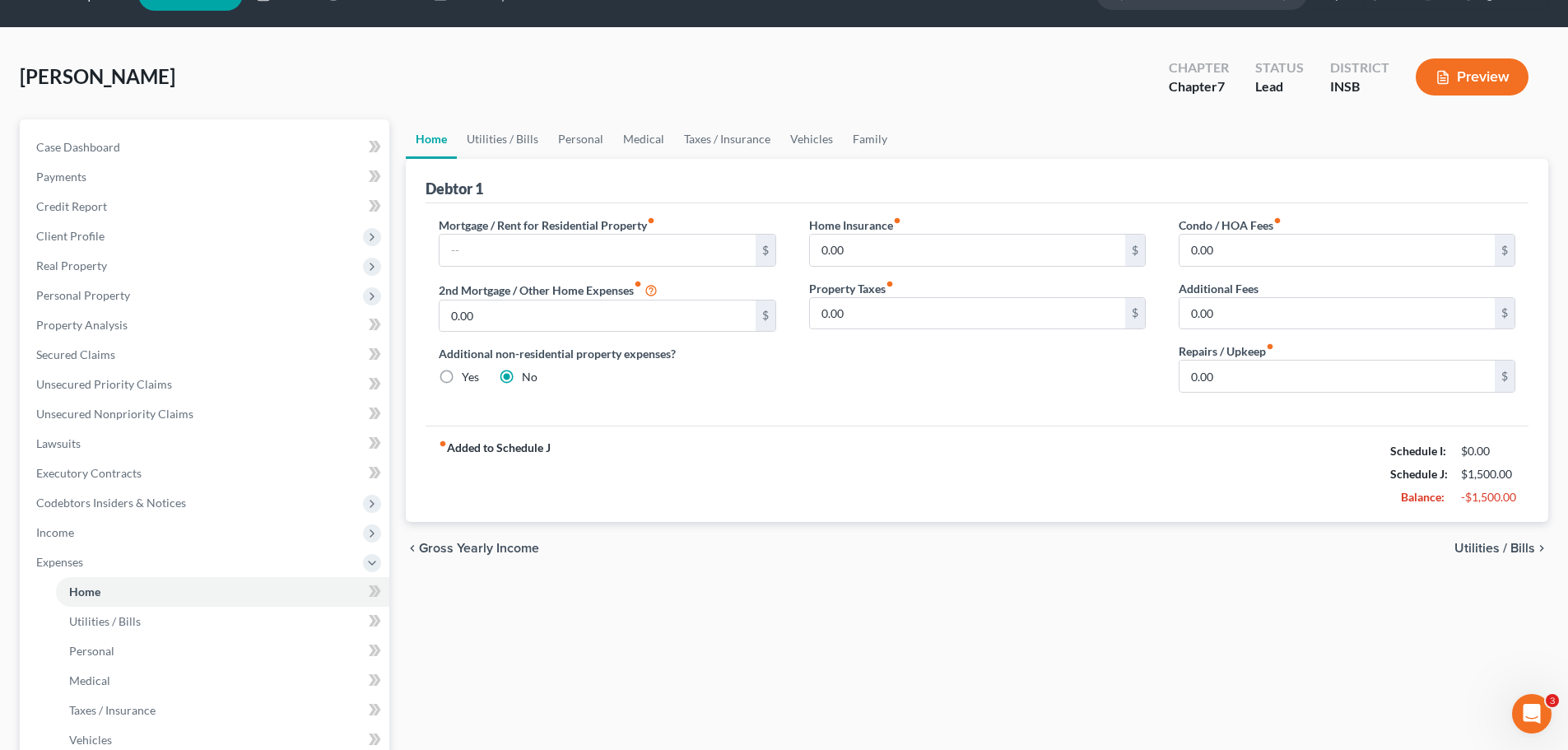 scroll, scrollTop: 0, scrollLeft: 0, axis: both 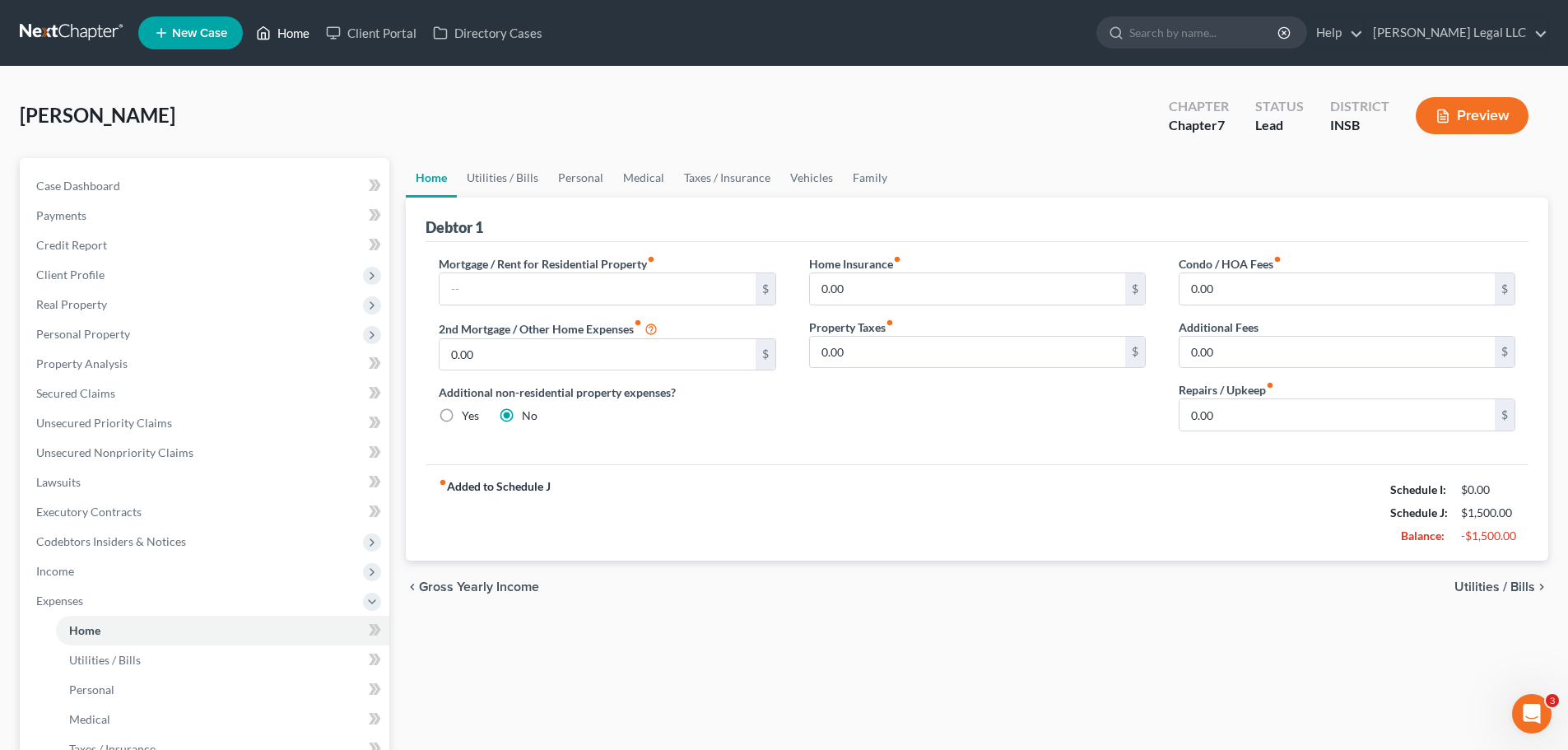 click 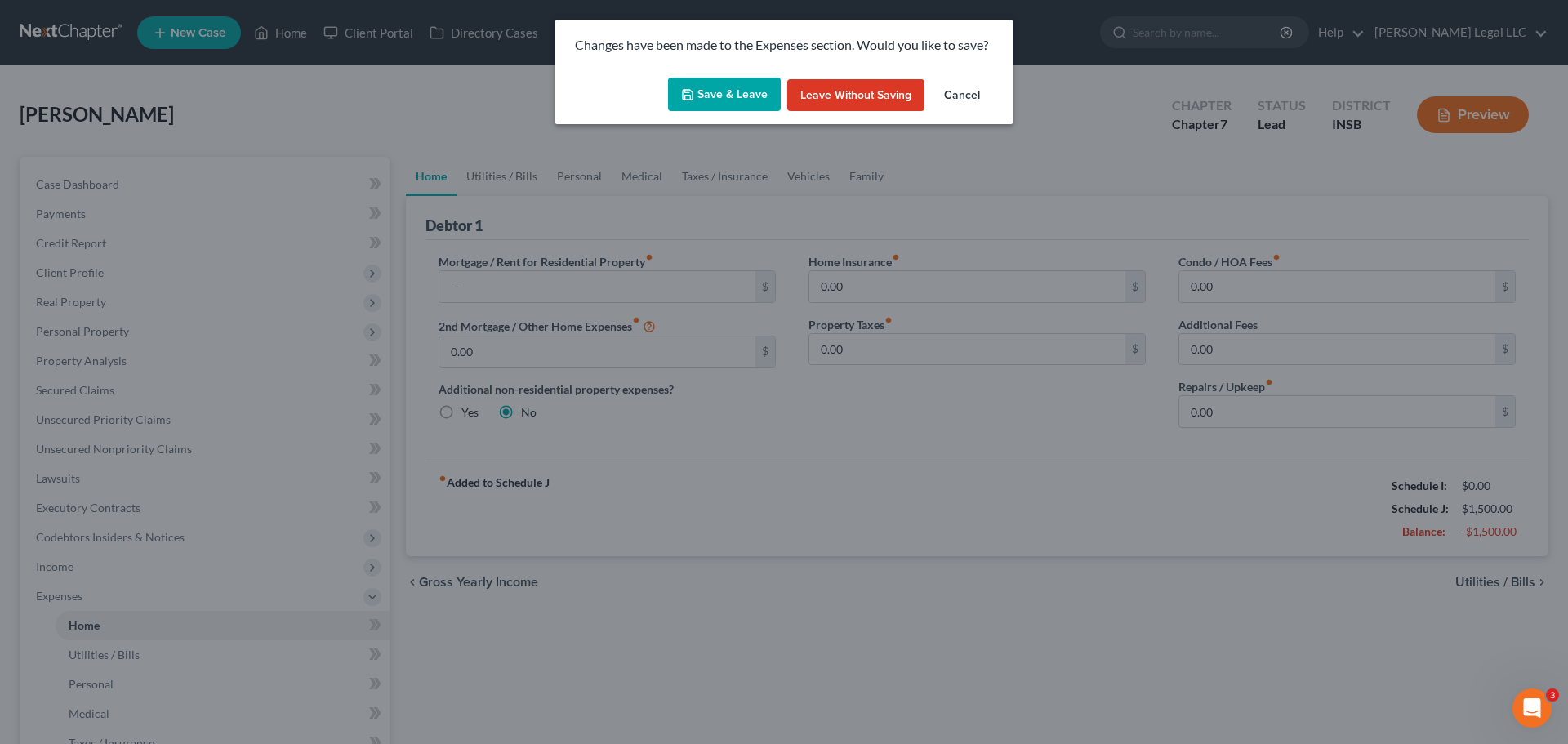 click on "Save & Leave" at bounding box center (724, 95) 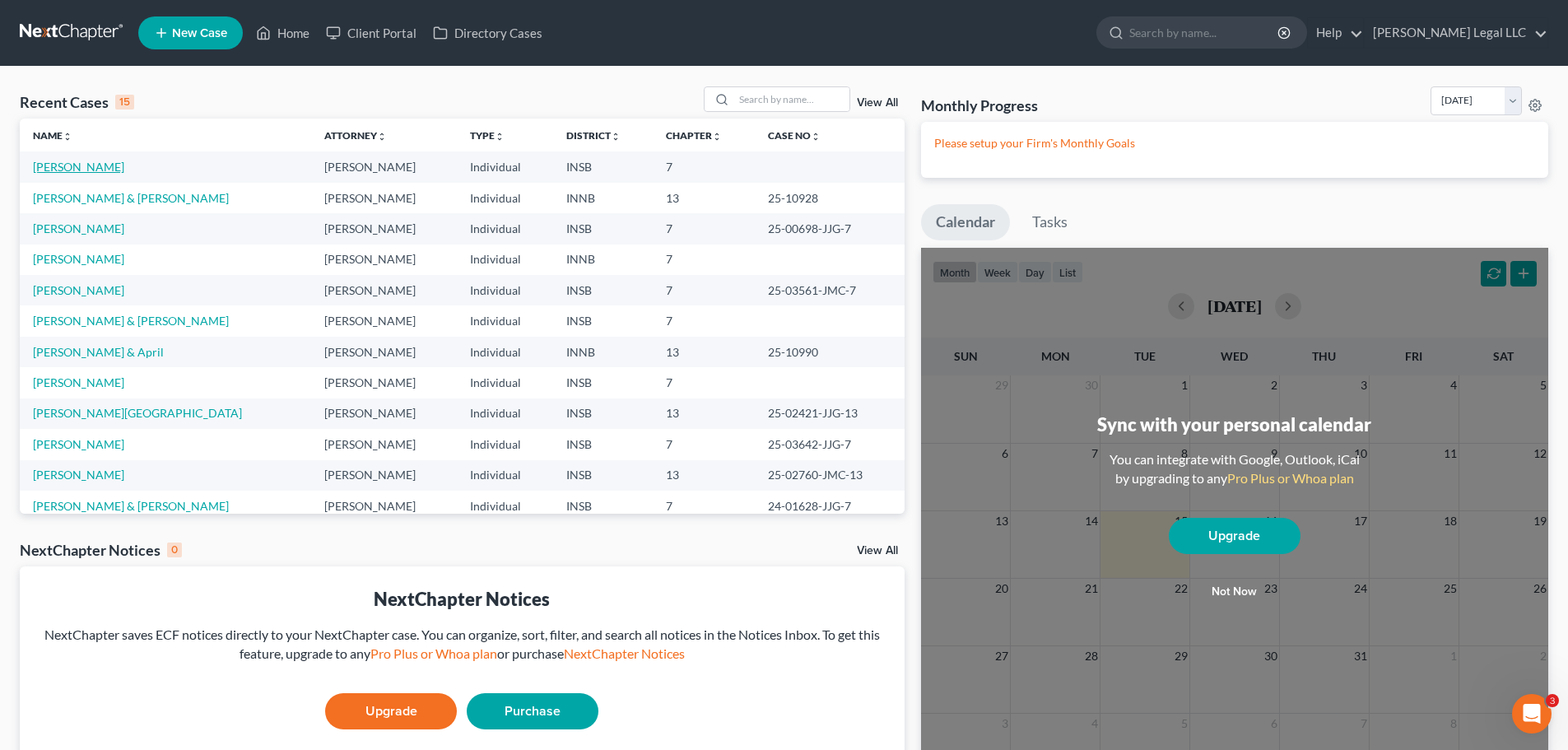 click on "[PERSON_NAME]" at bounding box center (78, 166) 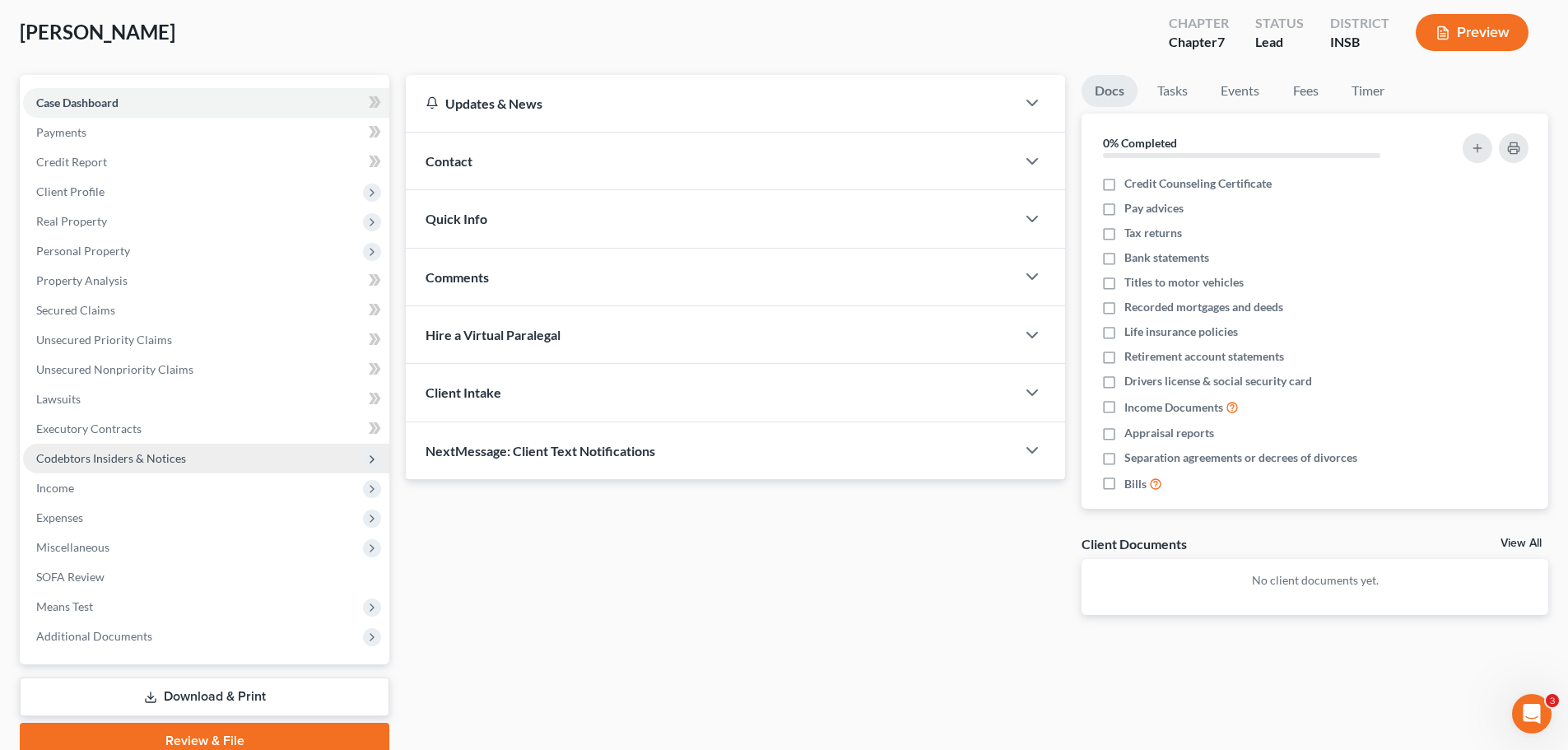 scroll, scrollTop: 155, scrollLeft: 0, axis: vertical 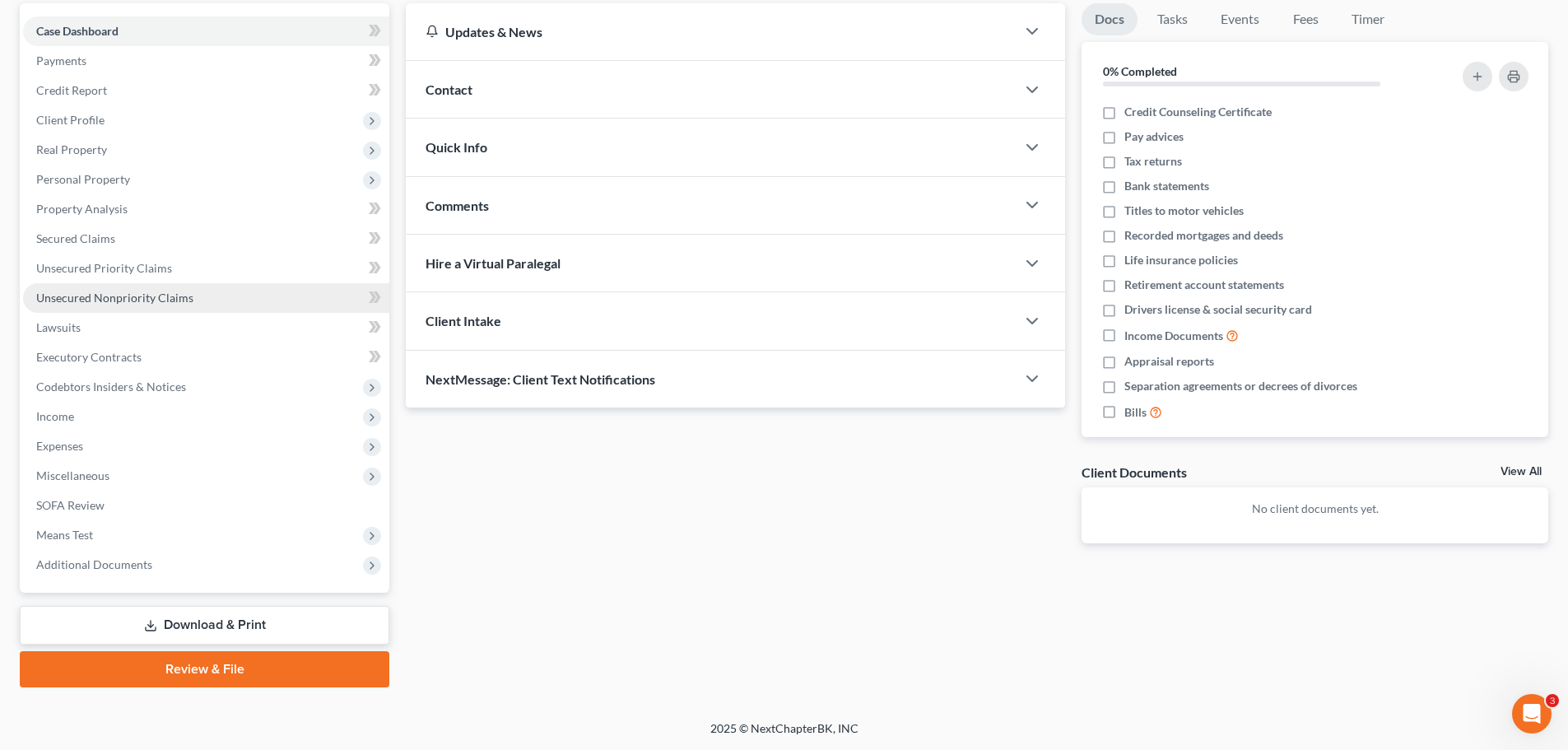 click on "Unsecured Nonpriority Claims" at bounding box center (114, 297) 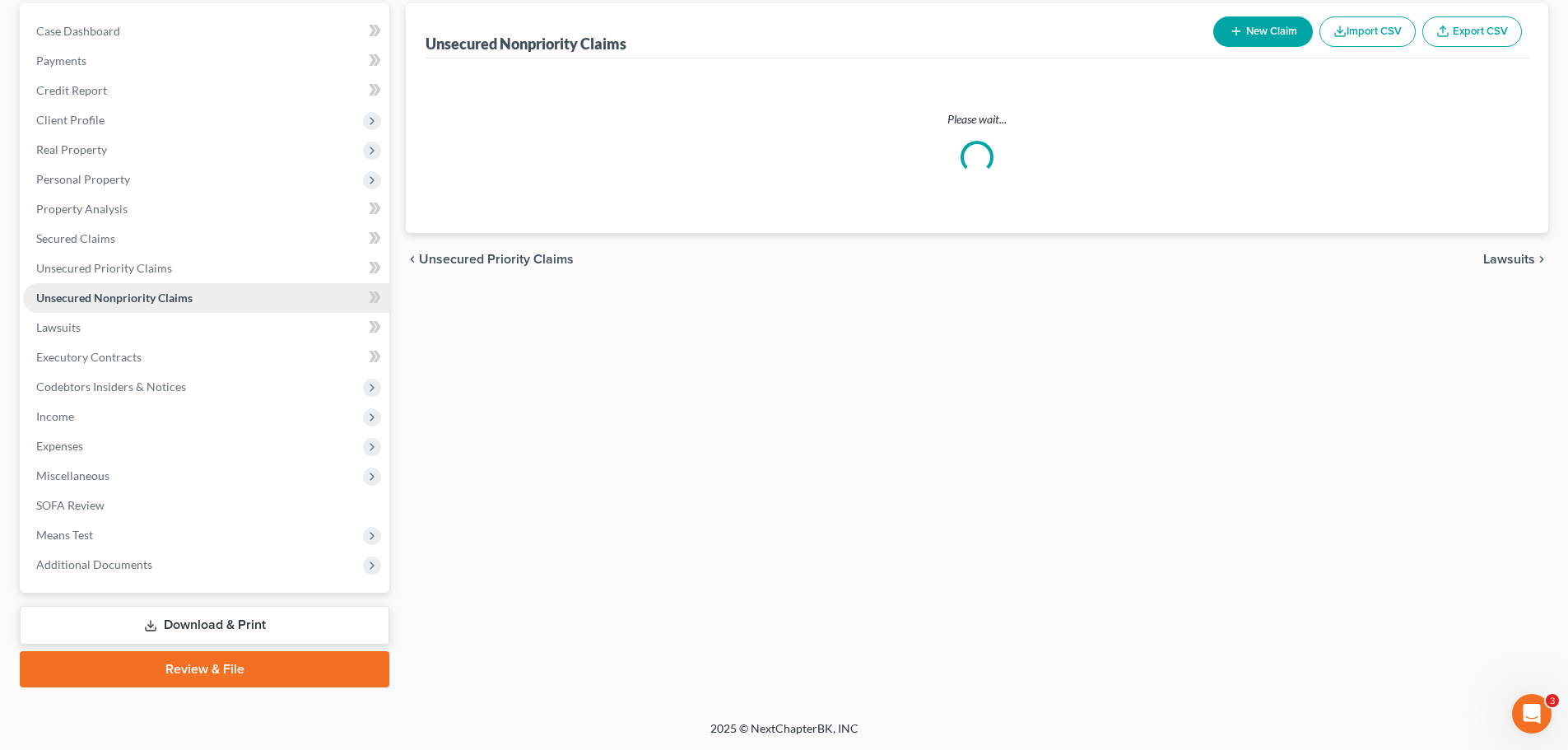scroll, scrollTop: 0, scrollLeft: 0, axis: both 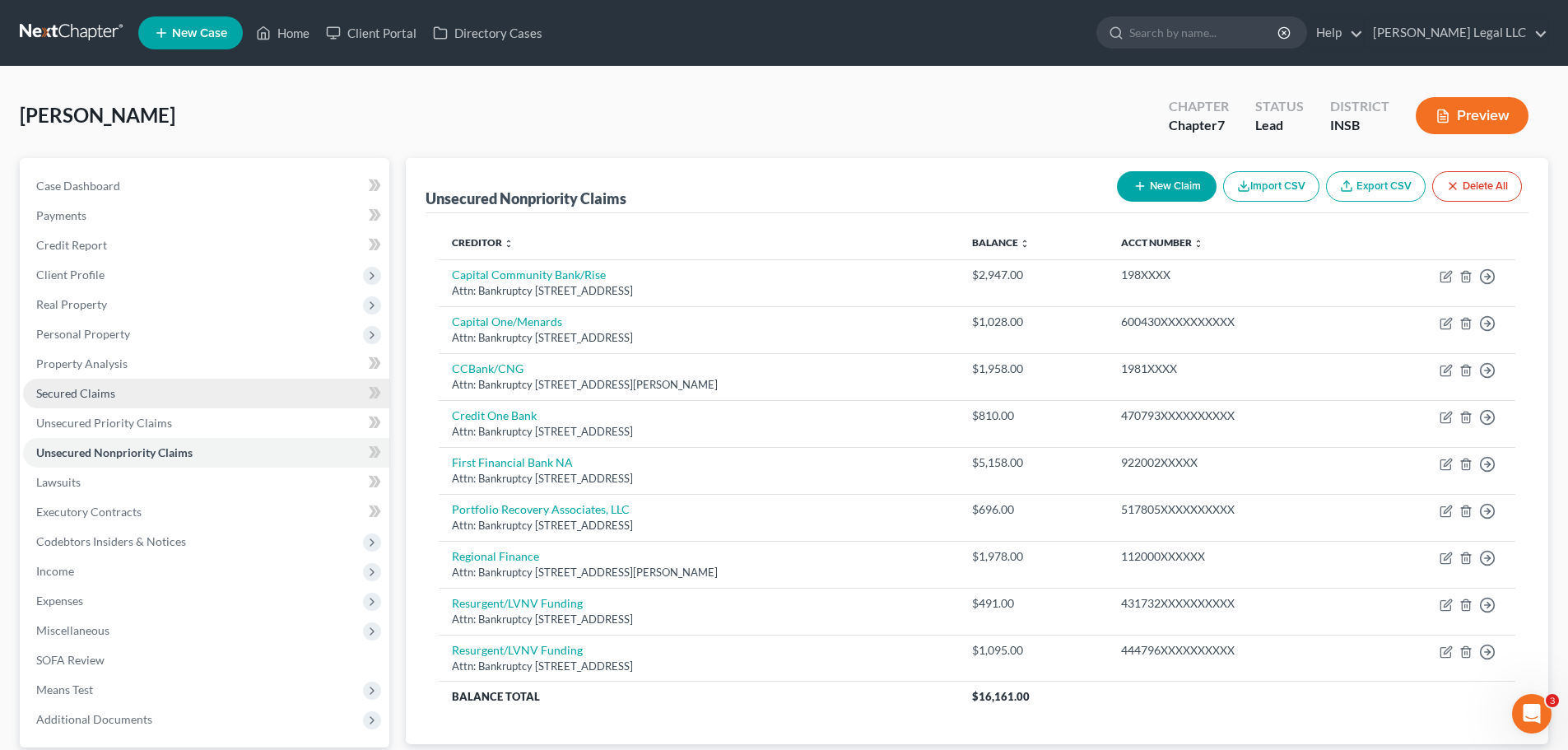 click on "Secured Claims" at bounding box center (206, 394) 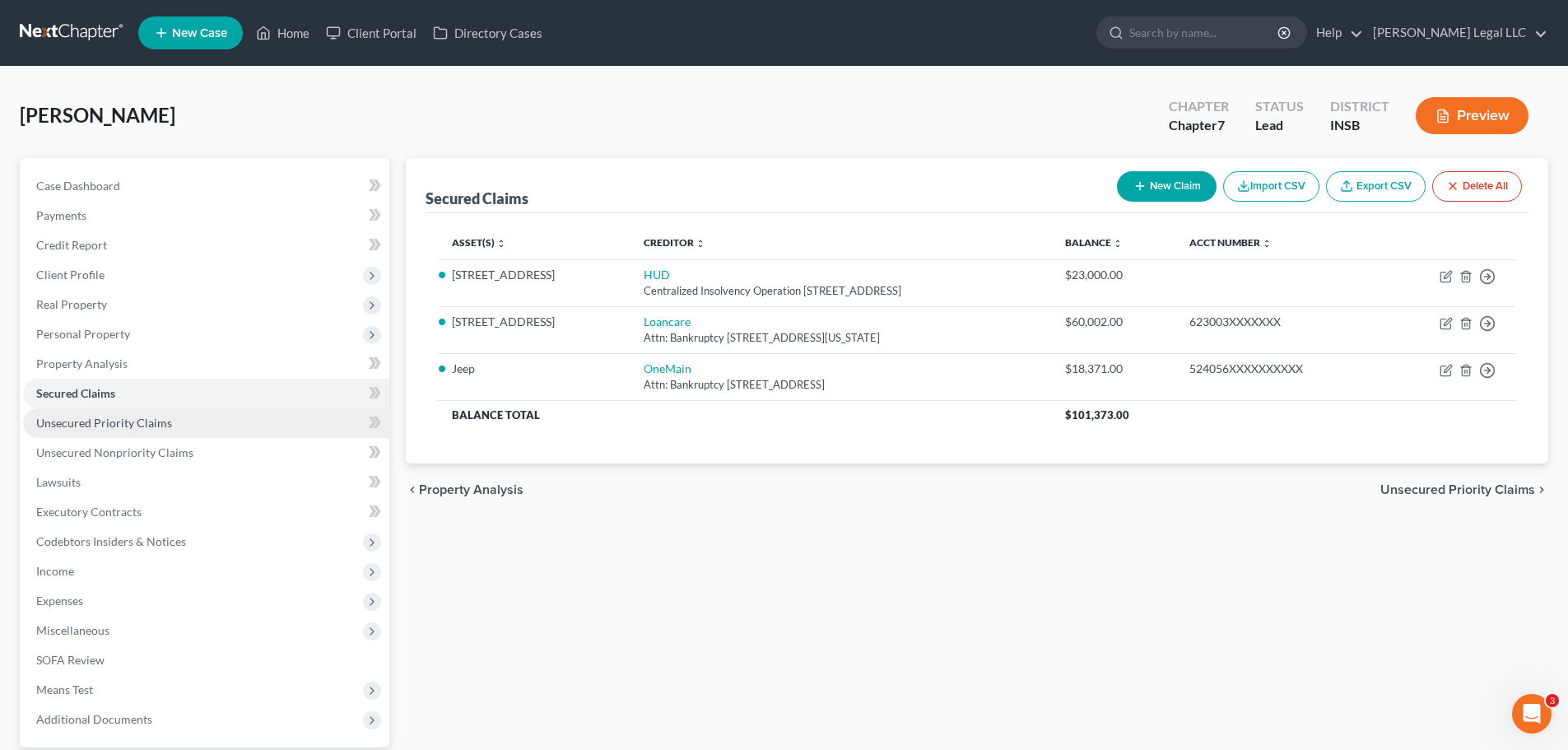click on "Unsecured Priority Claims" at bounding box center [104, 422] 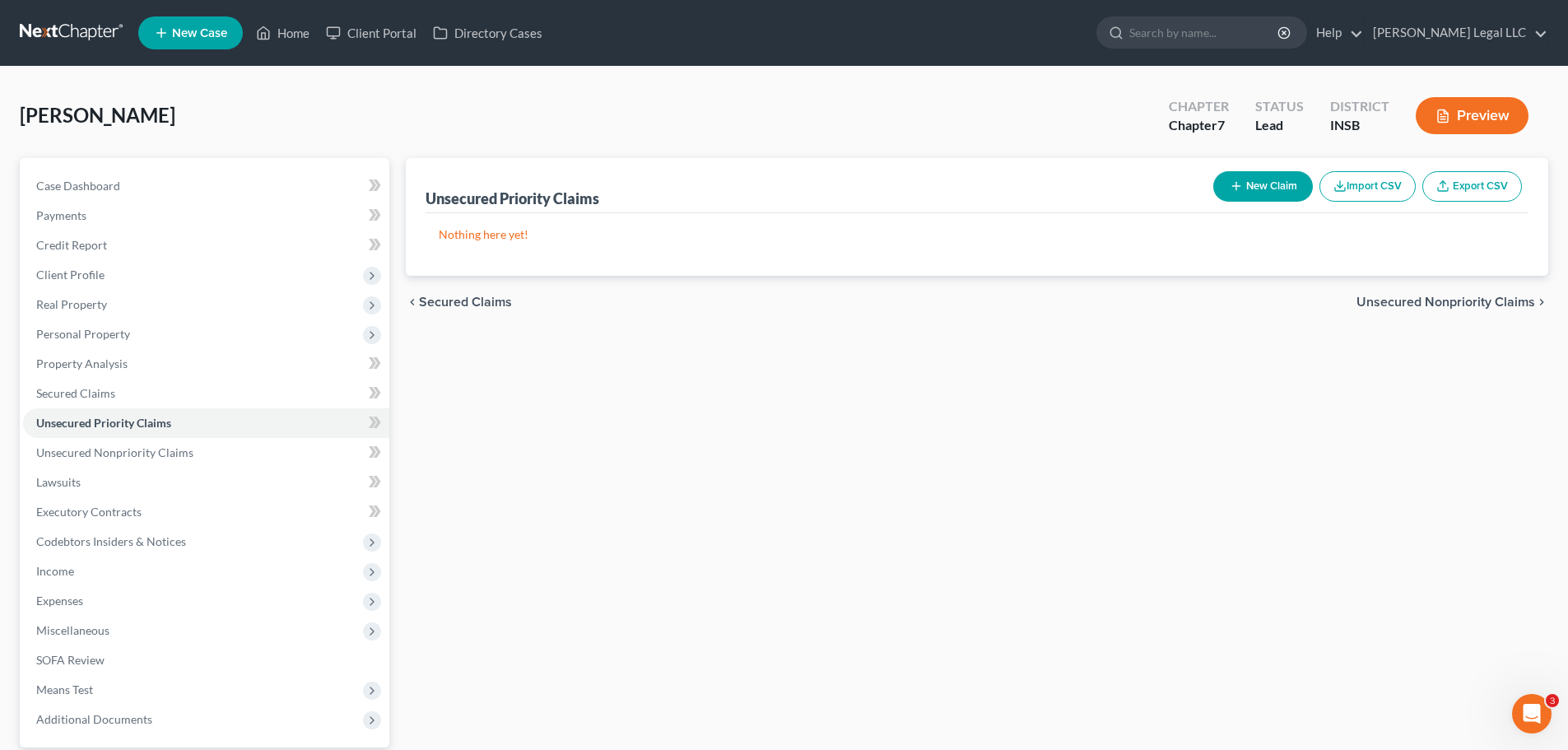 click on "New Claim" at bounding box center [1263, 186] 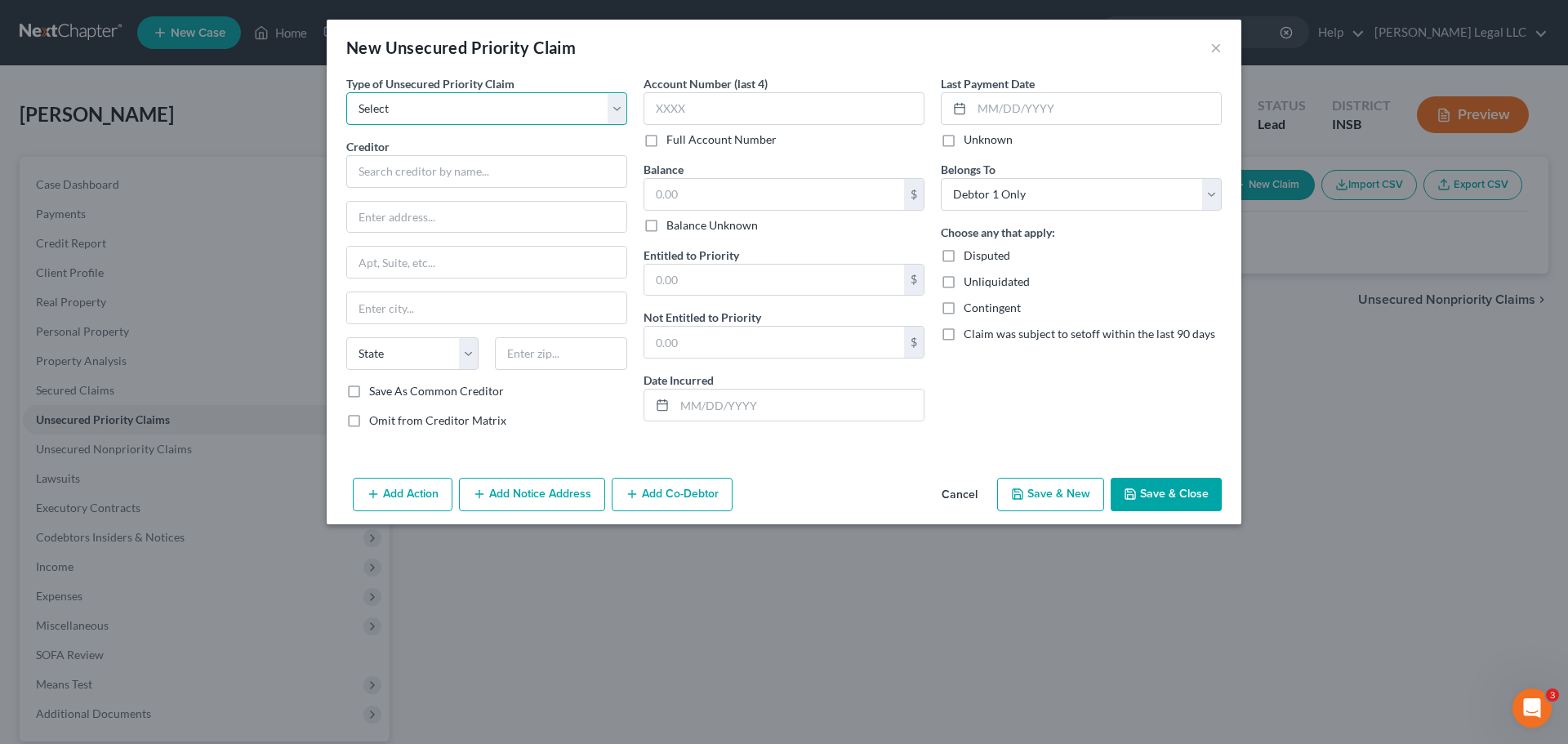 click on "Select Taxes & Other Government Units Domestic Support Obligations Extensions of credit in an involuntary case Wages, Salaries, Commissions Contributions to employee benefits Certain farmers and fisherman Deposits by individuals Commitments to maintain capitals Claims for death or injury while intoxicated Other" at bounding box center (487, 109) 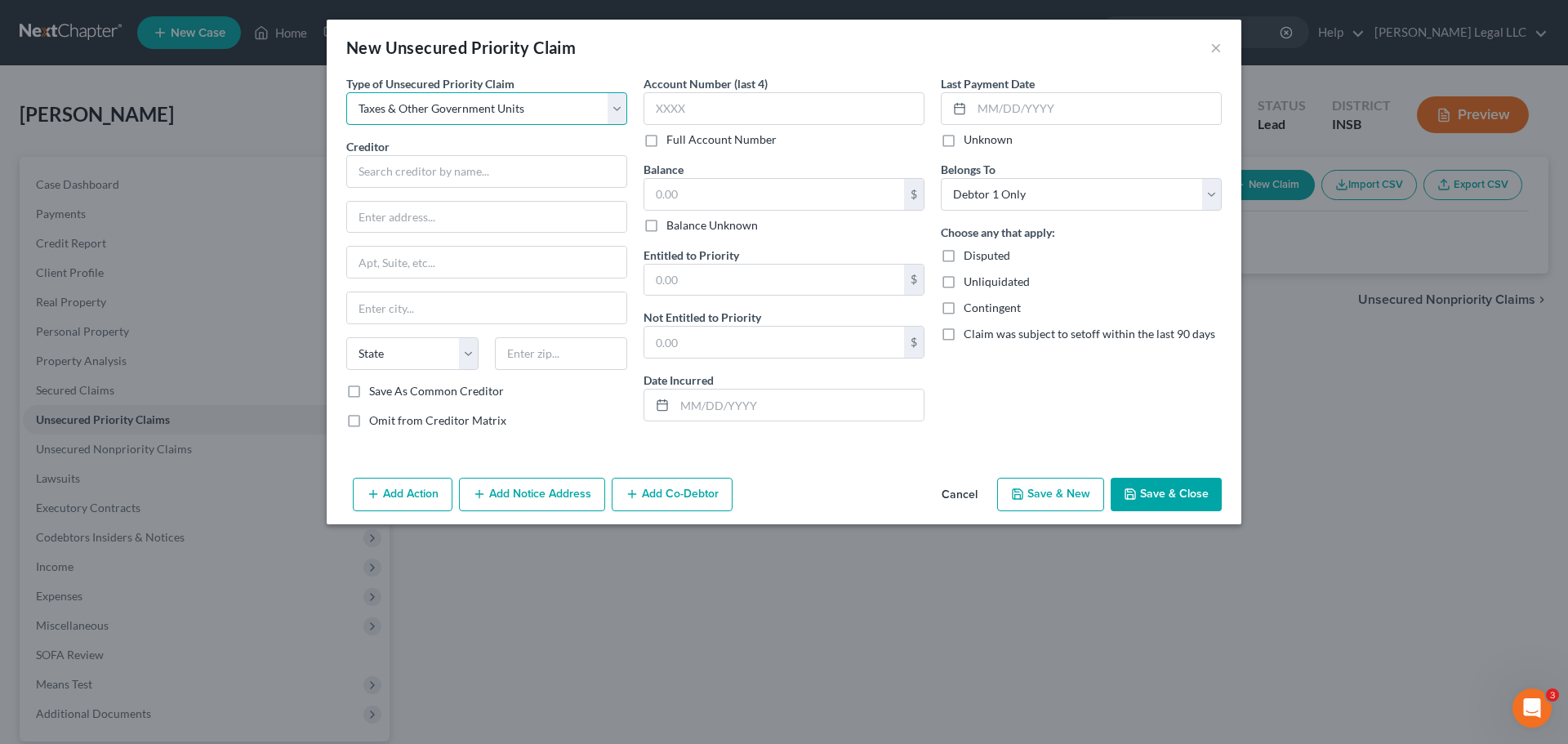 click on "Select Taxes & Other Government Units Domestic Support Obligations Extensions of credit in an involuntary case Wages, Salaries, Commissions Contributions to employee benefits Certain farmers and fisherman Deposits by individuals Commitments to maintain capitals Claims for death or injury while intoxicated Other" at bounding box center [487, 109] 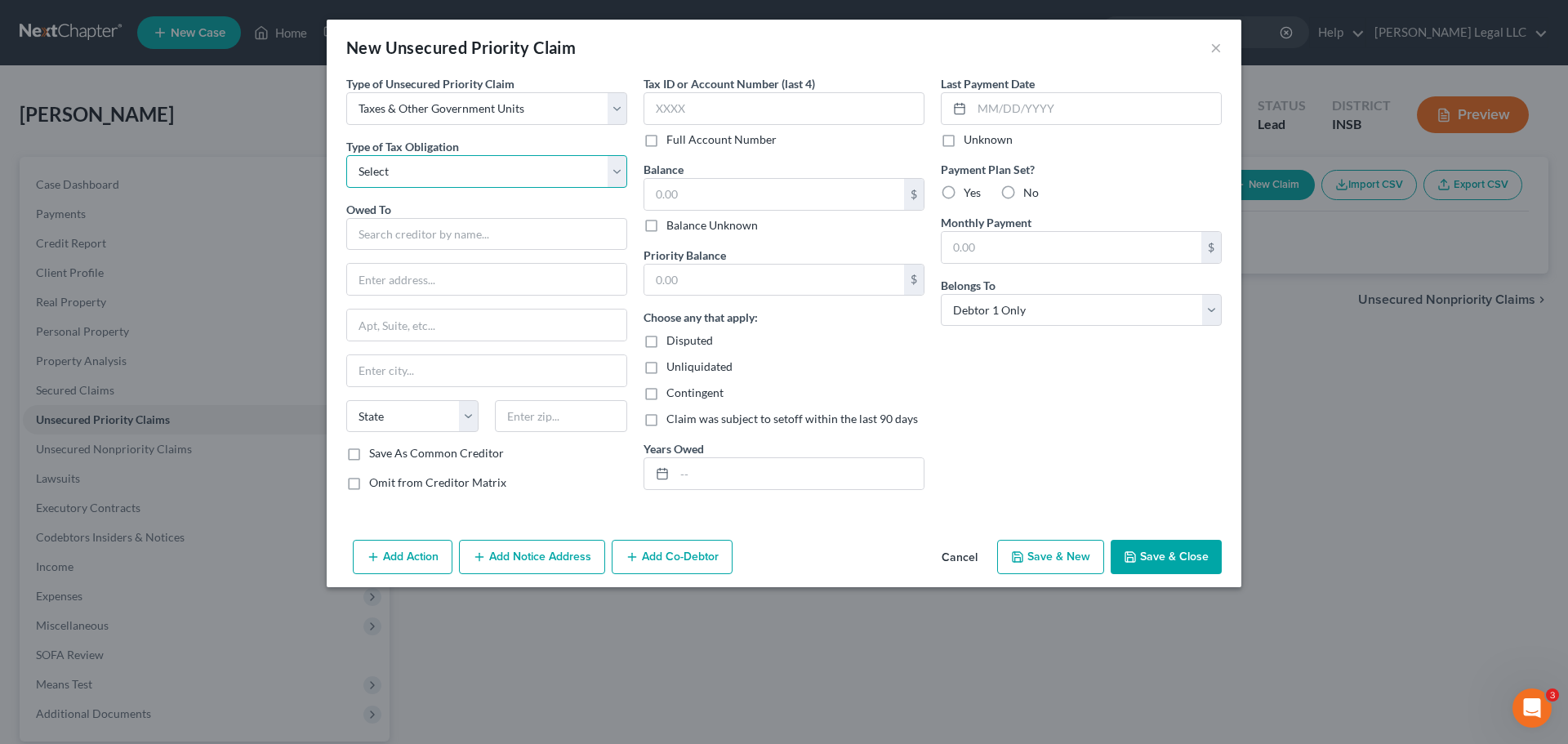 click on "Select Federal City State Franchise Tax Board Other" at bounding box center [487, 172] 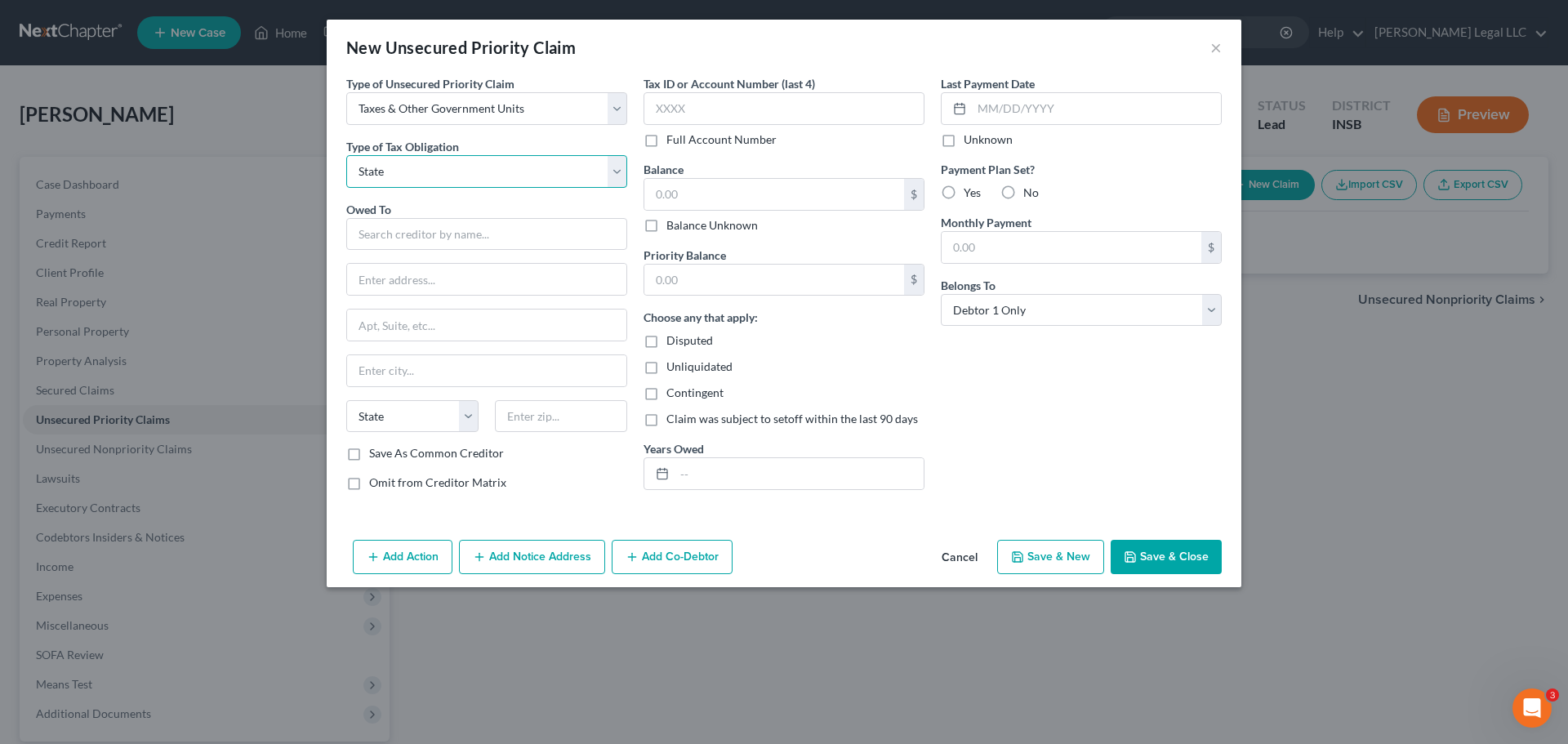 click on "Select Federal City State Franchise Tax Board Other" at bounding box center (487, 172) 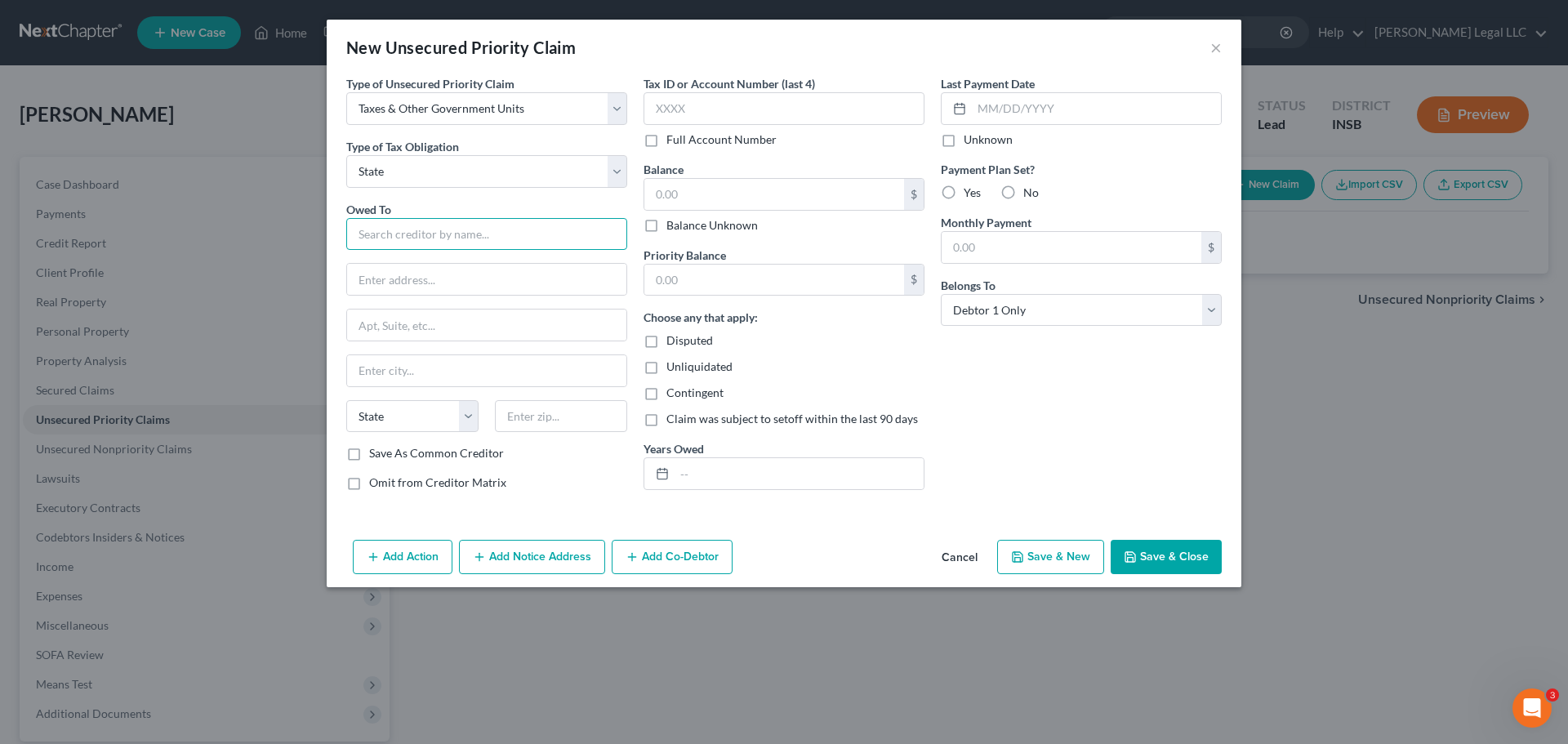 click at bounding box center (487, 234) 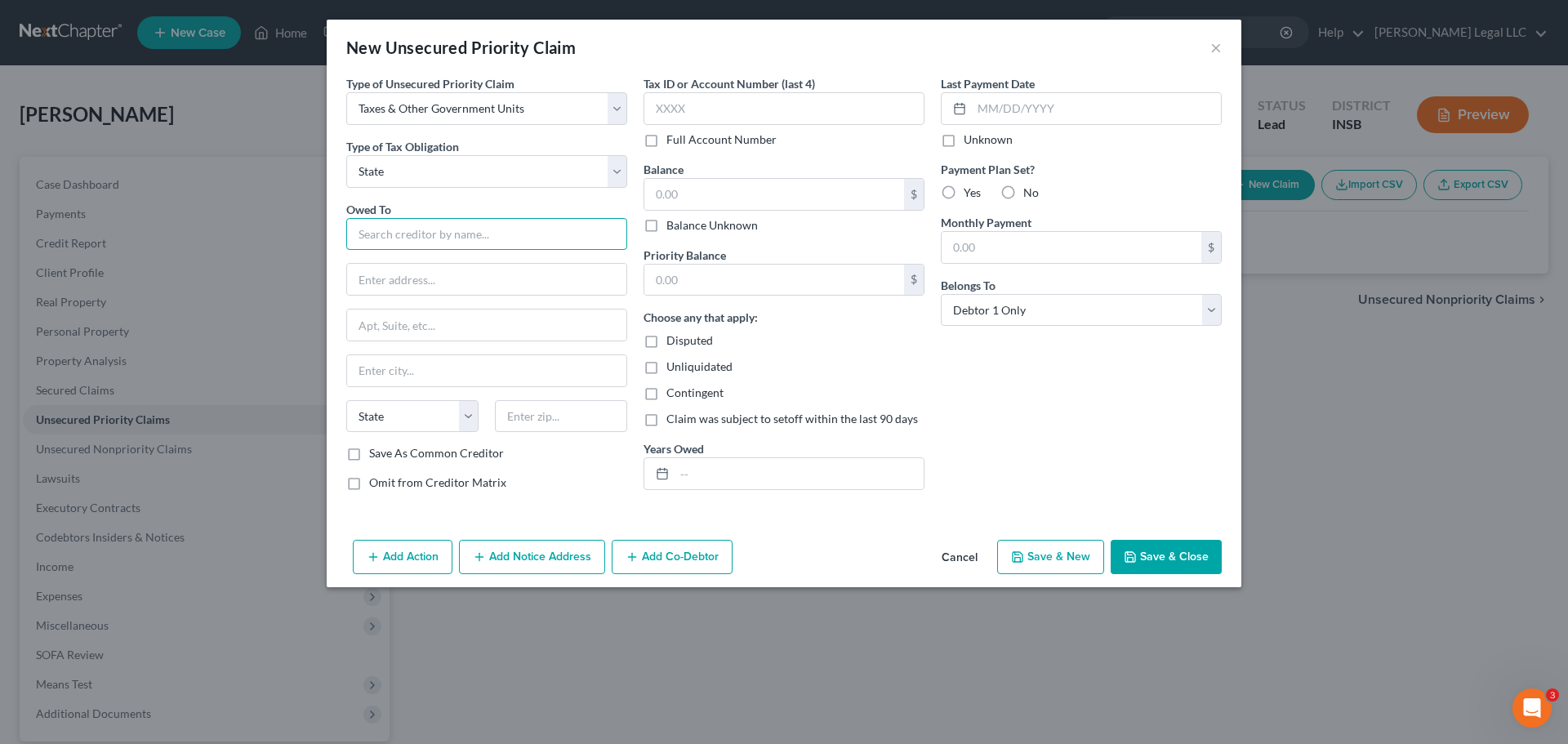 click at bounding box center (487, 234) 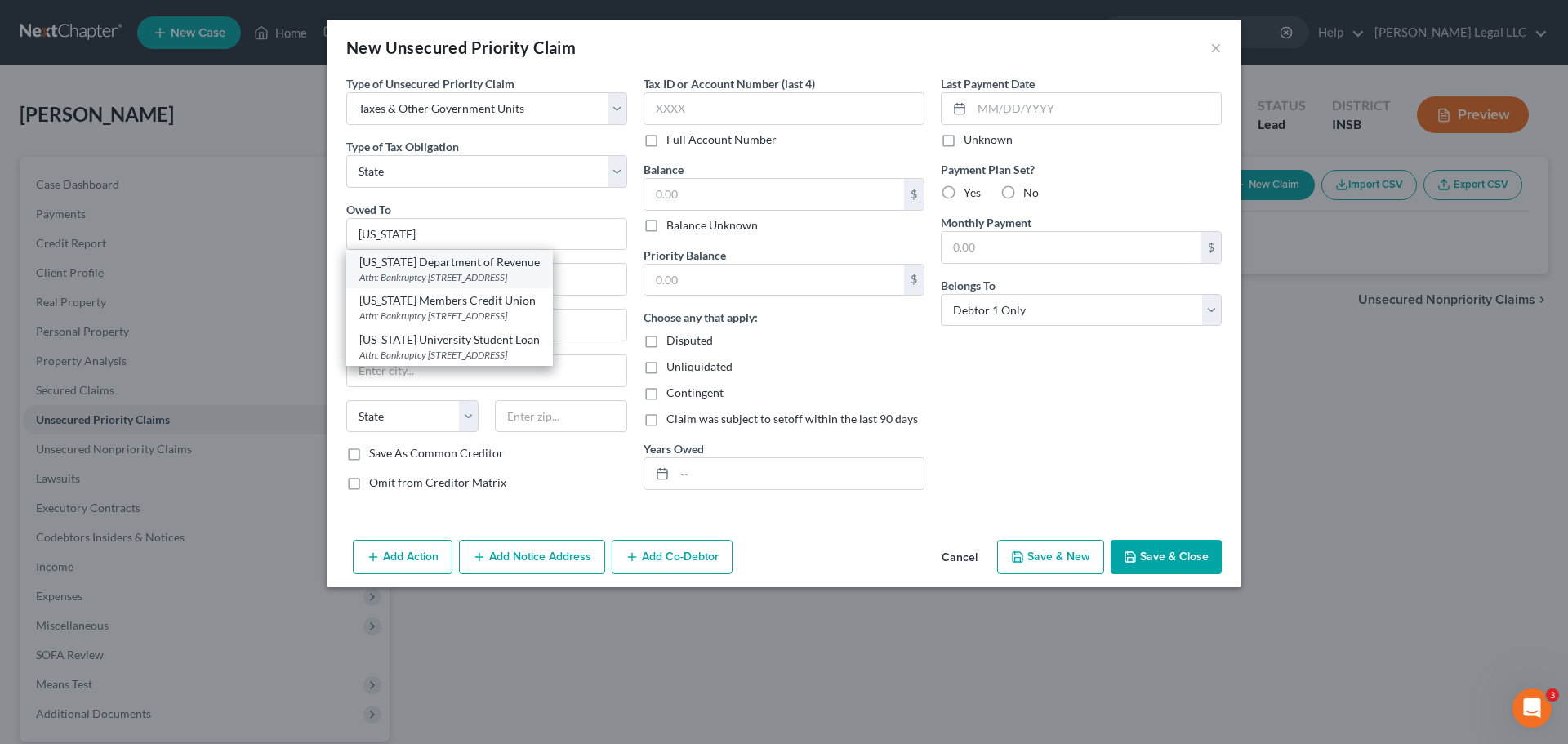 click on "Attn: Bankruptcy 100 North Senate Avenue, MS 108, Indianapolis, IN 46204" at bounding box center [449, 277] 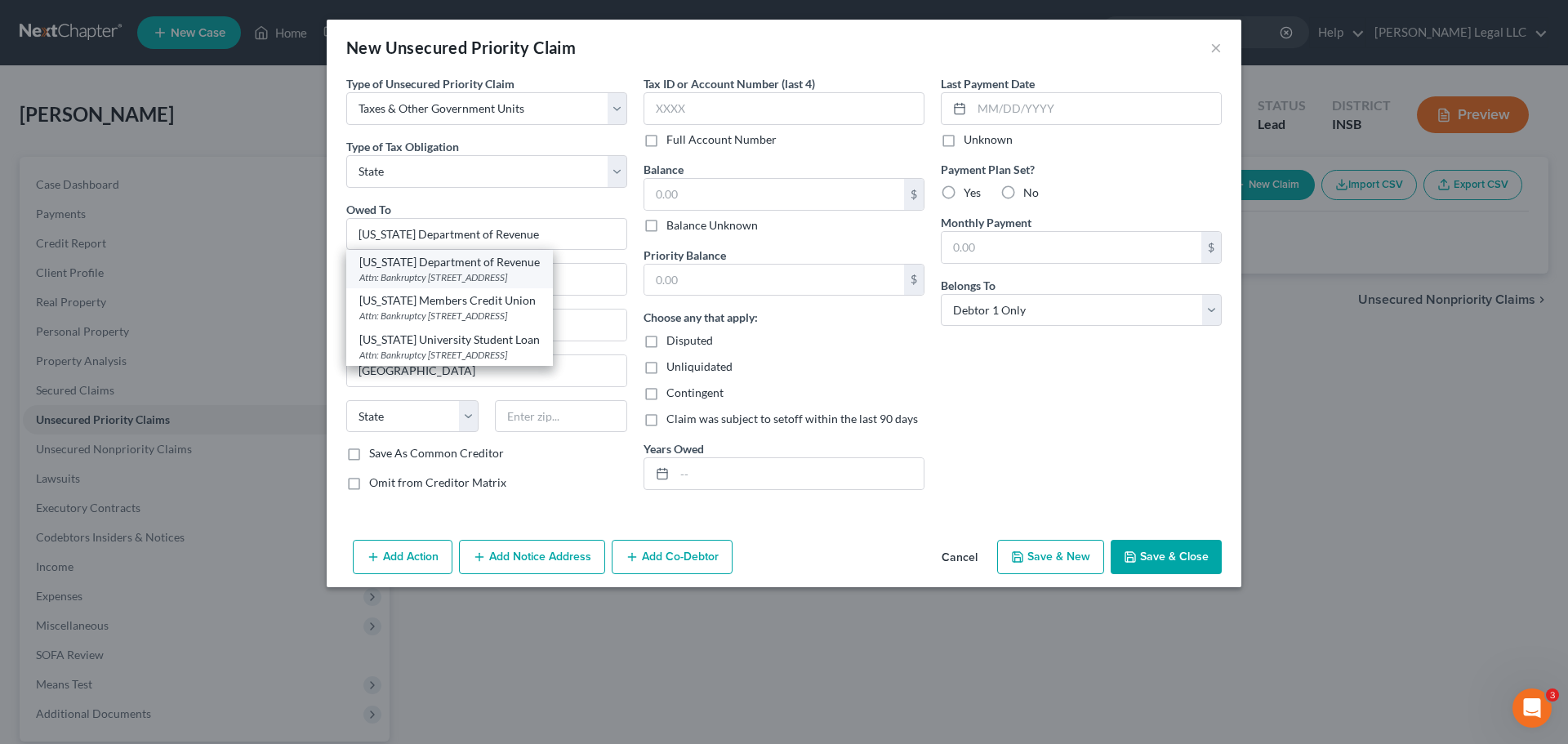 select on "15" 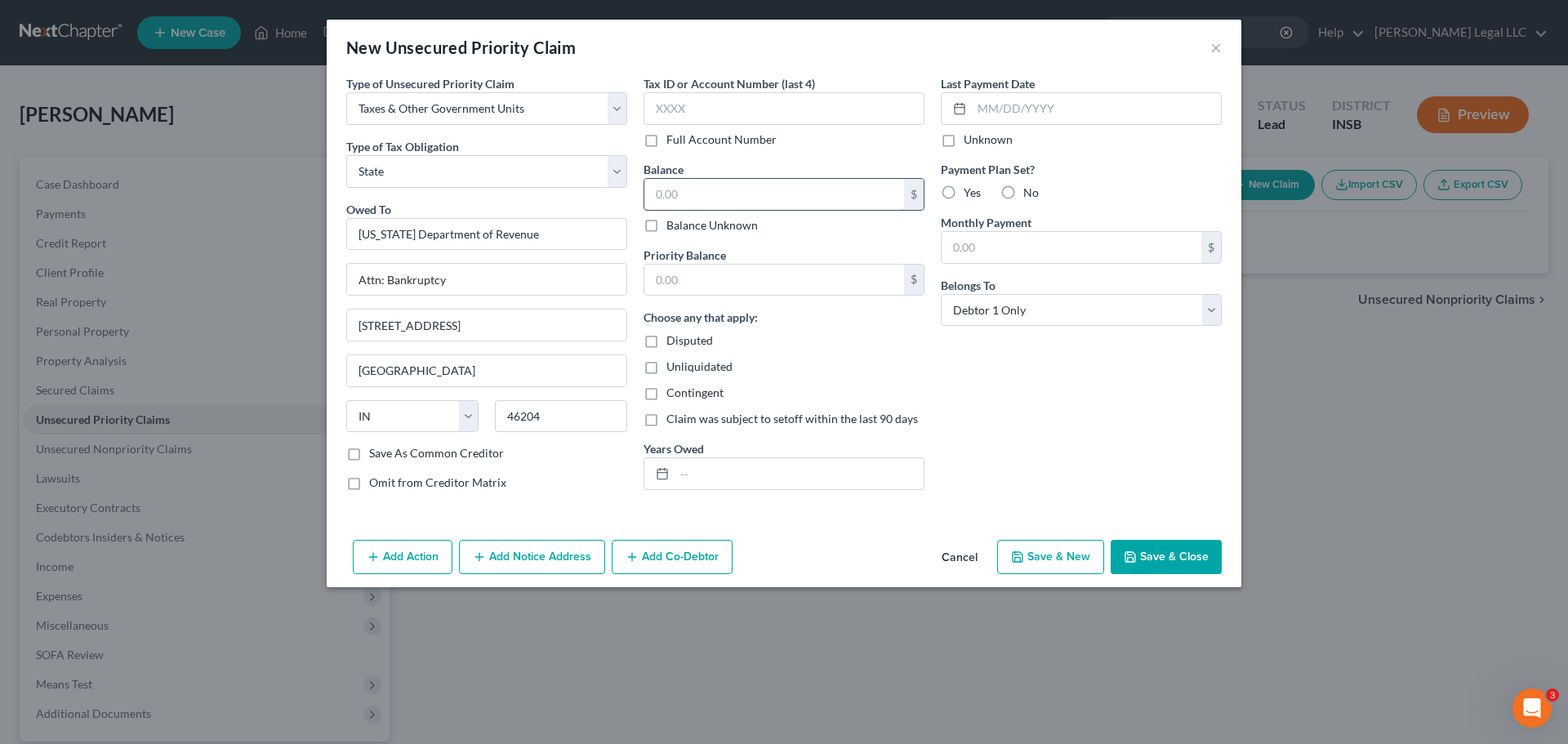 click at bounding box center (774, 194) 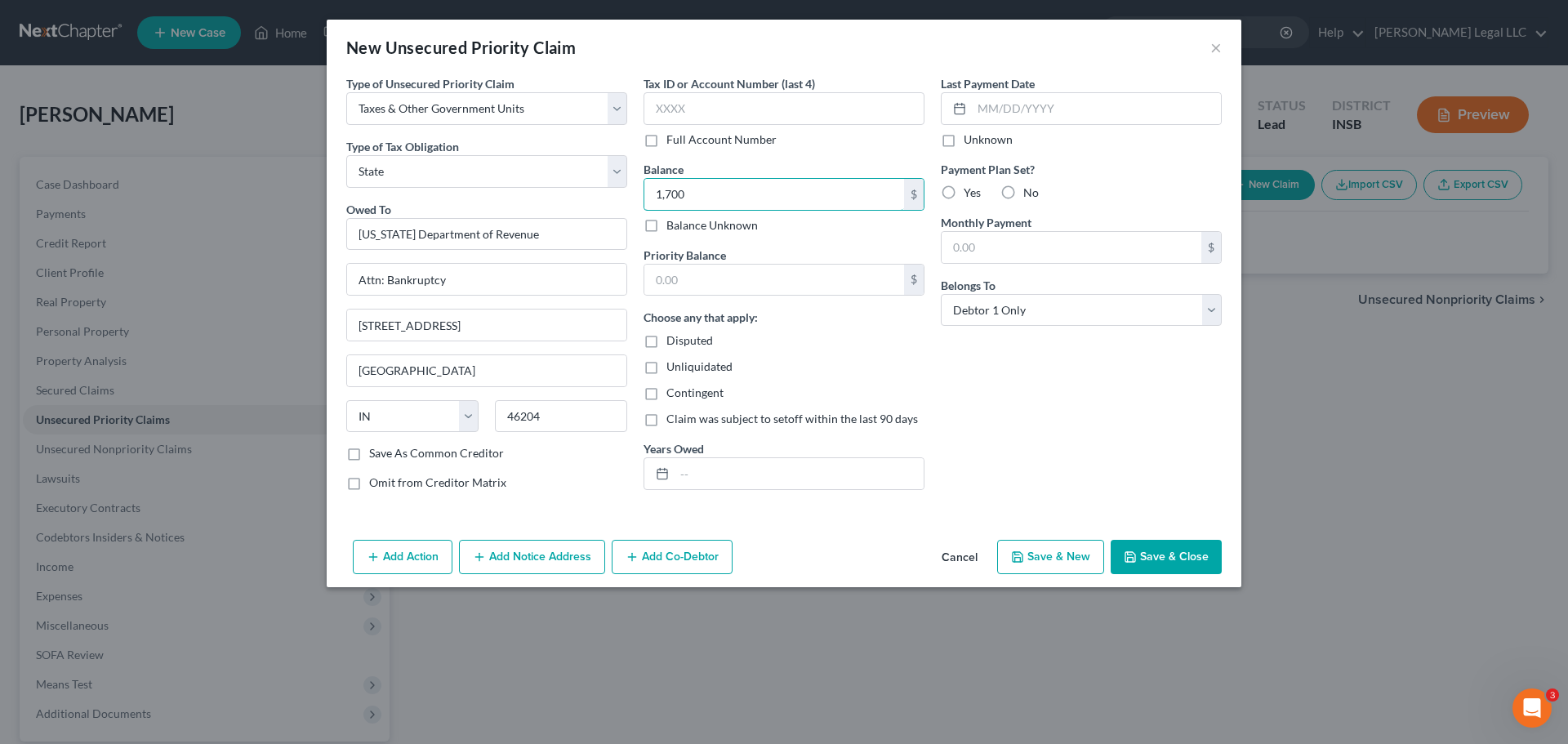 type on "1,700" 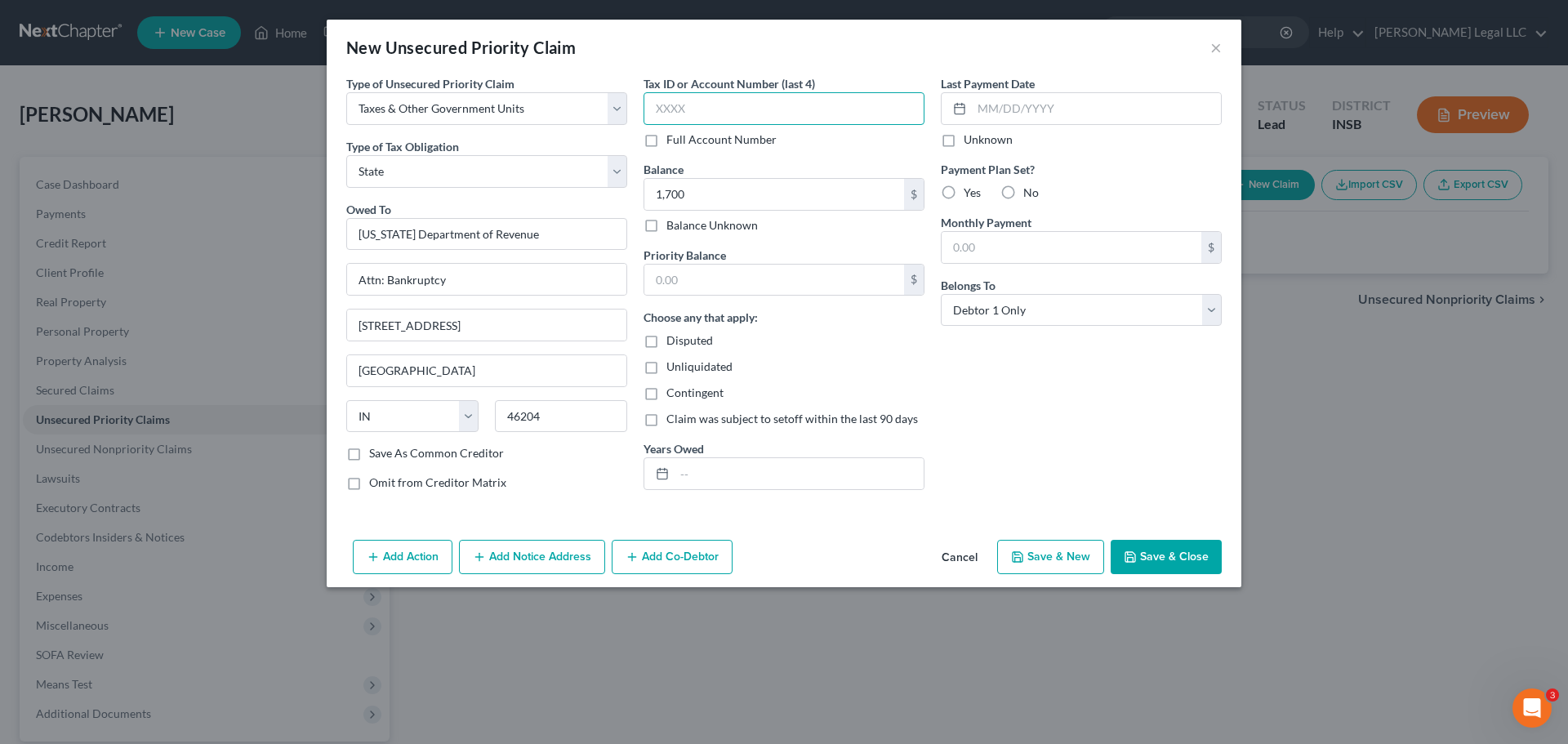 click at bounding box center [784, 109] 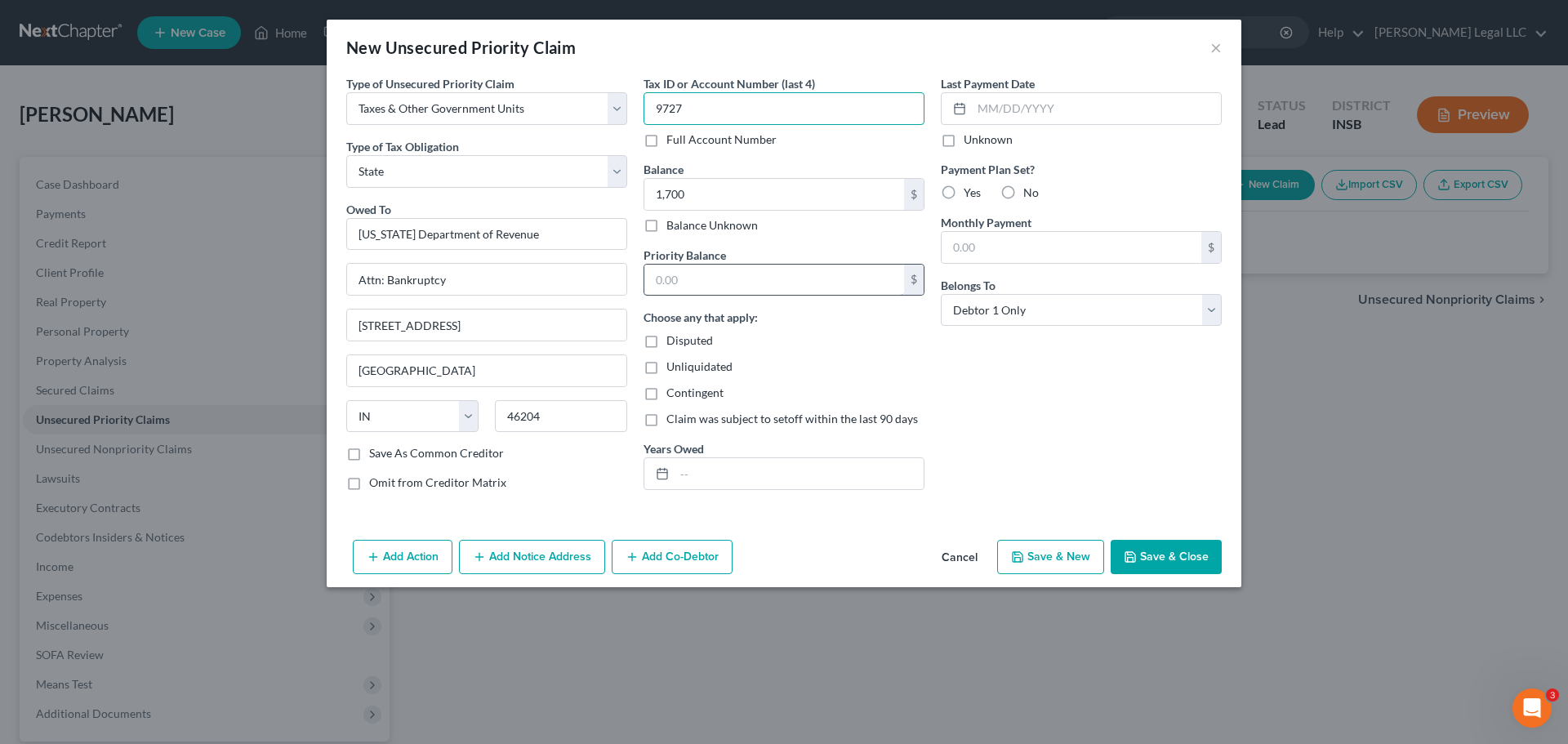 type on "9727" 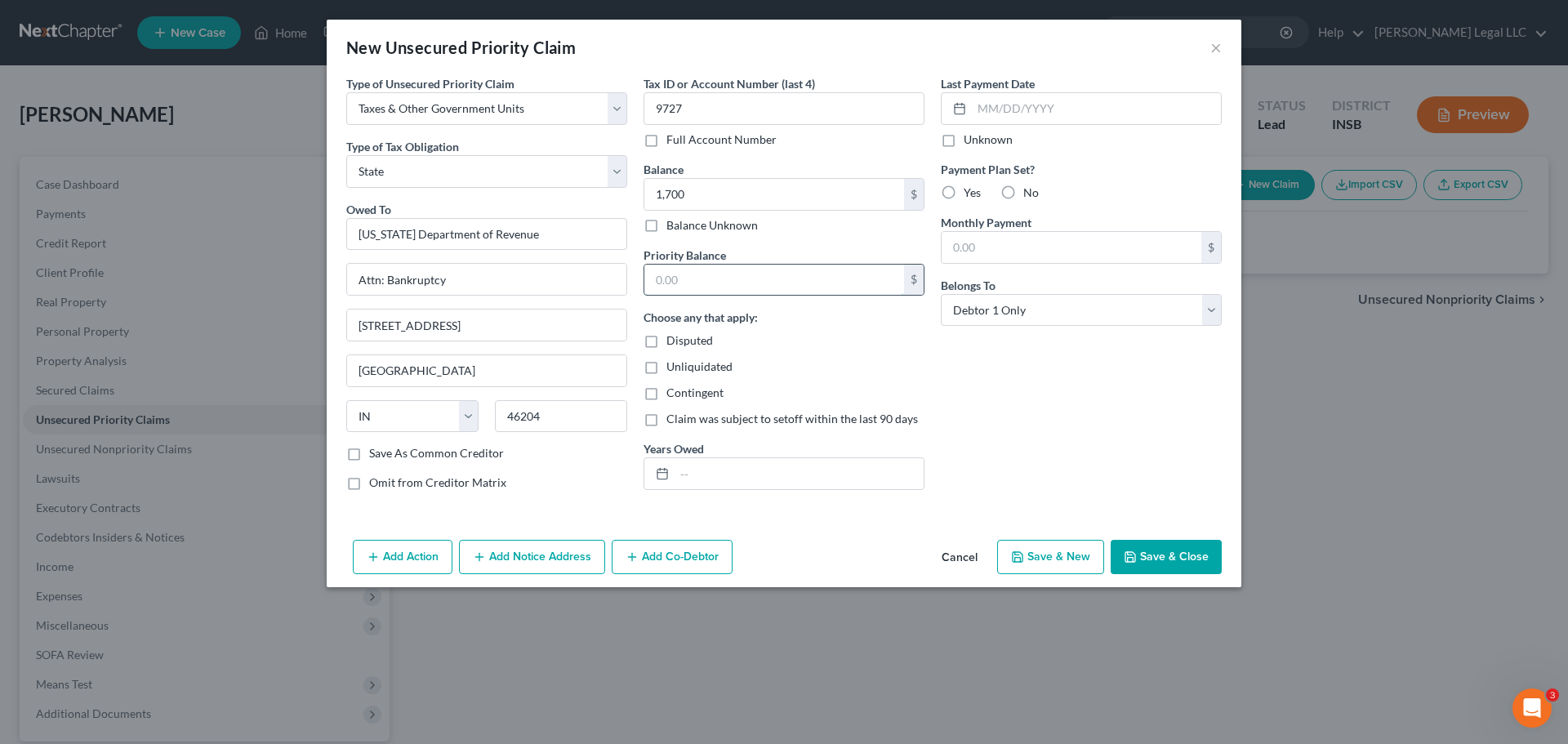 drag, startPoint x: 719, startPoint y: 285, endPoint x: 764, endPoint y: 286, distance: 45.01111 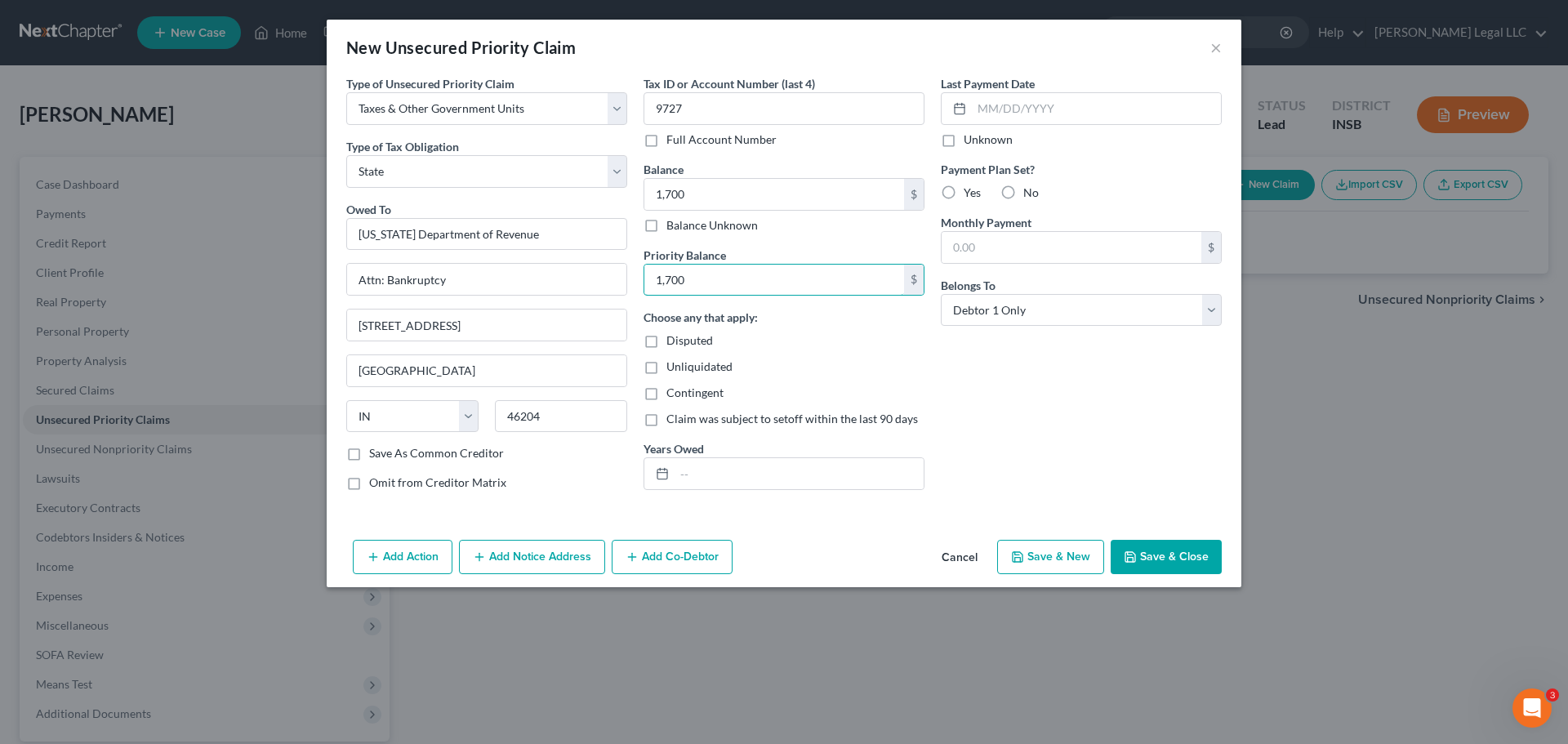 type on "1,700" 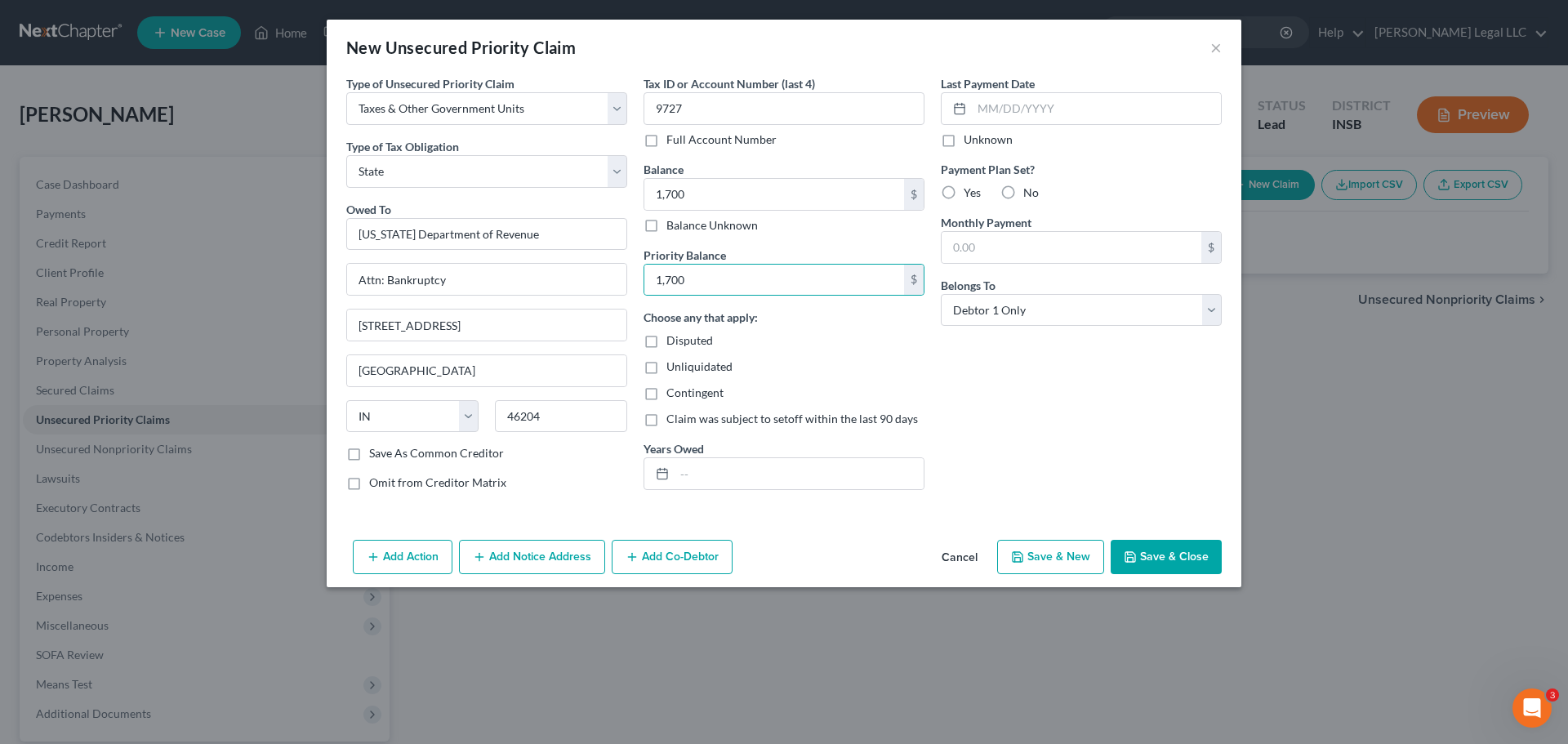 click on "Save & Close" at bounding box center (1166, 557) 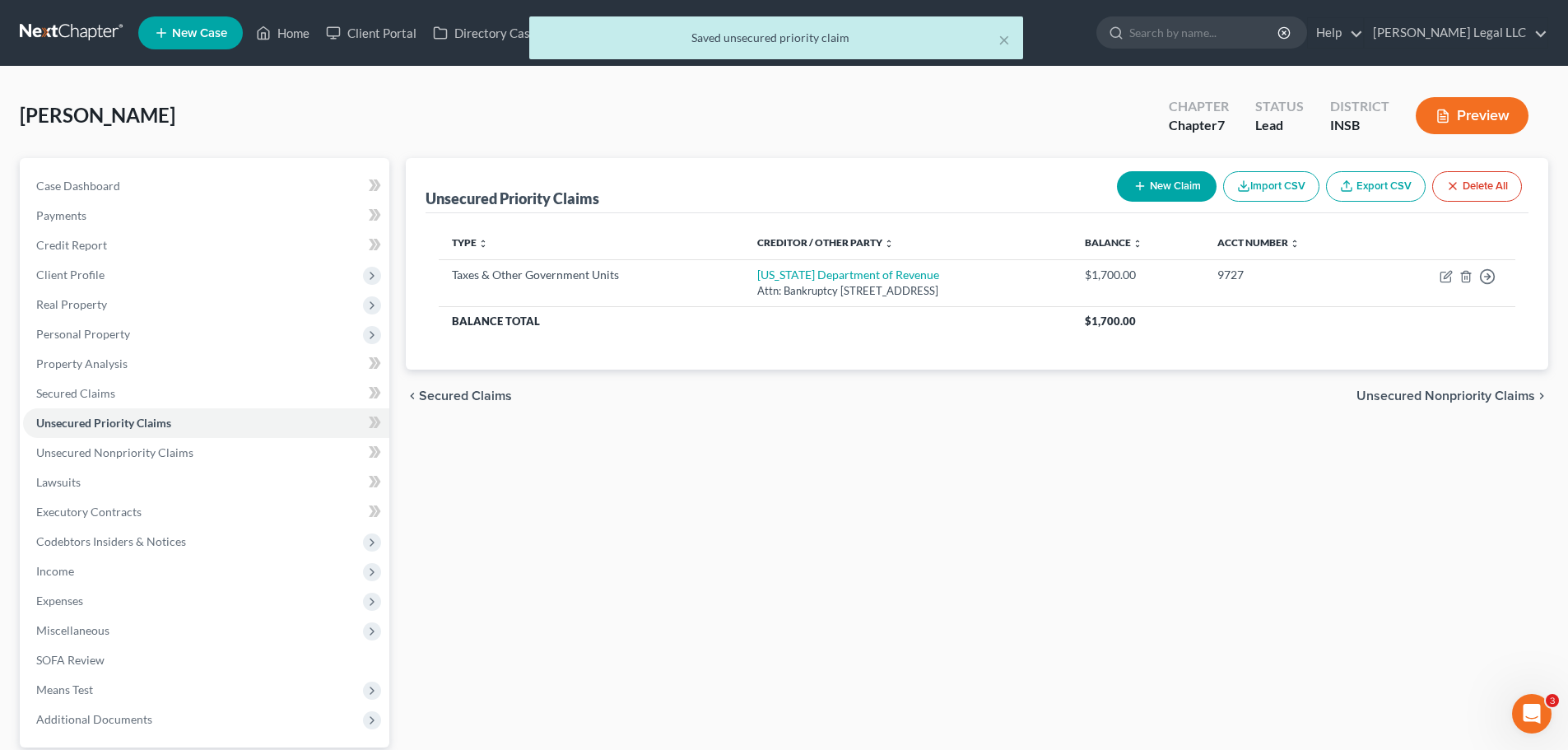 drag, startPoint x: 714, startPoint y: 491, endPoint x: 714, endPoint y: 482, distance: 9 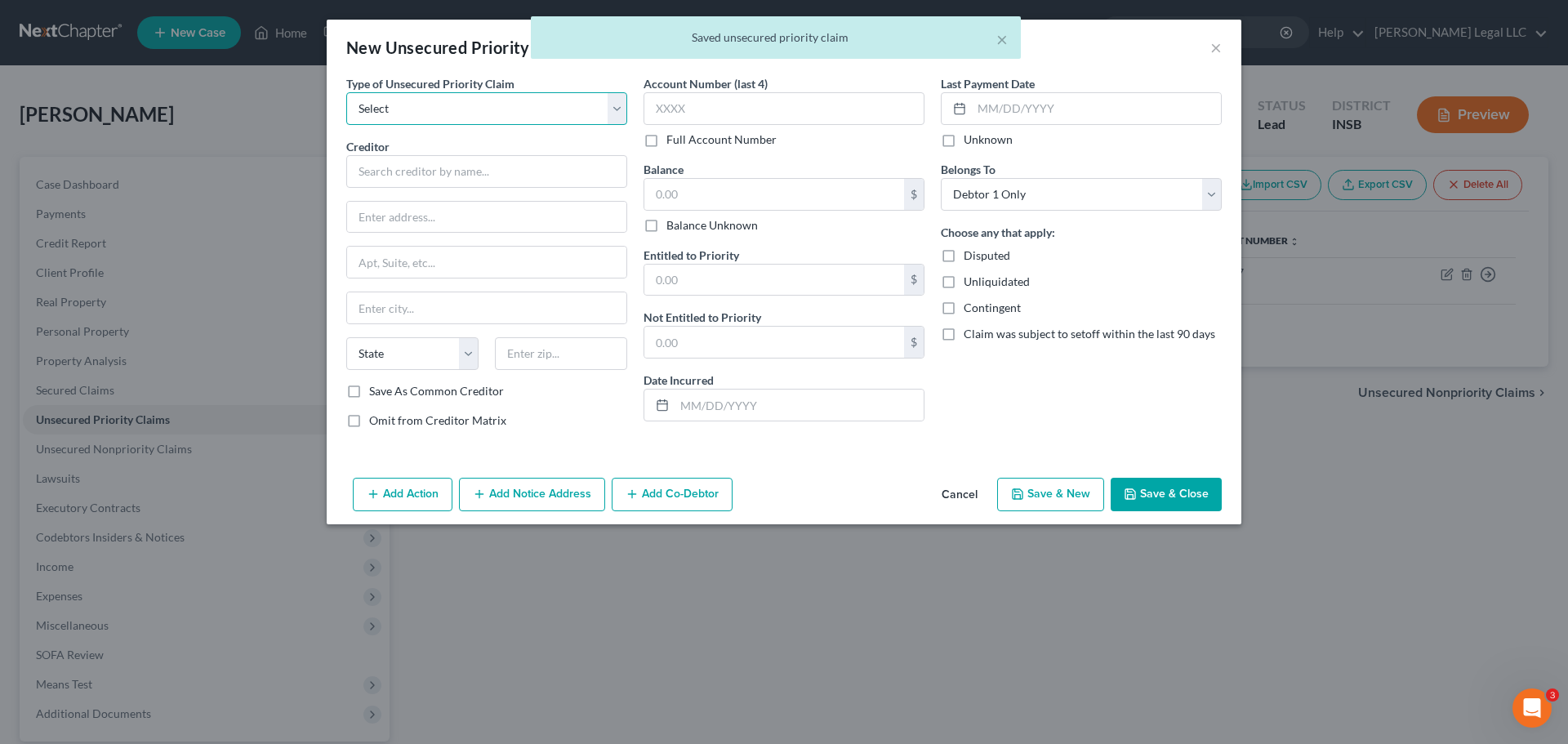 click on "Select Taxes & Other Government Units Domestic Support Obligations Extensions of credit in an involuntary case Wages, Salaries, Commissions Contributions to employee benefits Certain farmers and fisherman Deposits by individuals Commitments to maintain capitals Claims for death or injury while intoxicated Other" at bounding box center (487, 109) 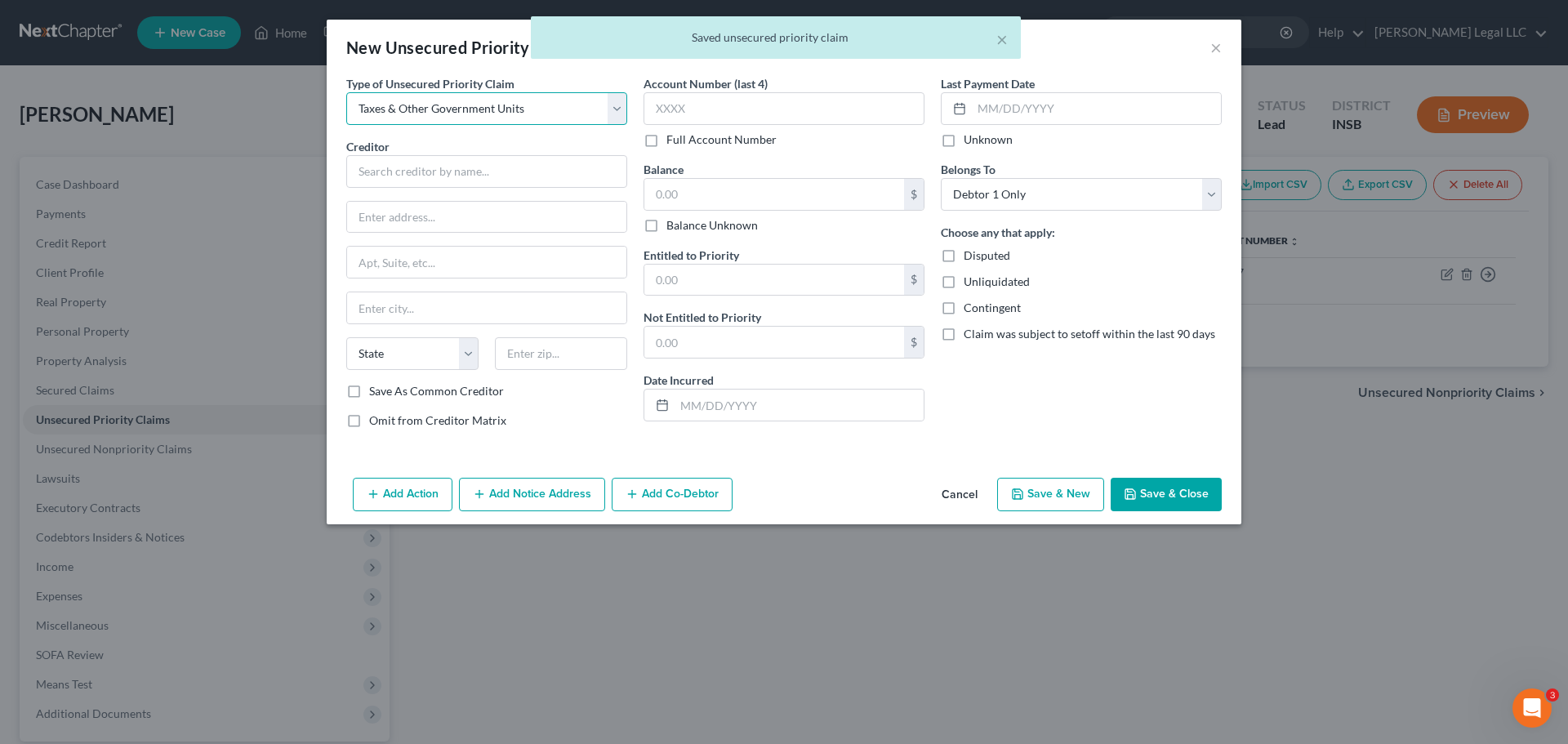 click on "Select Taxes & Other Government Units Domestic Support Obligations Extensions of credit in an involuntary case Wages, Salaries, Commissions Contributions to employee benefits Certain farmers and fisherman Deposits by individuals Commitments to maintain capitals Claims for death or injury while intoxicated Other" at bounding box center (487, 109) 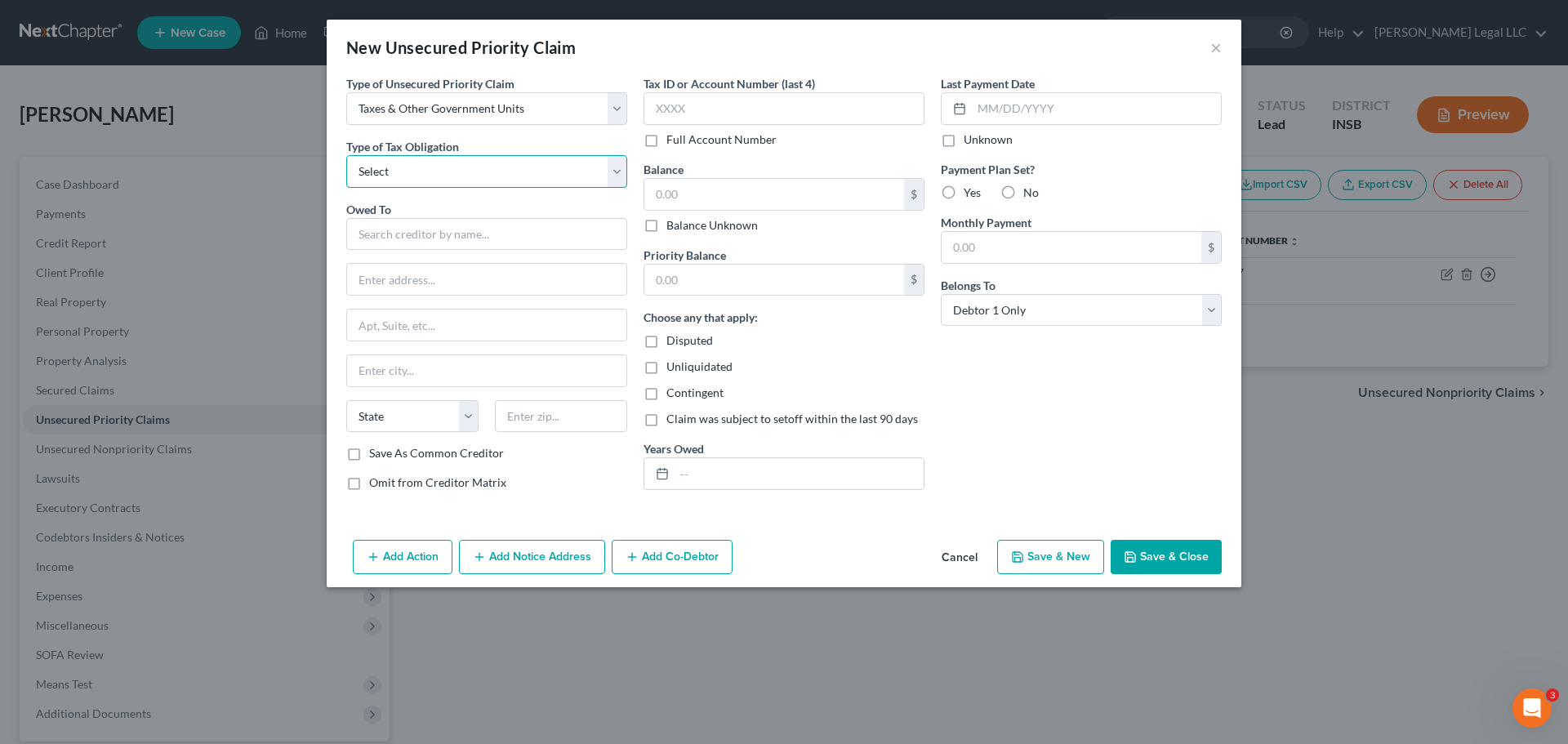 click on "Select Federal City State Franchise Tax Board Other" at bounding box center (487, 172) 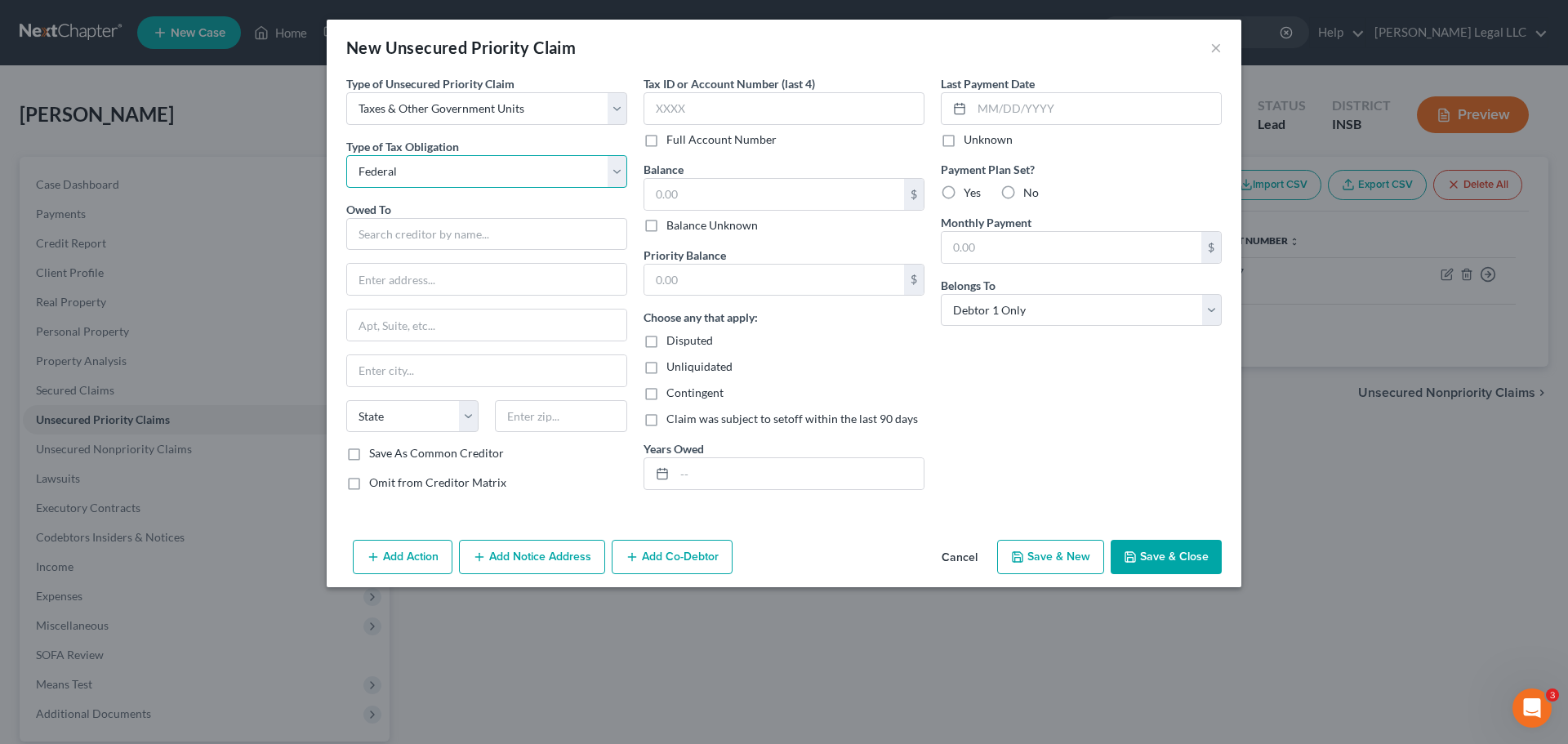 click on "Select Federal City State Franchise Tax Board Other" at bounding box center [487, 172] 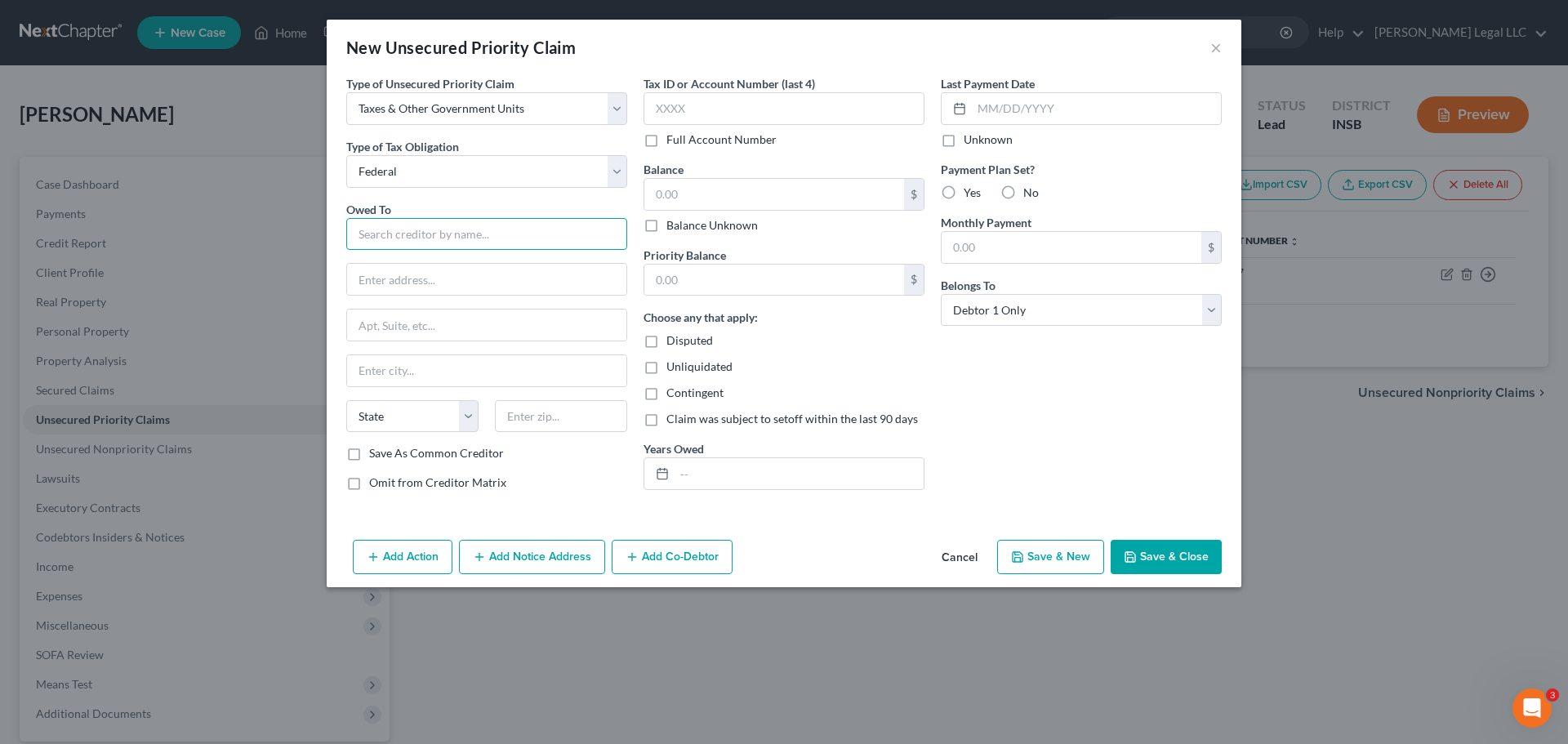 click at bounding box center [487, 234] 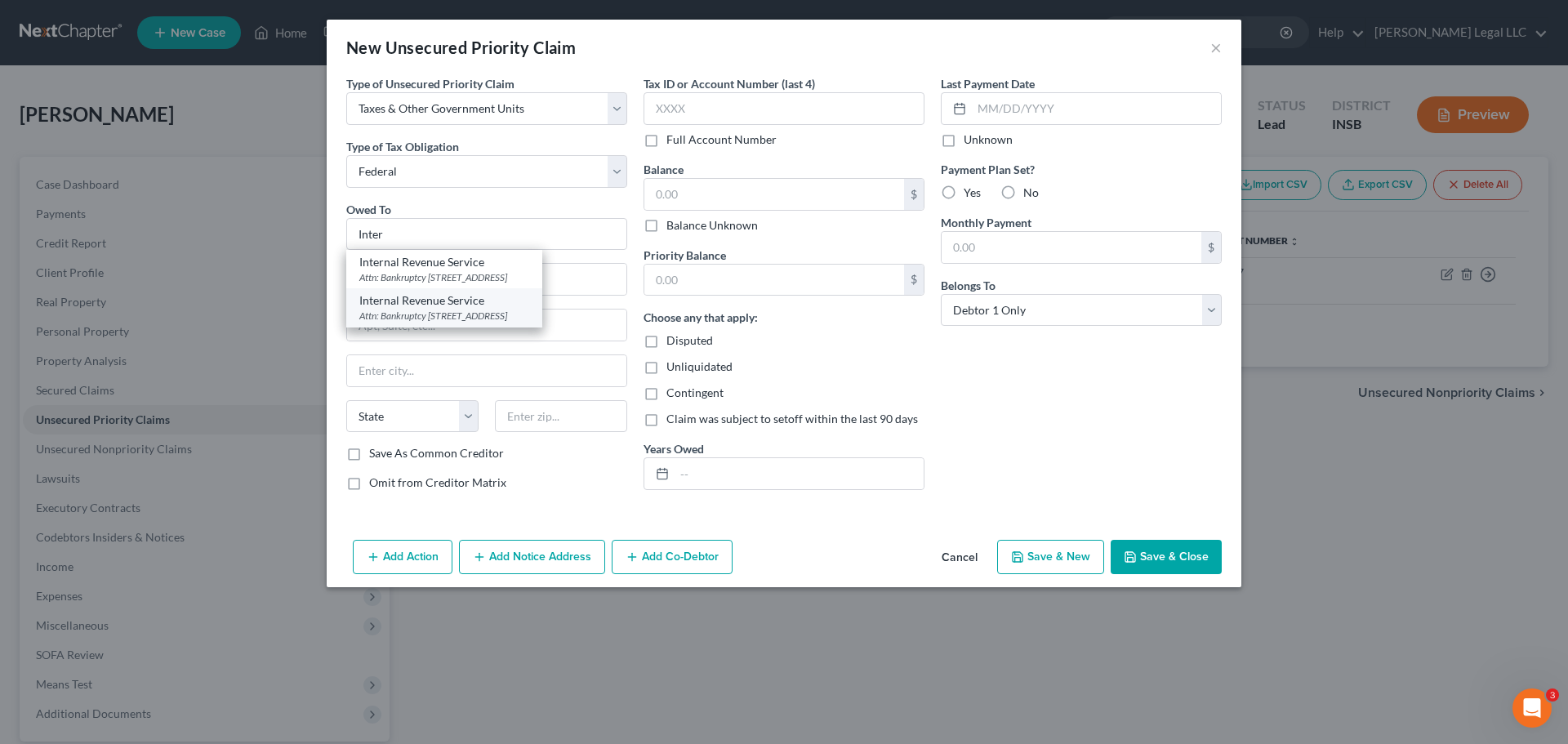 click on "Internal Revenue Service" at bounding box center [444, 301] 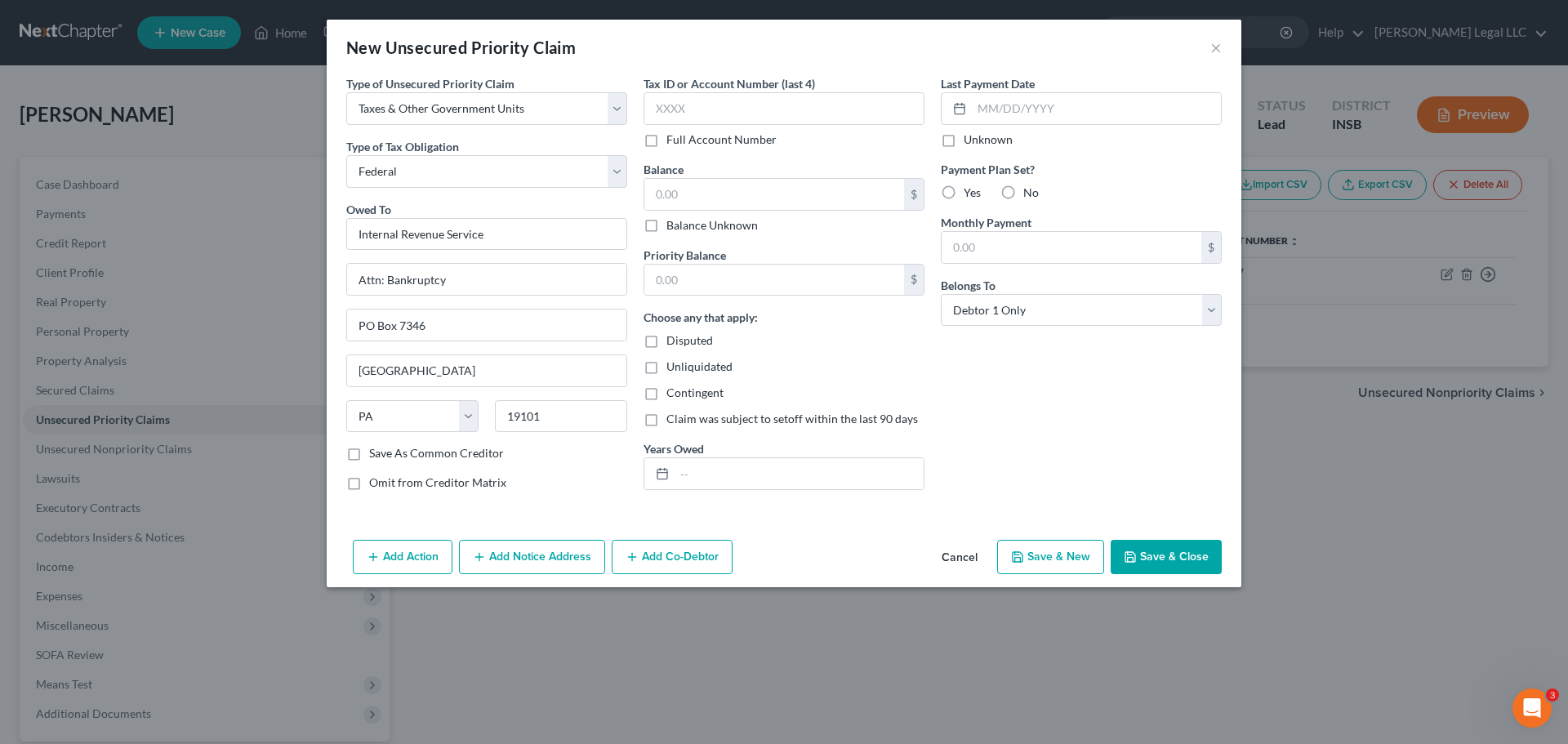 click on "Full Account Number" at bounding box center [721, 140] 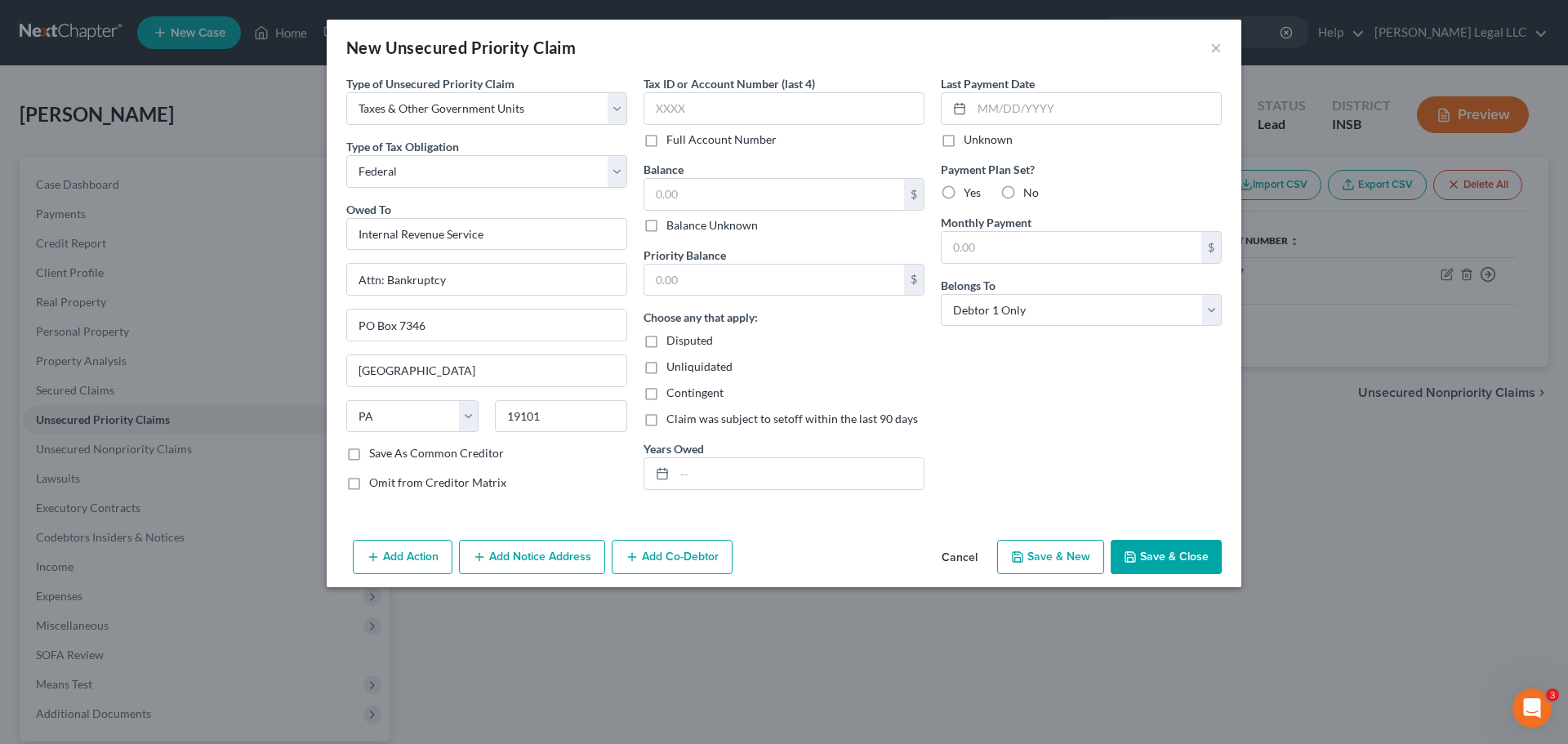 click on "Full Account Number" at bounding box center [678, 136] 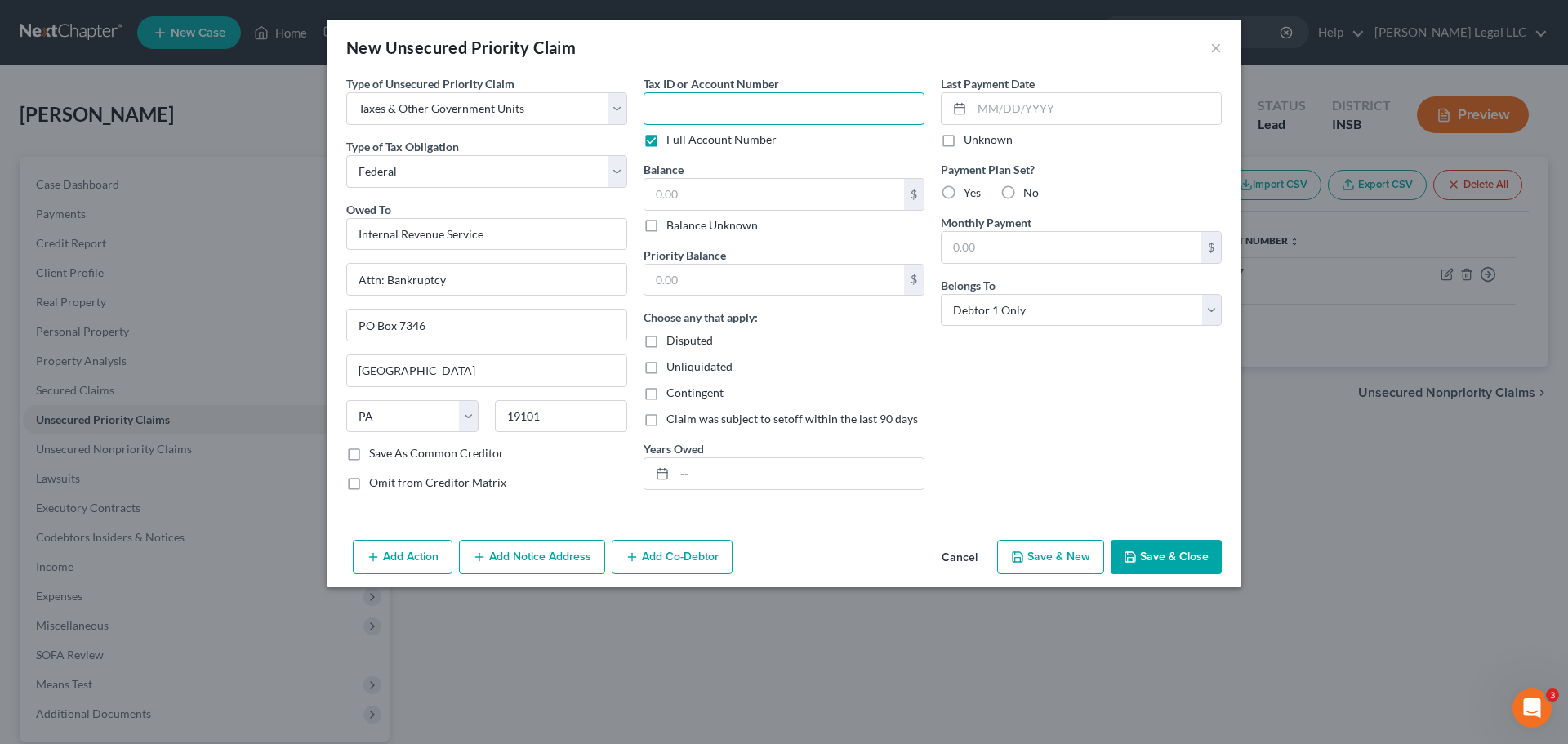 click at bounding box center (784, 109) 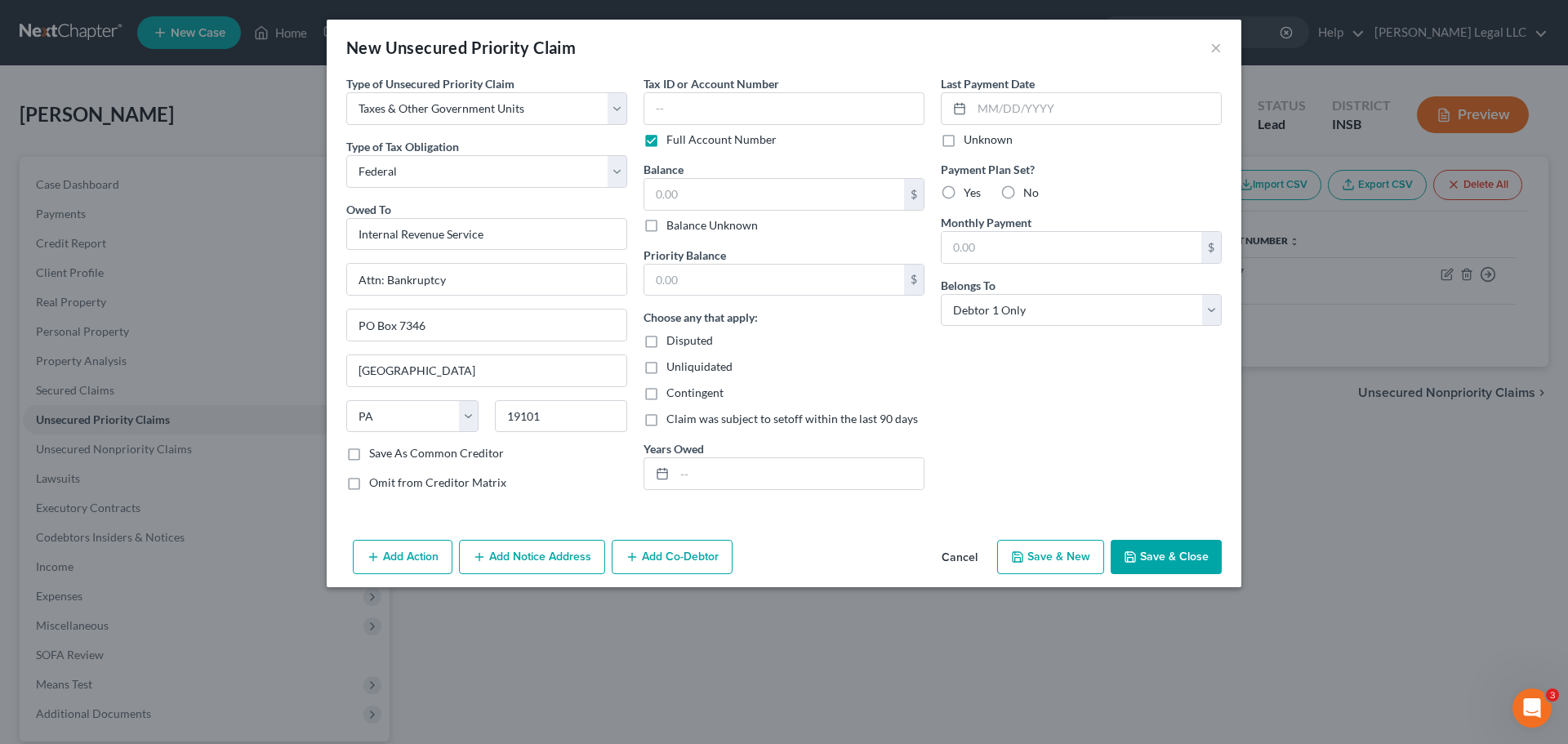 click on "Full Account Number" at bounding box center [721, 140] 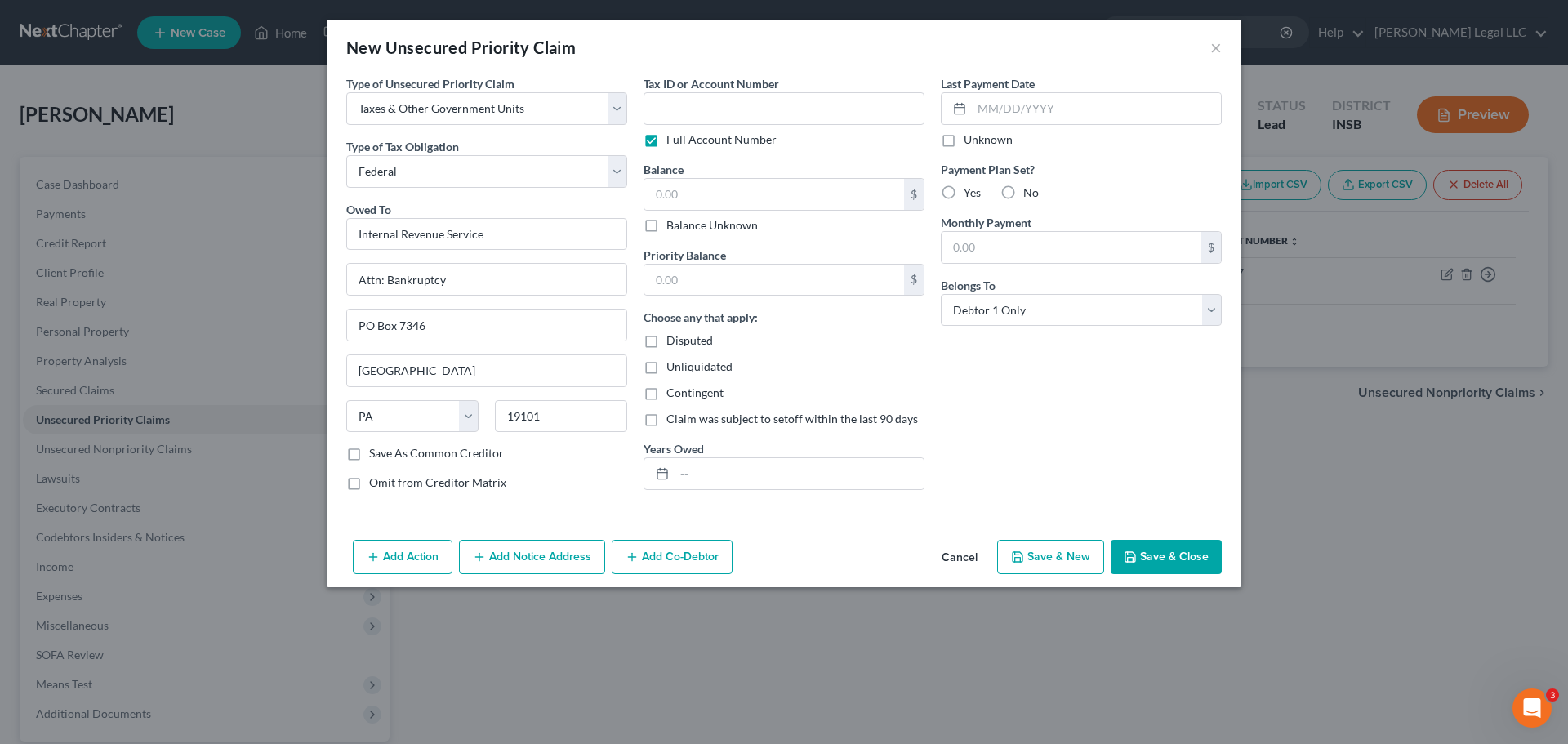 click on "Full Account Number" at bounding box center [678, 136] 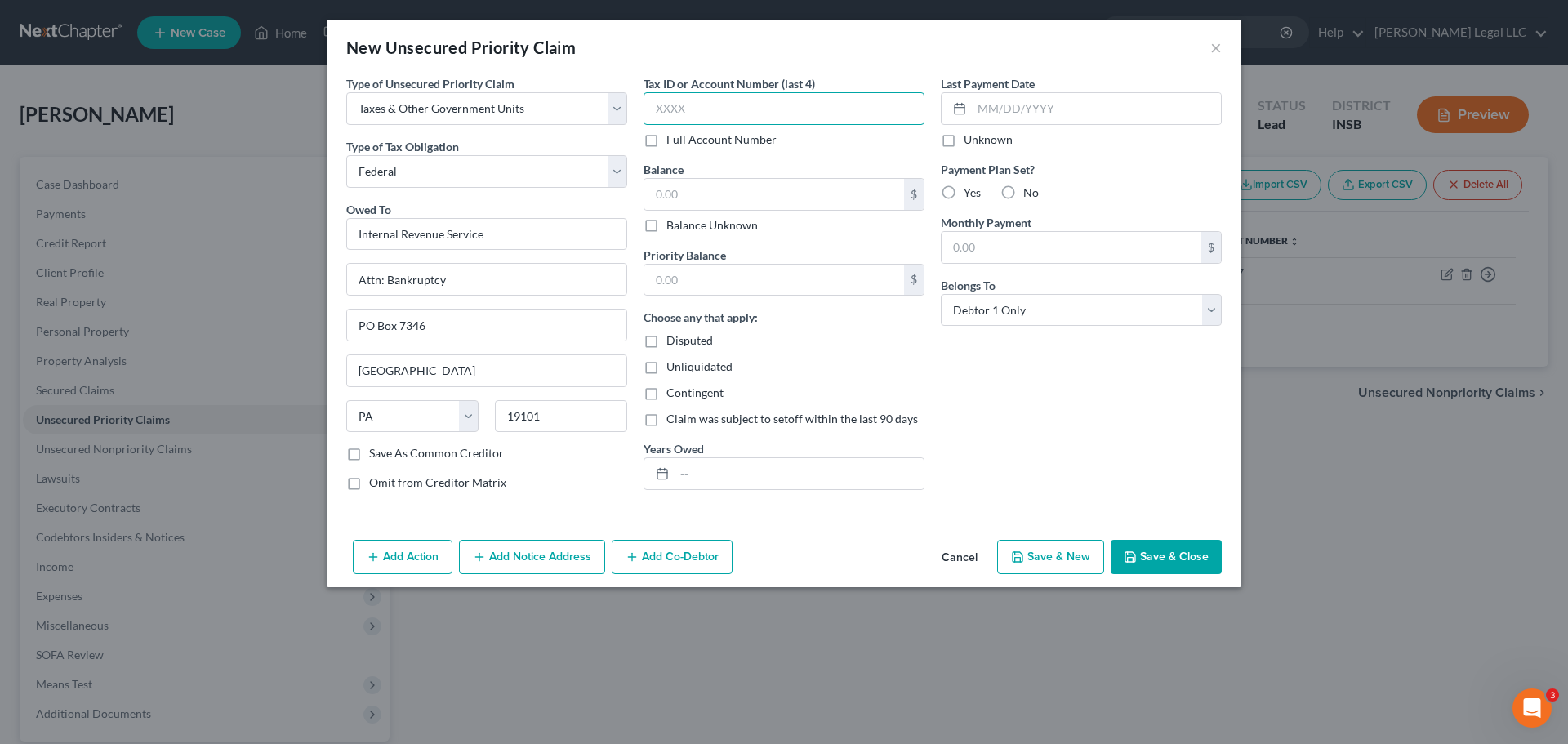 click at bounding box center (784, 109) 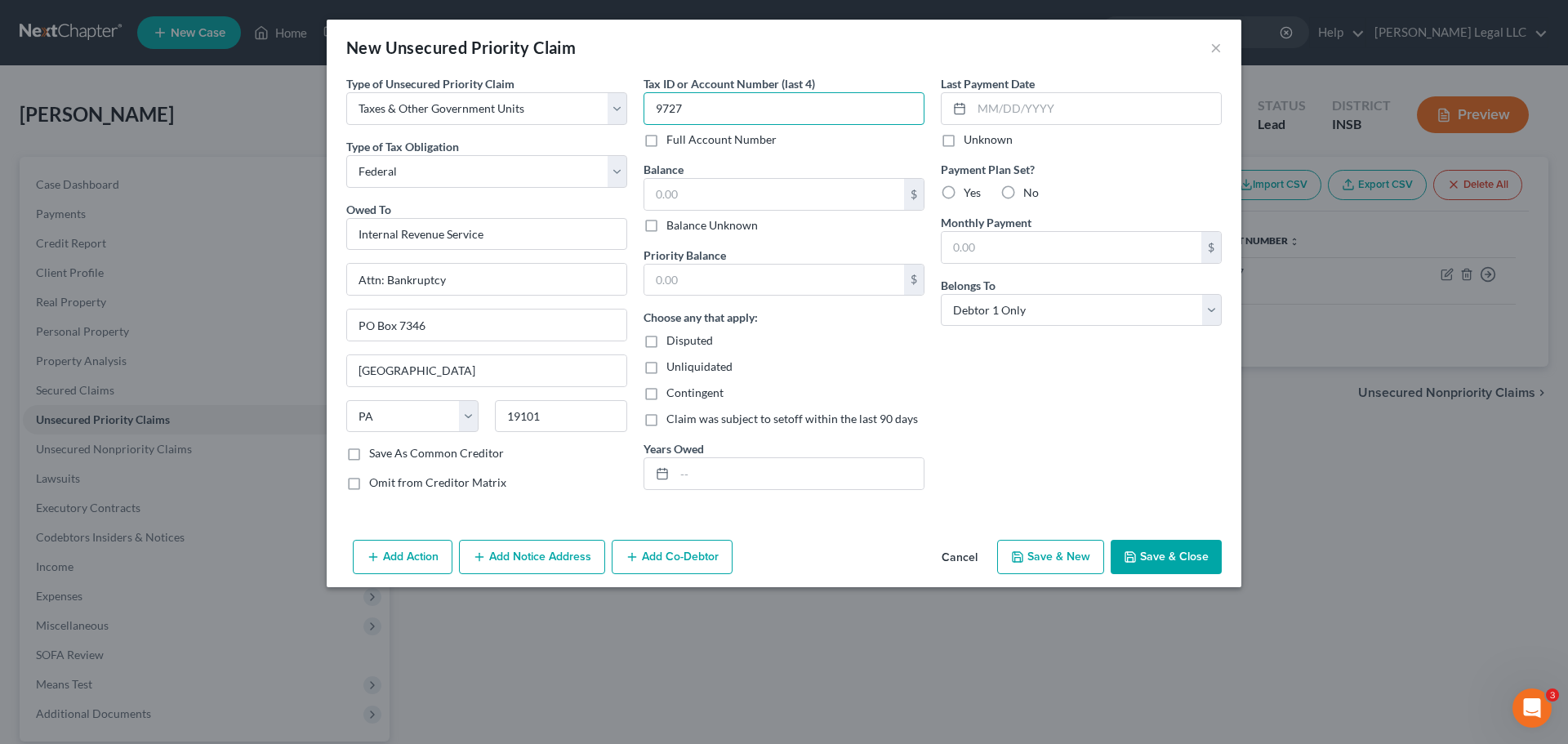 type on "9727" 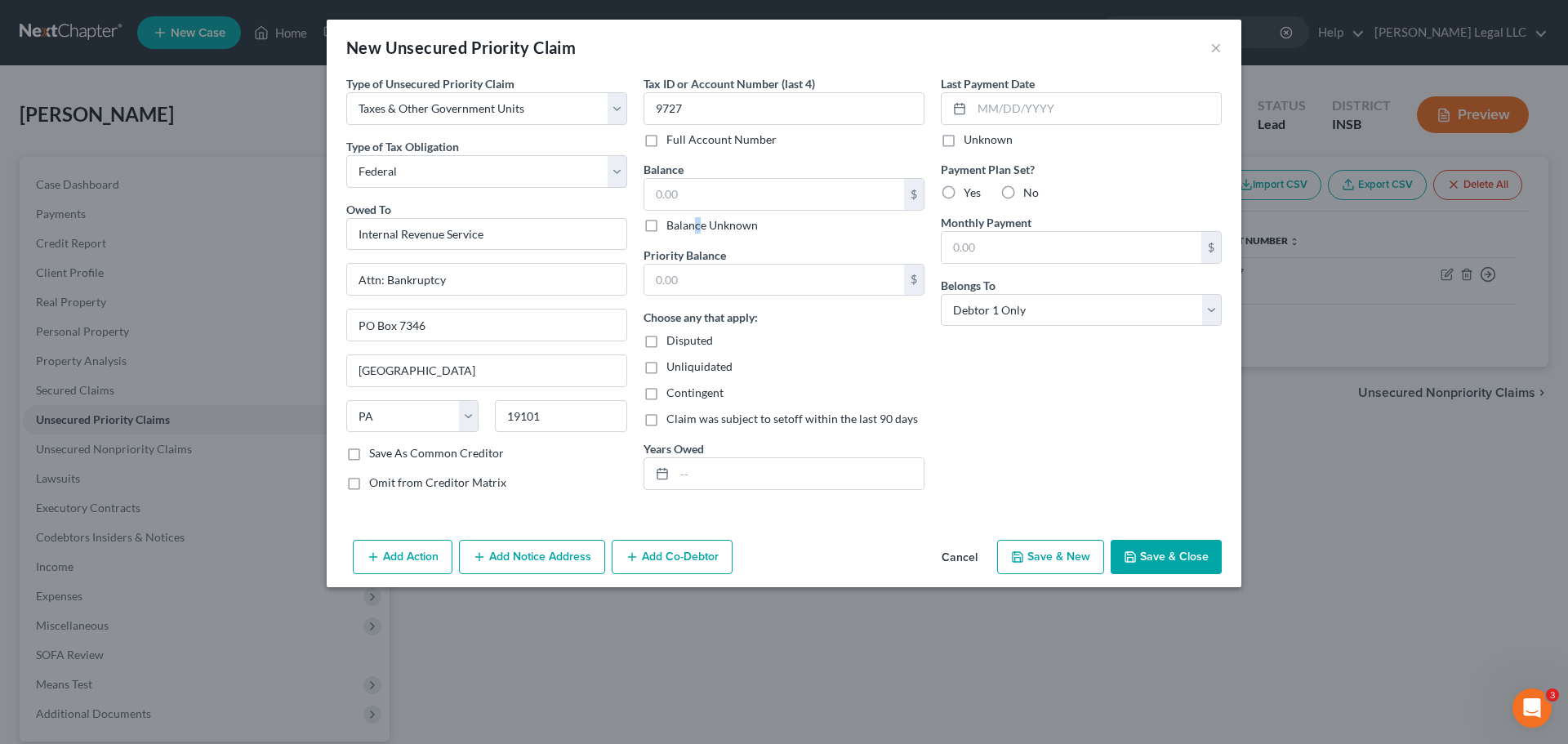 click on "Balance Unknown" at bounding box center [712, 225] 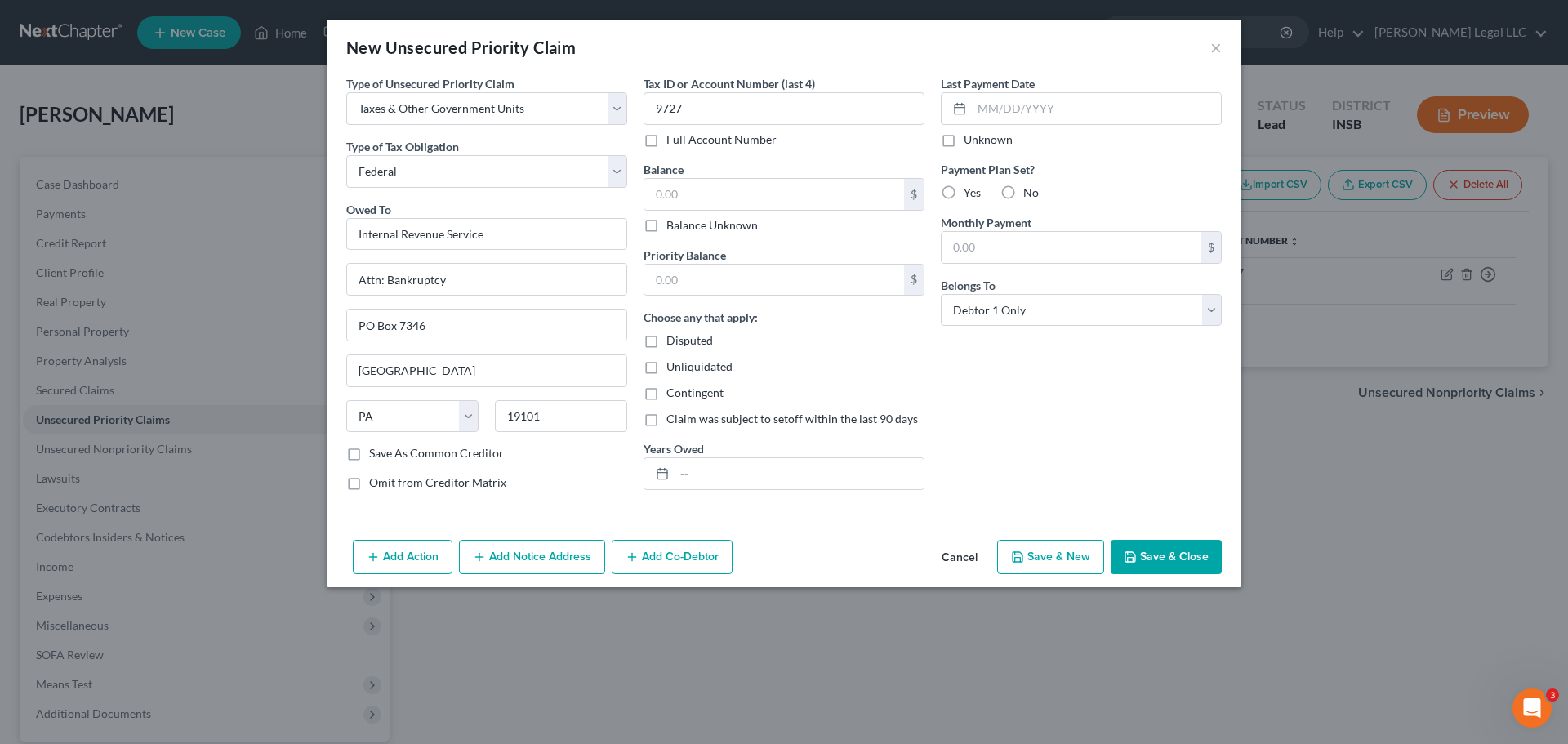 click on "Balance Unknown" at bounding box center (712, 225) 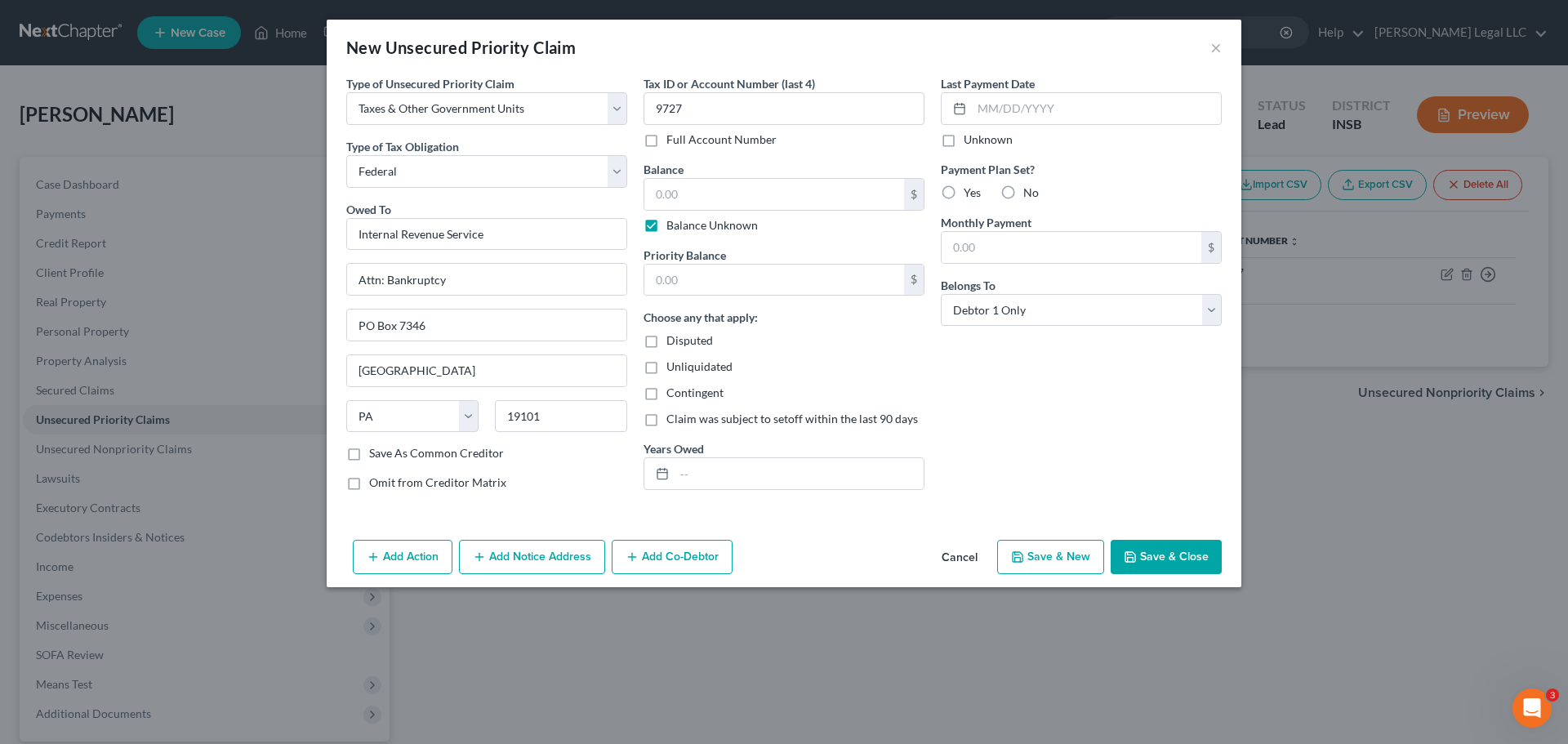 type on "0.00" 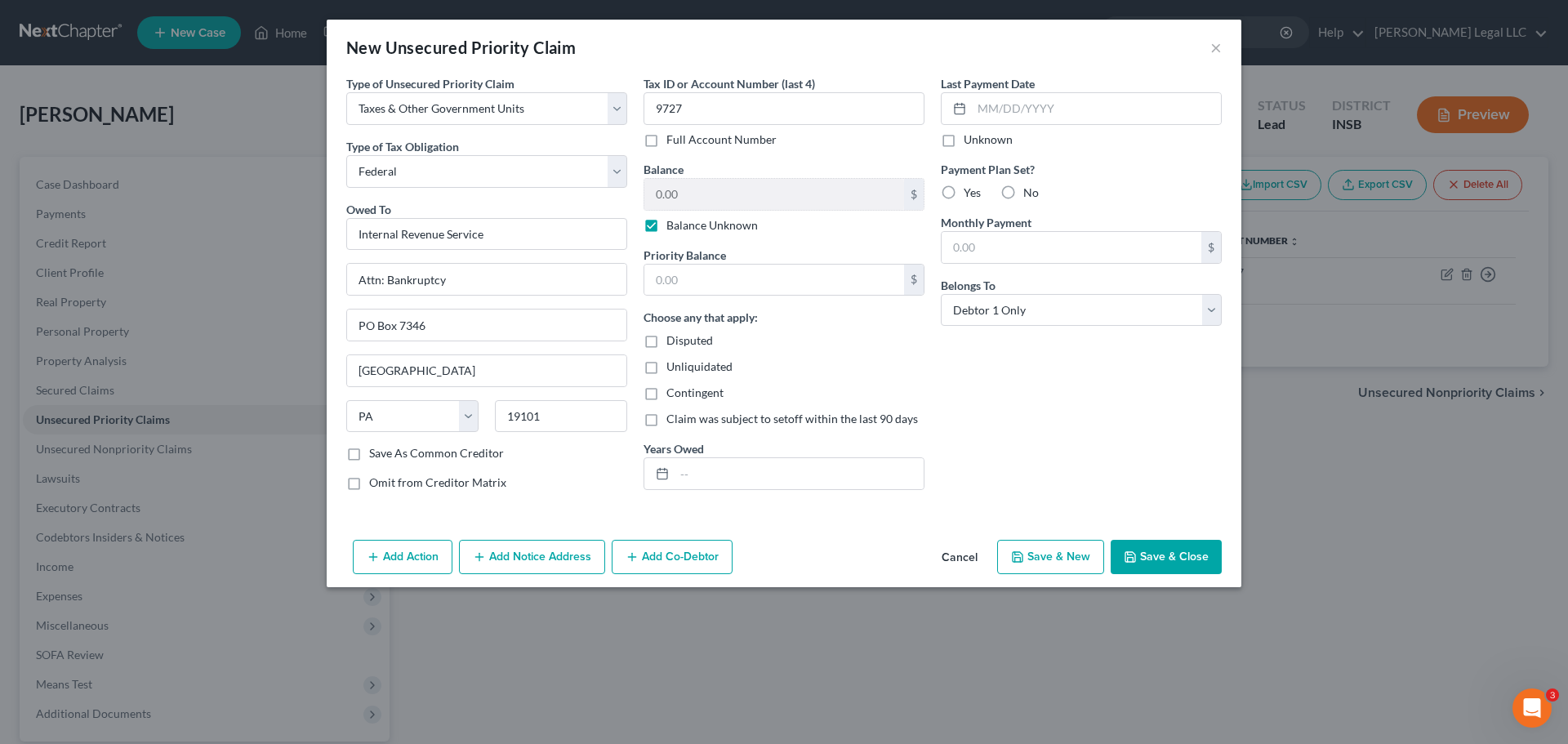 click on "Save & Close" at bounding box center (1166, 557) 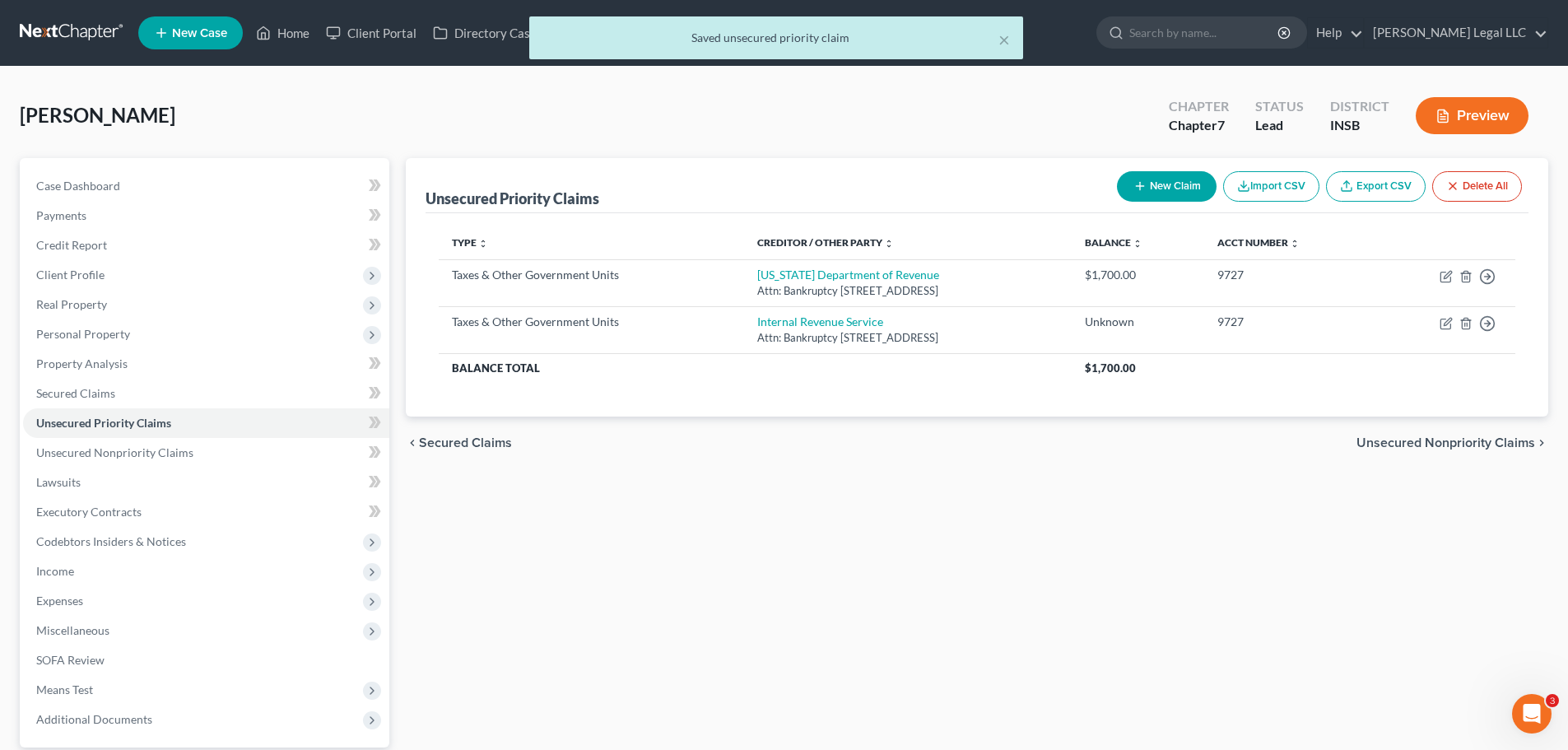 click on "Unsecured Priority Claims New Claim
Import CSV
Export CSV Delete All
Type  expand_more   expand_less   unfold_more Creditor / Other Party  expand_more   expand_less   unfold_more Balance  expand_more   expand_less   unfold_more Acct Number  expand_more   expand_less   unfold_more Taxes & Other Government Units Indiana Department of Revenue Attn: Bankruptcy 100 North Senate Avenue, MS 108, Indianapolis, IN 46204 $1,700.00 9727 Move to D Move to F Move to G Move to Notice Only Taxes & Other Government Units Internal Revenue Service Attn: Bankruptcy PO Box 7346, Philadelphia, PA 19101 Unknown 9727 Move to D Move to F Move to G Move to Notice Only Balance Total $1,700.00
Previous
1
Next
chevron_left
Secured Claims
Unsecured Nonpriority Claims
chevron_right" at bounding box center (977, 500) 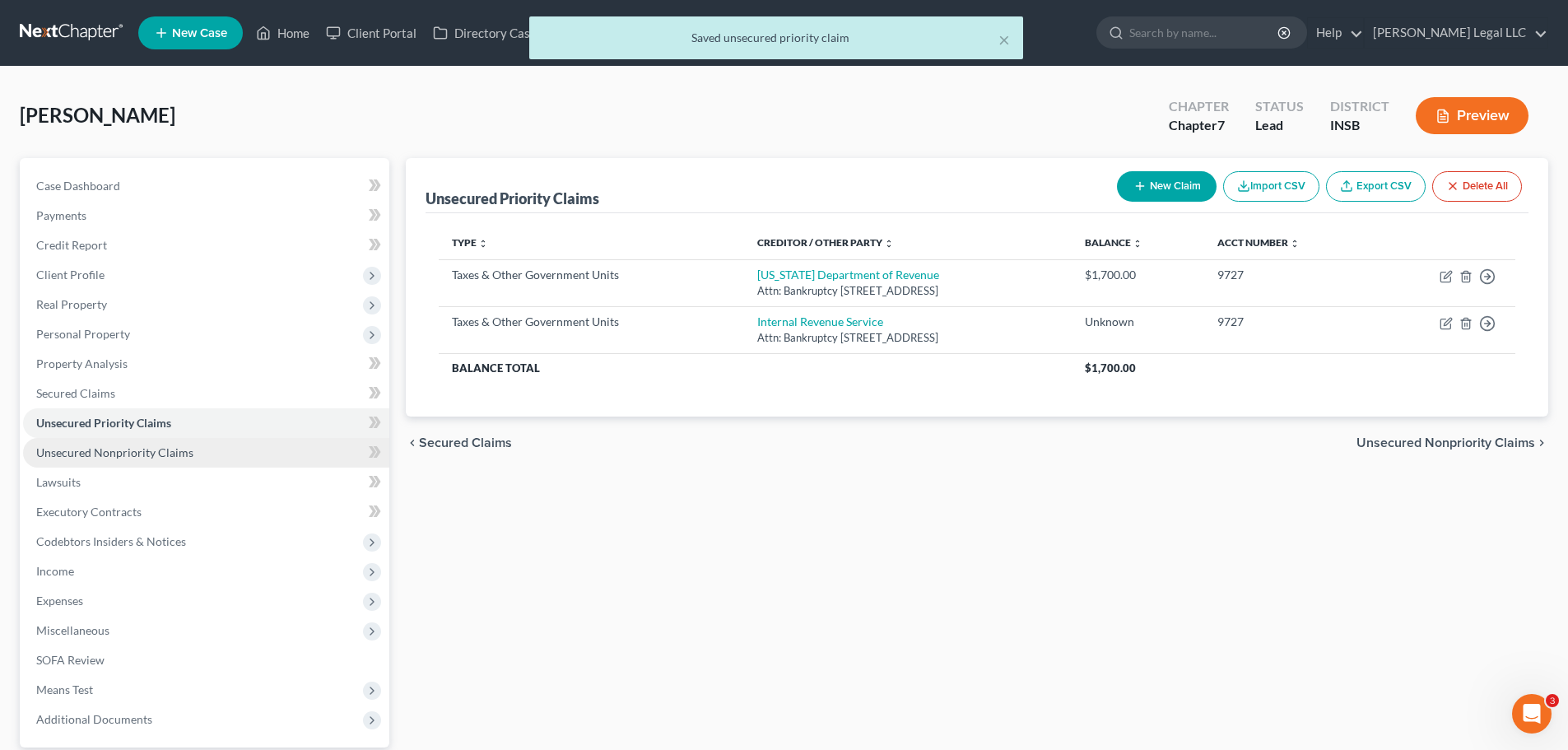 click on "Unsecured Nonpriority Claims" at bounding box center (114, 452) 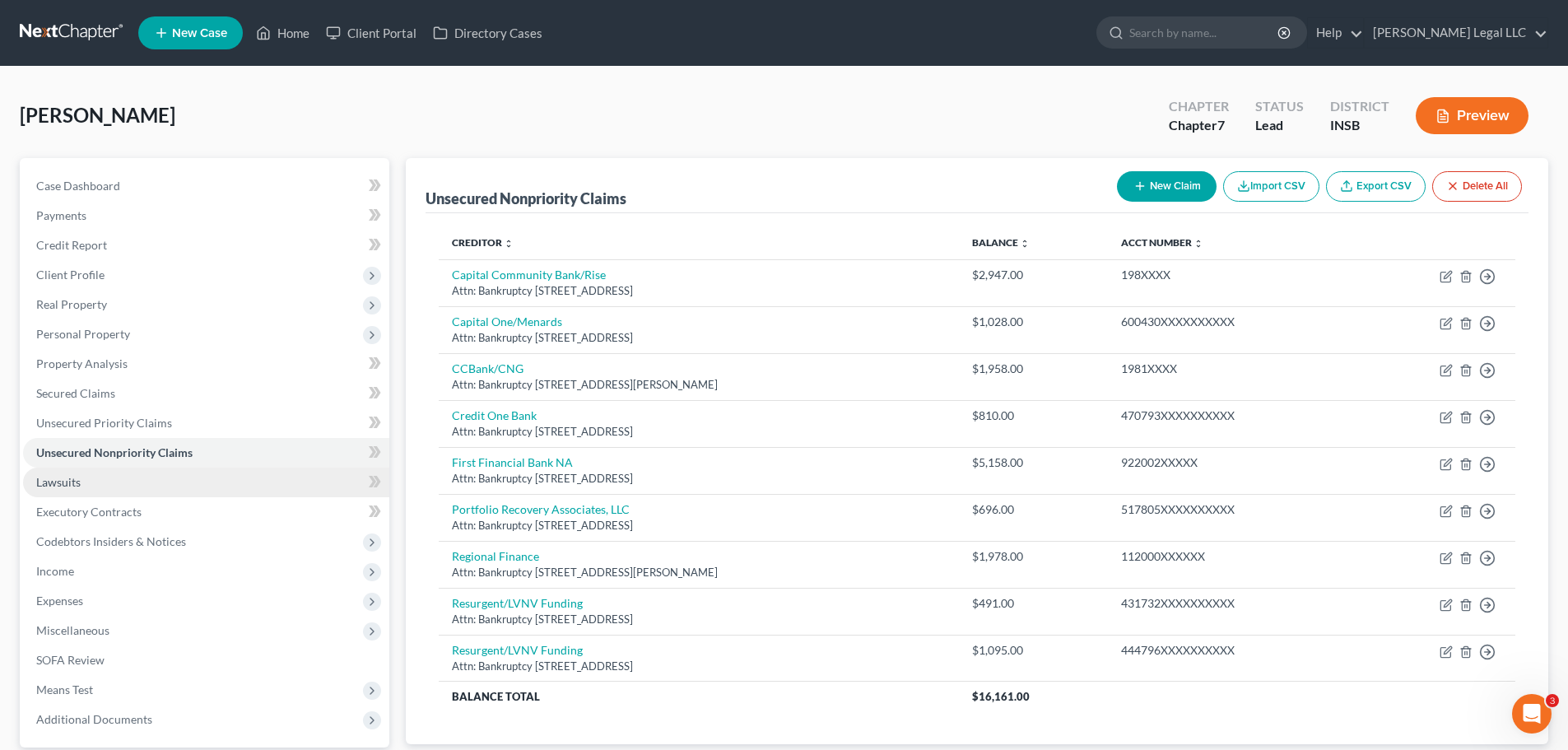 click on "Lawsuits" at bounding box center [206, 482] 